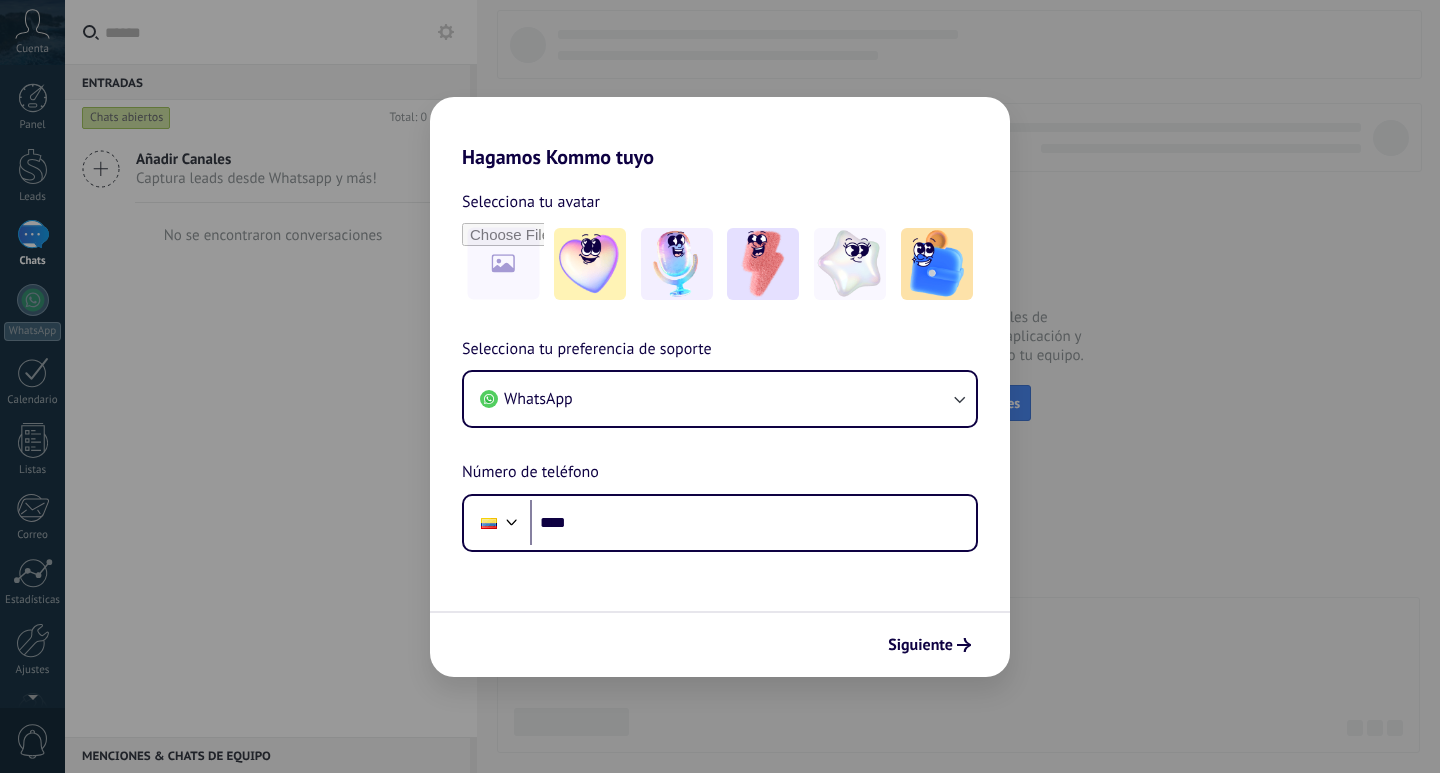 scroll, scrollTop: 0, scrollLeft: 0, axis: both 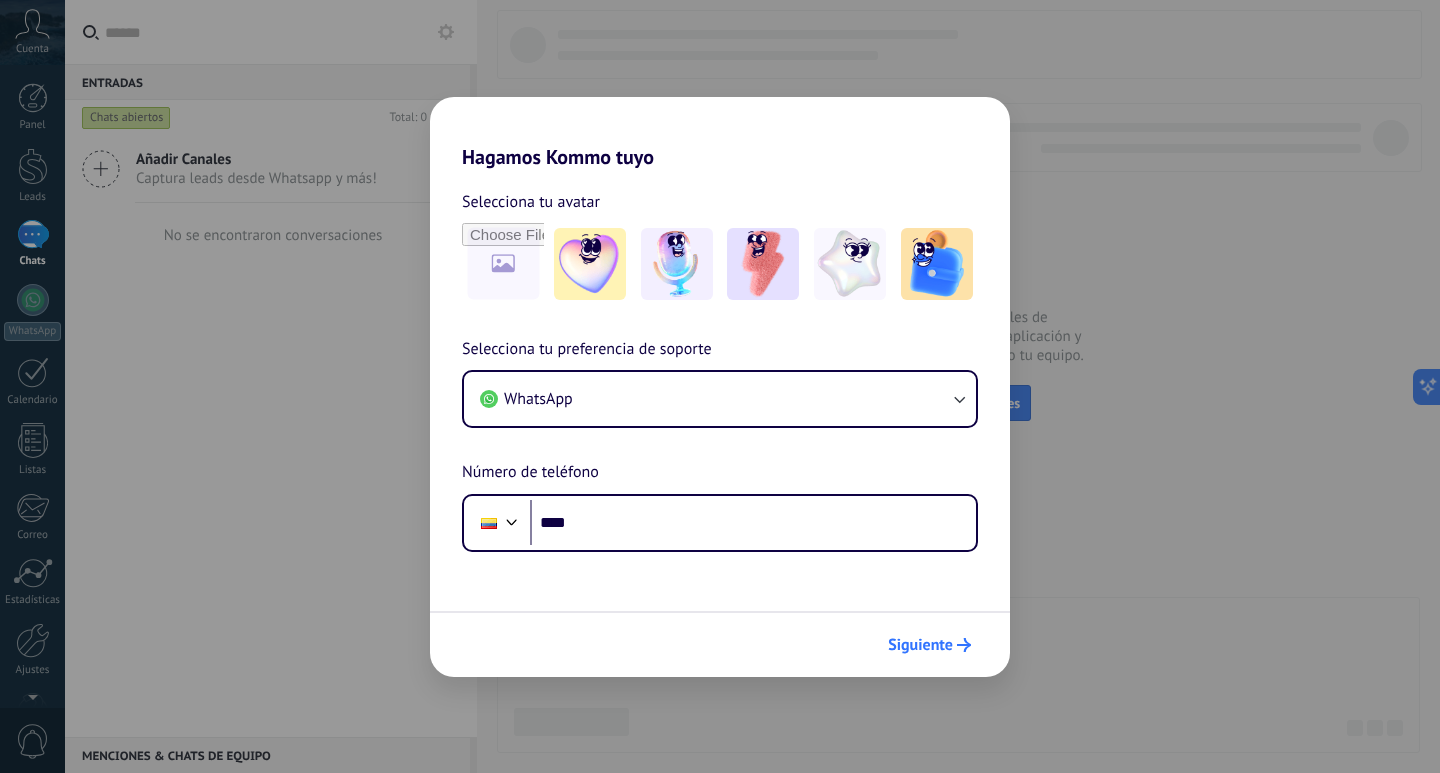 click on "Siguiente" at bounding box center [920, 645] 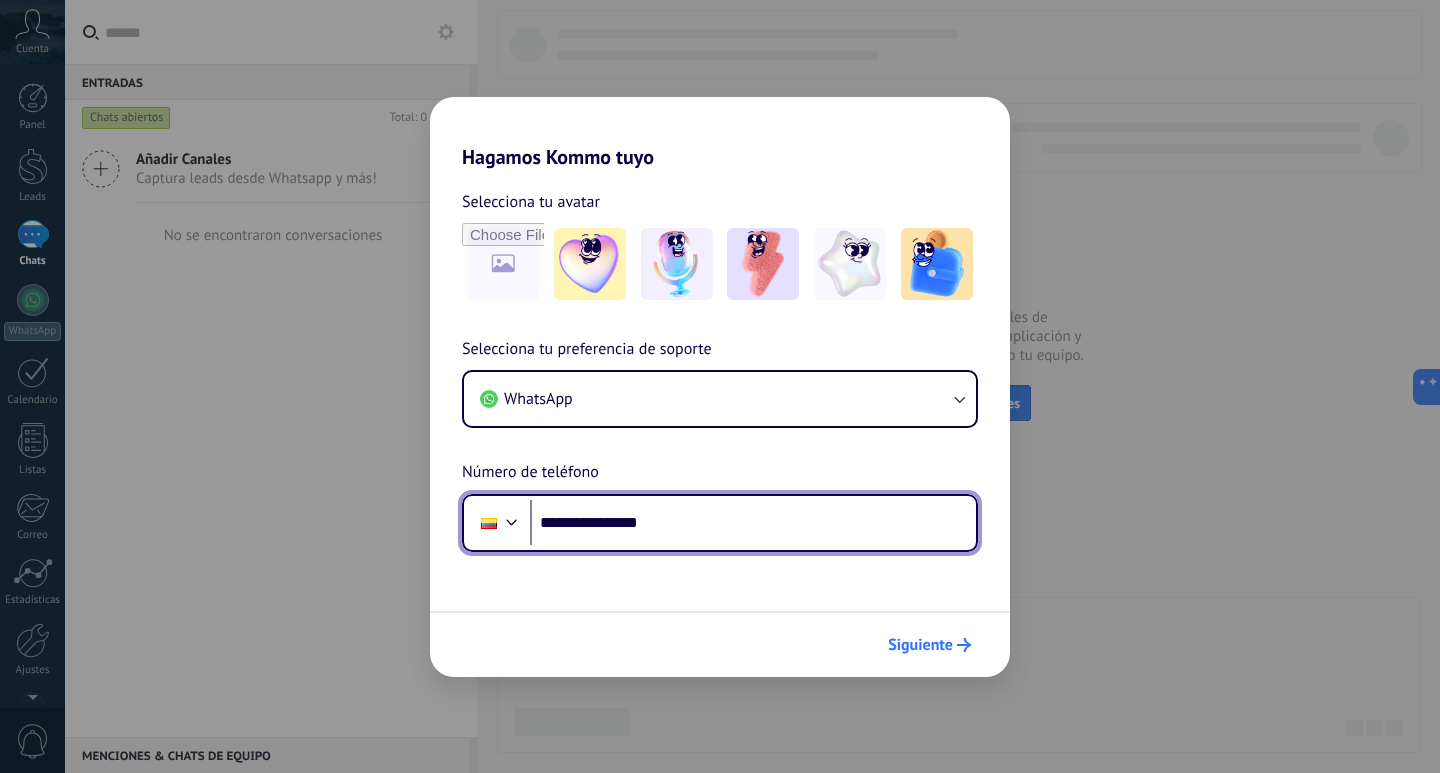 type on "**********" 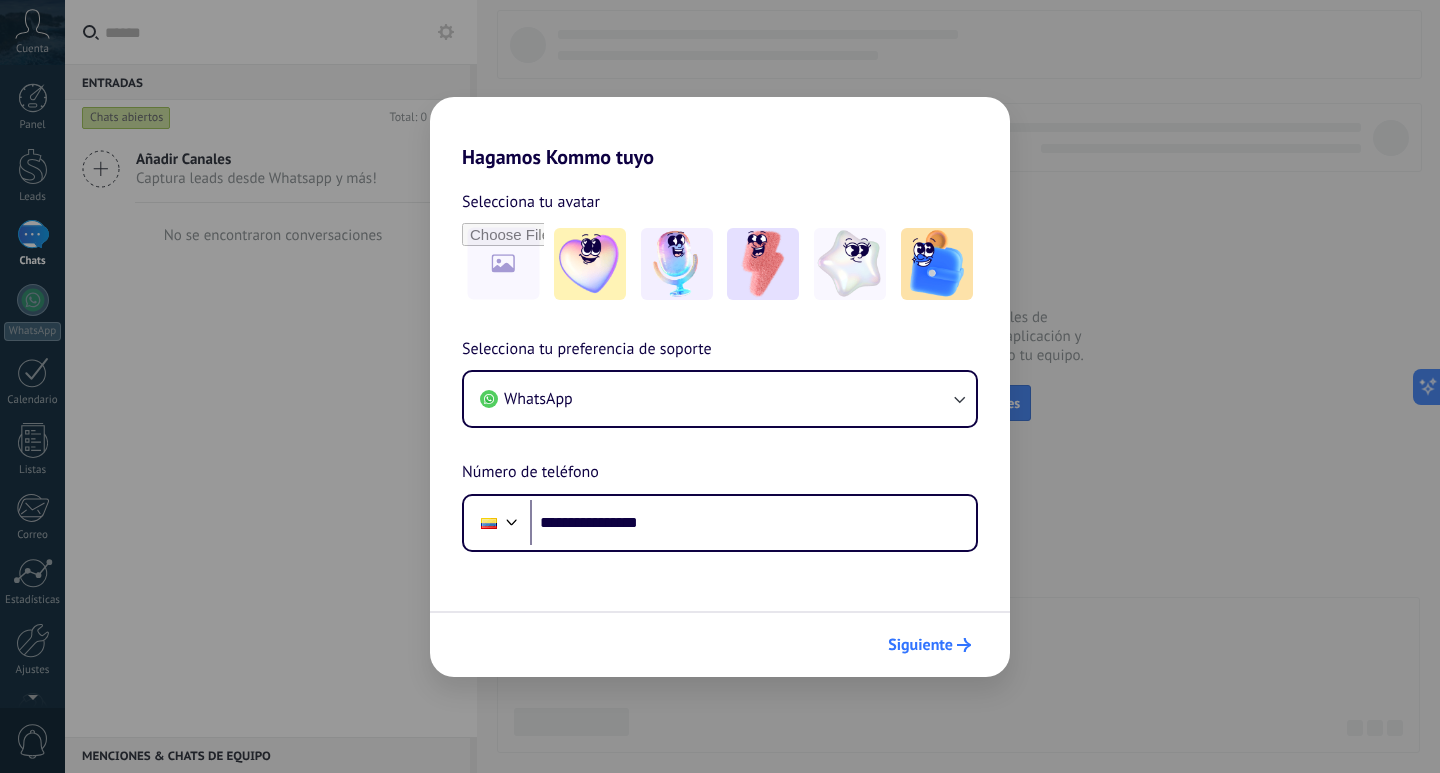 click on "Siguiente" at bounding box center [920, 645] 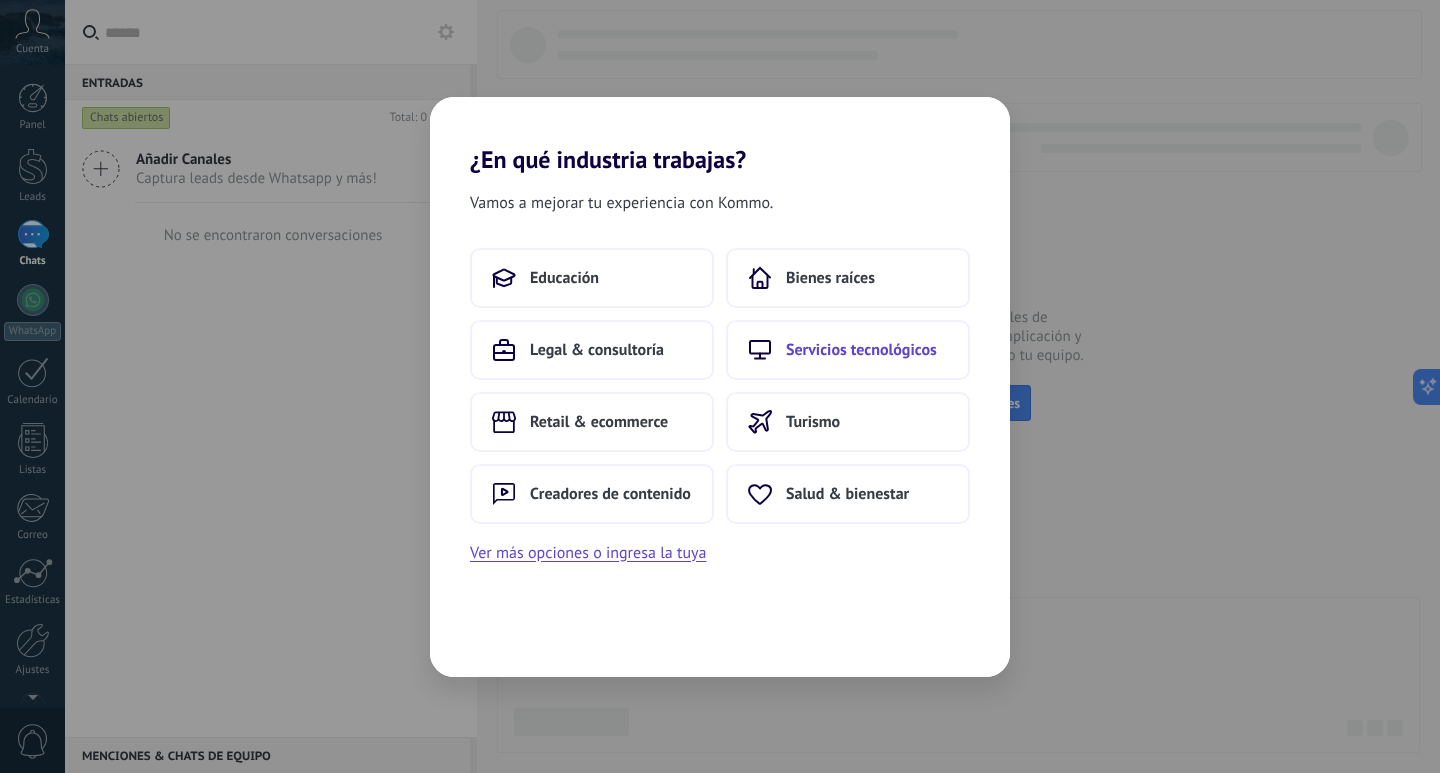 click on "Servicios tecnológicos" at bounding box center (861, 350) 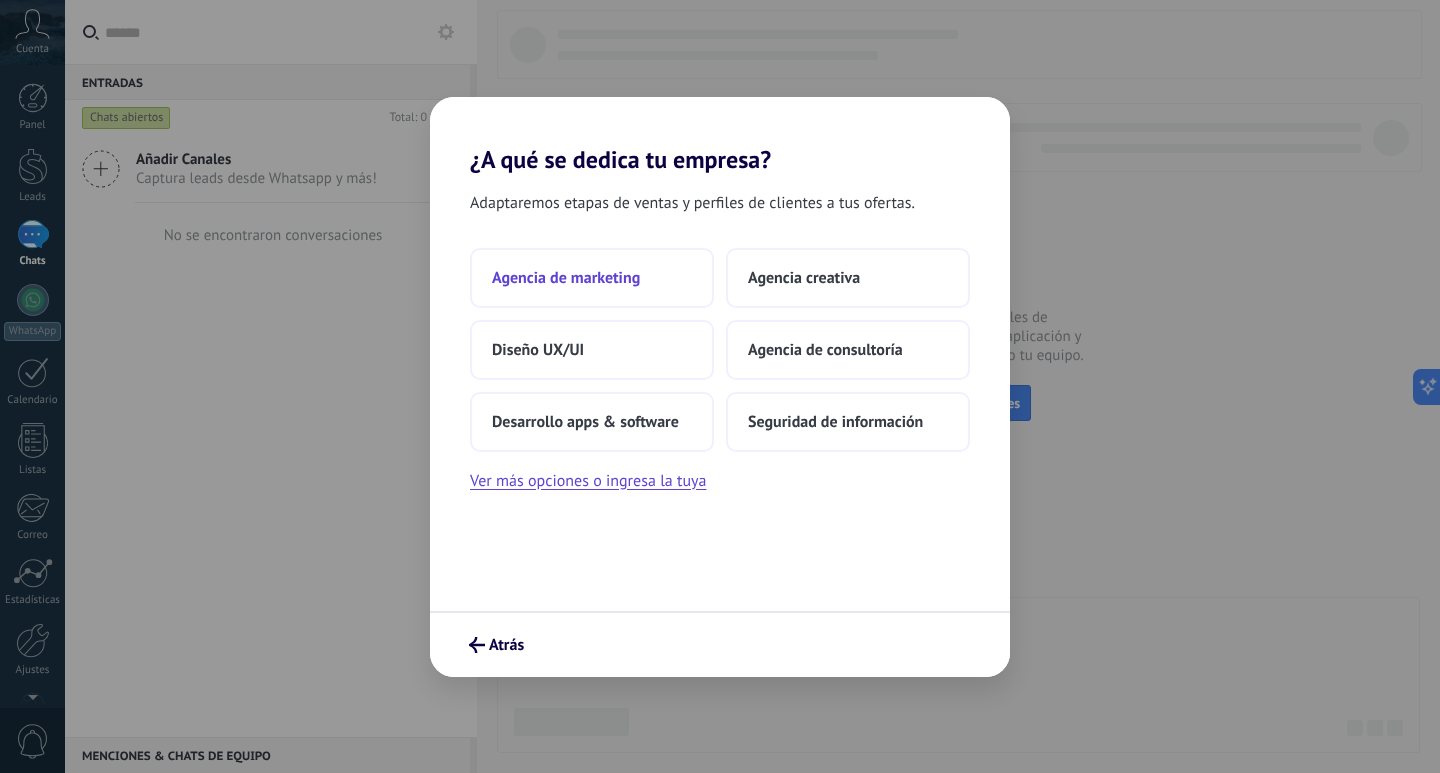 click on "Agencia de marketing" at bounding box center [566, 278] 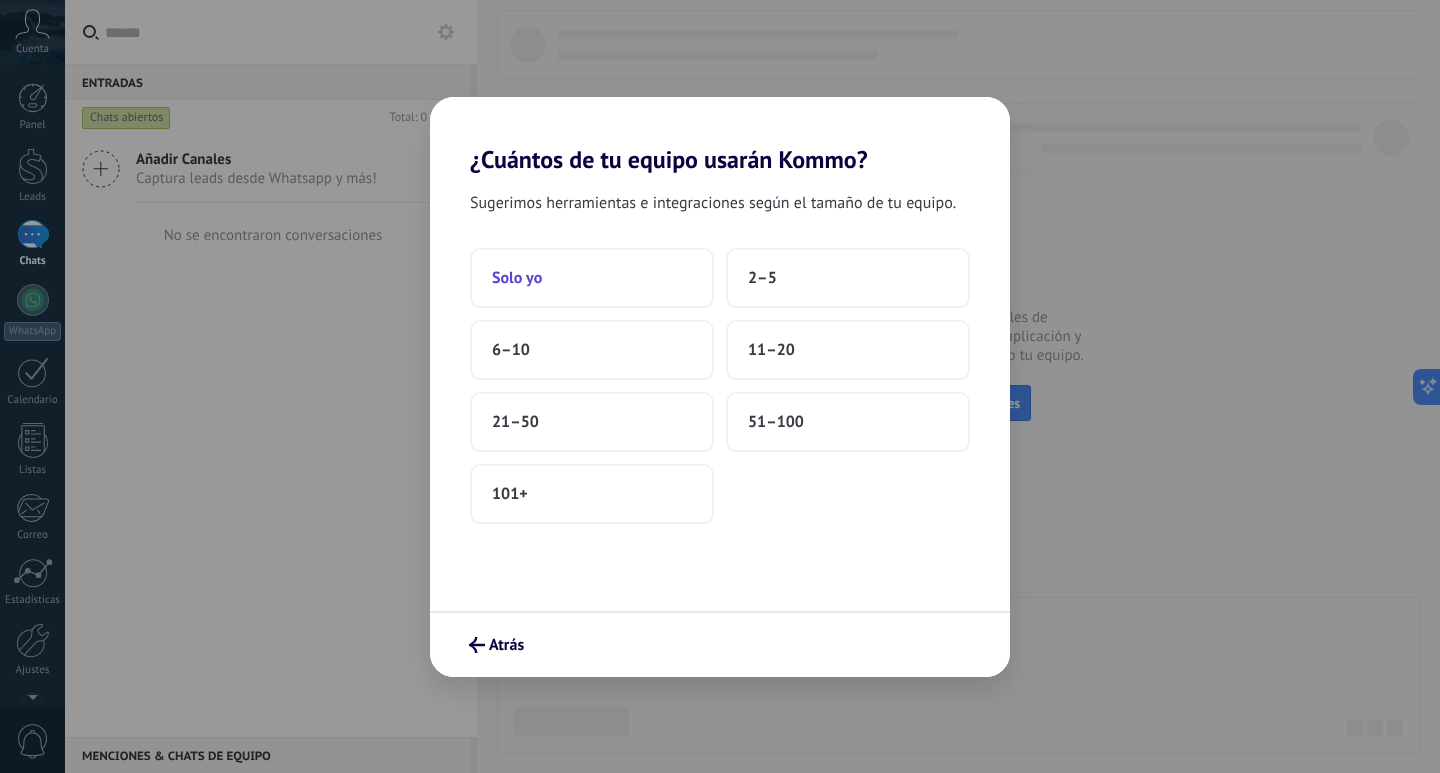 click on "Solo yo" at bounding box center (517, 278) 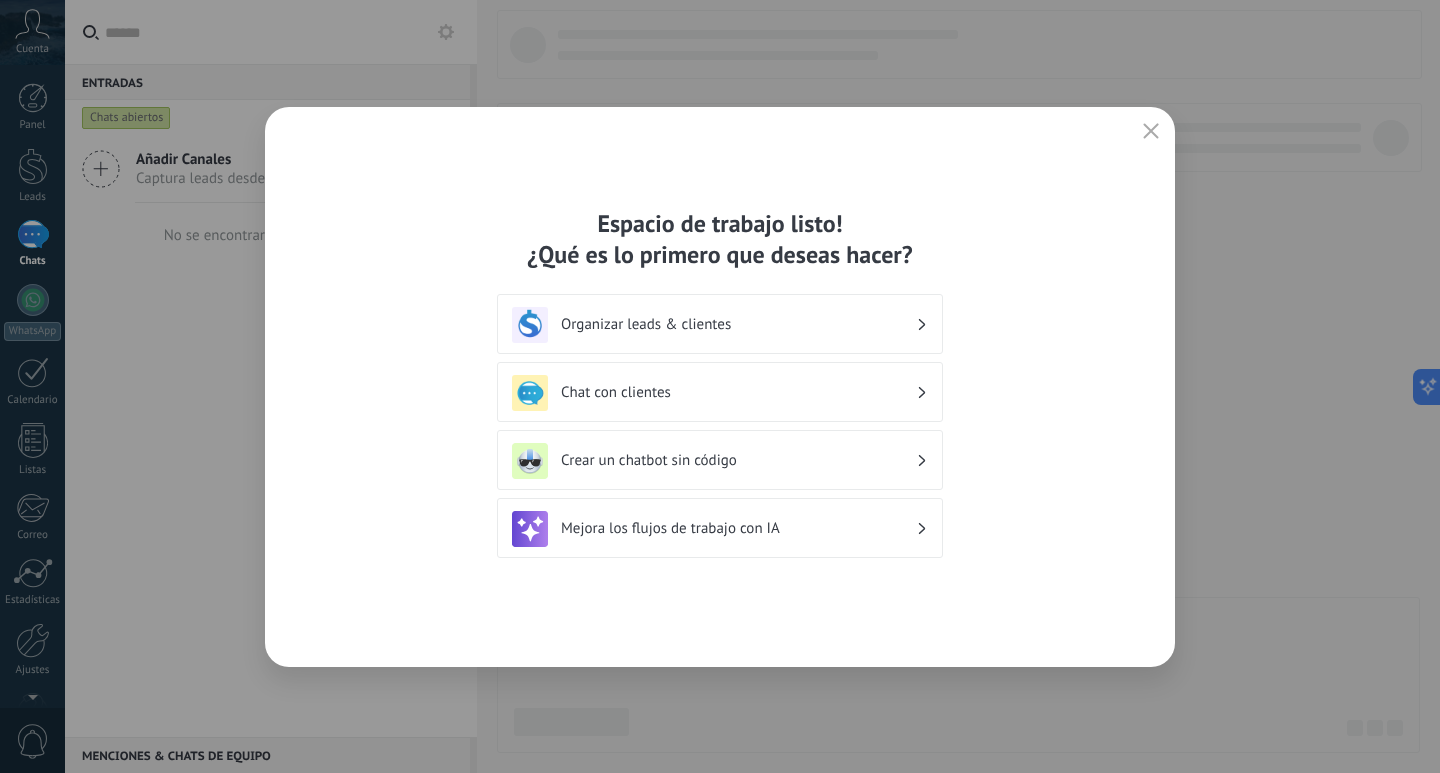 click 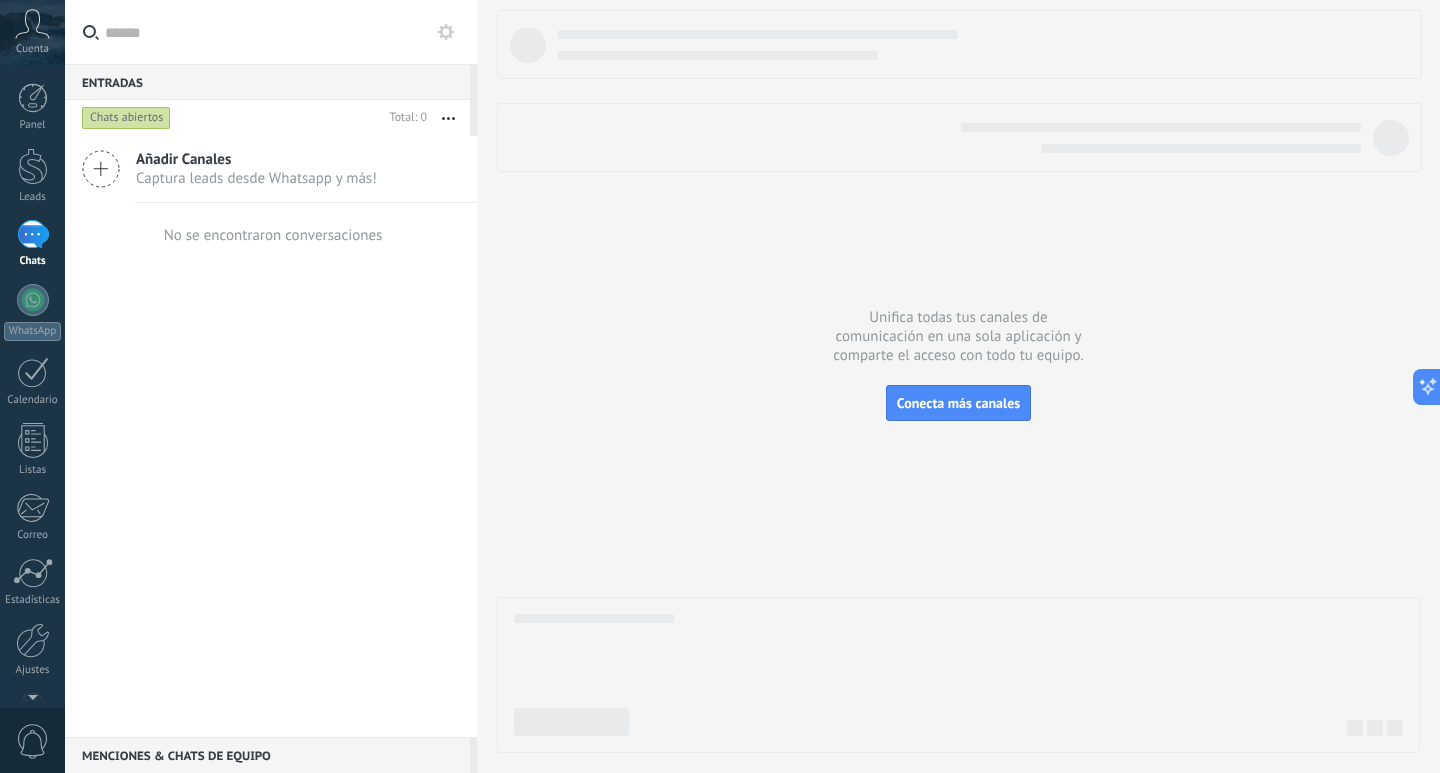 scroll, scrollTop: 59, scrollLeft: 0, axis: vertical 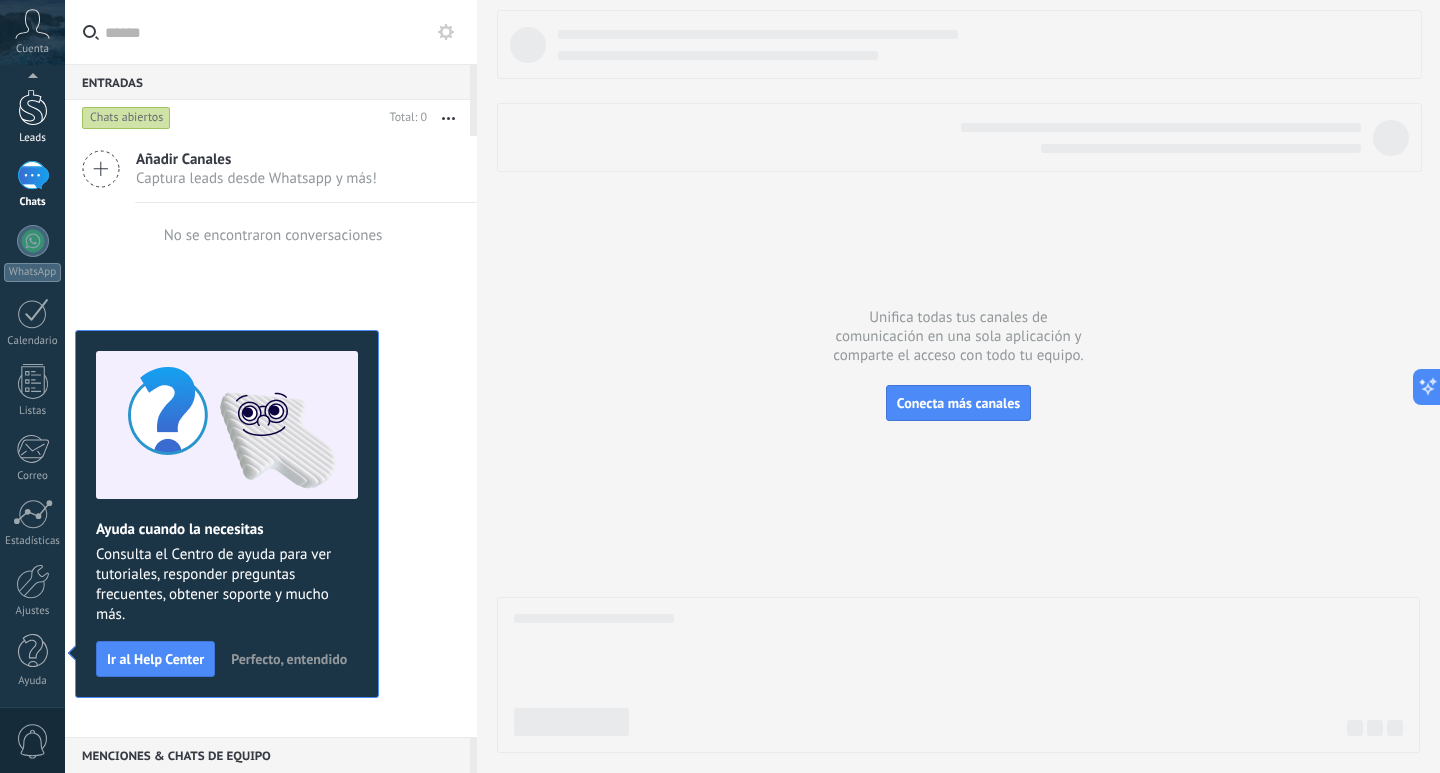 click on "Leads" at bounding box center [32, 117] 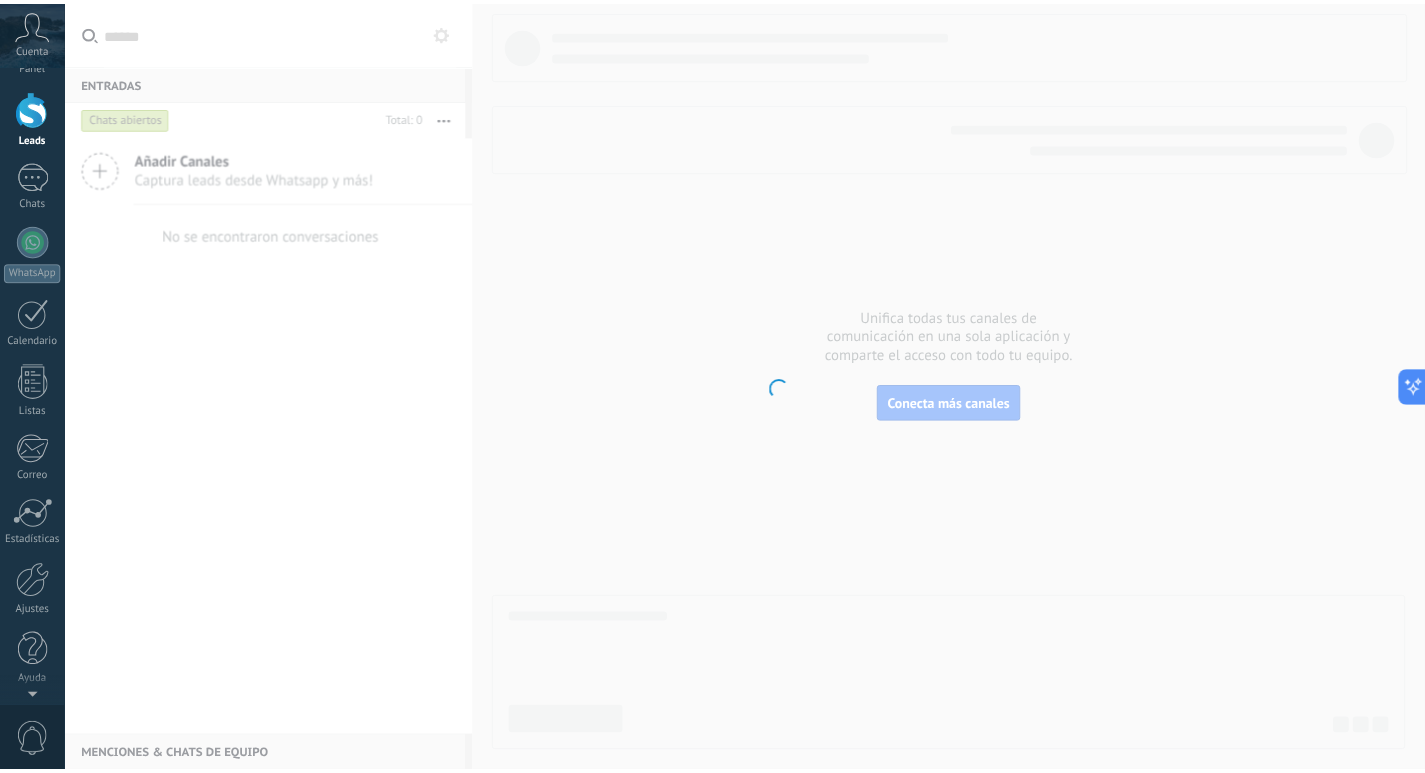 scroll, scrollTop: 0, scrollLeft: 0, axis: both 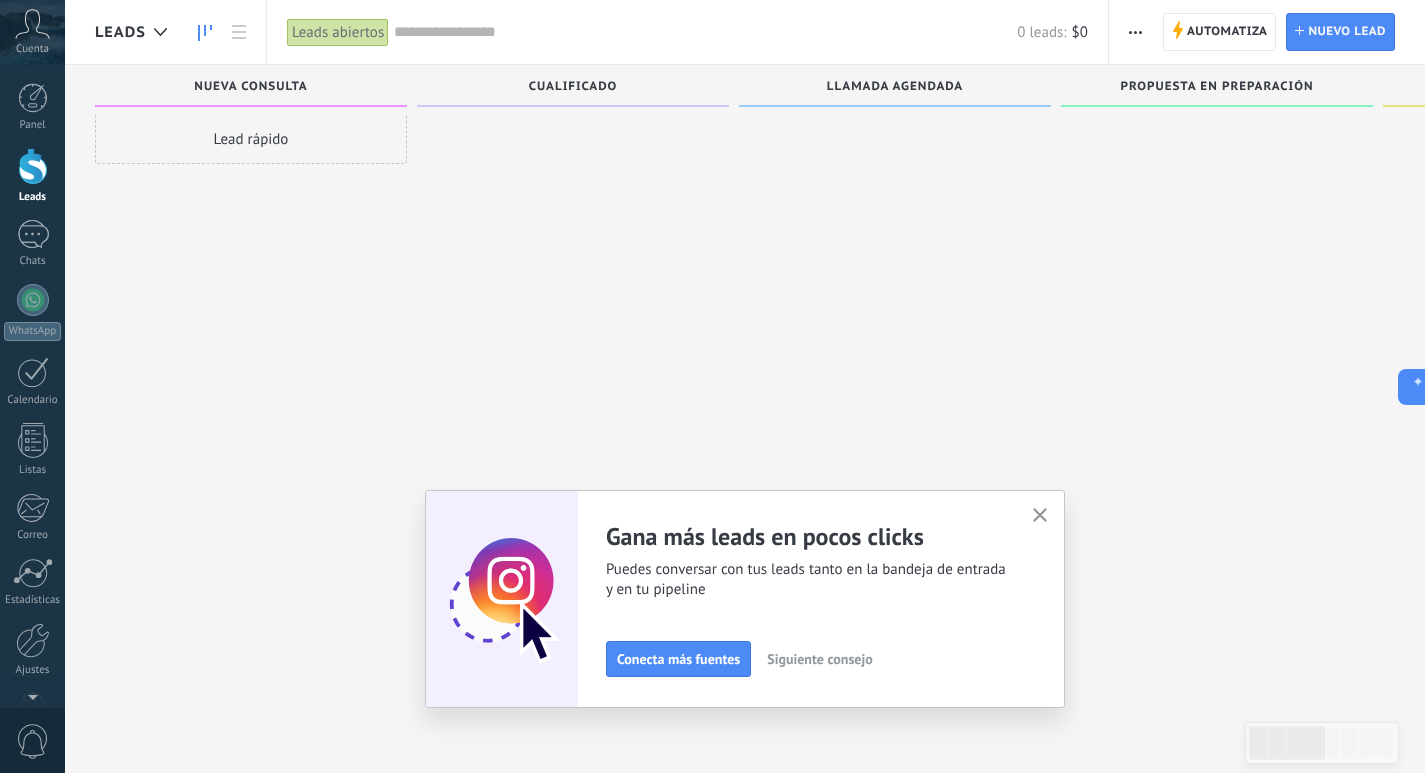 click on "Cuenta" at bounding box center [32, 49] 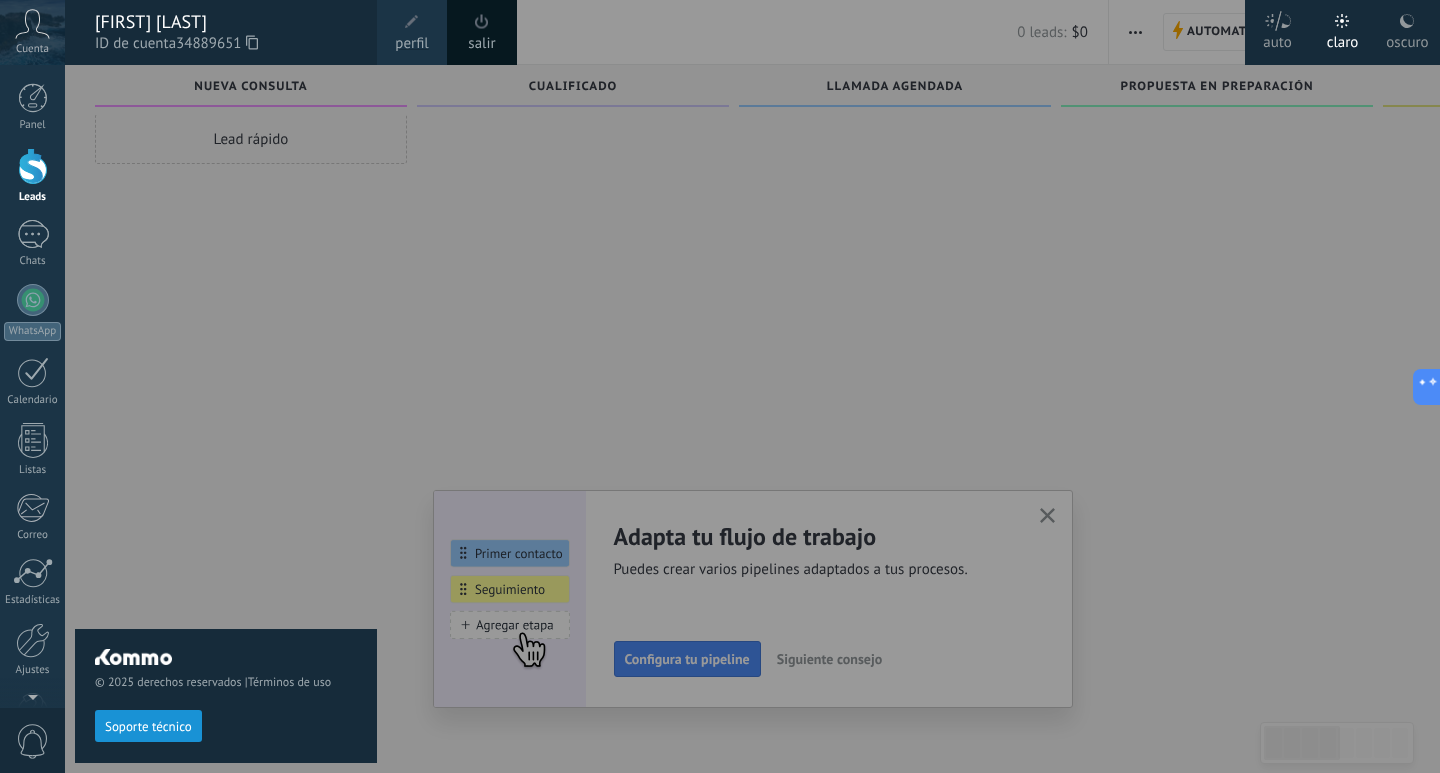click at bounding box center [785, 386] 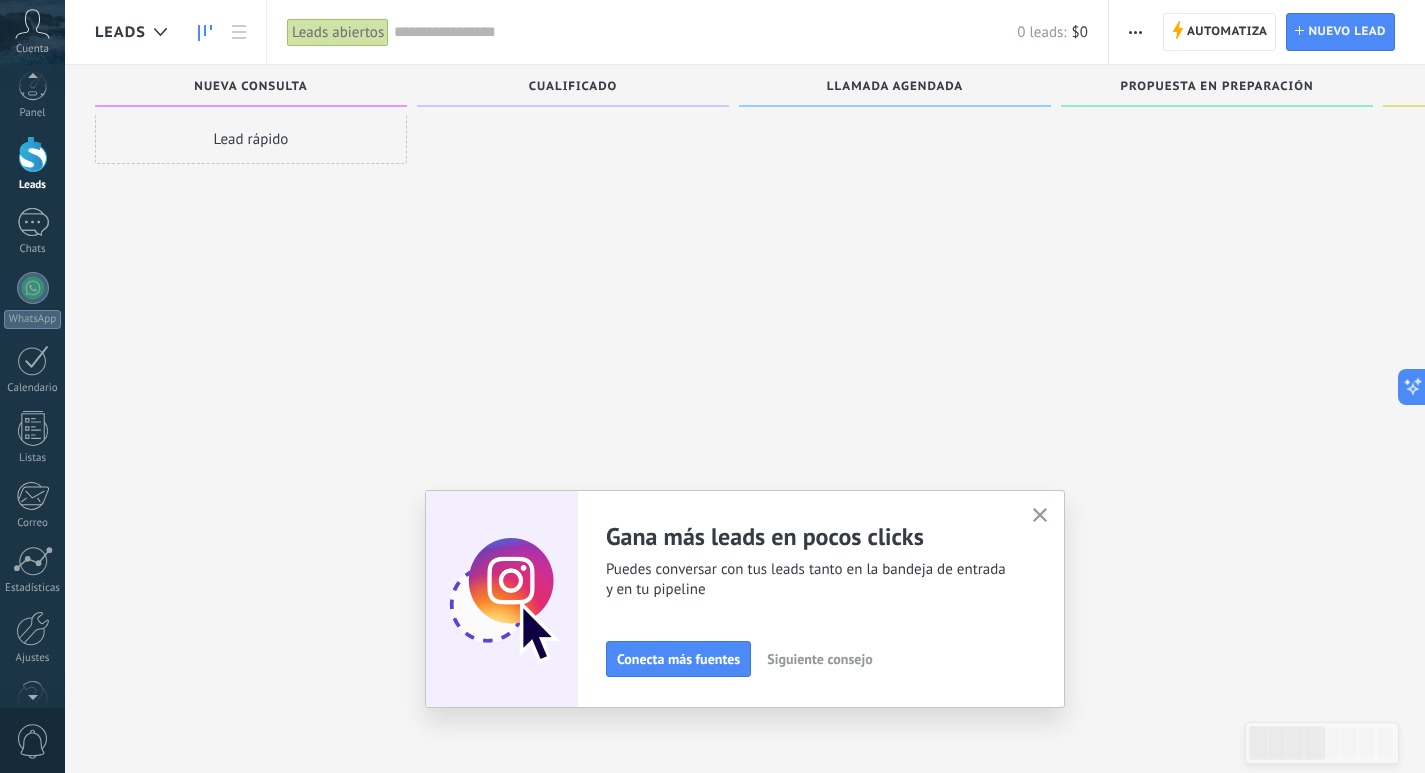 scroll, scrollTop: 0, scrollLeft: 0, axis: both 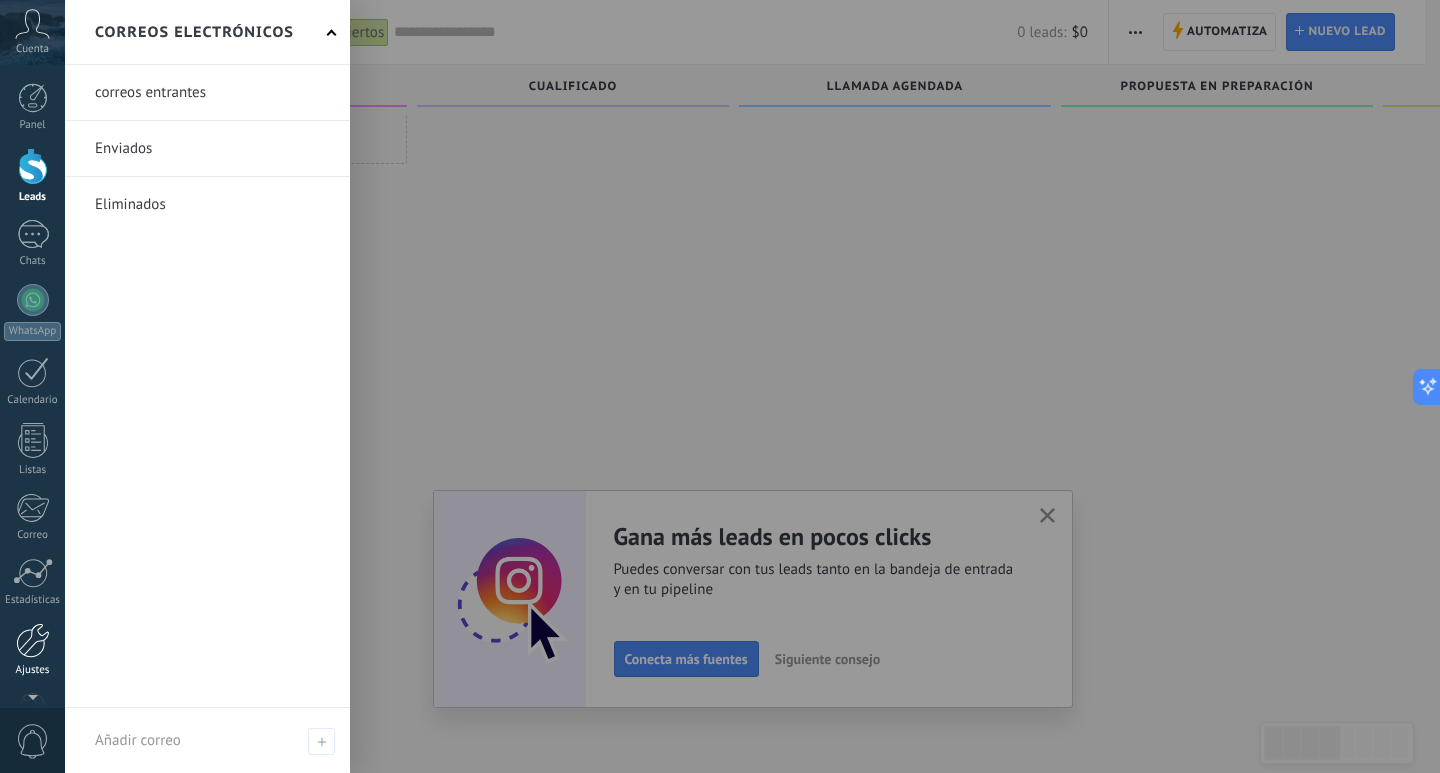 click at bounding box center (33, 640) 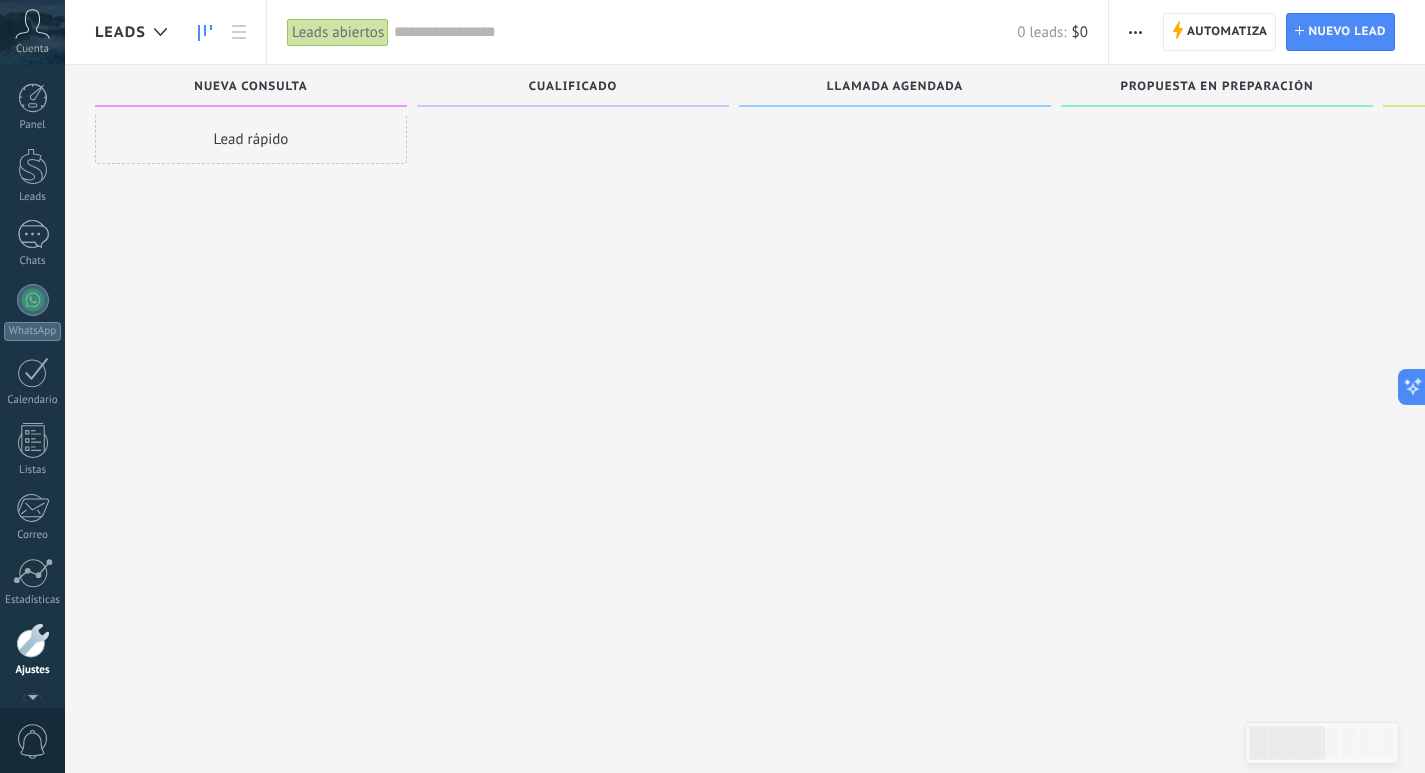 scroll, scrollTop: 59, scrollLeft: 0, axis: vertical 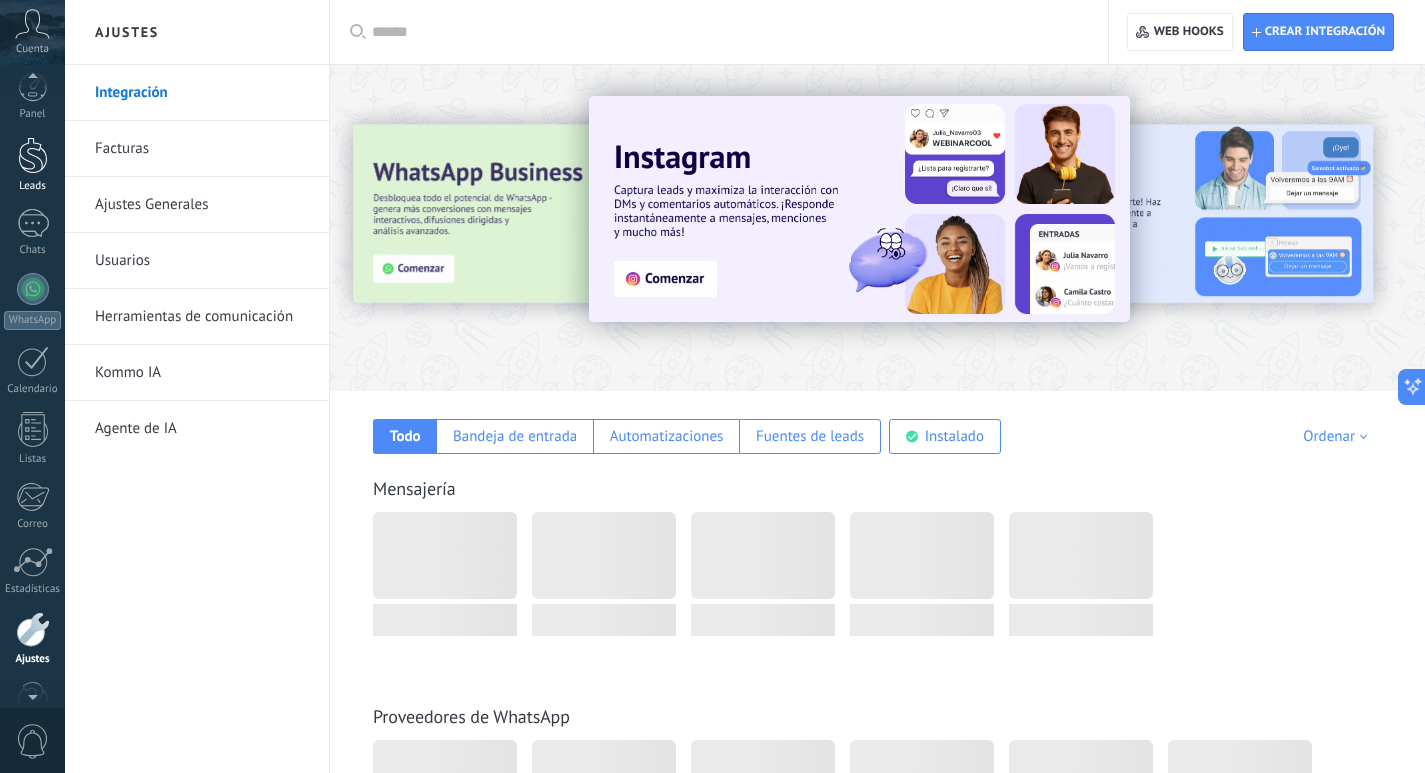 click at bounding box center (33, 155) 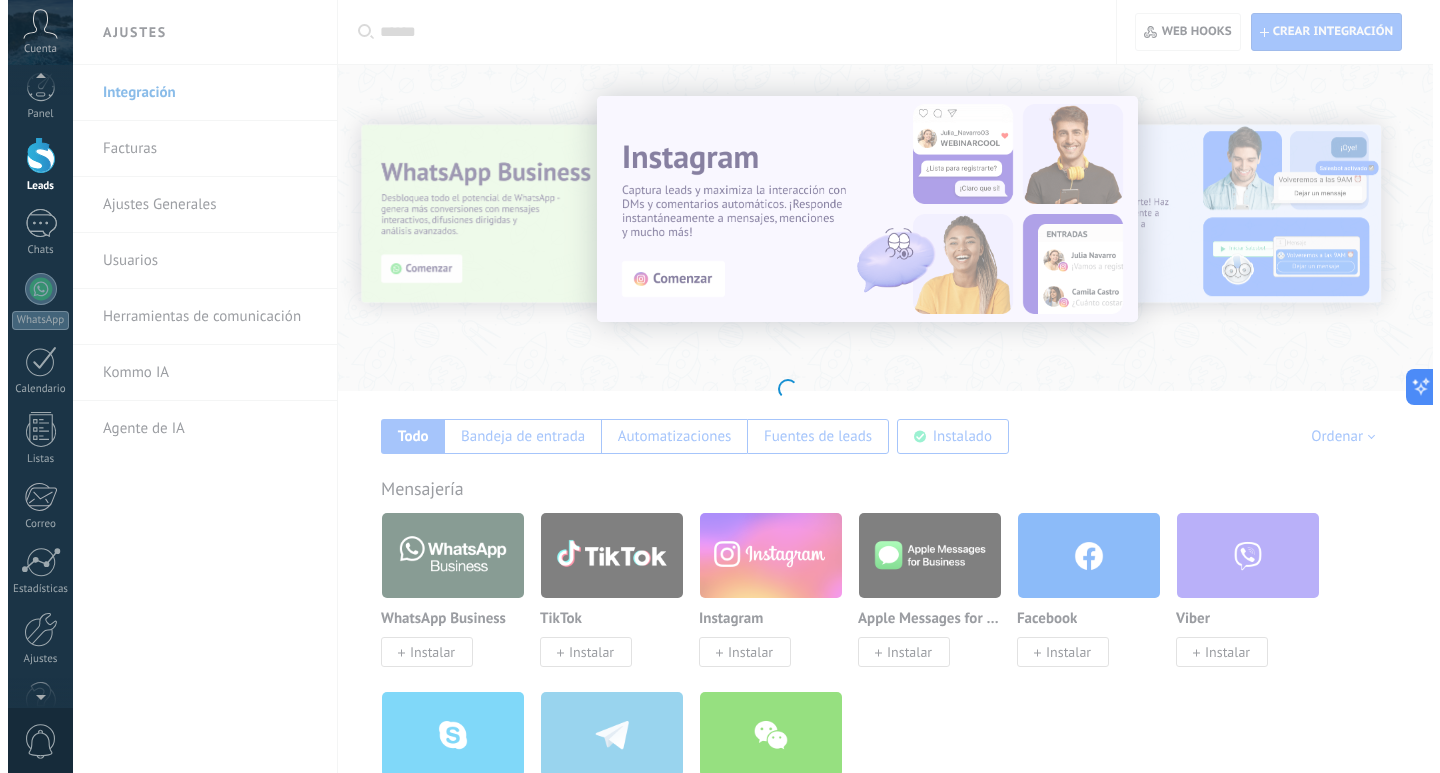 scroll, scrollTop: 0, scrollLeft: 0, axis: both 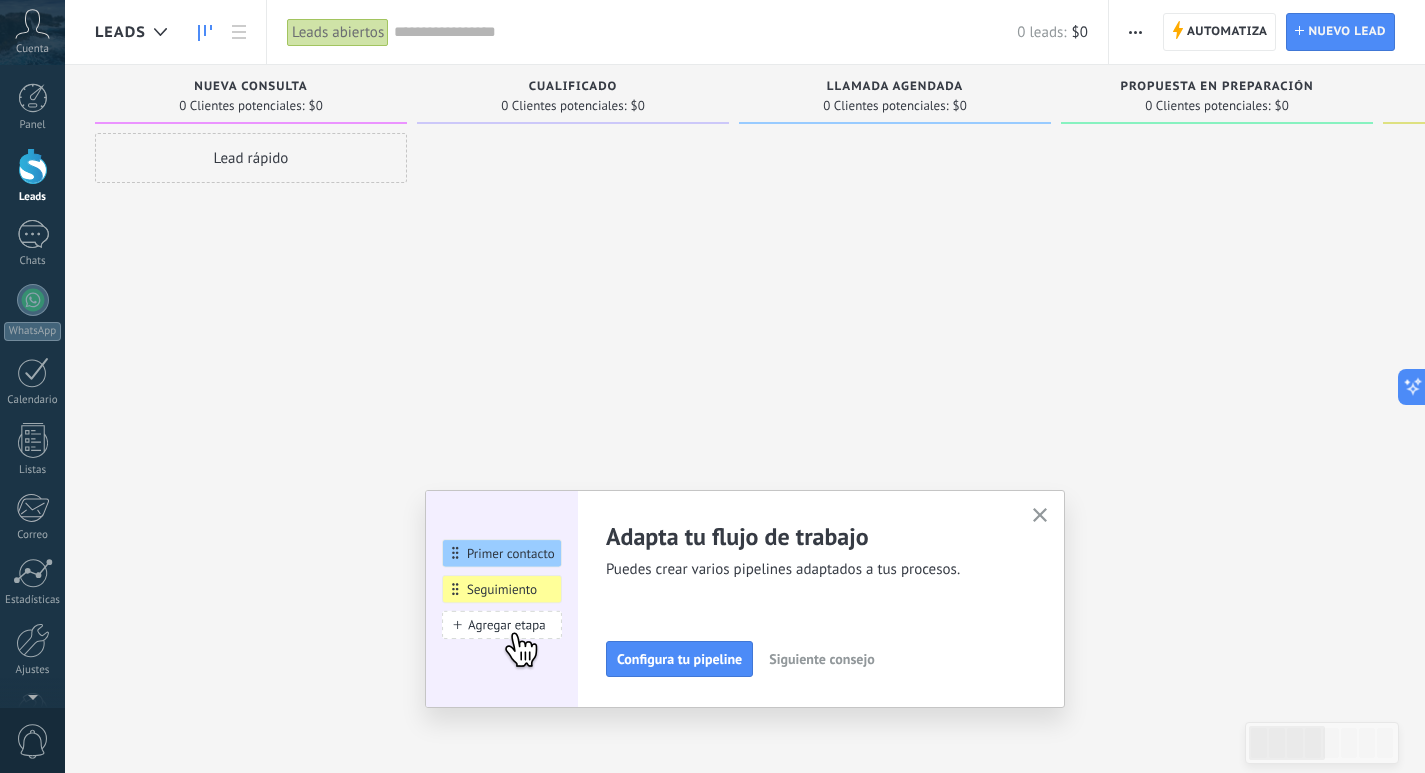 click at bounding box center (1135, 32) 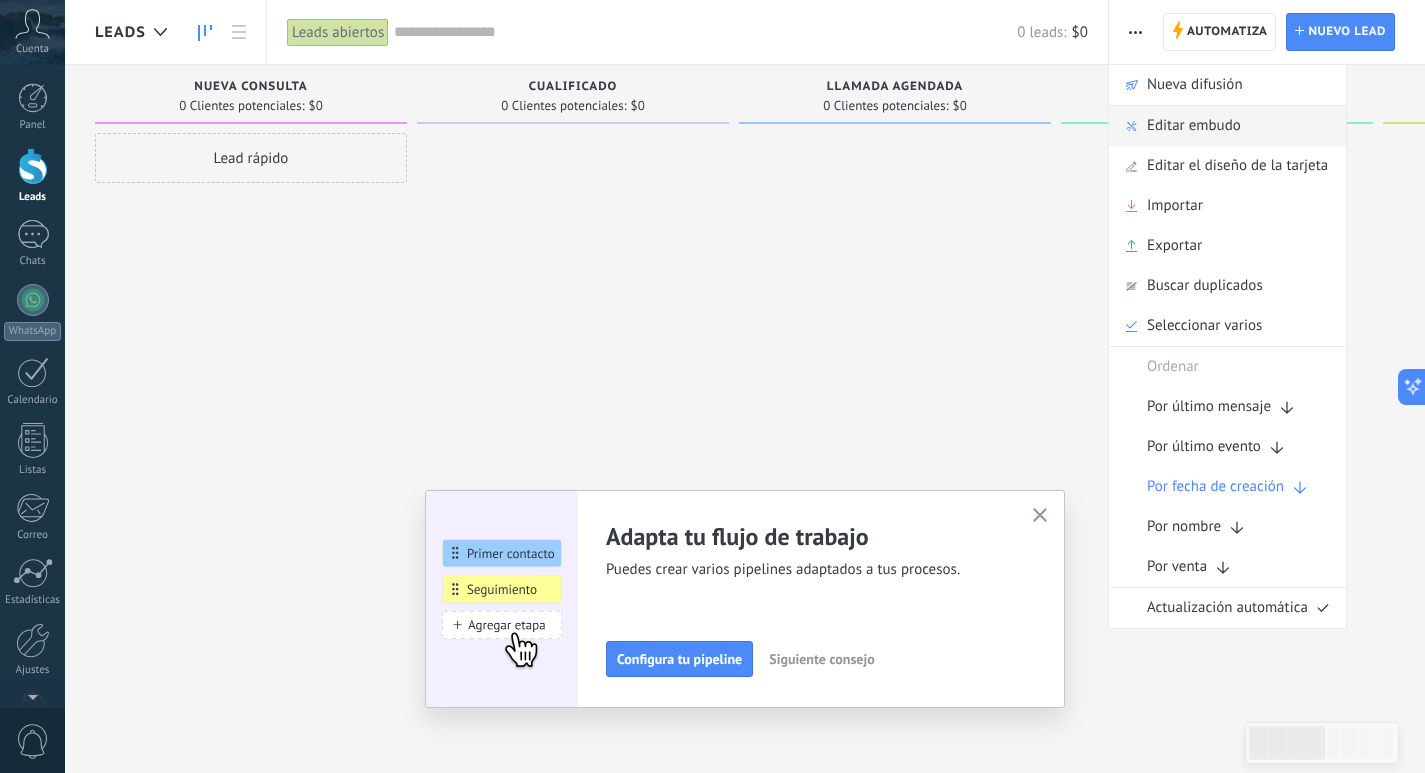 click on "Editar embudo" at bounding box center [1194, 126] 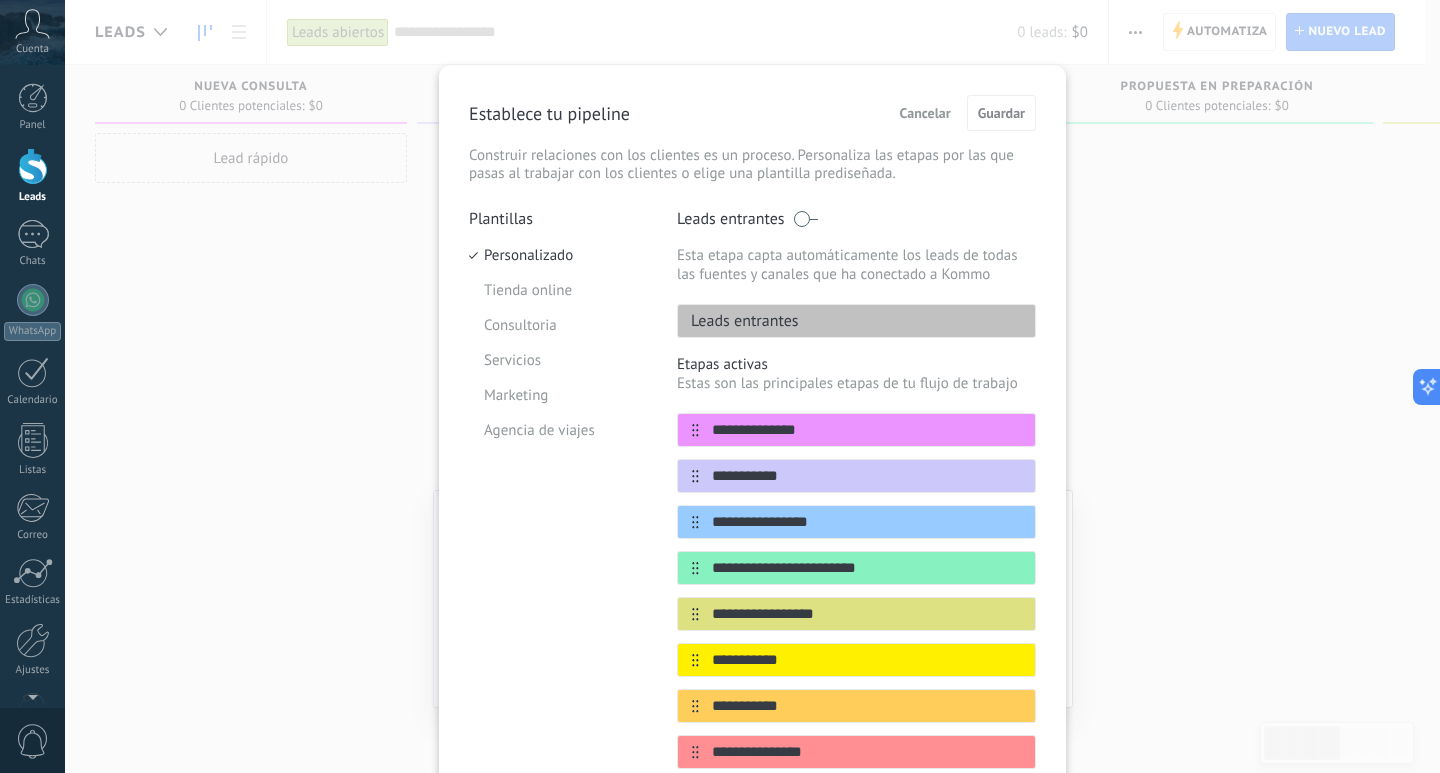 click on "**********" at bounding box center (856, 585) 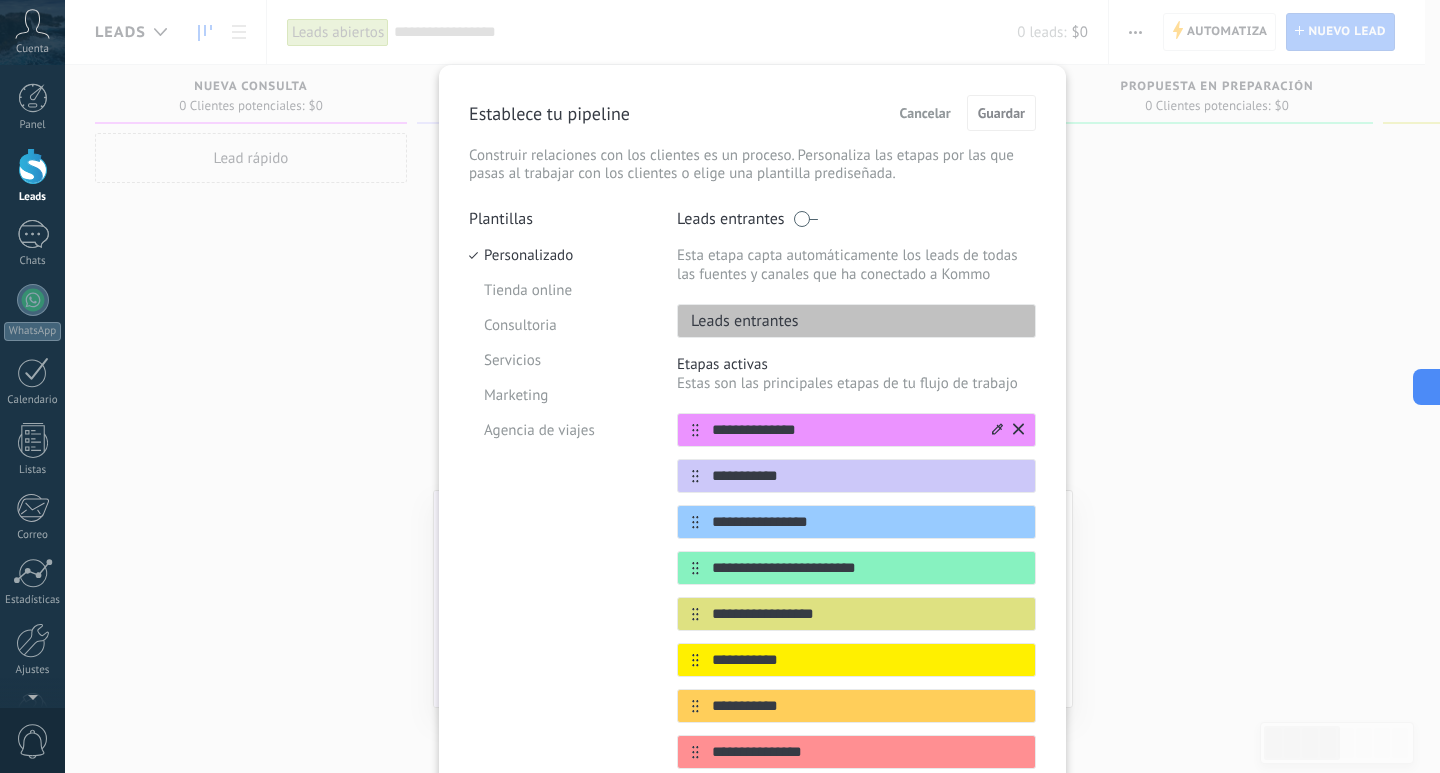click on "**********" at bounding box center (844, 430) 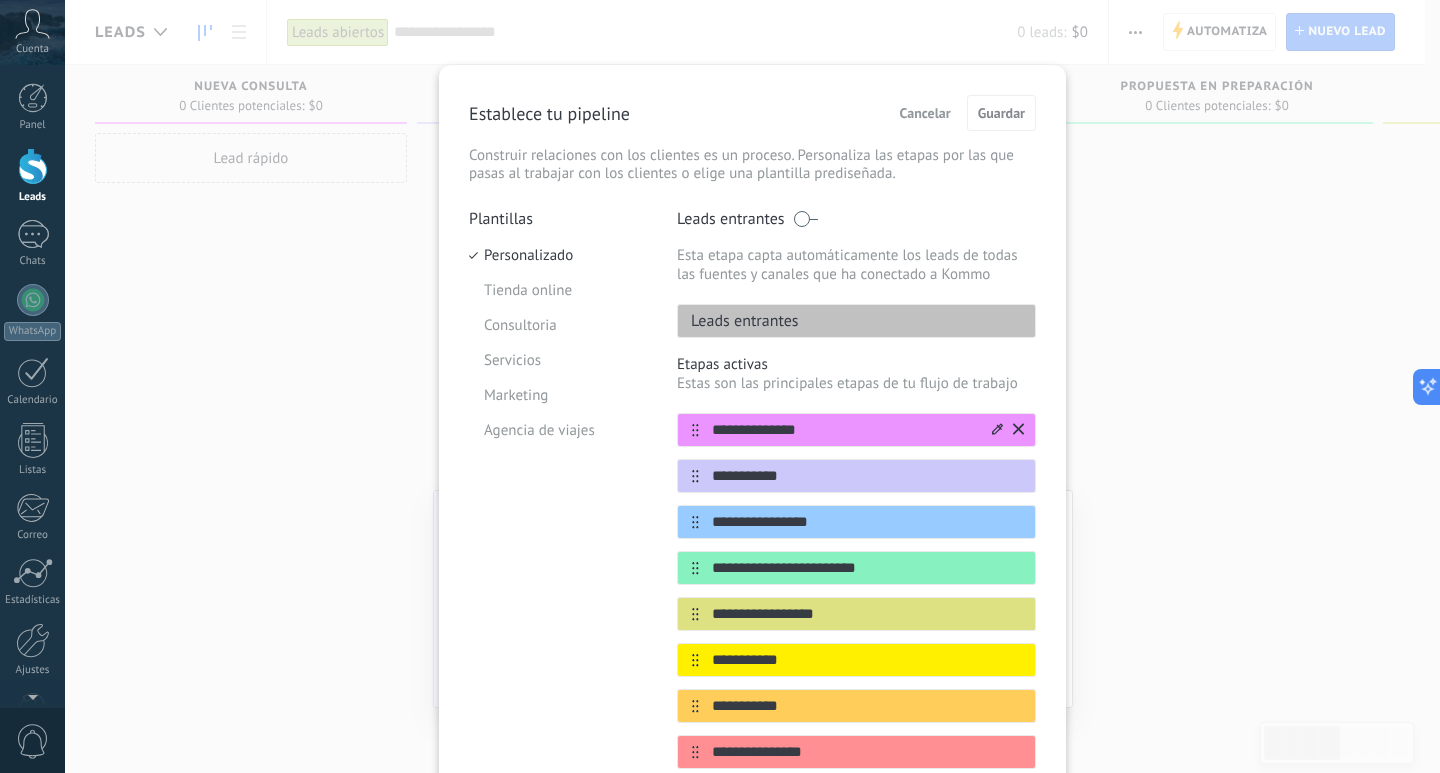 click on "**********" at bounding box center (844, 430) 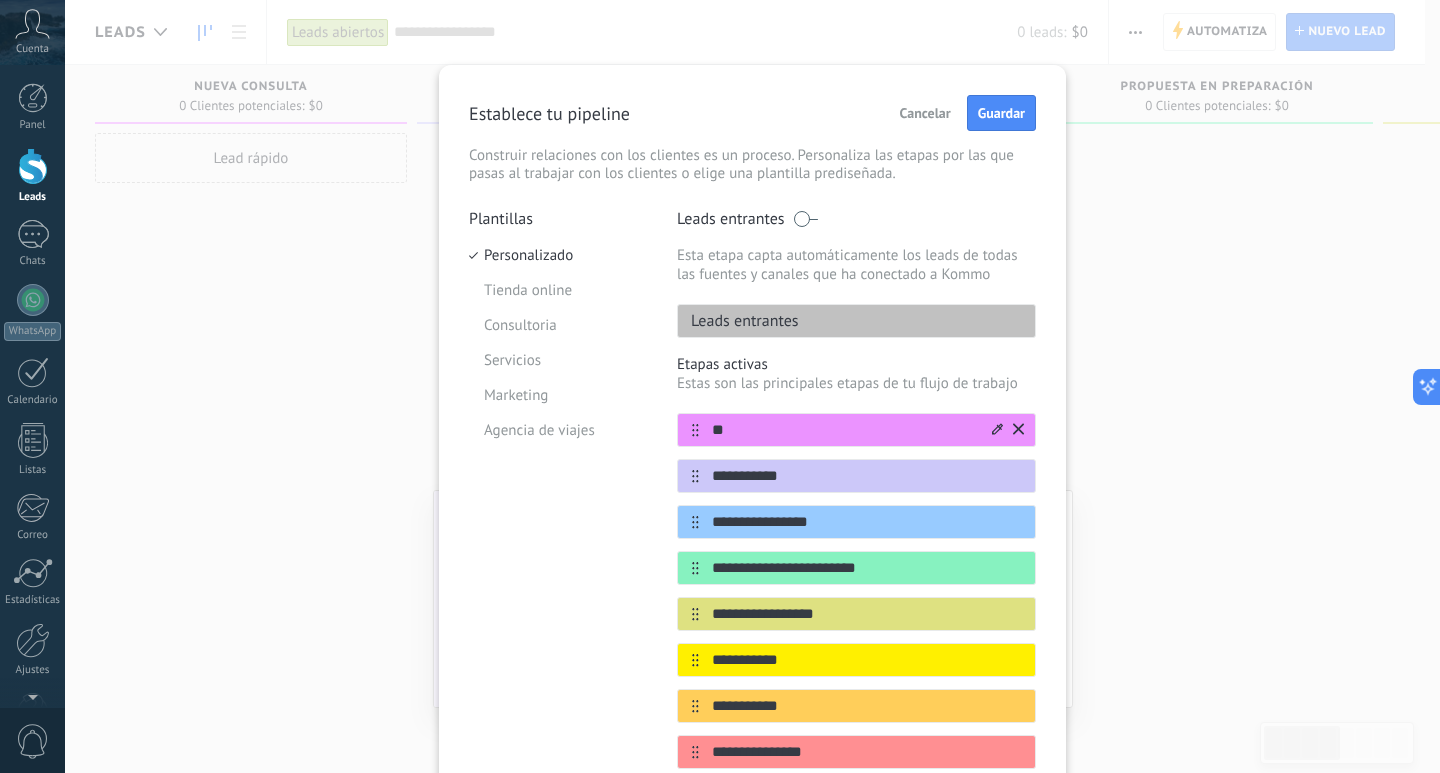 type on "*" 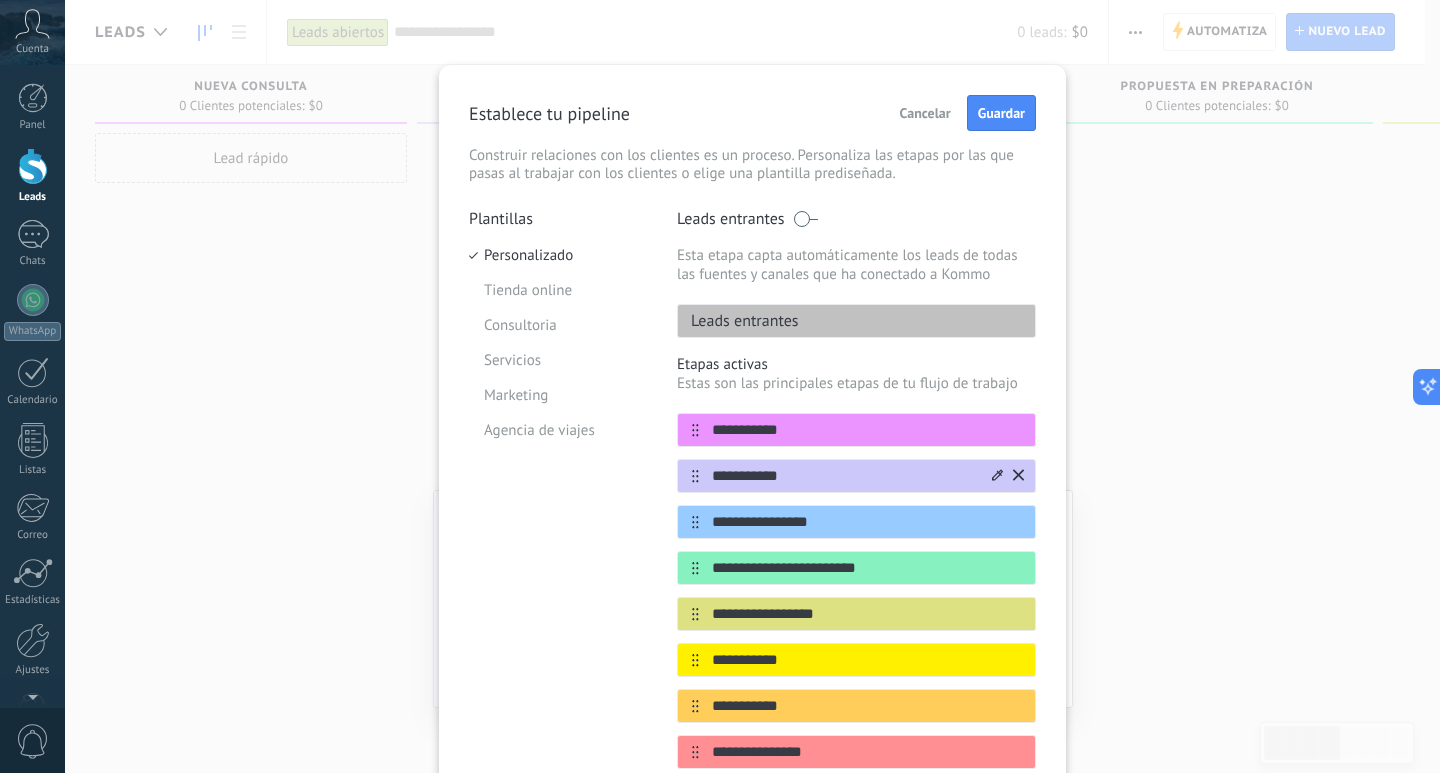 type on "**********" 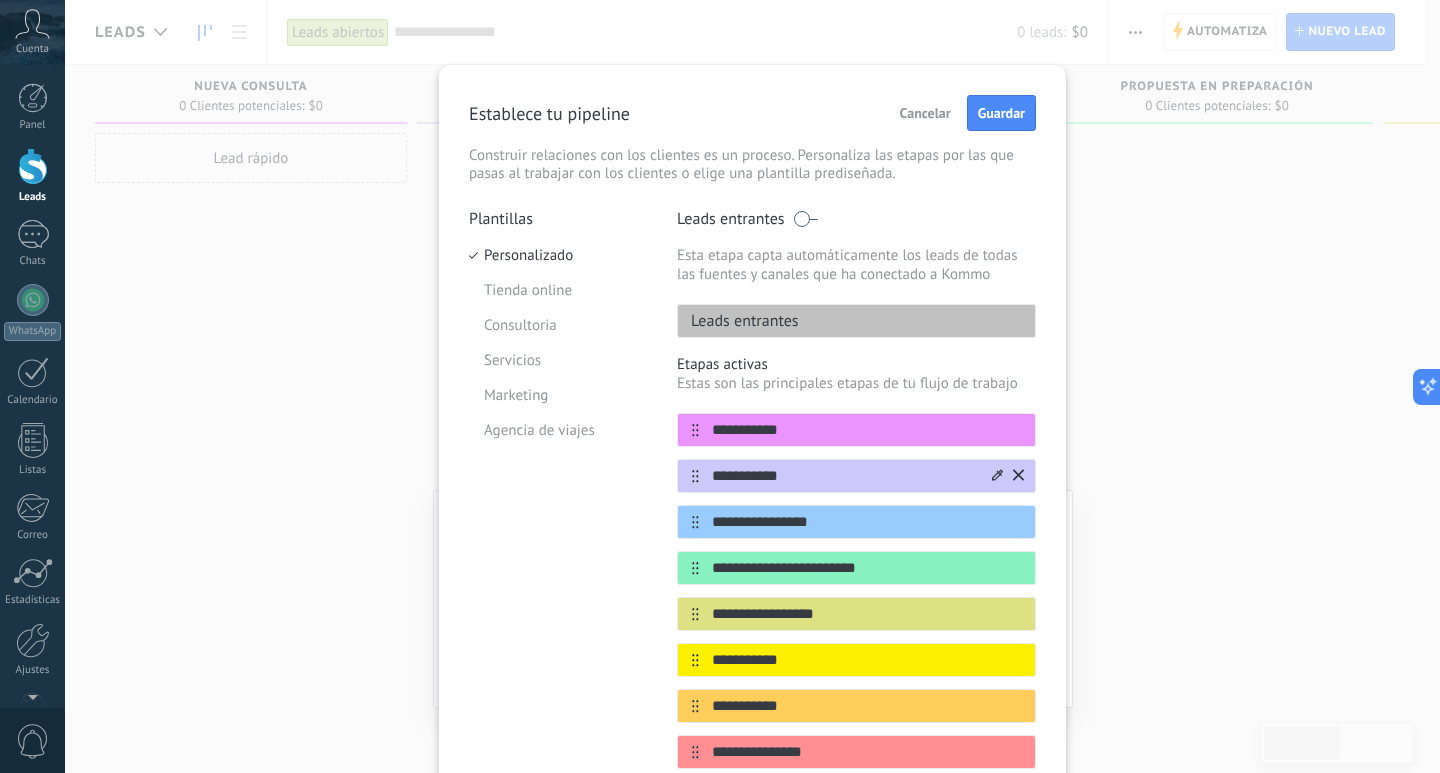 click on "**********" at bounding box center (844, 476) 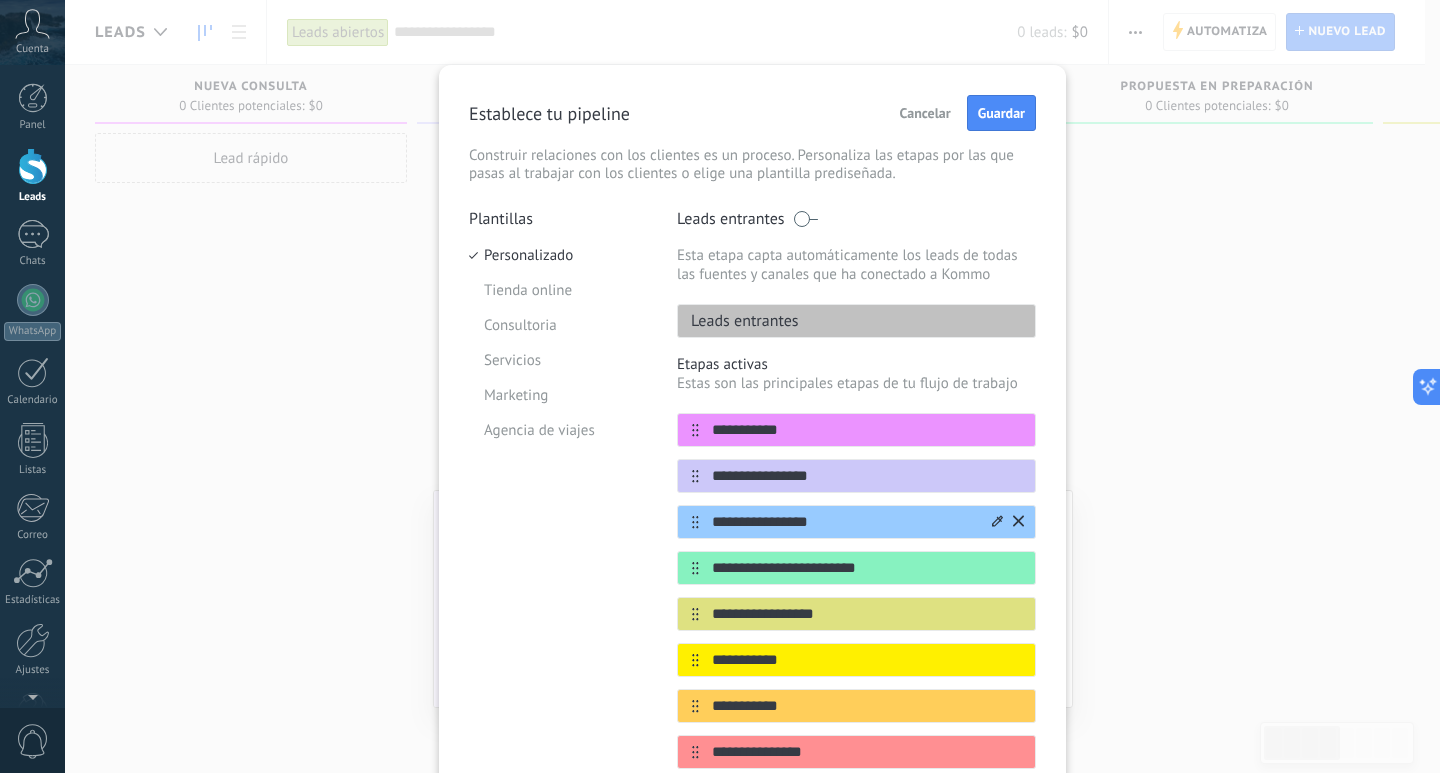 type on "**********" 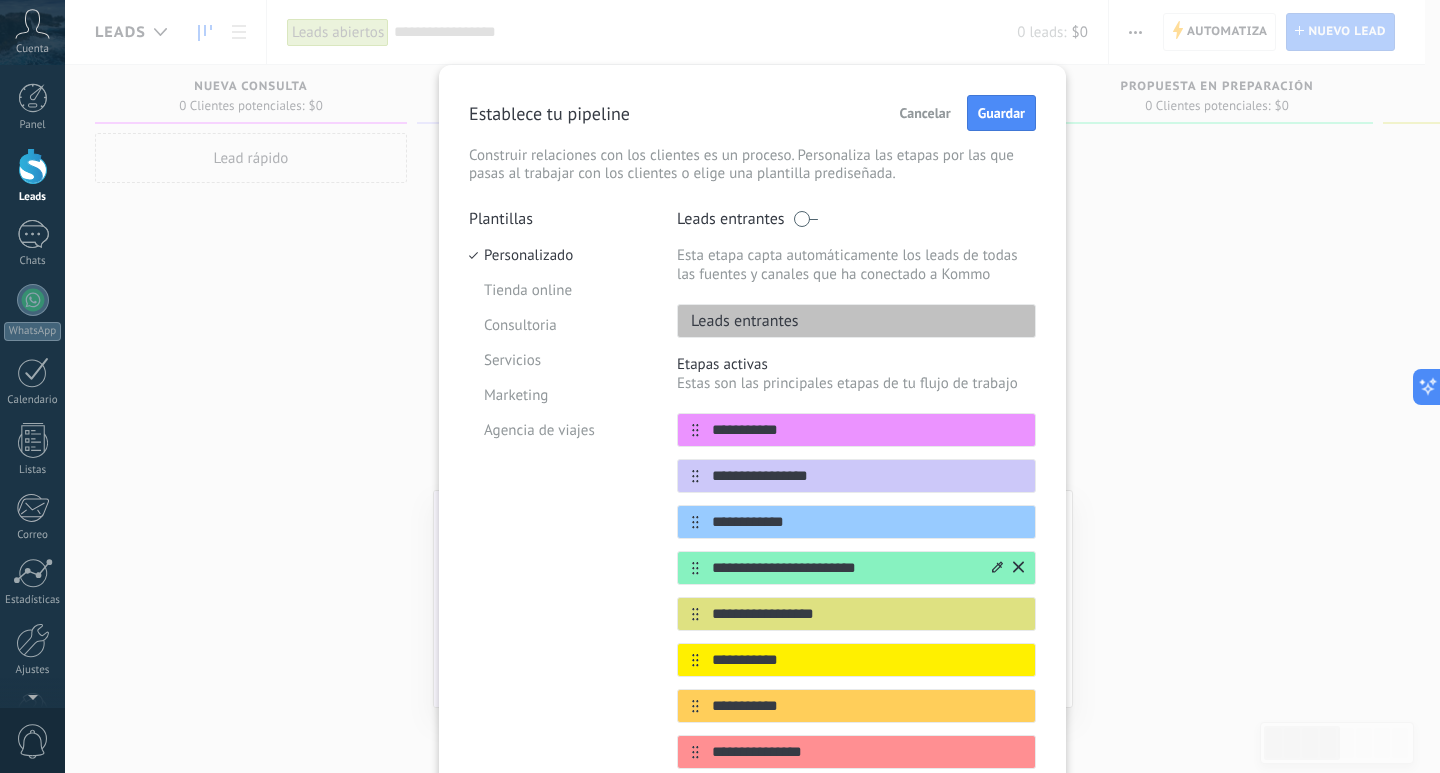 type on "**********" 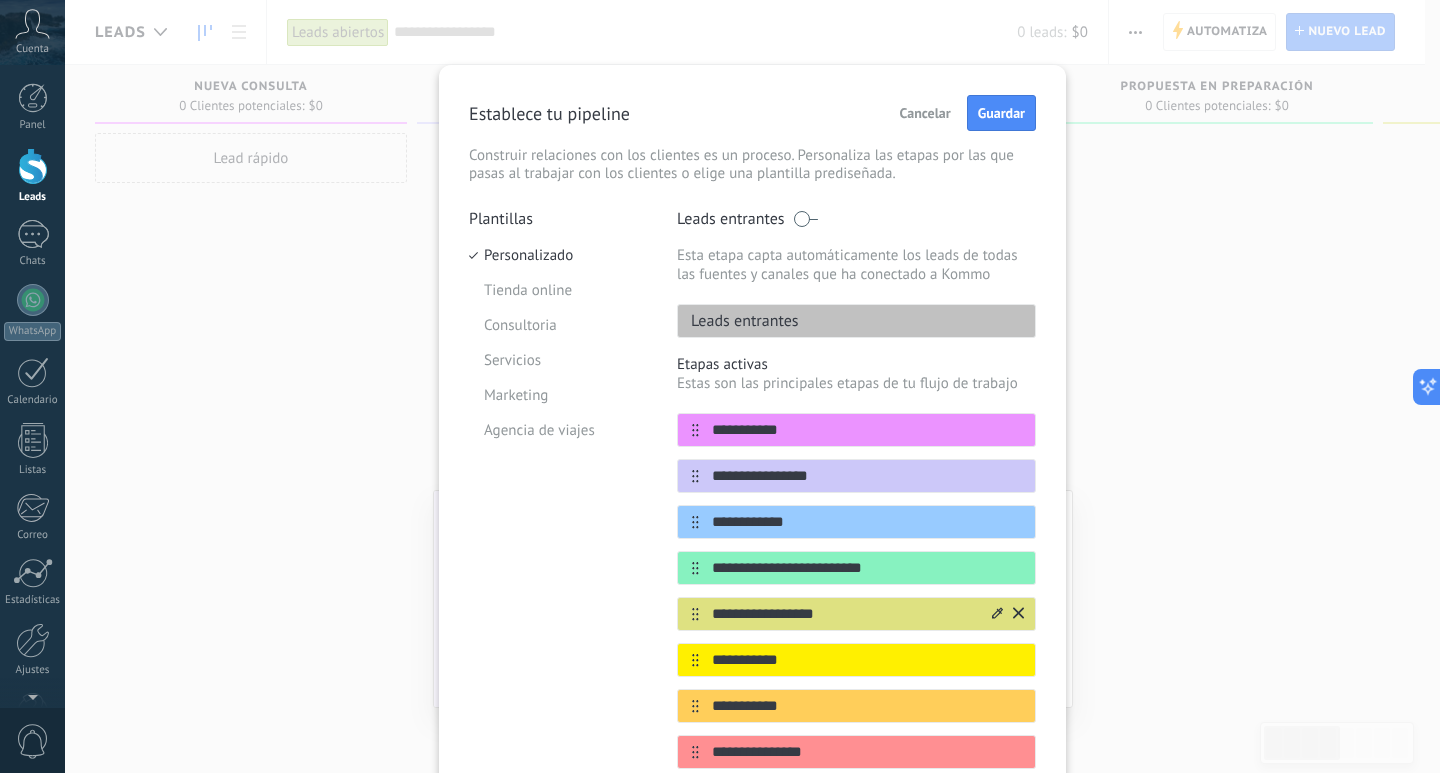 type on "**********" 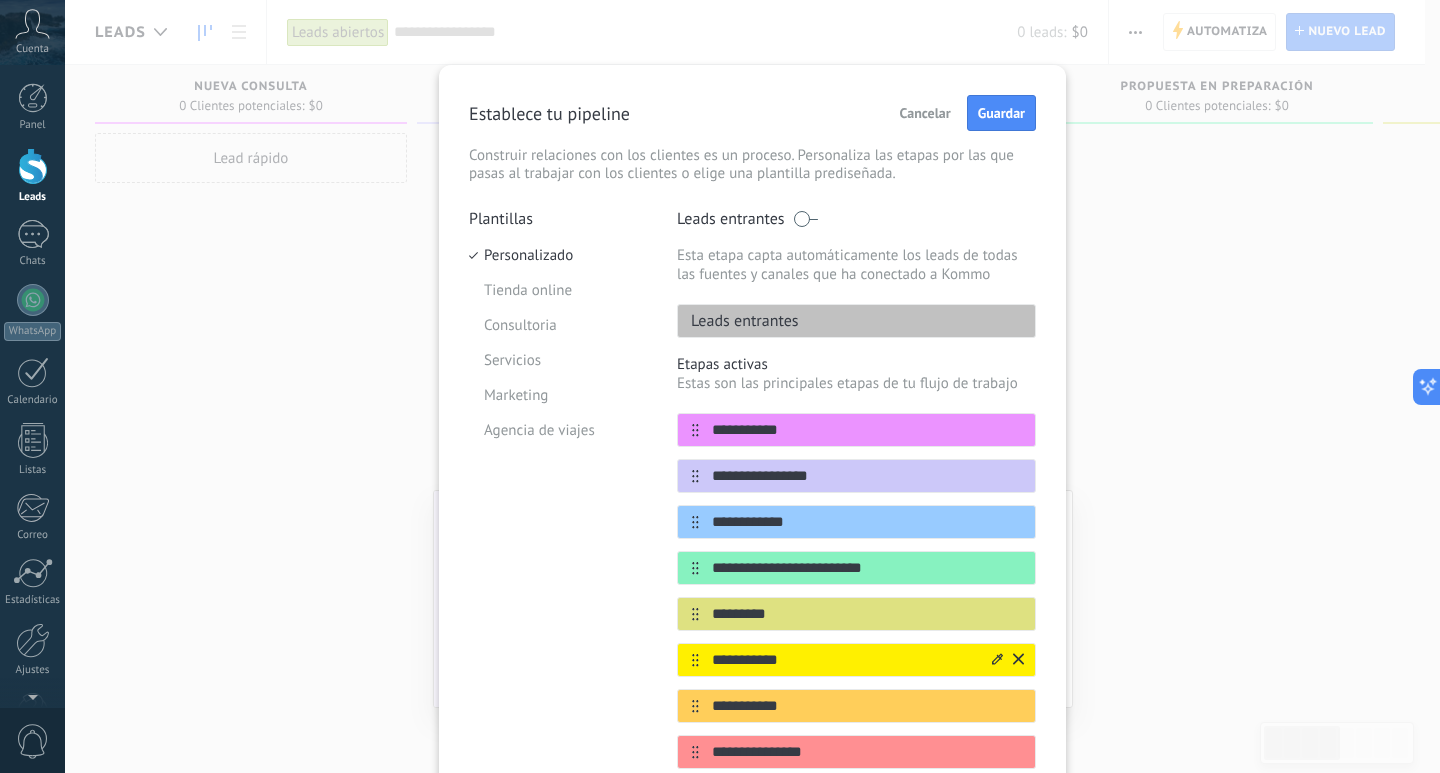 type on "*********" 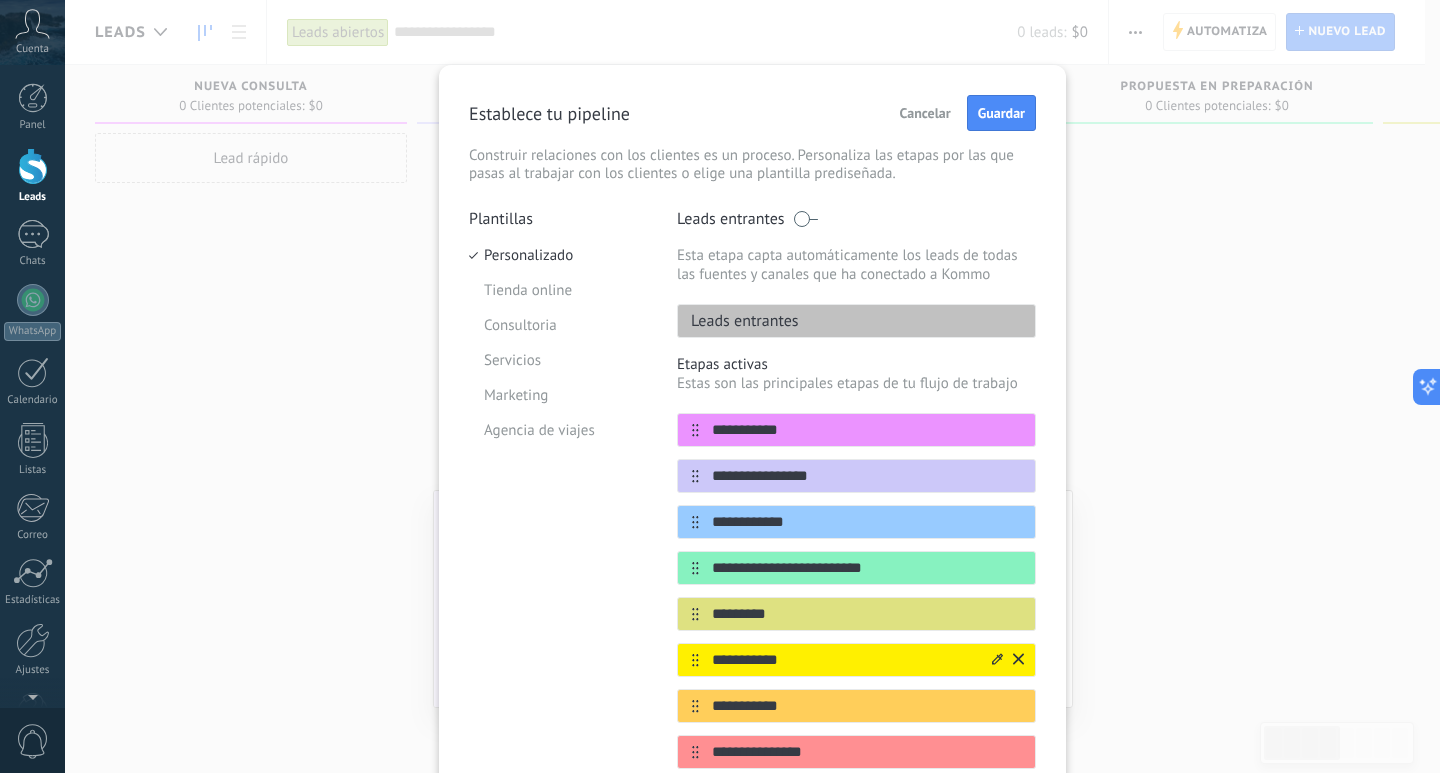 click on "**********" at bounding box center [844, 660] 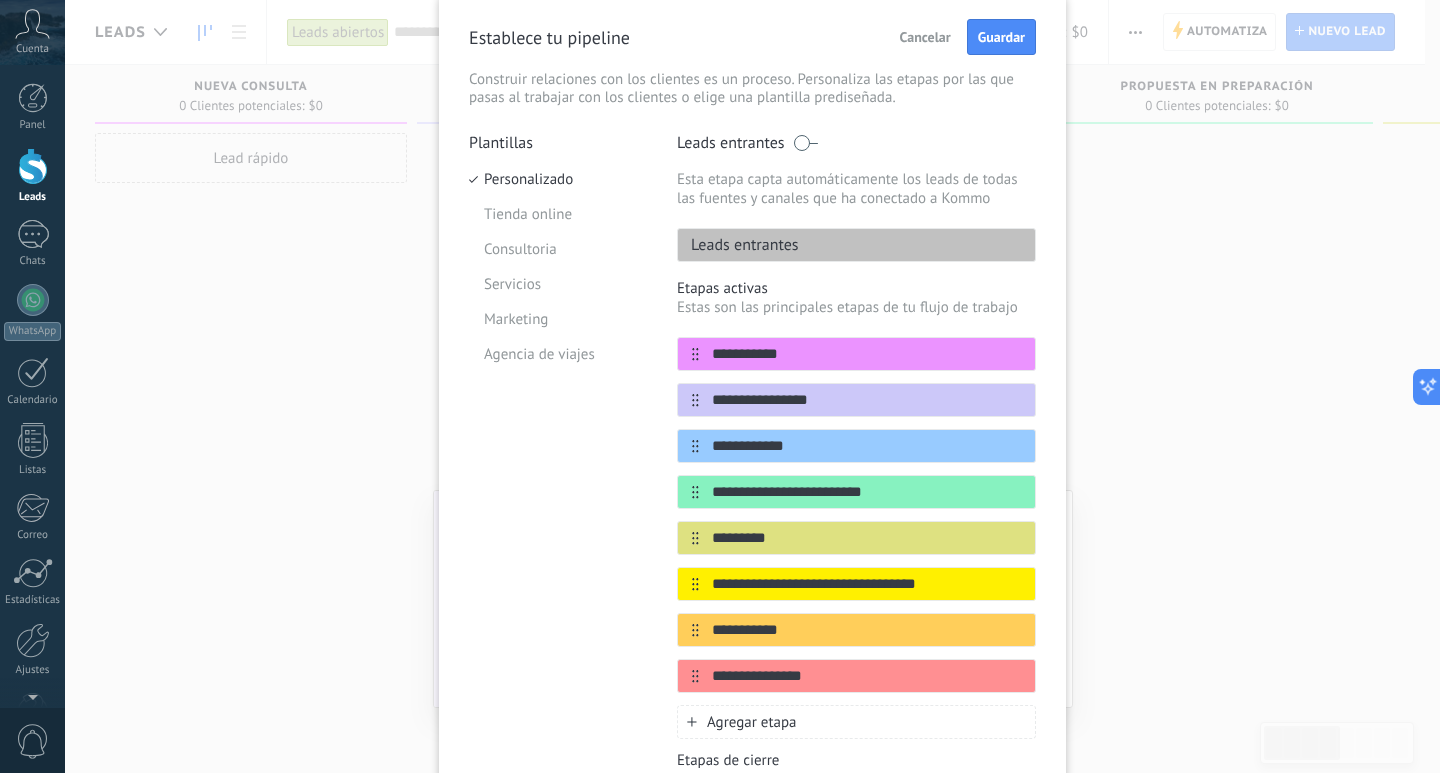 scroll, scrollTop: 100, scrollLeft: 0, axis: vertical 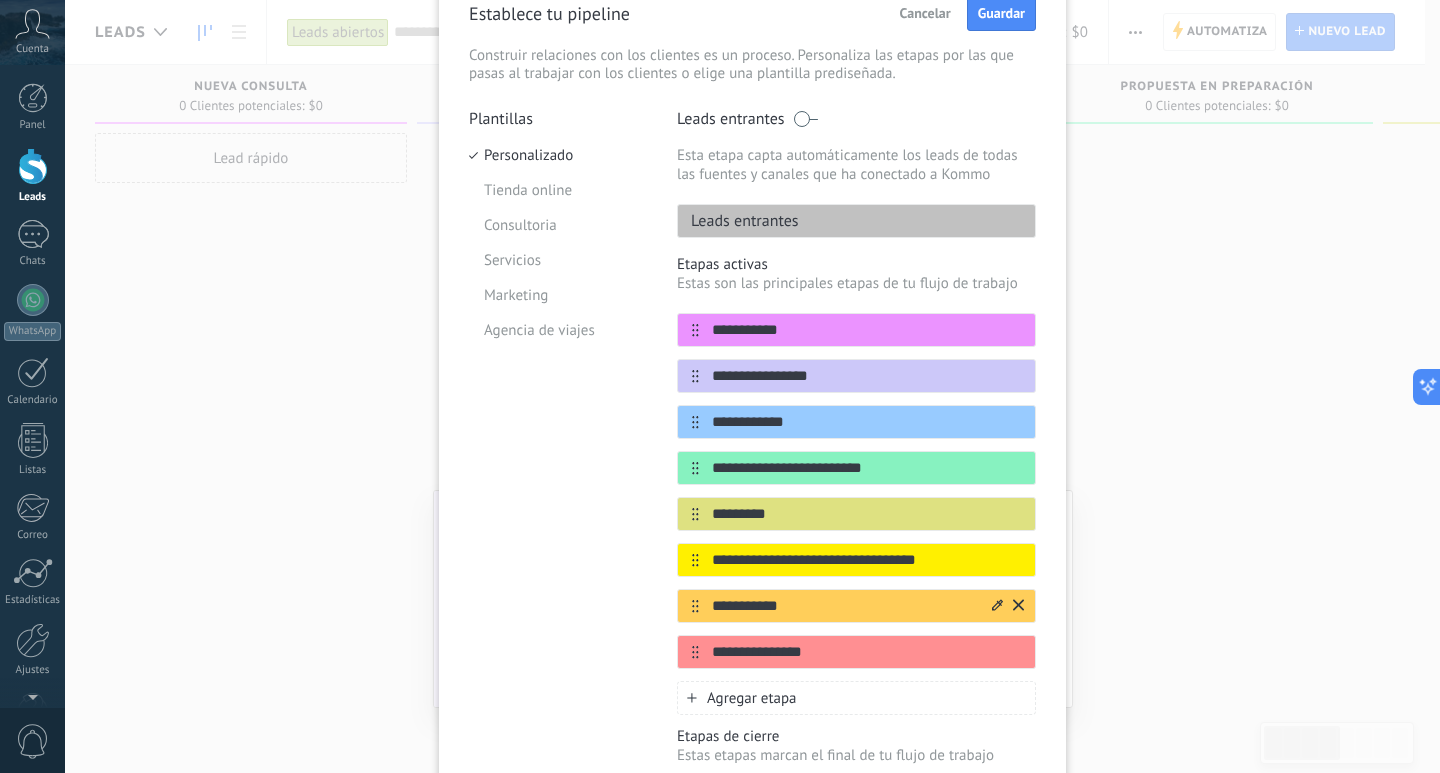 type on "**********" 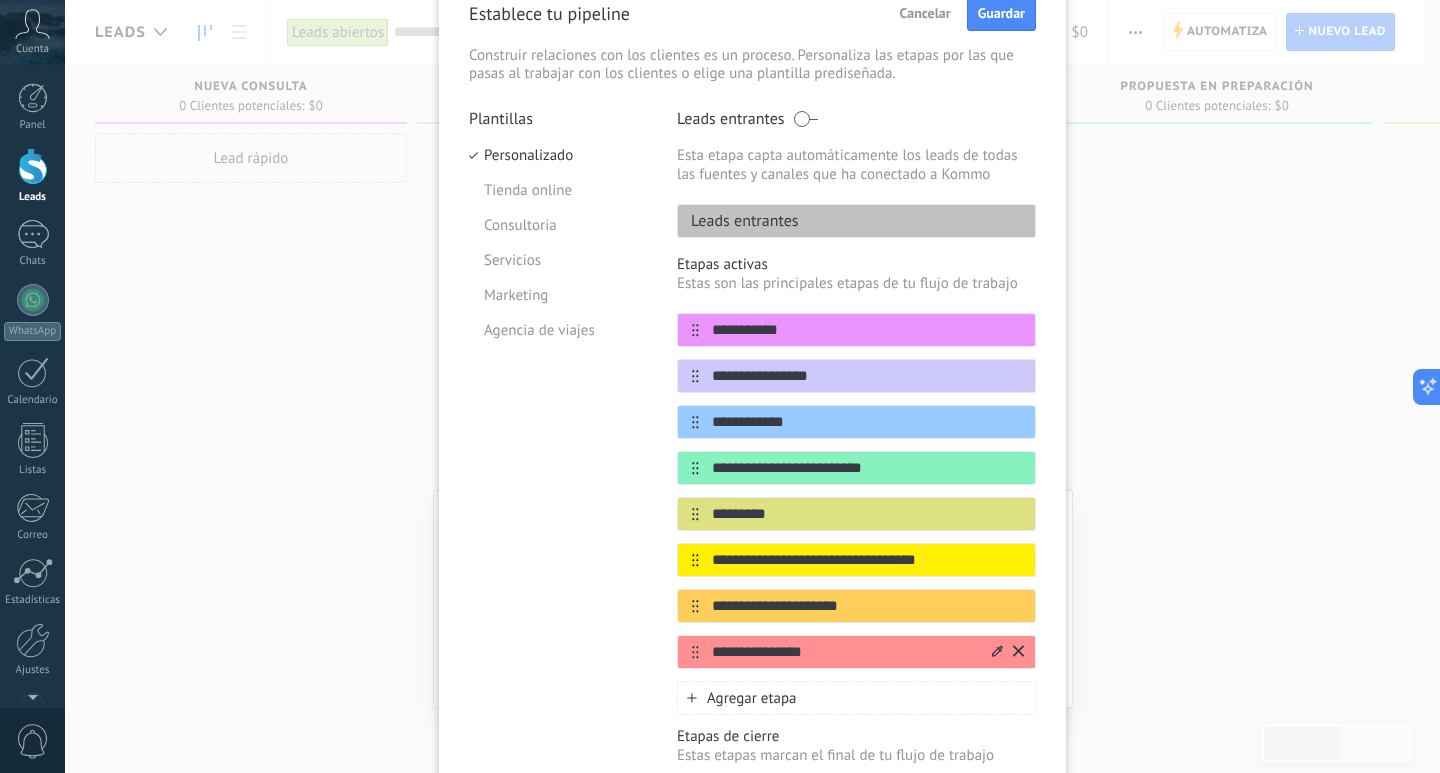 type on "**********" 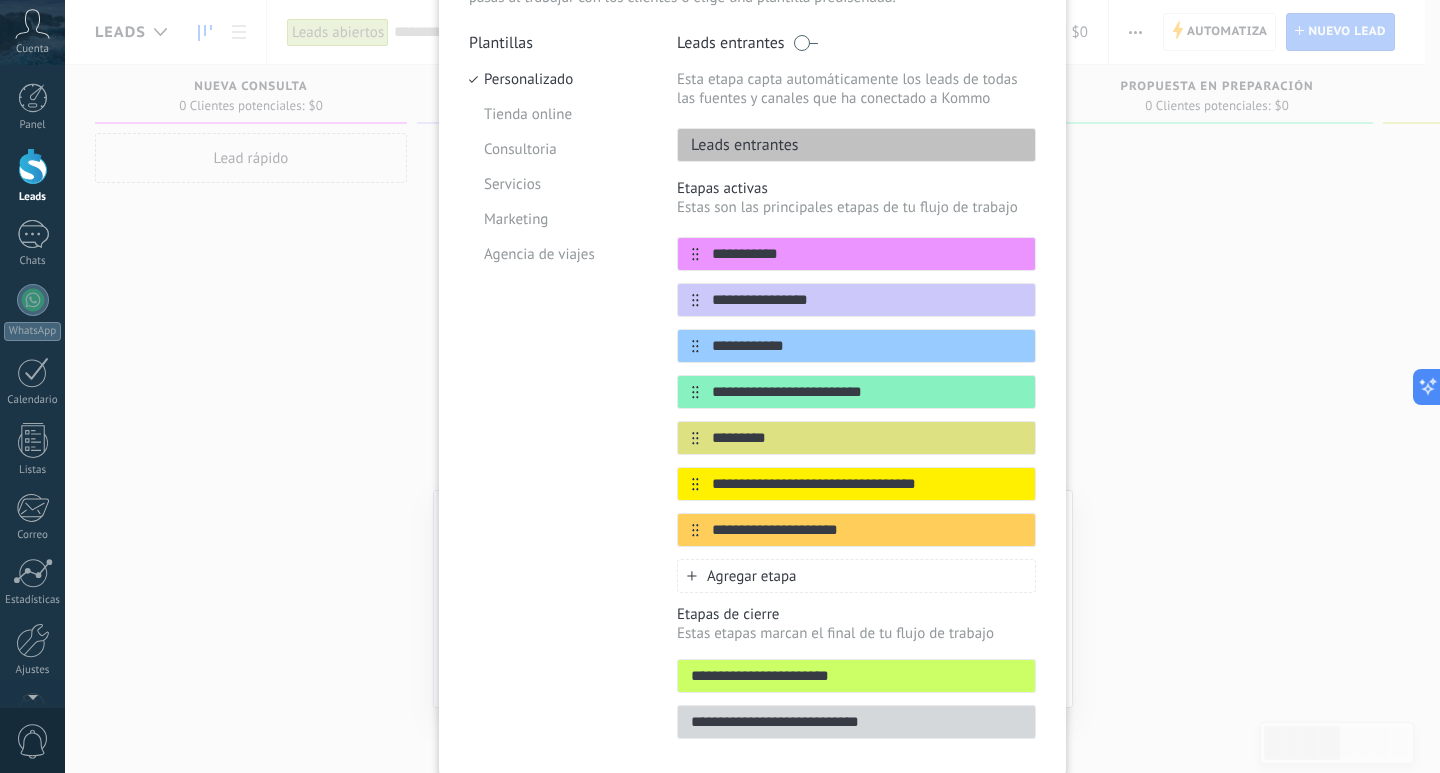 scroll, scrollTop: 249, scrollLeft: 0, axis: vertical 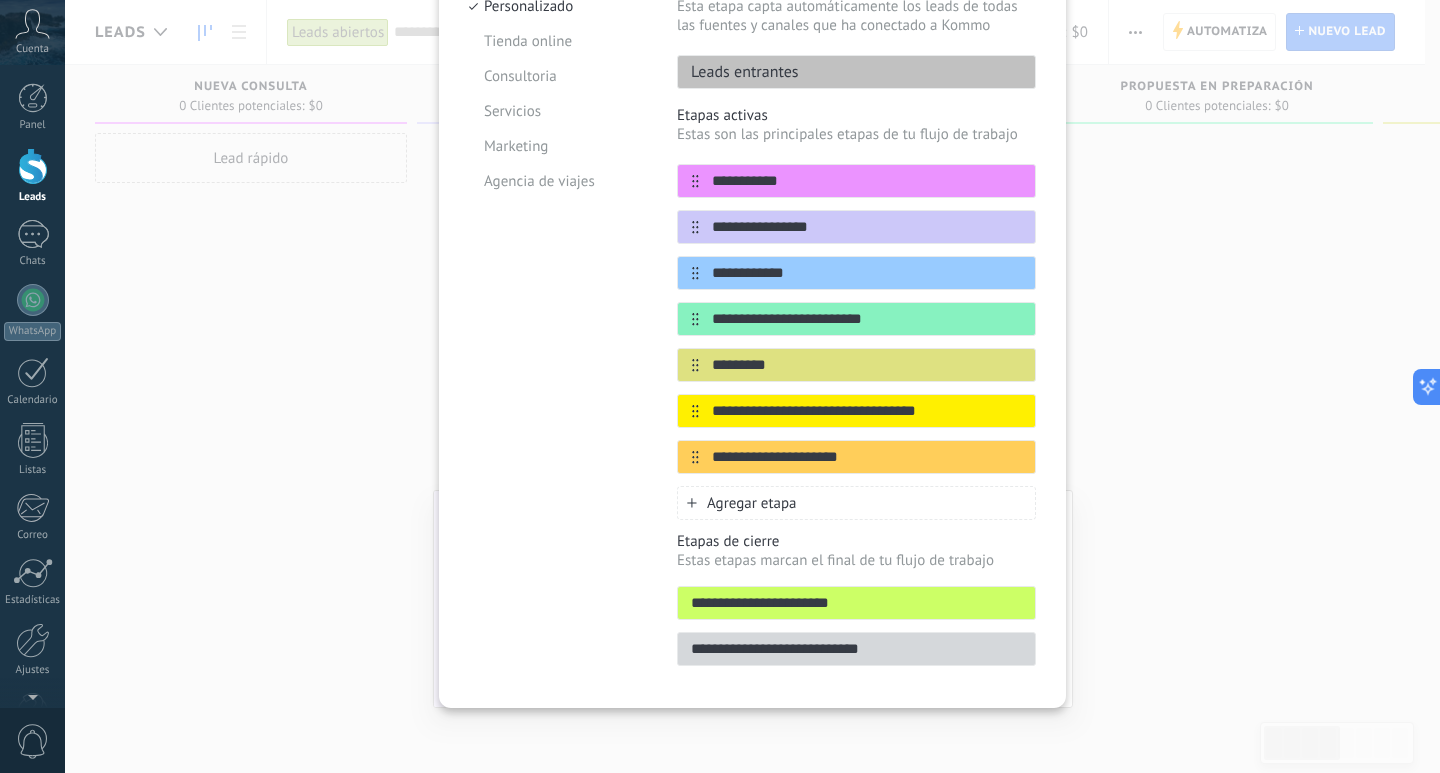 click on "**********" at bounding box center [856, 603] 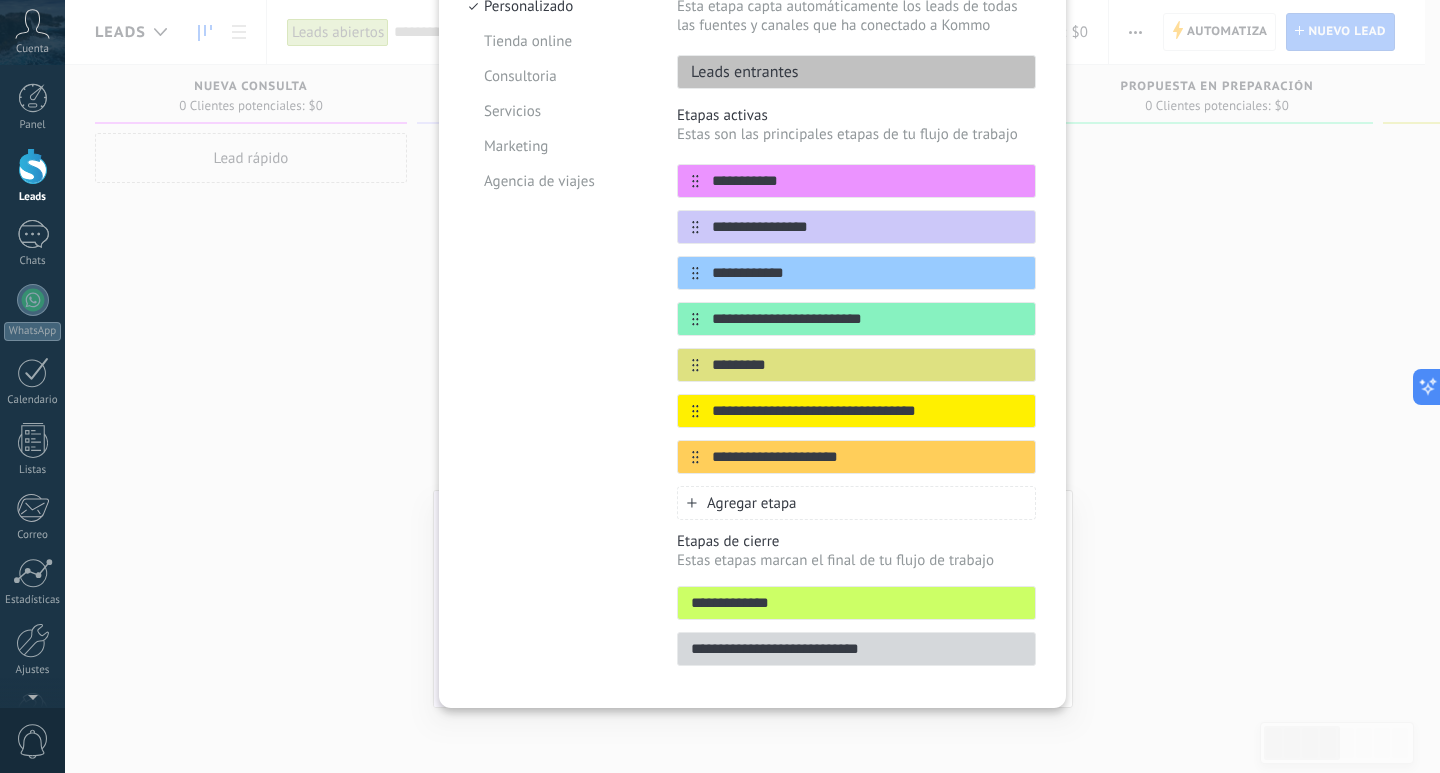 type on "**********" 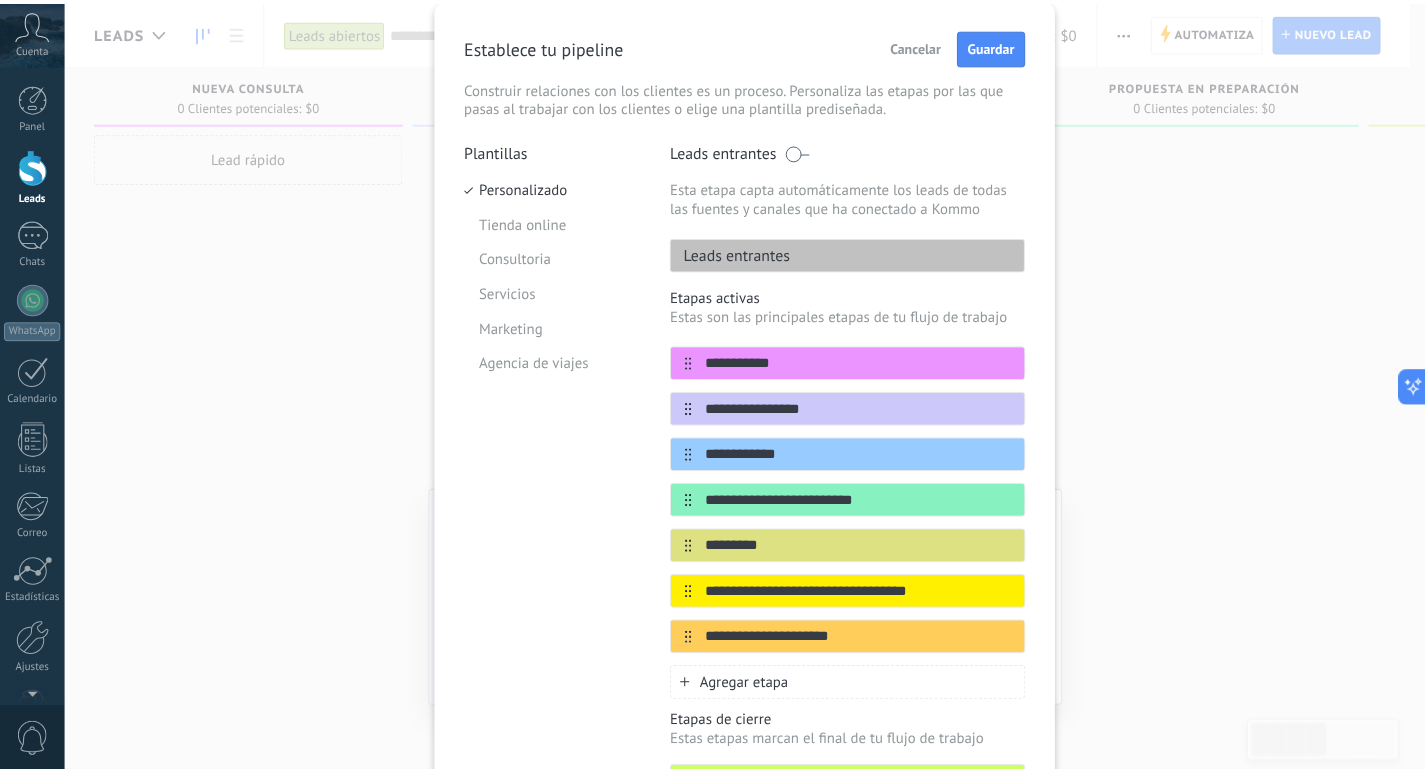 scroll, scrollTop: 0, scrollLeft: 0, axis: both 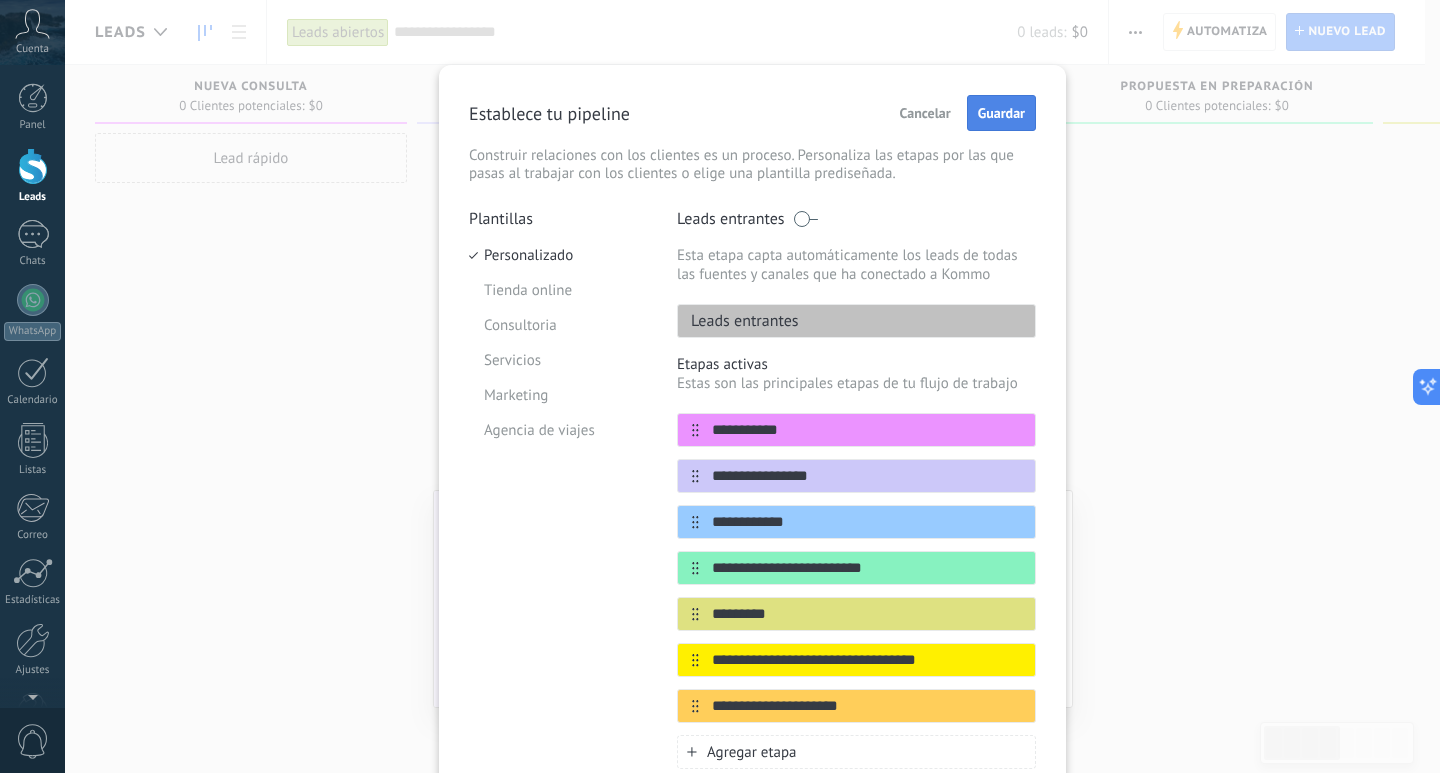 type on "**********" 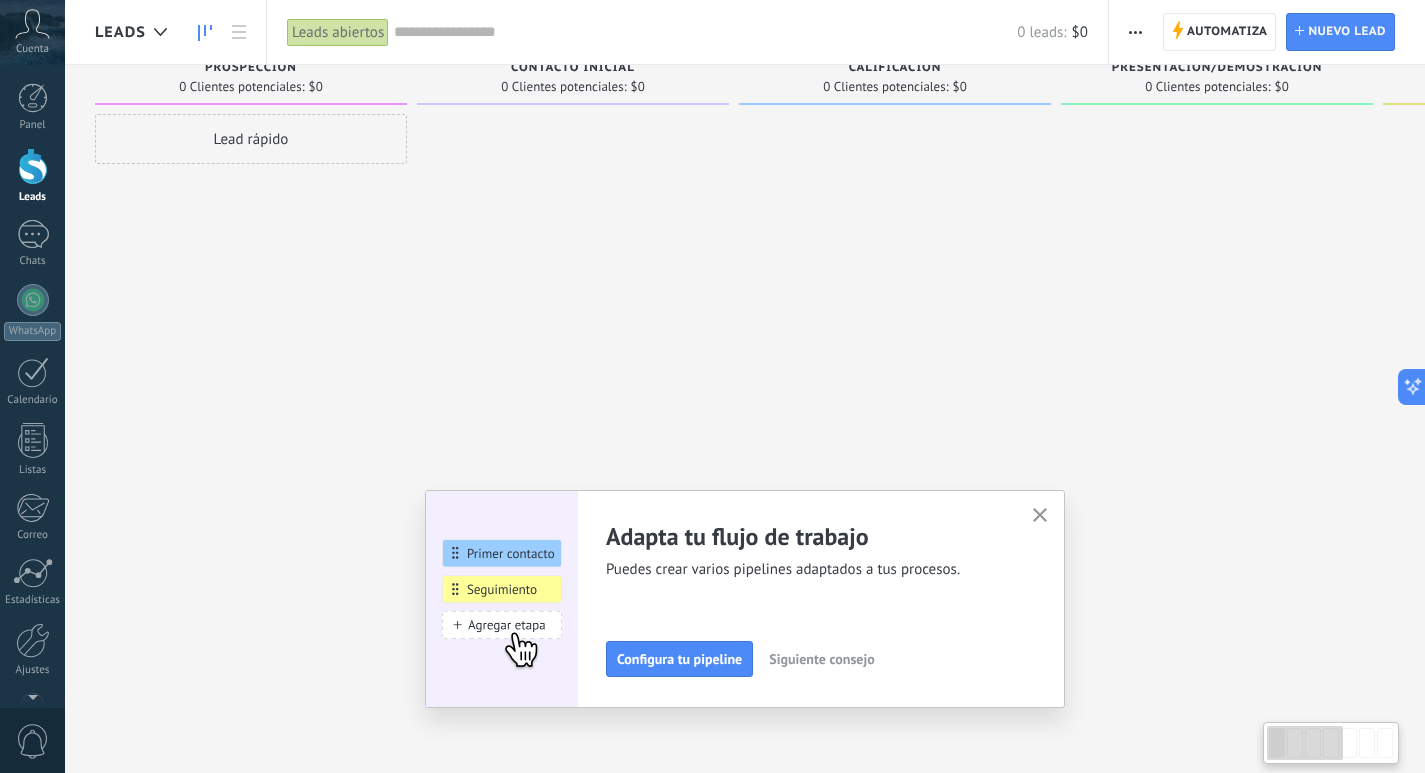 scroll, scrollTop: 0, scrollLeft: 0, axis: both 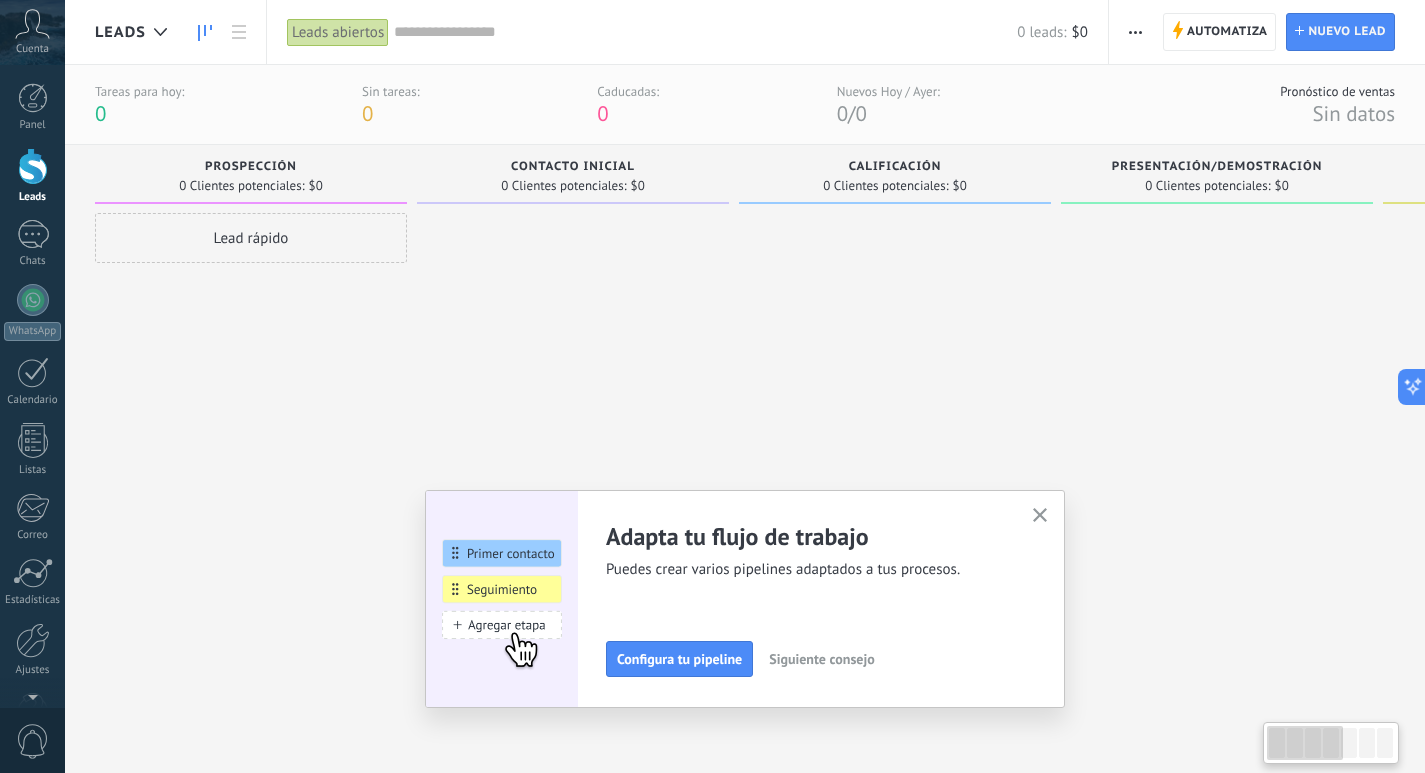 drag, startPoint x: 895, startPoint y: 338, endPoint x: 1439, endPoint y: 501, distance: 567.89526 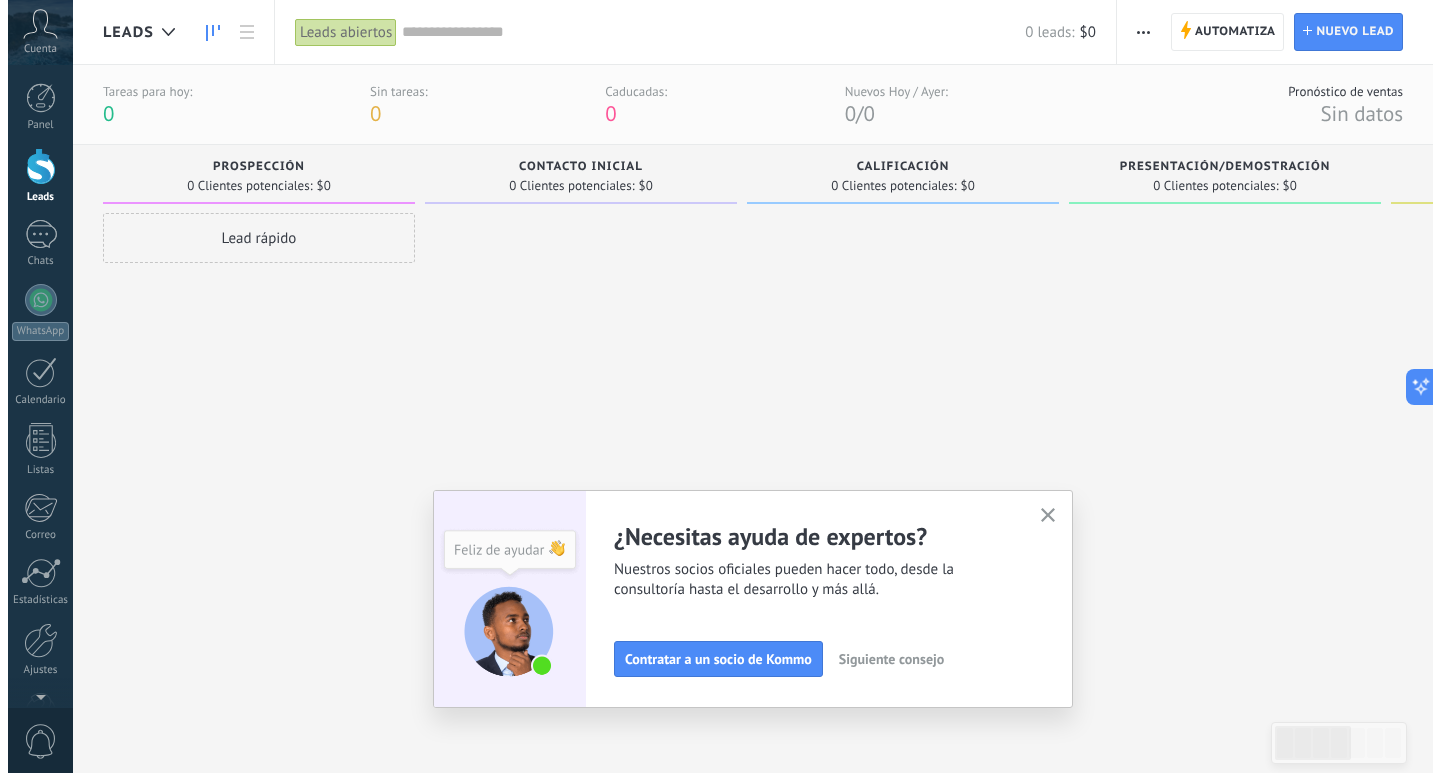 scroll, scrollTop: 99, scrollLeft: 0, axis: vertical 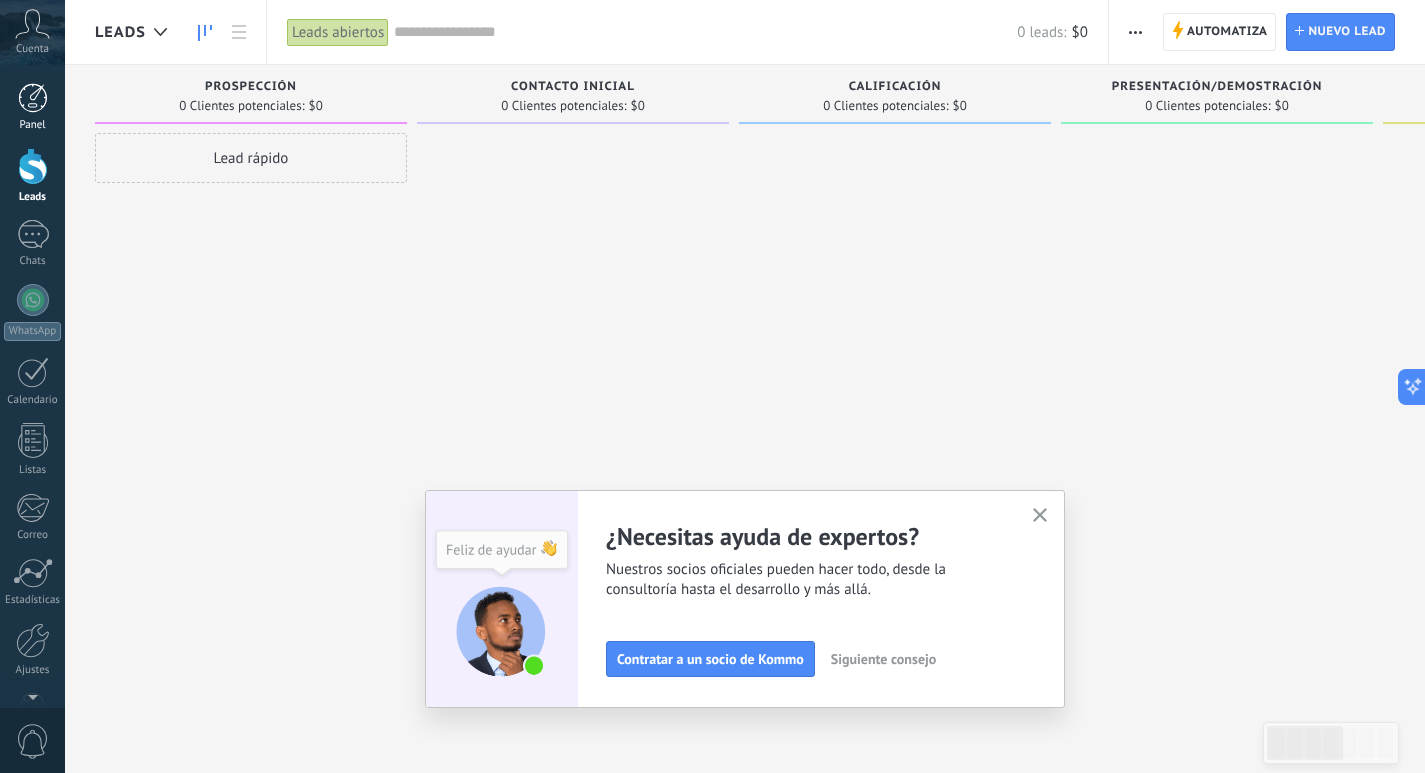 click at bounding box center [33, 98] 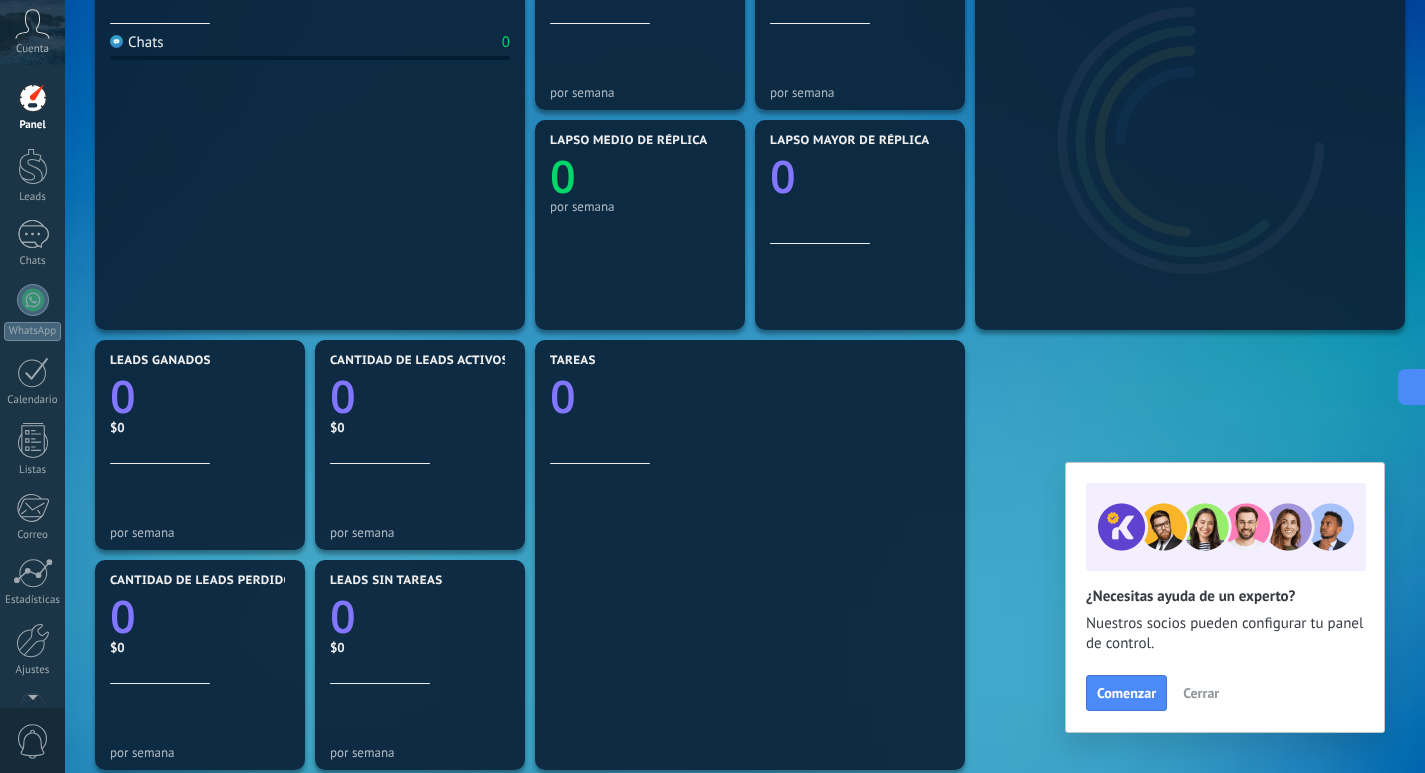 scroll, scrollTop: 0, scrollLeft: 0, axis: both 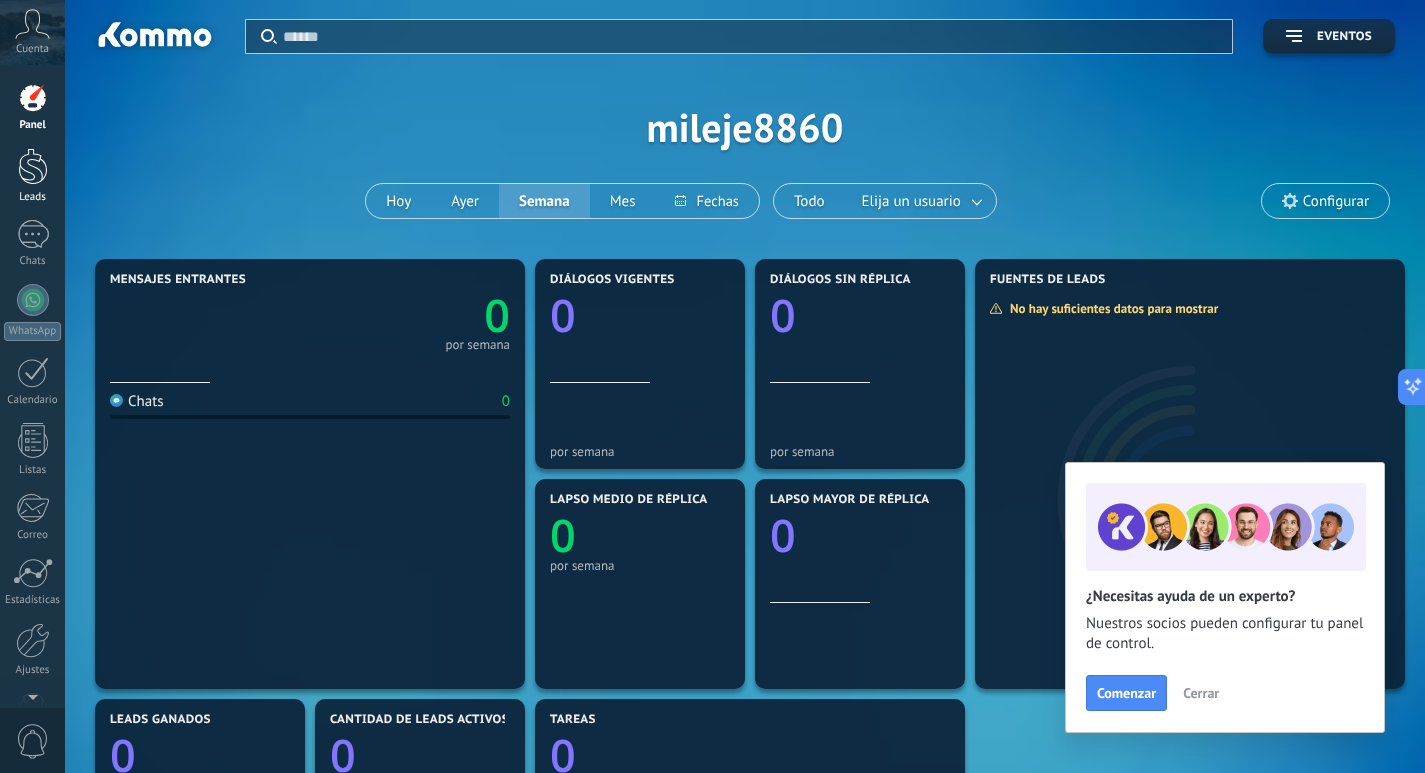 click at bounding box center (33, 166) 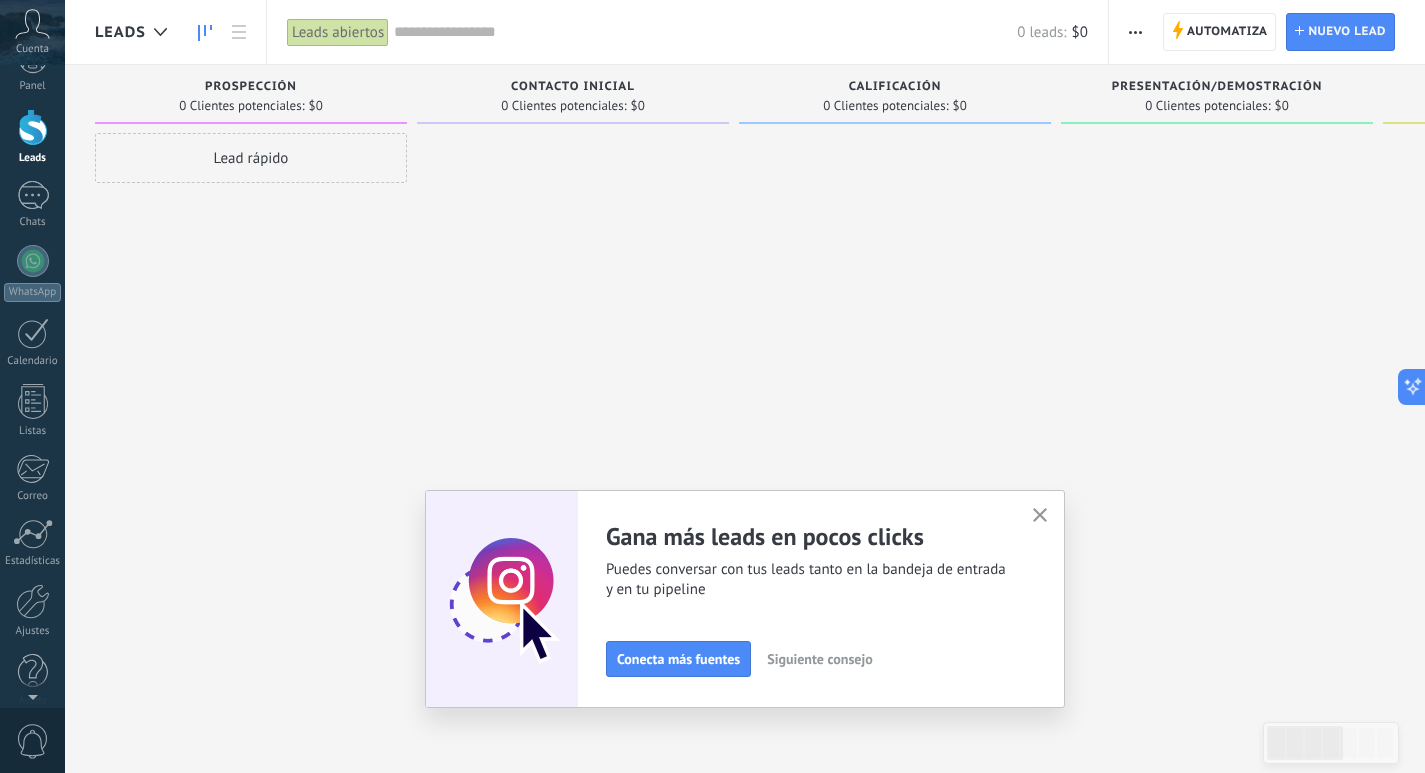 scroll, scrollTop: 59, scrollLeft: 0, axis: vertical 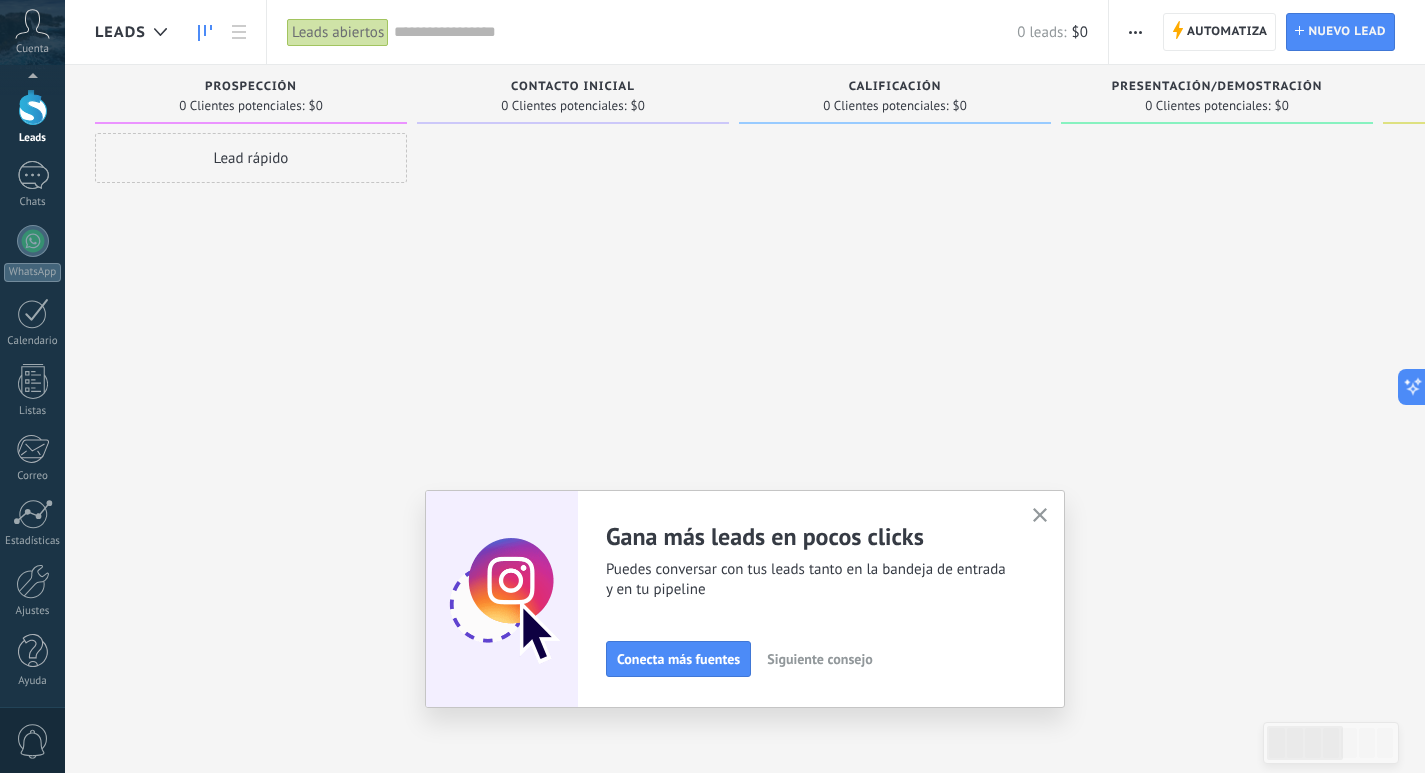 click on "Panel
Leads
Chats
WhatsApp
Clientes" at bounding box center [32, 366] 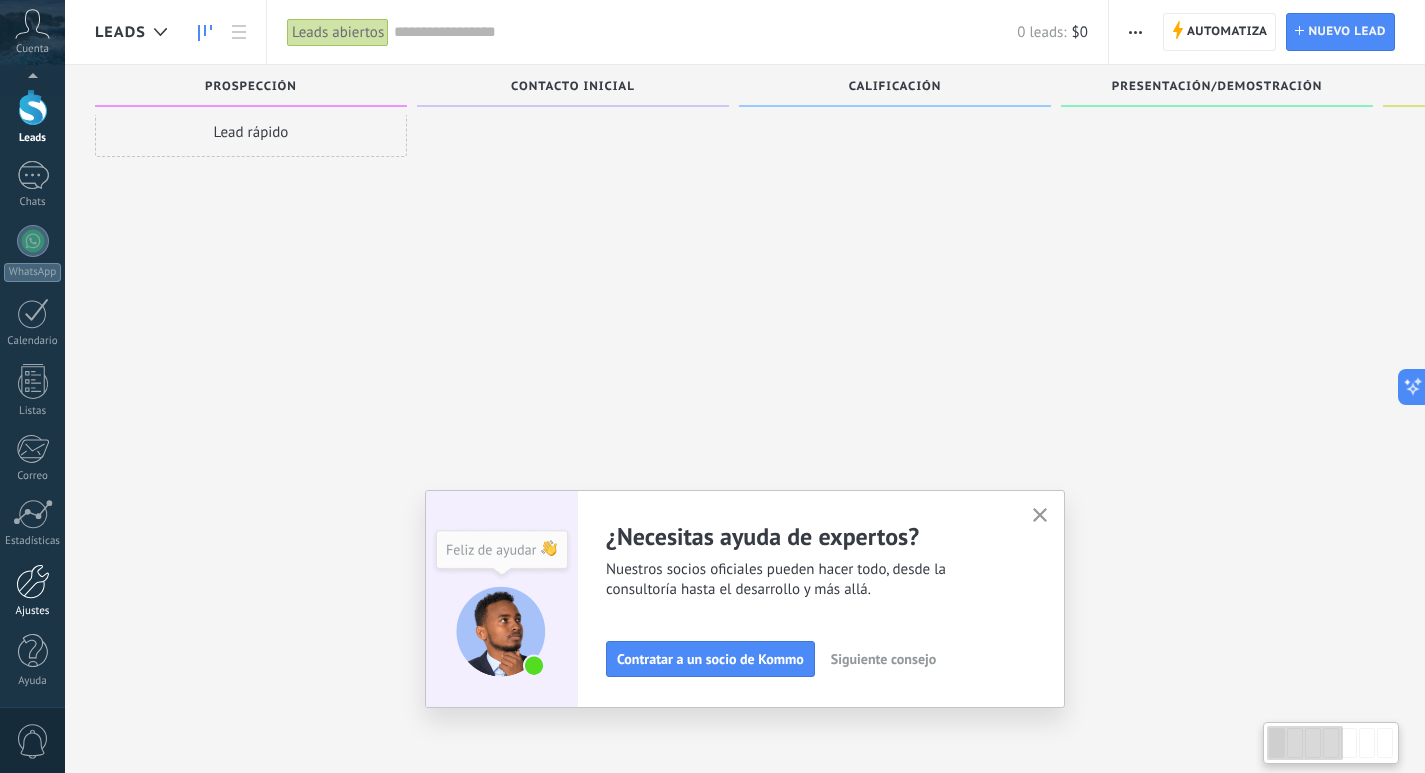 scroll, scrollTop: 34, scrollLeft: 0, axis: vertical 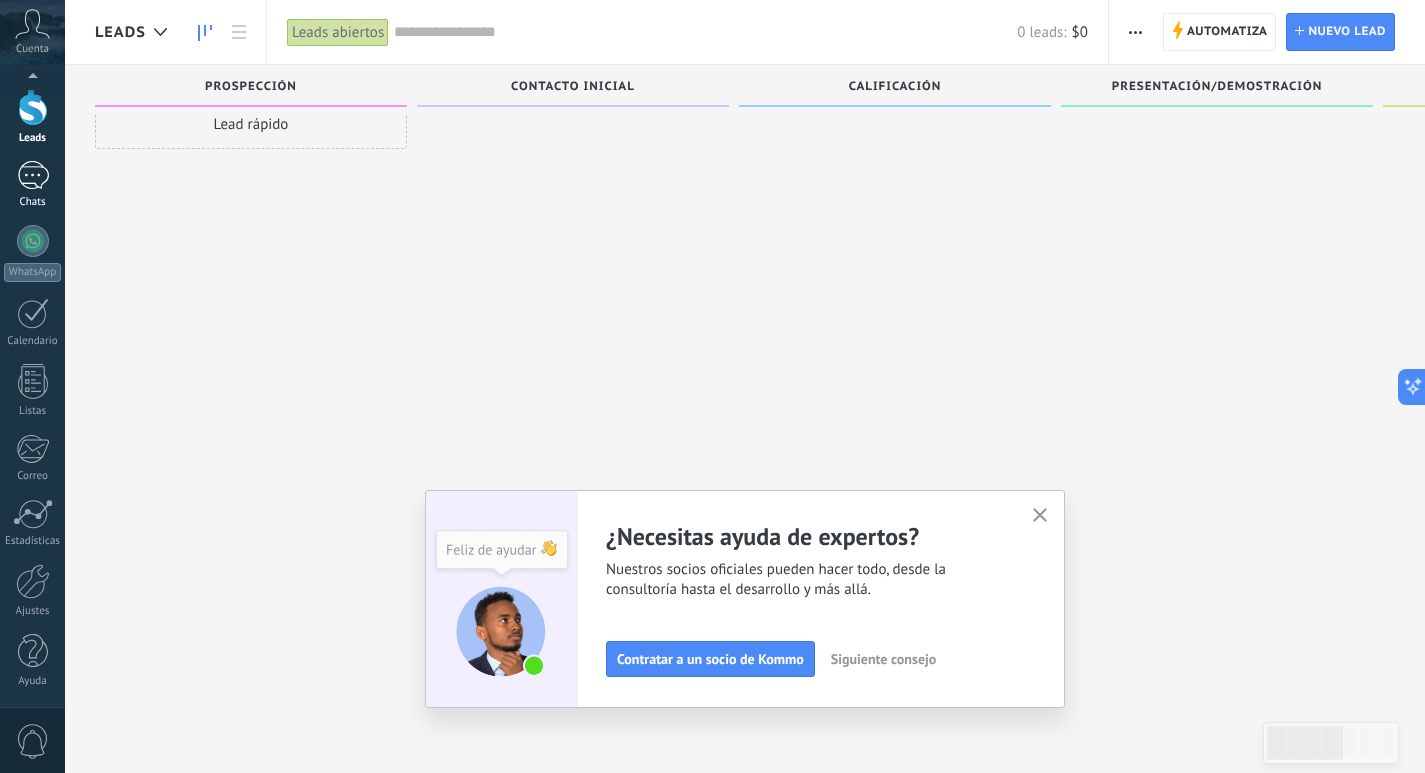 click at bounding box center [33, 175] 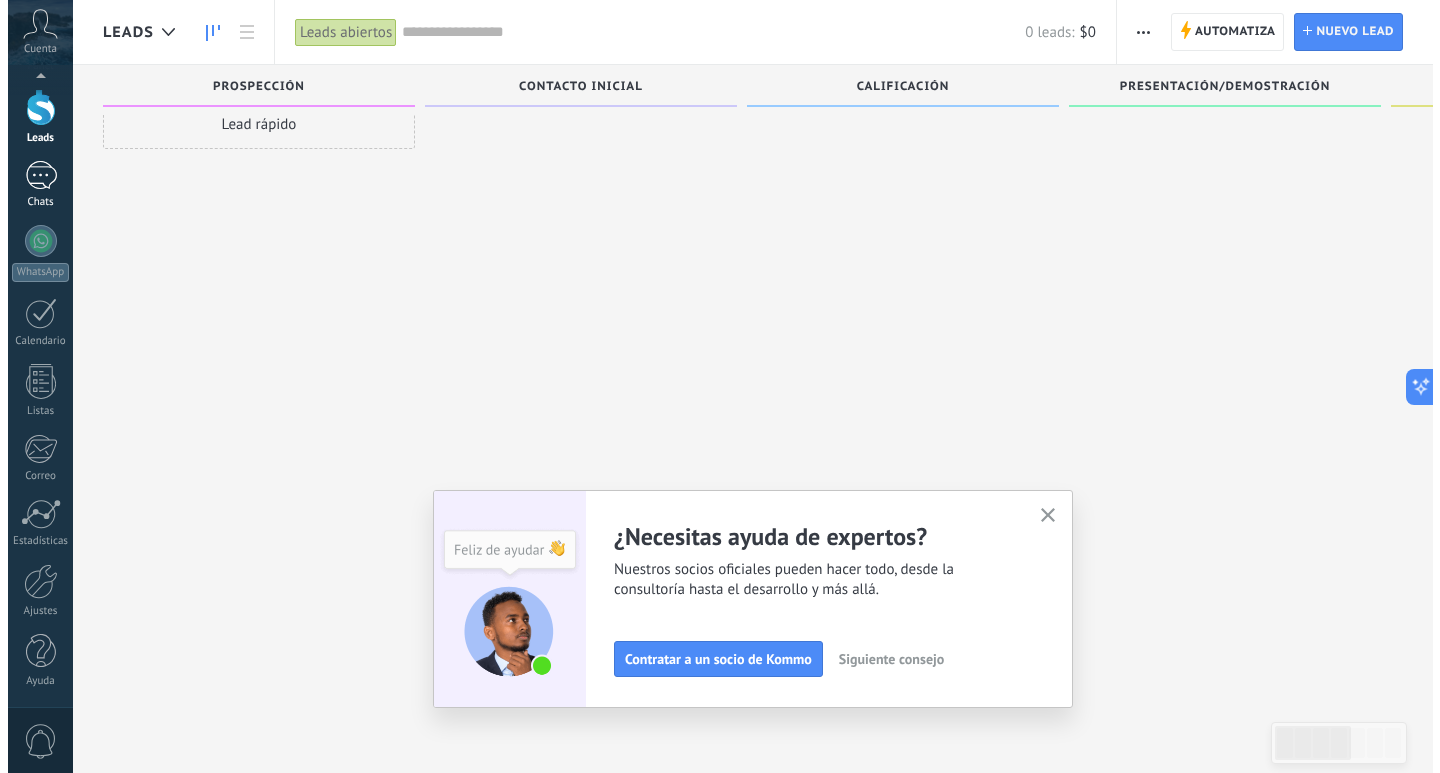 scroll, scrollTop: 0, scrollLeft: 0, axis: both 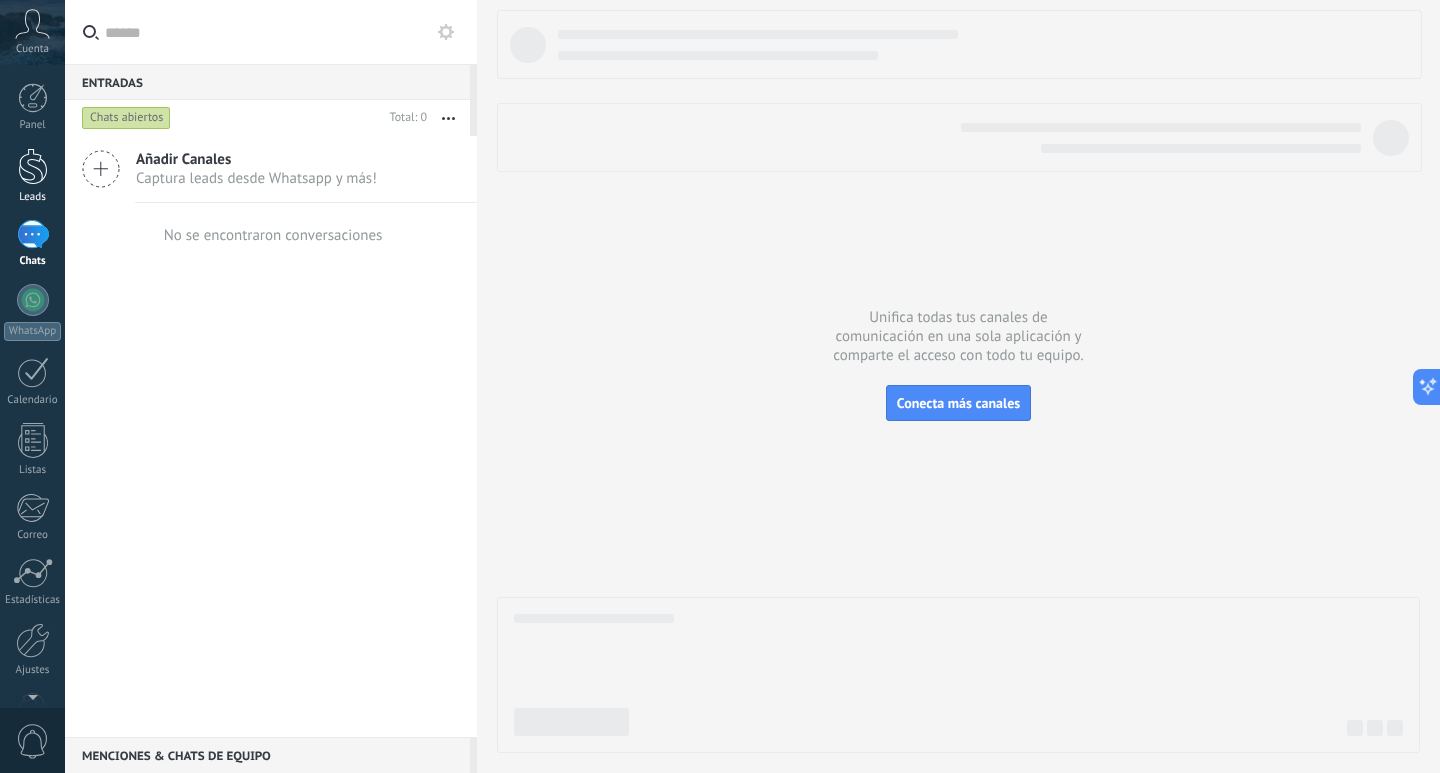 click at bounding box center [33, 166] 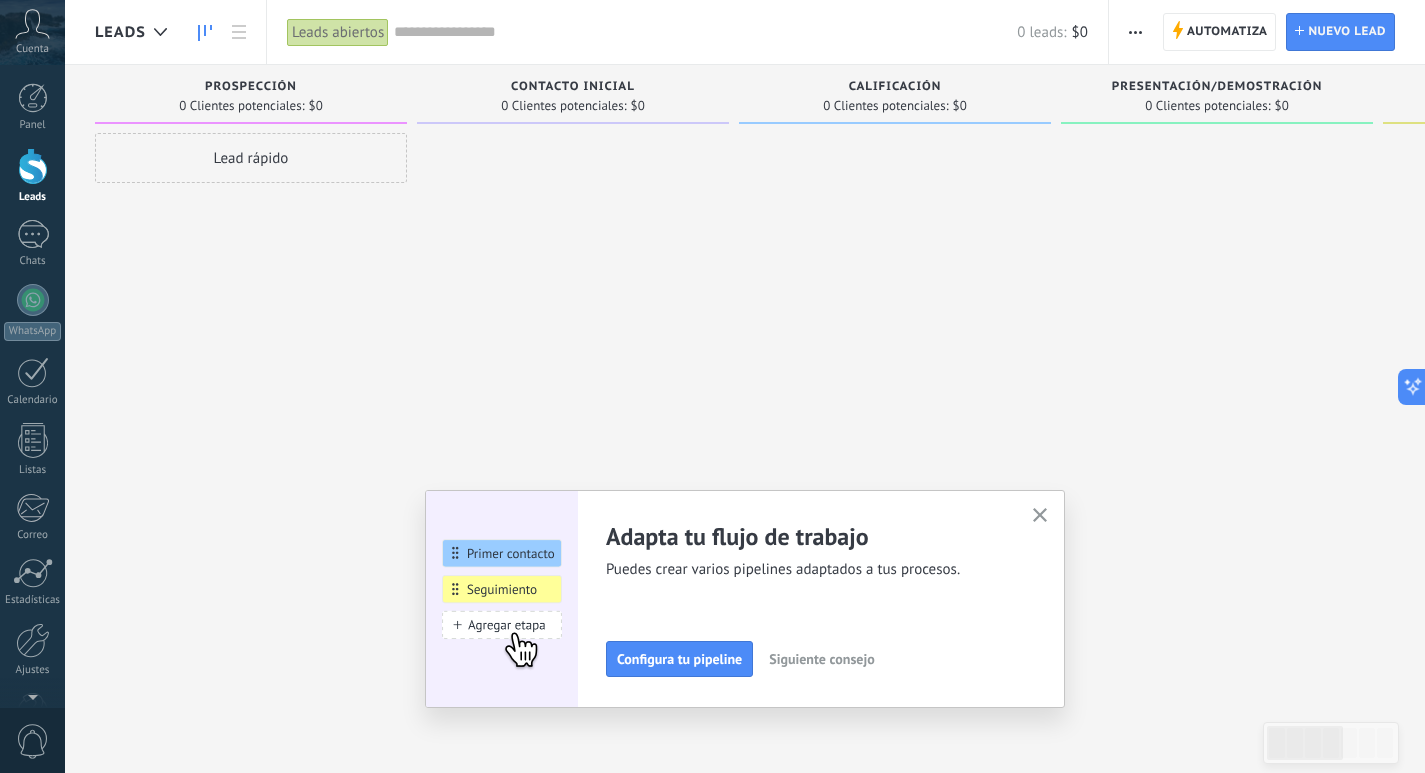 click at bounding box center (33, 166) 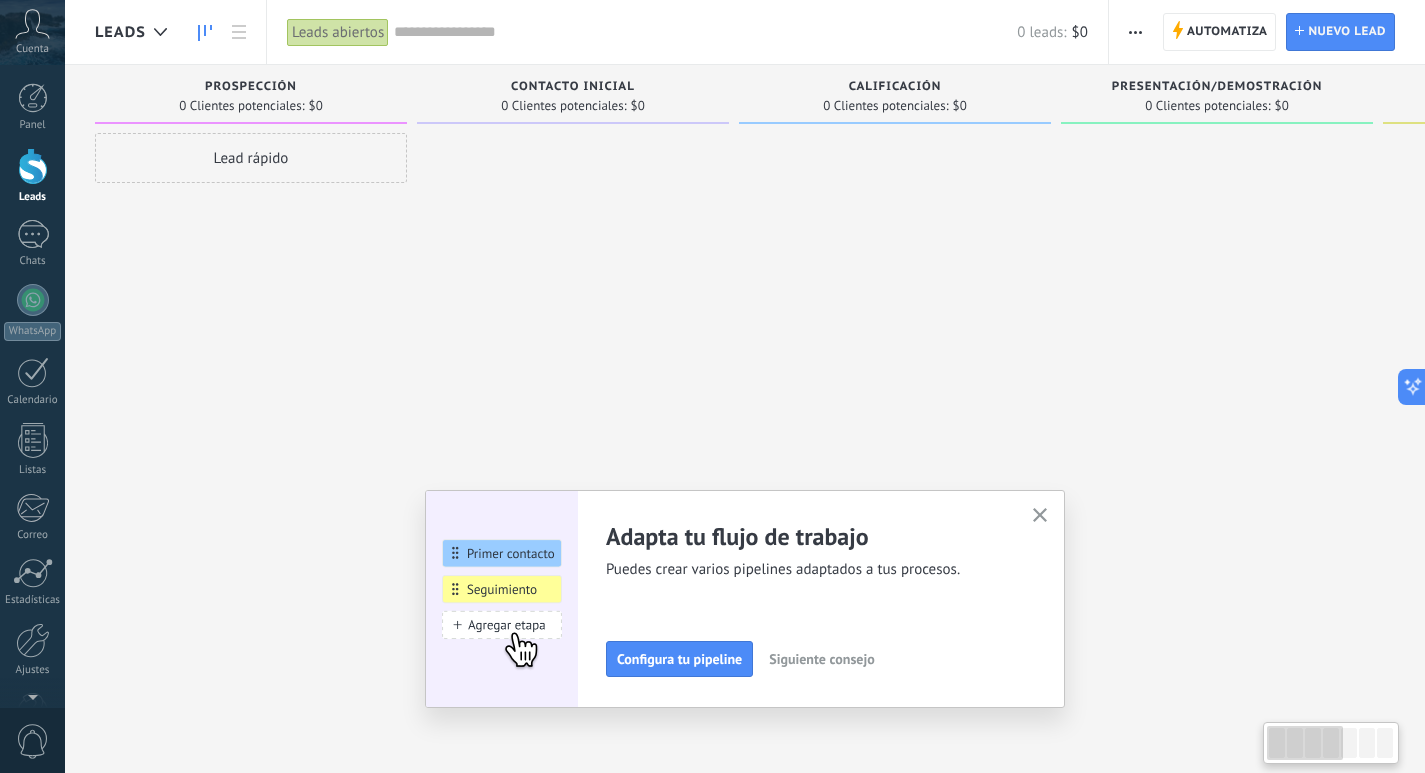 click on "Nuevo lead" at bounding box center [1347, 32] 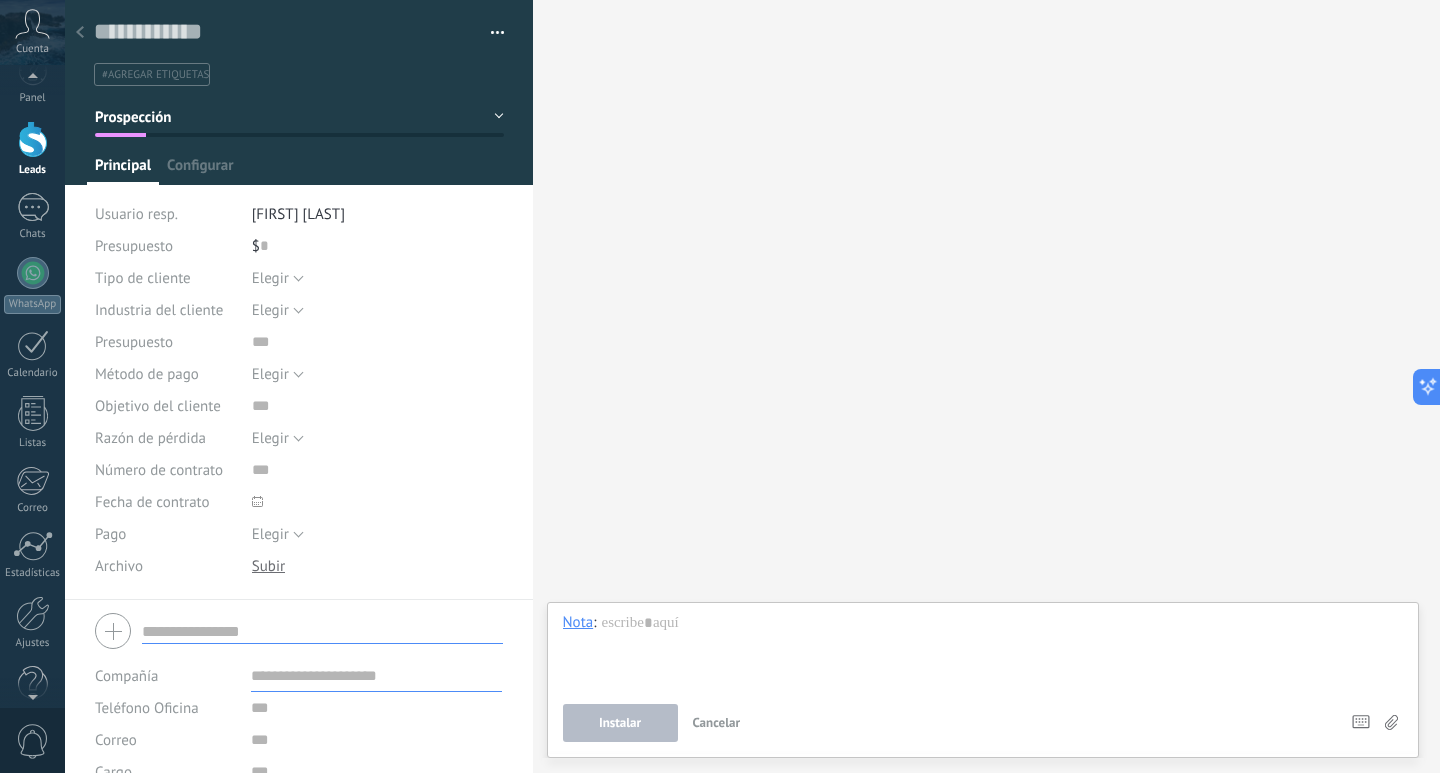 scroll, scrollTop: 0, scrollLeft: 0, axis: both 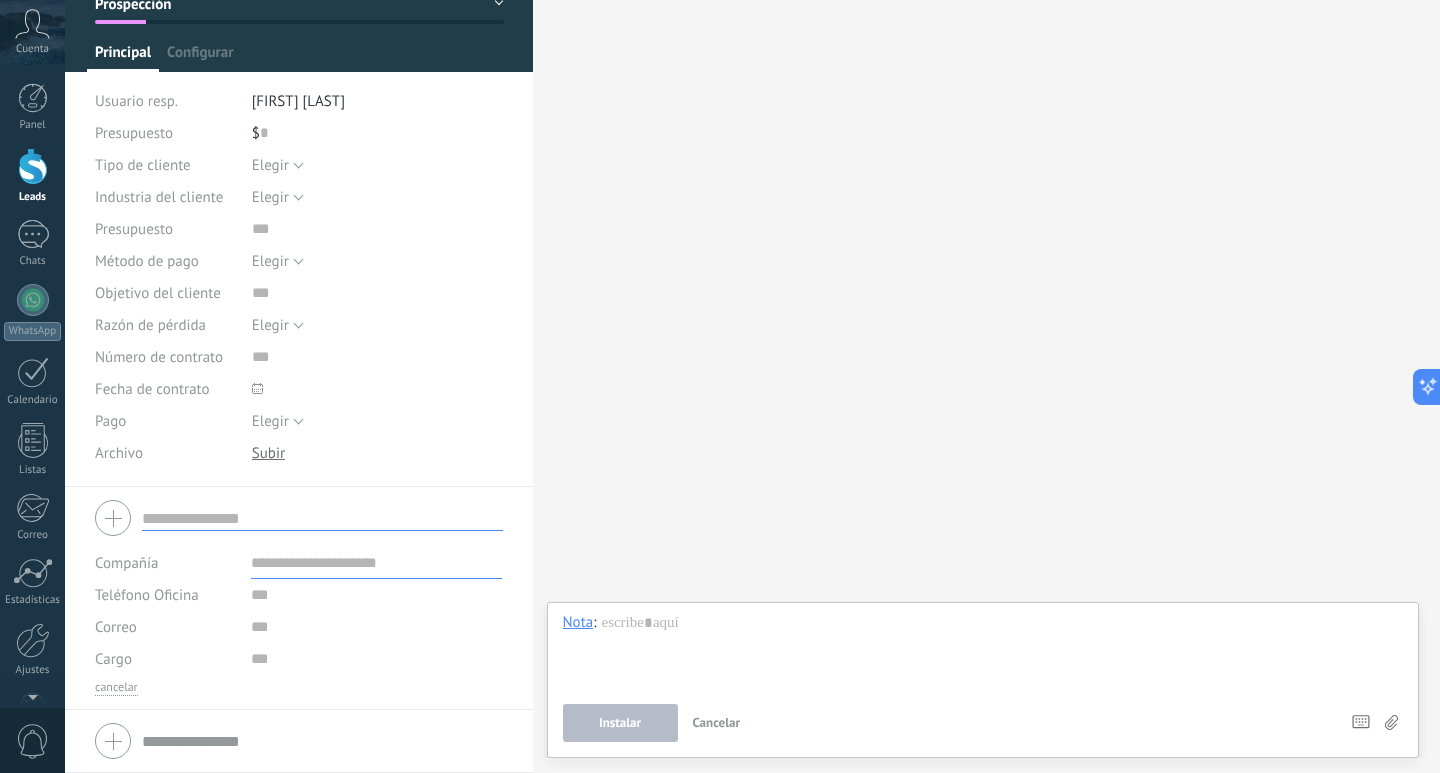 click at bounding box center [322, 518] 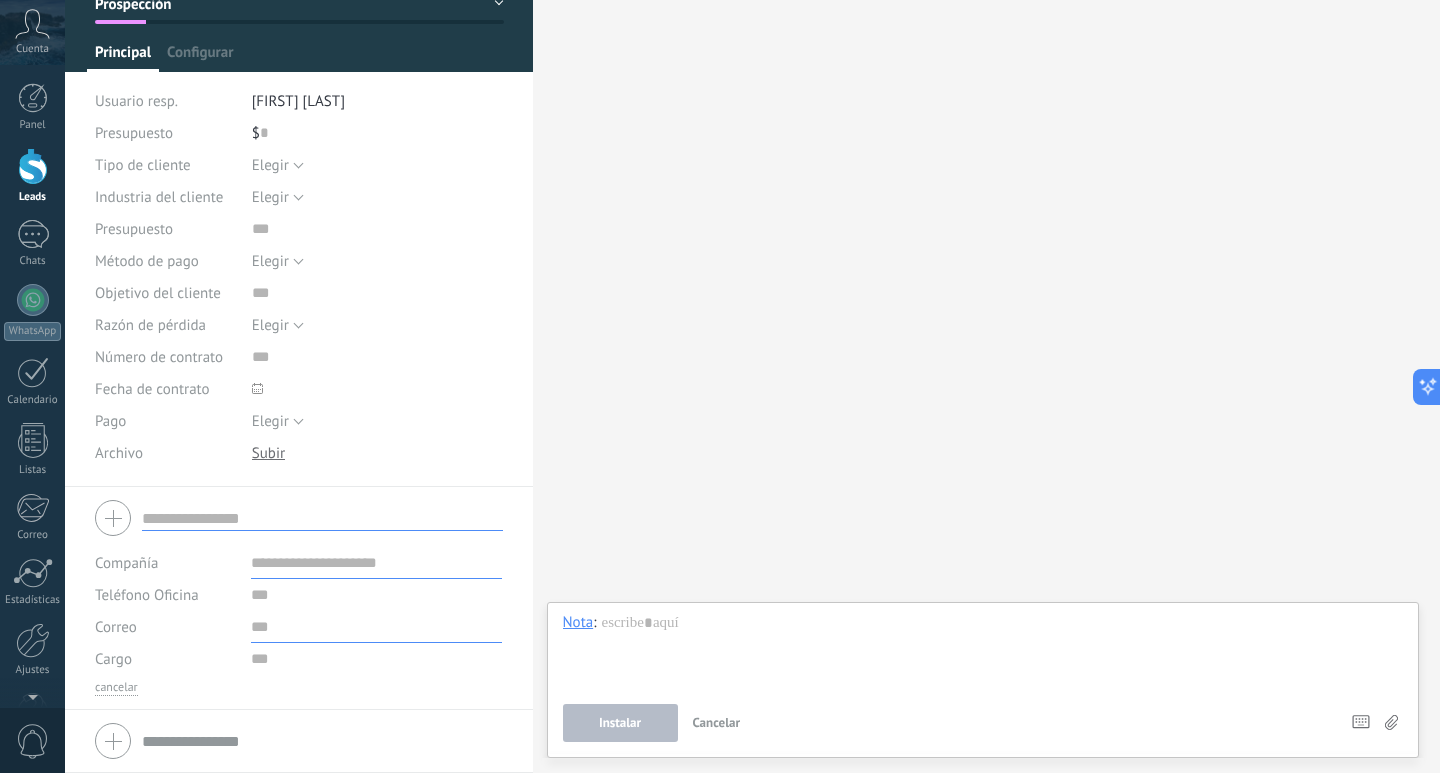 click at bounding box center [376, 627] 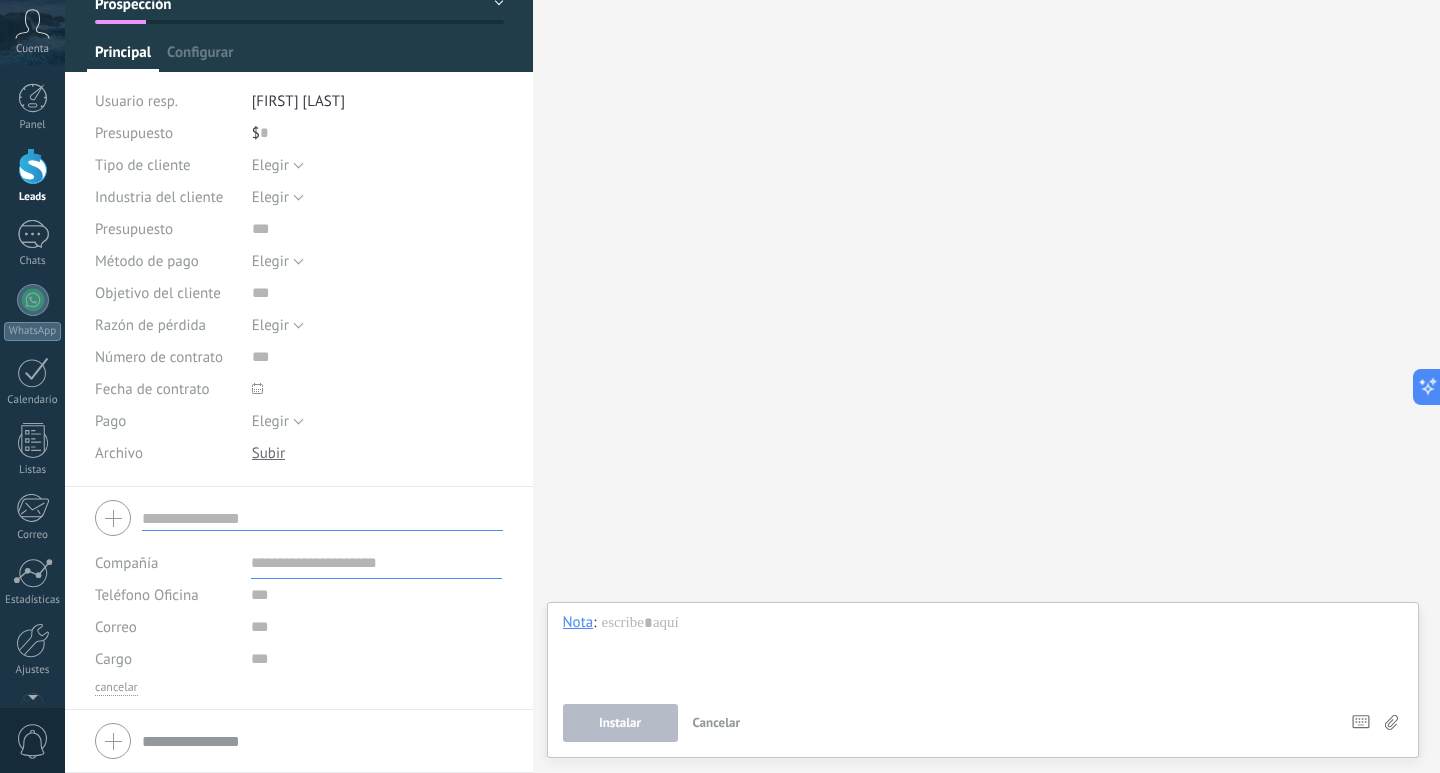 click on "Correo
E-mail priv.
Otro e-mail
Correo
Correo
Escribir de Kommo
Copiar
Editar" at bounding box center [299, 627] 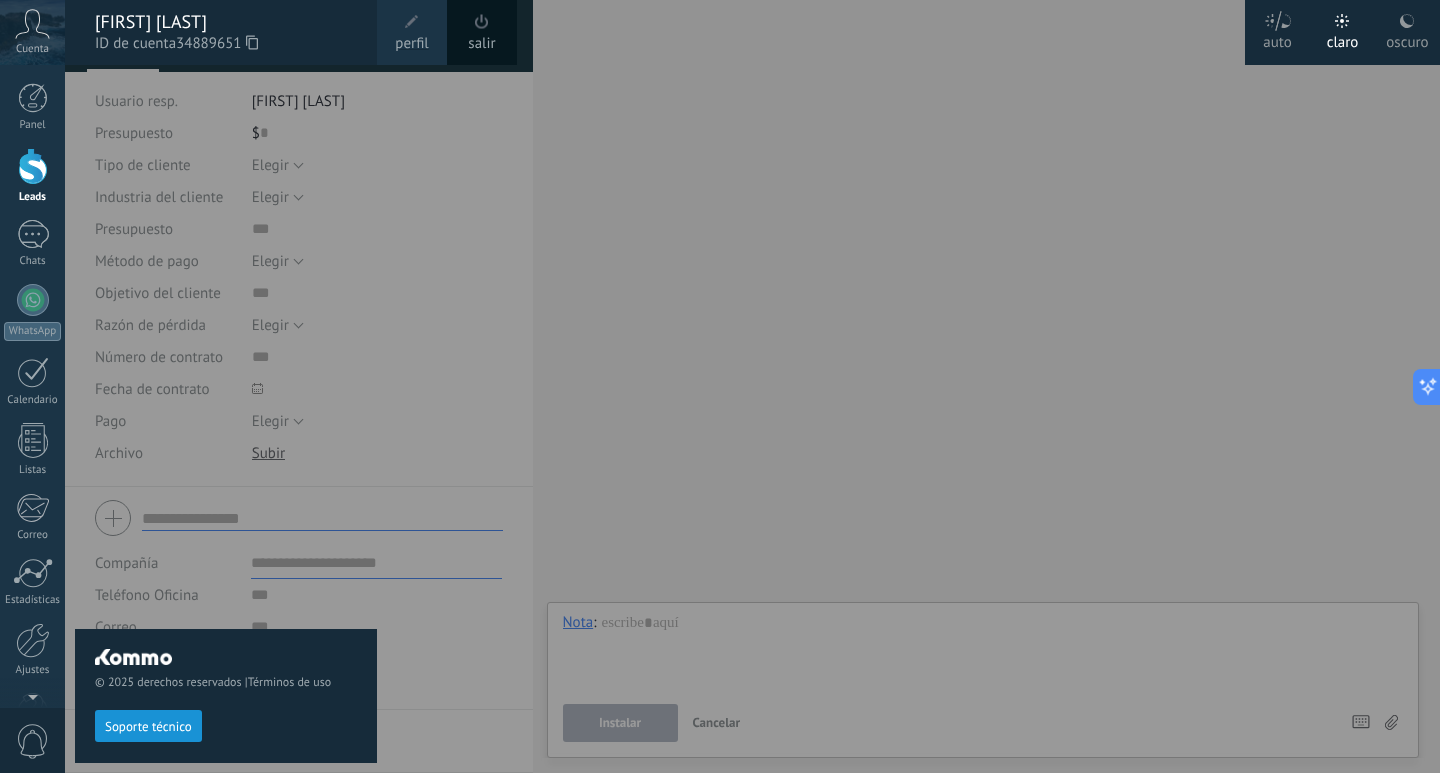 click at bounding box center [785, 386] 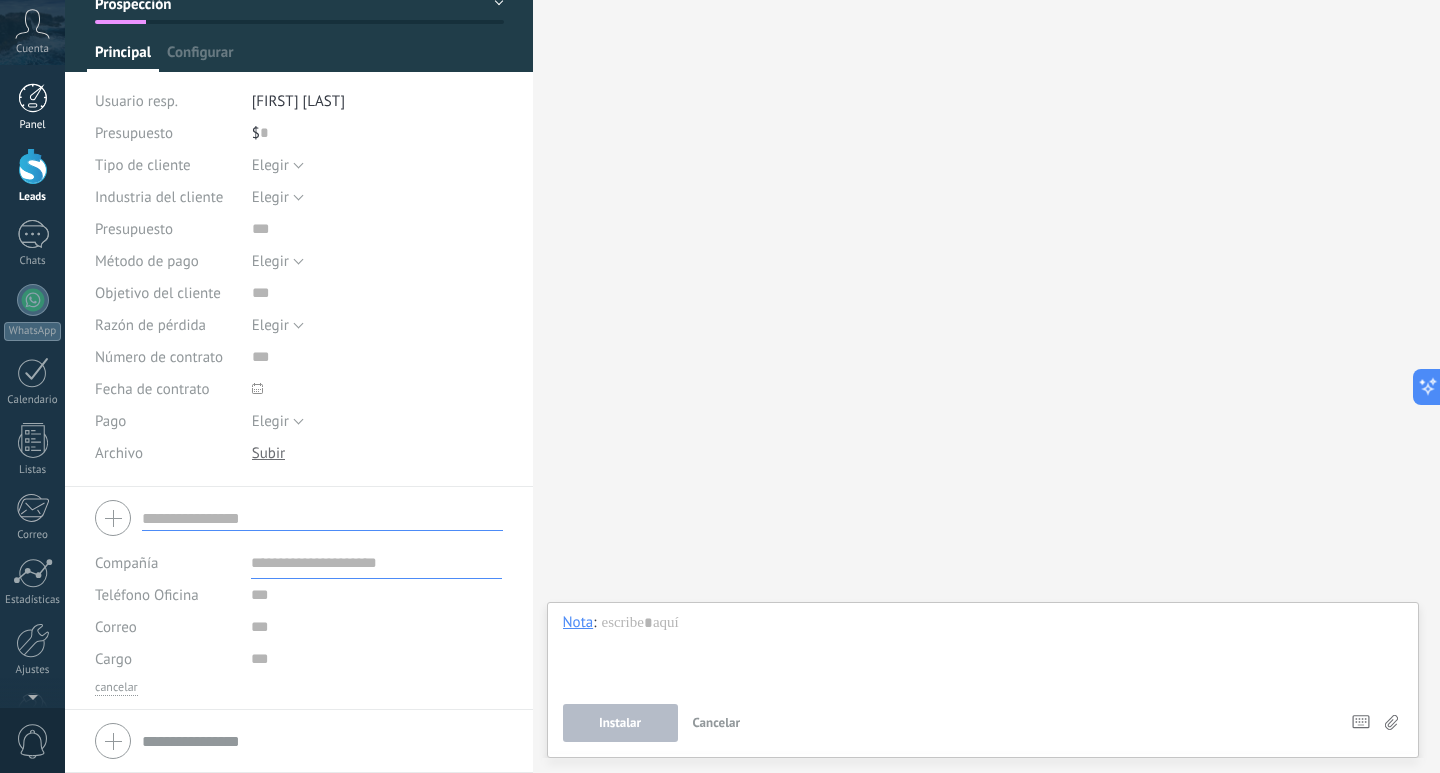 click on "Panel" at bounding box center (32, 107) 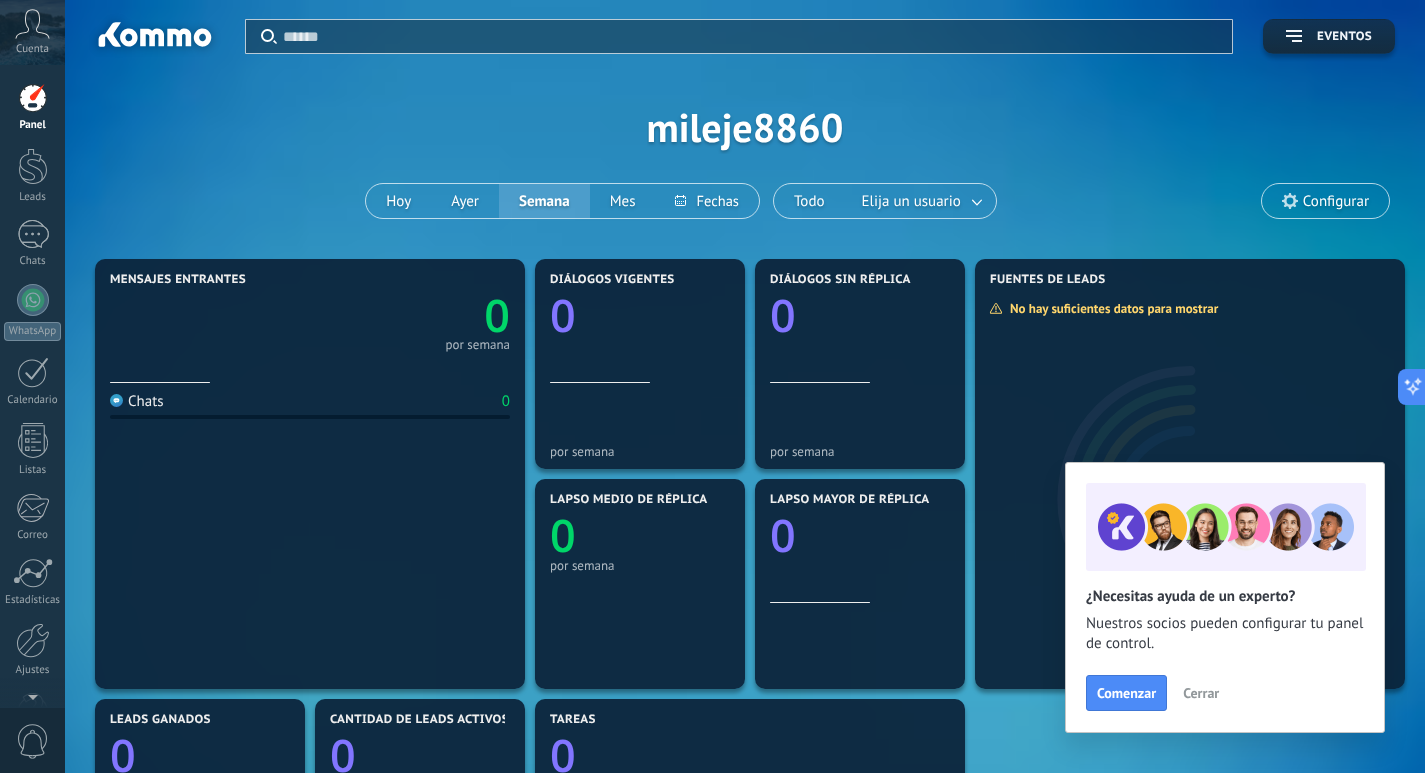 click on "Aplicar Eventos mileje8860 Hoy Ayer Semana Mes Todo Elija un usuario Configurar" at bounding box center [745, 127] 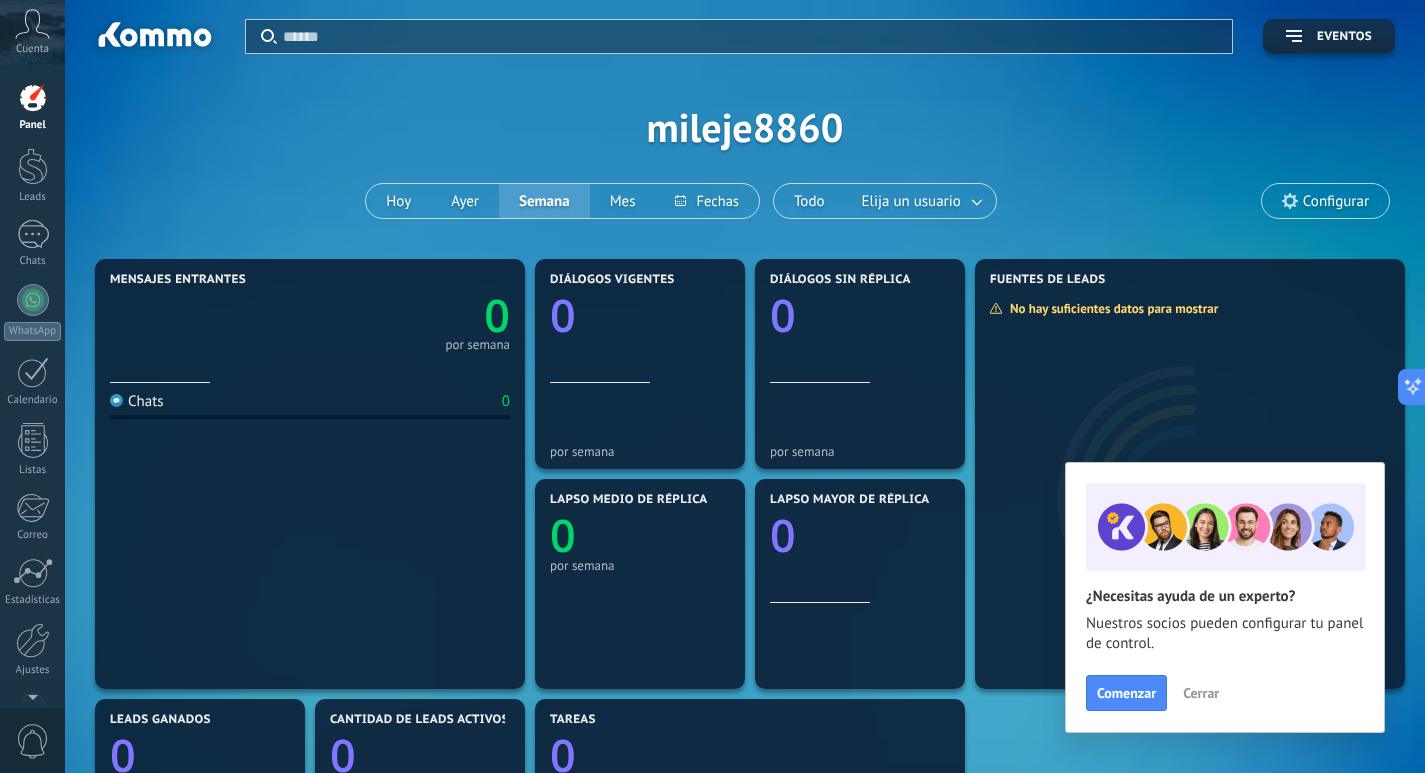 click on "Aplicar Eventos mileje8860 Hoy Ayer Semana Mes Todo Elija un usuario Configurar" at bounding box center [745, 127] 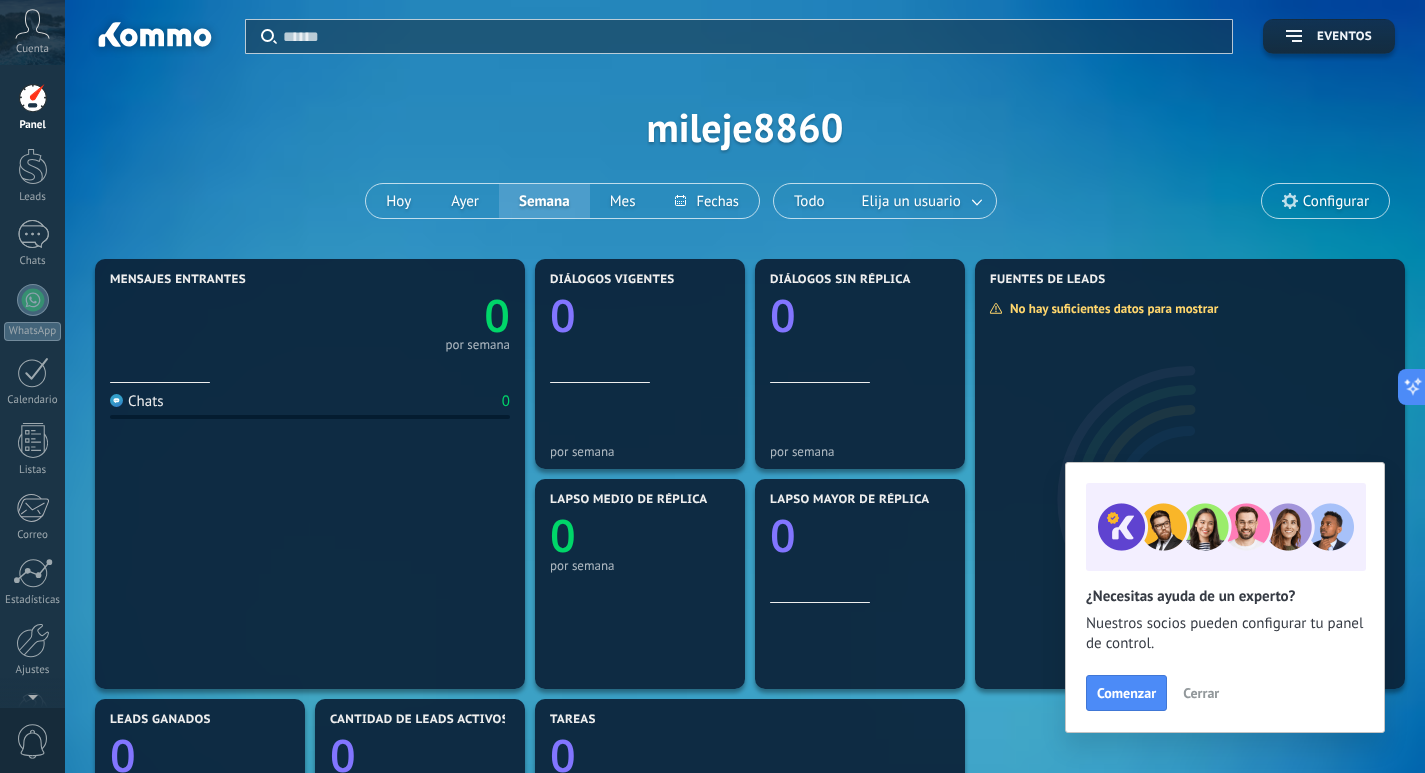 click on "Configurar" at bounding box center [1325, 201] 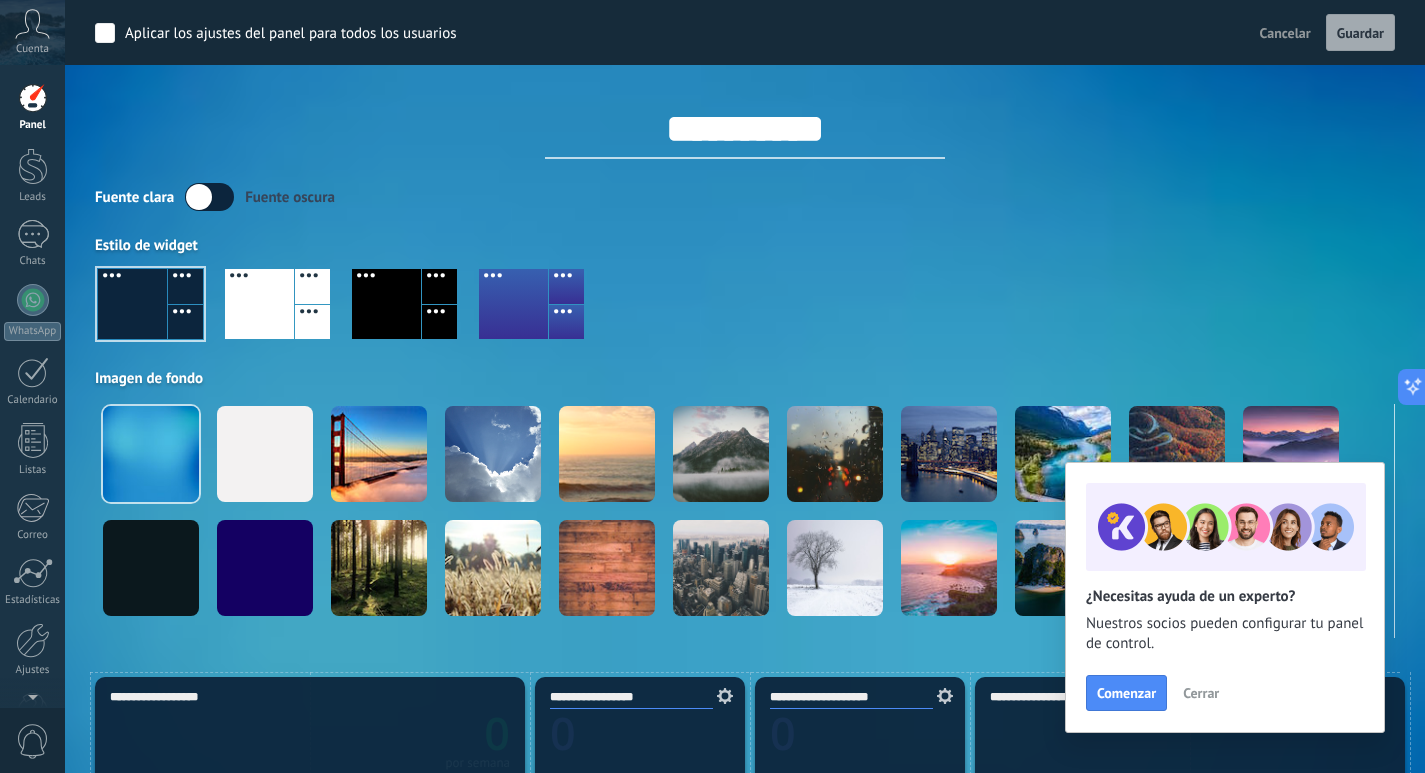 click on "**********" at bounding box center (745, 129) 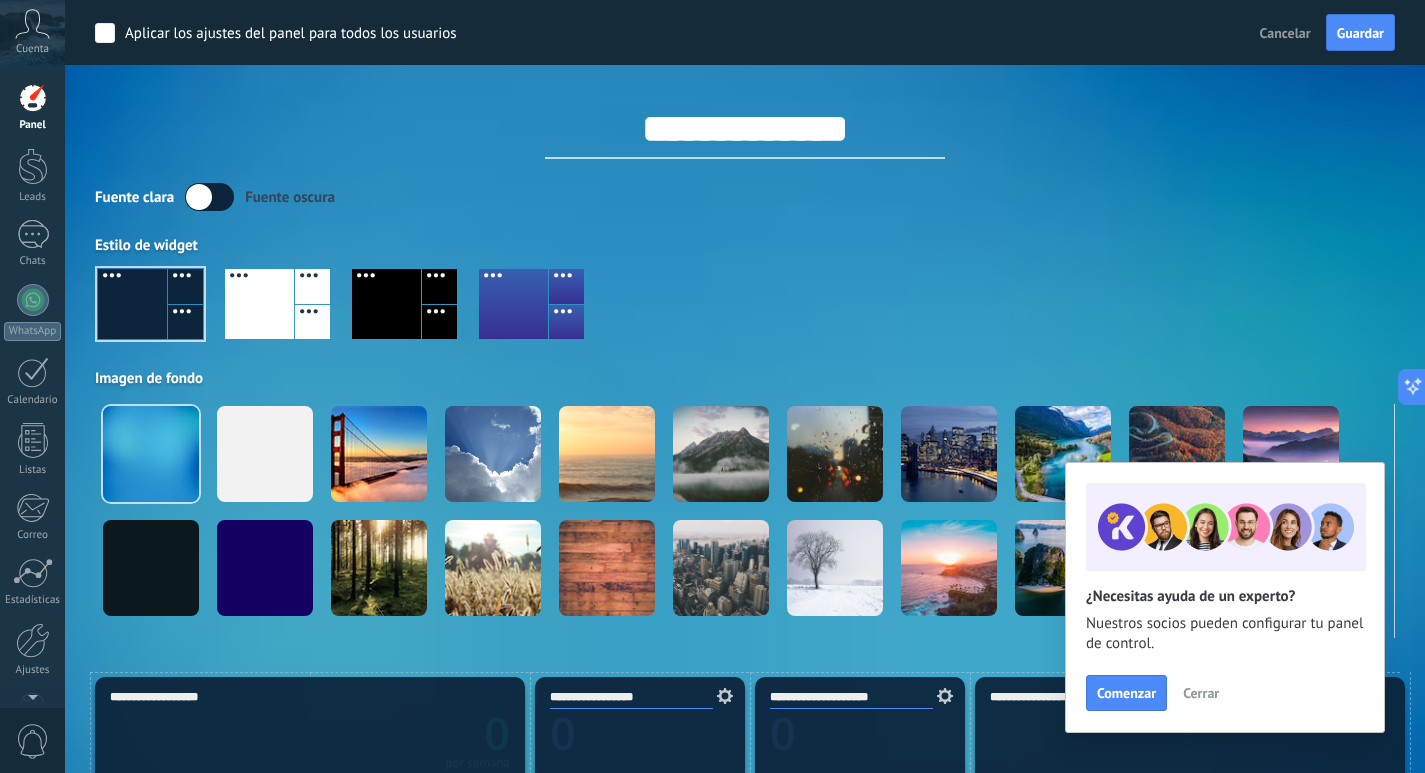 type on "**********" 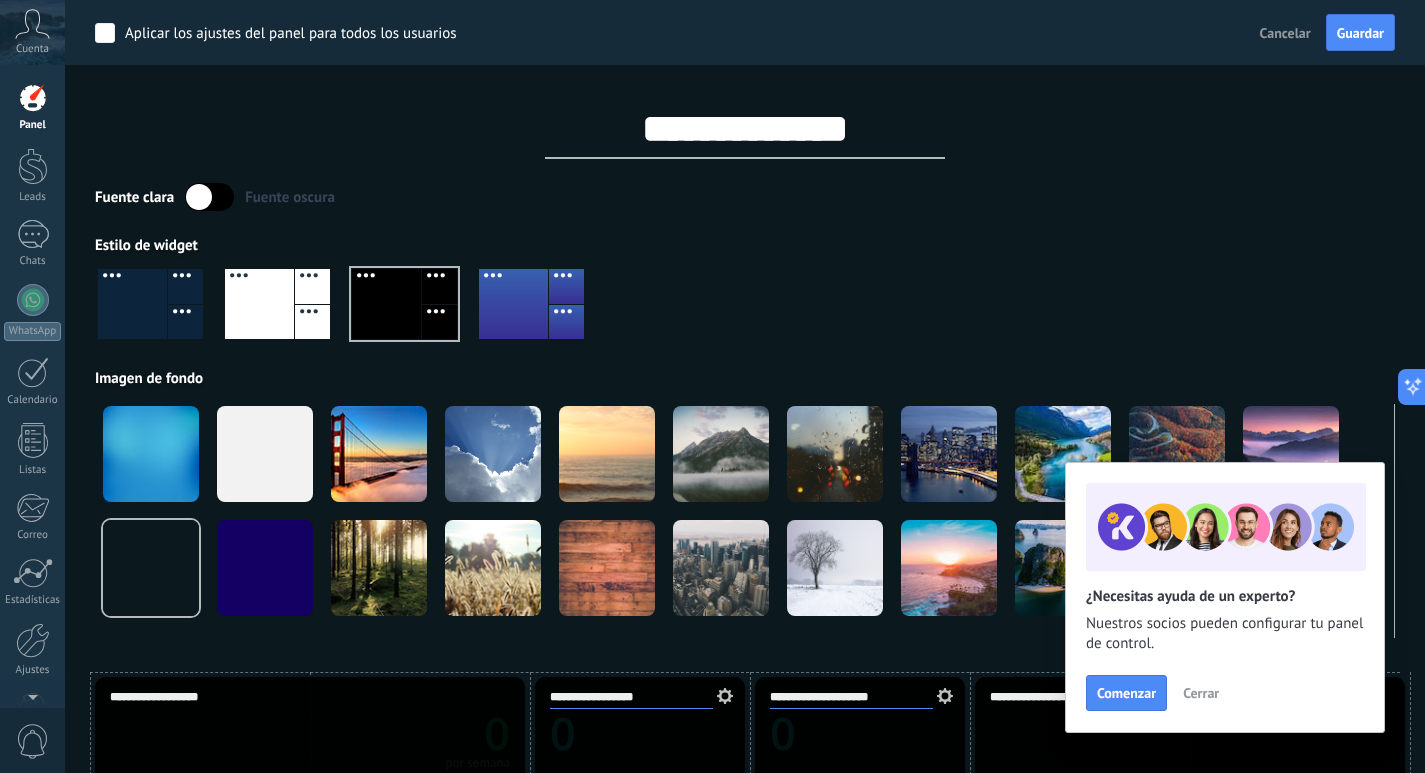 click at bounding box center [209, 197] 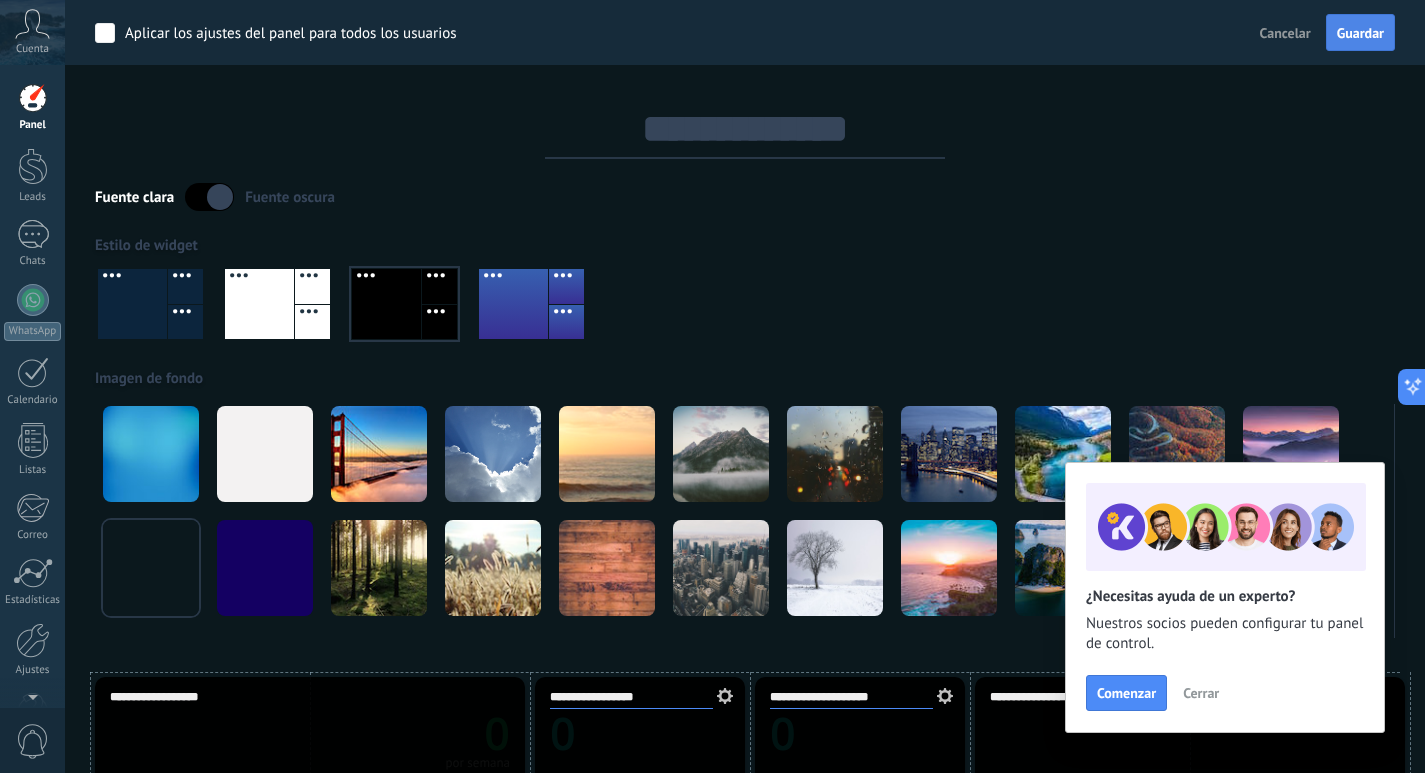 click on "Guardar" at bounding box center [1360, 33] 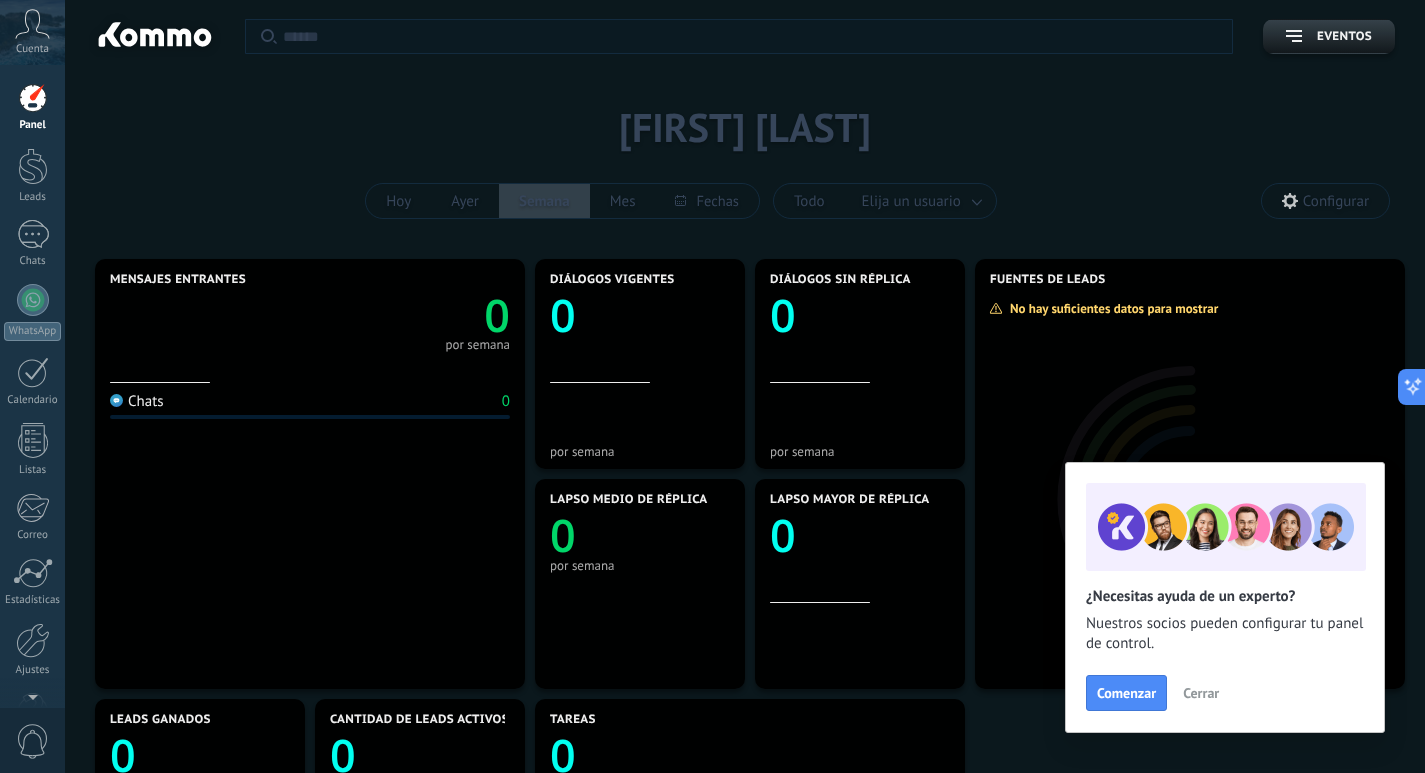 click on "Configurar" at bounding box center [1325, 201] 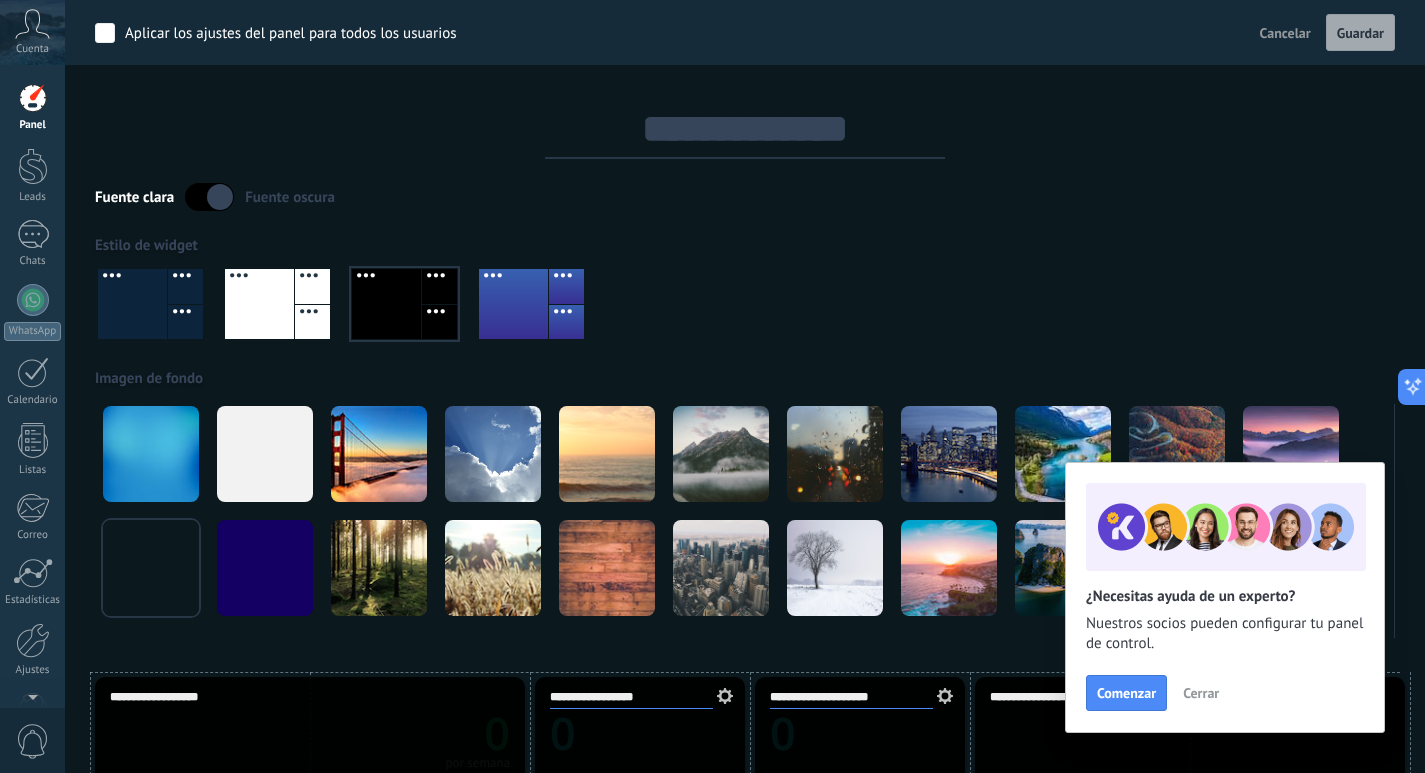 click on "Cerrar" at bounding box center (1201, 693) 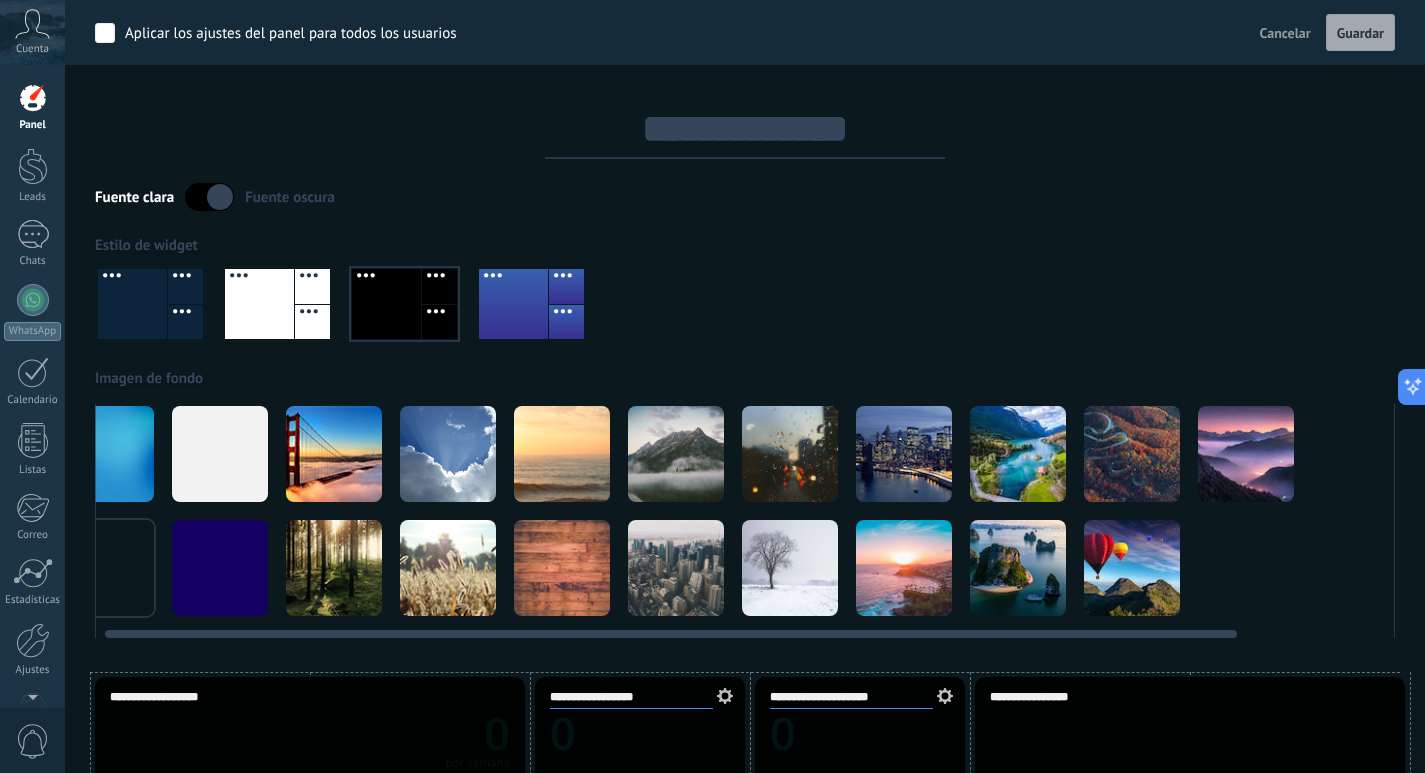scroll, scrollTop: 0, scrollLeft: 174, axis: horizontal 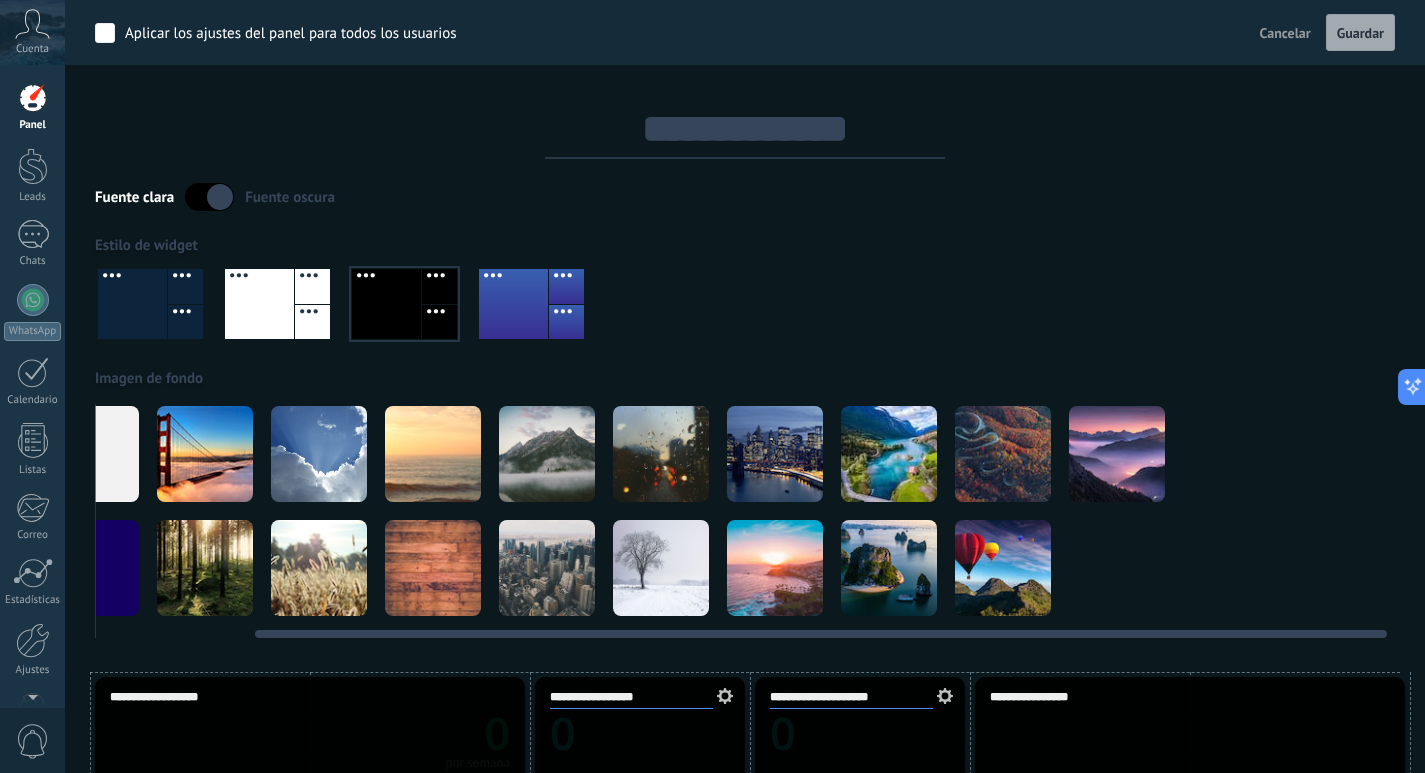 drag, startPoint x: 1293, startPoint y: 539, endPoint x: 484, endPoint y: 514, distance: 809.38617 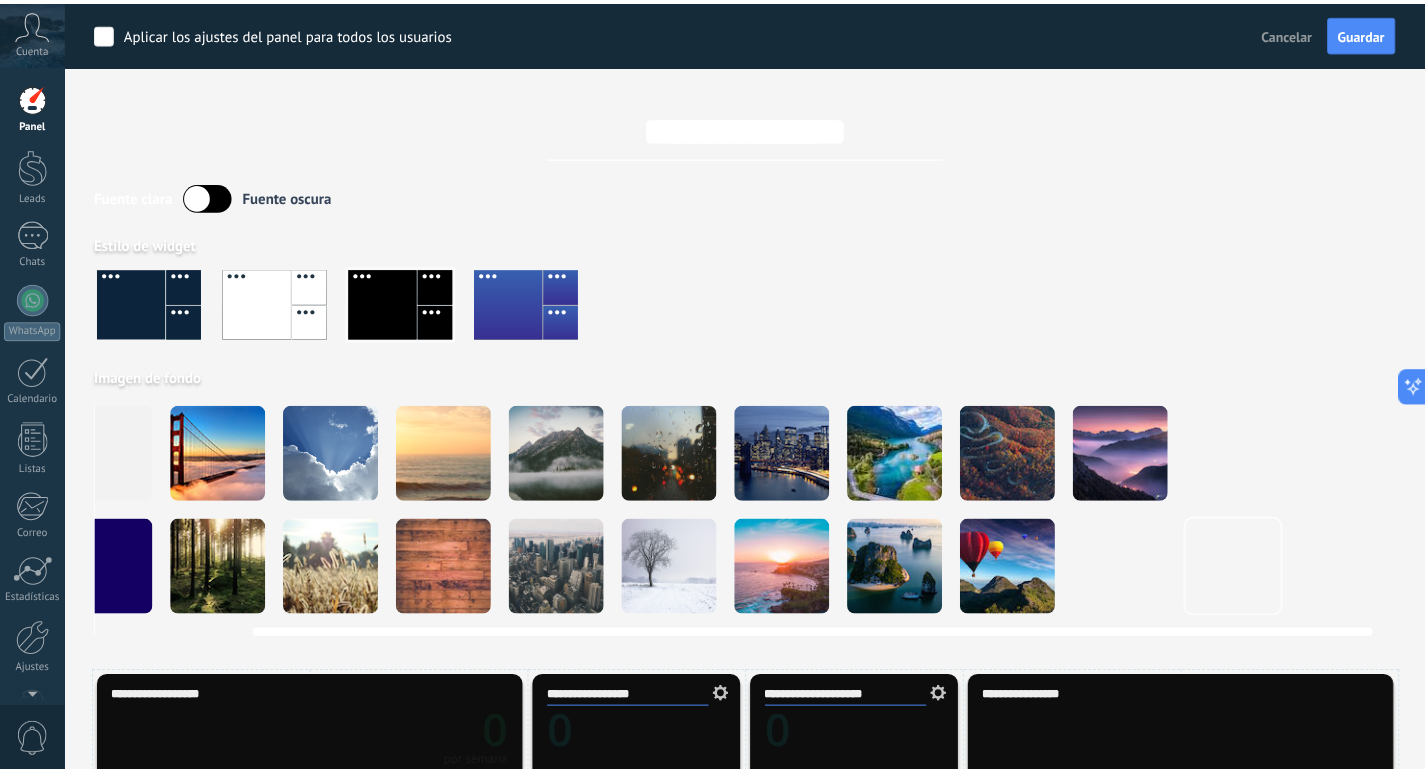 scroll, scrollTop: 0, scrollLeft: 159, axis: horizontal 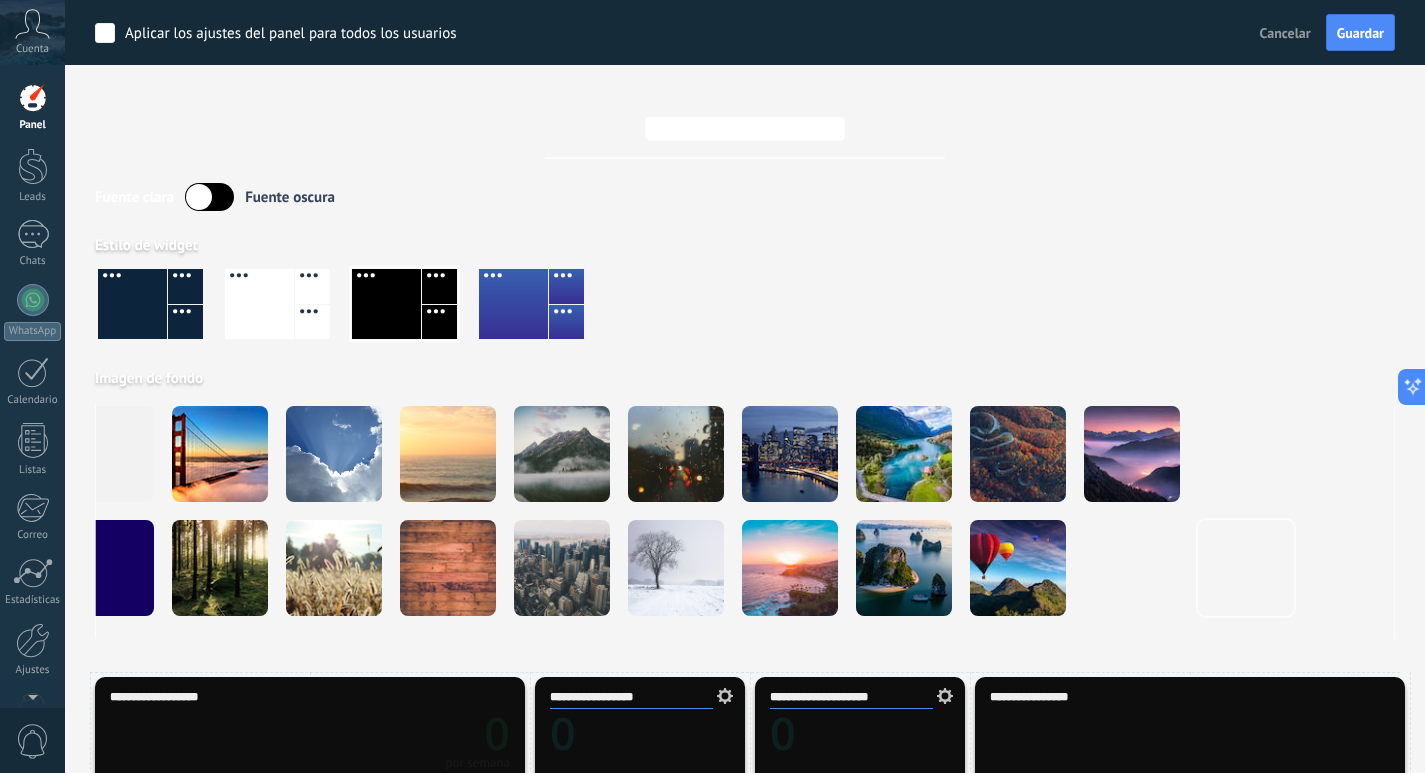 click at bounding box center (209, 197) 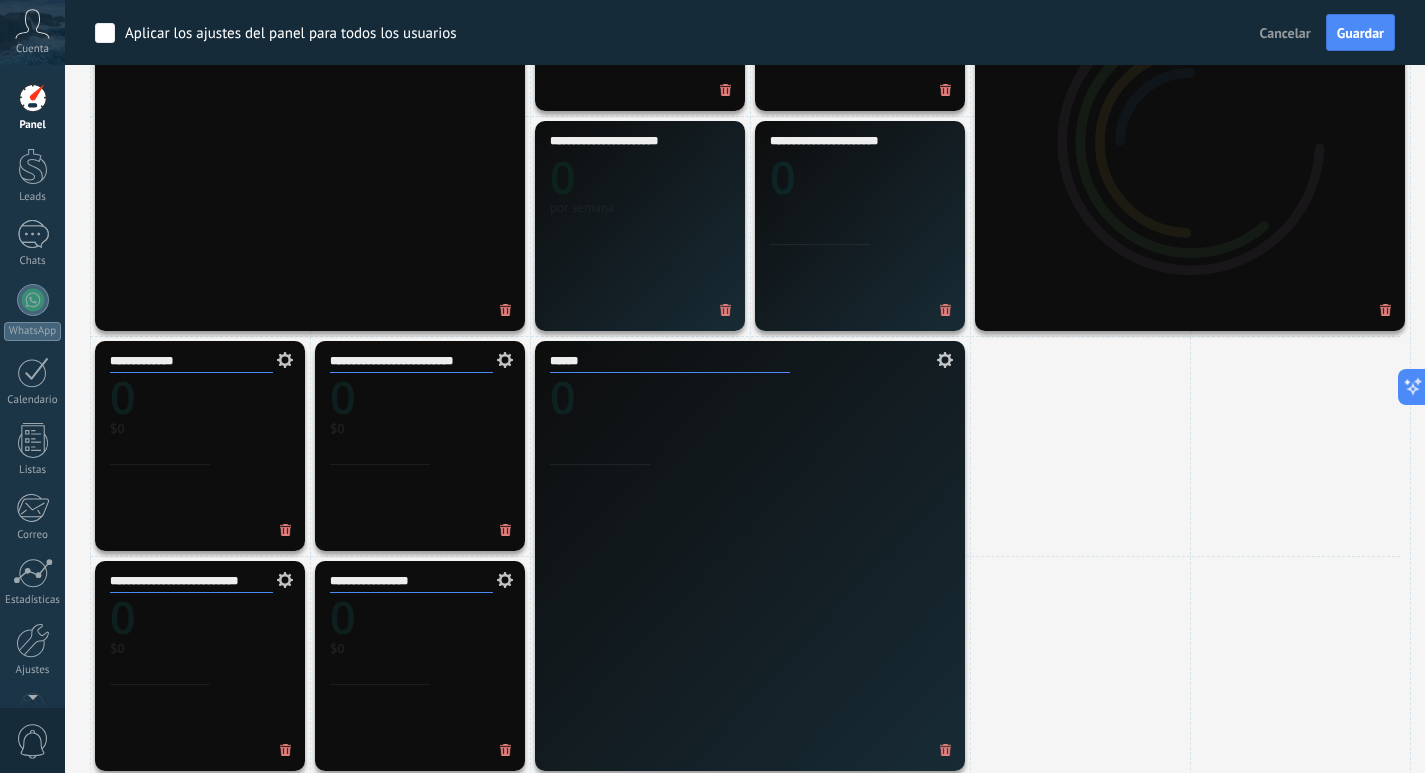 scroll, scrollTop: 600, scrollLeft: 0, axis: vertical 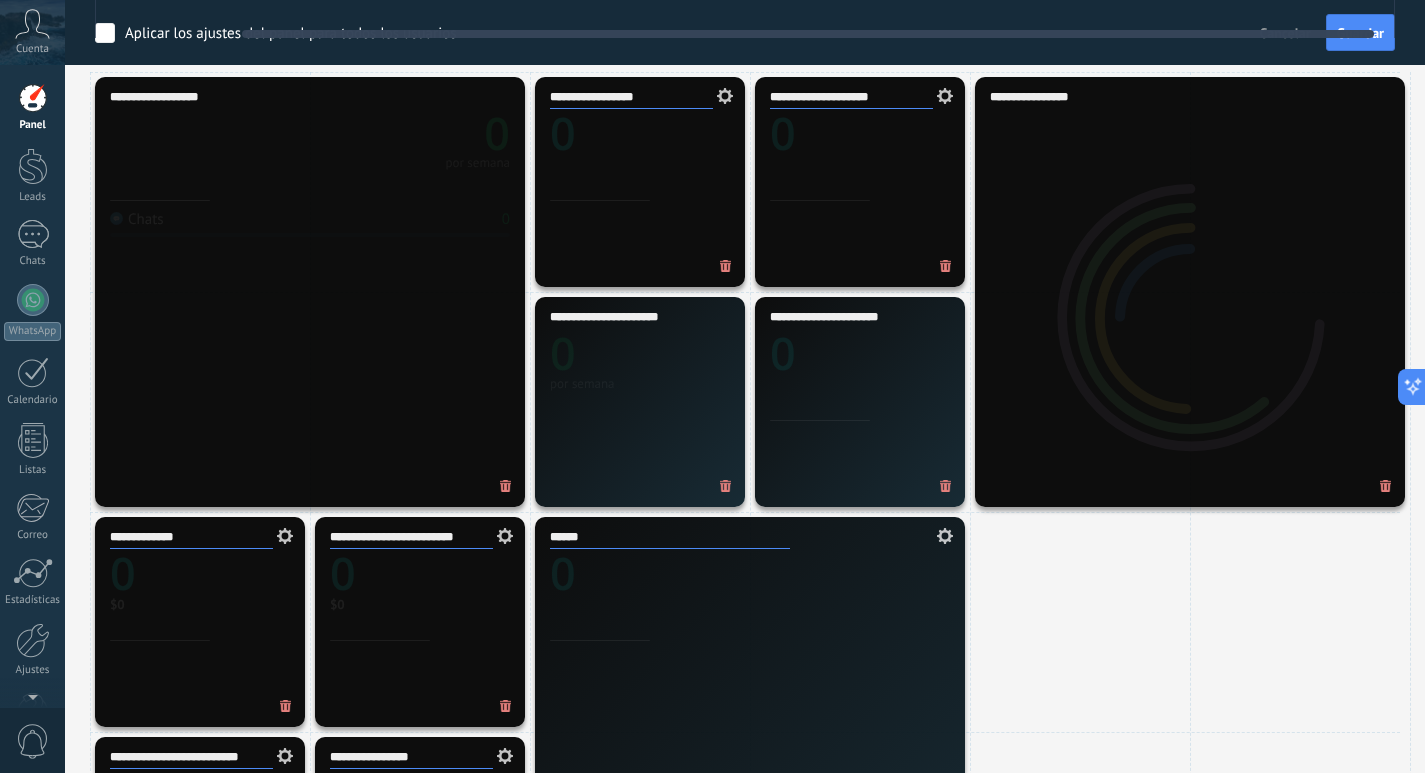 click at bounding box center [808, 34] 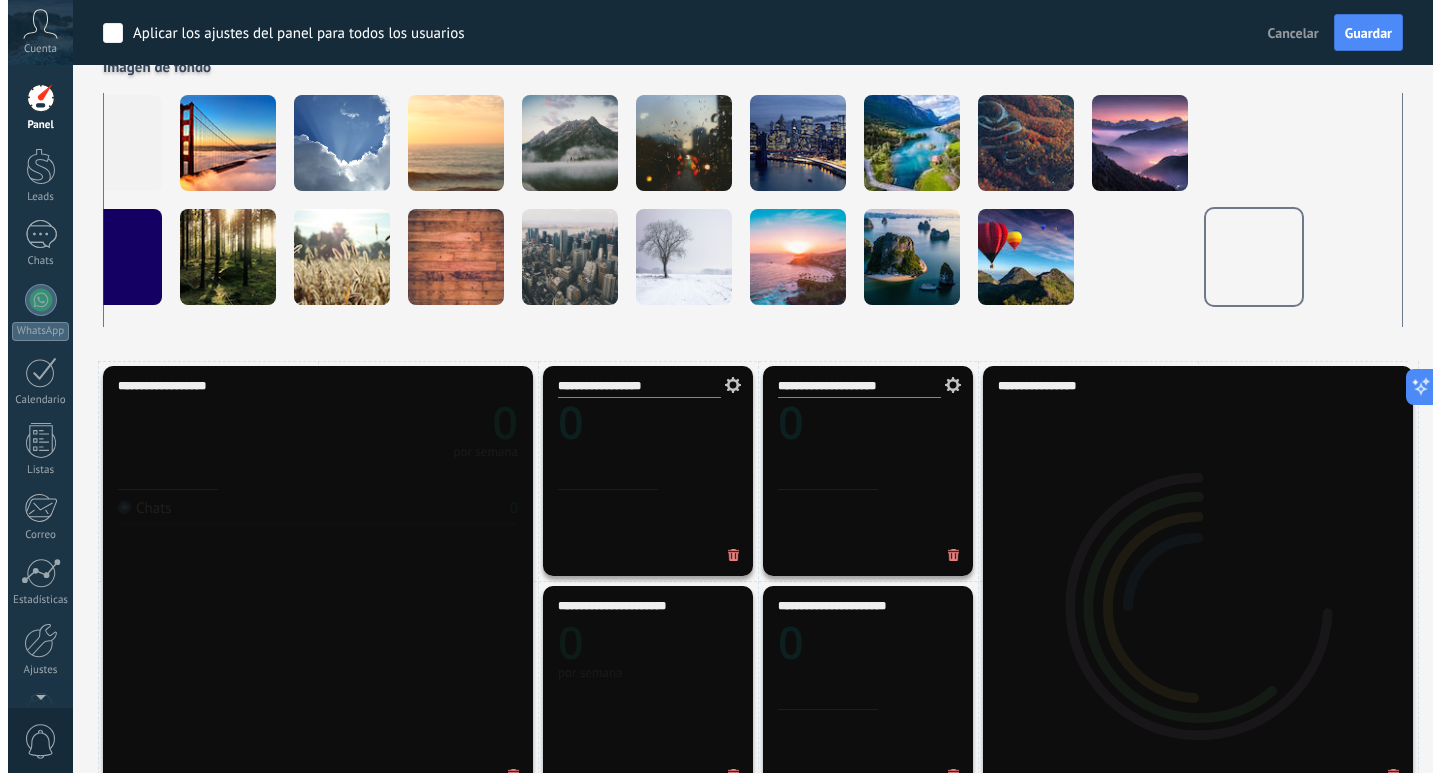 scroll, scrollTop: 200, scrollLeft: 0, axis: vertical 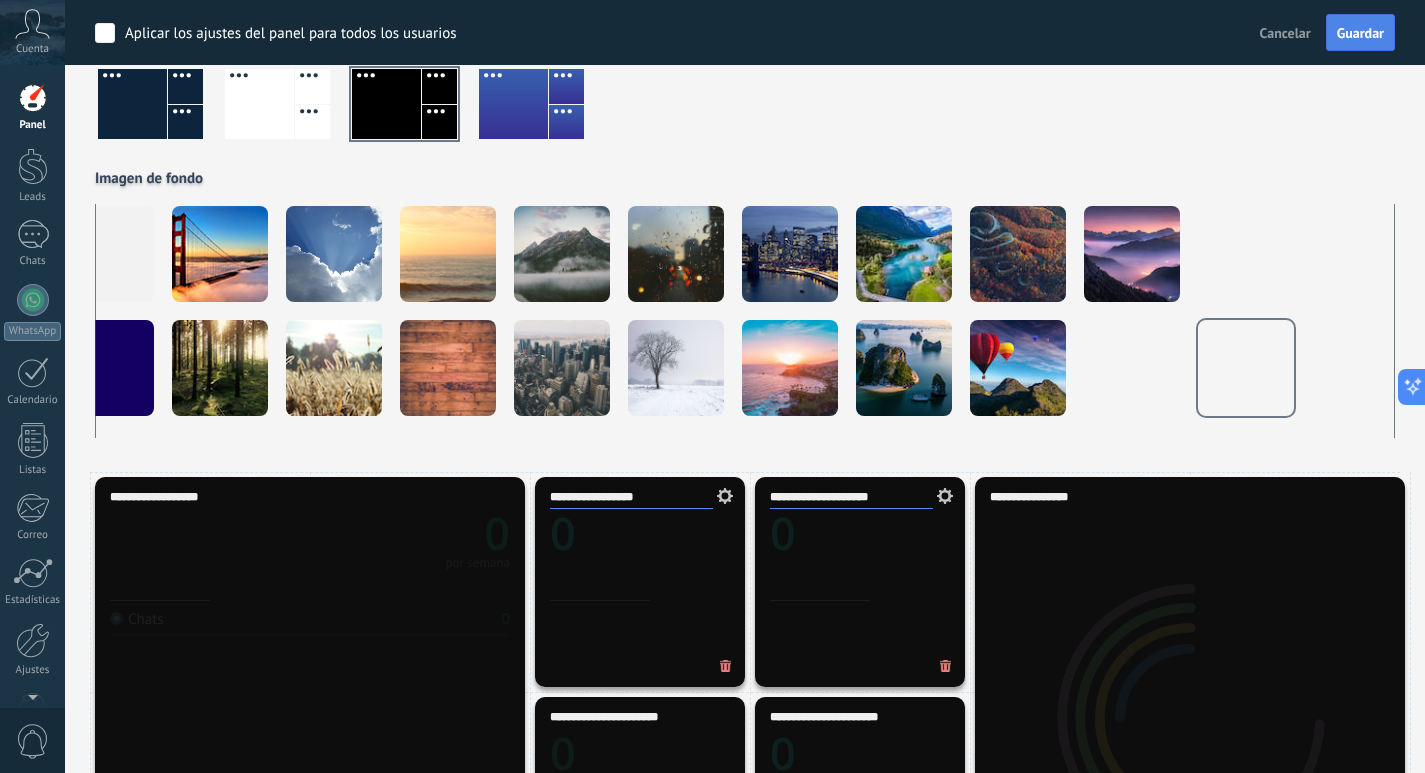 click on "Guardar" at bounding box center [1360, 33] 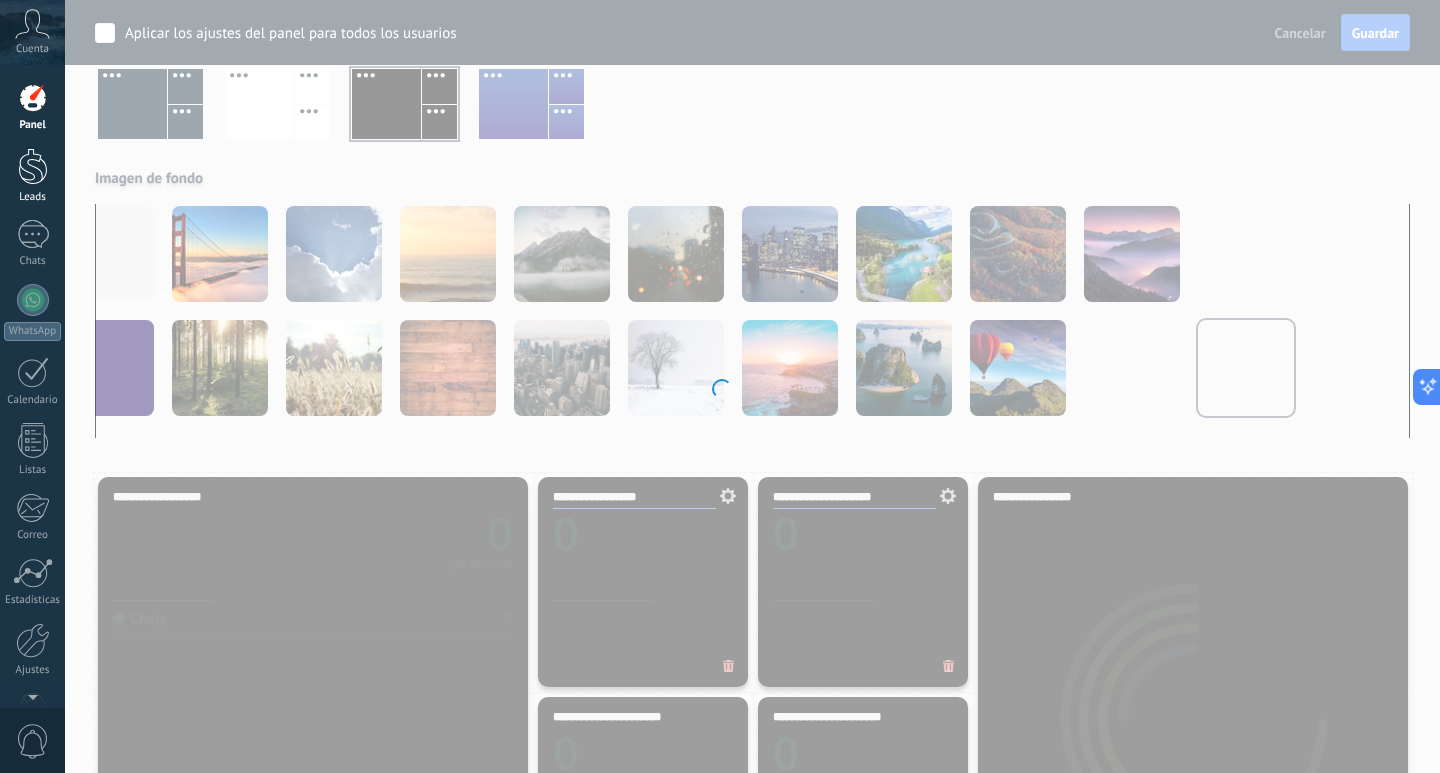 click at bounding box center [33, 166] 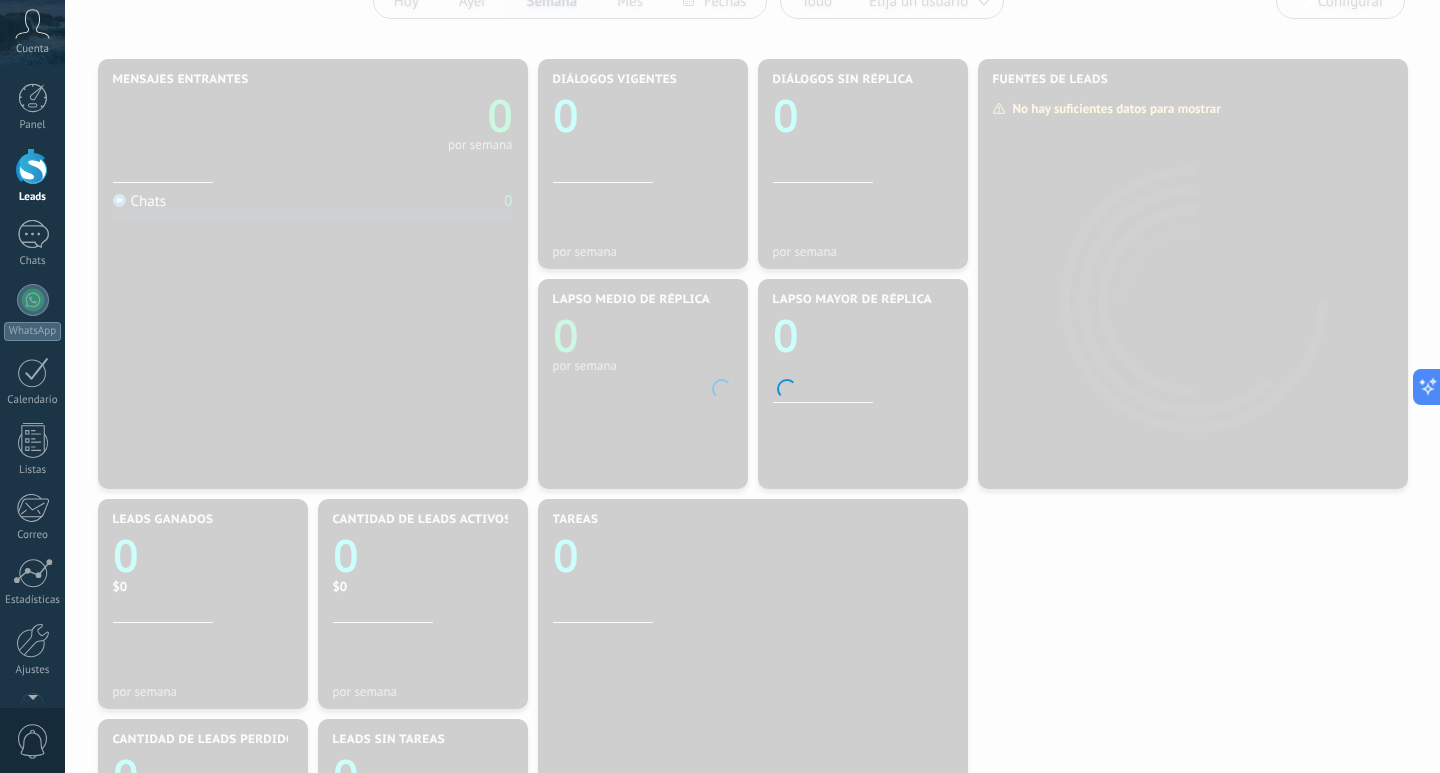 scroll, scrollTop: 0, scrollLeft: 0, axis: both 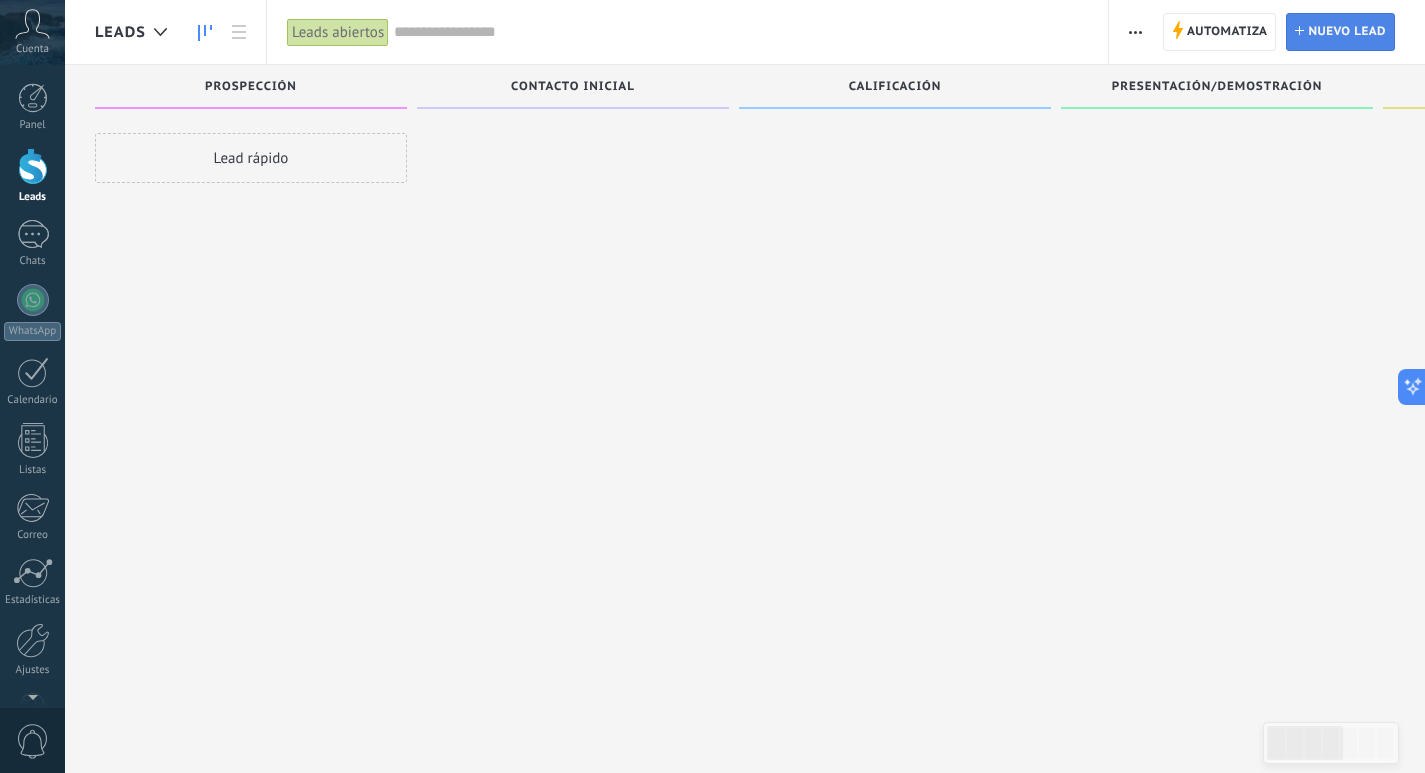 click on "Nuevo lead" at bounding box center (1347, 32) 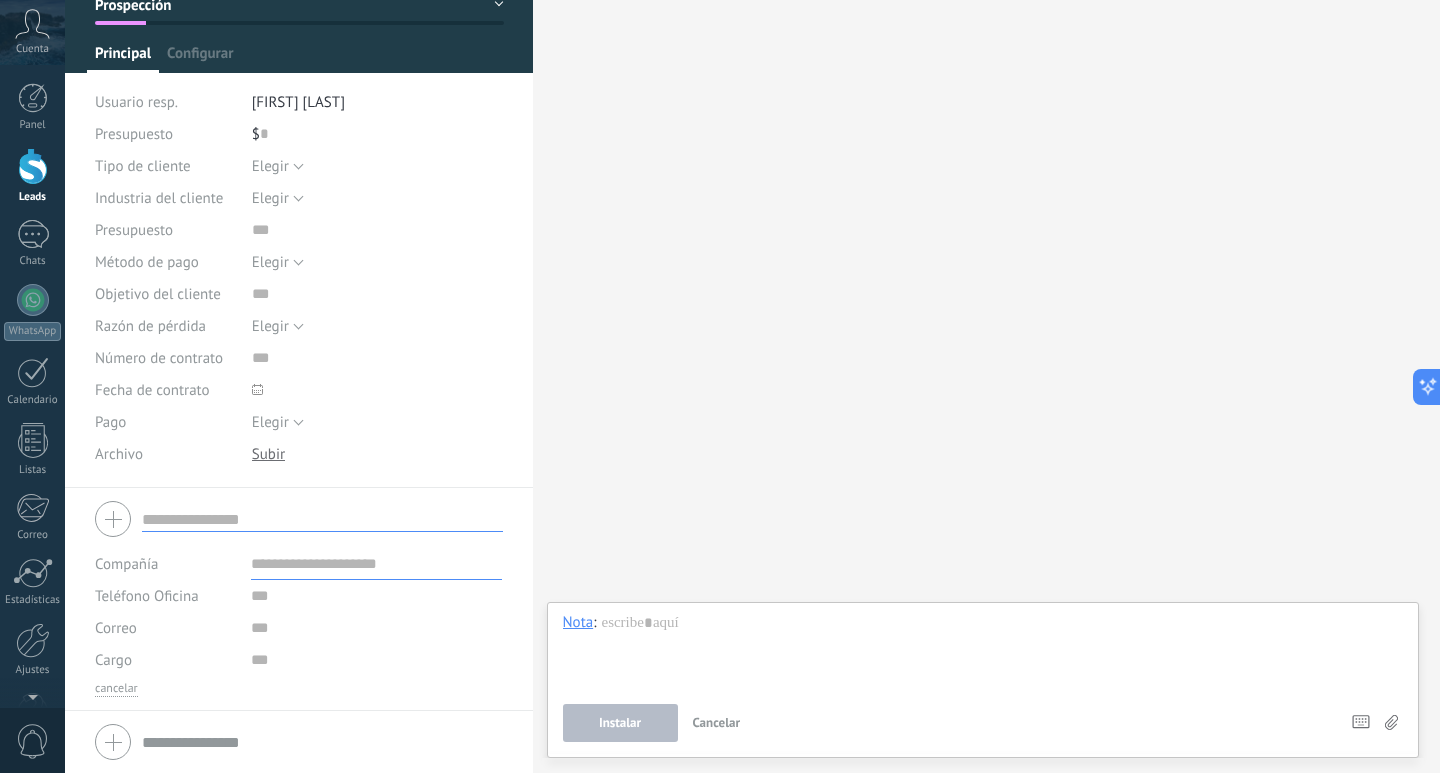 scroll, scrollTop: 113, scrollLeft: 0, axis: vertical 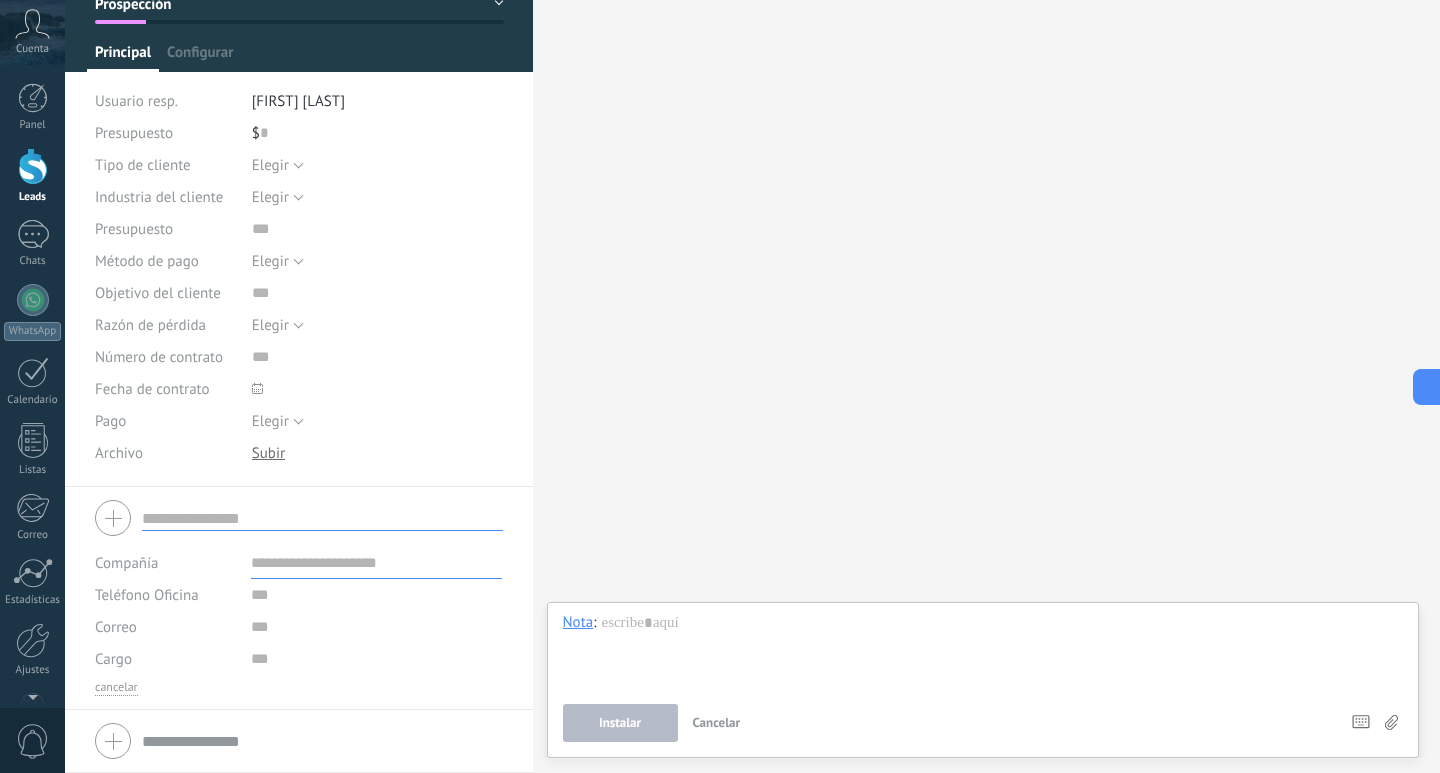 click at bounding box center (322, 518) 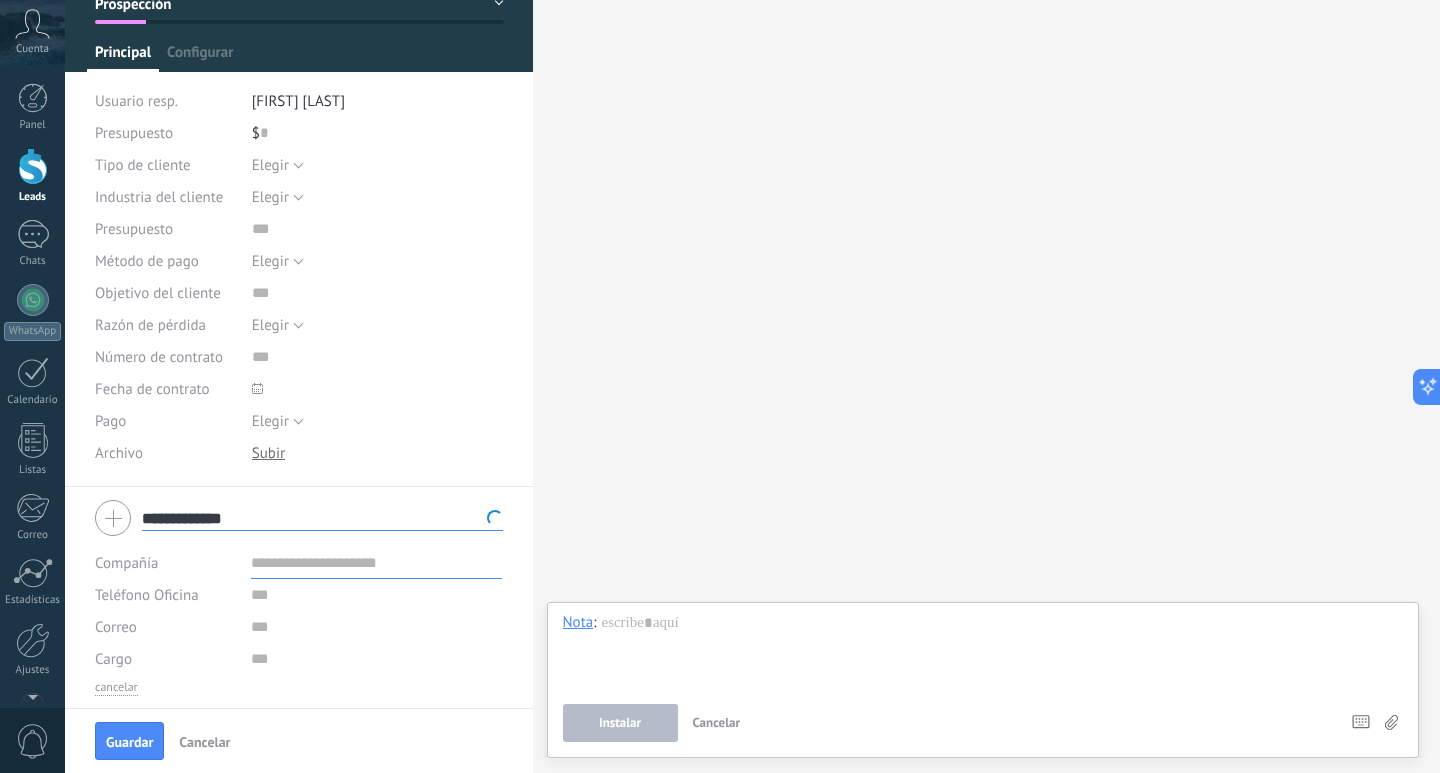 type on "**********" 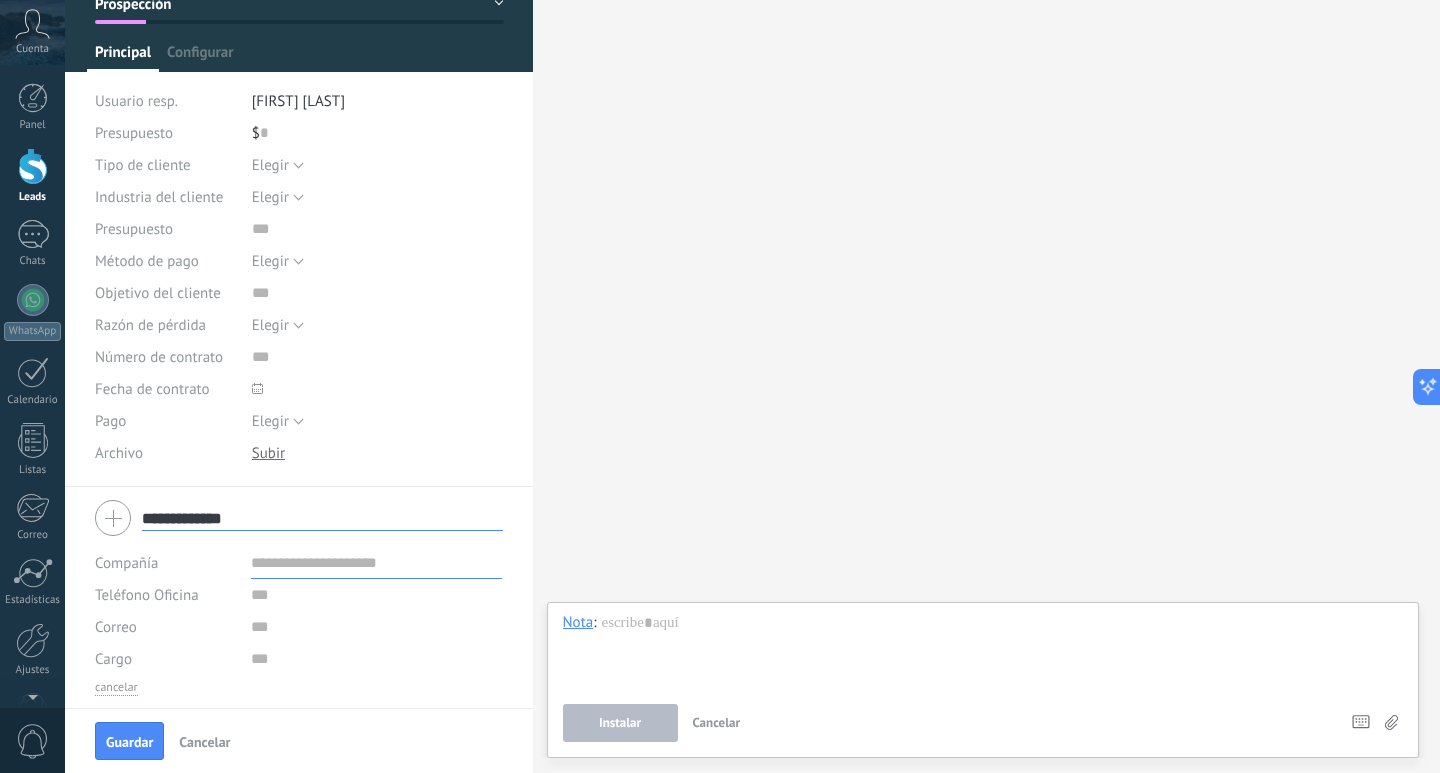 click at bounding box center (376, 563) 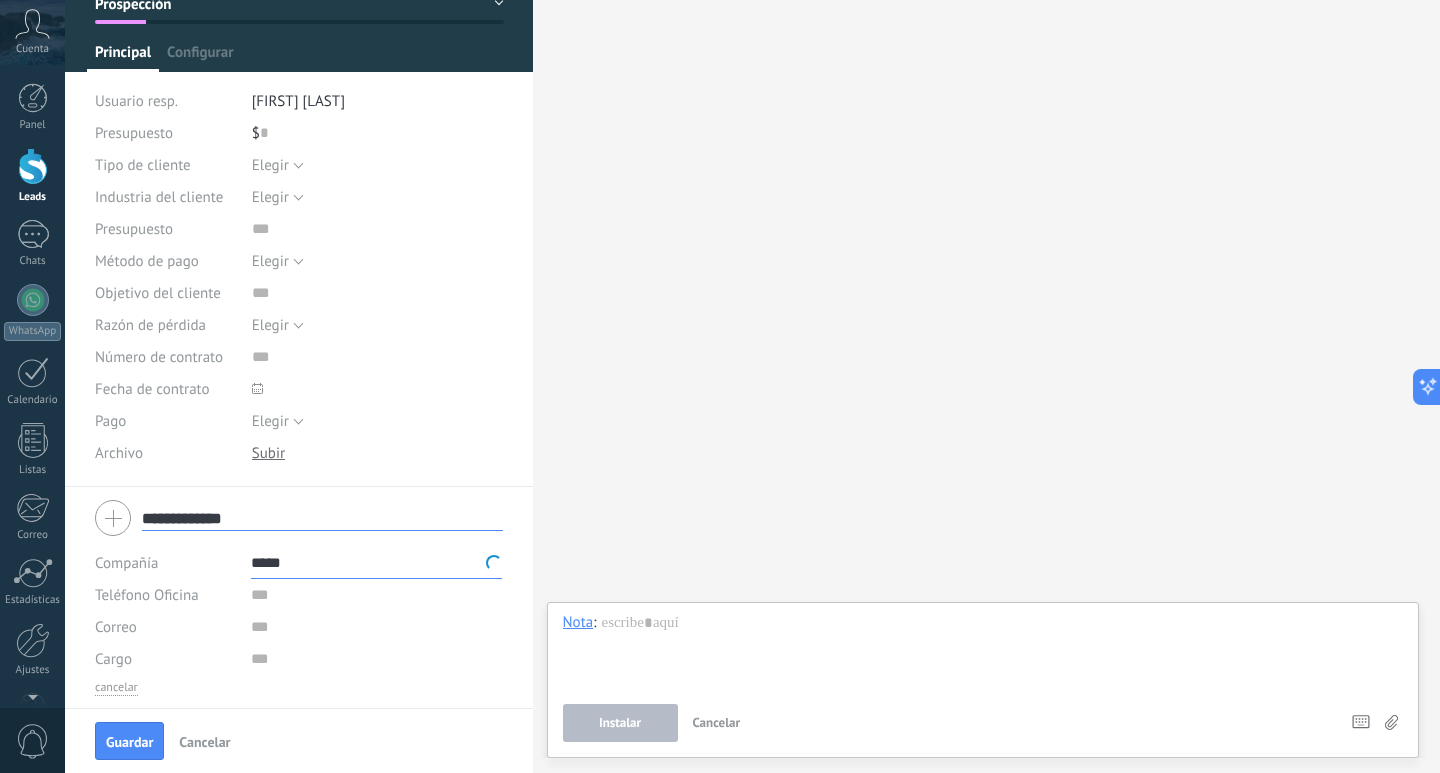 scroll, scrollTop: 178, scrollLeft: 0, axis: vertical 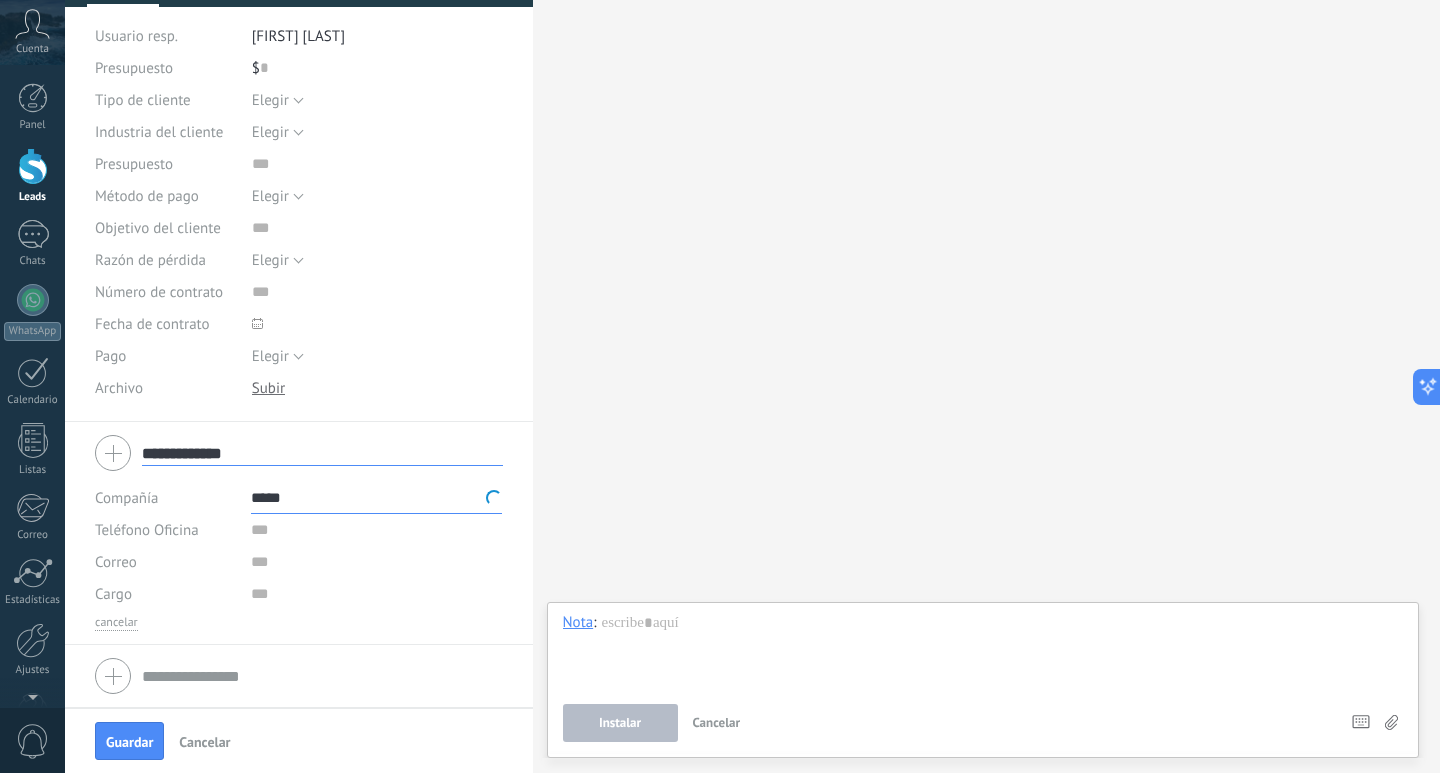 type on "*****" 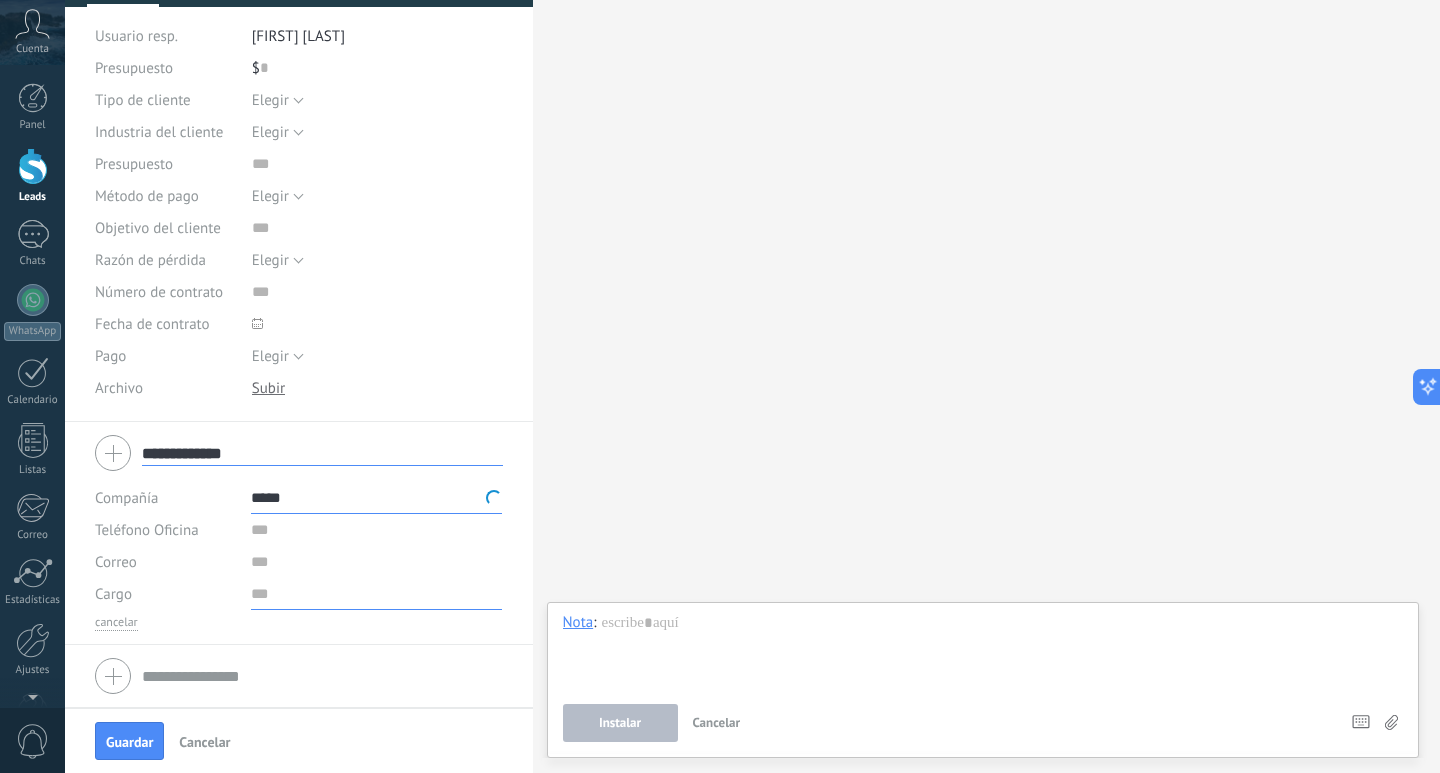 click at bounding box center (376, 594) 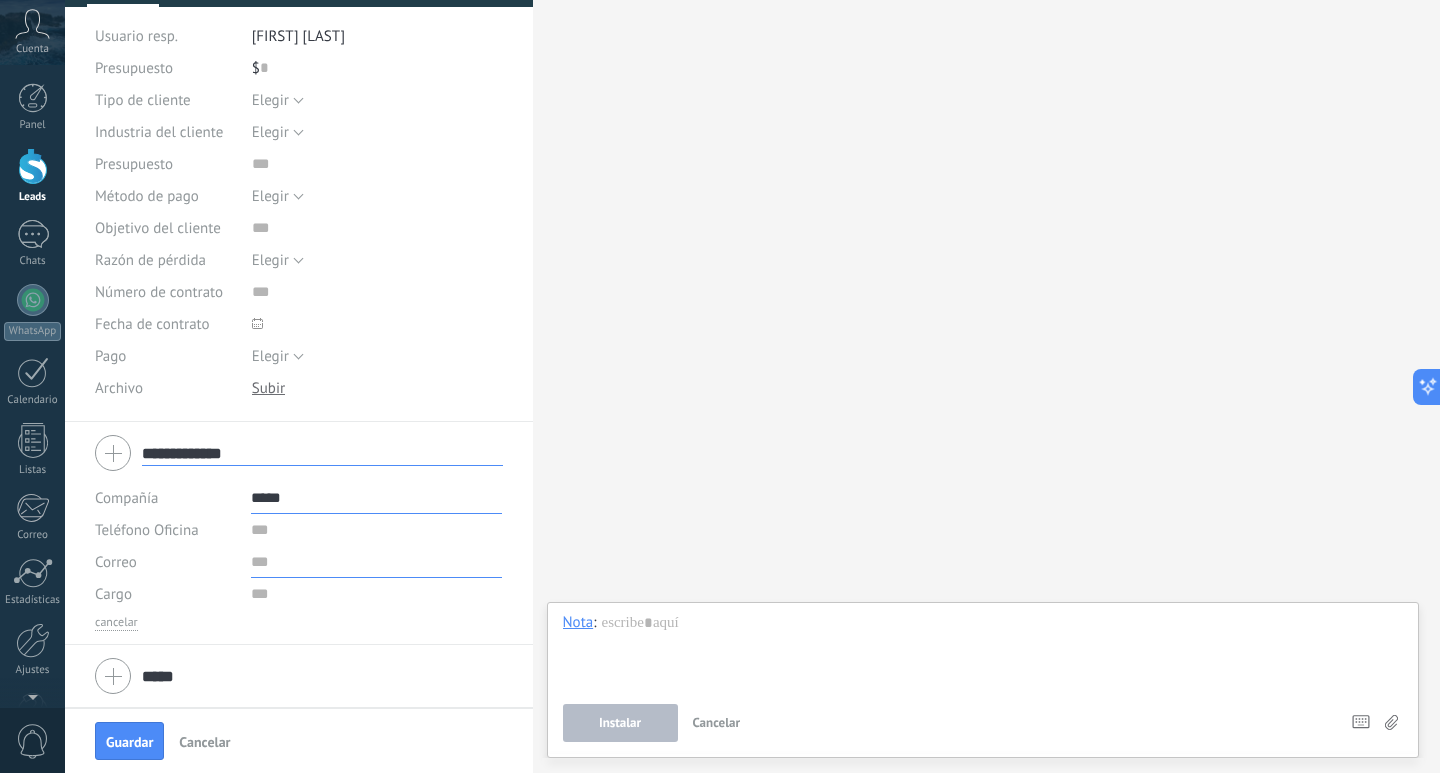 click at bounding box center (376, 562) 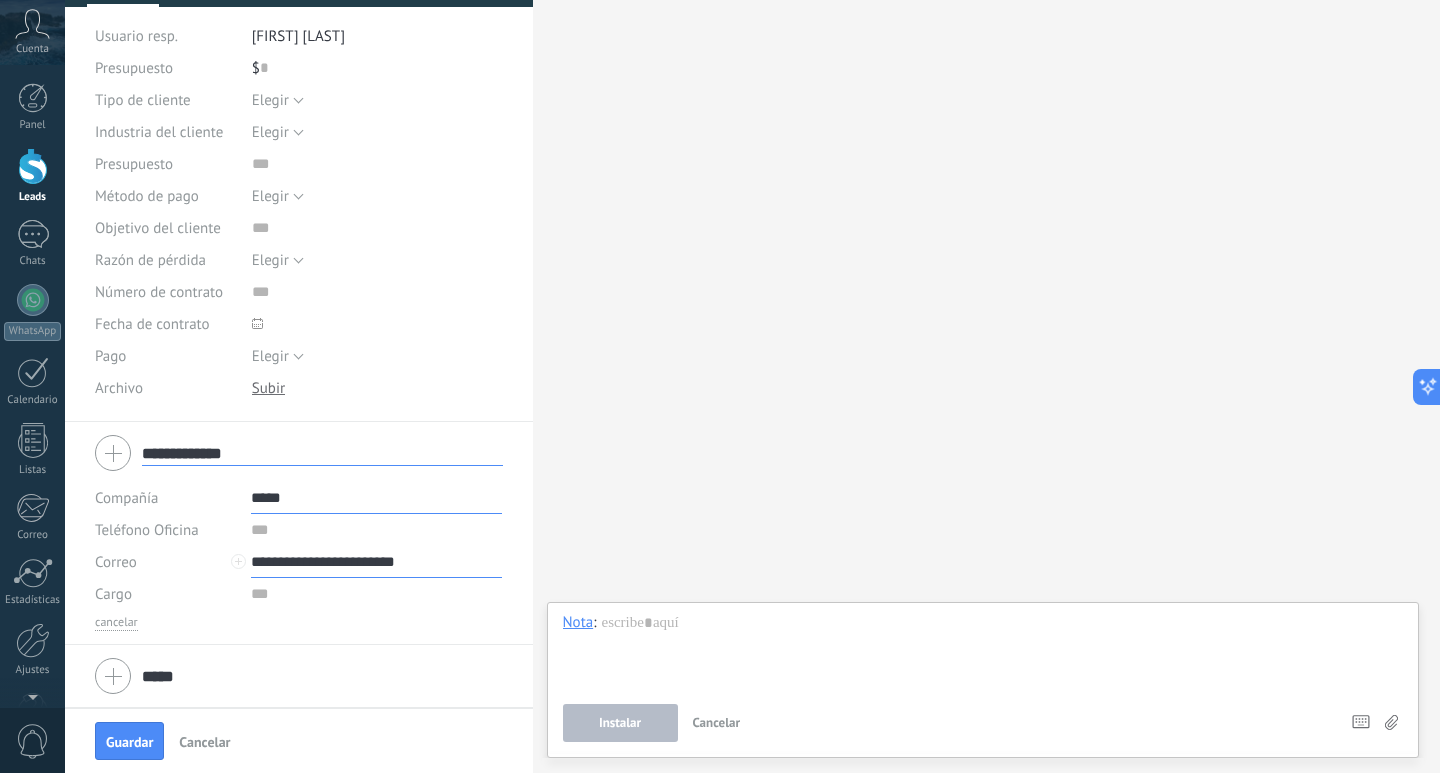 type on "**********" 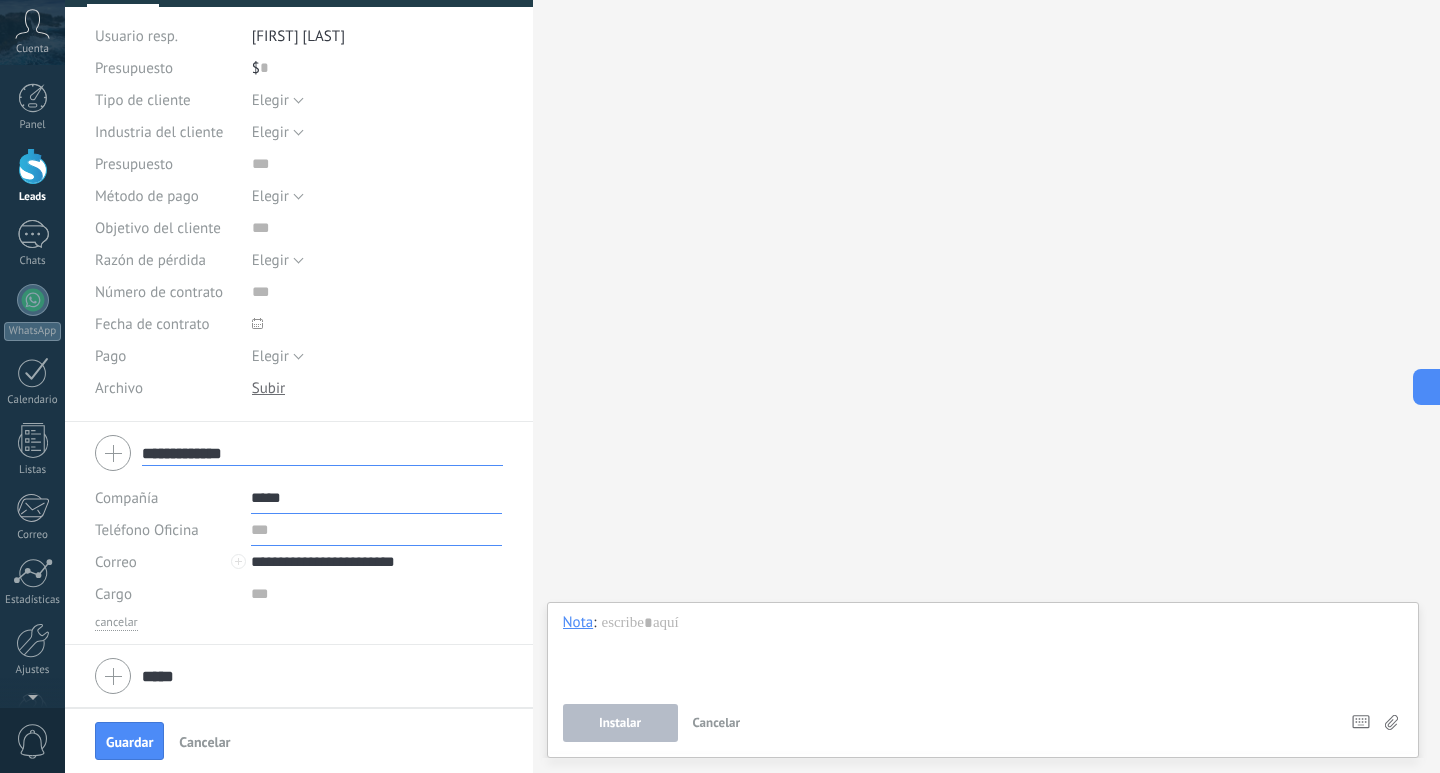 click at bounding box center [376, 530] 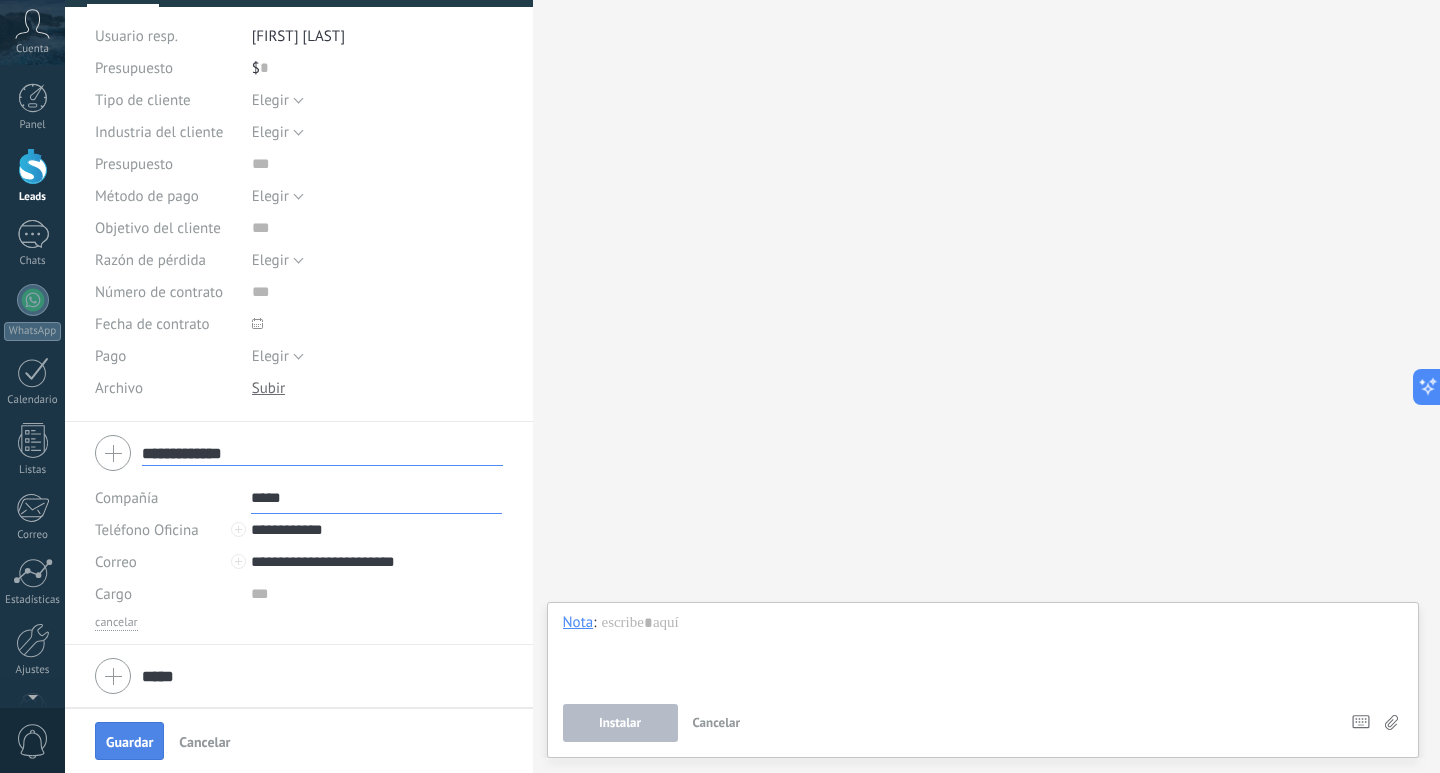 type on "**********" 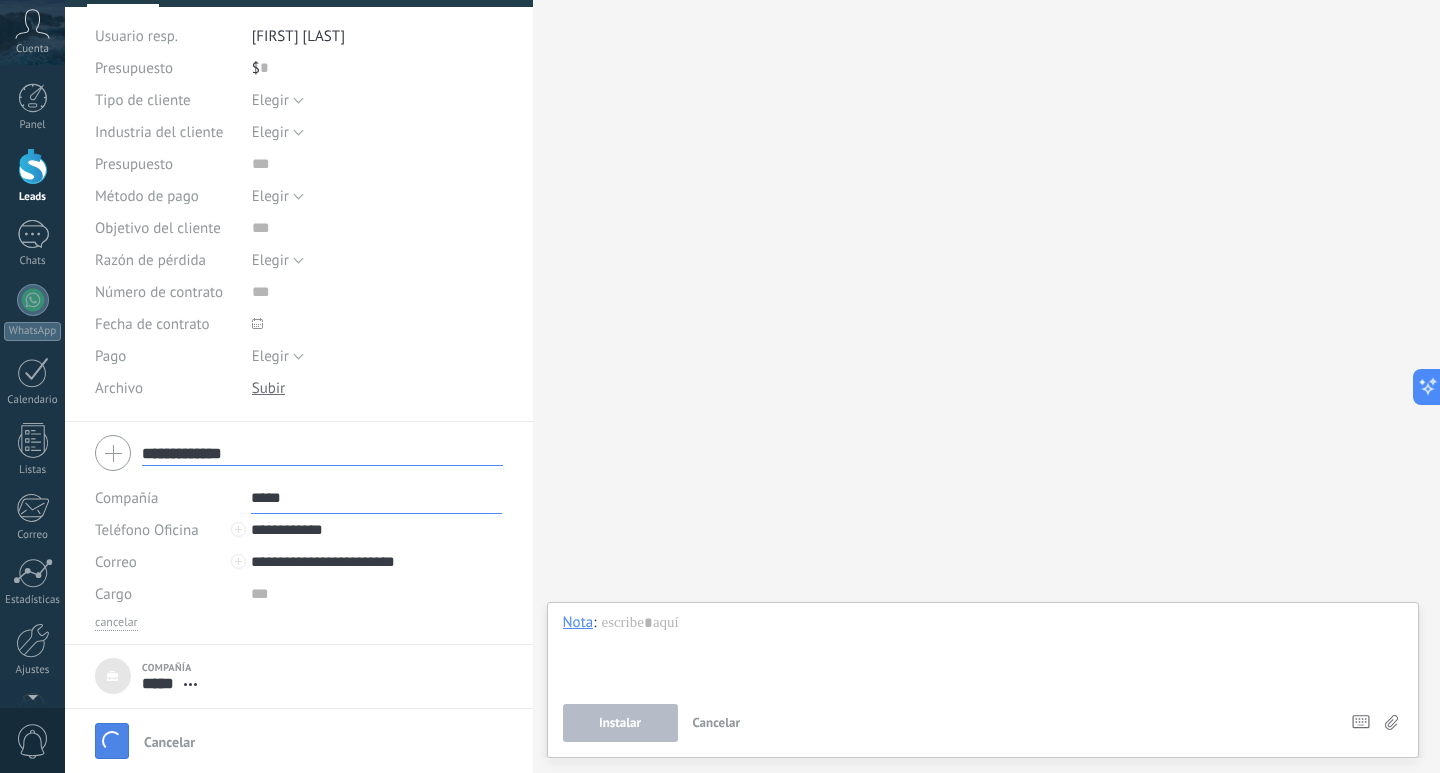 type 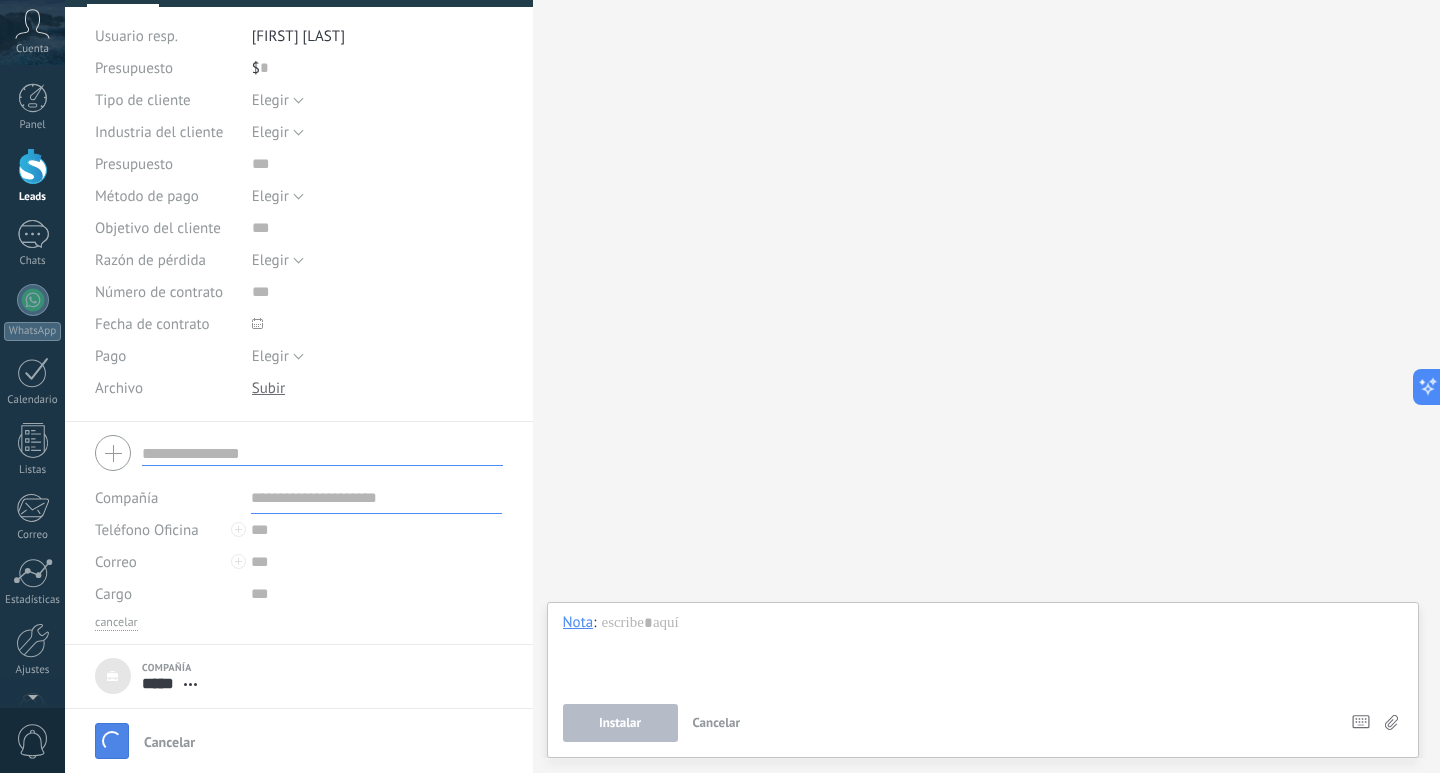 scroll, scrollTop: 20, scrollLeft: 0, axis: vertical 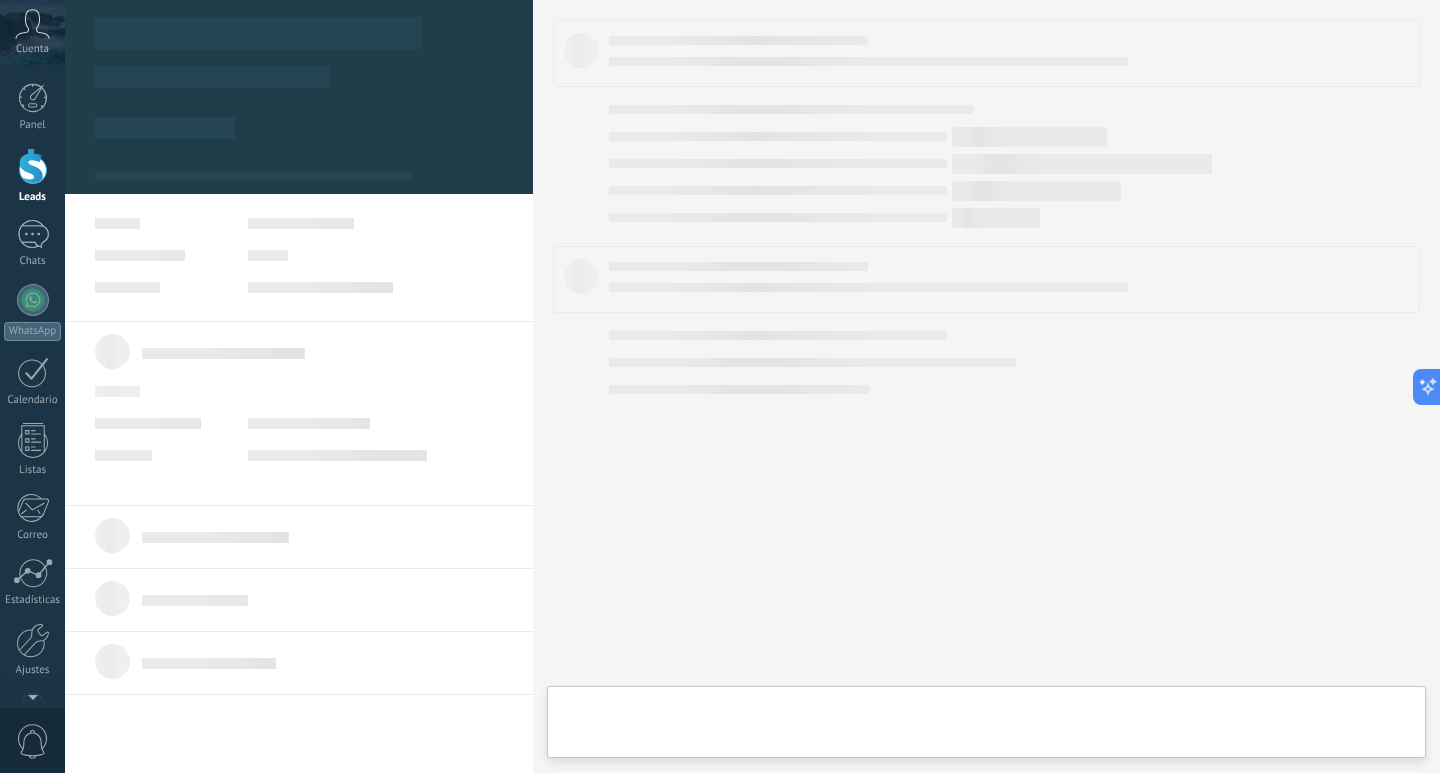 type on "***" 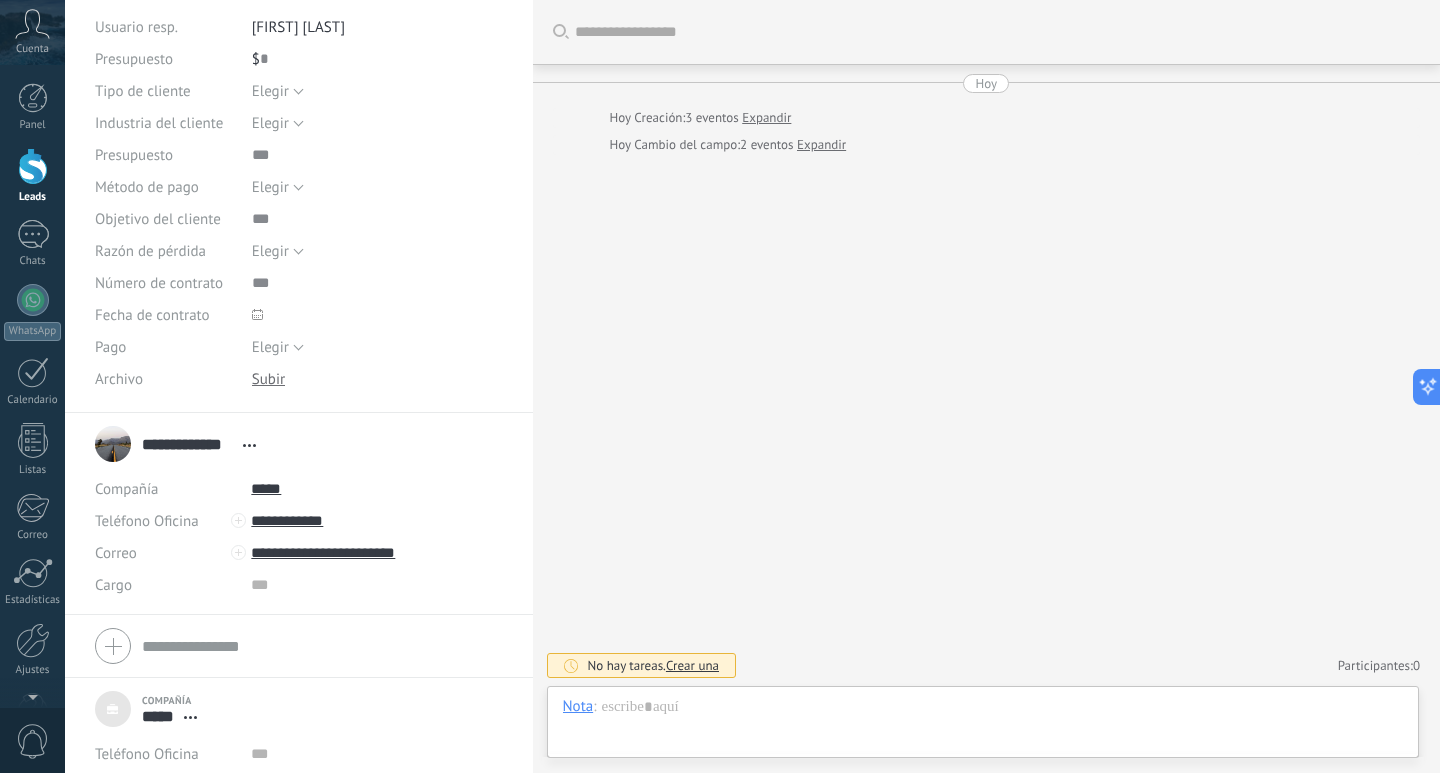 scroll, scrollTop: 293, scrollLeft: 0, axis: vertical 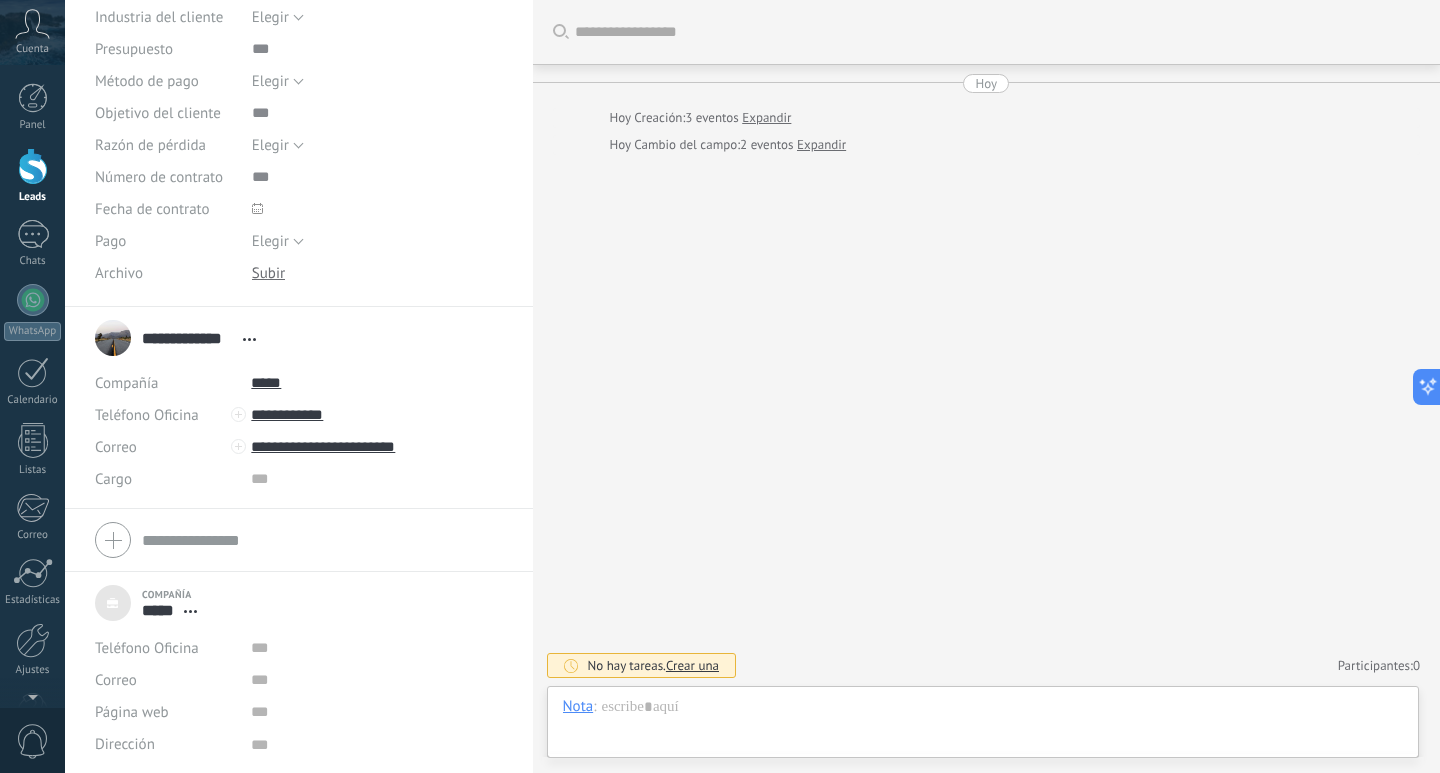 click on "Buscar Carga más Hoy Hoy Creación:  3  eventos   Expandir Hoy Cambio del campo:  2  eventos   Expandir No hay tareas.  Crear una Participantes:  0 Agregar usuario" at bounding box center (987, 386) 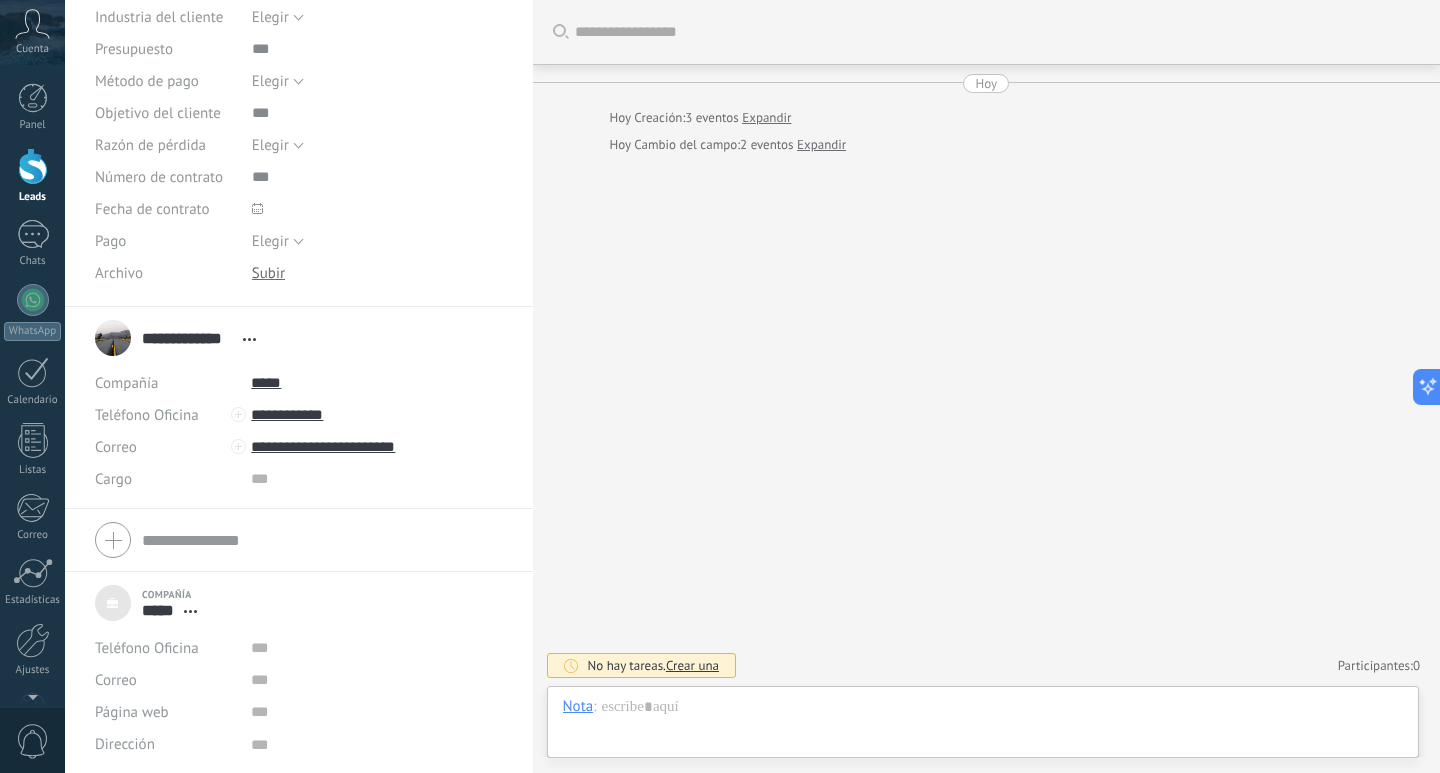 scroll, scrollTop: 0, scrollLeft: 0, axis: both 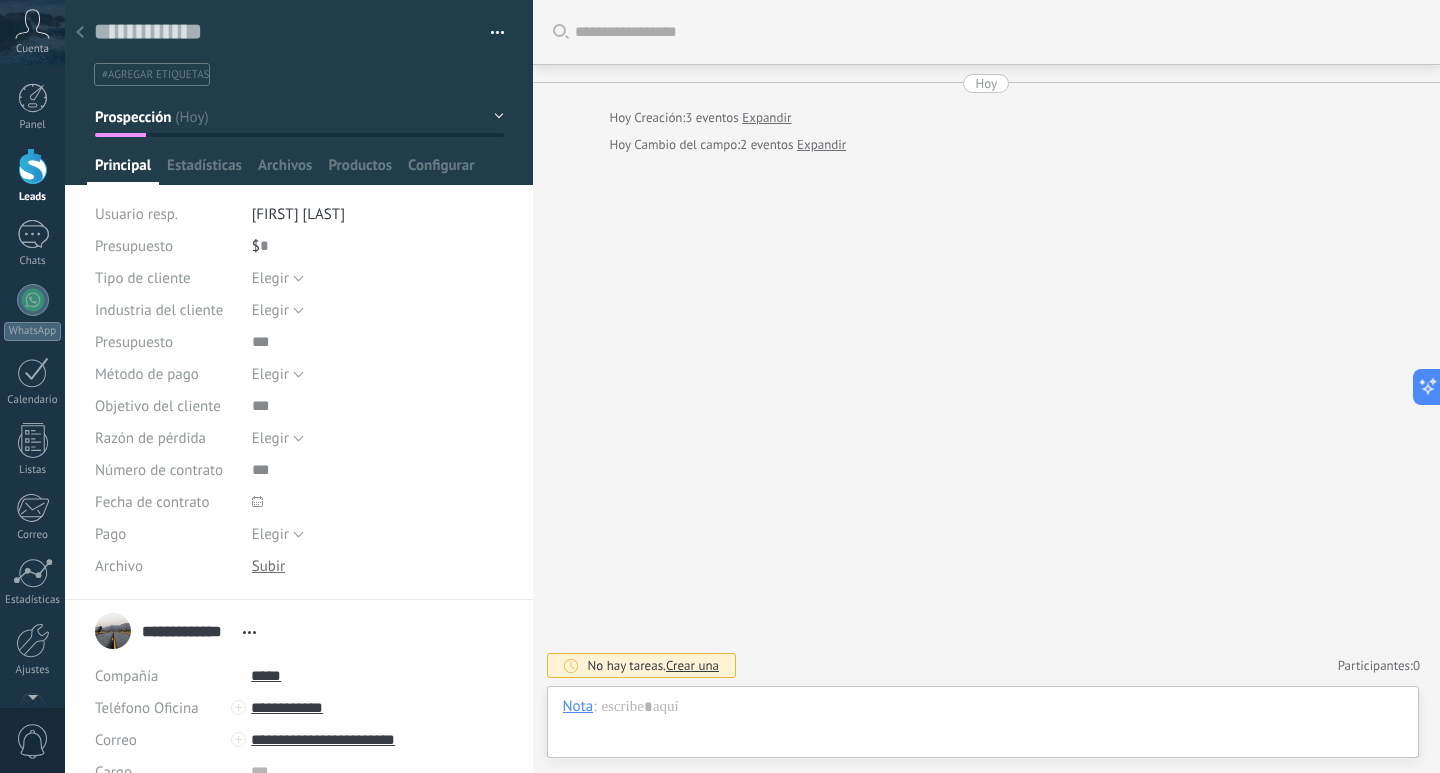 click at bounding box center [80, 33] 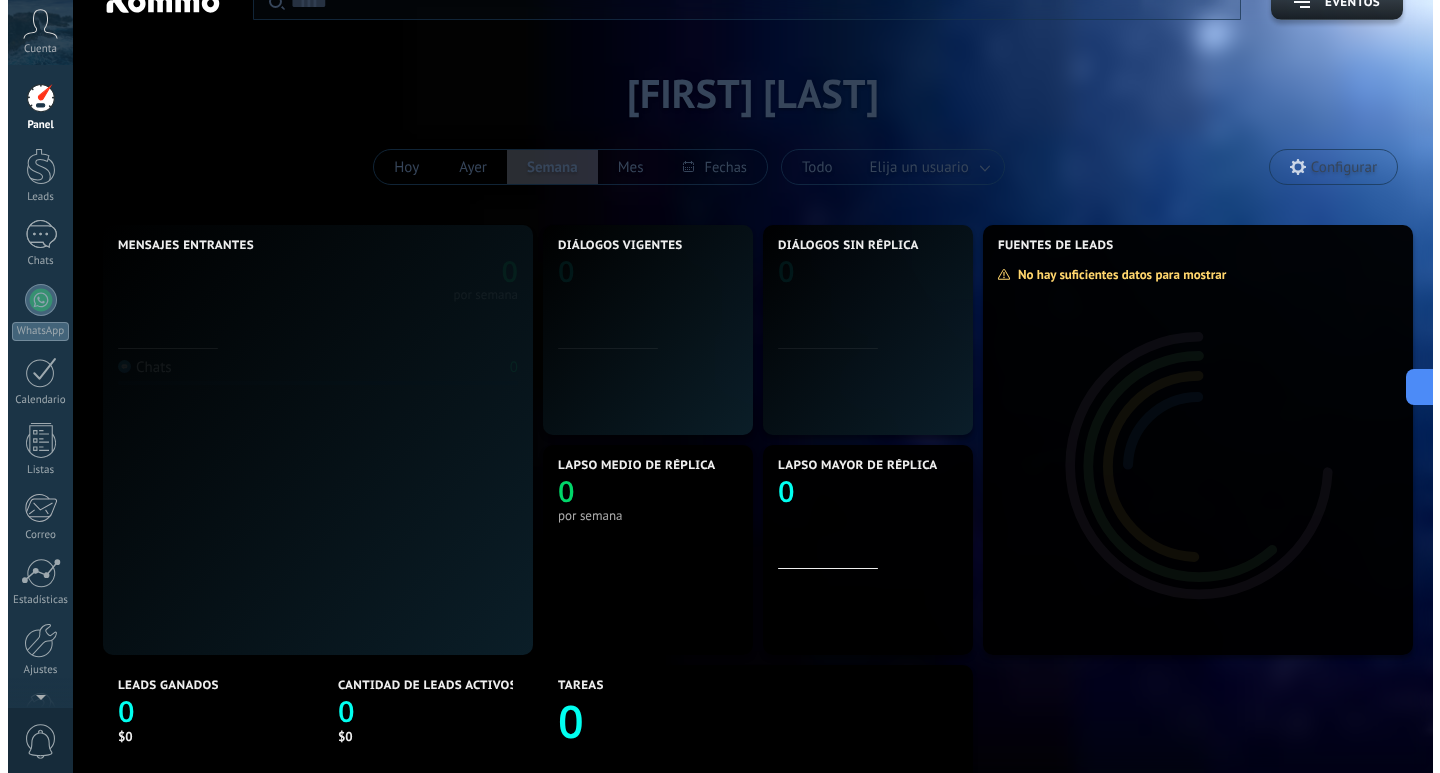 scroll, scrollTop: 0, scrollLeft: 0, axis: both 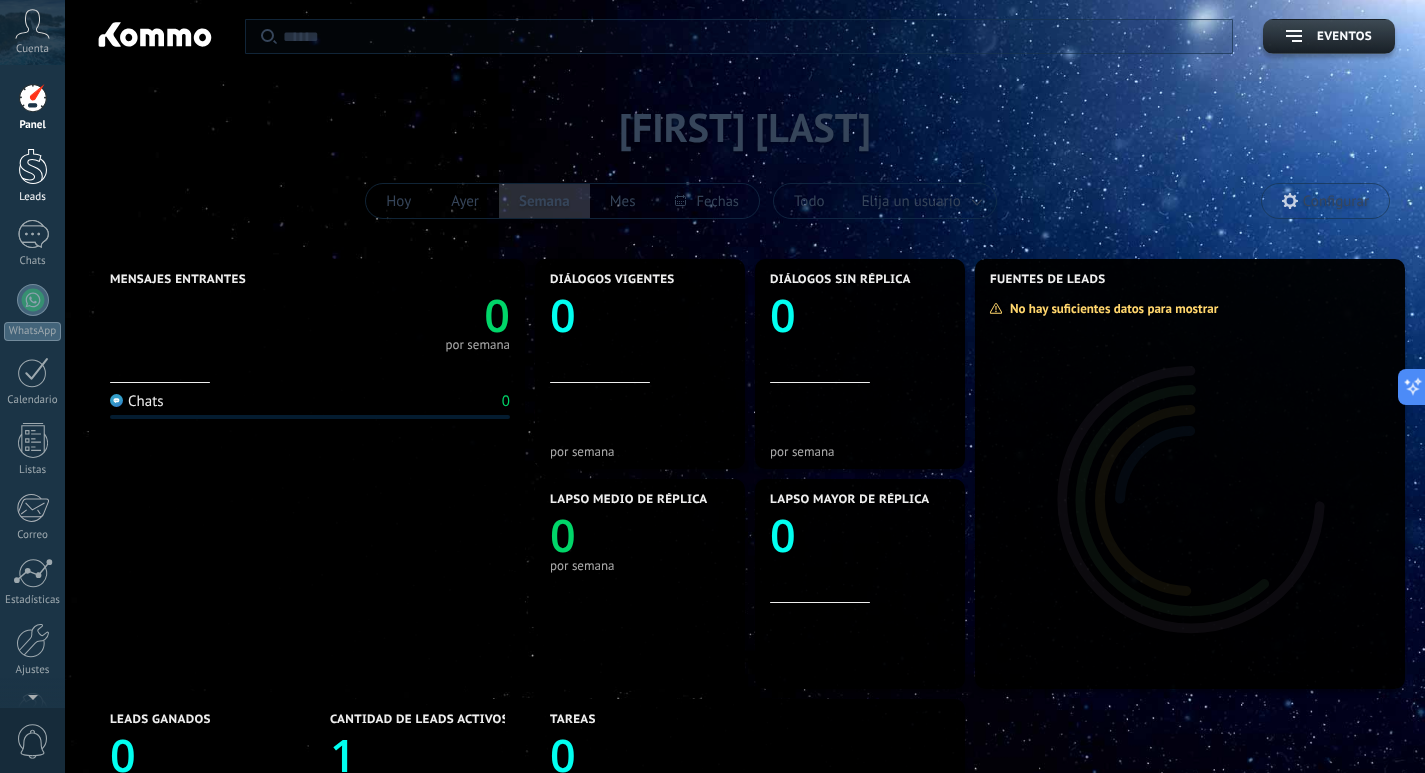 click on "Leads" at bounding box center (32, 176) 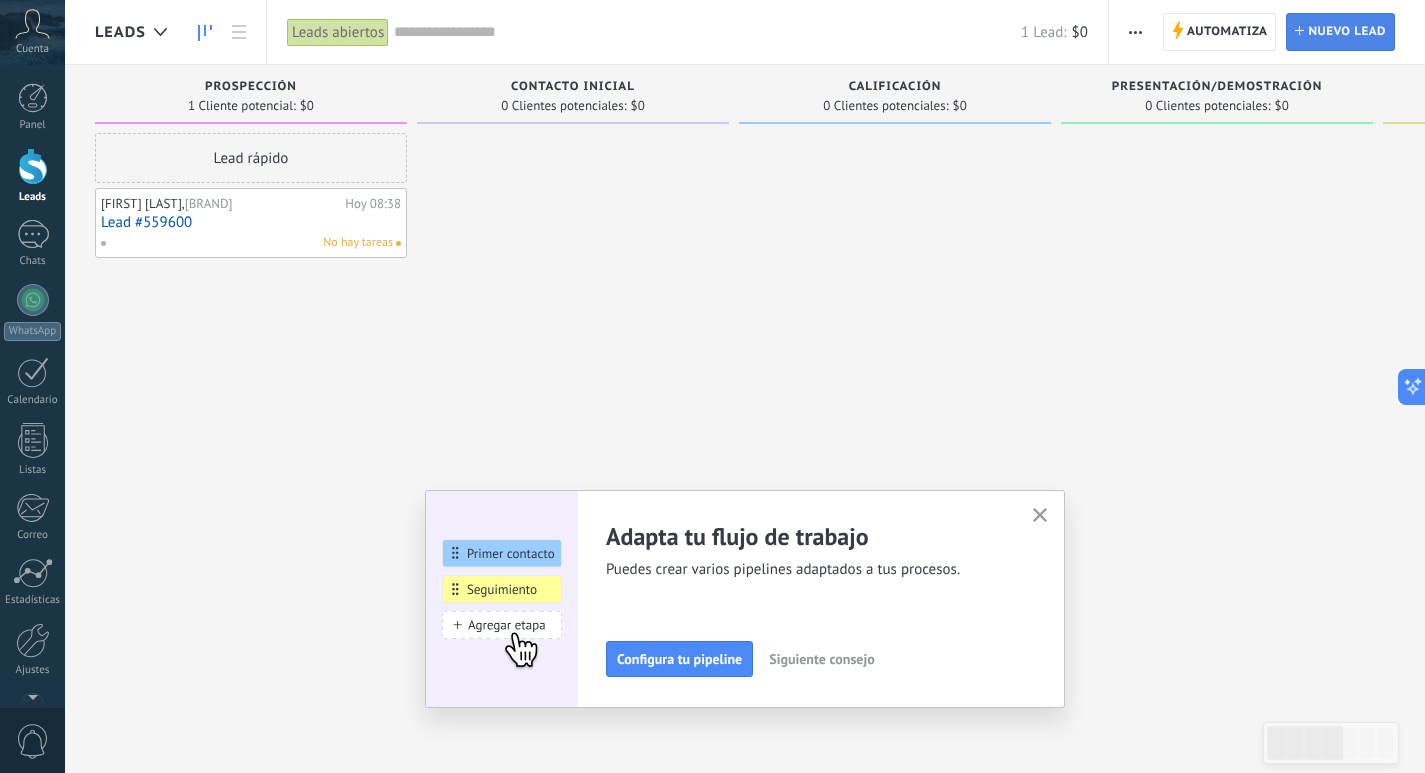 click on "Nuevo lead" at bounding box center [1347, 32] 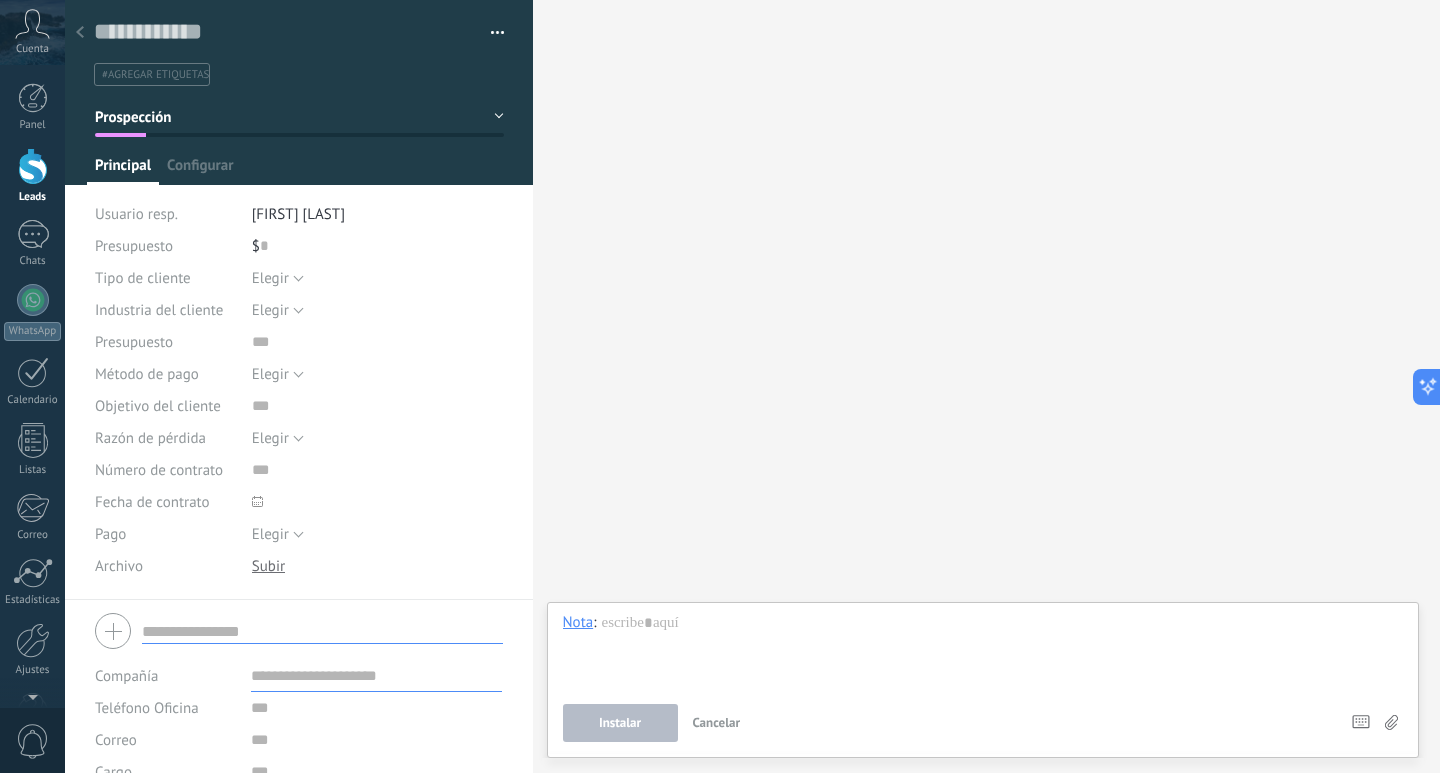 scroll, scrollTop: 113, scrollLeft: 0, axis: vertical 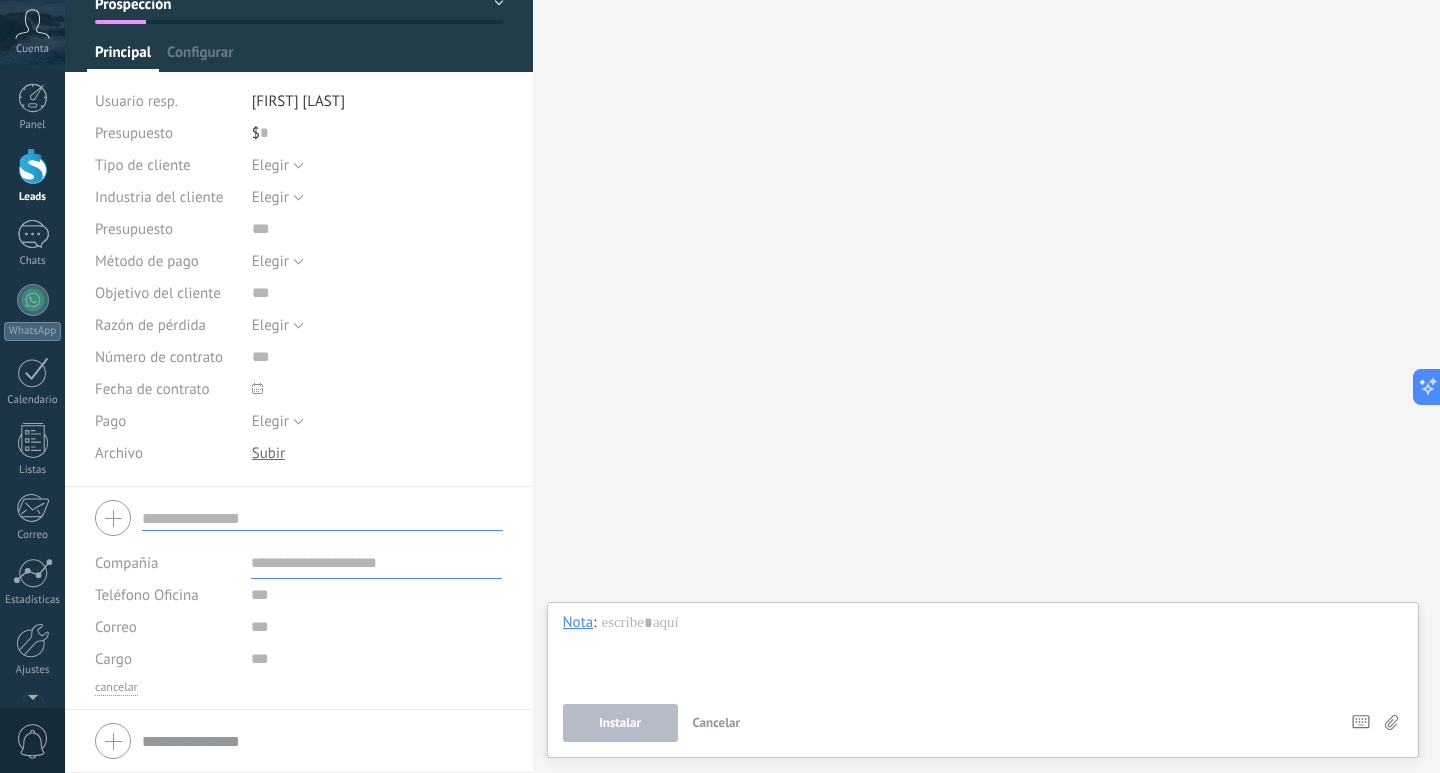 click at bounding box center [322, 518] 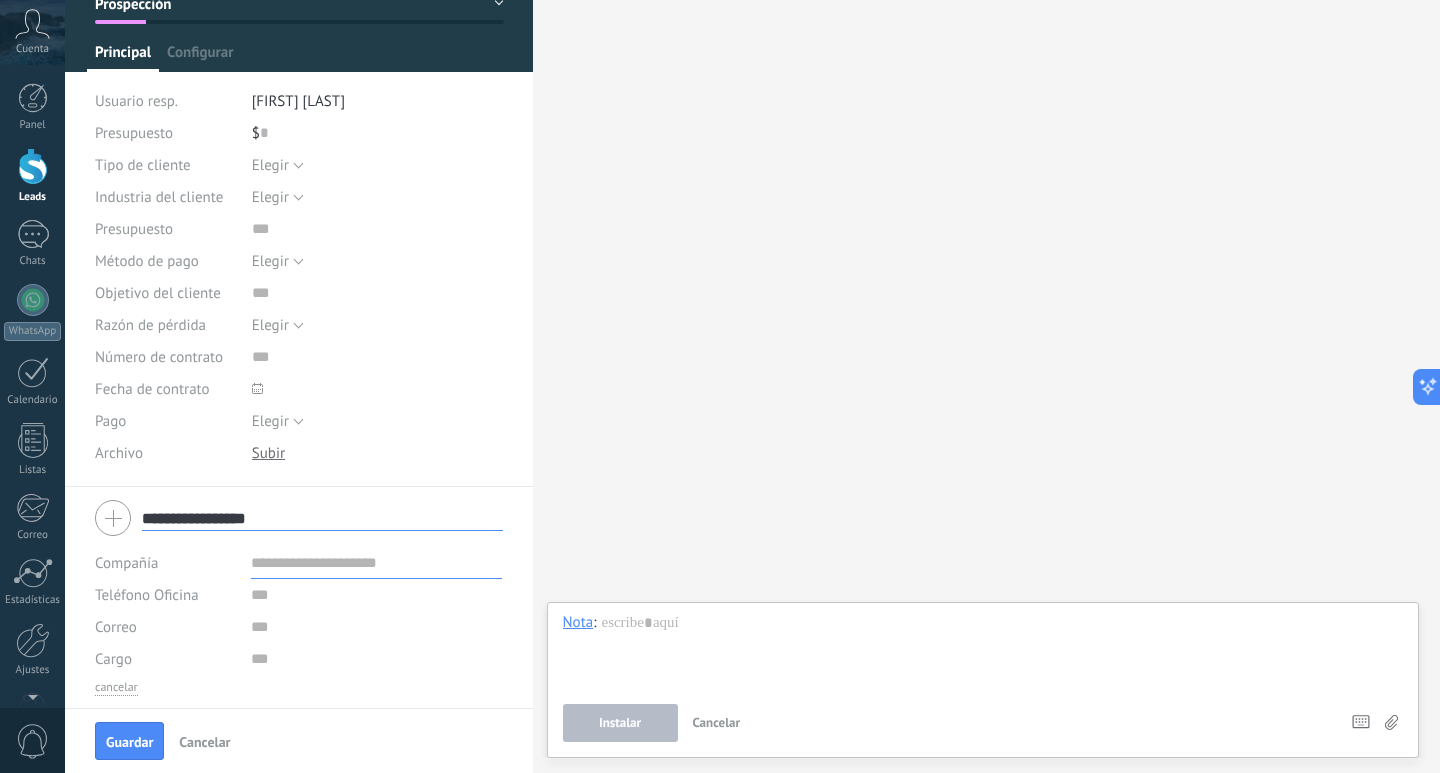 type on "**********" 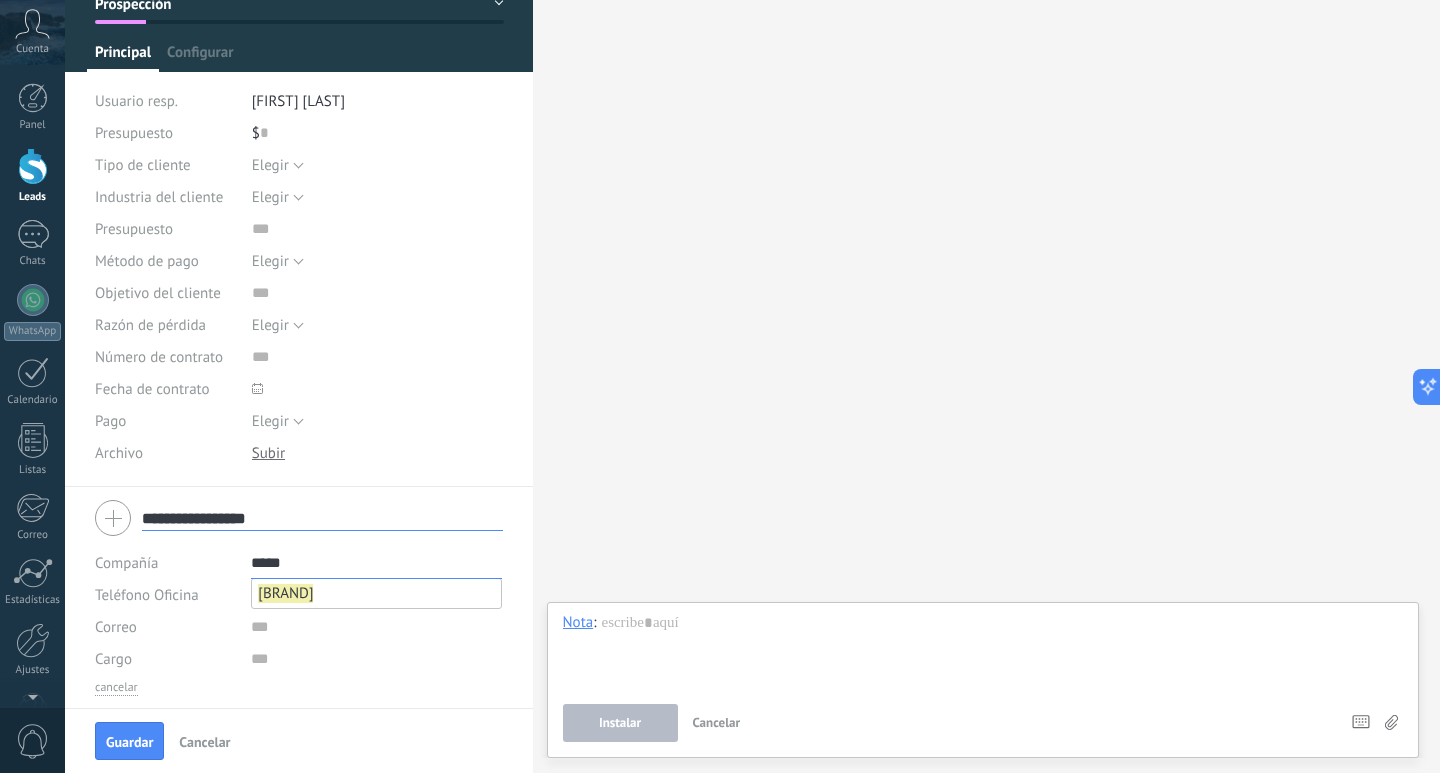 type on "*****" 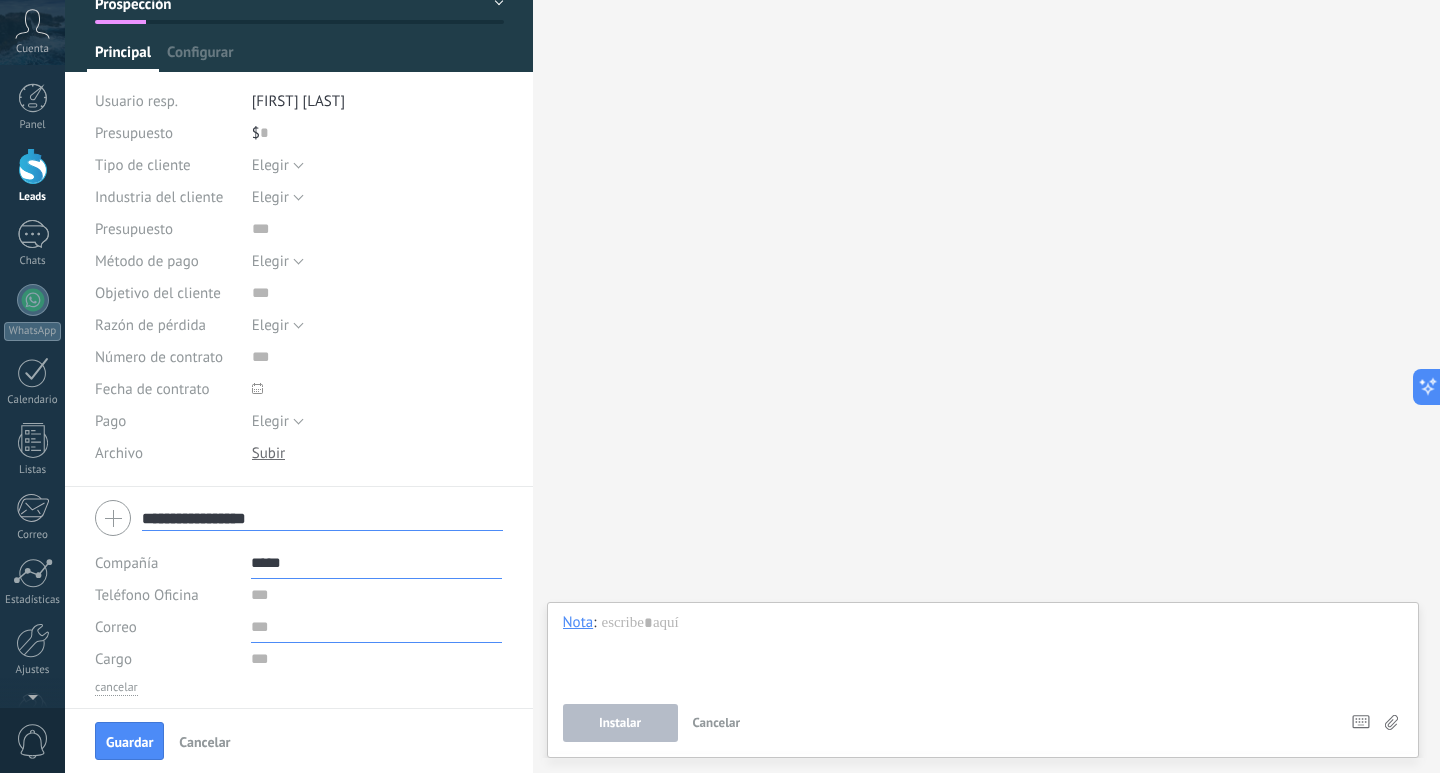 click at bounding box center (376, 627) 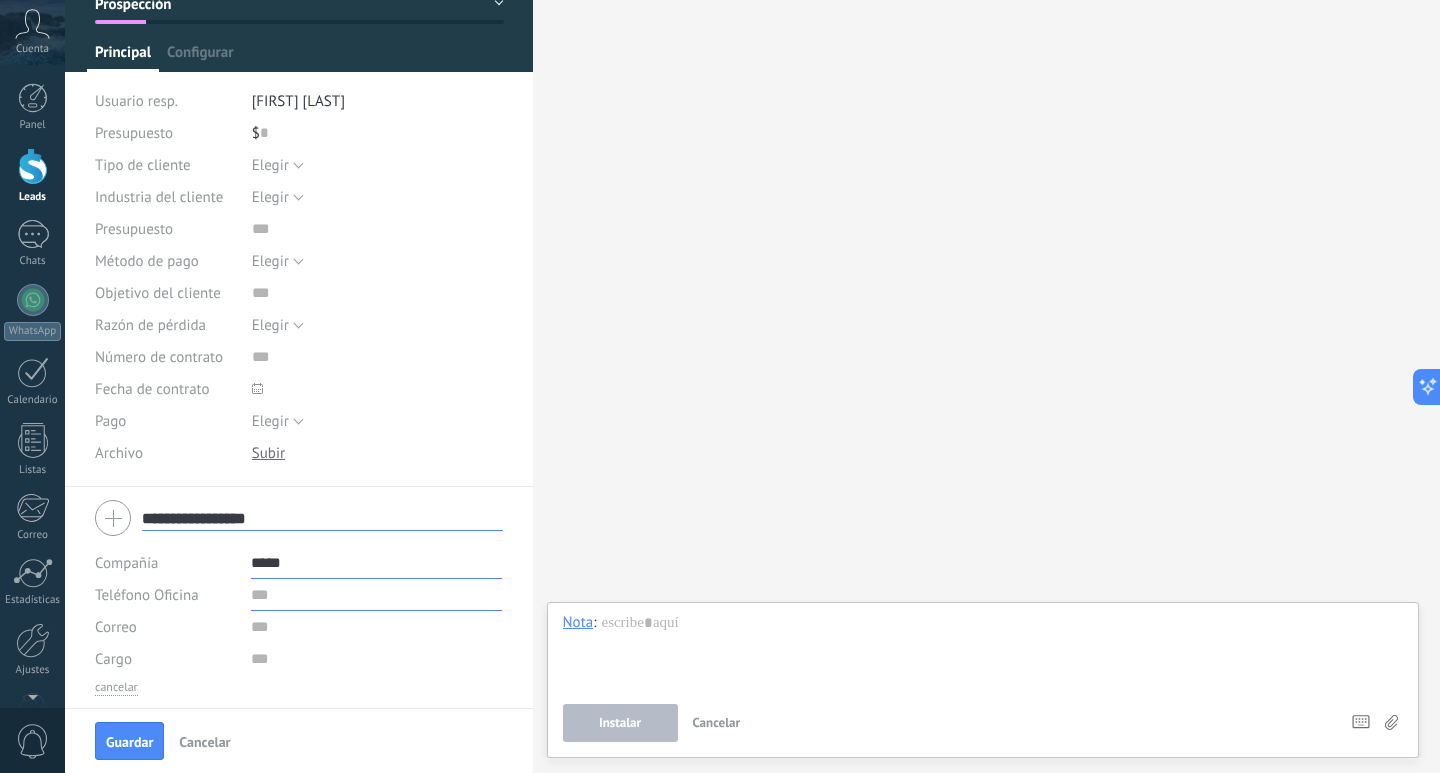 click at bounding box center [376, 595] 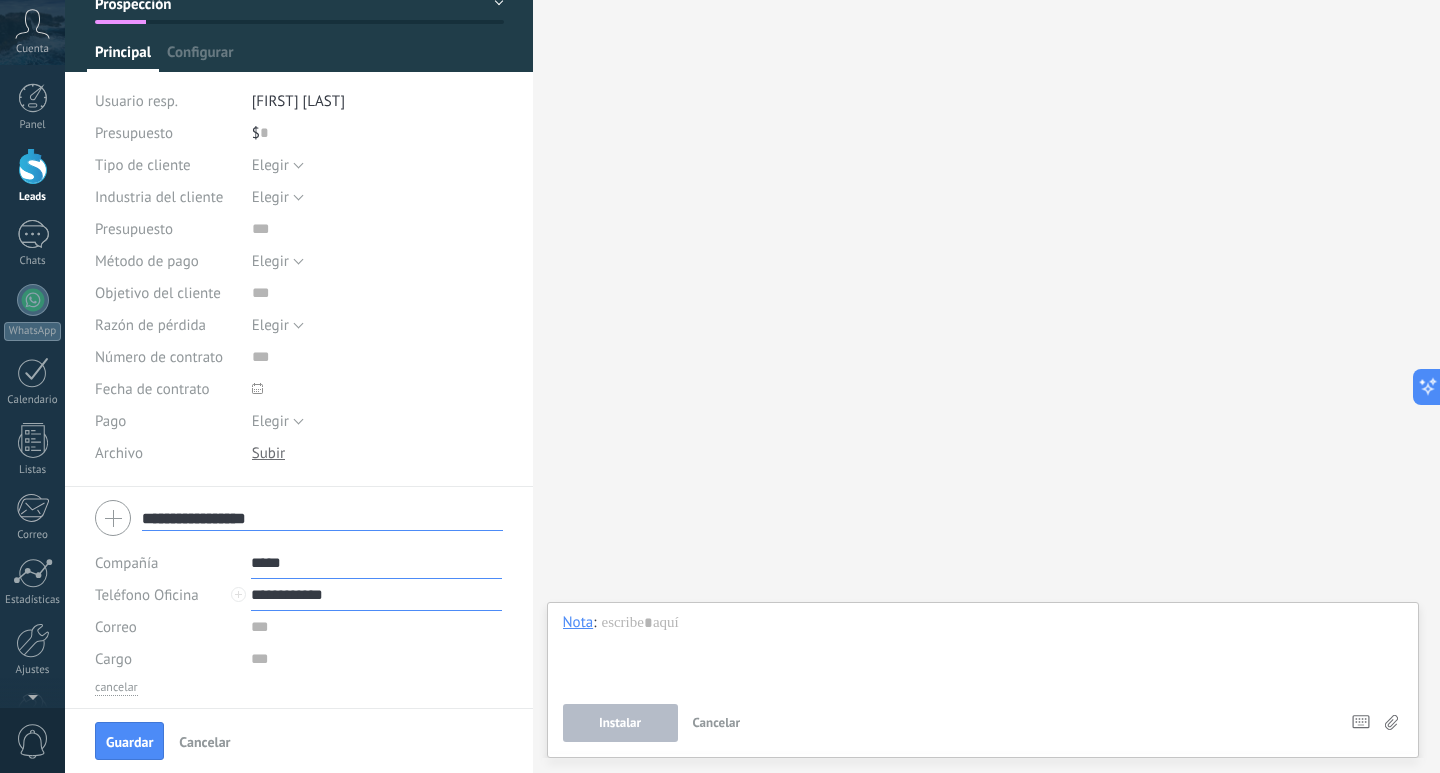 scroll, scrollTop: 178, scrollLeft: 0, axis: vertical 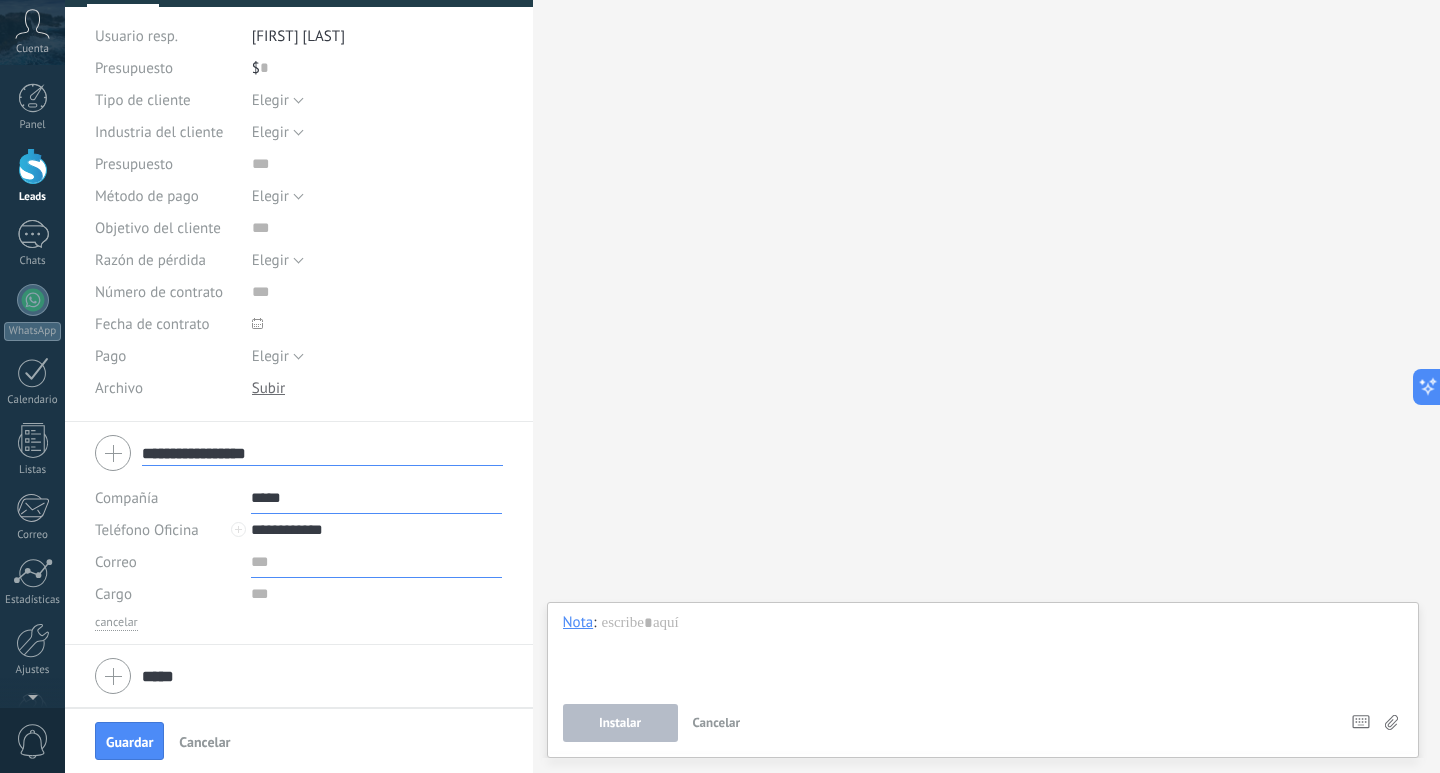 type on "**********" 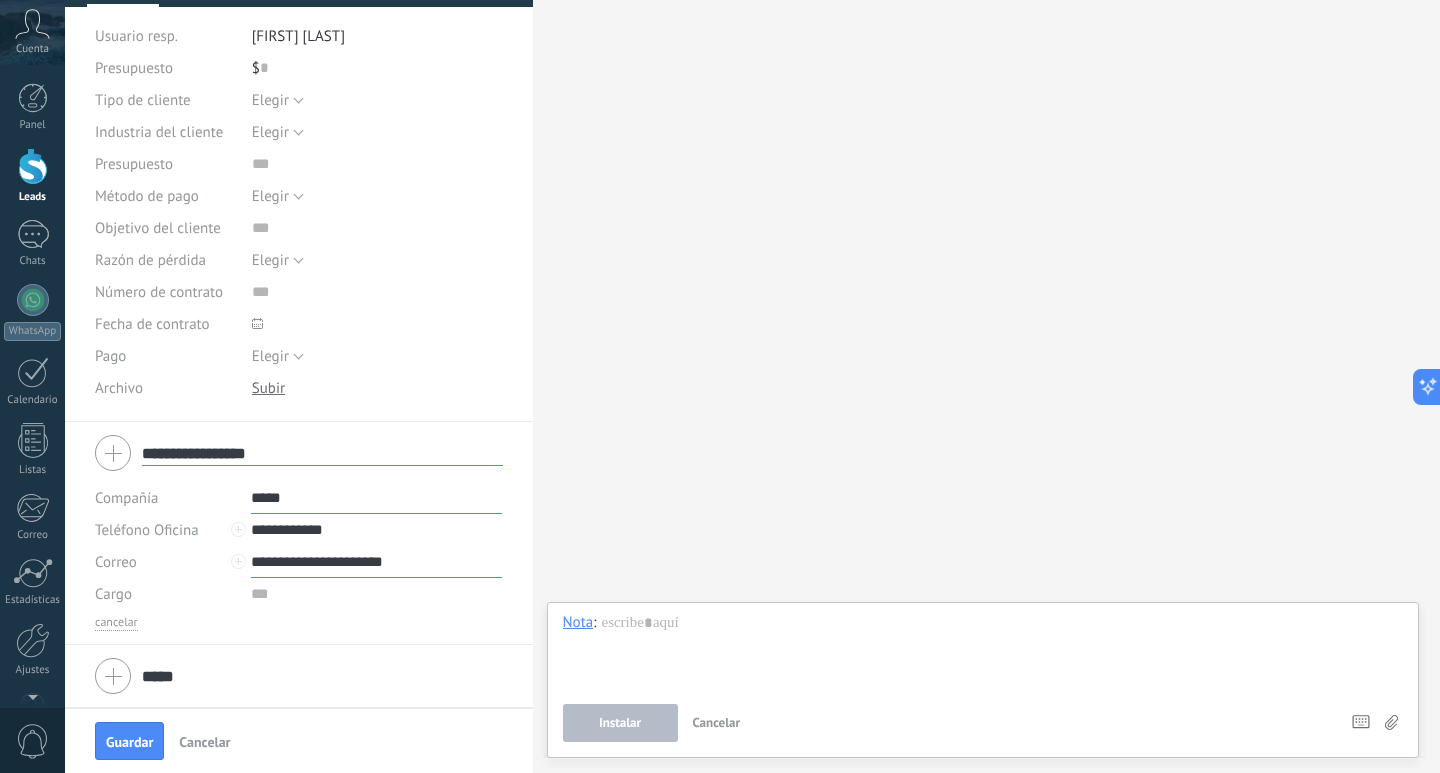type on "**********" 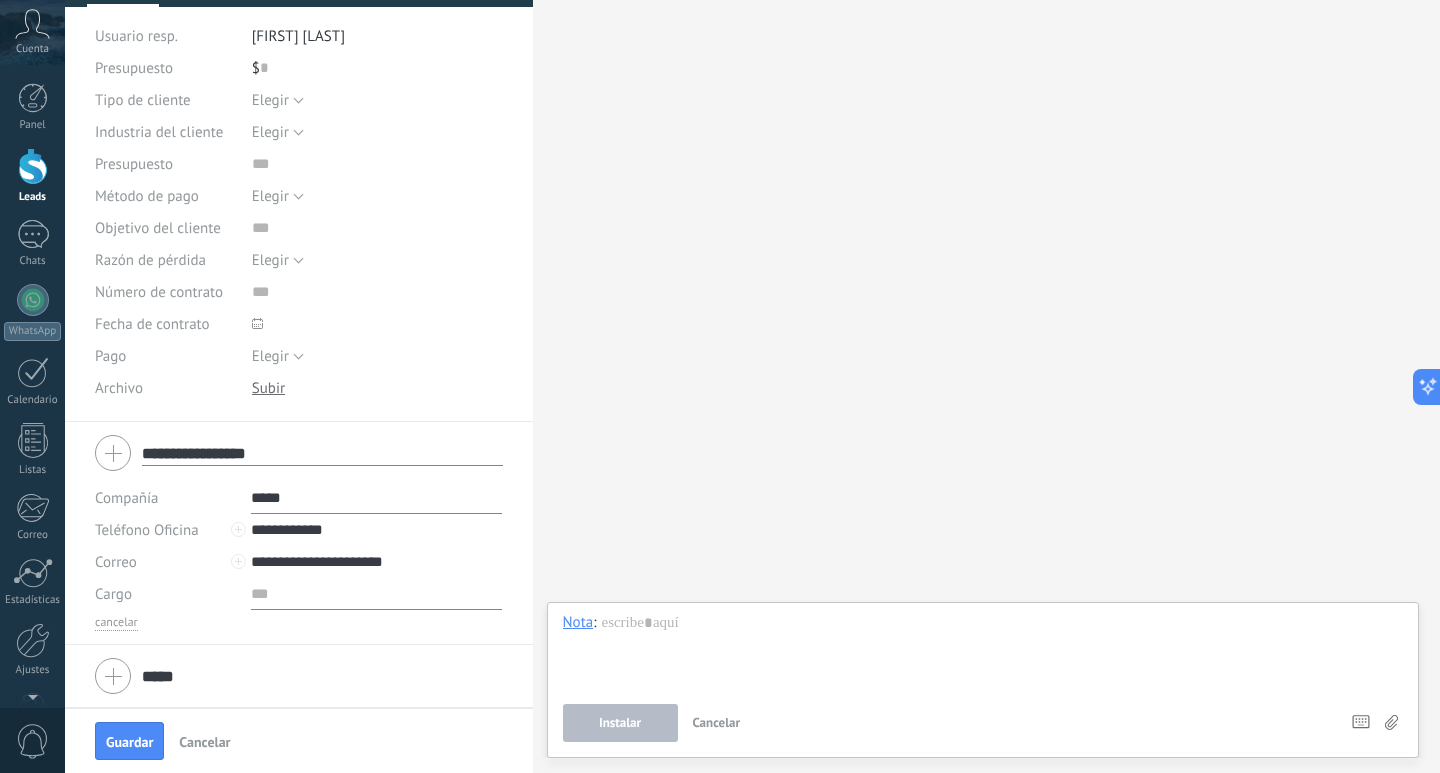 click at bounding box center [376, 594] 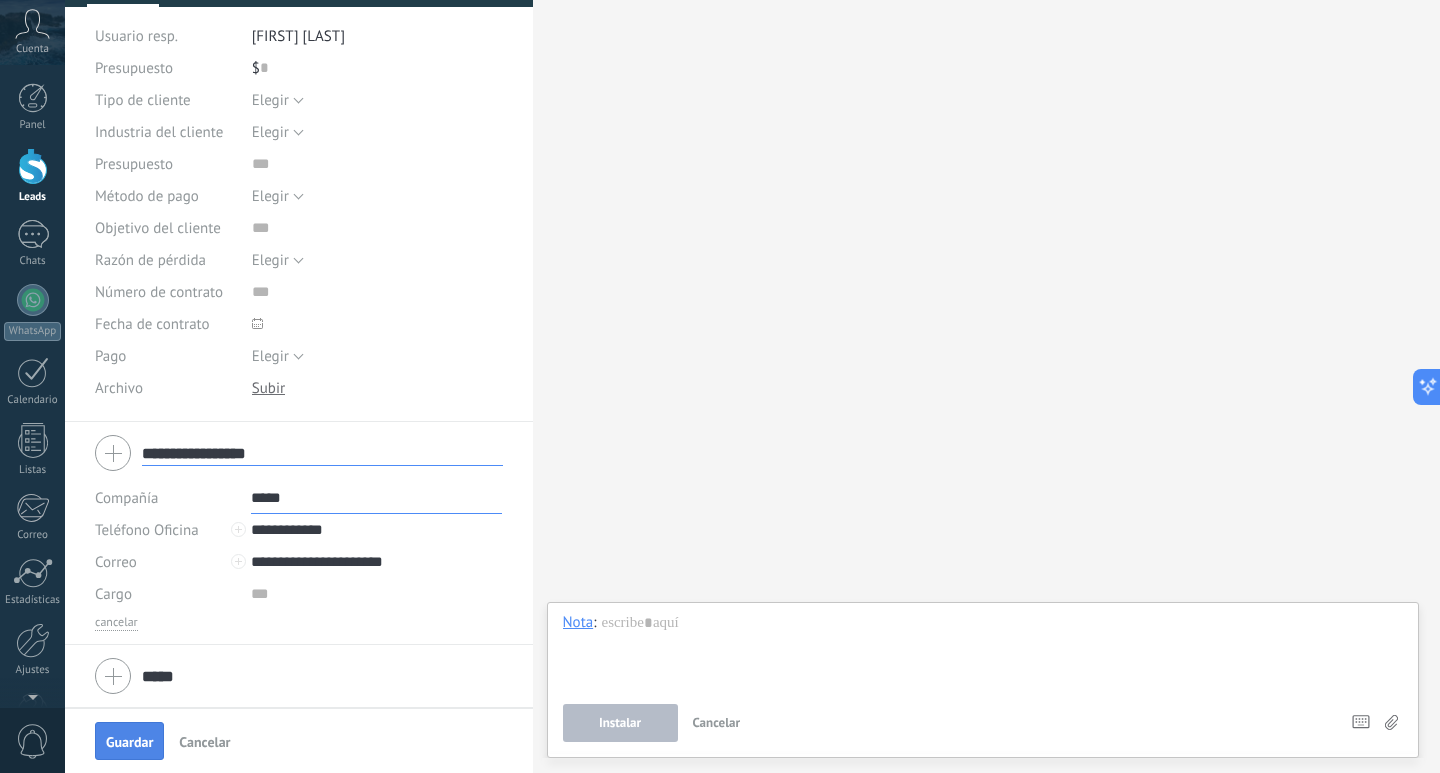 click on "Guardar" at bounding box center (129, 742) 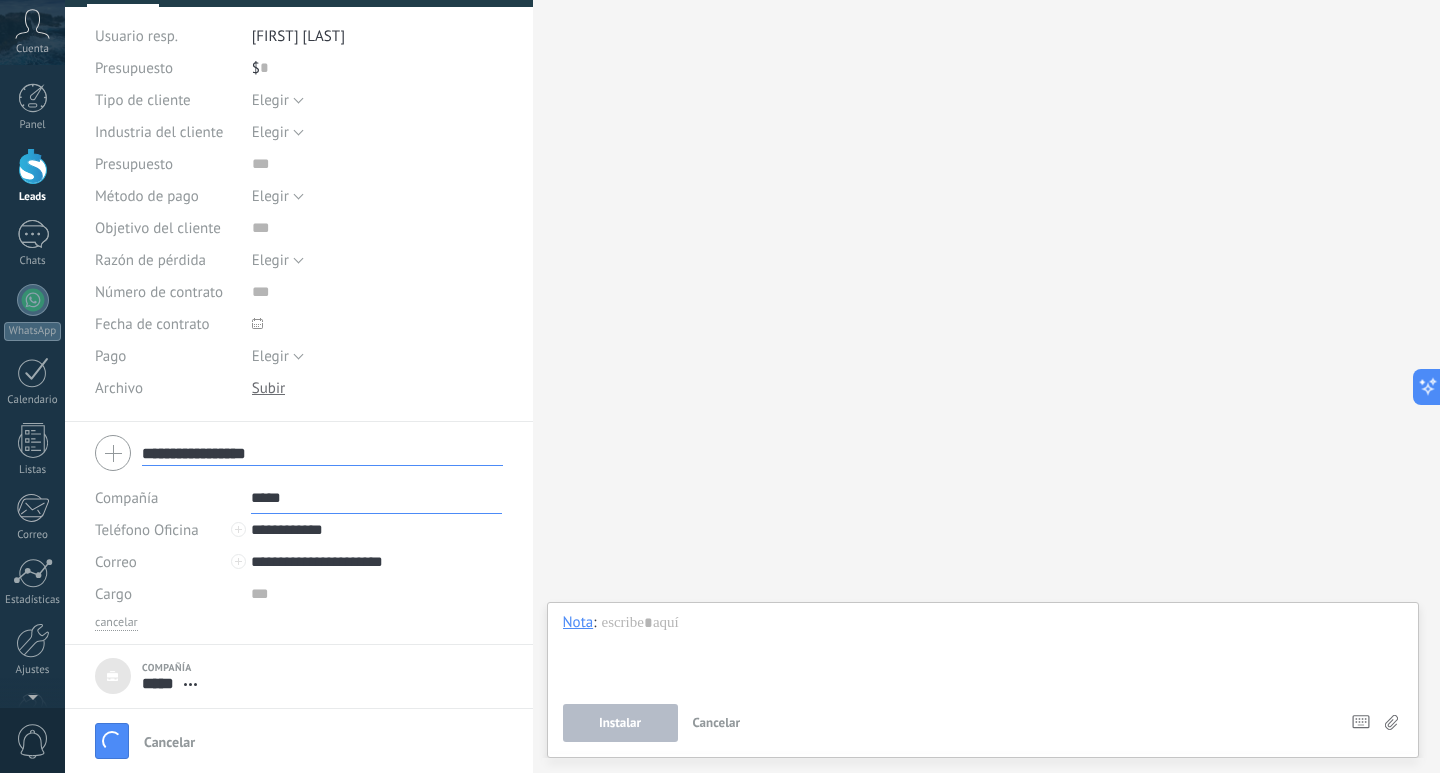 type on "***" 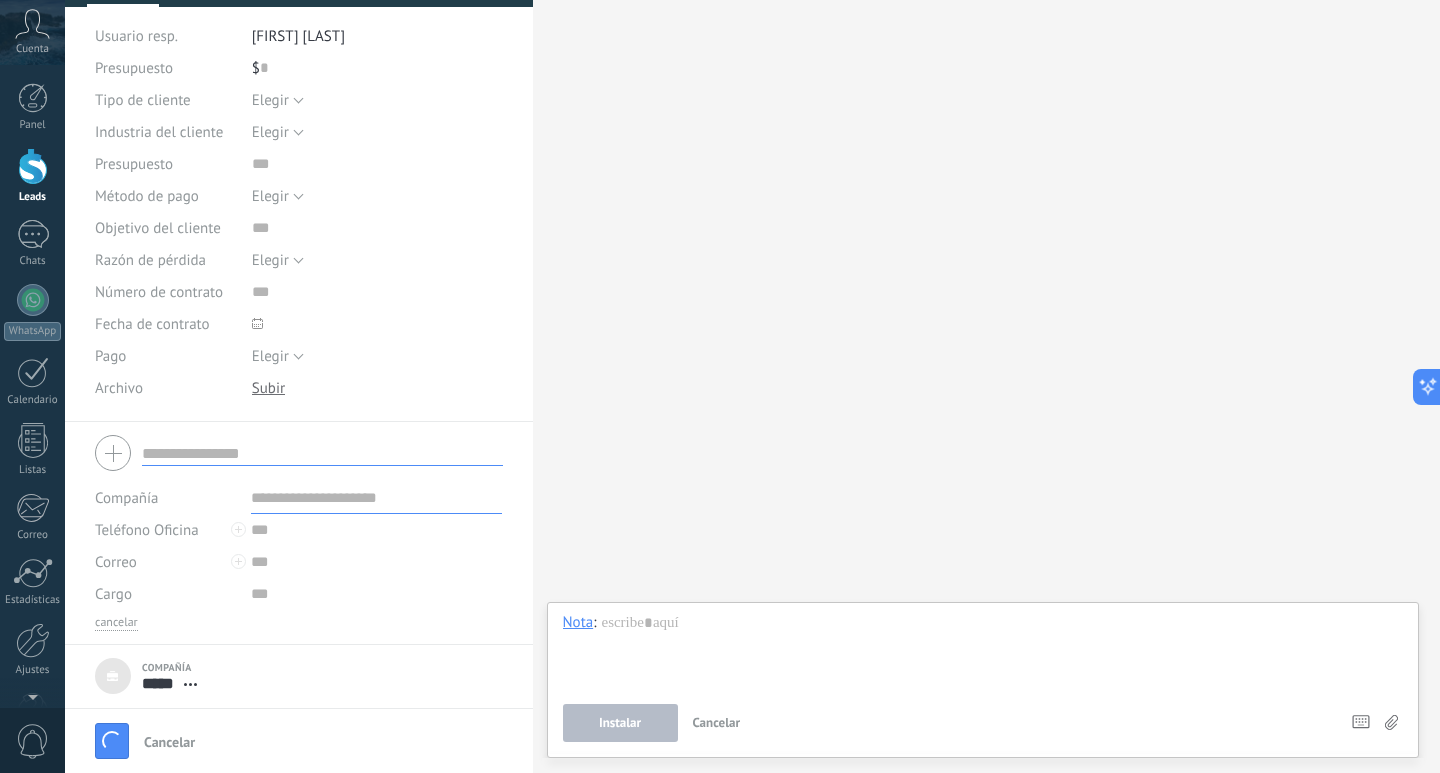scroll, scrollTop: 20, scrollLeft: 0, axis: vertical 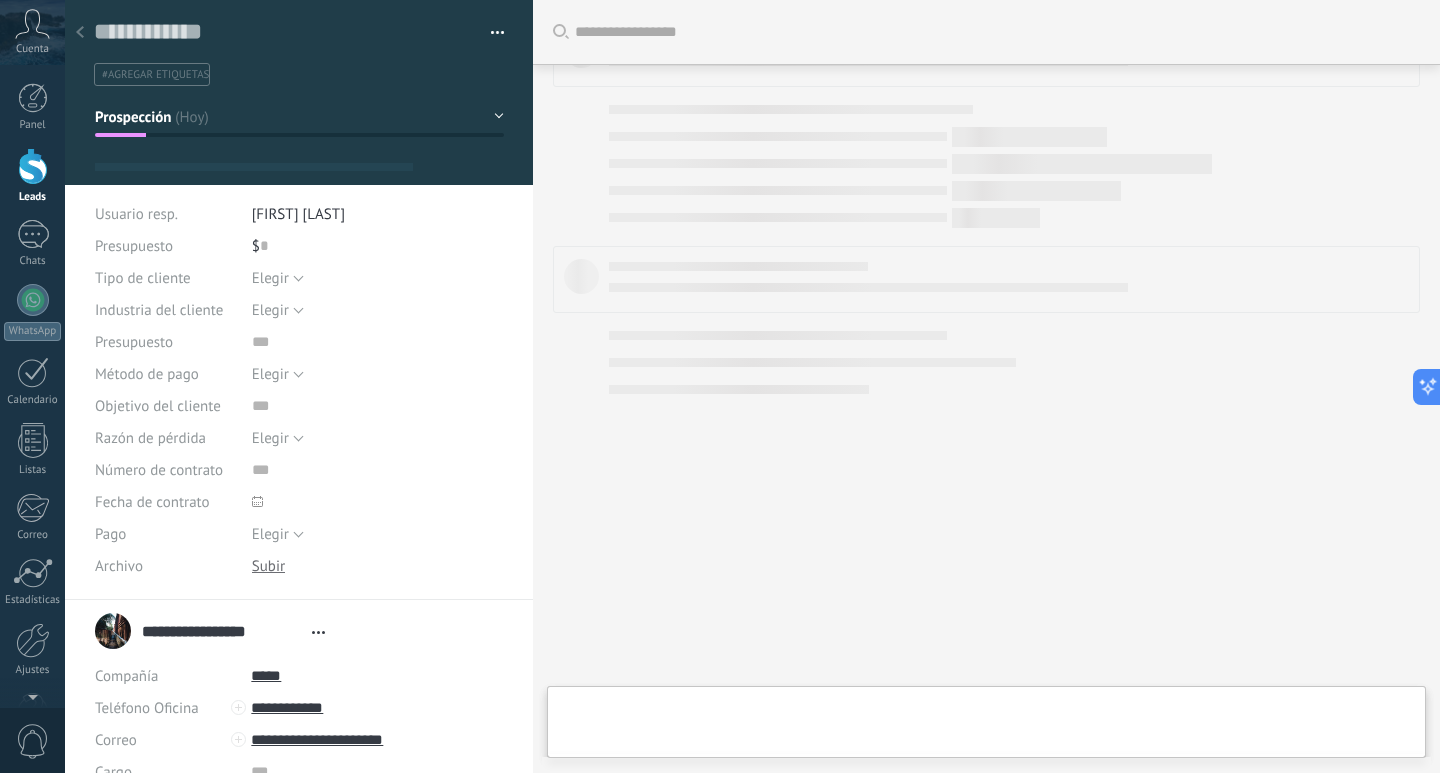 type on "***" 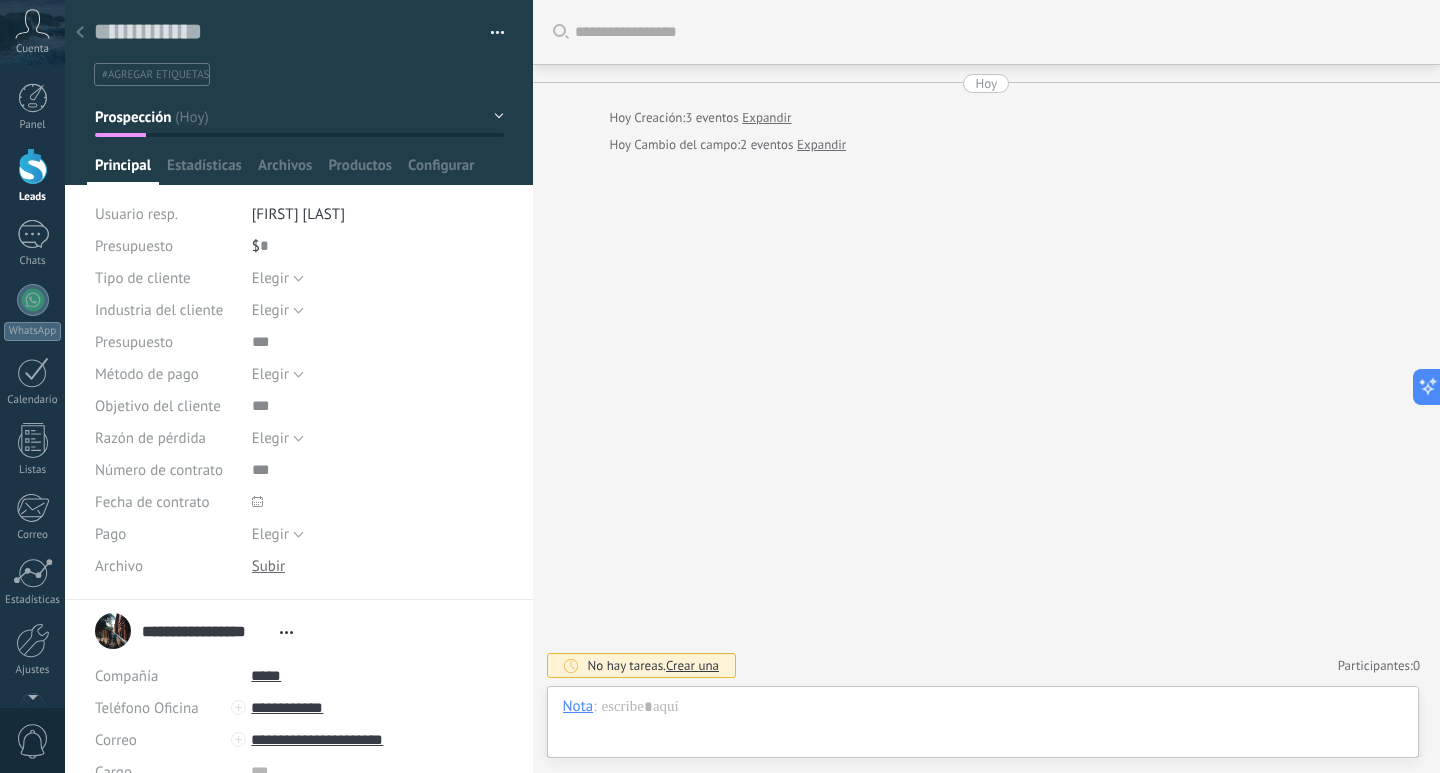scroll, scrollTop: 20, scrollLeft: 0, axis: vertical 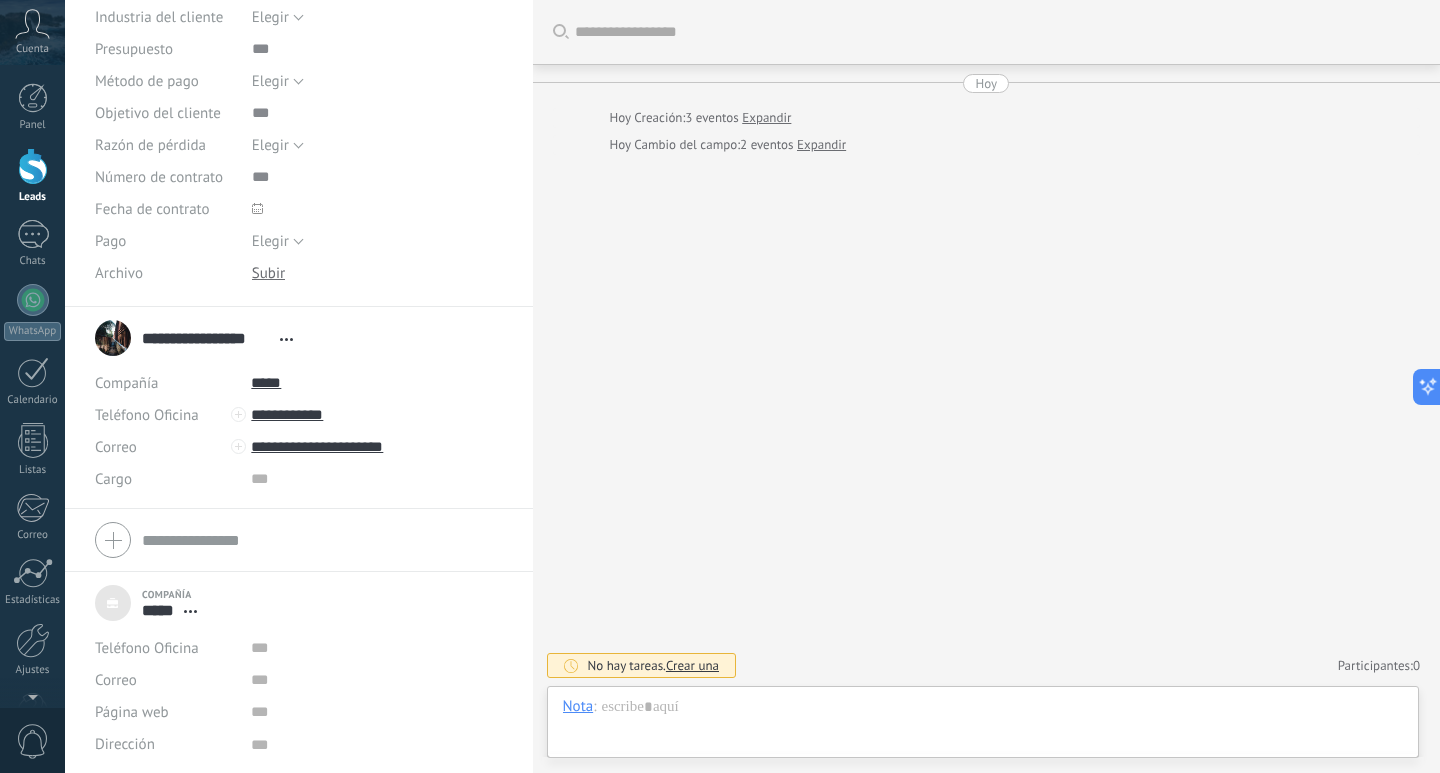 click on "Buscar Carga más Hoy Hoy Creación:  3  eventos   Expandir Hoy Cambio del campo:  2  eventos   Expandir No hay tareas.  Crear una Participantes:  0 Agregar usuario" at bounding box center [987, 386] 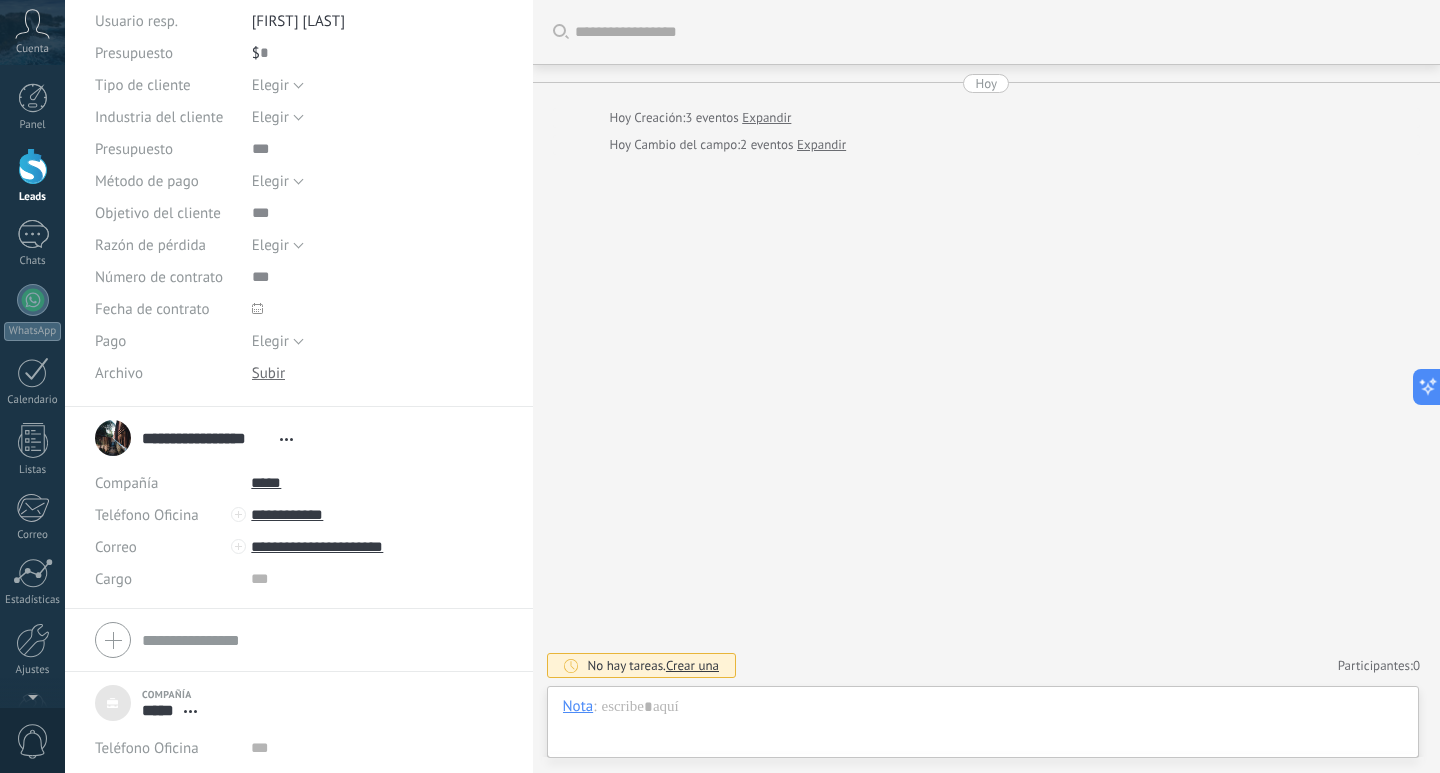 scroll, scrollTop: 0, scrollLeft: 0, axis: both 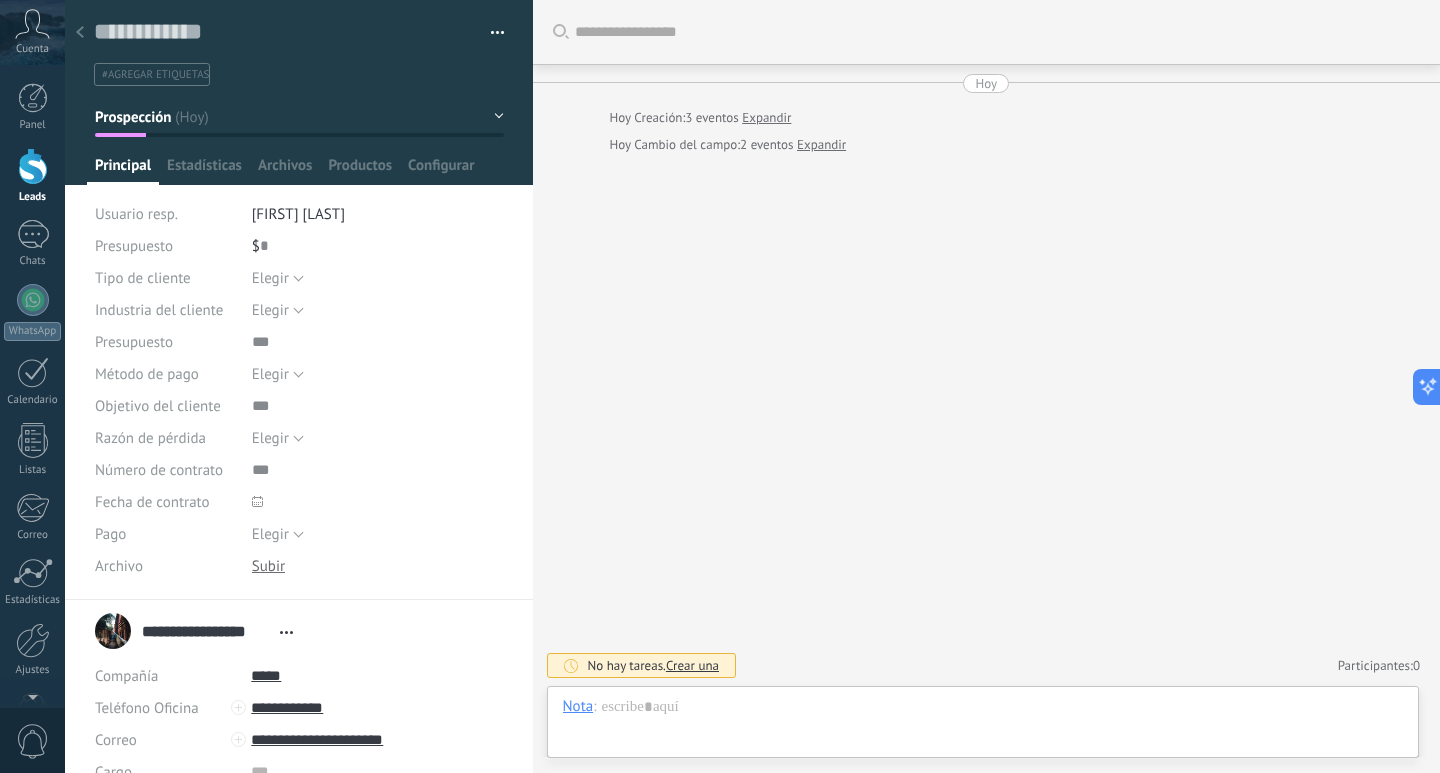 click at bounding box center [80, 33] 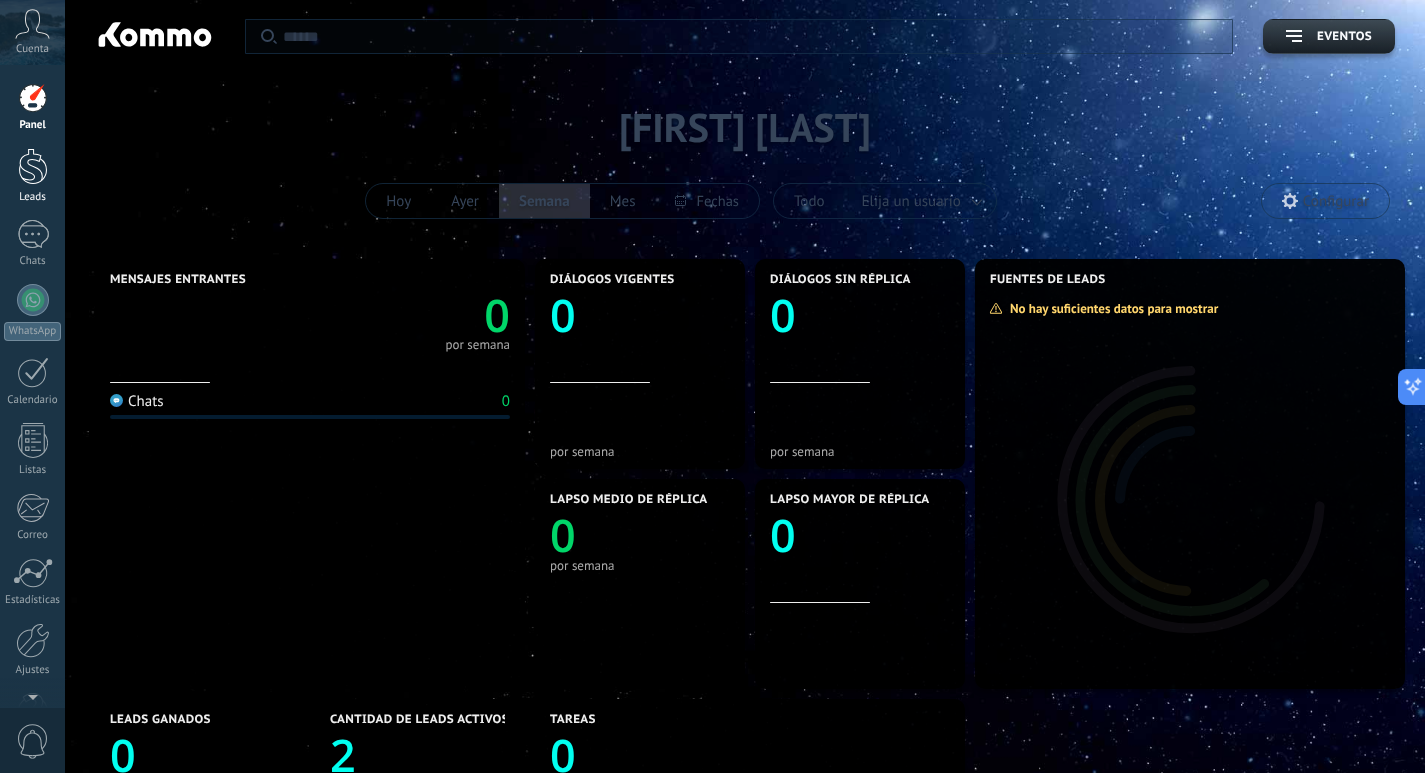 click at bounding box center (33, 166) 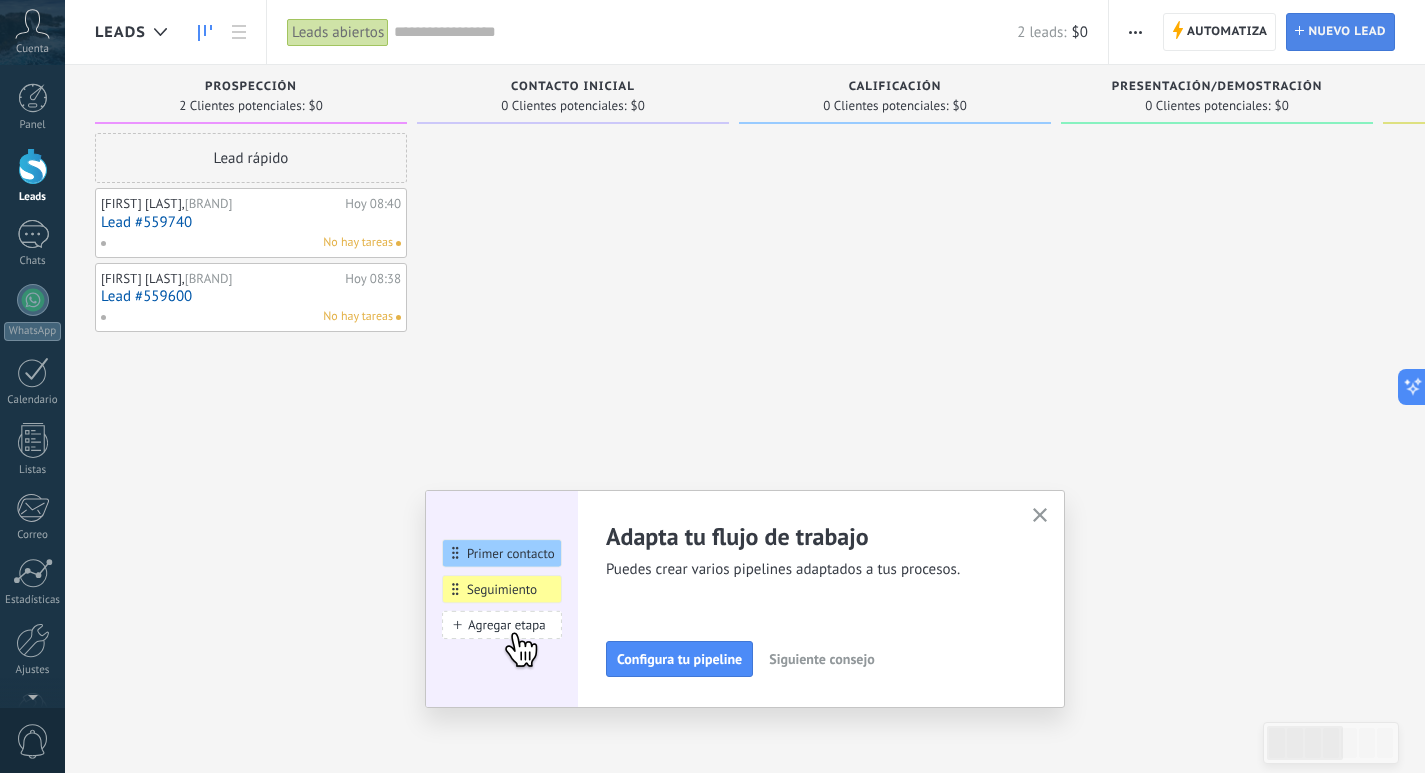 click on "Nuevo lead" at bounding box center (1347, 32) 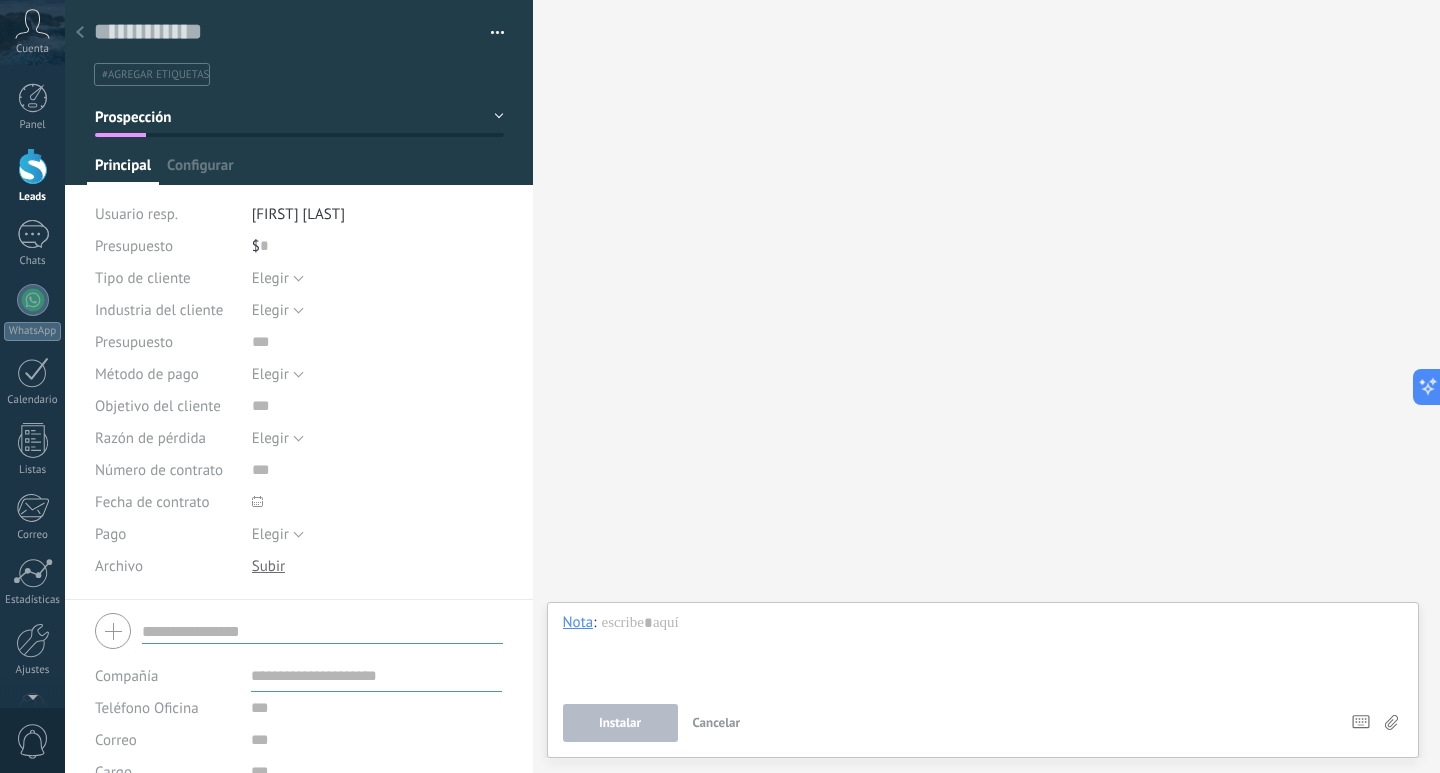 click at bounding box center [322, 631] 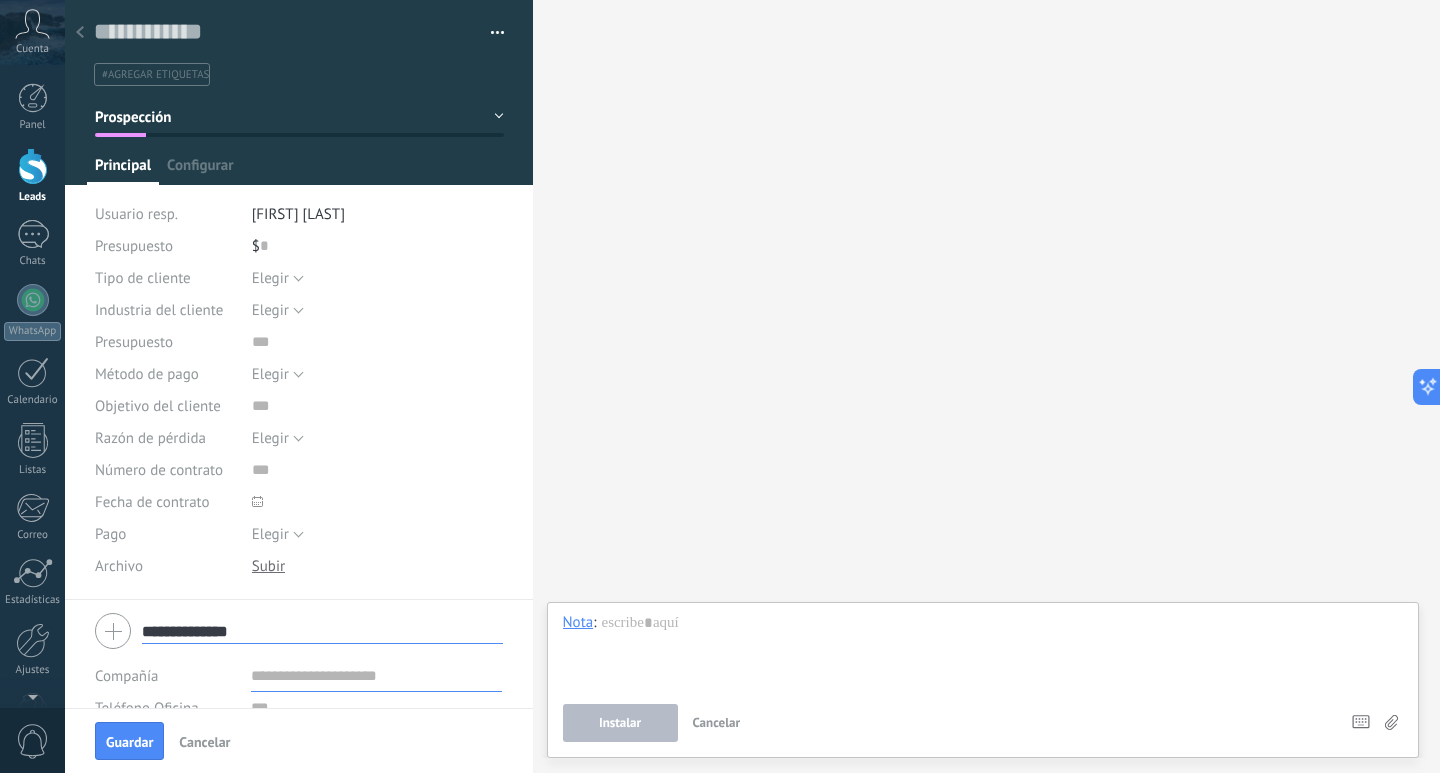 type on "**********" 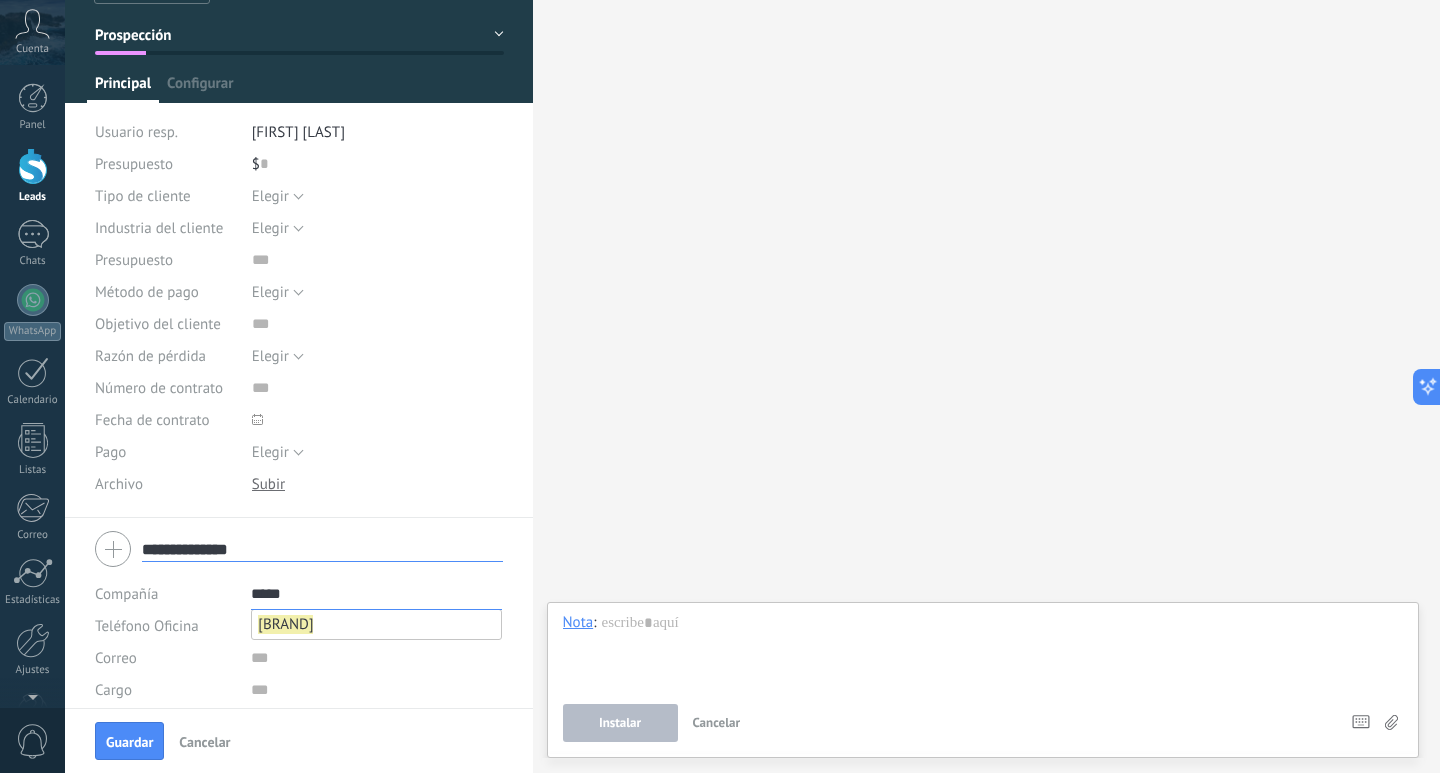 scroll, scrollTop: 178, scrollLeft: 0, axis: vertical 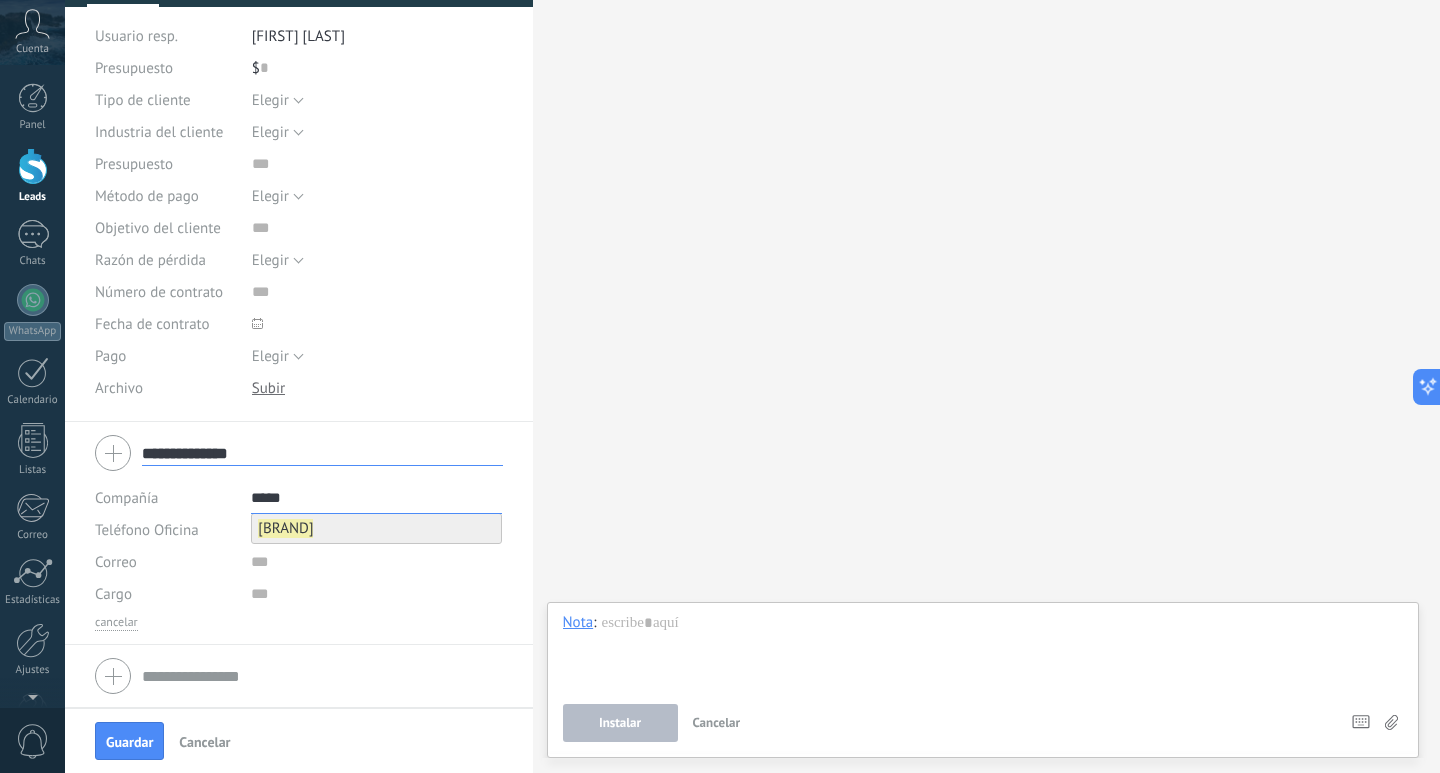 click on "Itsco" at bounding box center (376, 528) 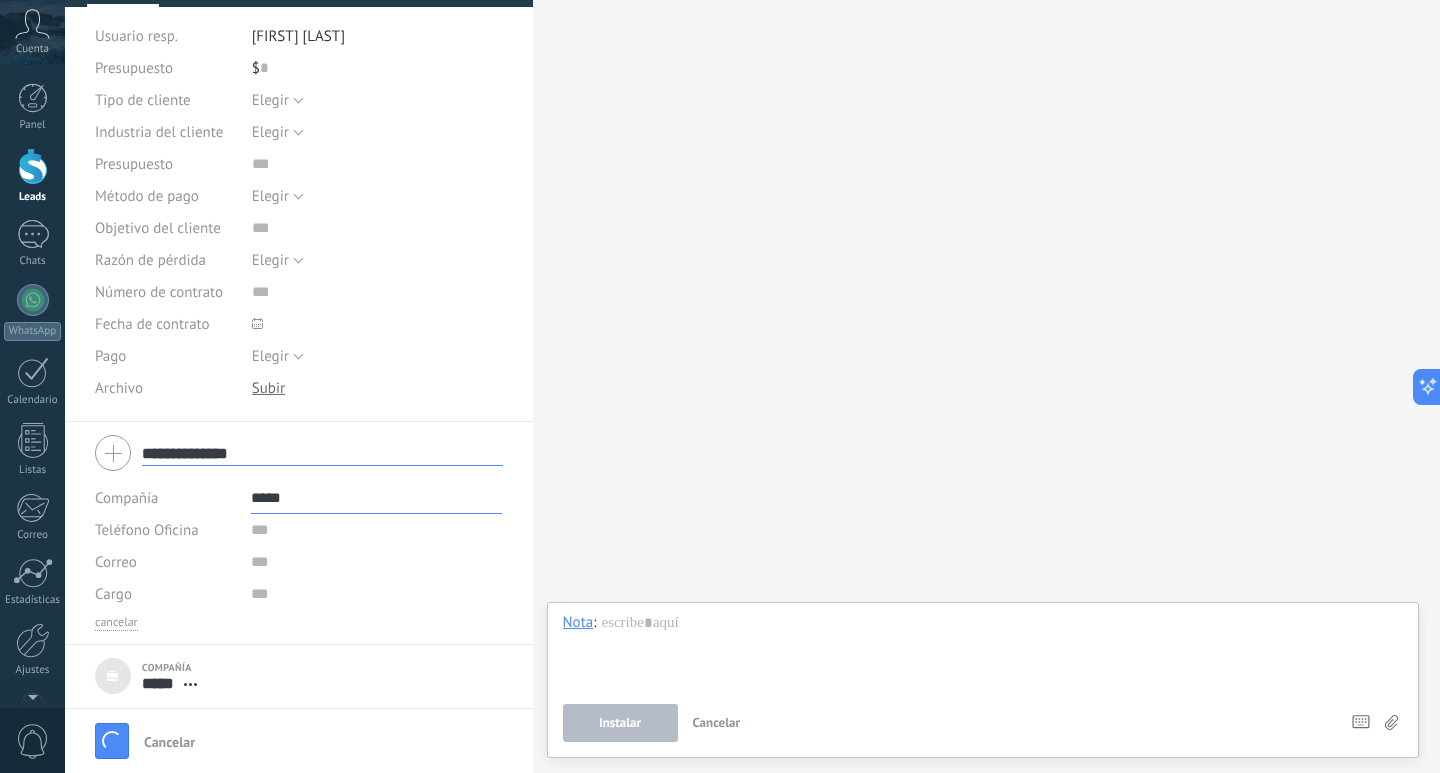type on "***" 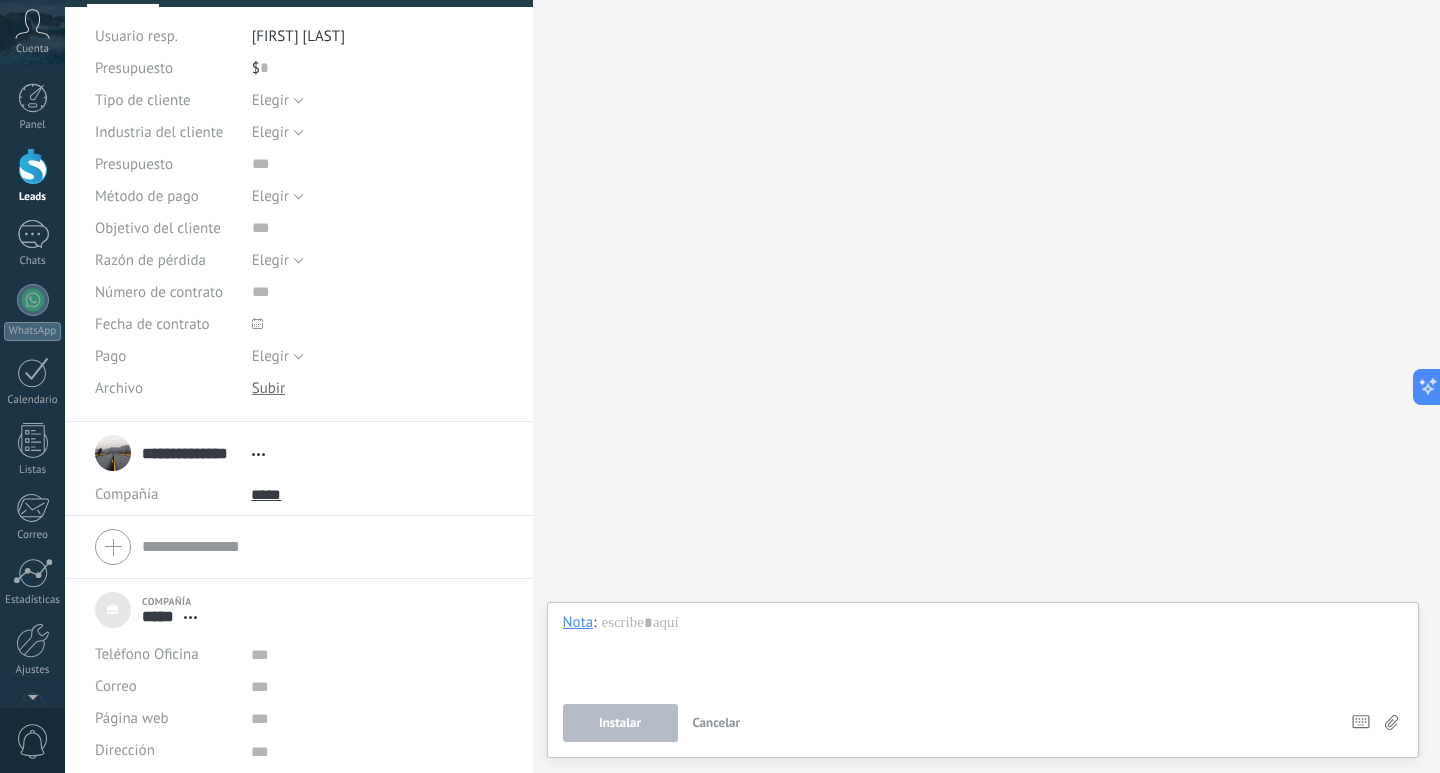 scroll, scrollTop: 20, scrollLeft: 0, axis: vertical 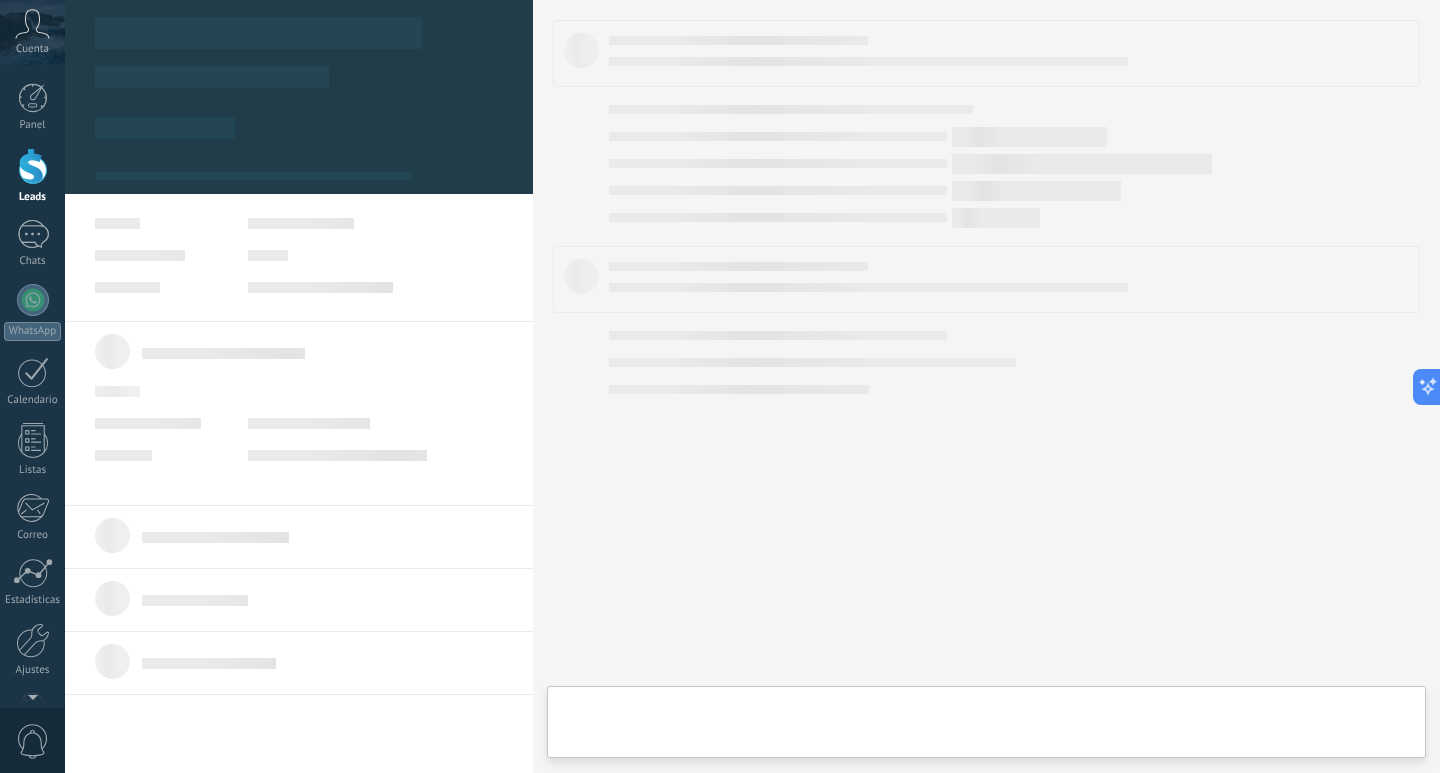 type on "***" 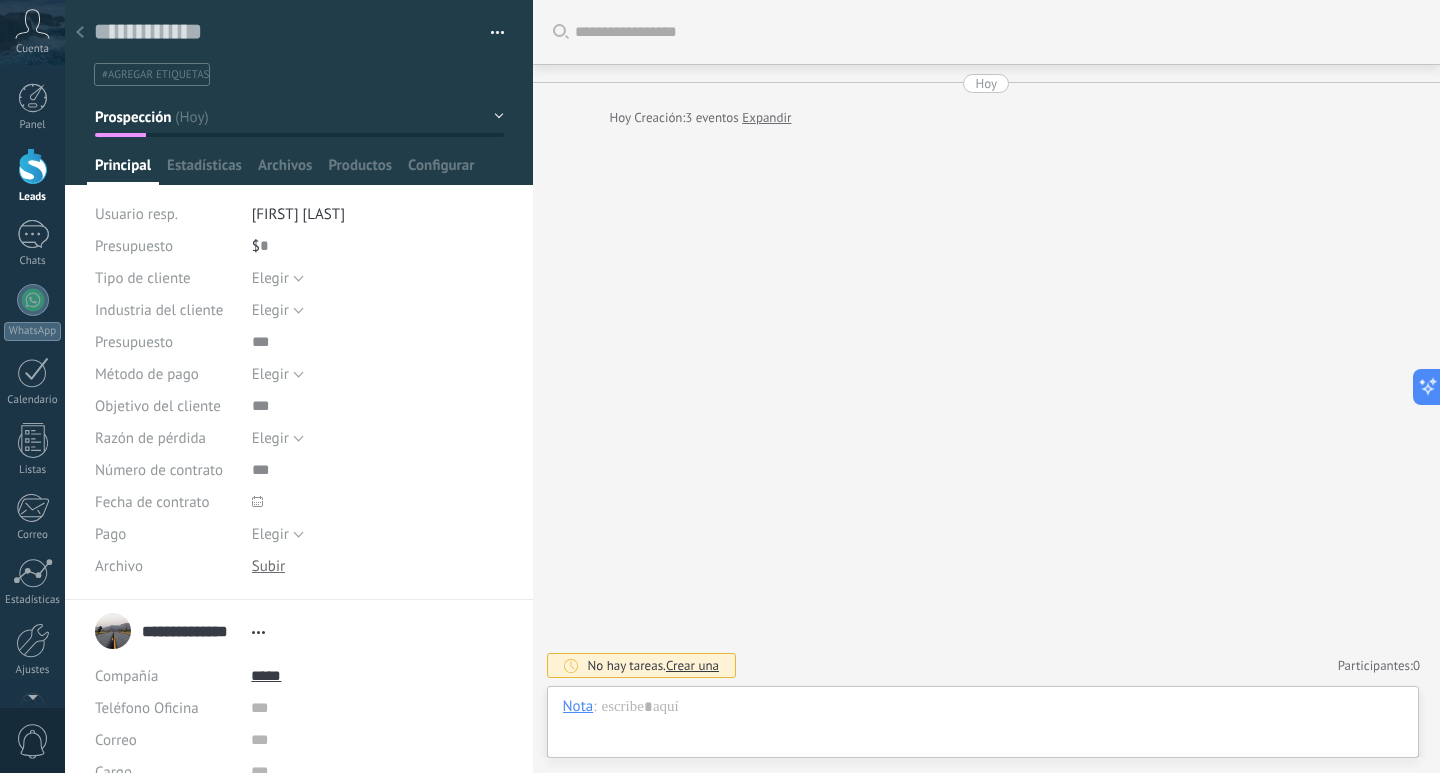 scroll, scrollTop: 20, scrollLeft: 0, axis: vertical 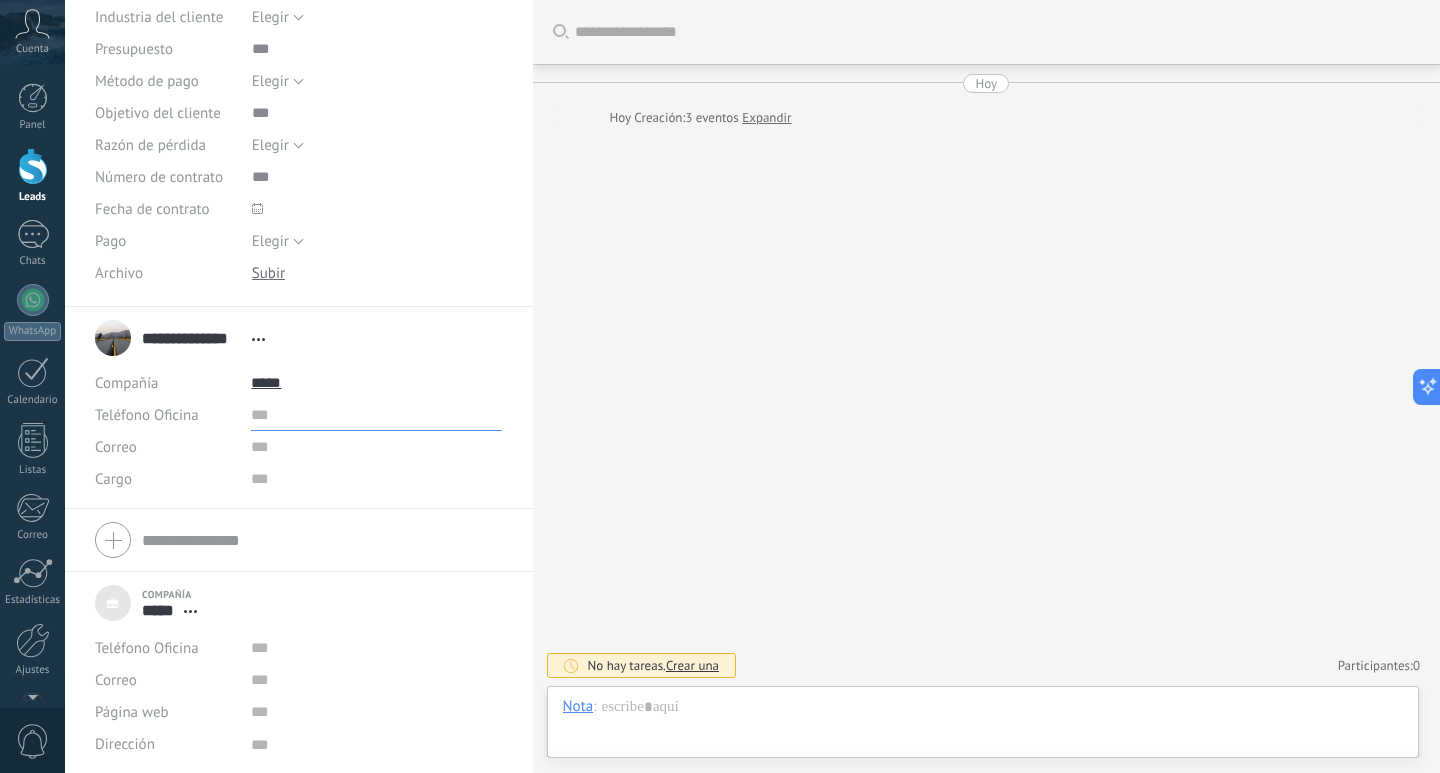 click at bounding box center [376, 415] 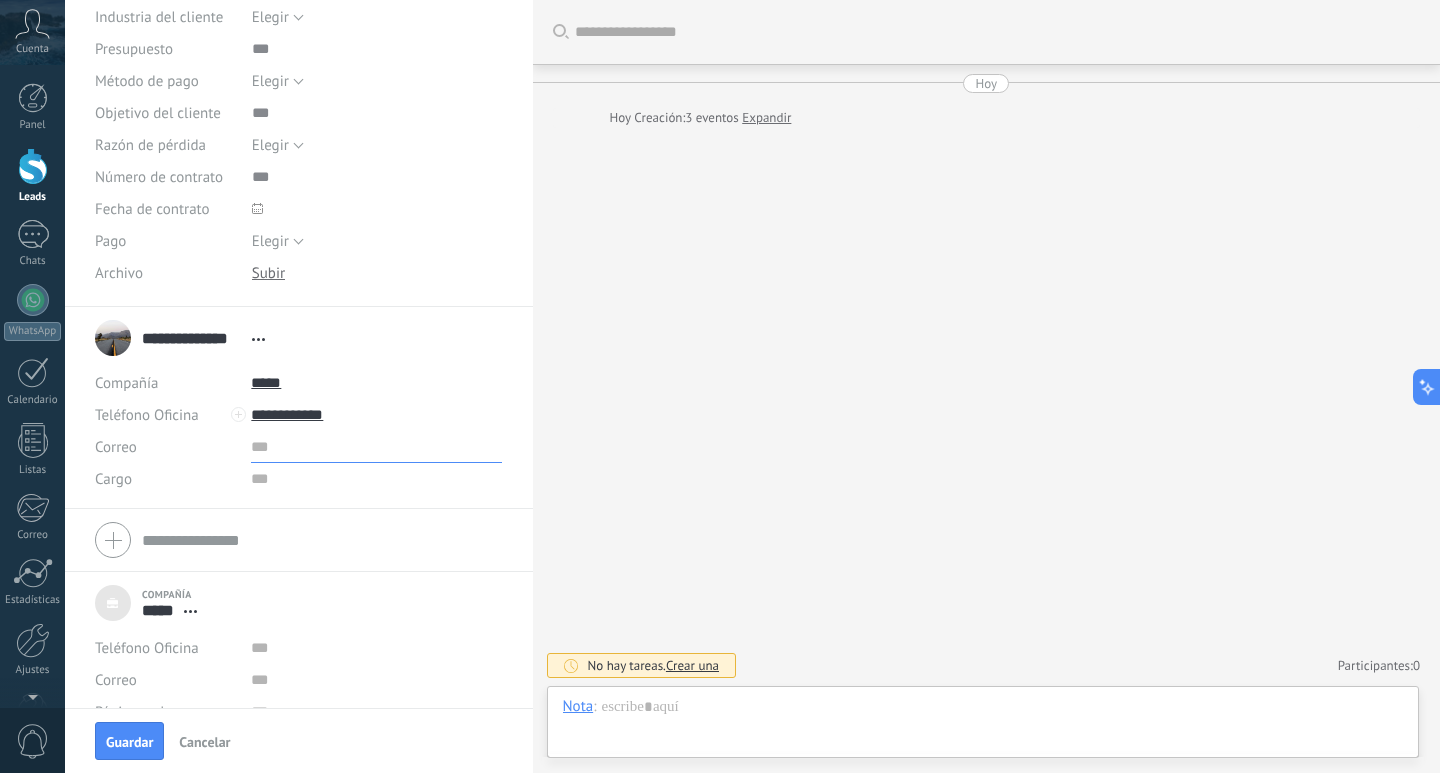 type on "**********" 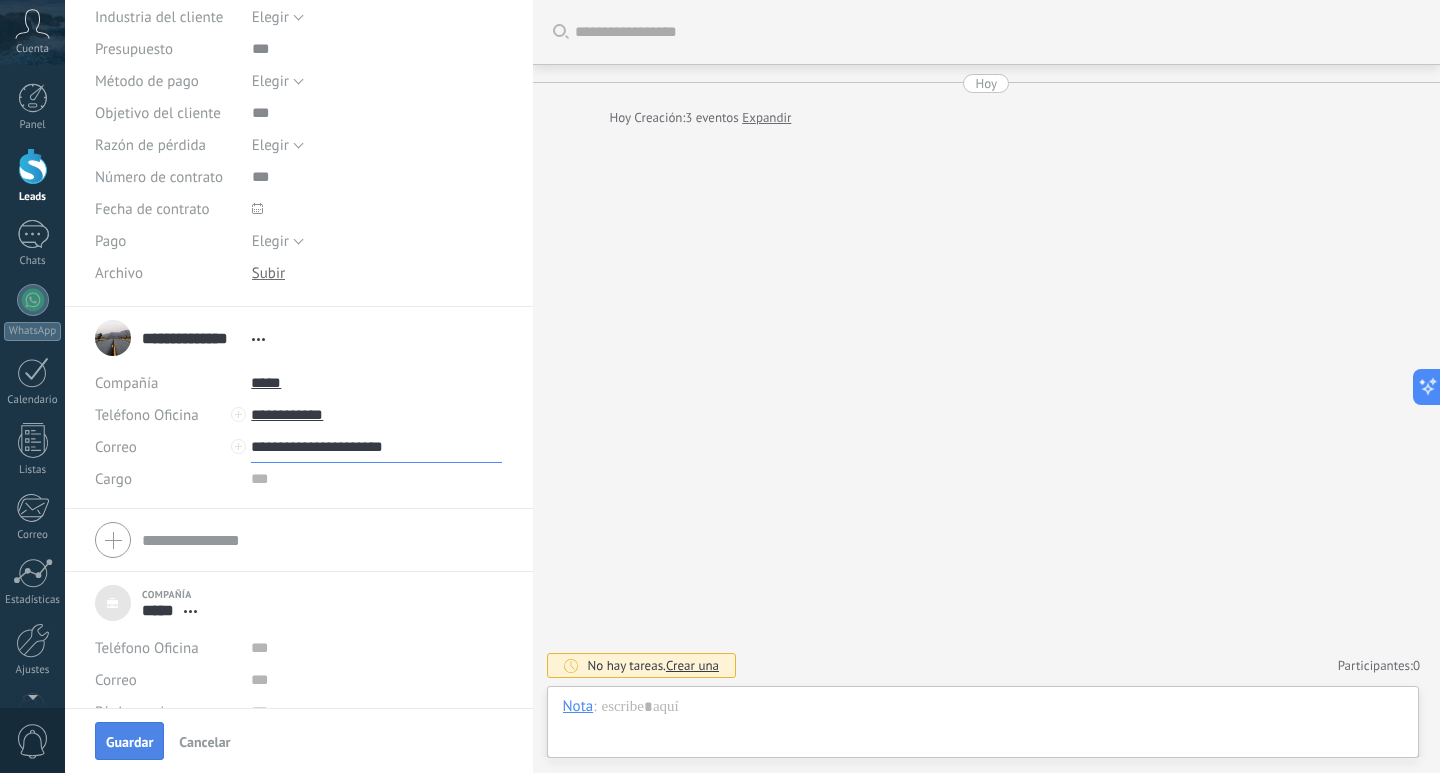 type on "**********" 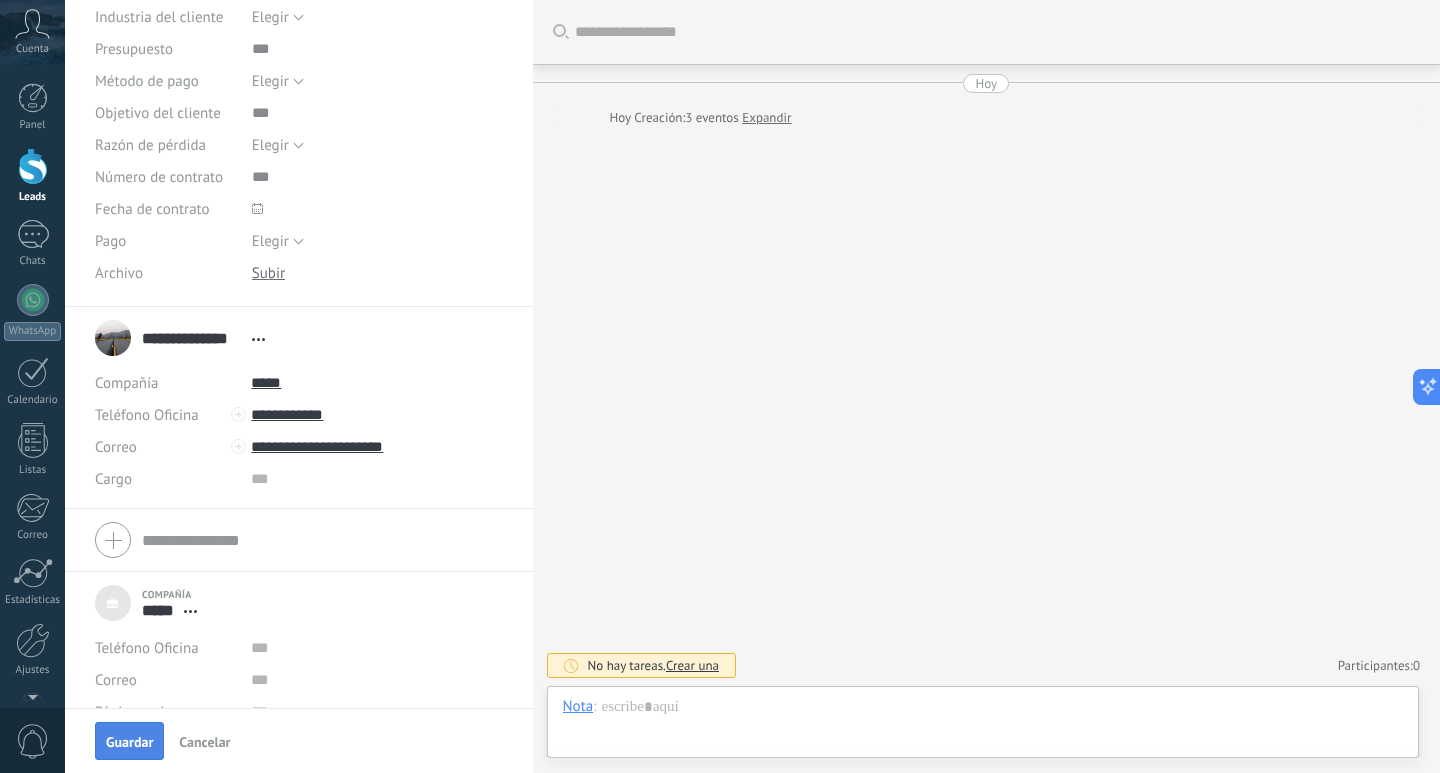 click on "Guardar" at bounding box center (129, 742) 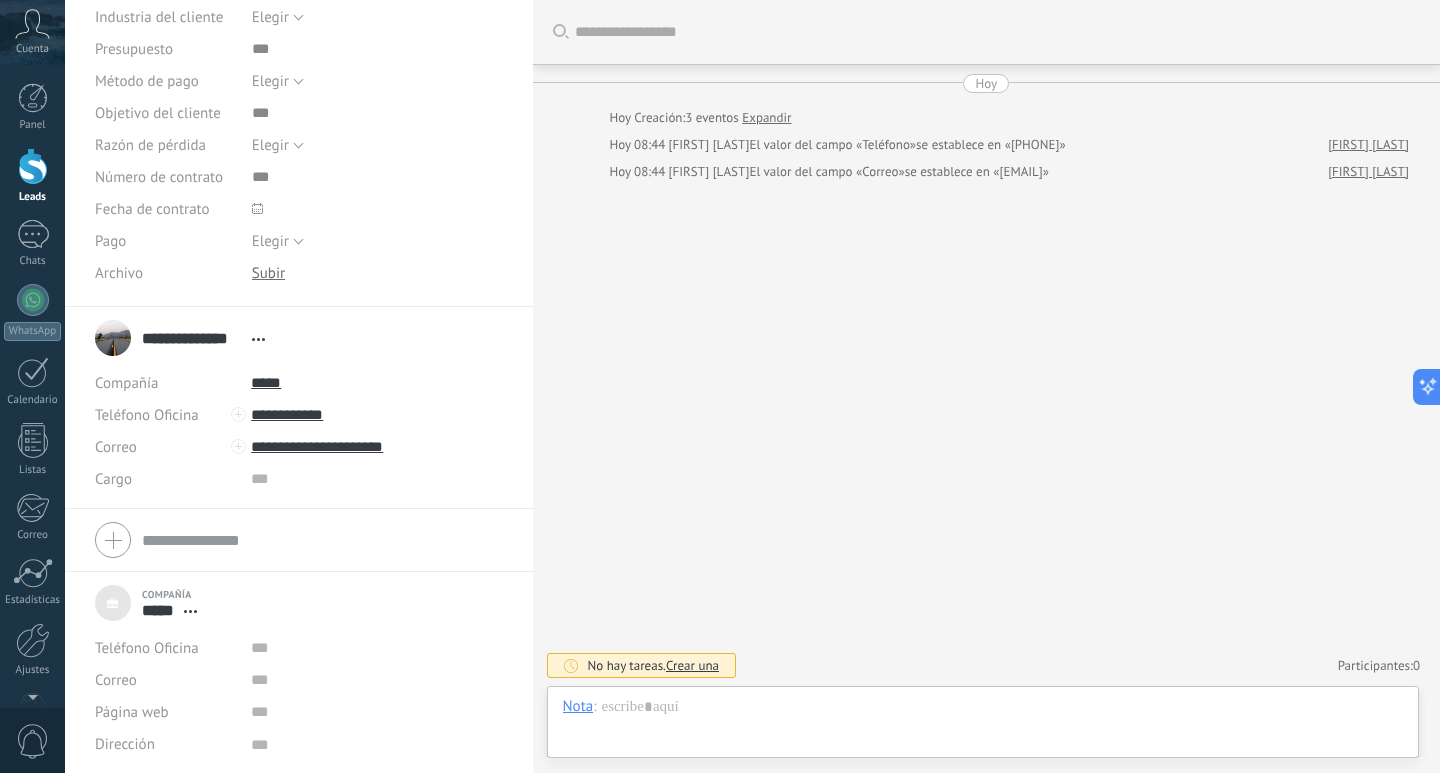 click on "Buscar Carga más Hoy Hoy Creación:  3  eventos   Expandir Hoy 08:44 Melany Galeas  El valor del campo «Teléfono»  se establece en «0992626641» Alexa Arellano Hoy 08:44 Melany Galeas  El valor del campo «Correo»  se establece en «alexaaulisxd@gmail.com» Alexa Arellano No hay tareas.  Crear una Participantes:  0 Agregar usuario" at bounding box center [987, 386] 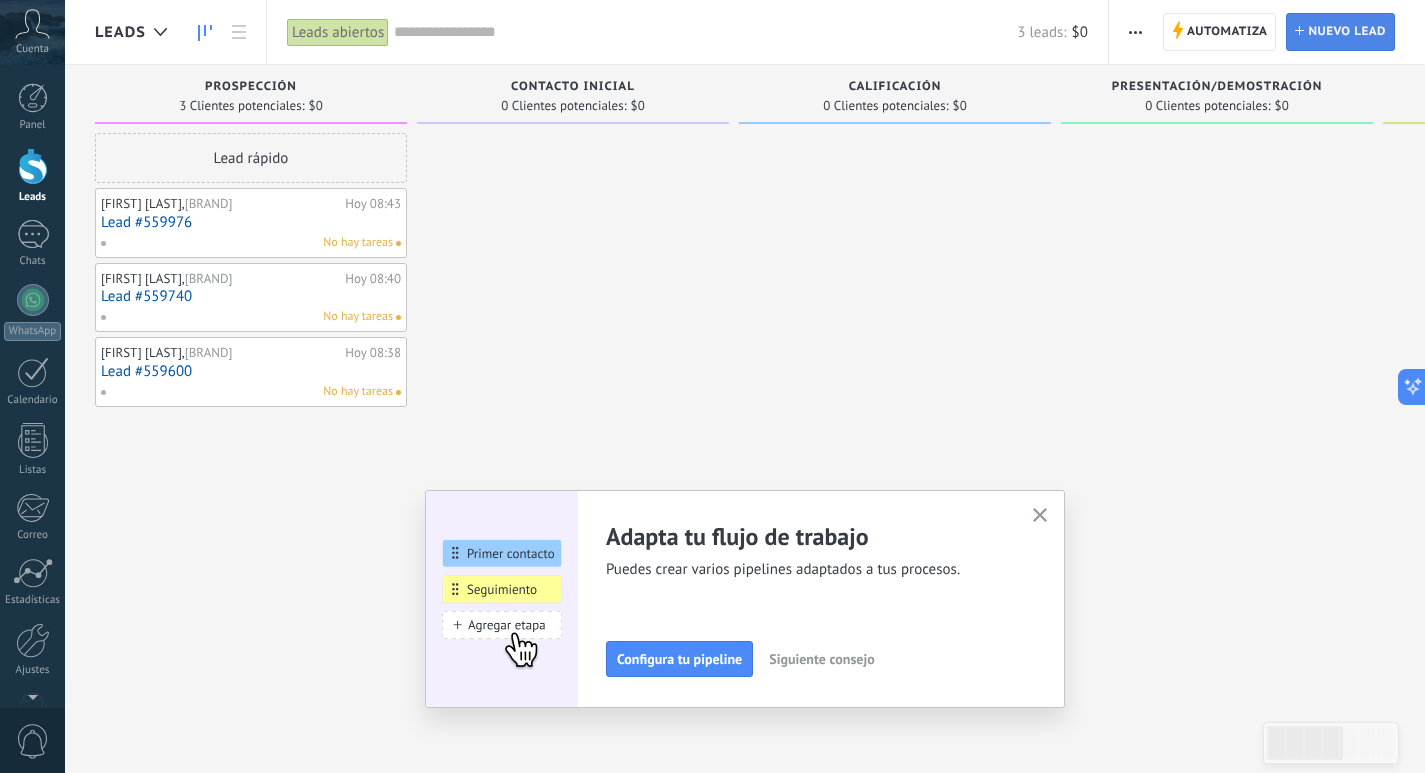 click on "Nuevo lead" at bounding box center (1347, 32) 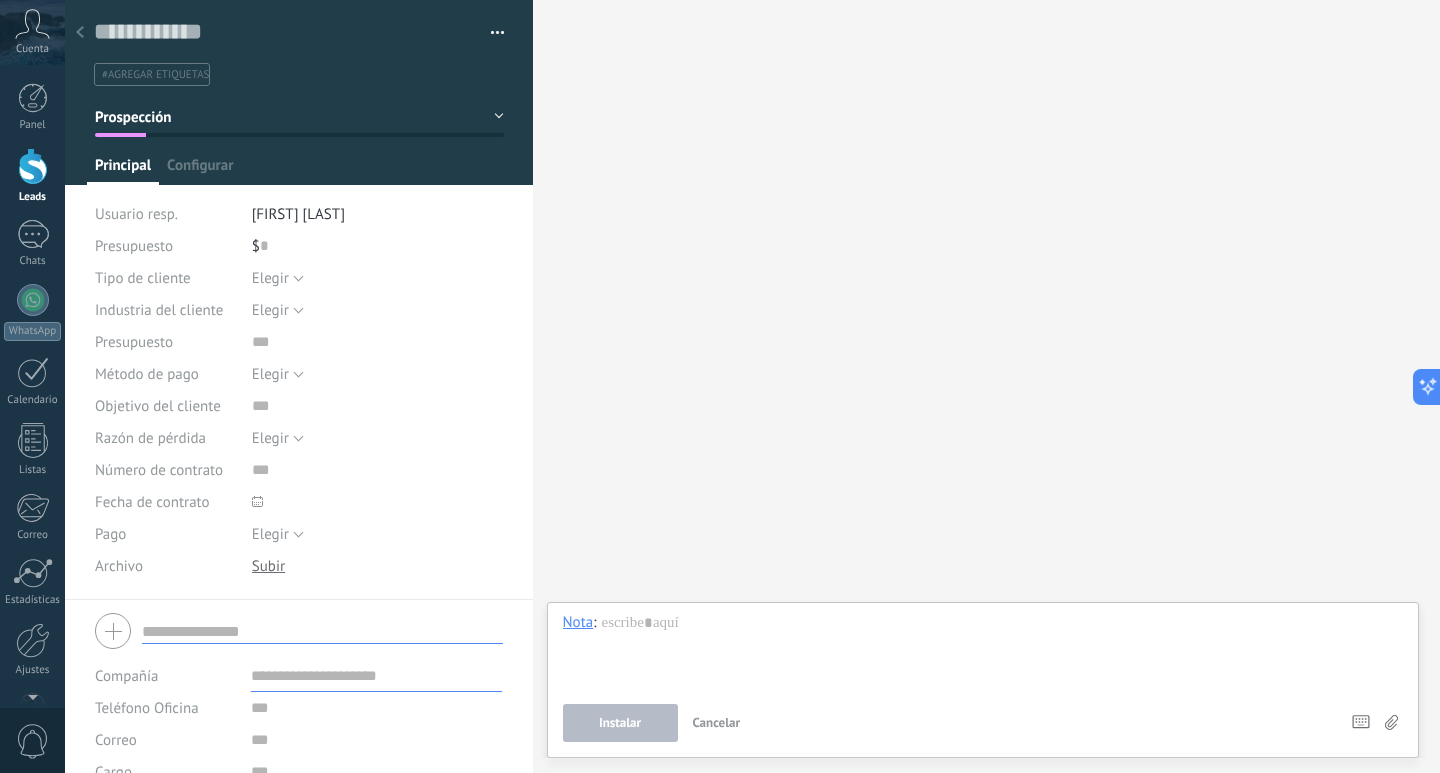 click at bounding box center (322, 631) 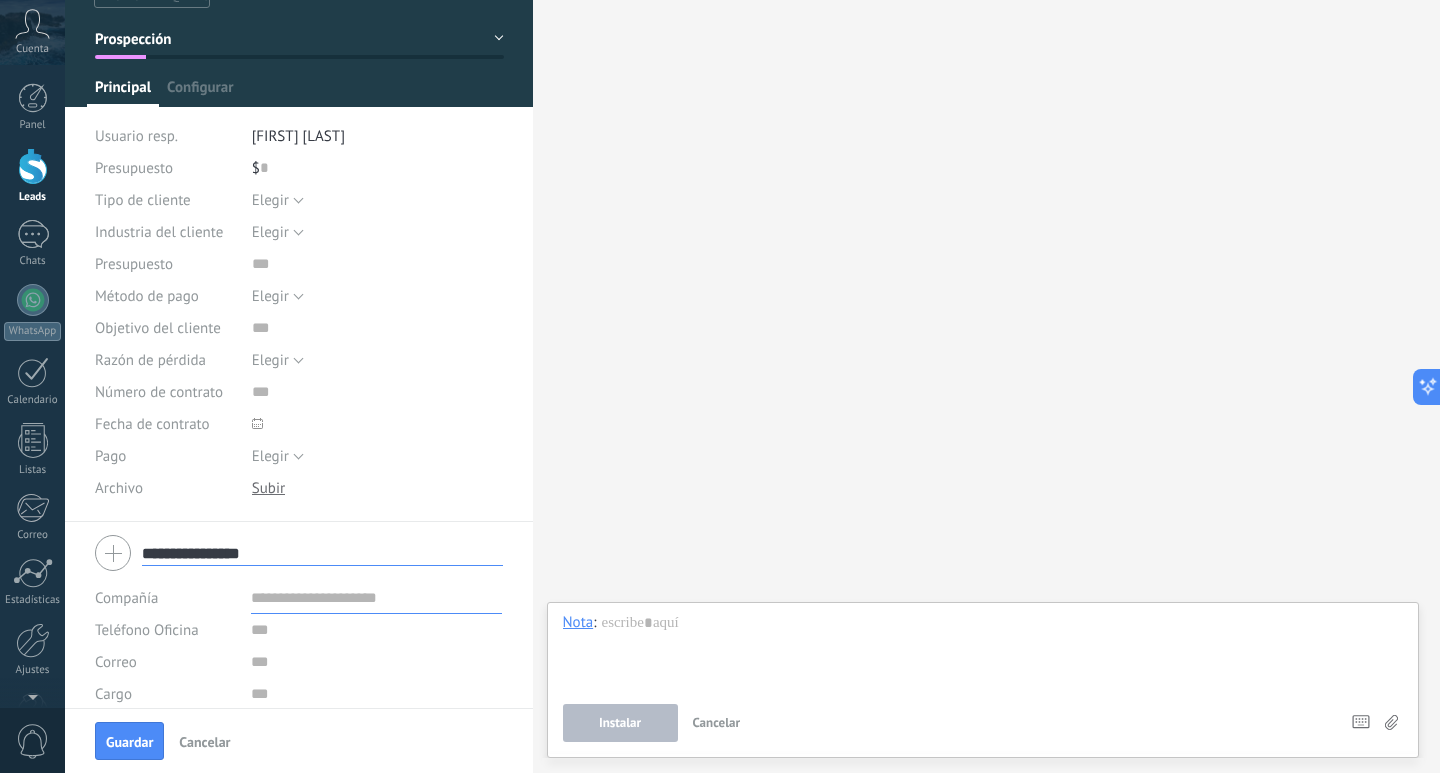 scroll, scrollTop: 178, scrollLeft: 0, axis: vertical 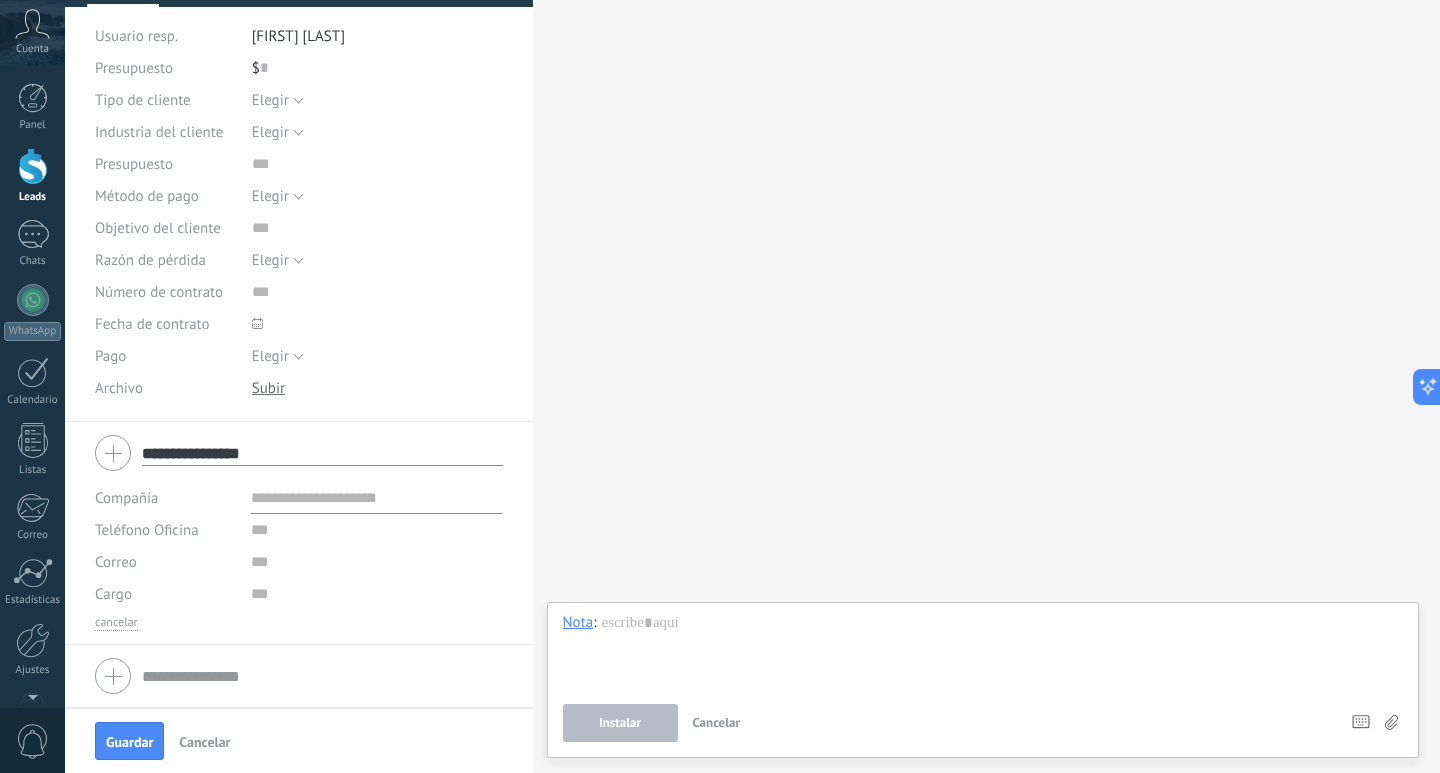type on "**********" 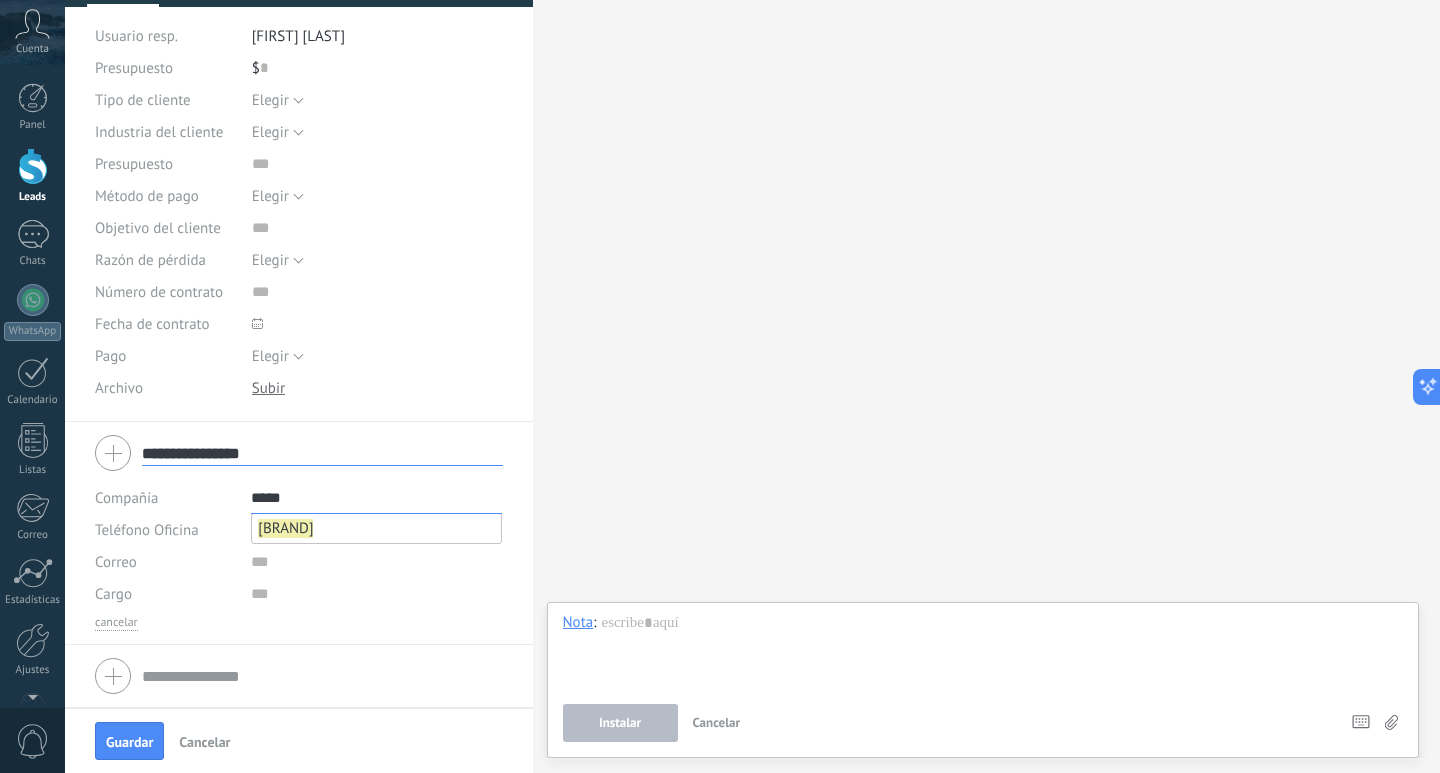 type on "*****" 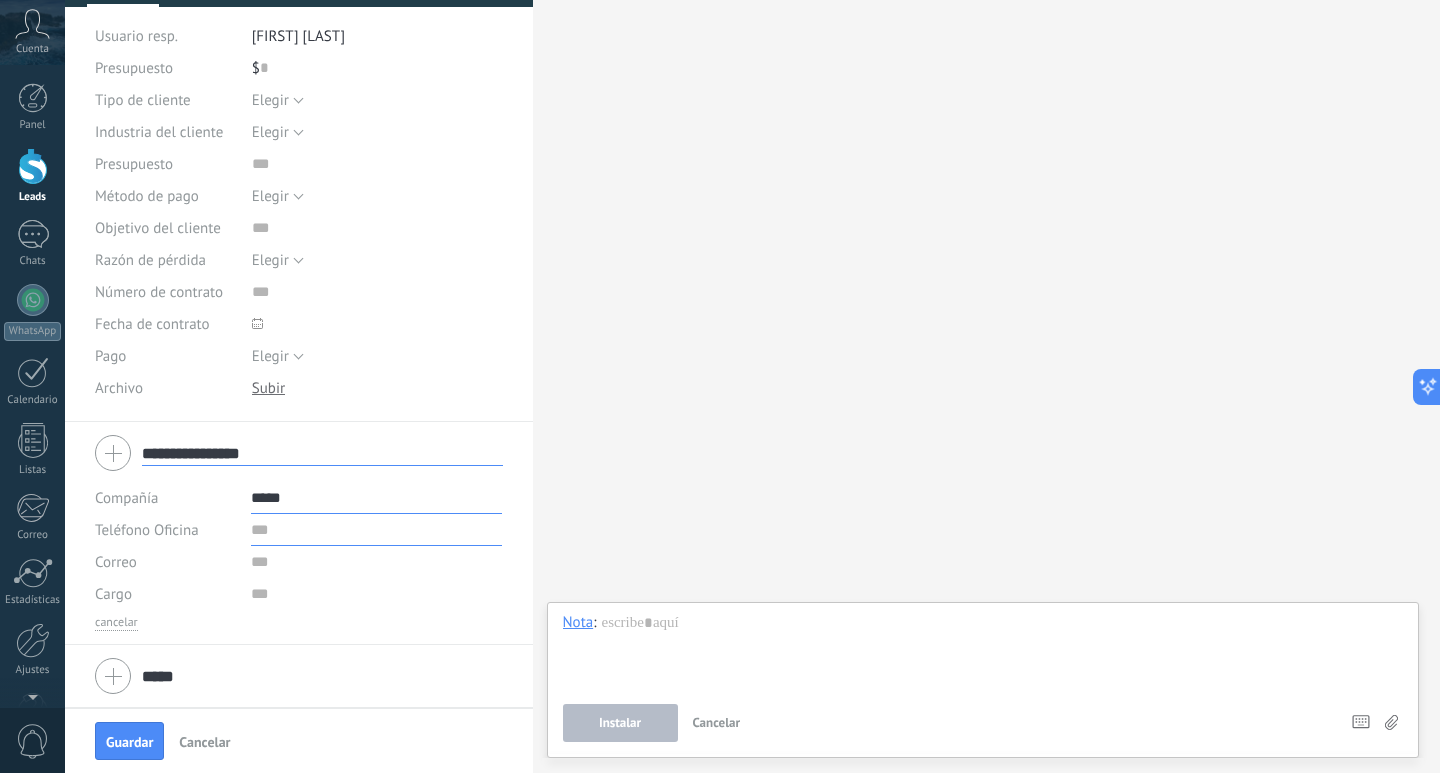 click at bounding box center [376, 530] 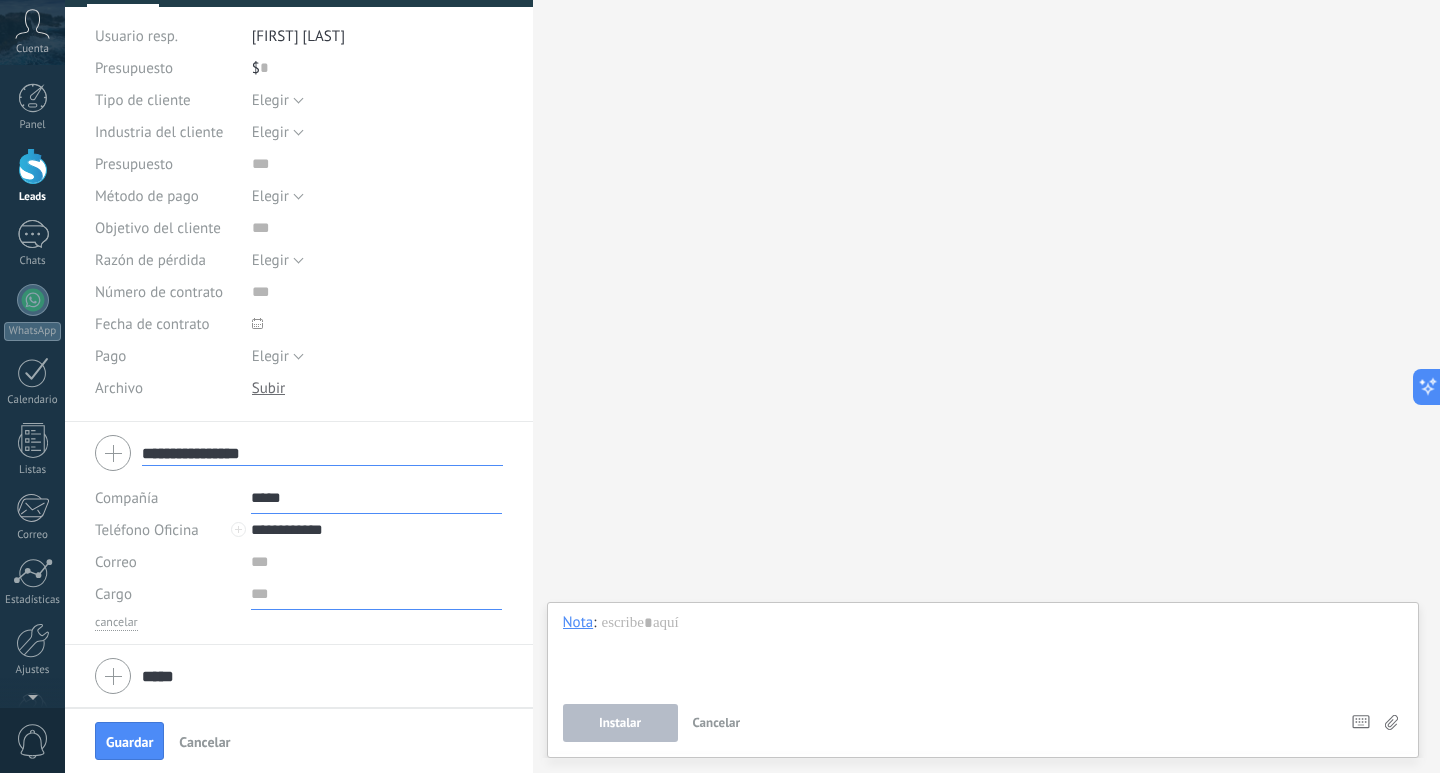 type on "**********" 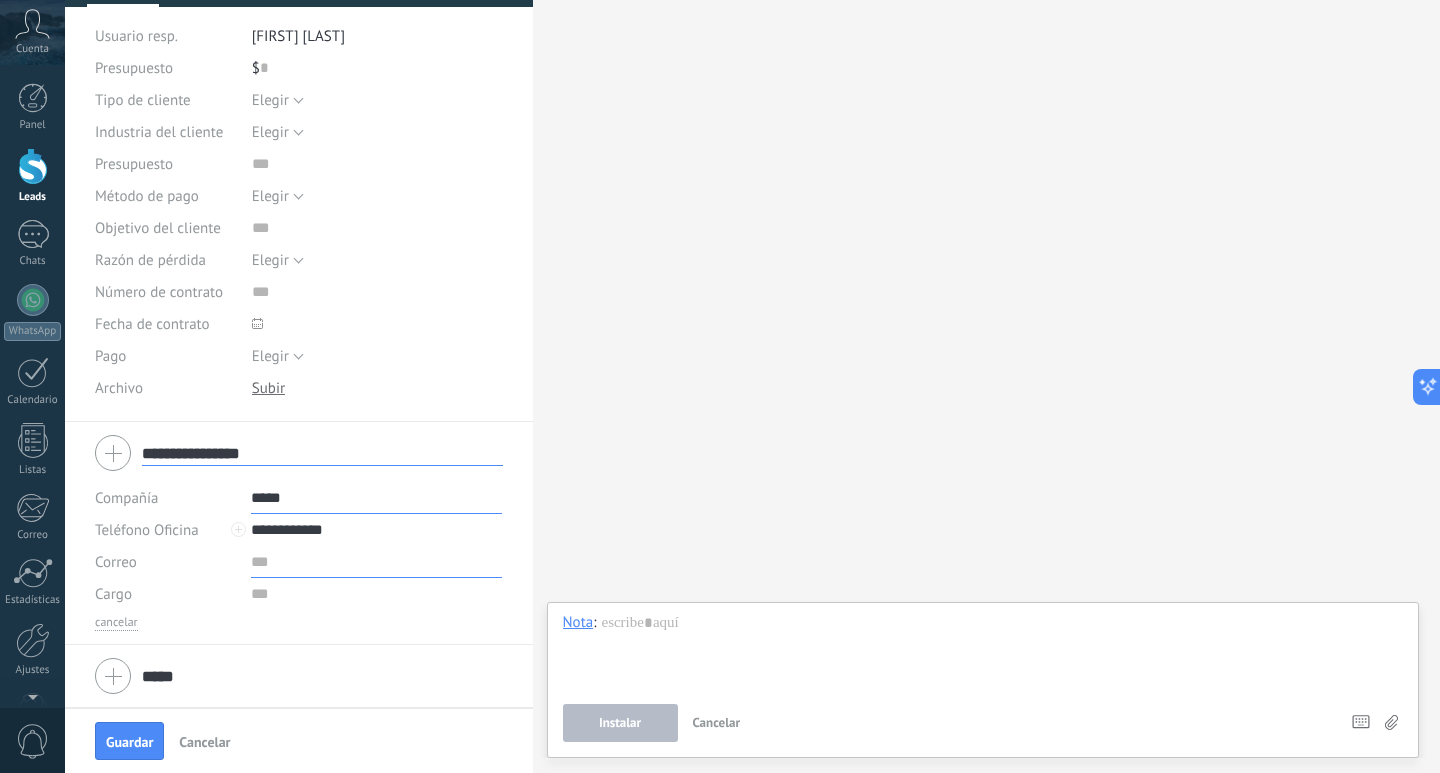click at bounding box center [376, 562] 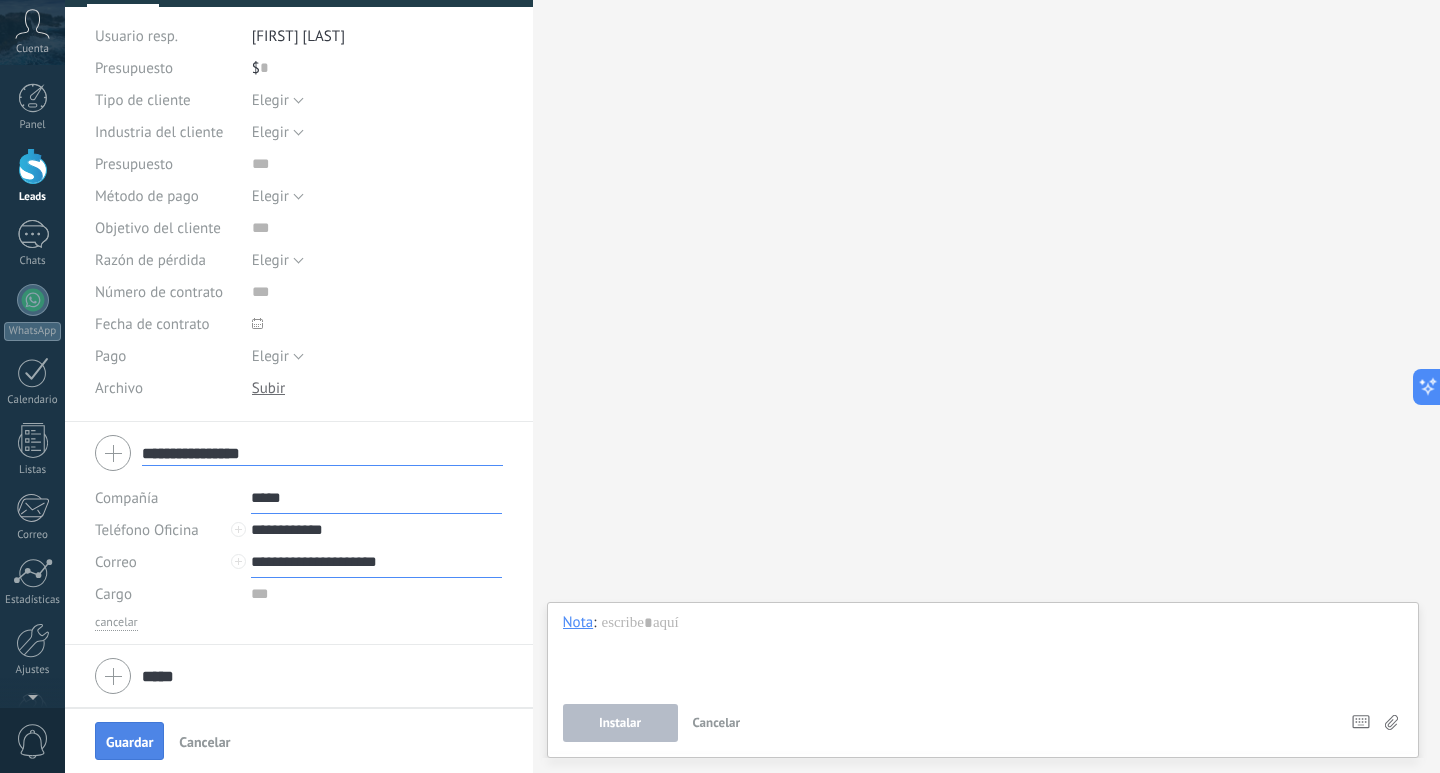type on "**********" 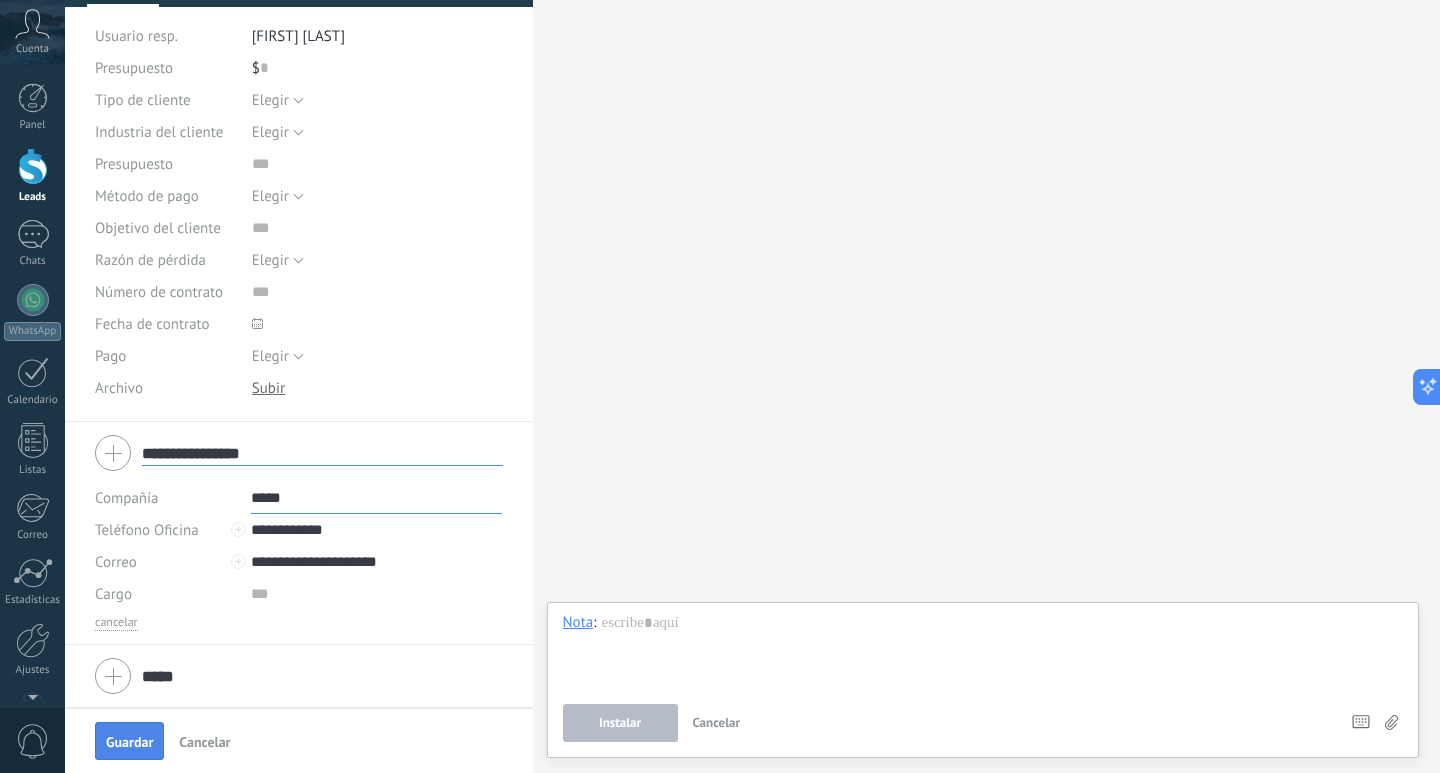 click on "Guardar" at bounding box center [129, 742] 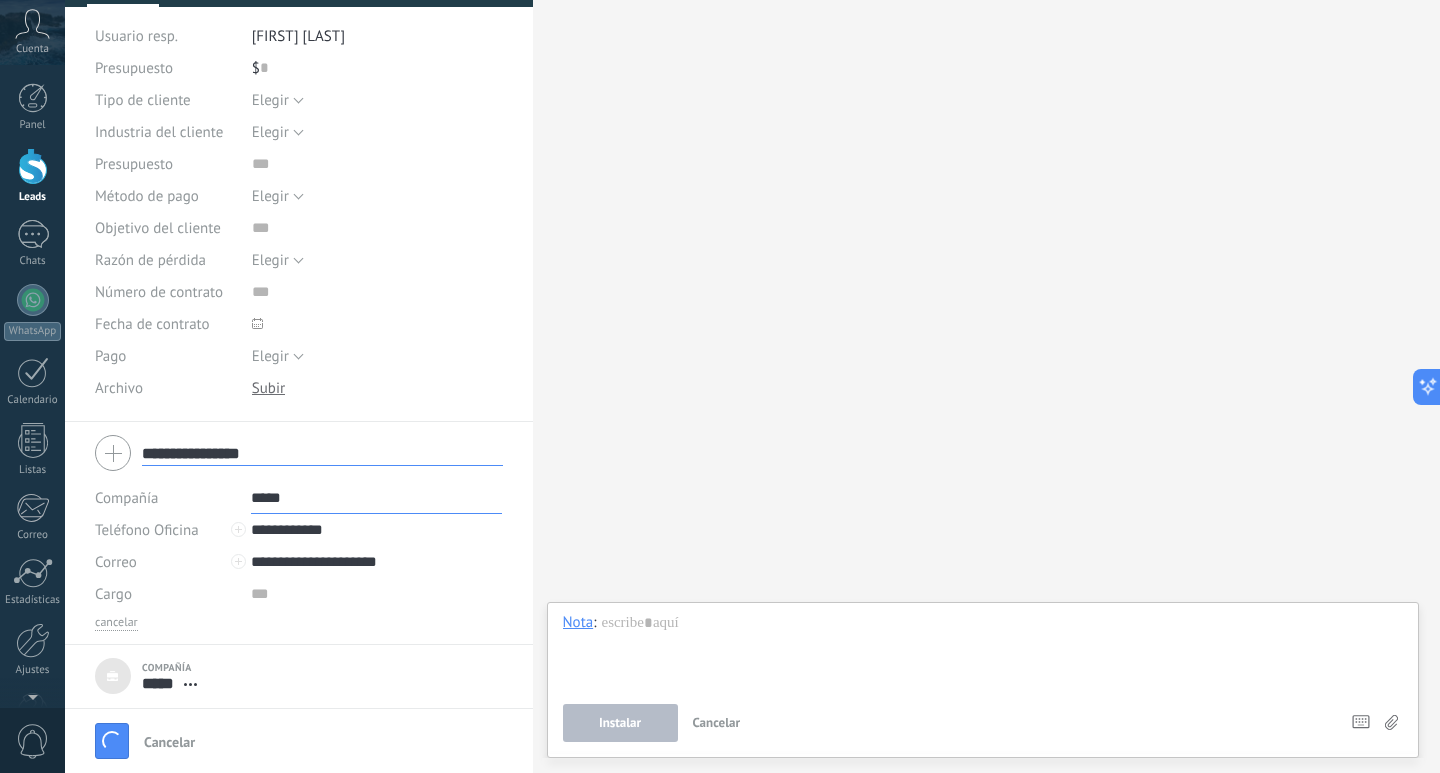 type on "***" 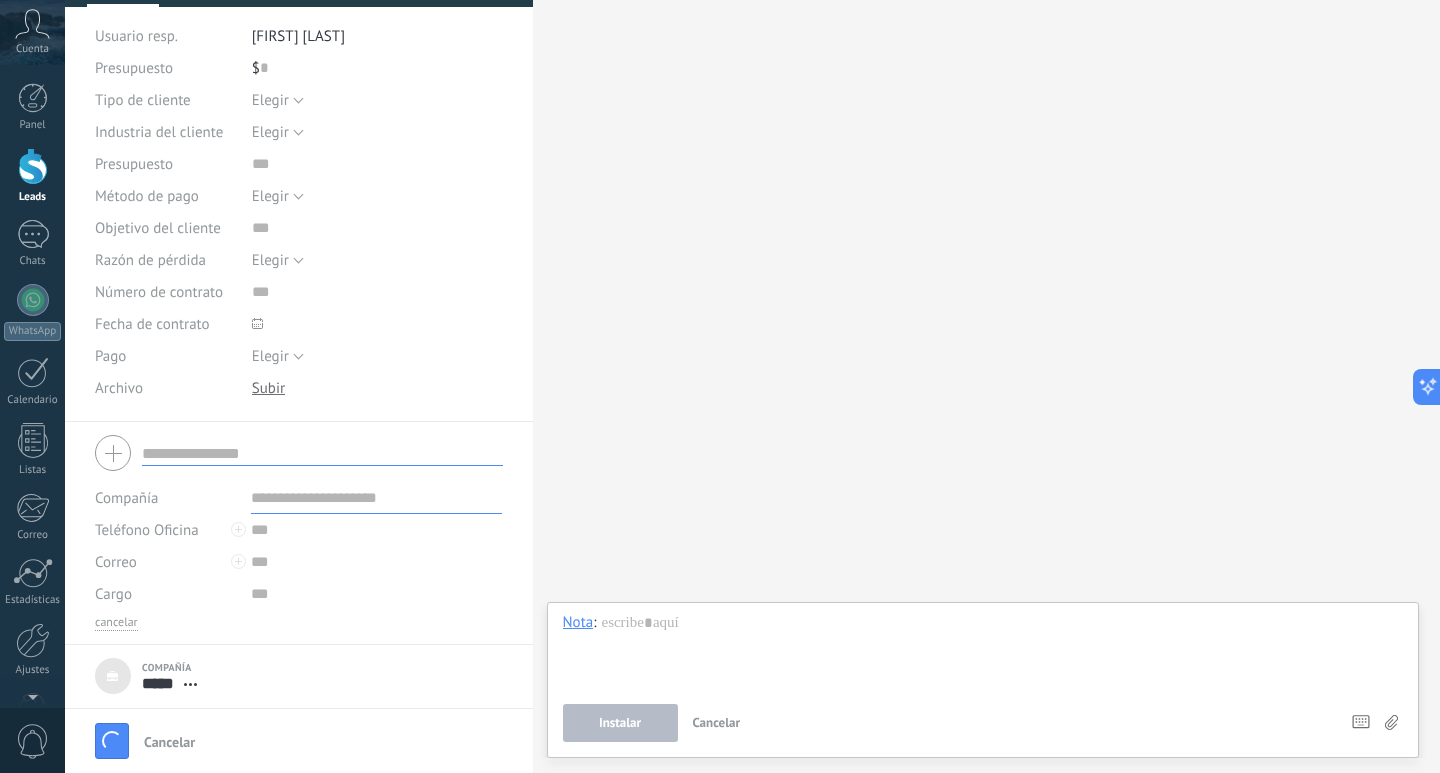 scroll, scrollTop: 20, scrollLeft: 0, axis: vertical 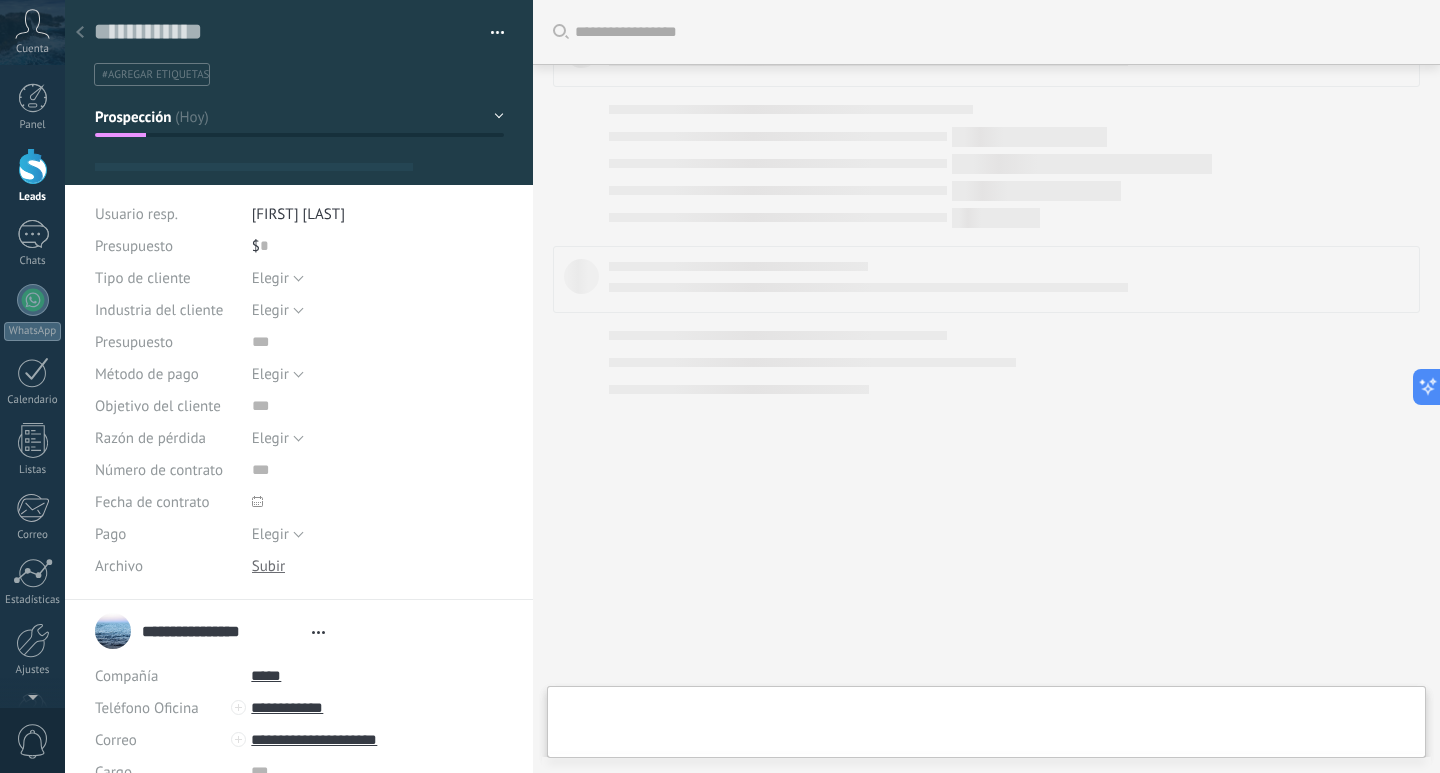 type on "***" 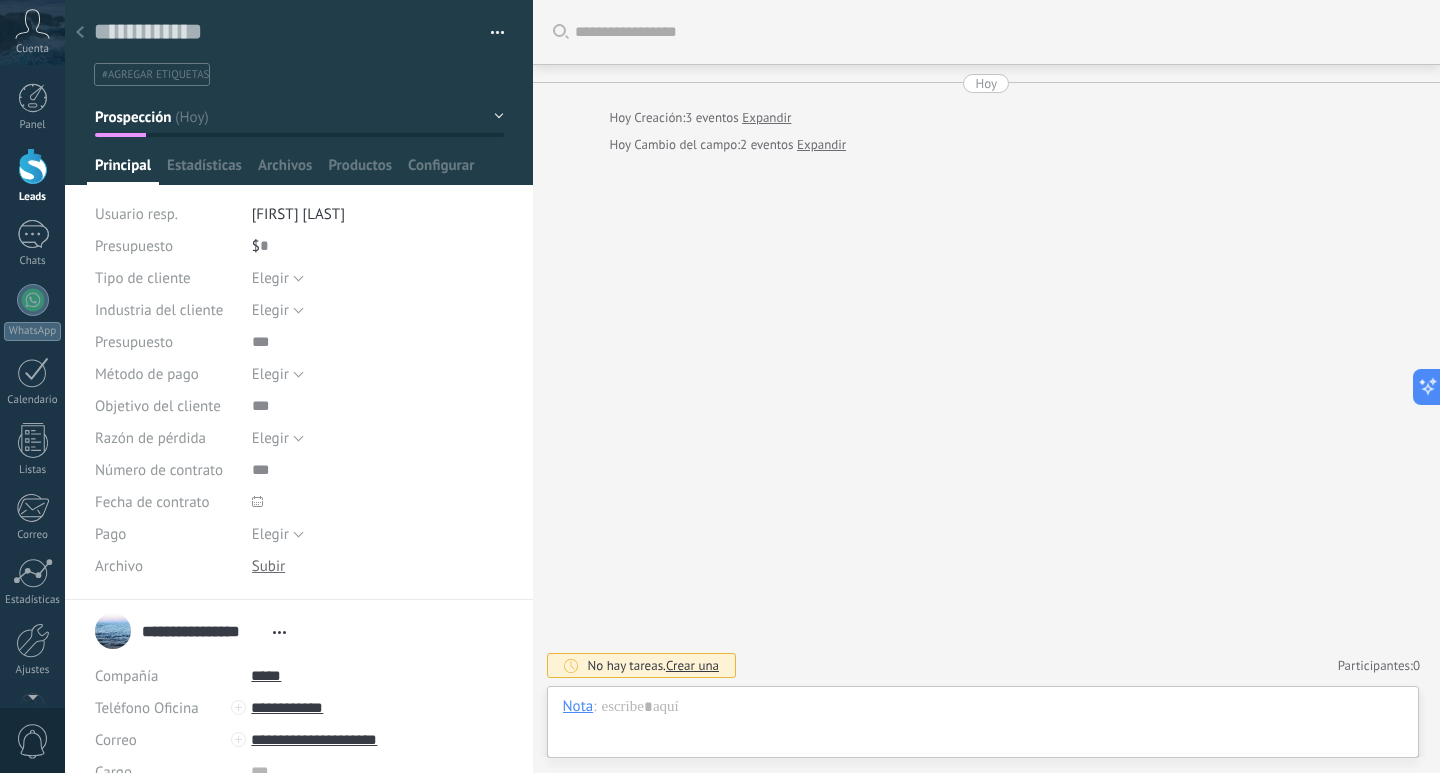 scroll, scrollTop: 20, scrollLeft: 0, axis: vertical 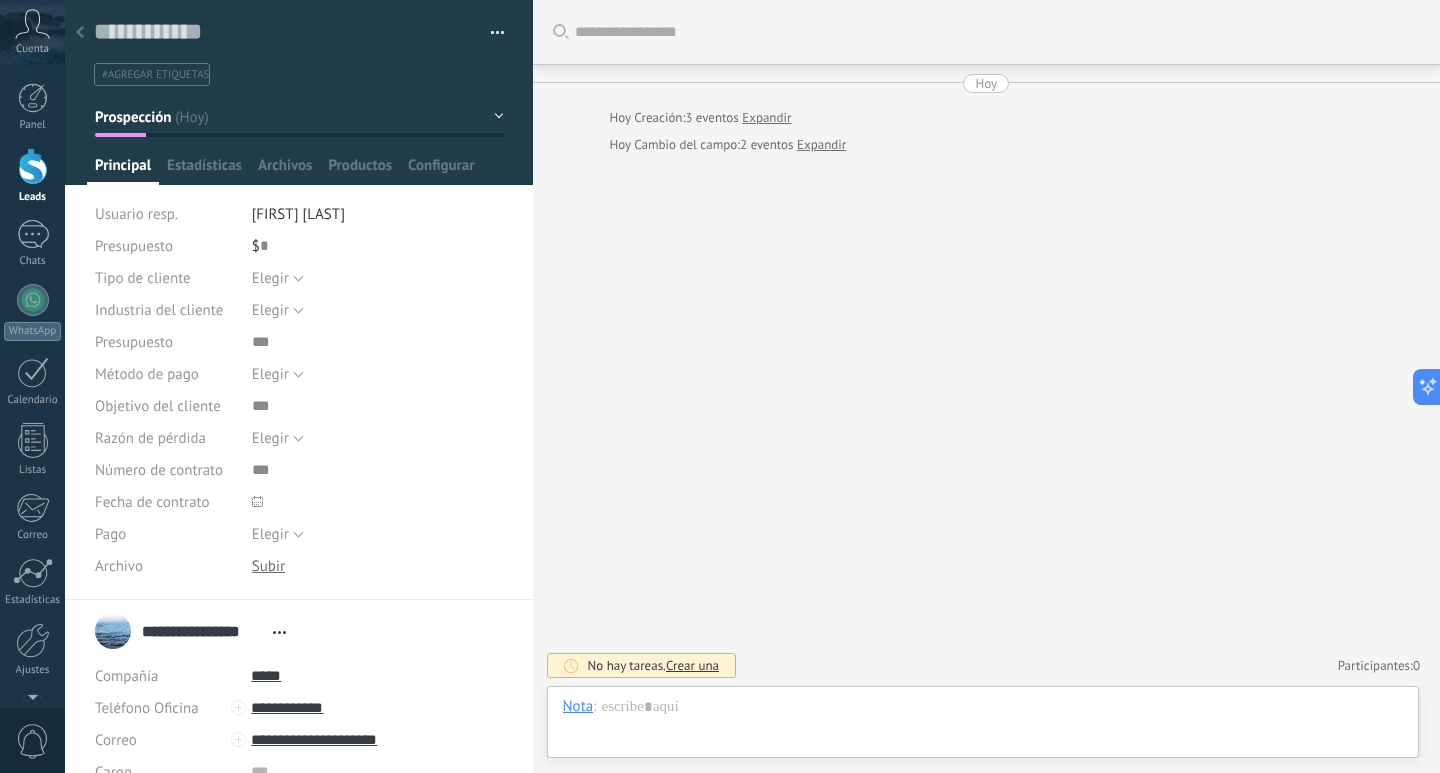 click on "Buscar Carga más Hoy Hoy Creación:  3  eventos   Expandir Hoy Cambio del campo:  2  eventos   Expandir No hay tareas.  Crear una Participantes:  0 Agregar usuario" at bounding box center [987, 386] 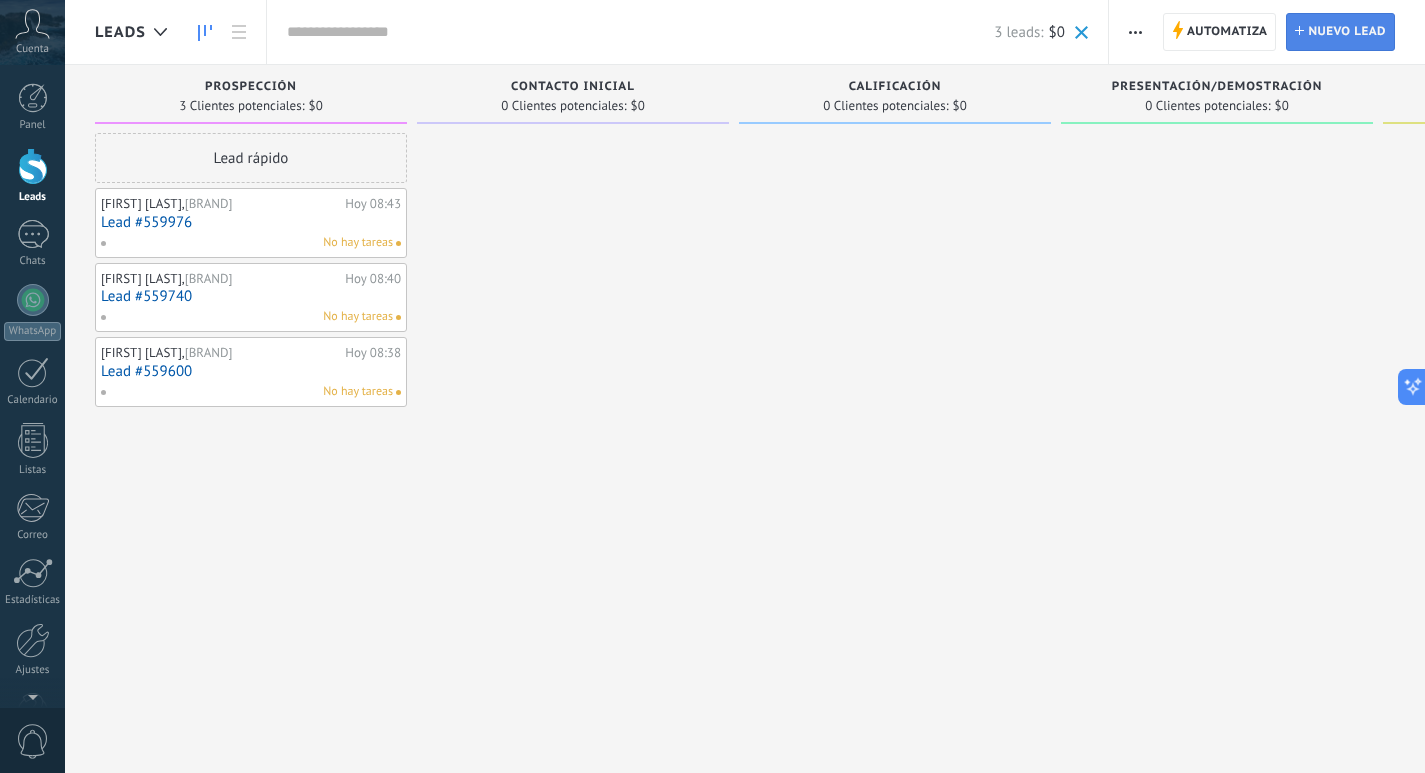 click on "Nuevo lead" at bounding box center (1347, 32) 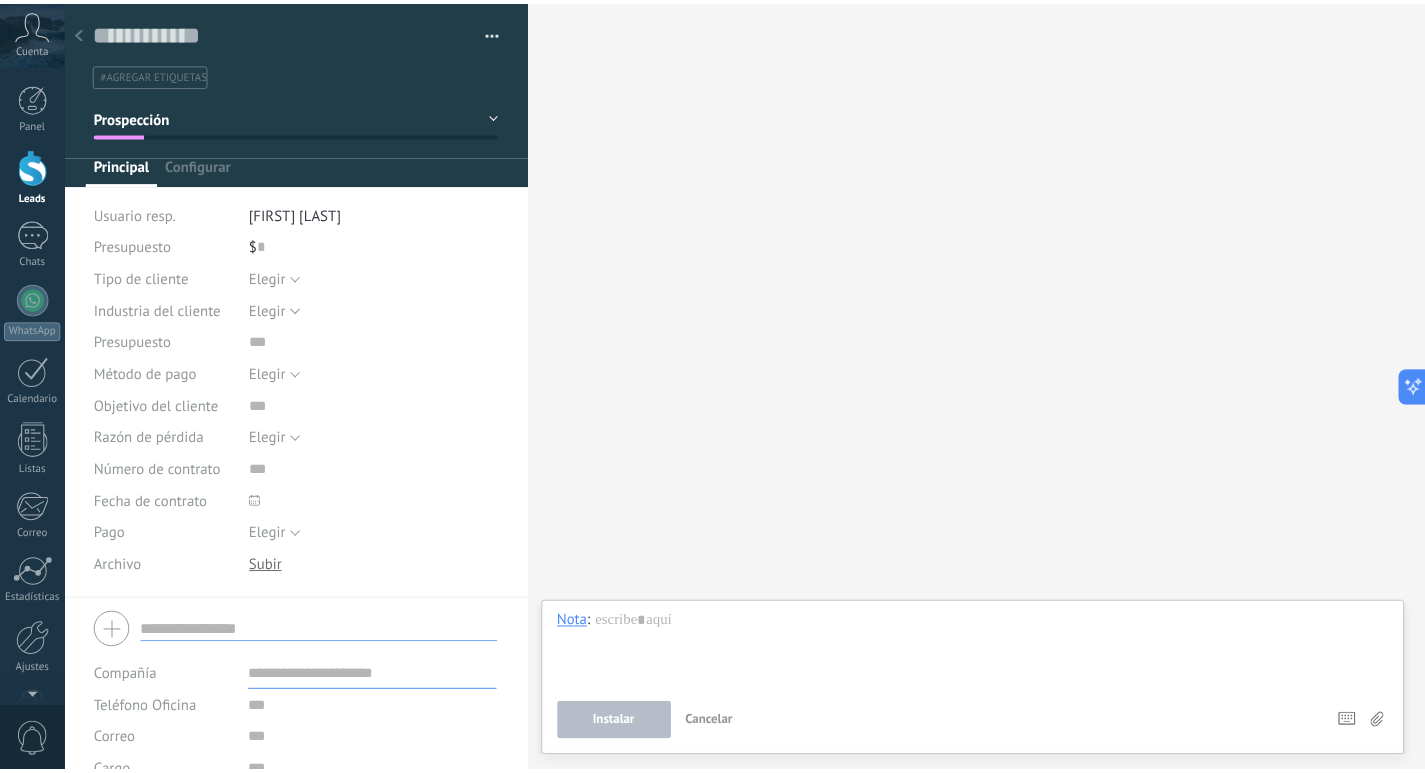scroll, scrollTop: 113, scrollLeft: 0, axis: vertical 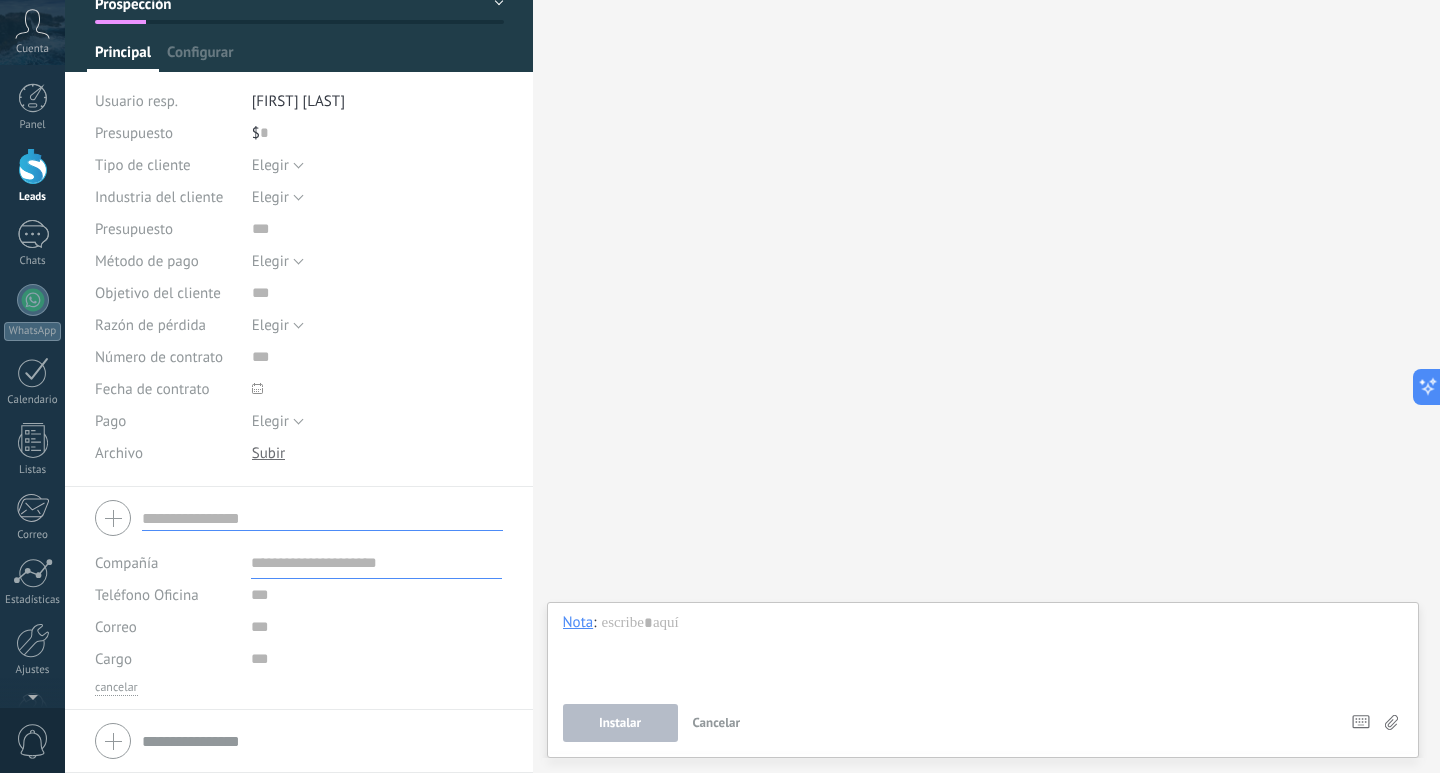 click at bounding box center (322, 518) 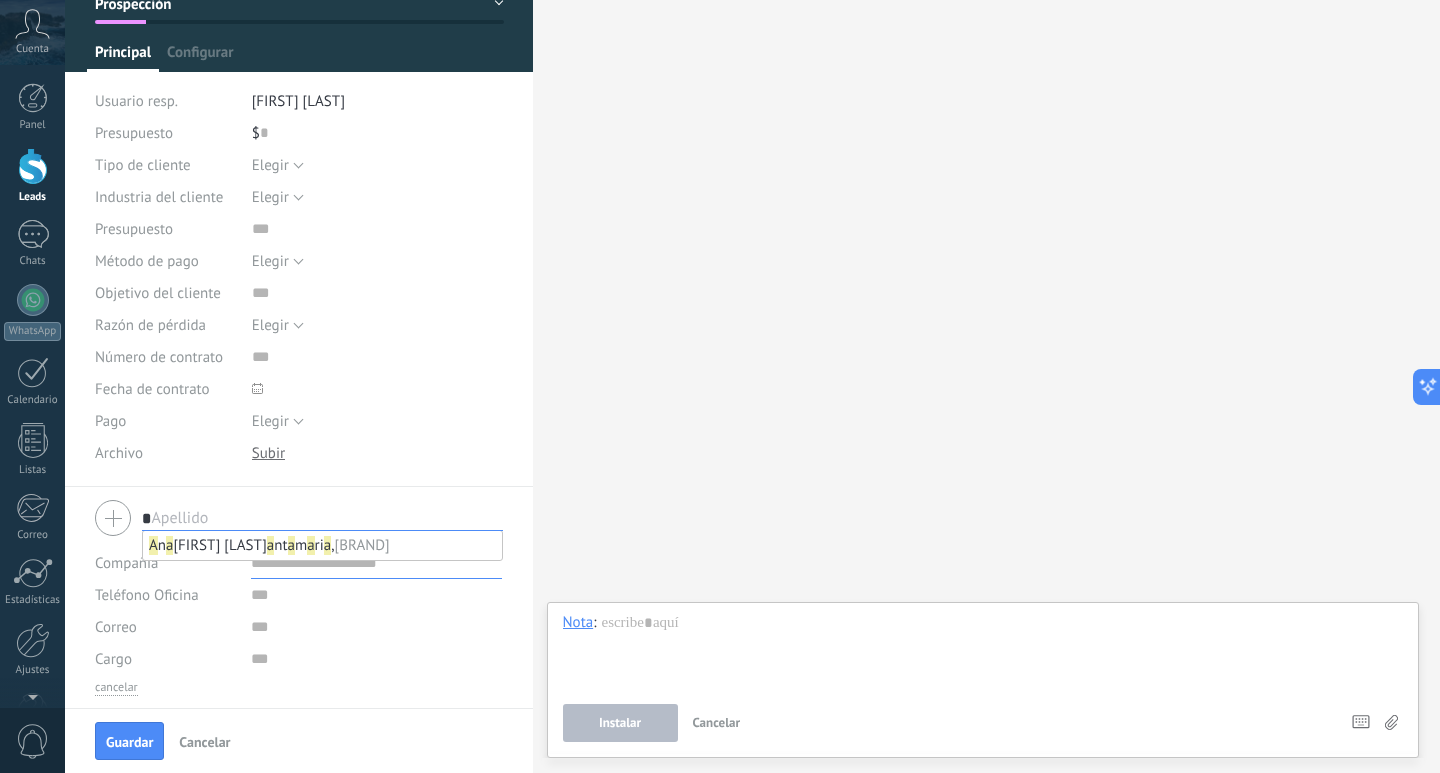 type on "*" 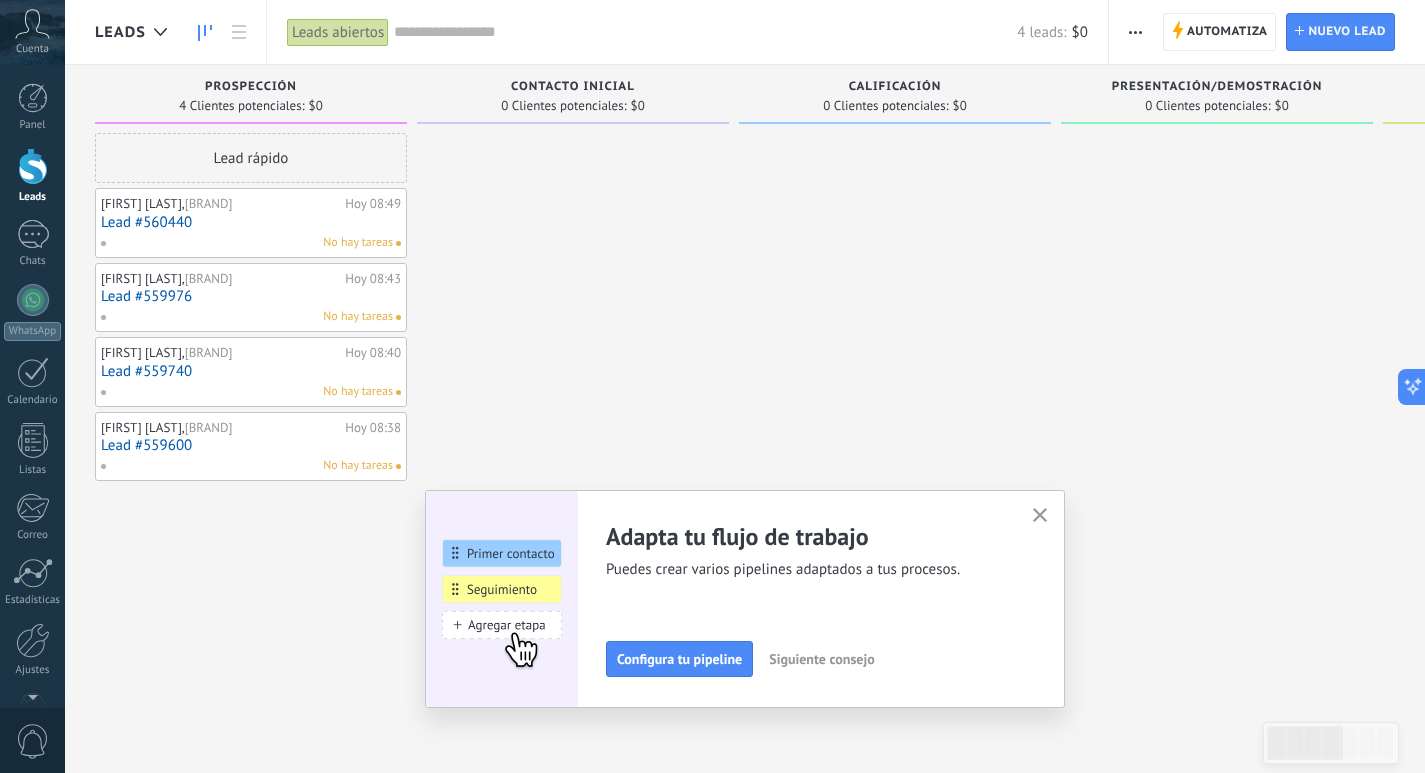 click 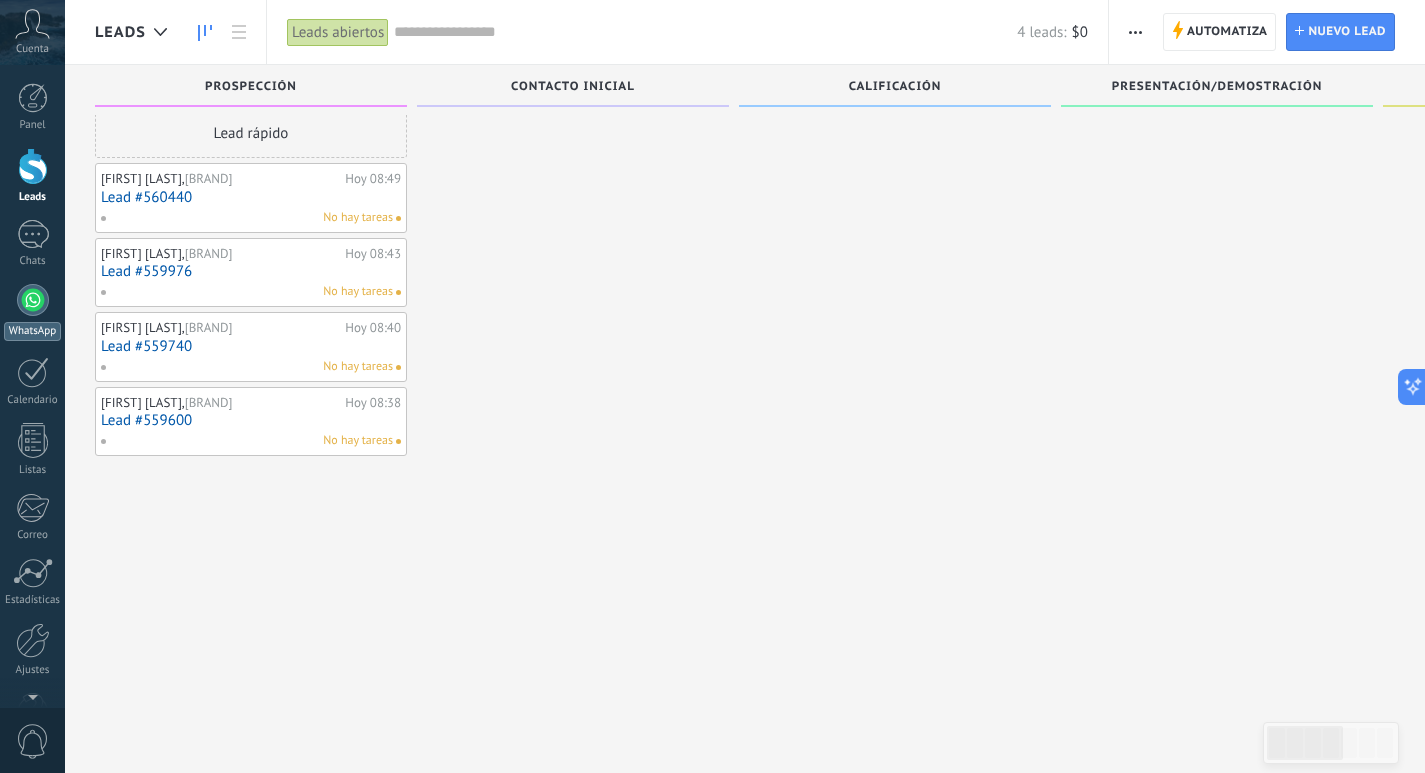 scroll, scrollTop: 34, scrollLeft: 0, axis: vertical 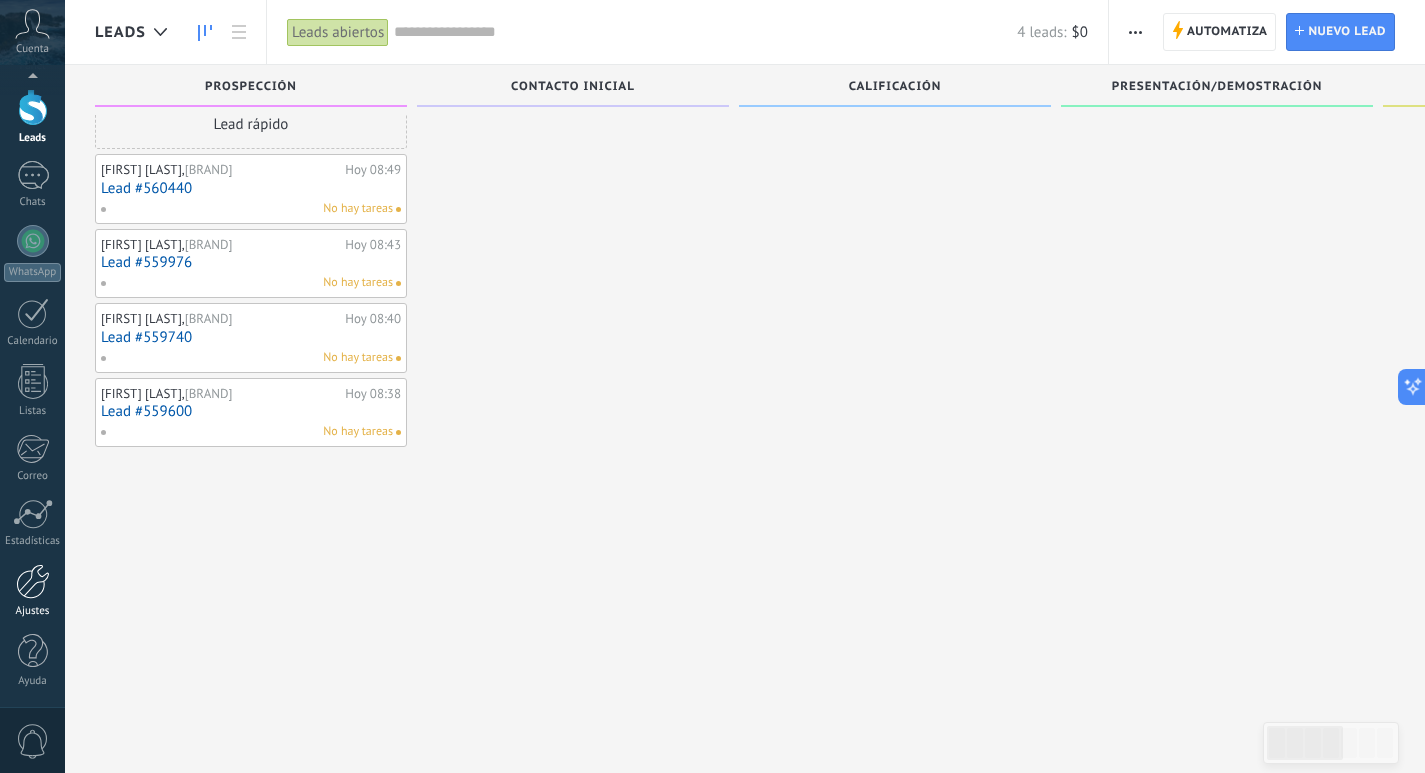 click on "Ajustes" at bounding box center [32, 591] 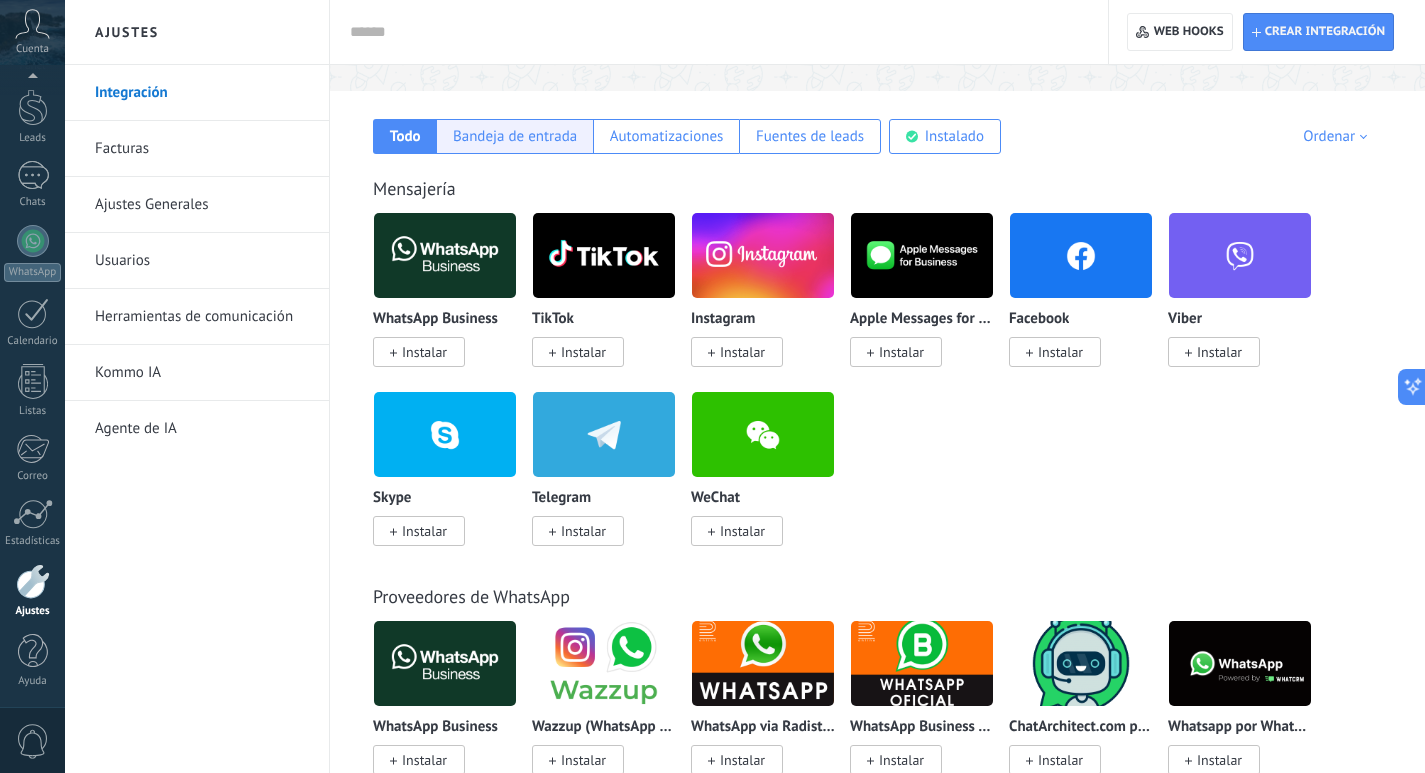 scroll, scrollTop: 0, scrollLeft: 0, axis: both 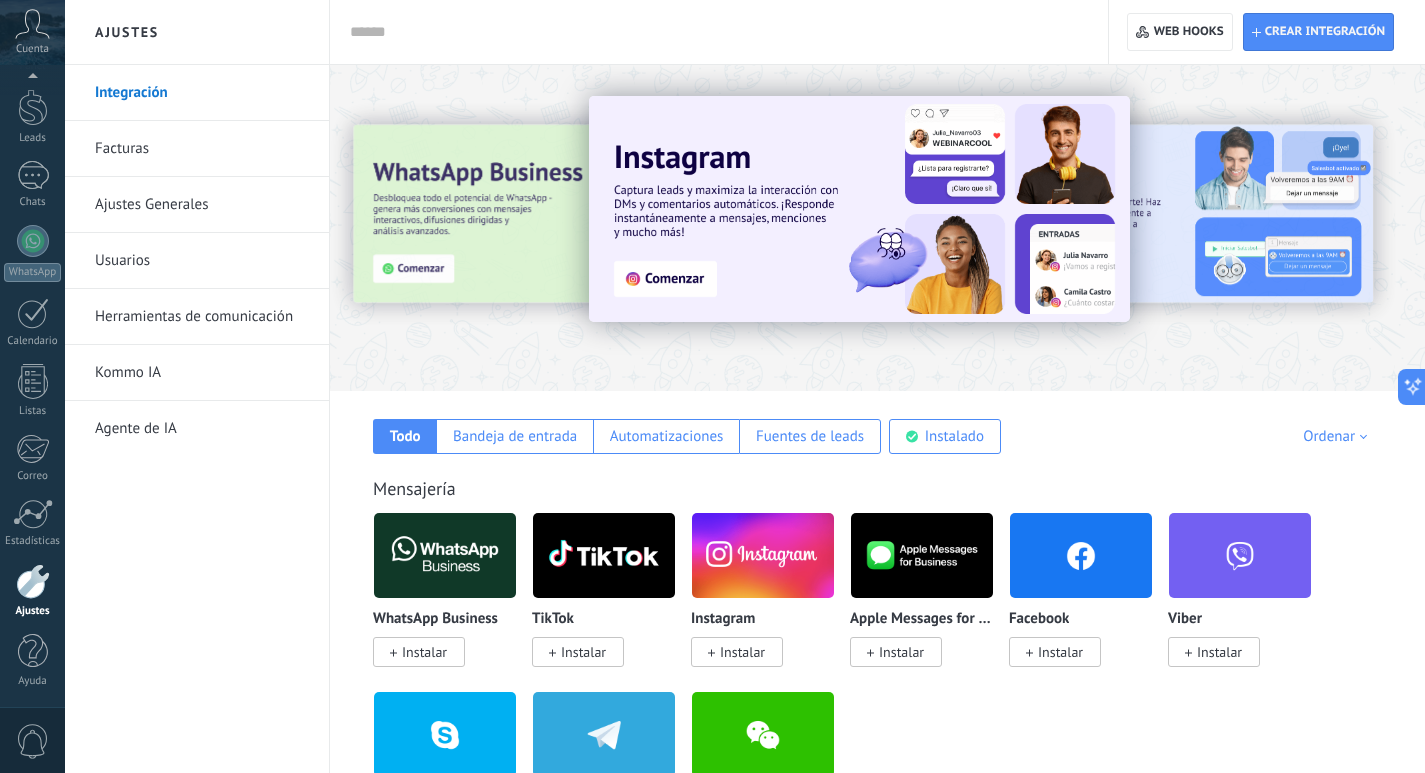 click at bounding box center (715, 32) 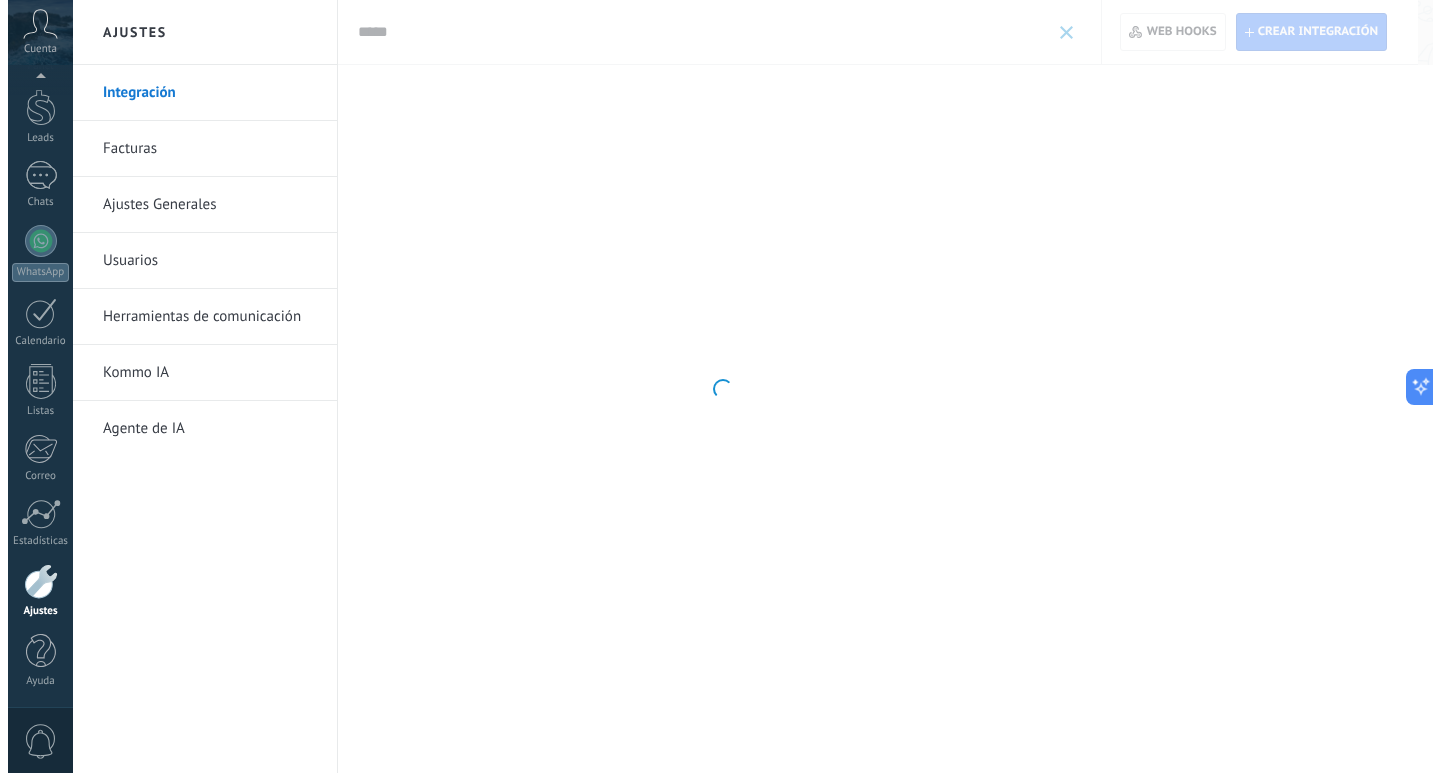 scroll, scrollTop: 0, scrollLeft: 0, axis: both 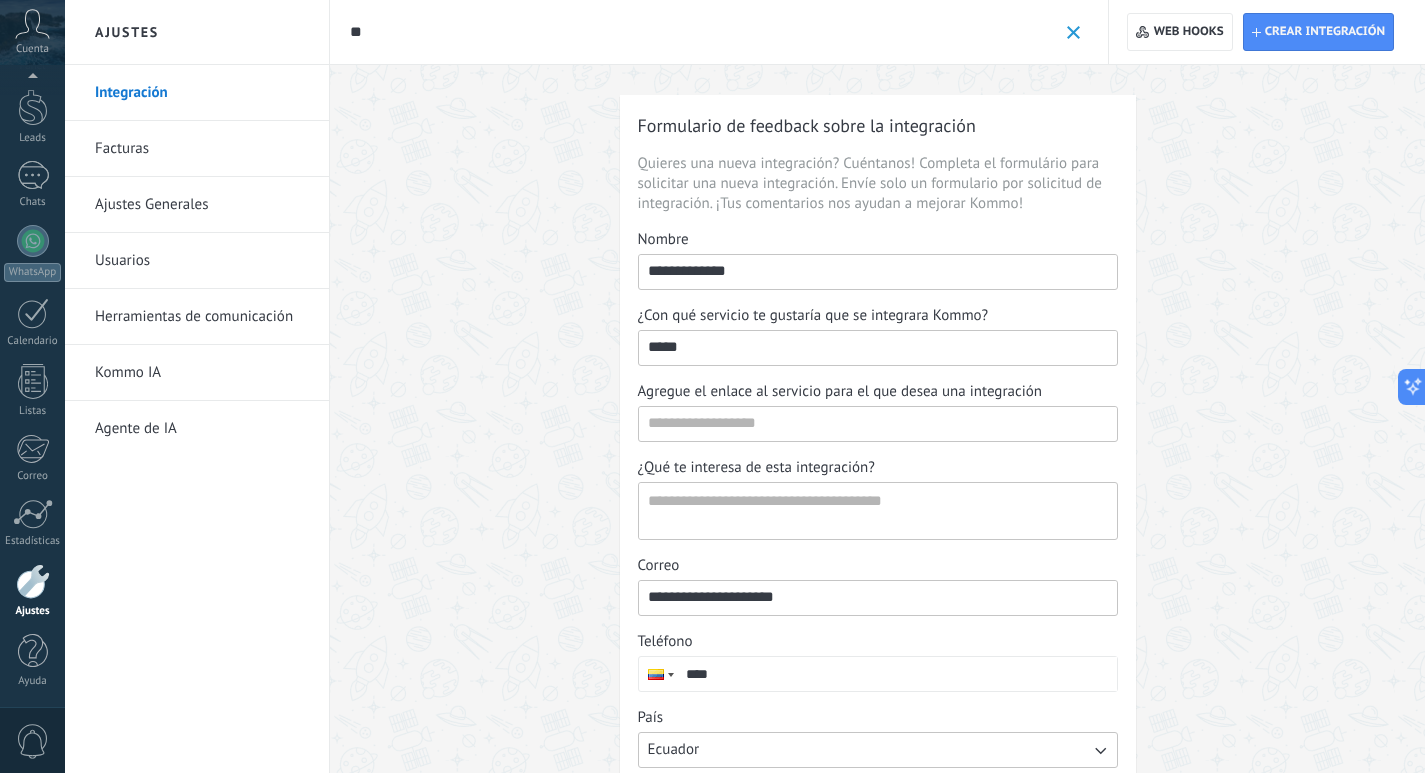 type on "*" 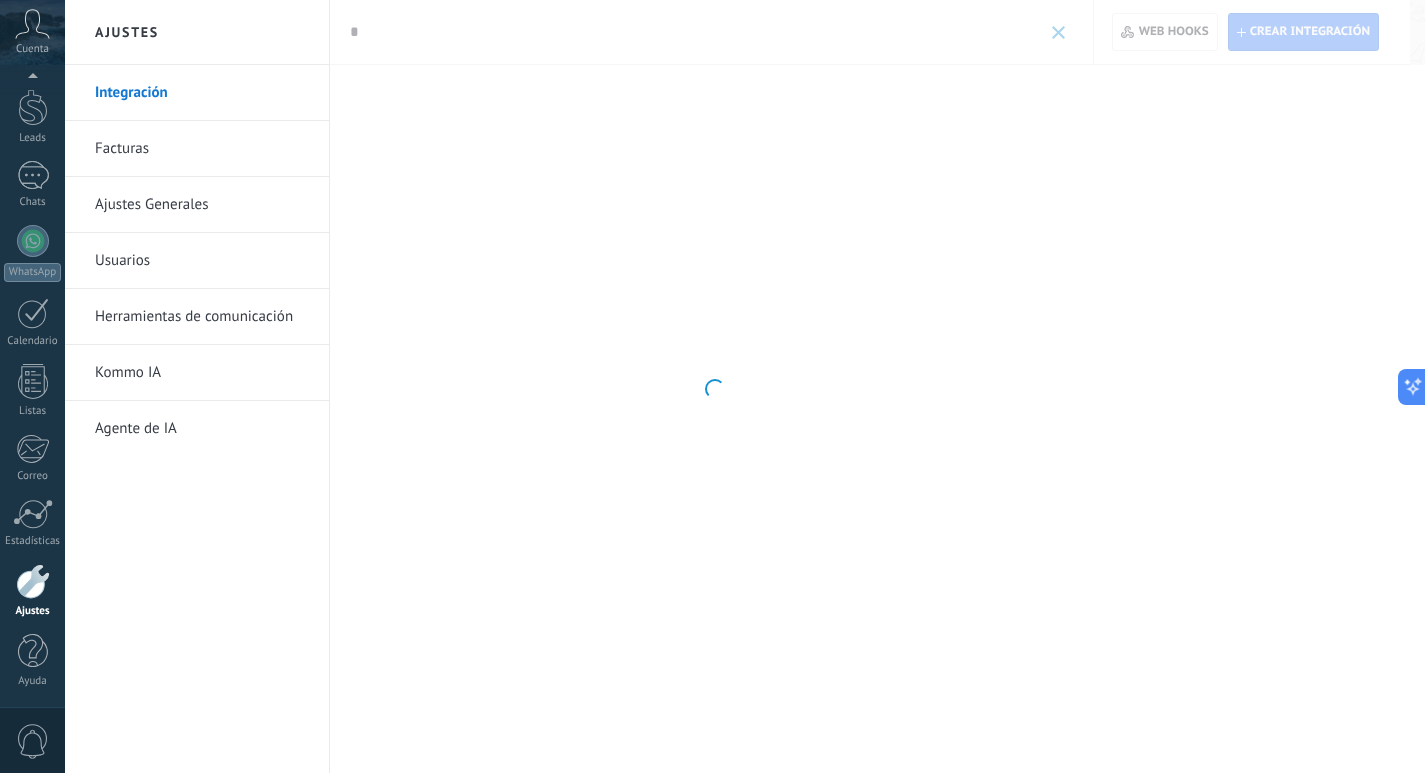 type 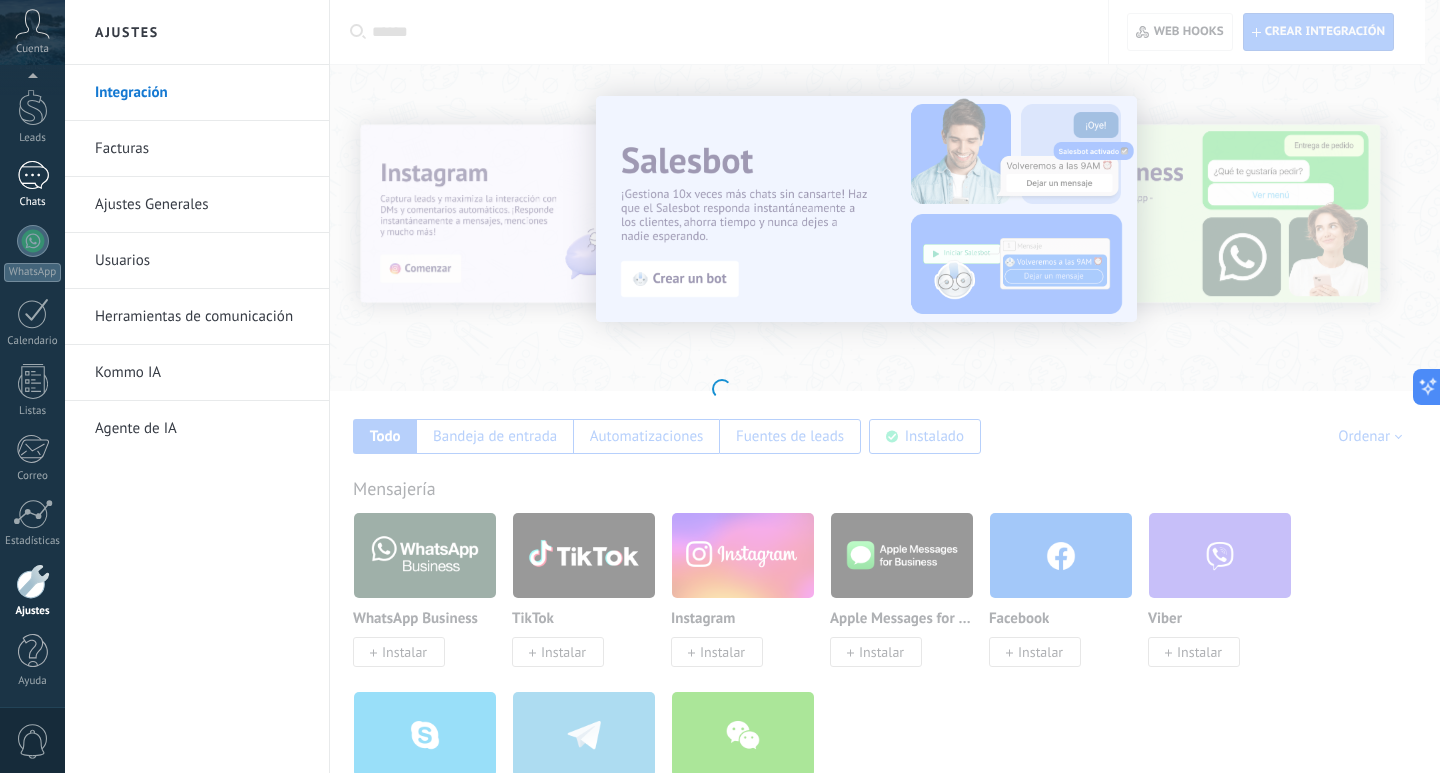 click at bounding box center [33, 175] 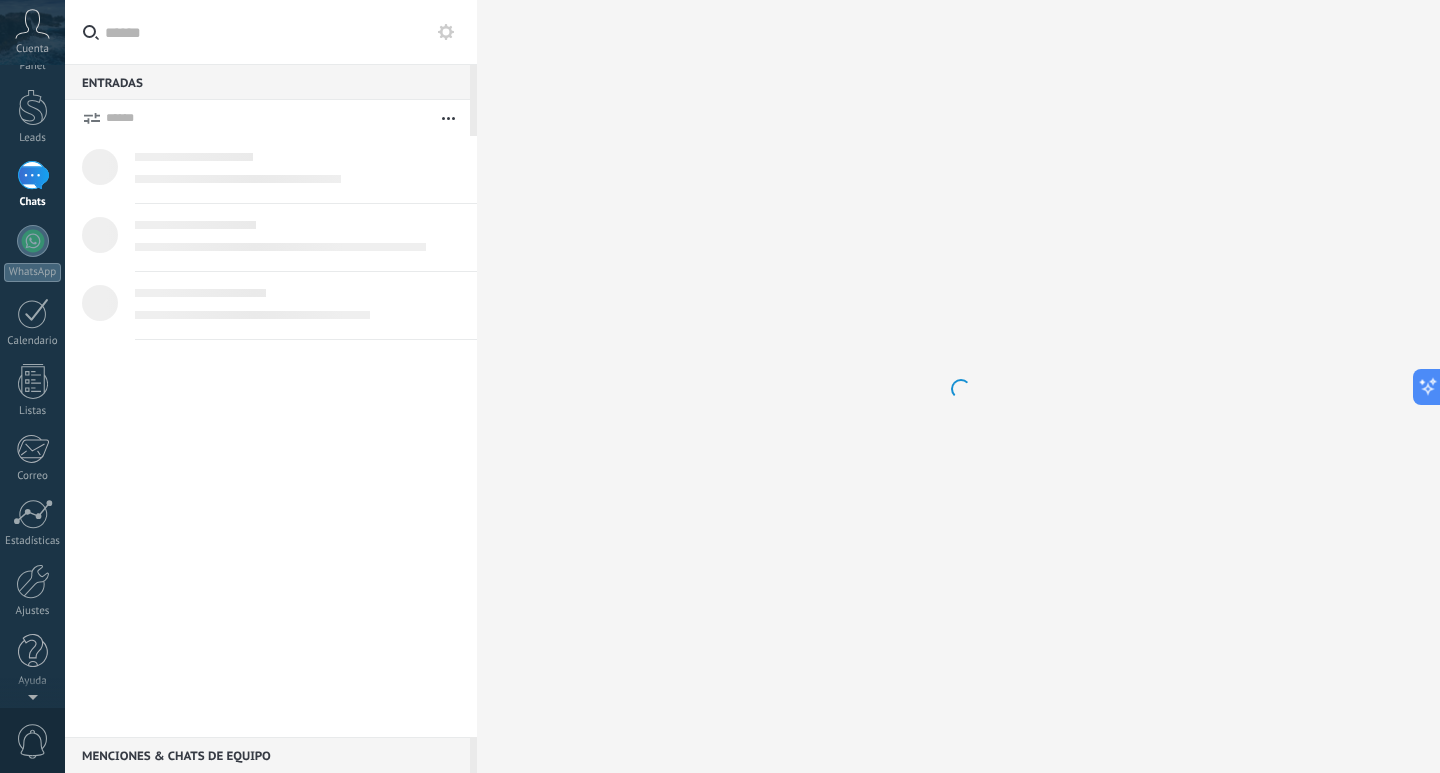 scroll, scrollTop: 0, scrollLeft: 0, axis: both 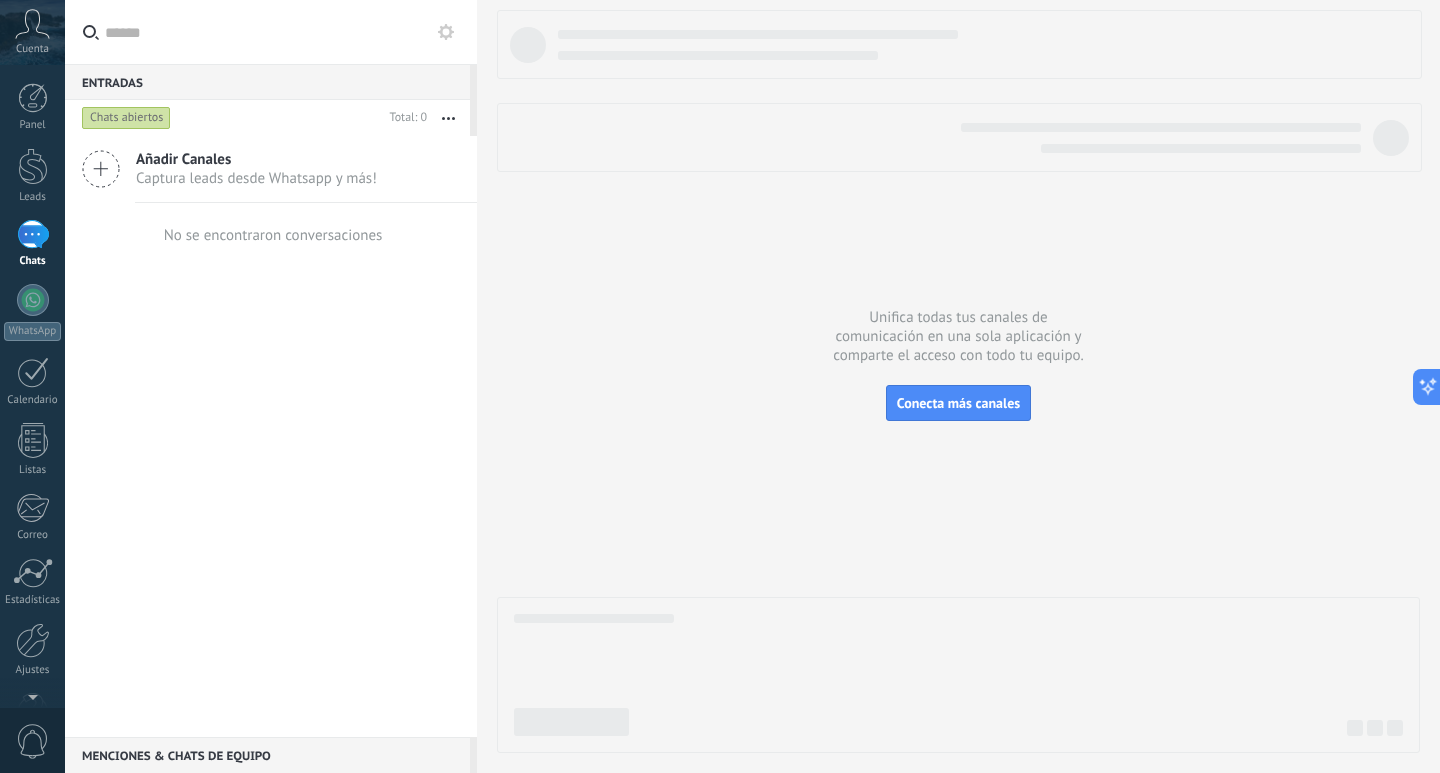 click on "Chats" at bounding box center [32, 244] 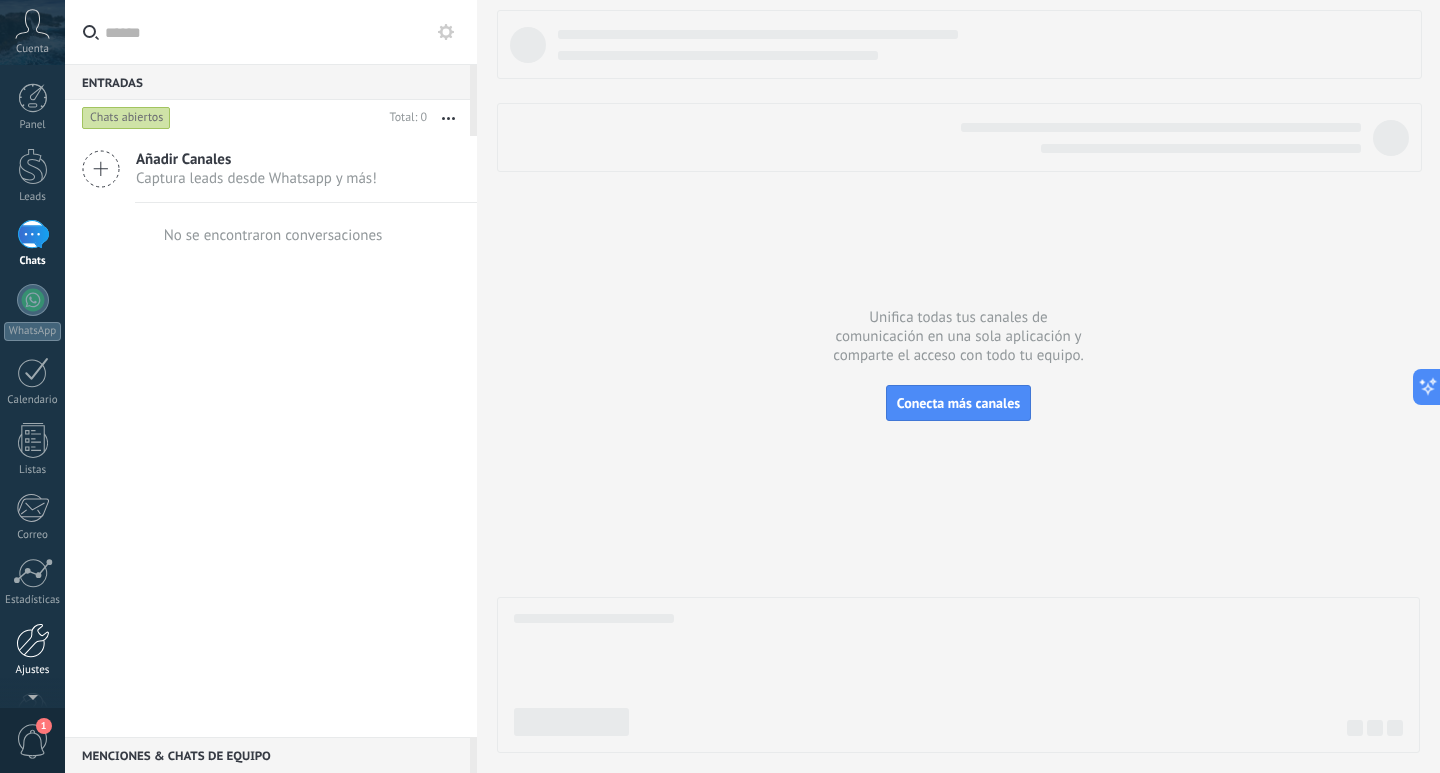 click on "Ajustes" at bounding box center (32, 650) 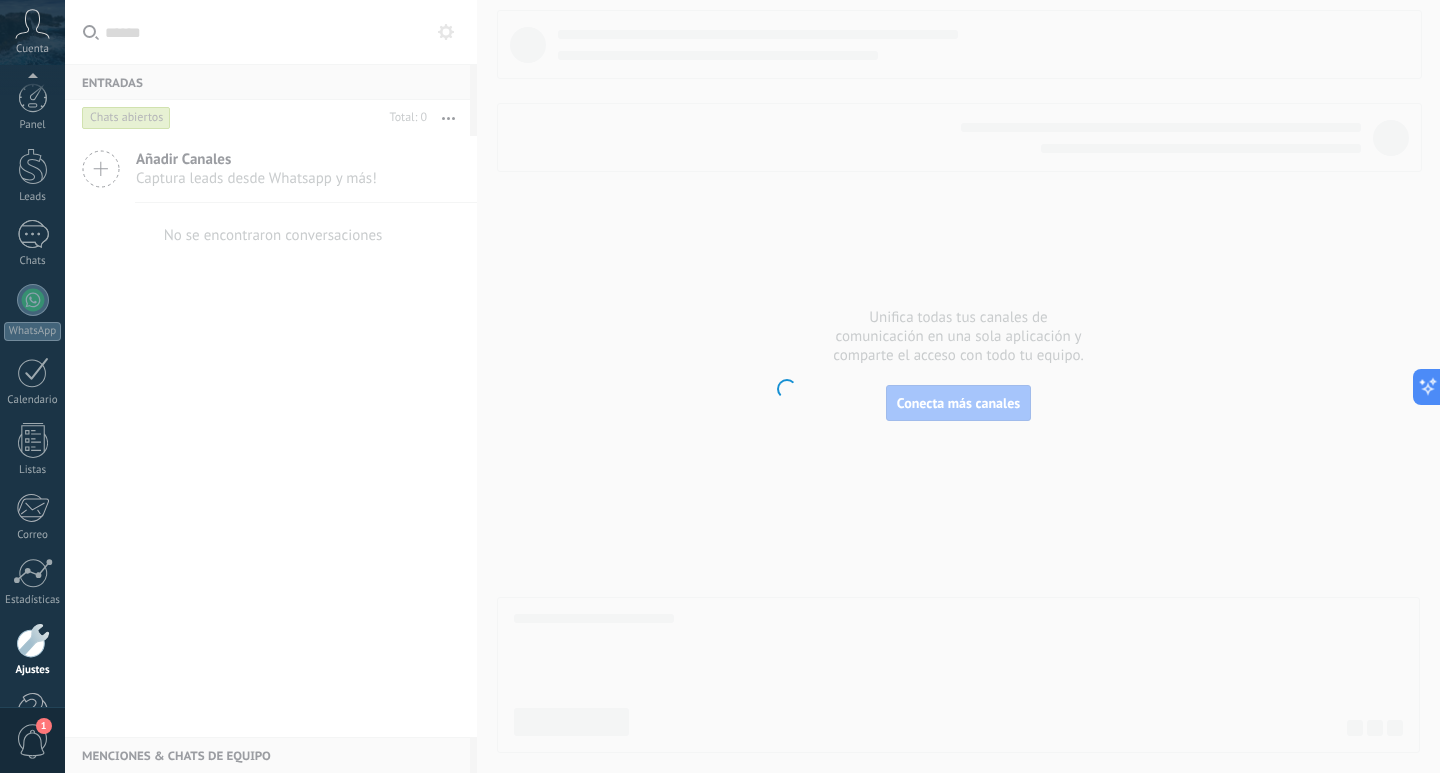 scroll, scrollTop: 59, scrollLeft: 0, axis: vertical 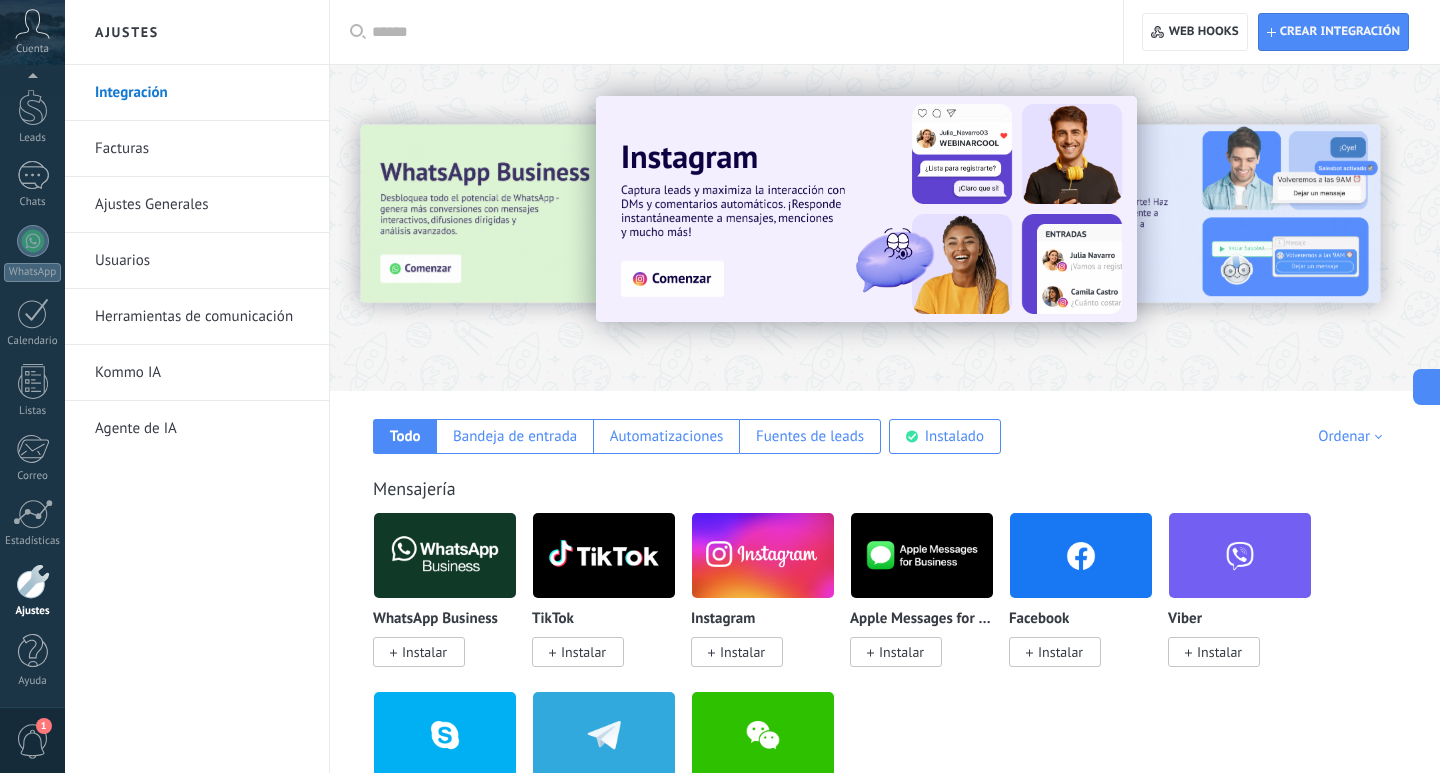 click on "Instalar" at bounding box center [1060, 652] 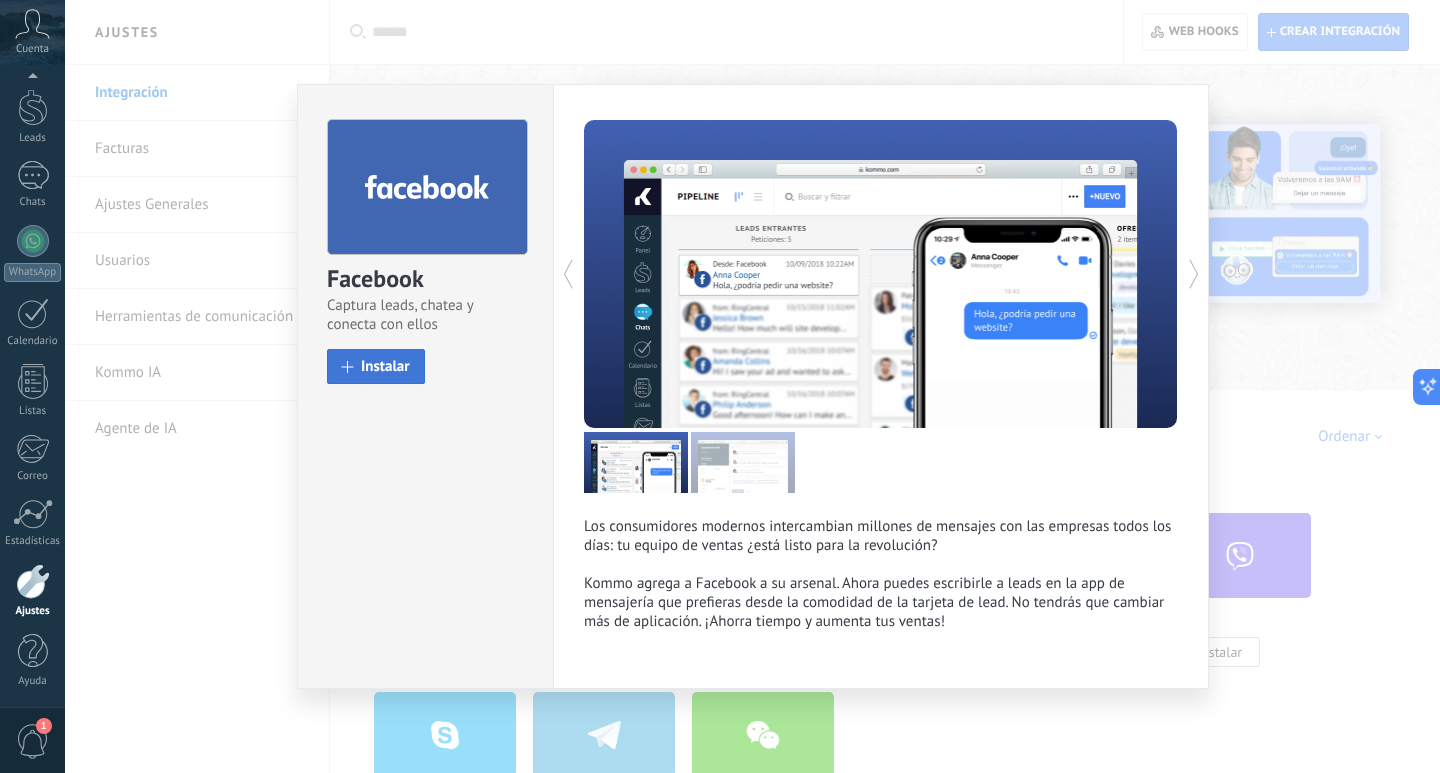 click on "Instalar" at bounding box center (385, 366) 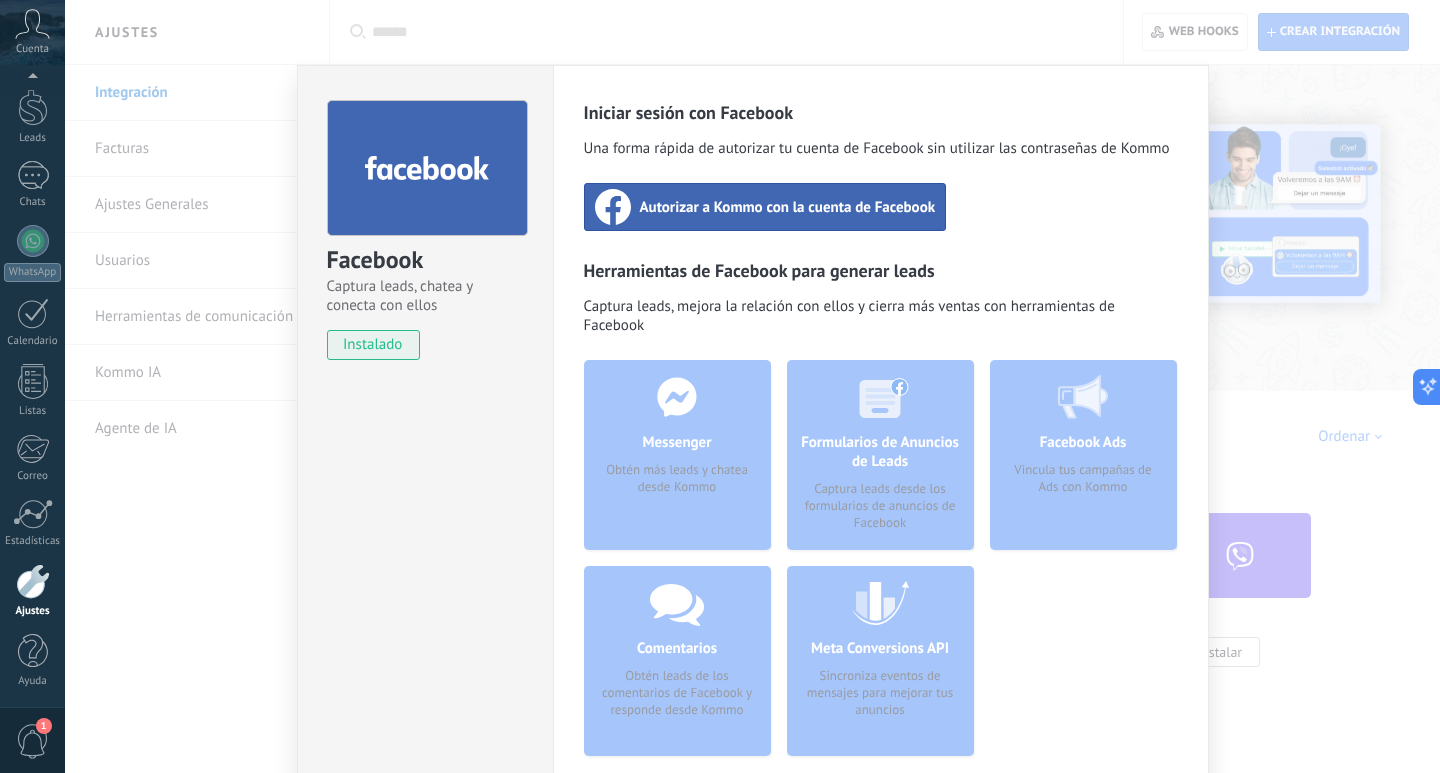 click on "Autorizar a Kommo con la cuenta de Facebook" at bounding box center [788, 207] 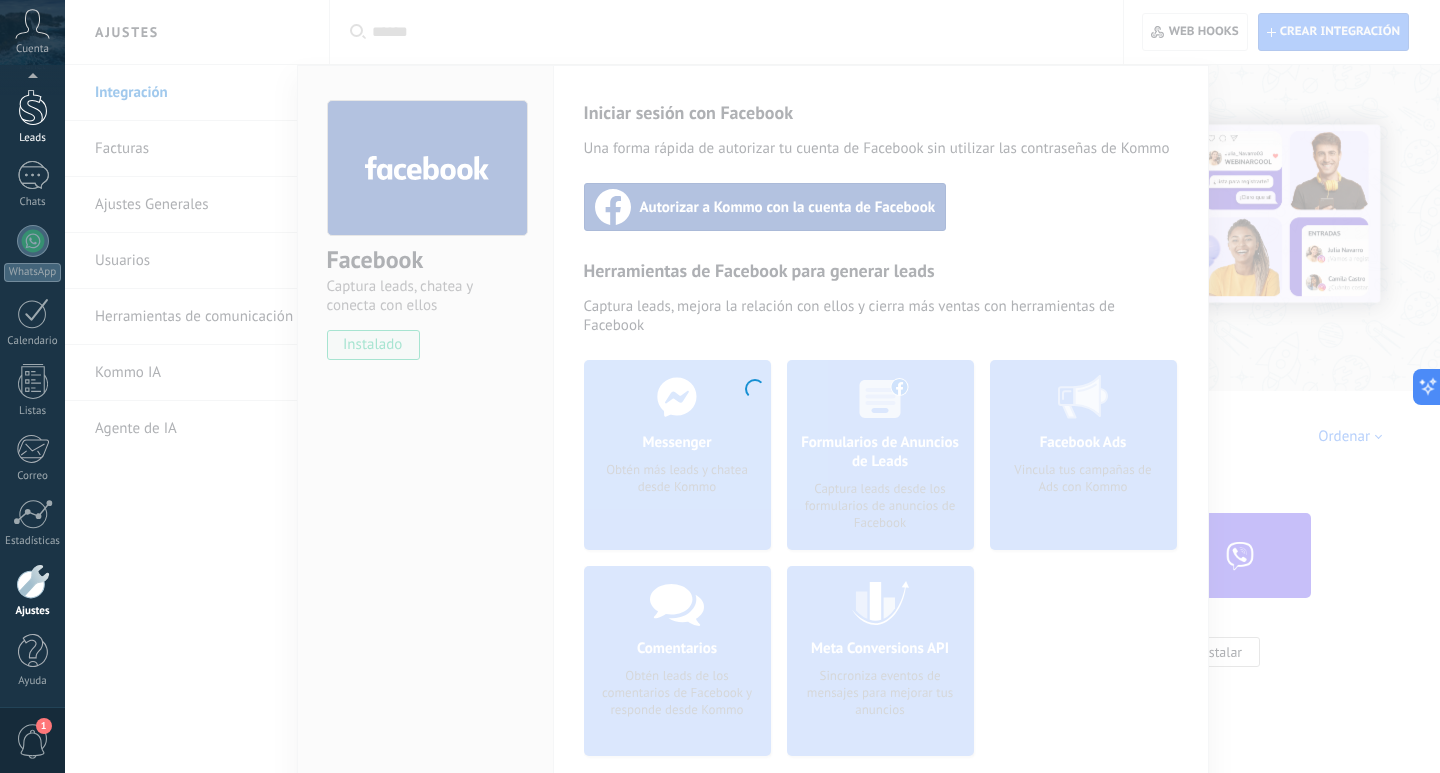 click on "Leads" at bounding box center (32, 117) 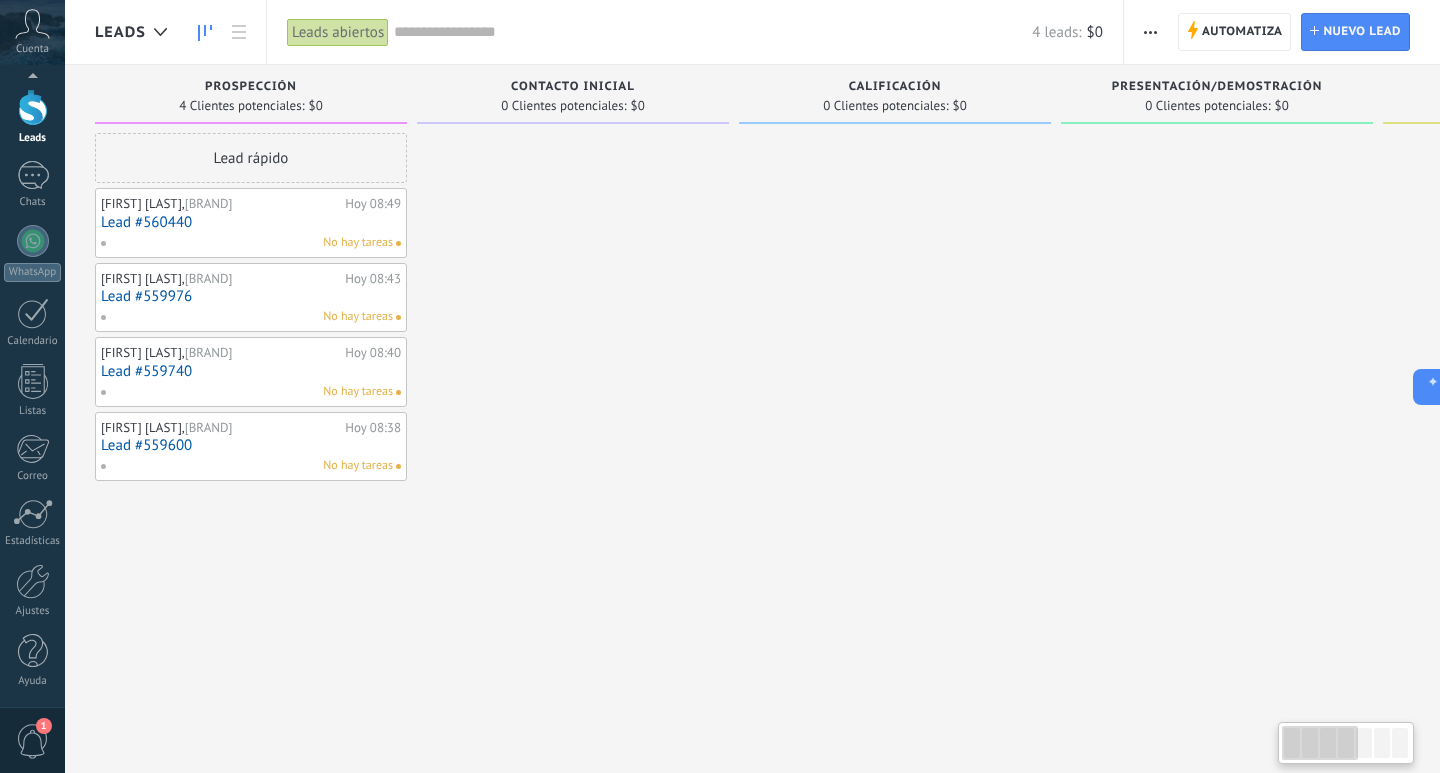 scroll, scrollTop: 0, scrollLeft: 0, axis: both 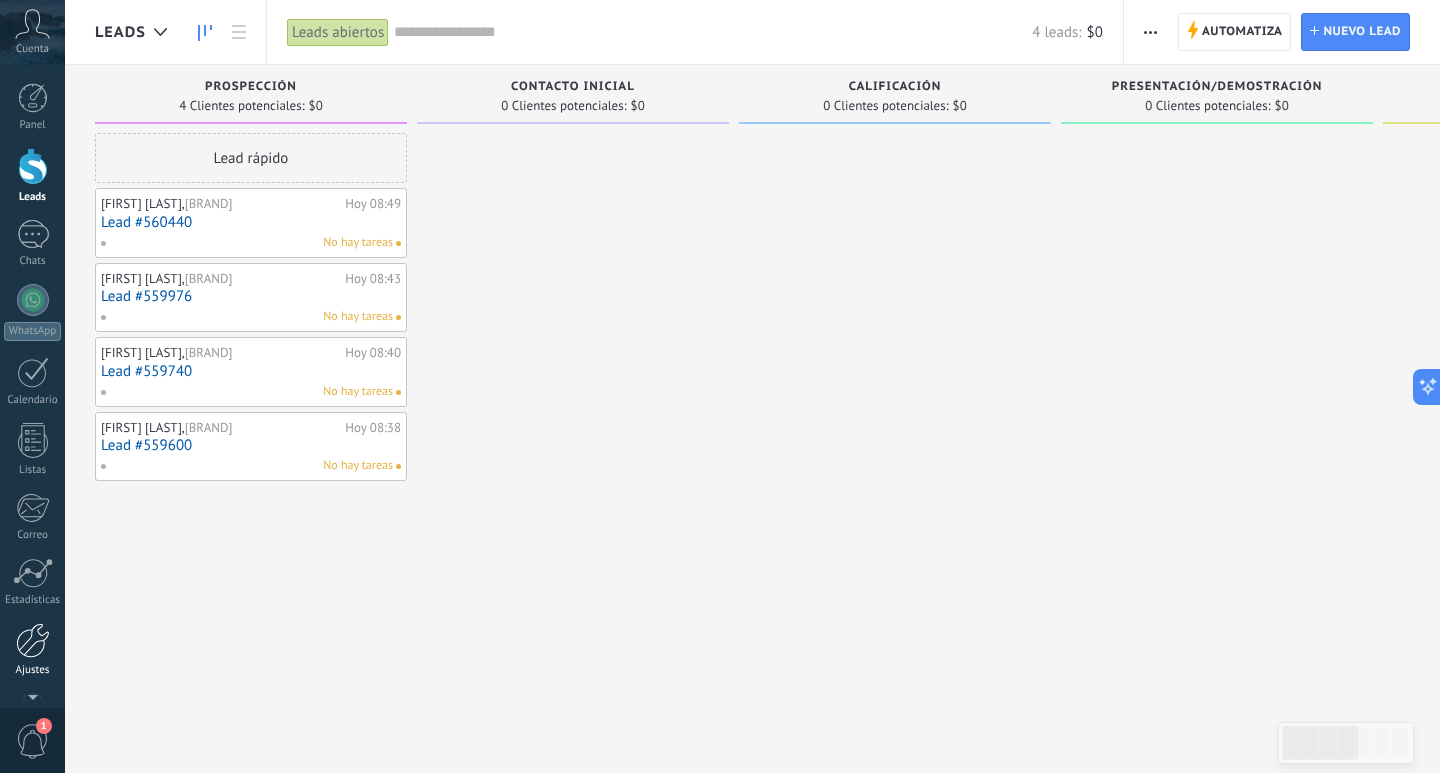 click on "Ajustes" at bounding box center [32, 650] 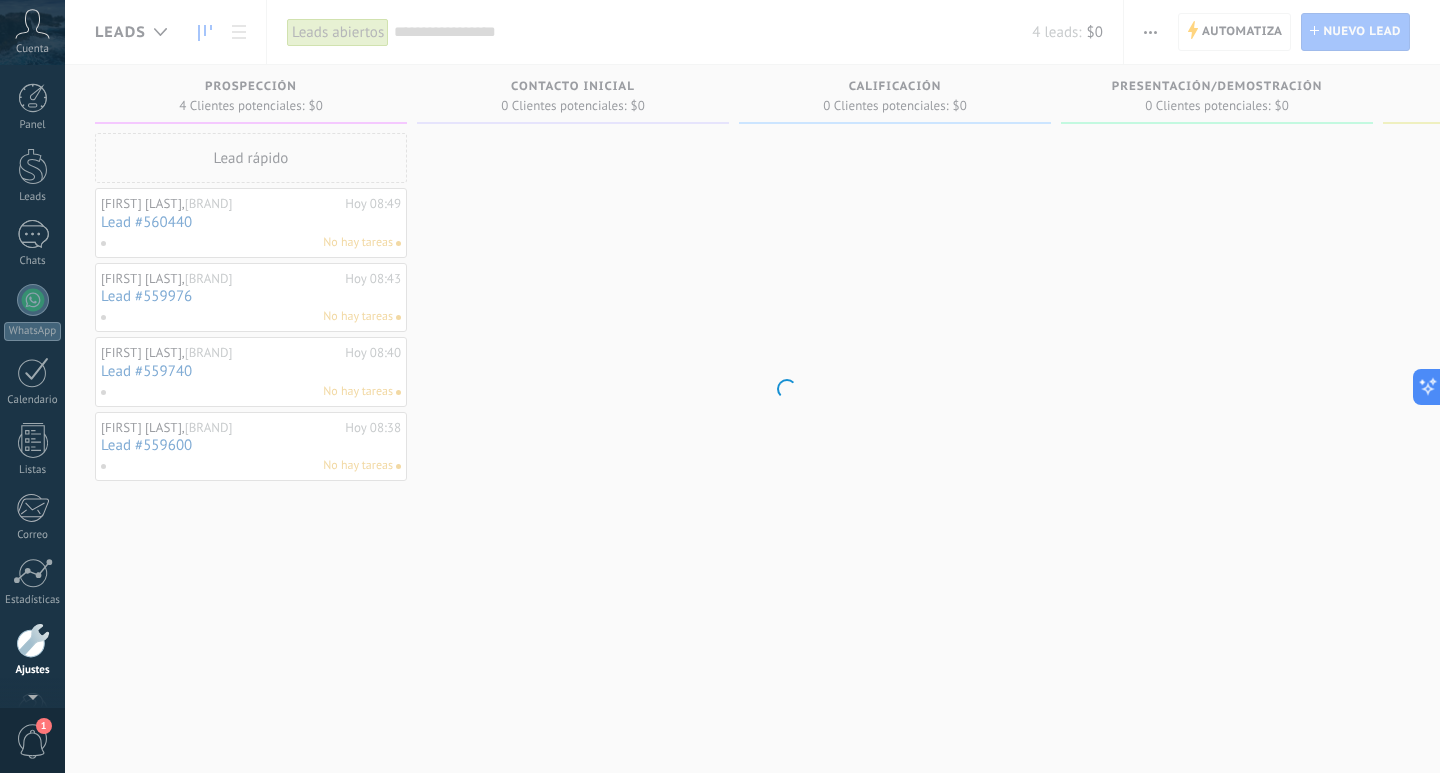 scroll, scrollTop: 59, scrollLeft: 0, axis: vertical 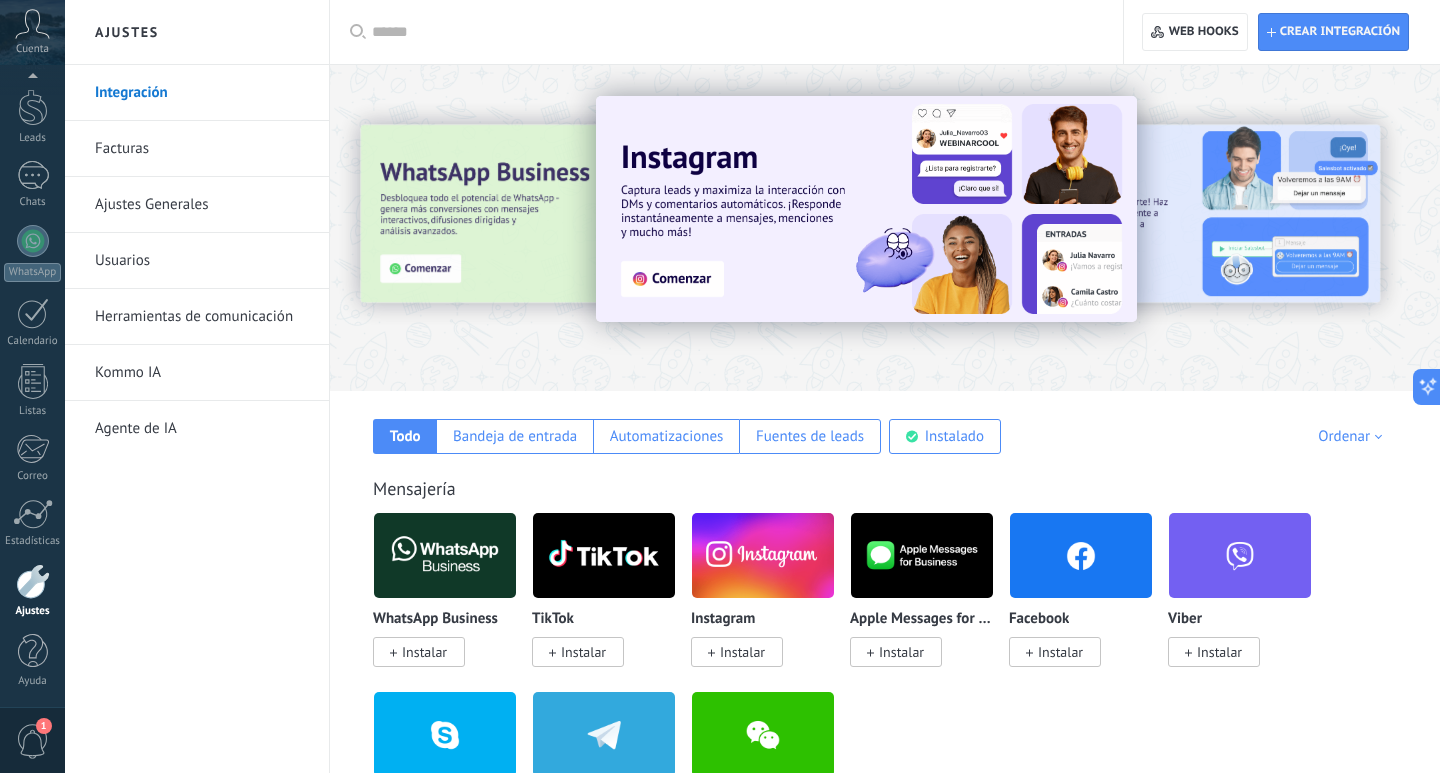 click on "Ajustes Generales" at bounding box center (202, 205) 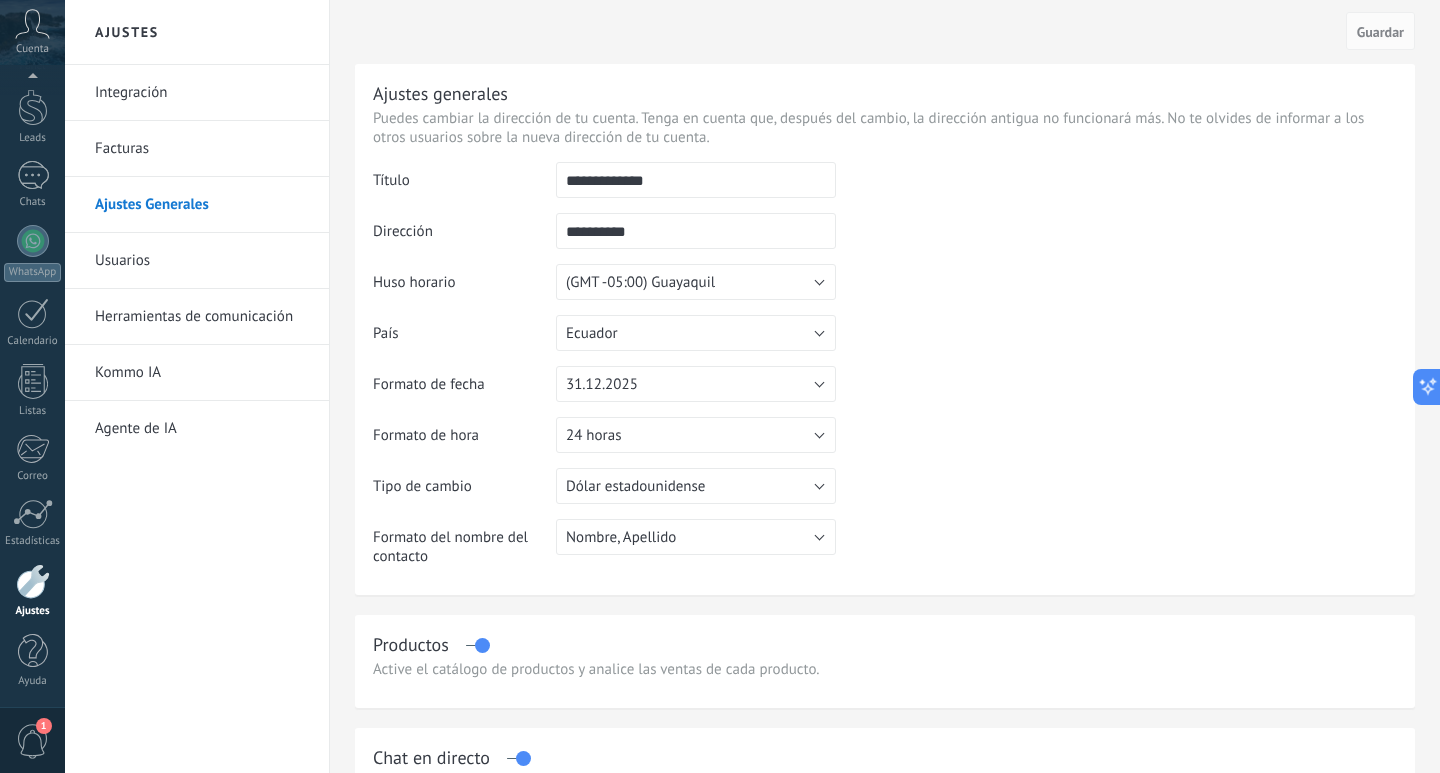 click on "Herramientas de comunicación" at bounding box center [202, 317] 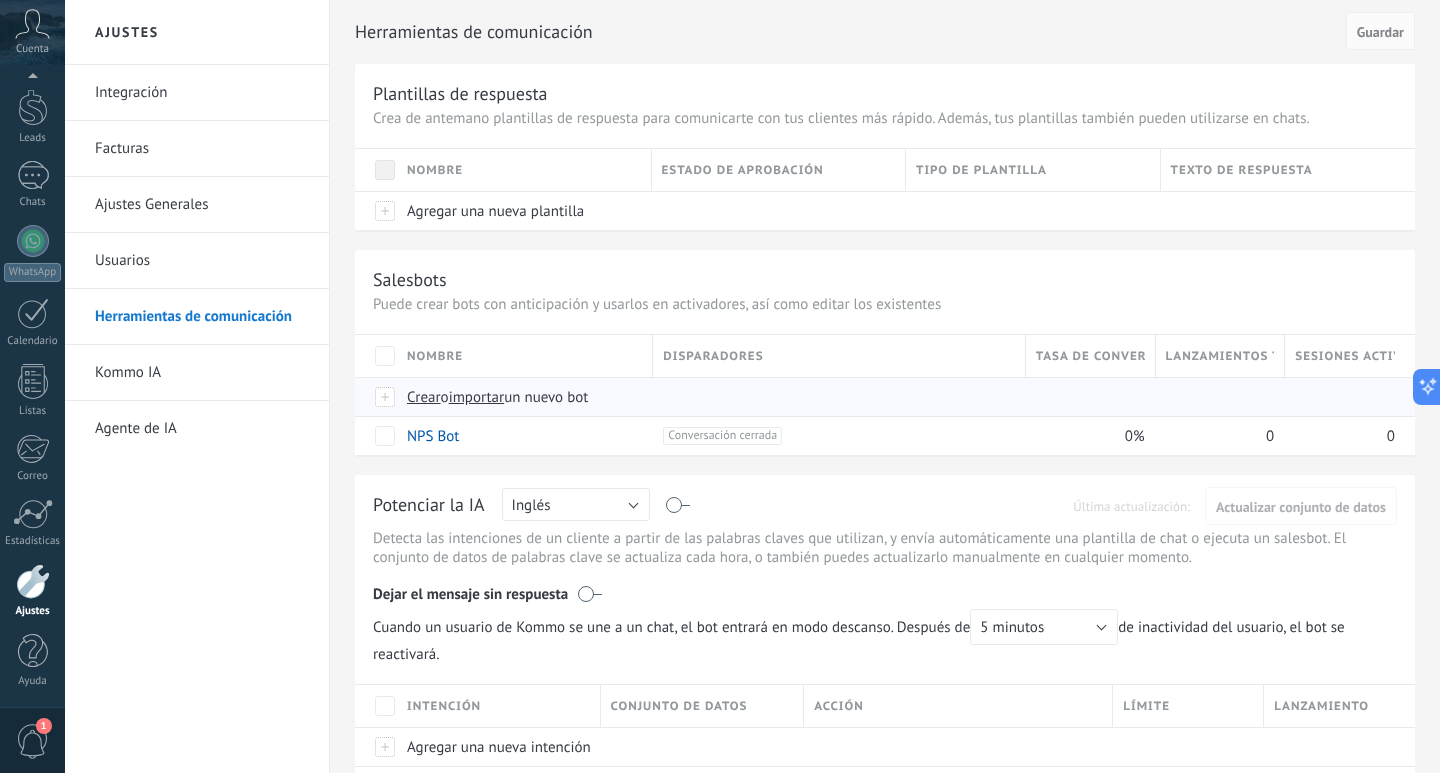 click on "Crear" at bounding box center (424, 397) 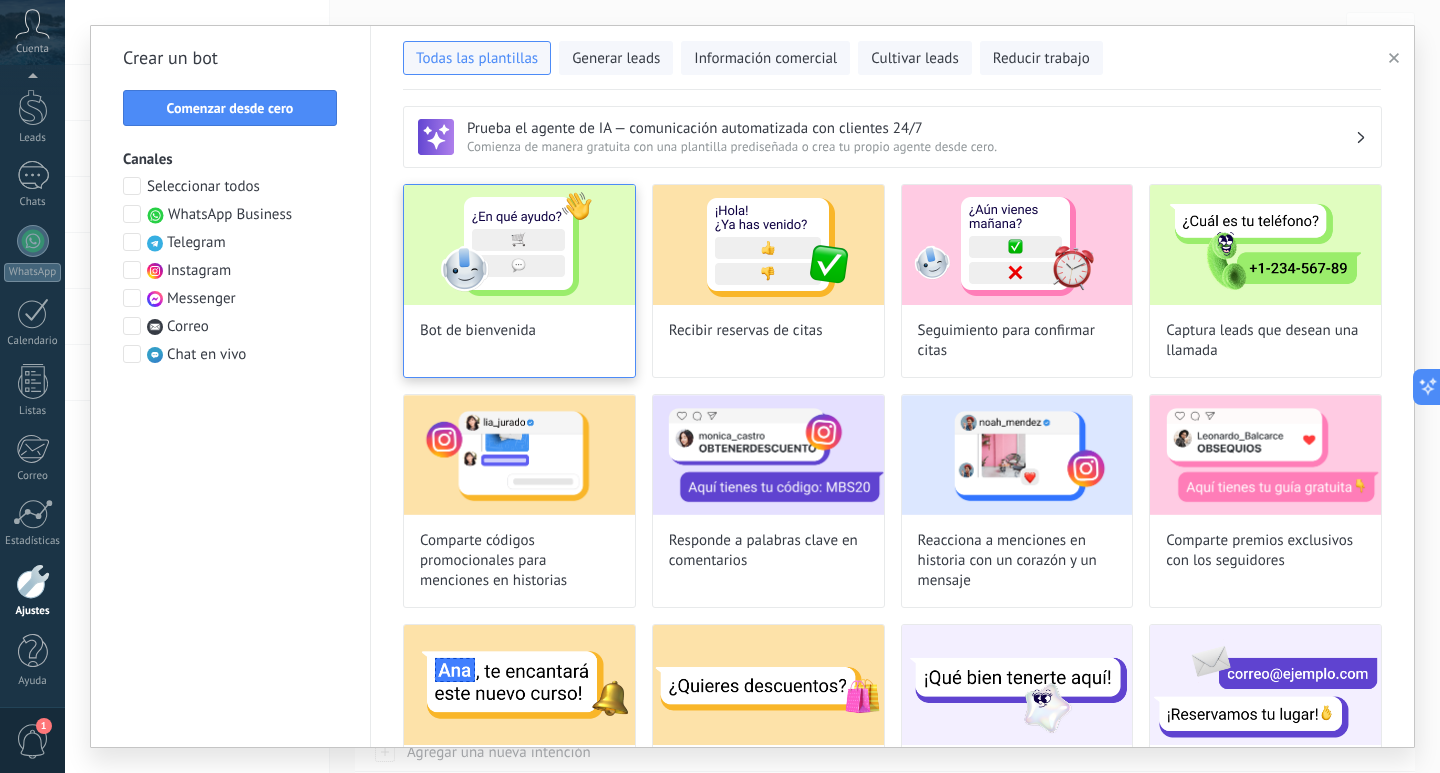 click at bounding box center (519, 245) 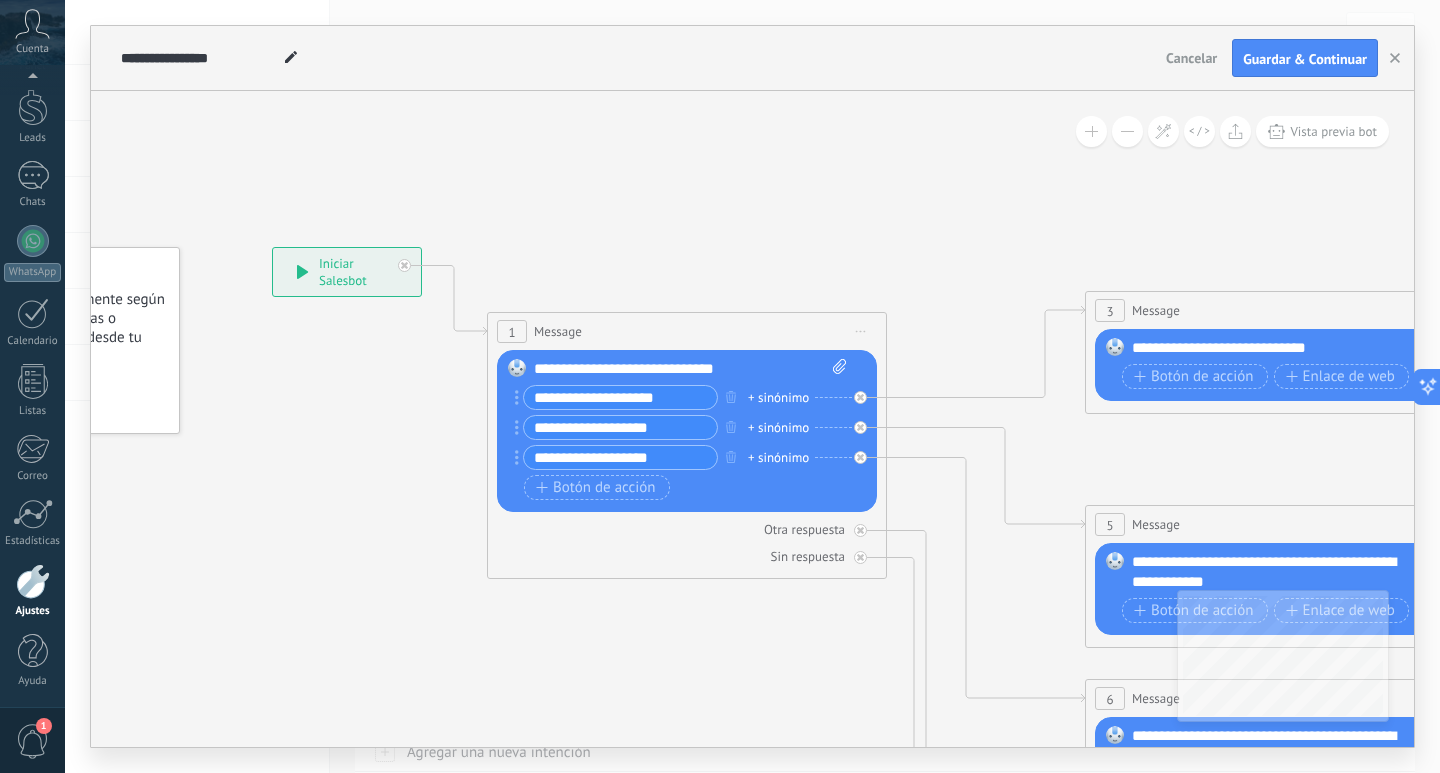 drag, startPoint x: 1013, startPoint y: 240, endPoint x: 769, endPoint y: 246, distance: 244.07376 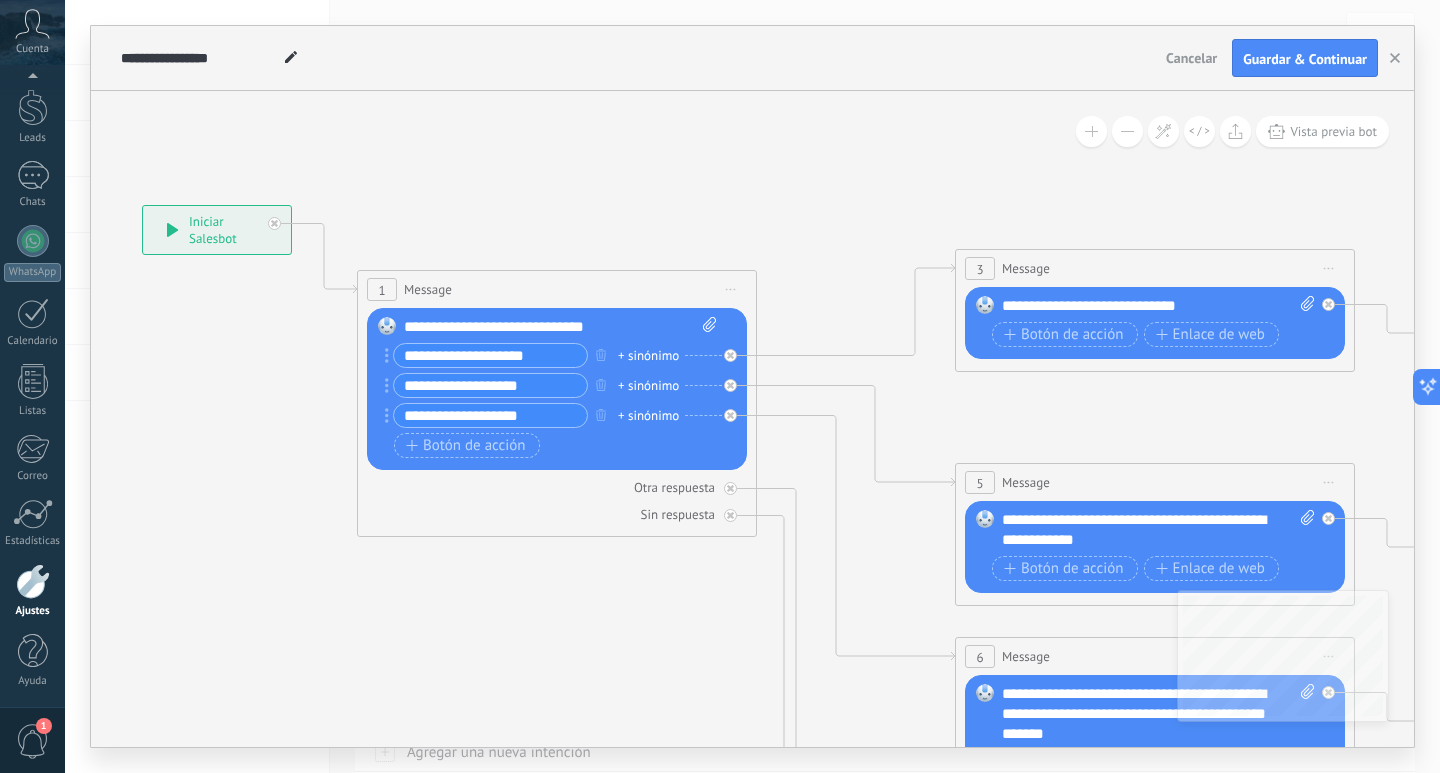 drag, startPoint x: 886, startPoint y: 167, endPoint x: 756, endPoint y: 125, distance: 136.61626 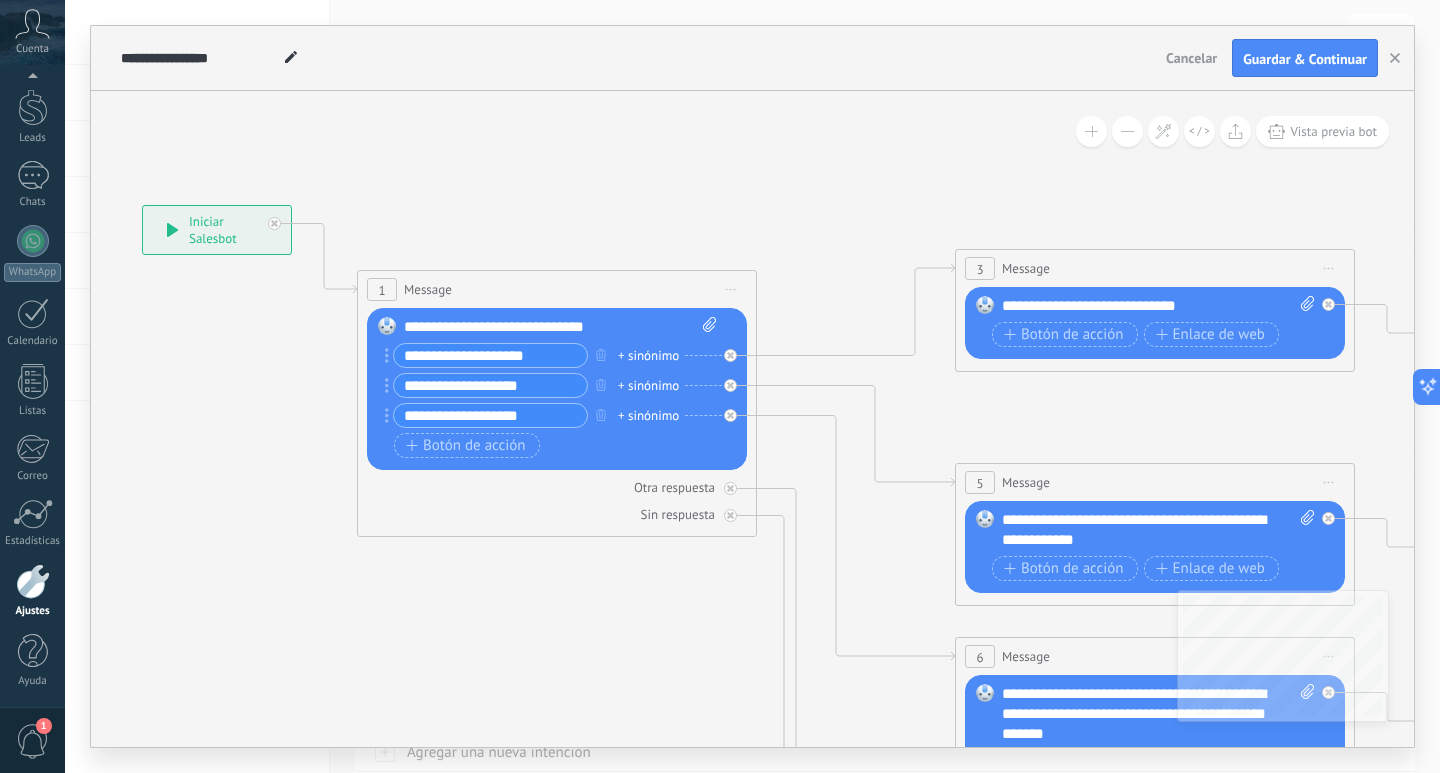 click 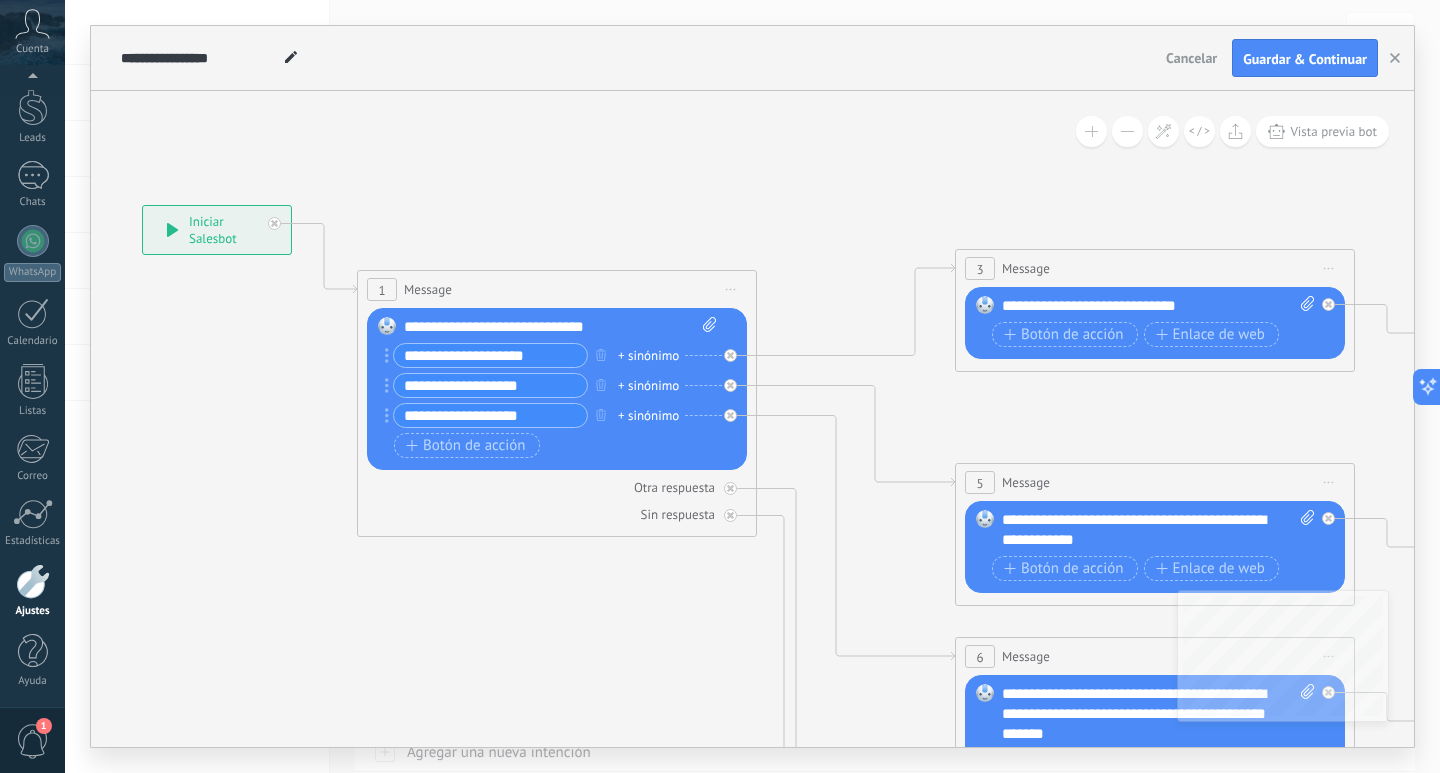 click on "Subir" at bounding box center [0, 0] 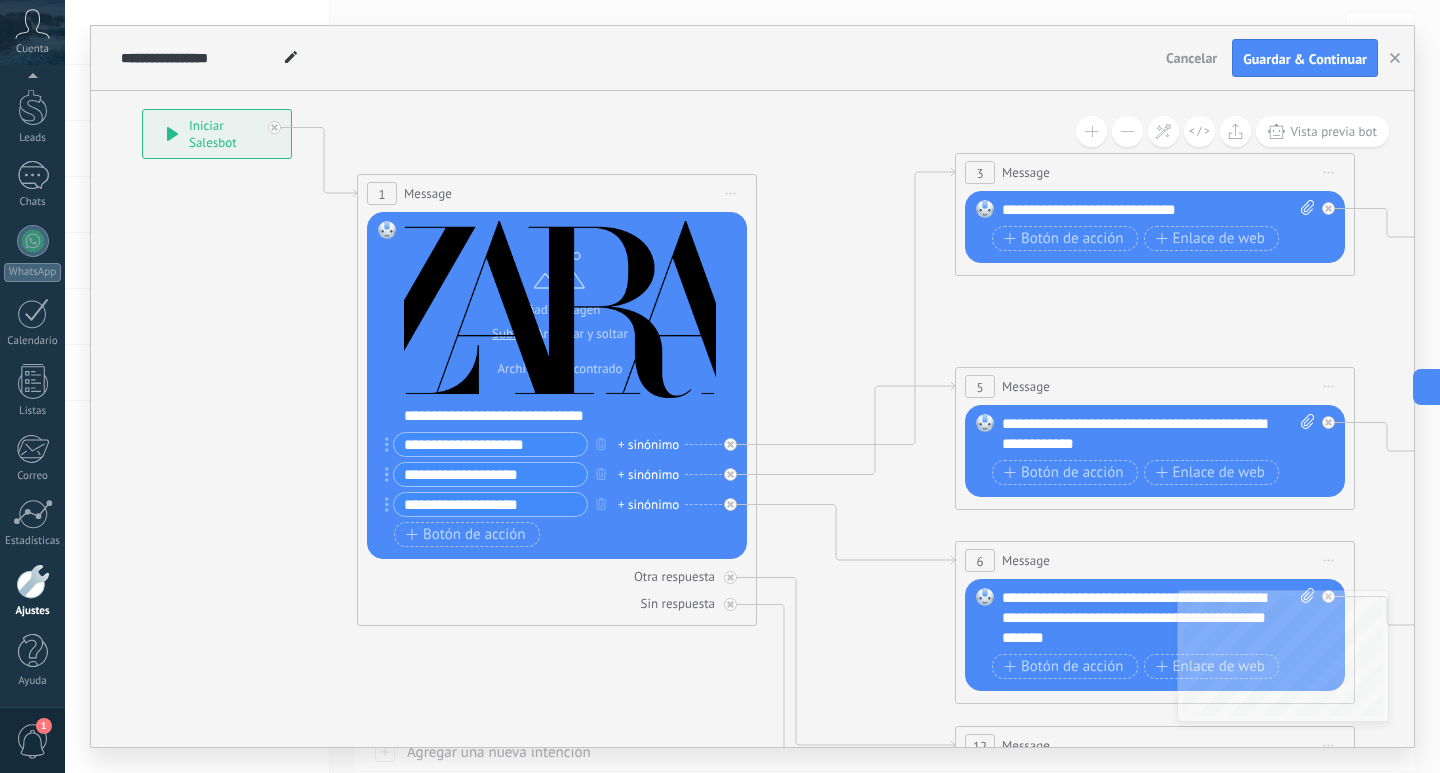 click on "**********" at bounding box center [570, 416] 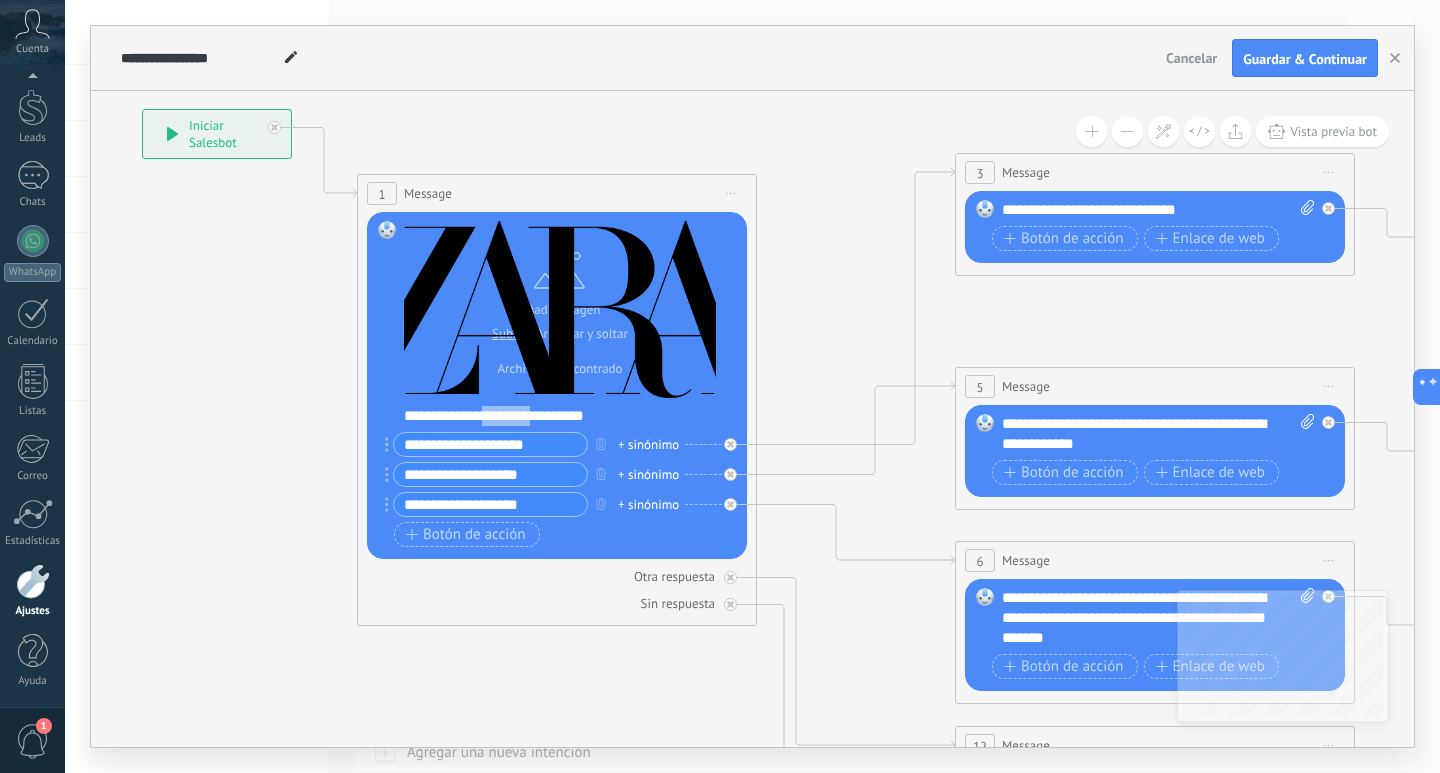 click on "**********" at bounding box center [570, 416] 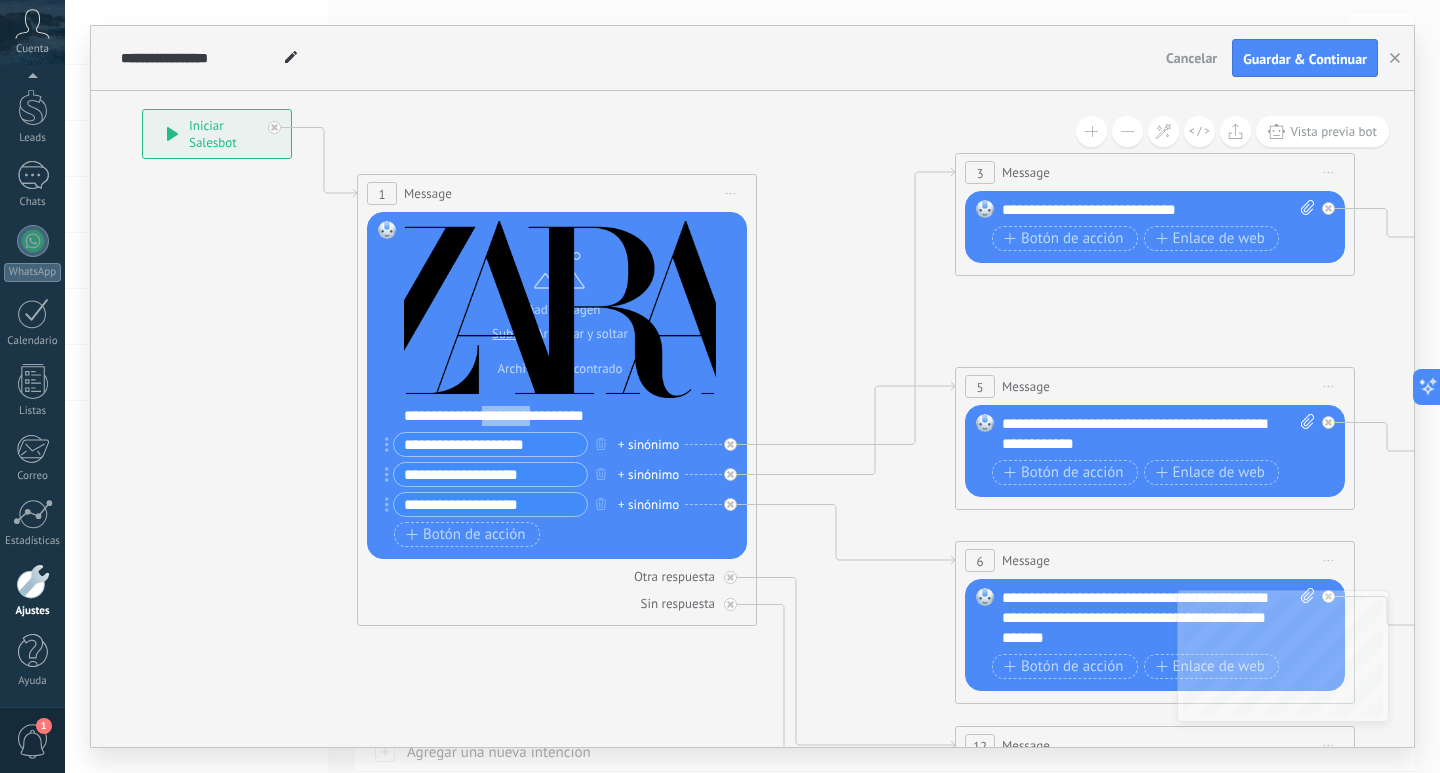 type 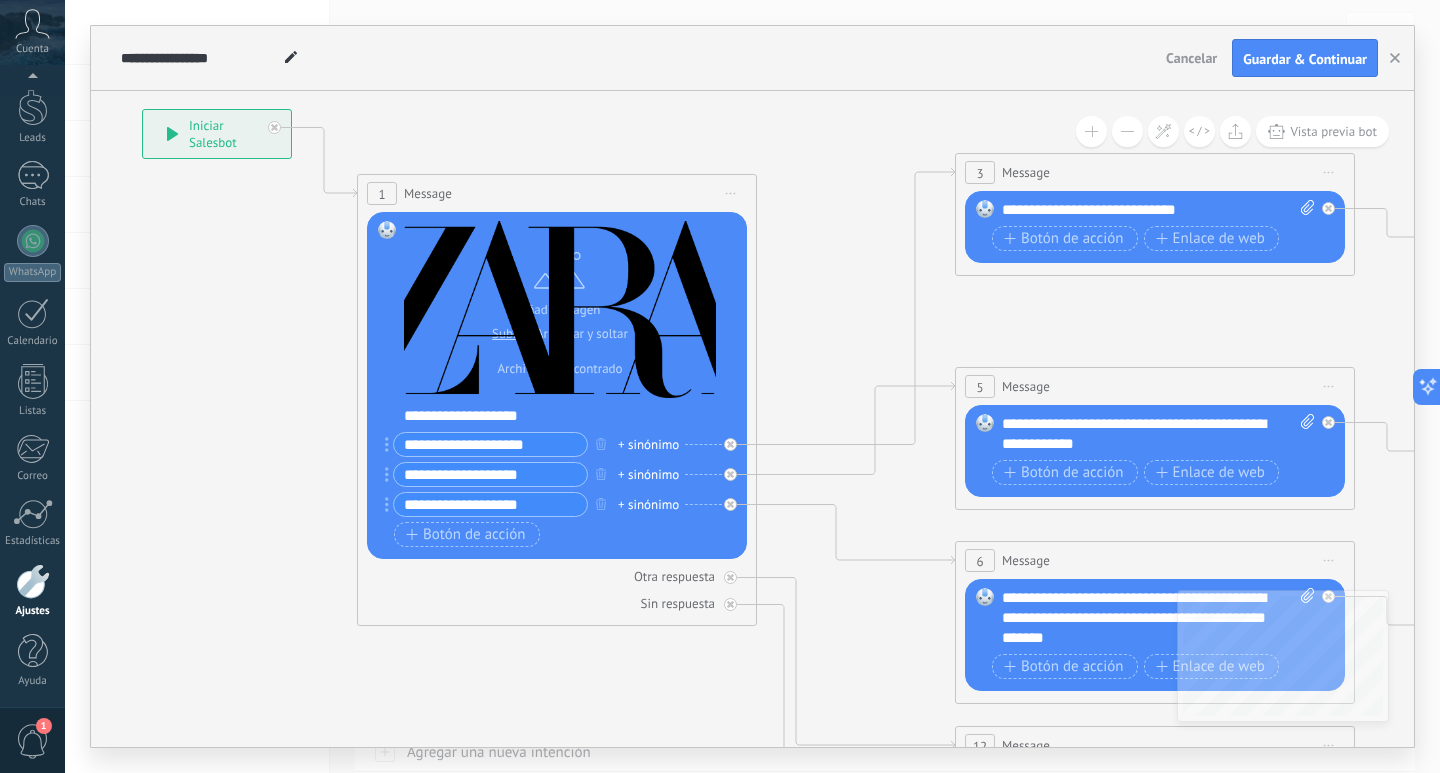 click on "**********" at bounding box center [560, 386] 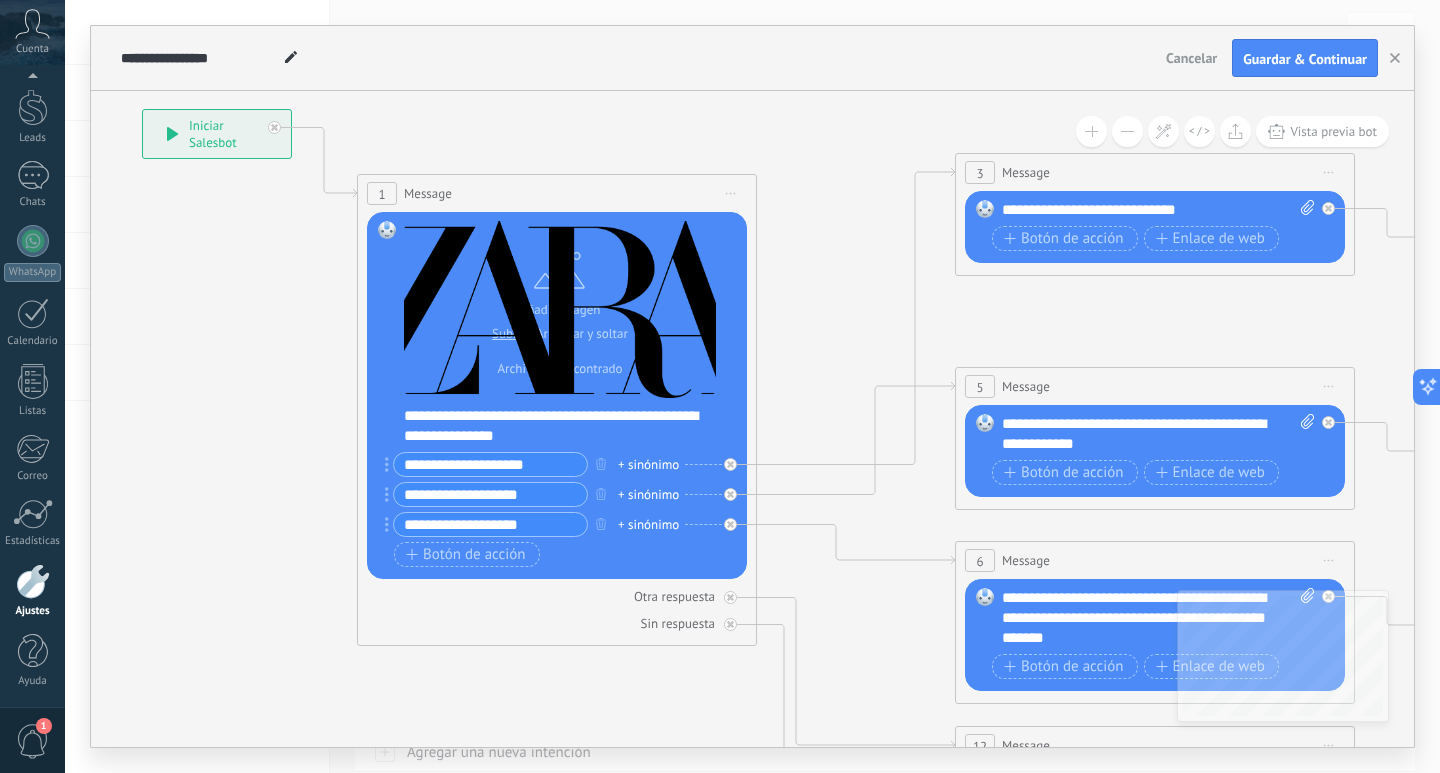 click on "**********" at bounding box center [490, 464] 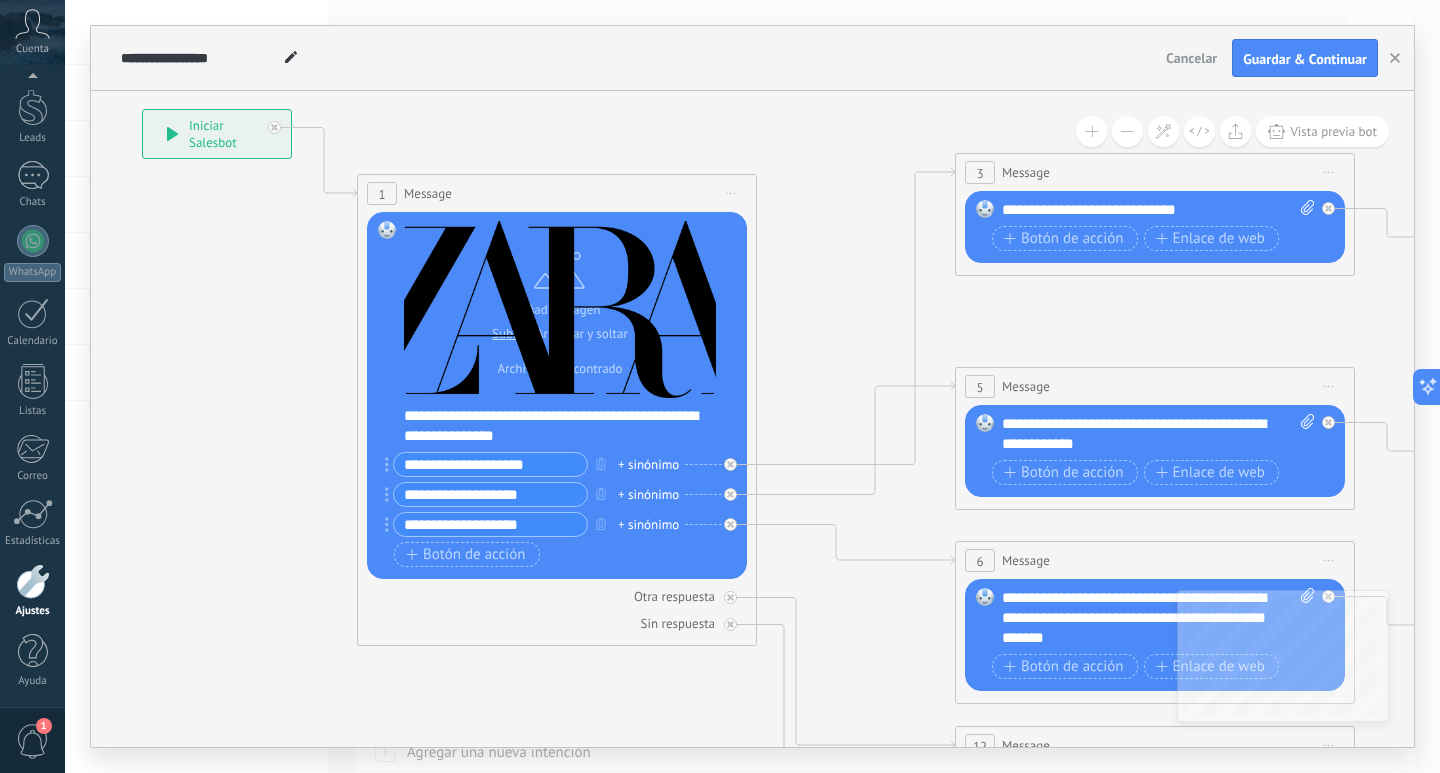 click on "**********" at bounding box center (490, 494) 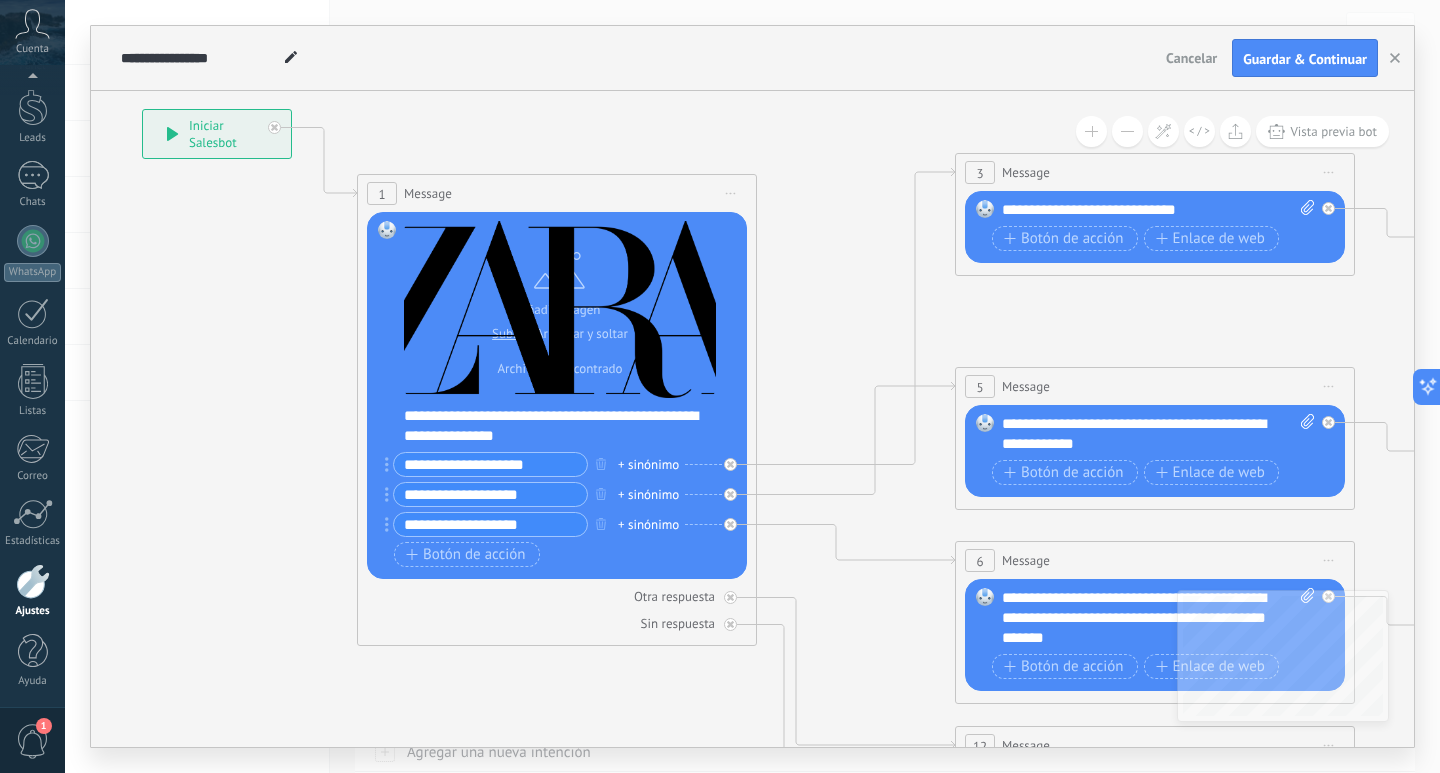 click on "**********" at bounding box center [1158, 210] 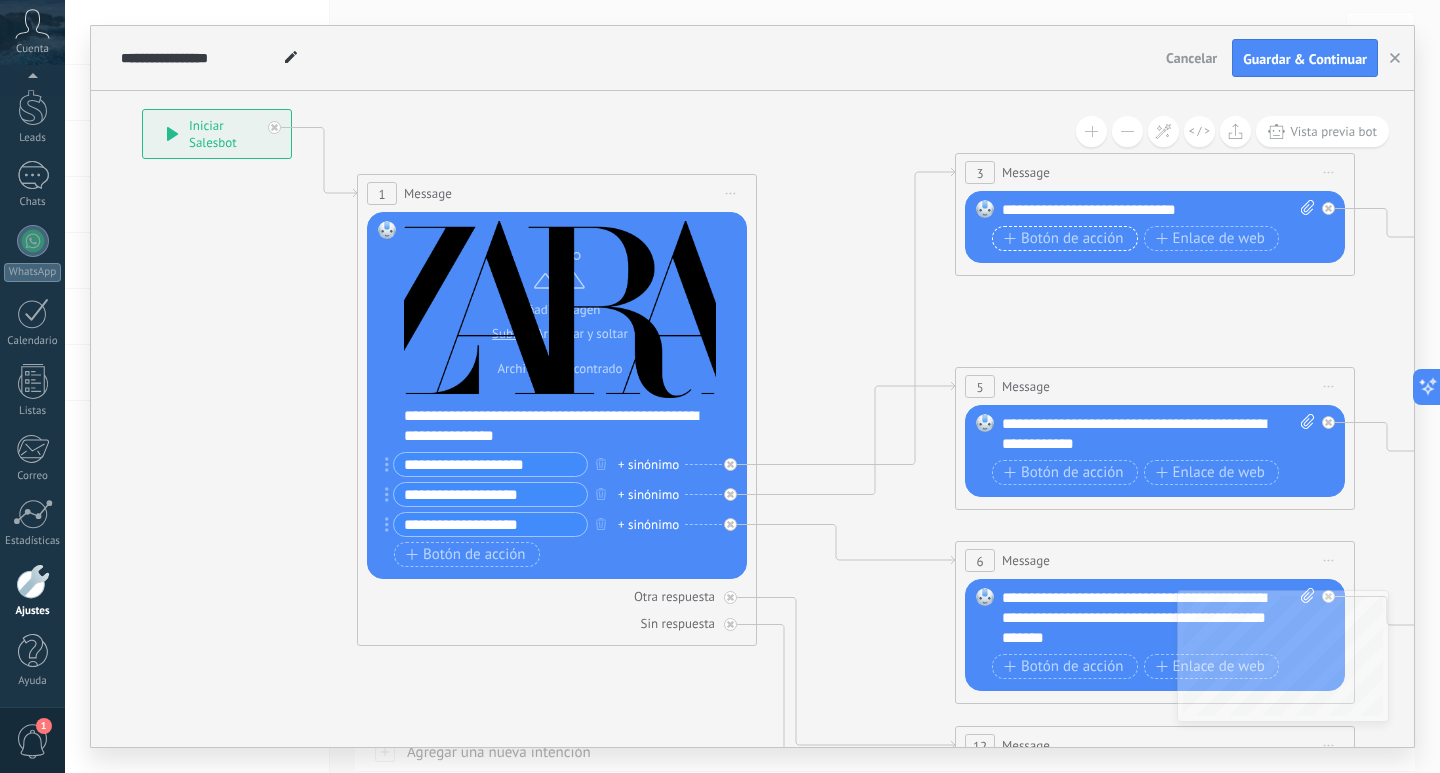 click on "Botón de acción" at bounding box center [1064, 239] 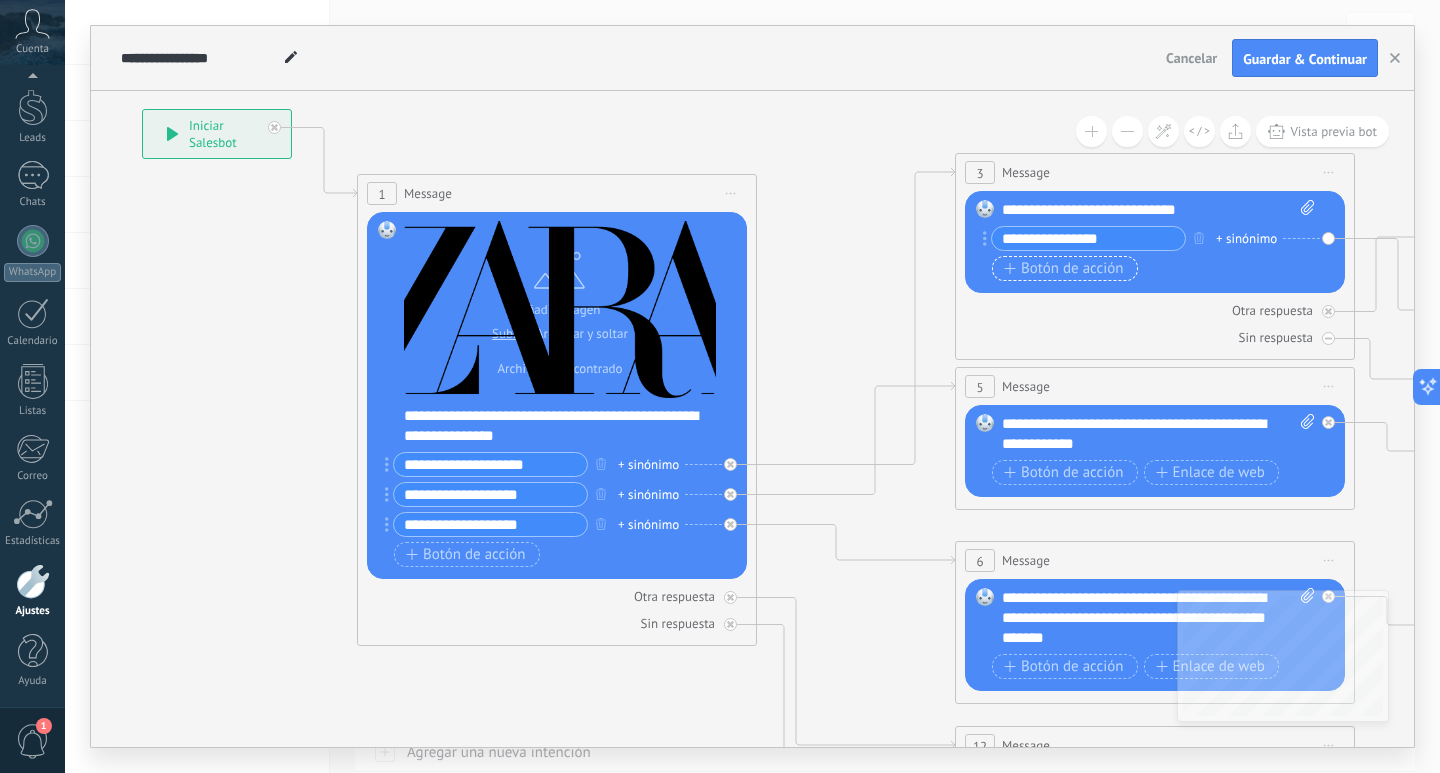 type on "**********" 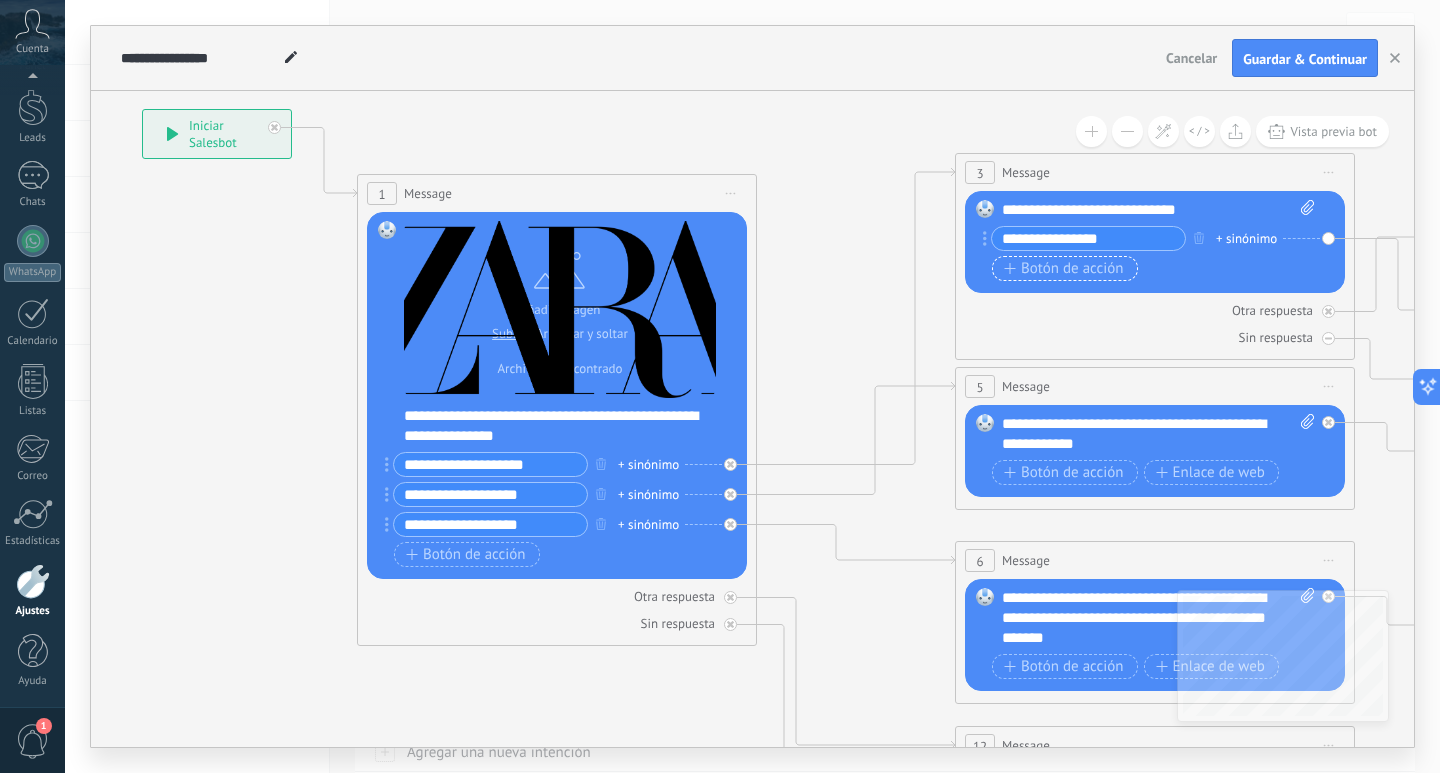 click on "Botón de acción" at bounding box center (1064, 269) 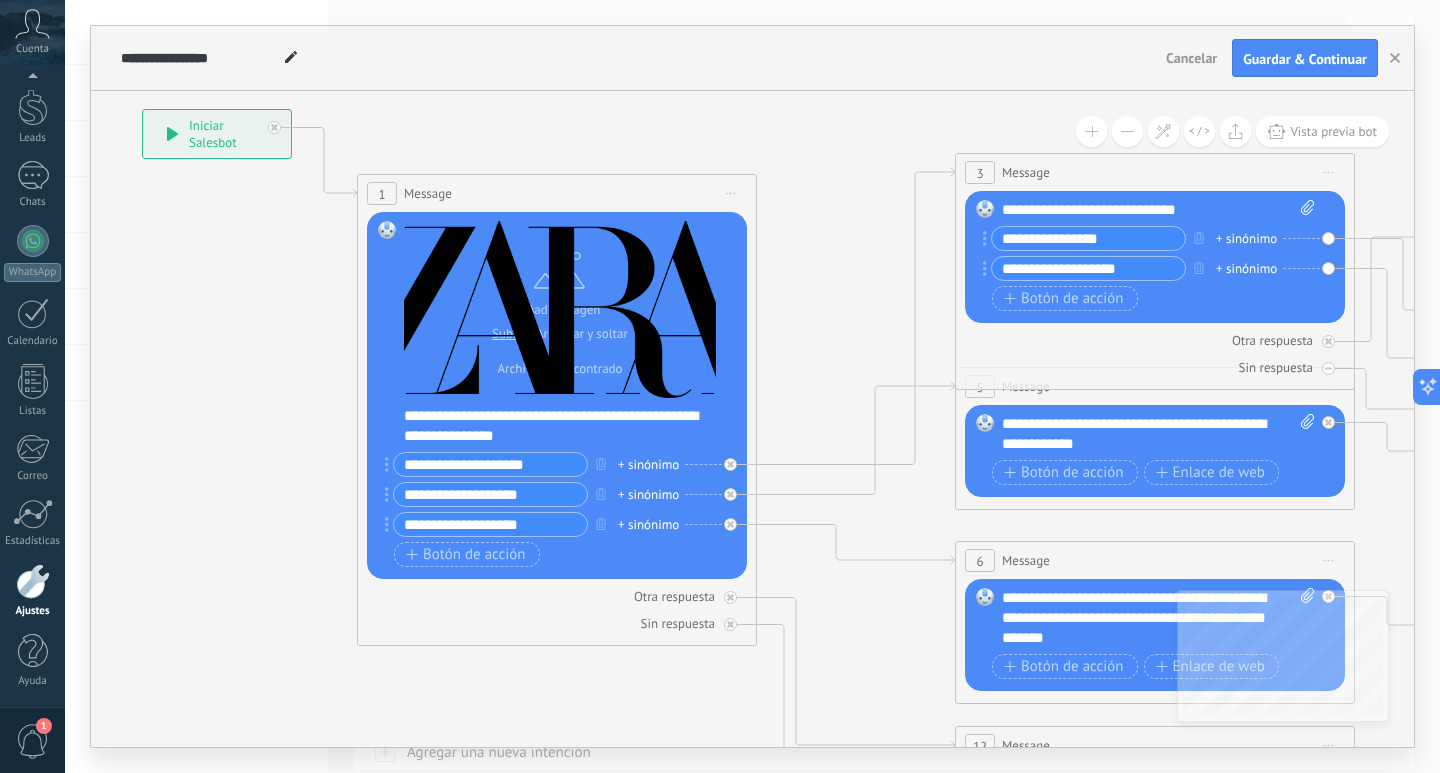 type on "**********" 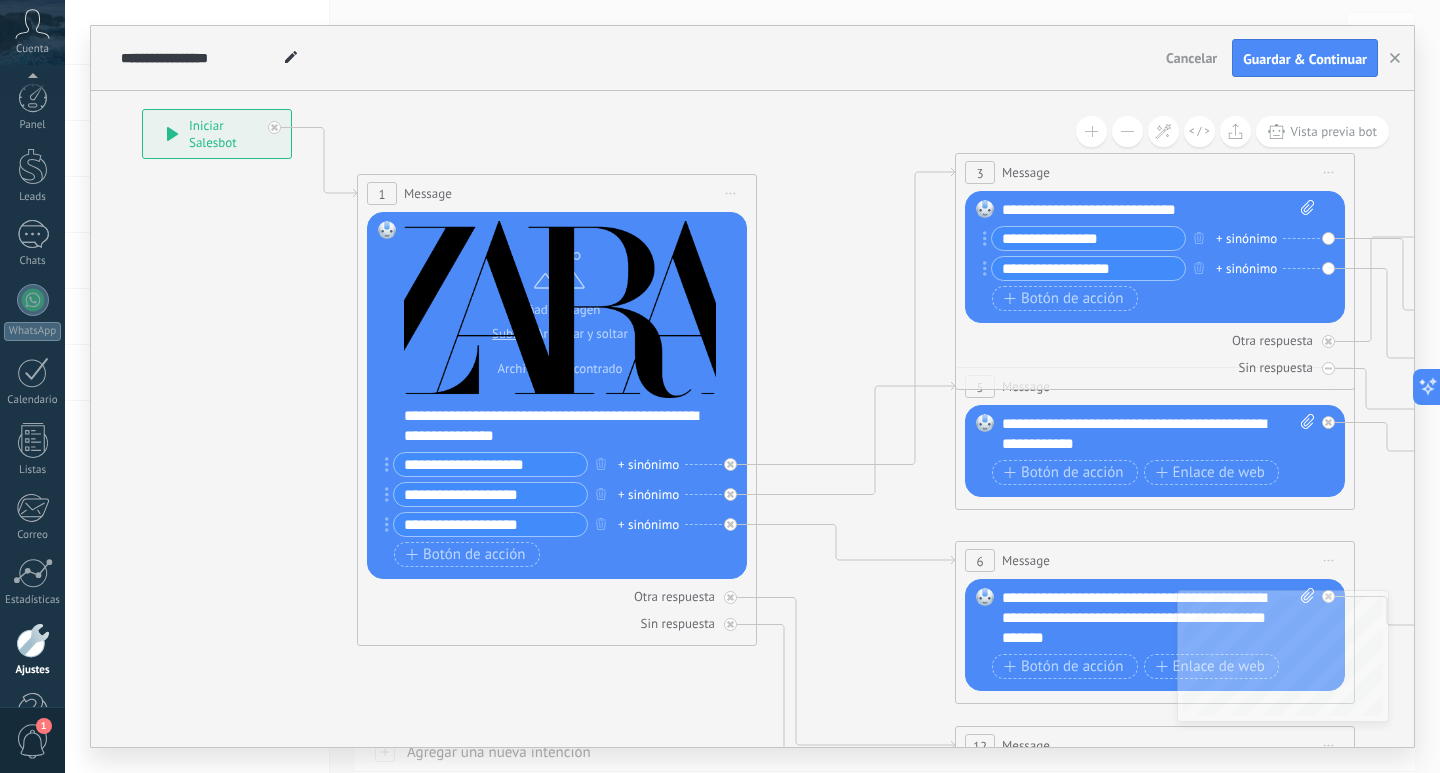 scroll, scrollTop: 0, scrollLeft: 0, axis: both 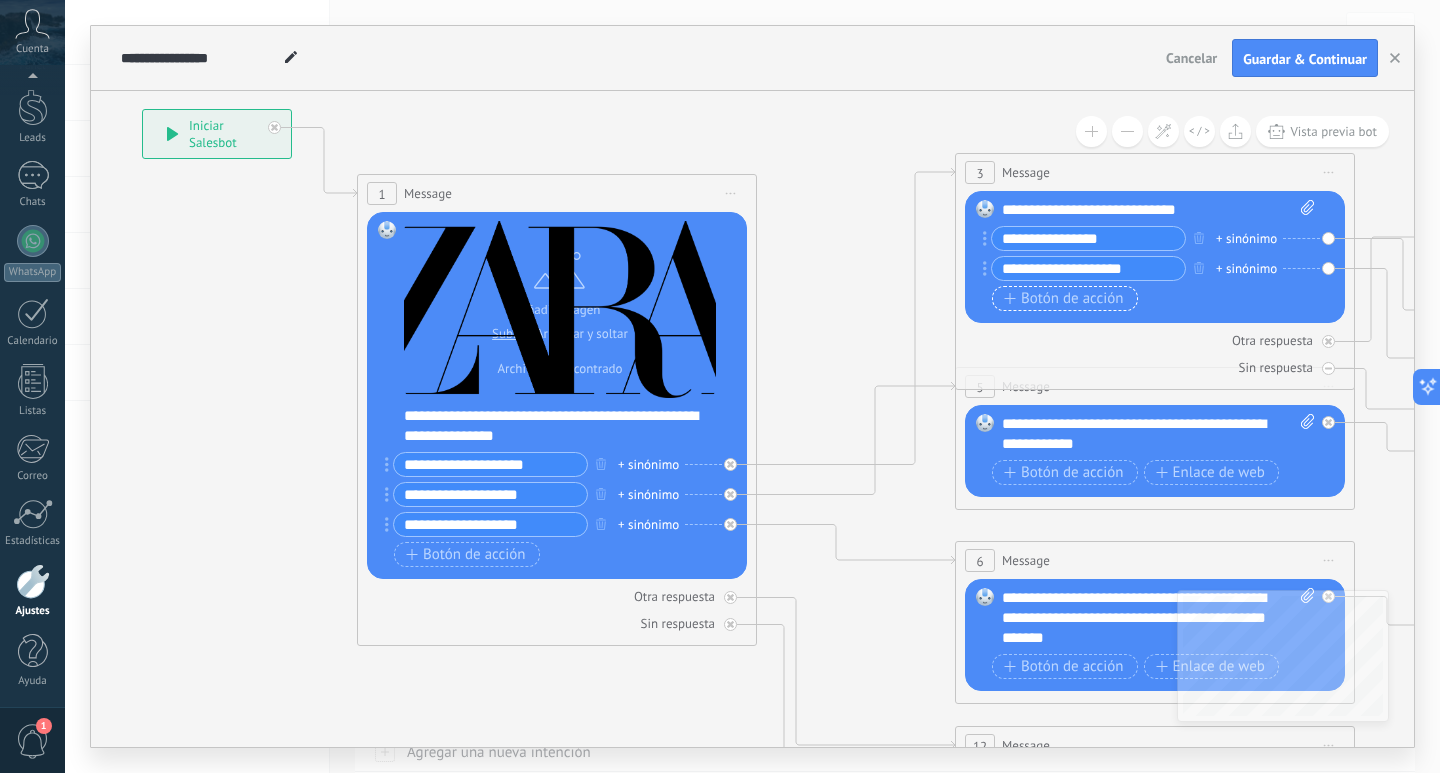 type on "**********" 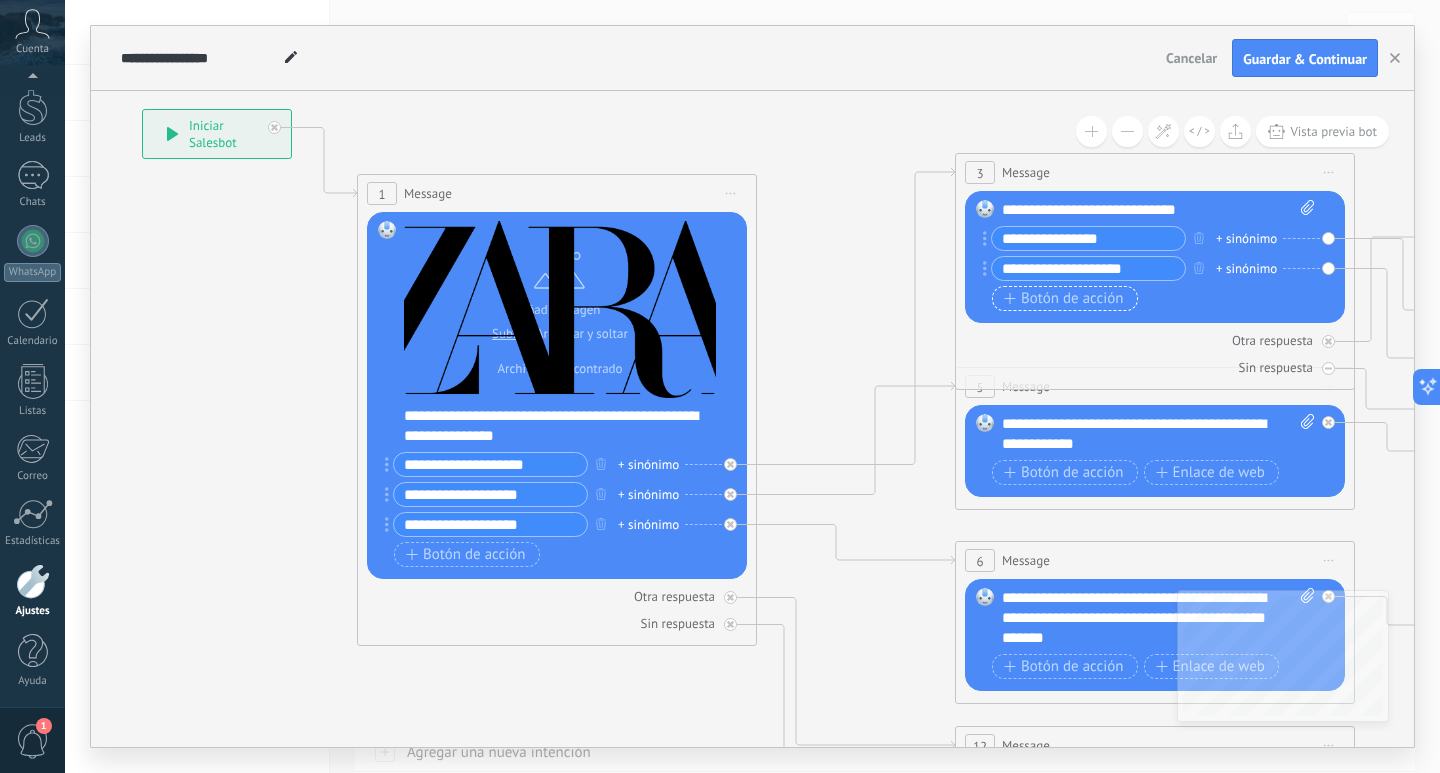 click on "Botón de acción" at bounding box center (1064, 299) 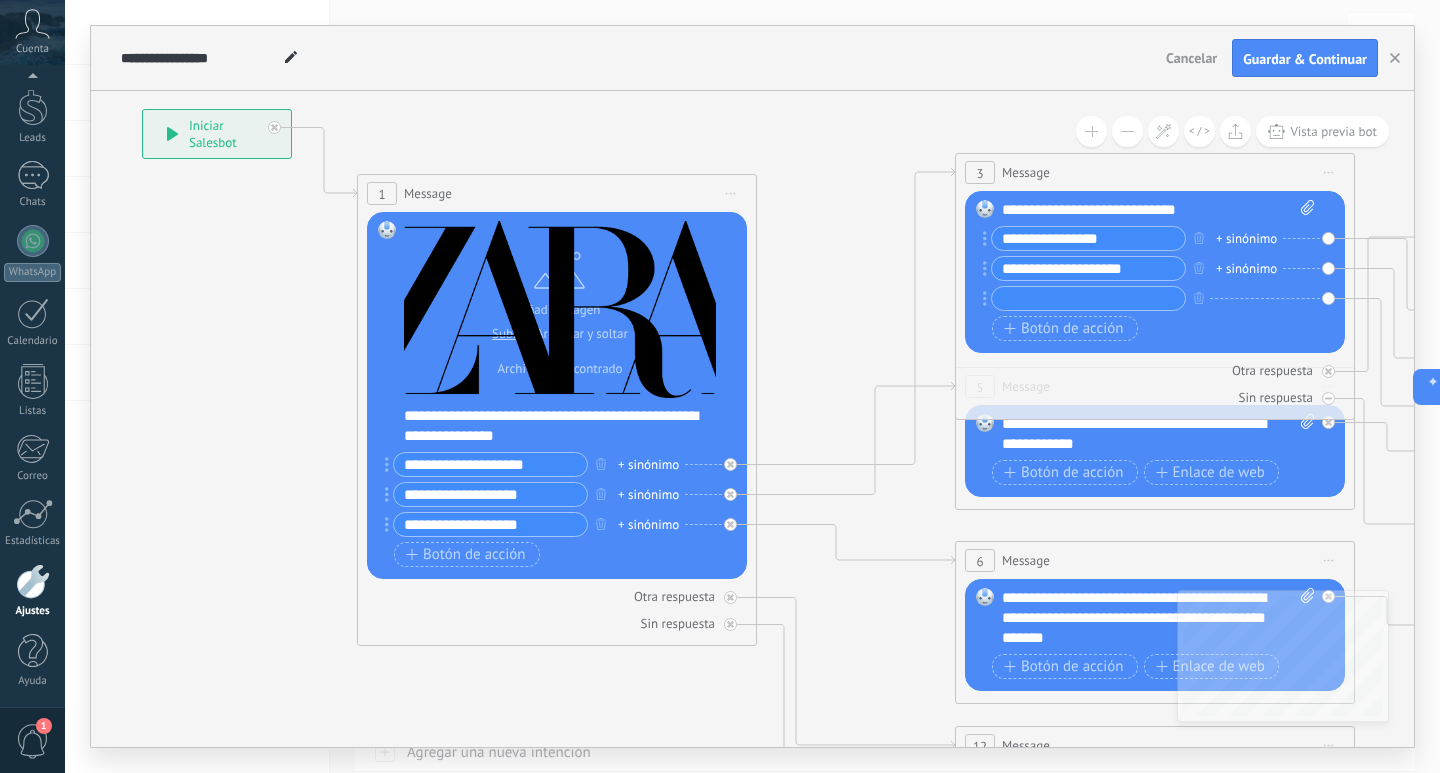 click on "**********" at bounding box center (1088, 238) 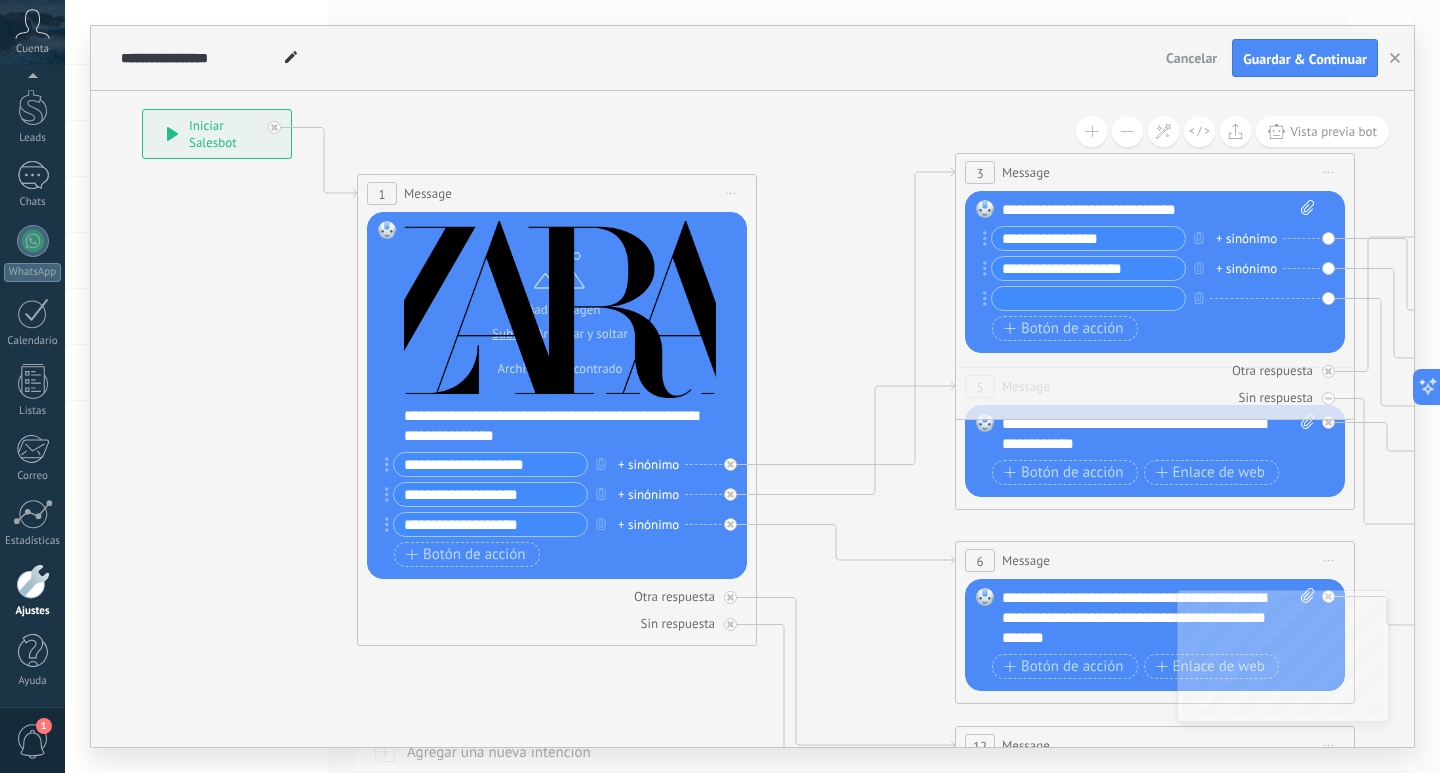 click on "**********" at bounding box center [1088, 238] 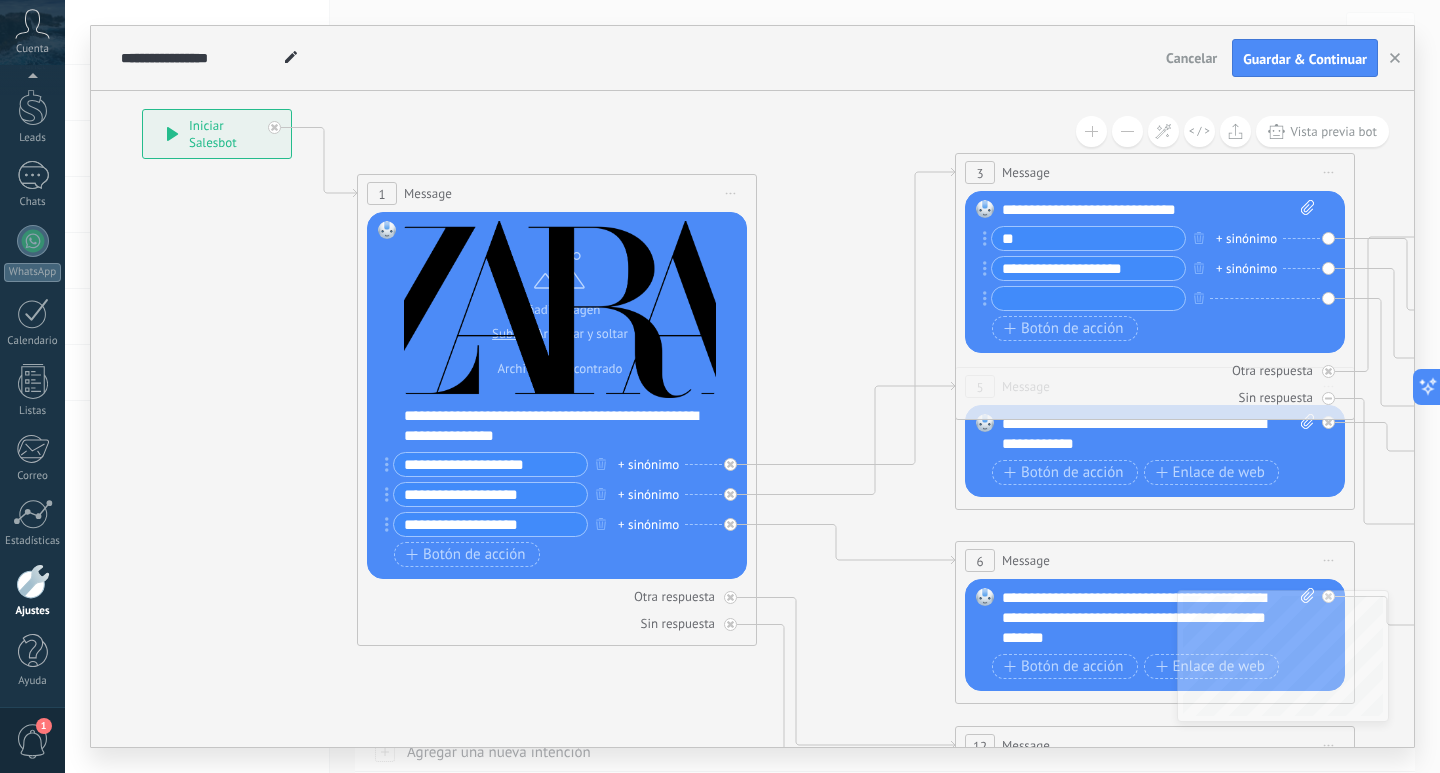 type on "*" 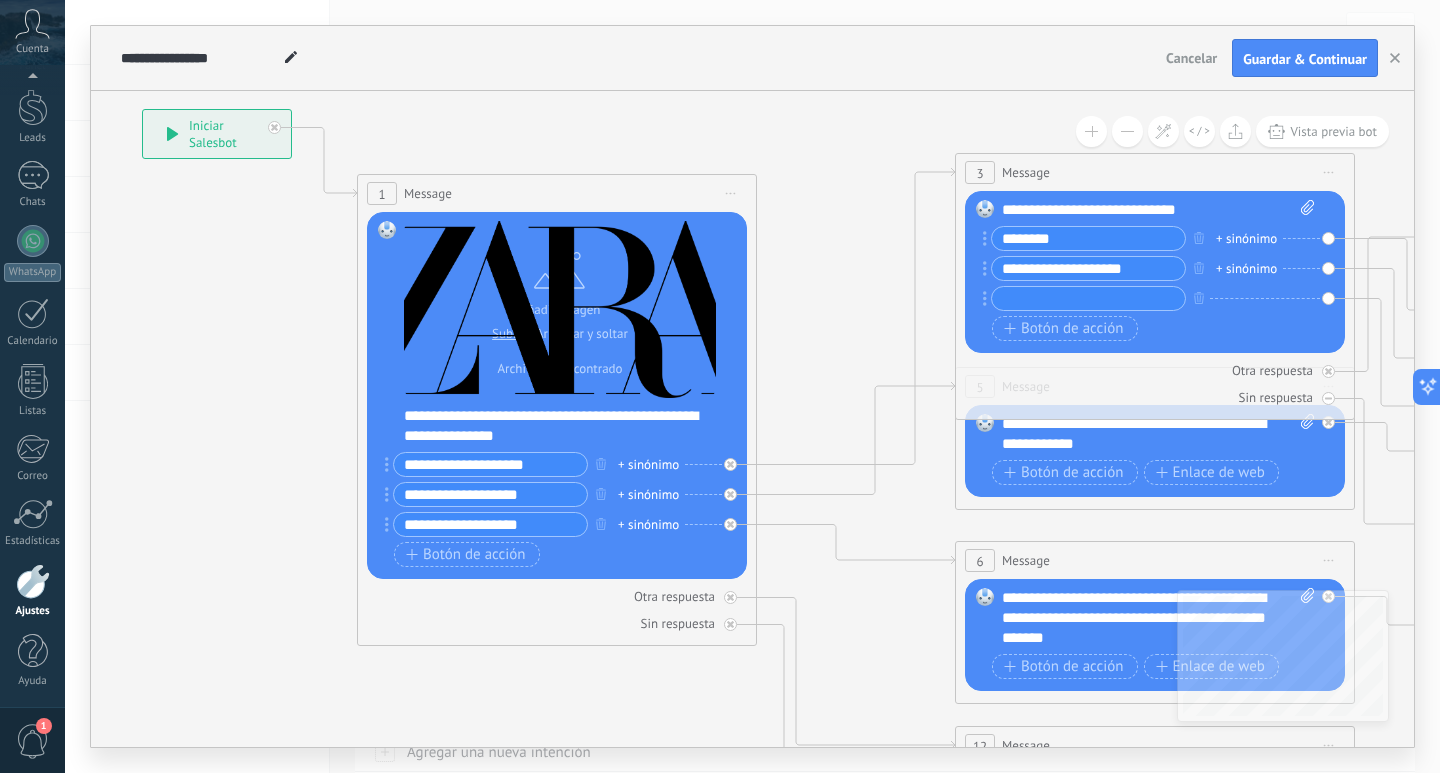 type on "********" 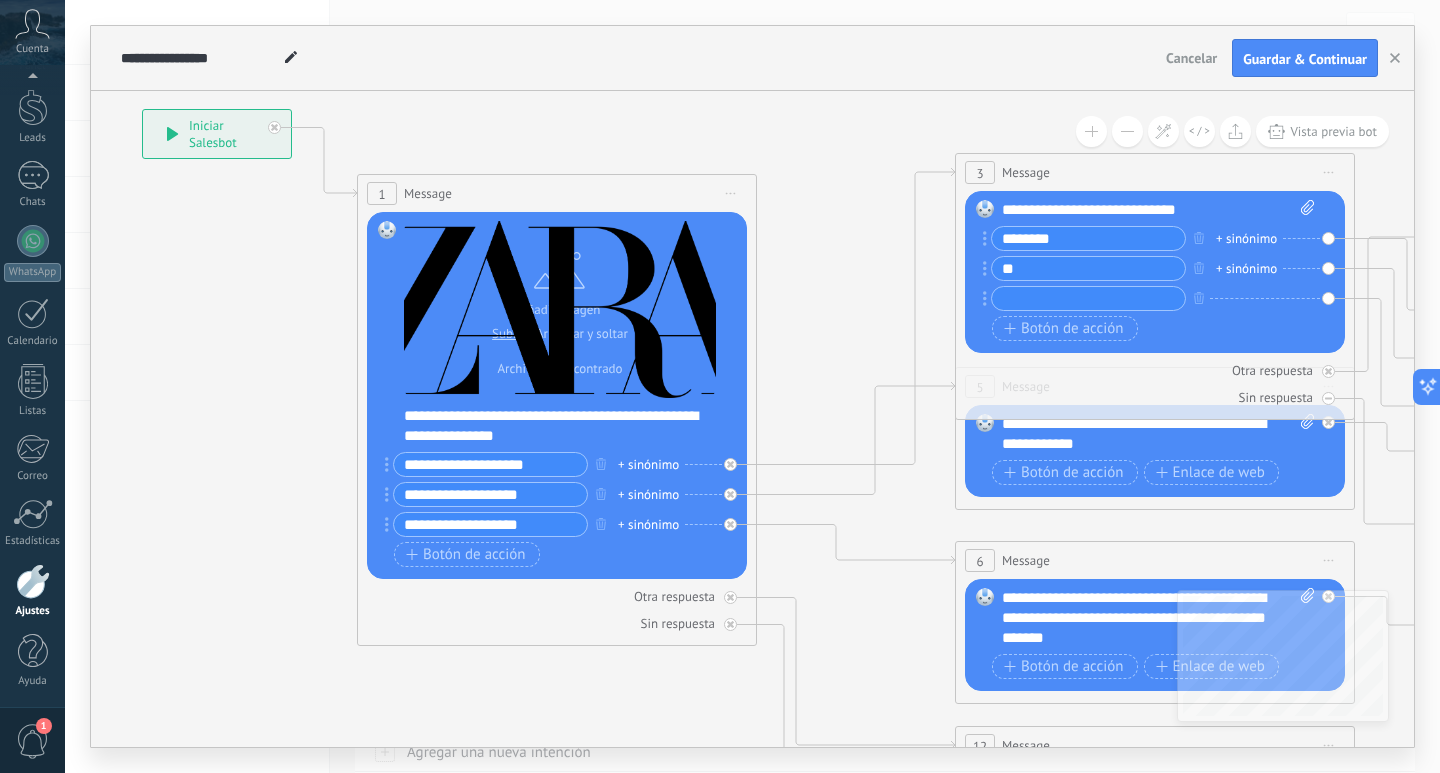 type on "*" 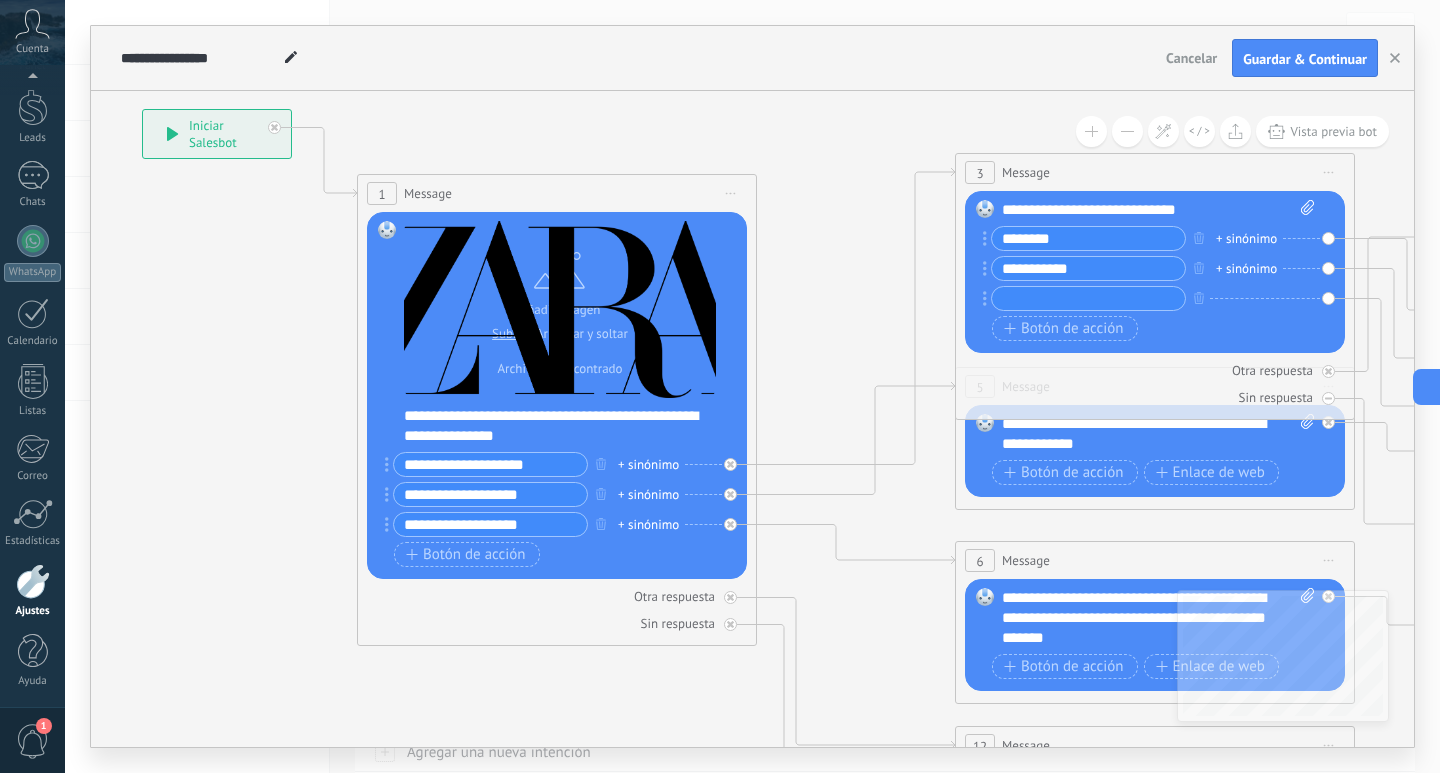 type on "**********" 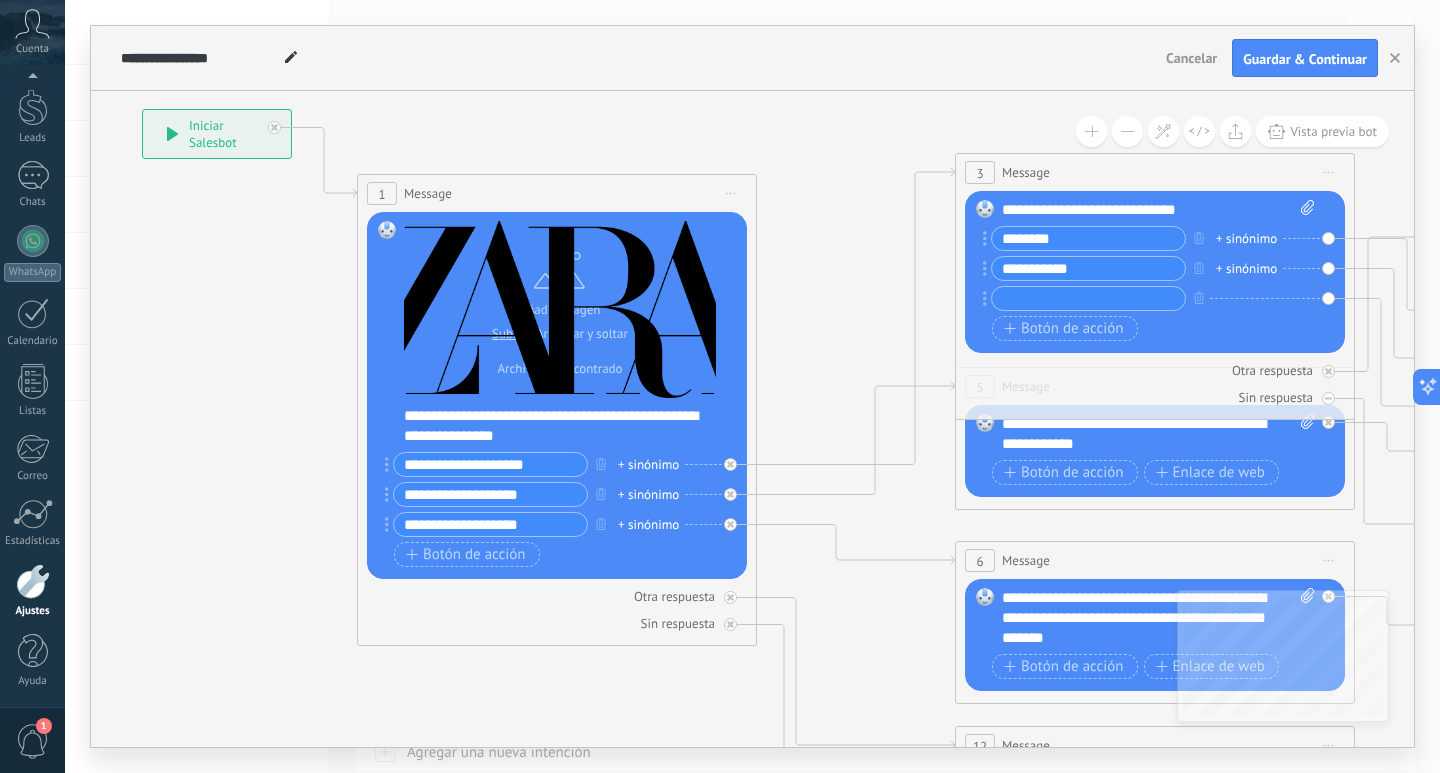 click at bounding box center [1088, 298] 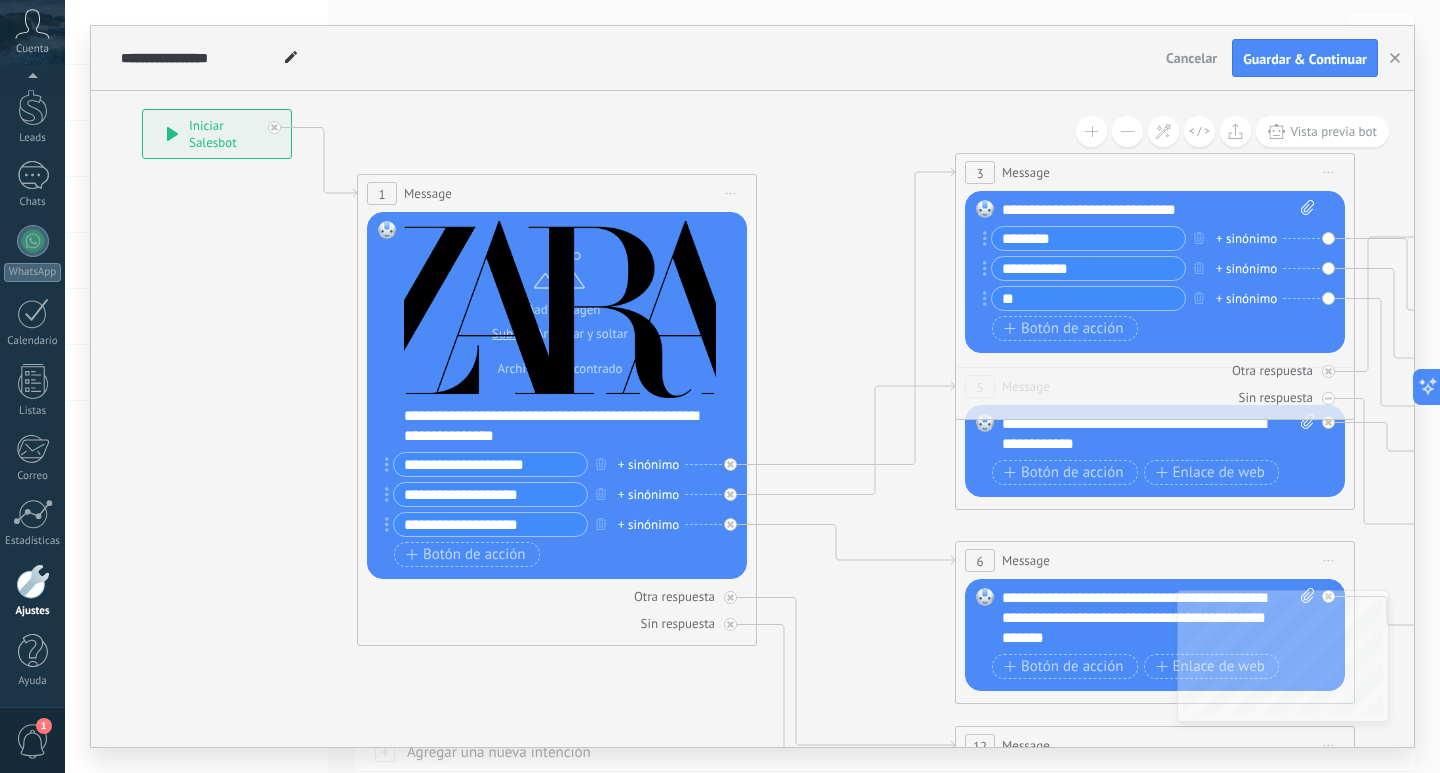 type on "*" 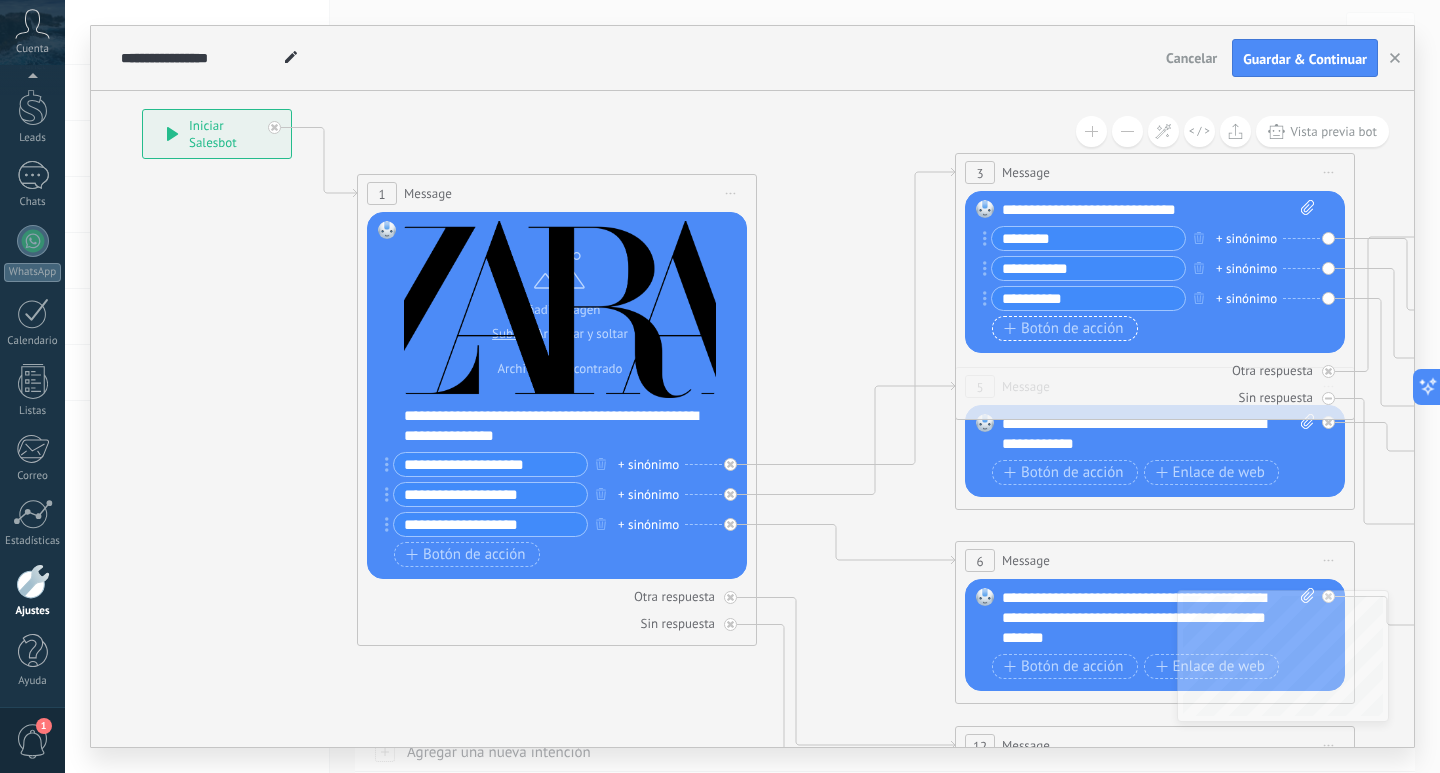 type on "**********" 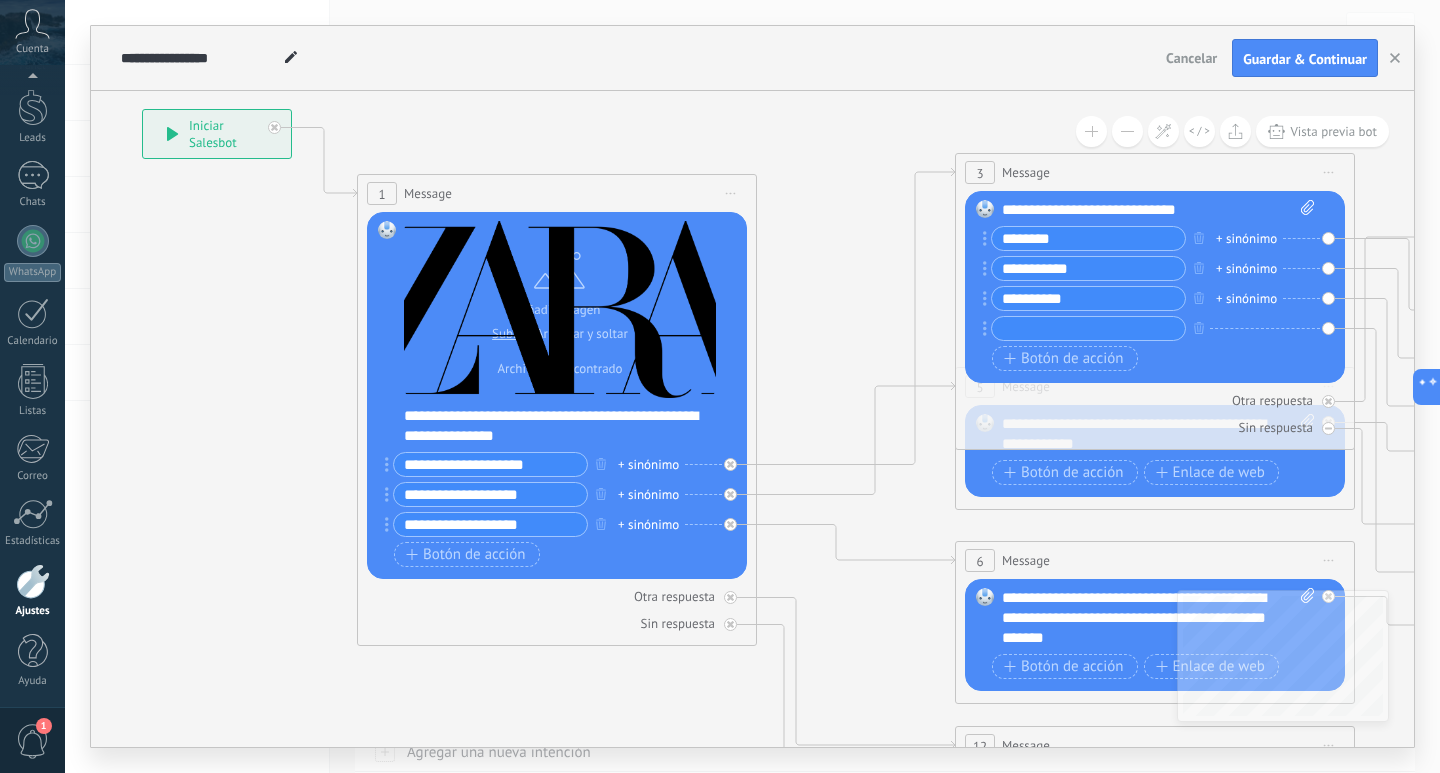 click at bounding box center [1088, 328] 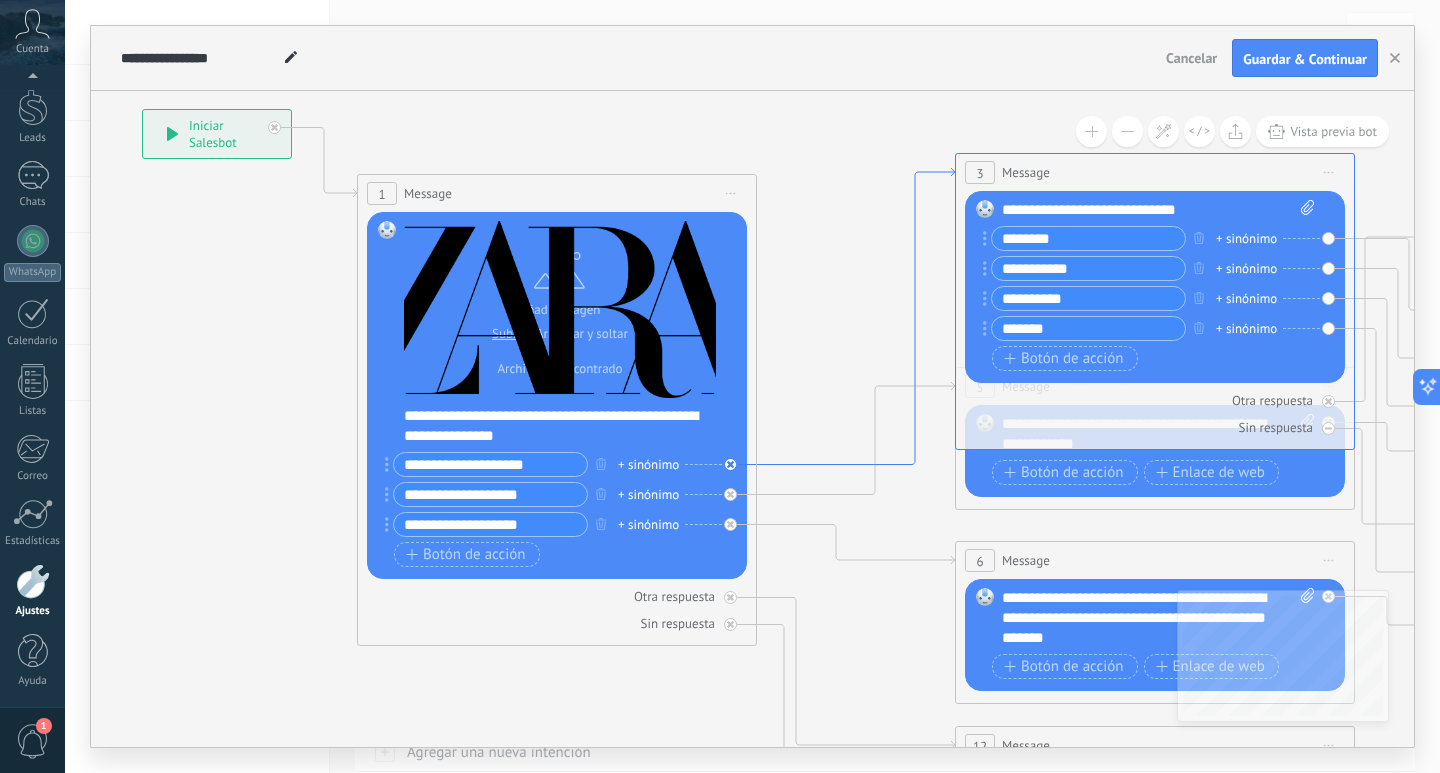 type on "*******" 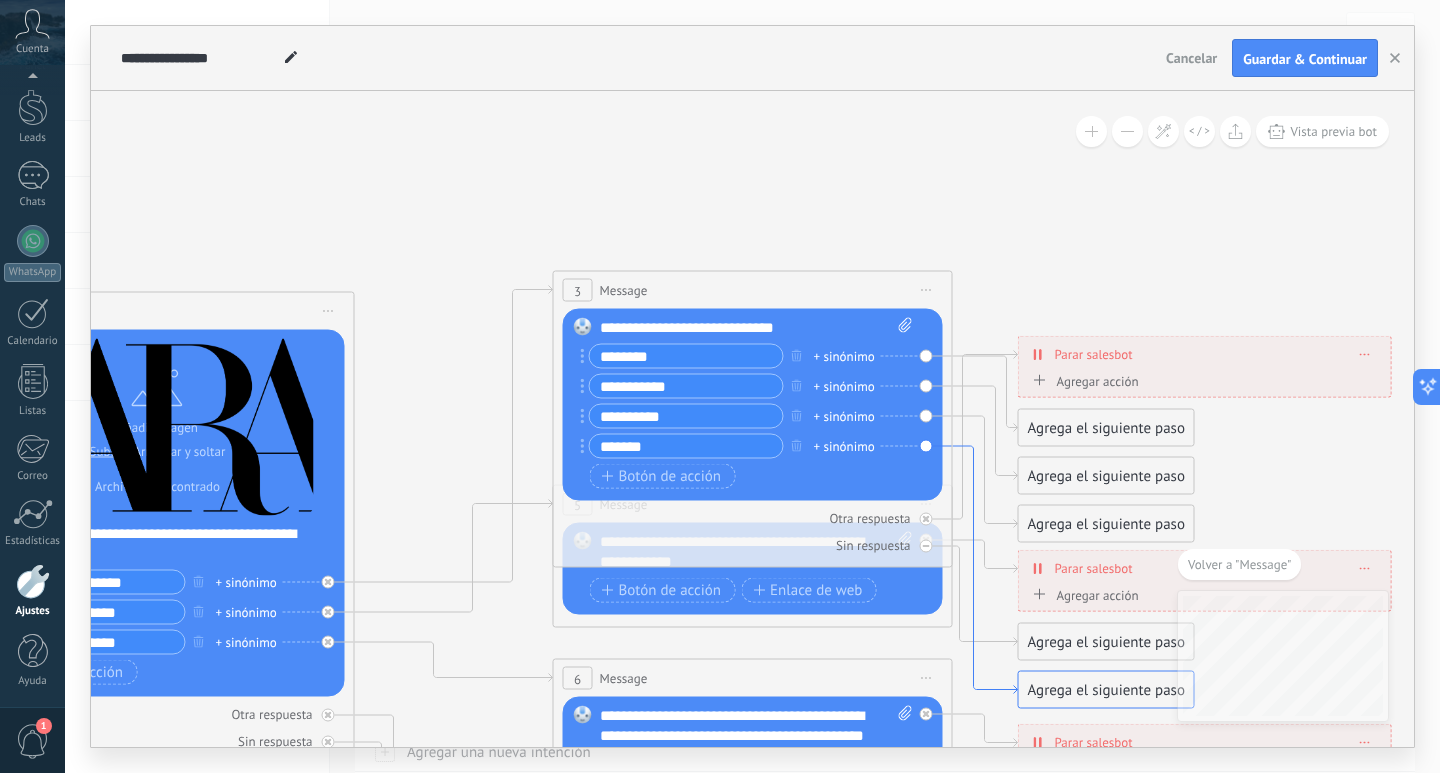 click 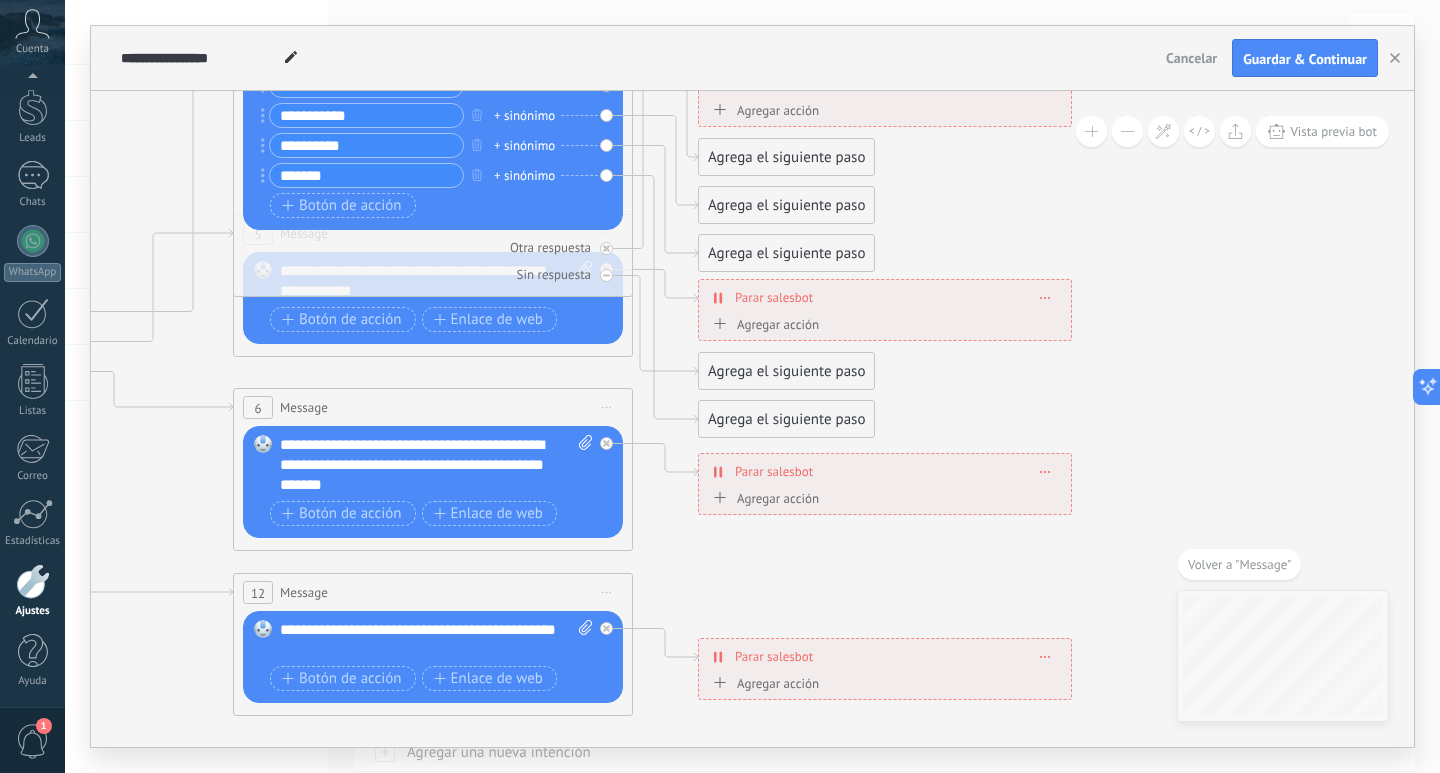 click on "Agrega el siguiente paso" at bounding box center [786, 419] 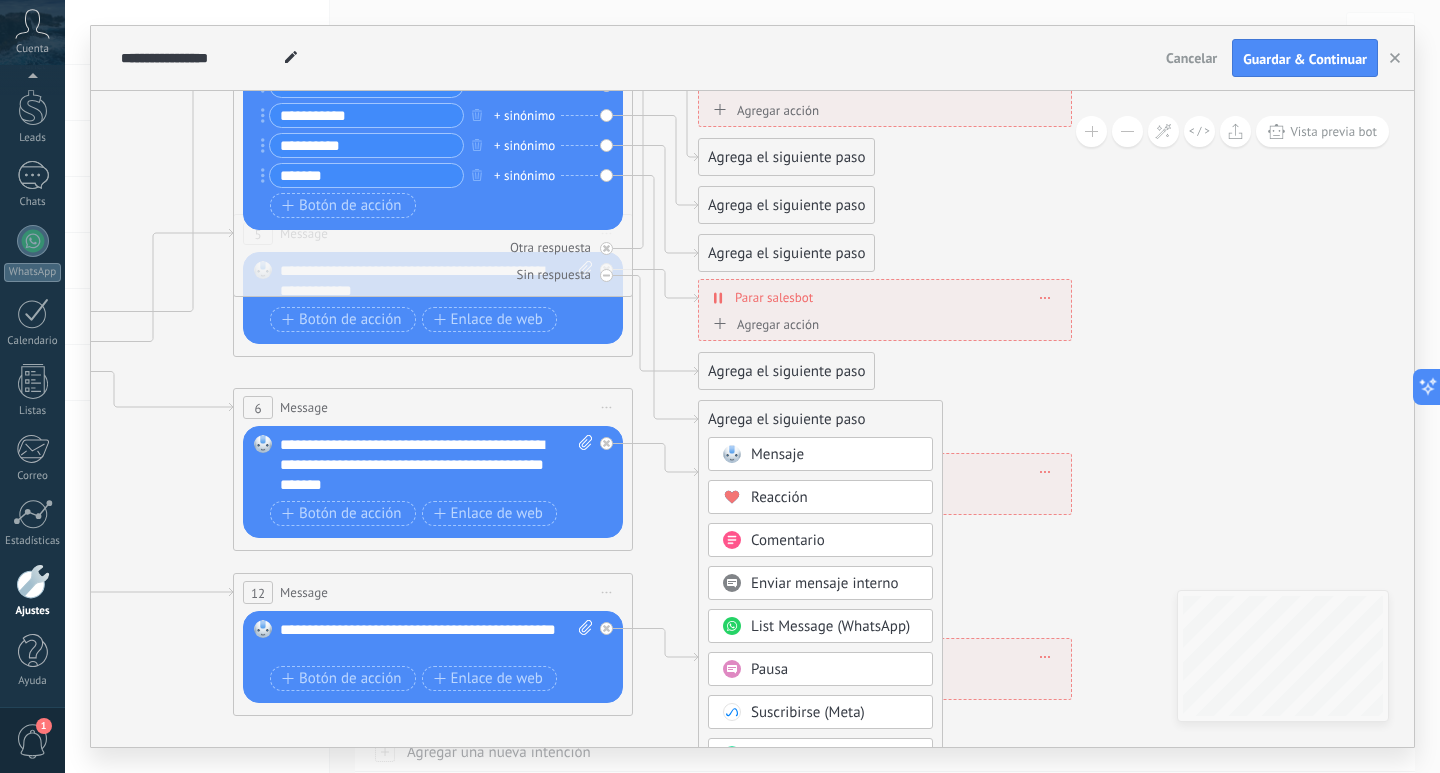 click on "Mensaje" at bounding box center [777, 454] 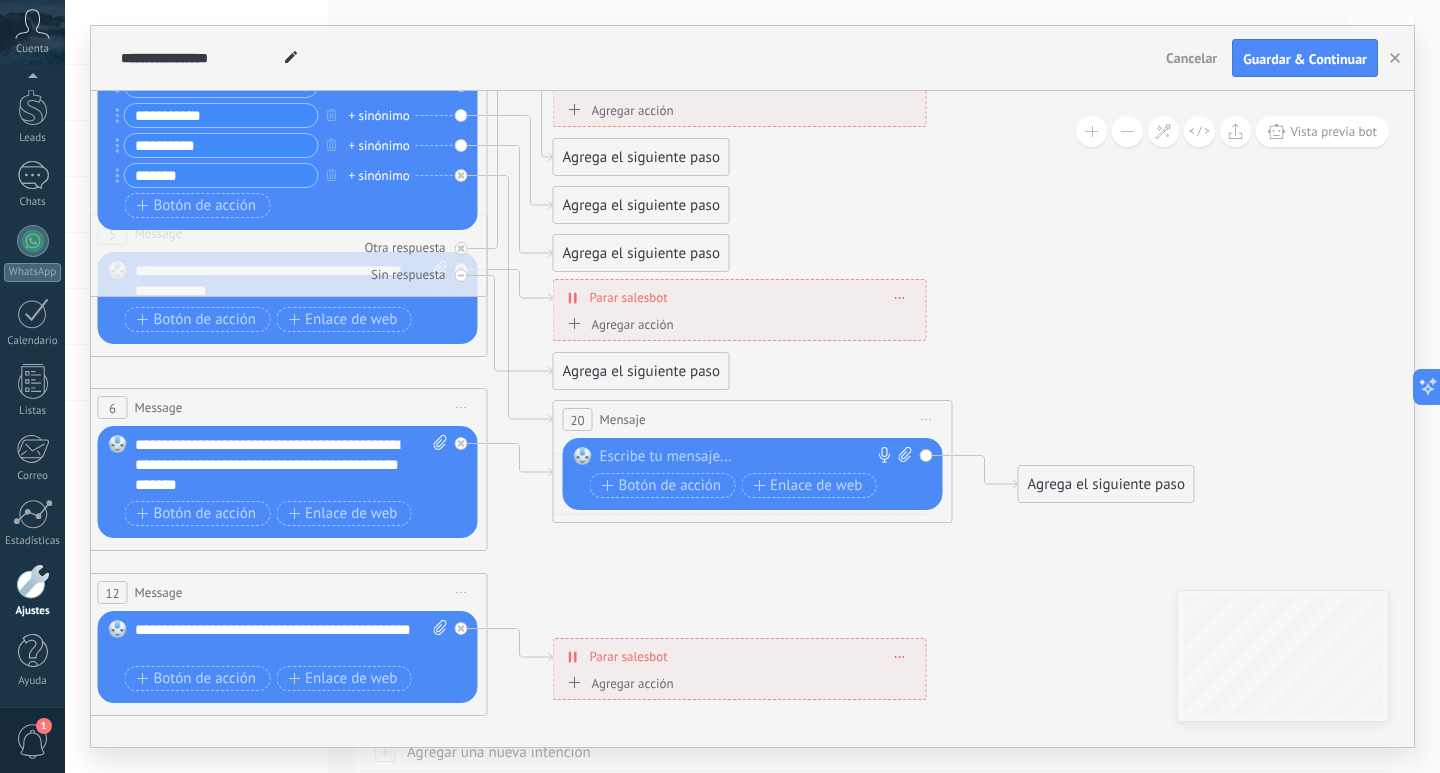 click at bounding box center [748, 457] 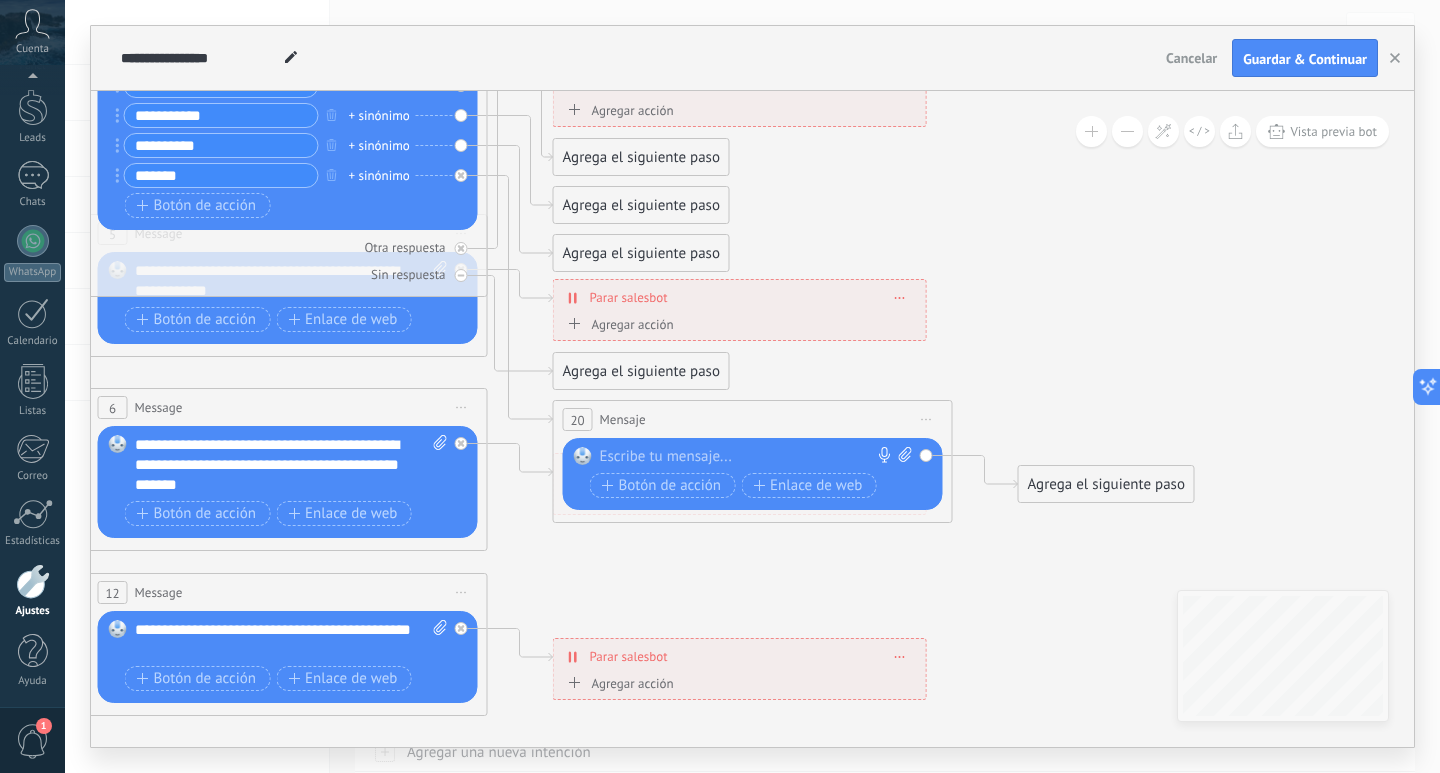 type 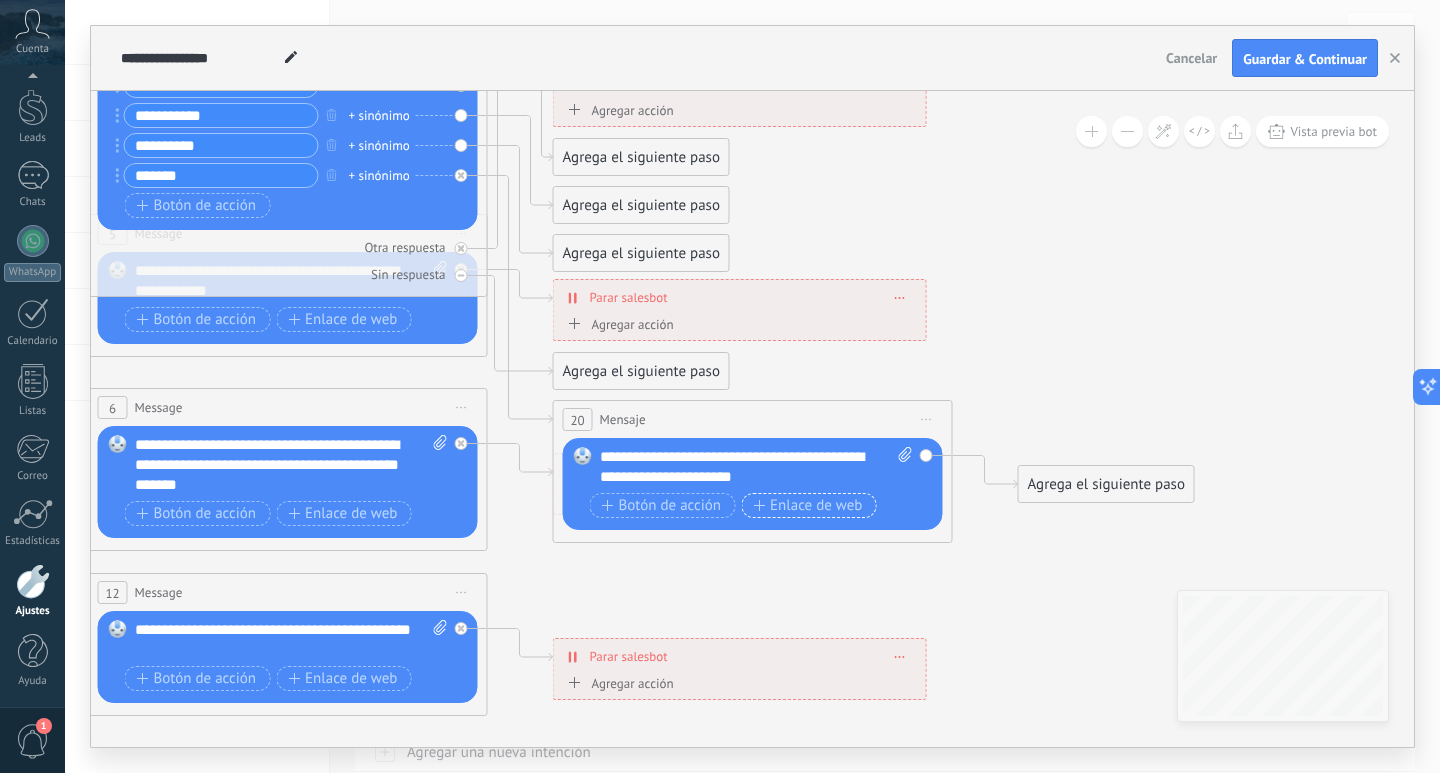 click on "Enlace de web" at bounding box center (807, 506) 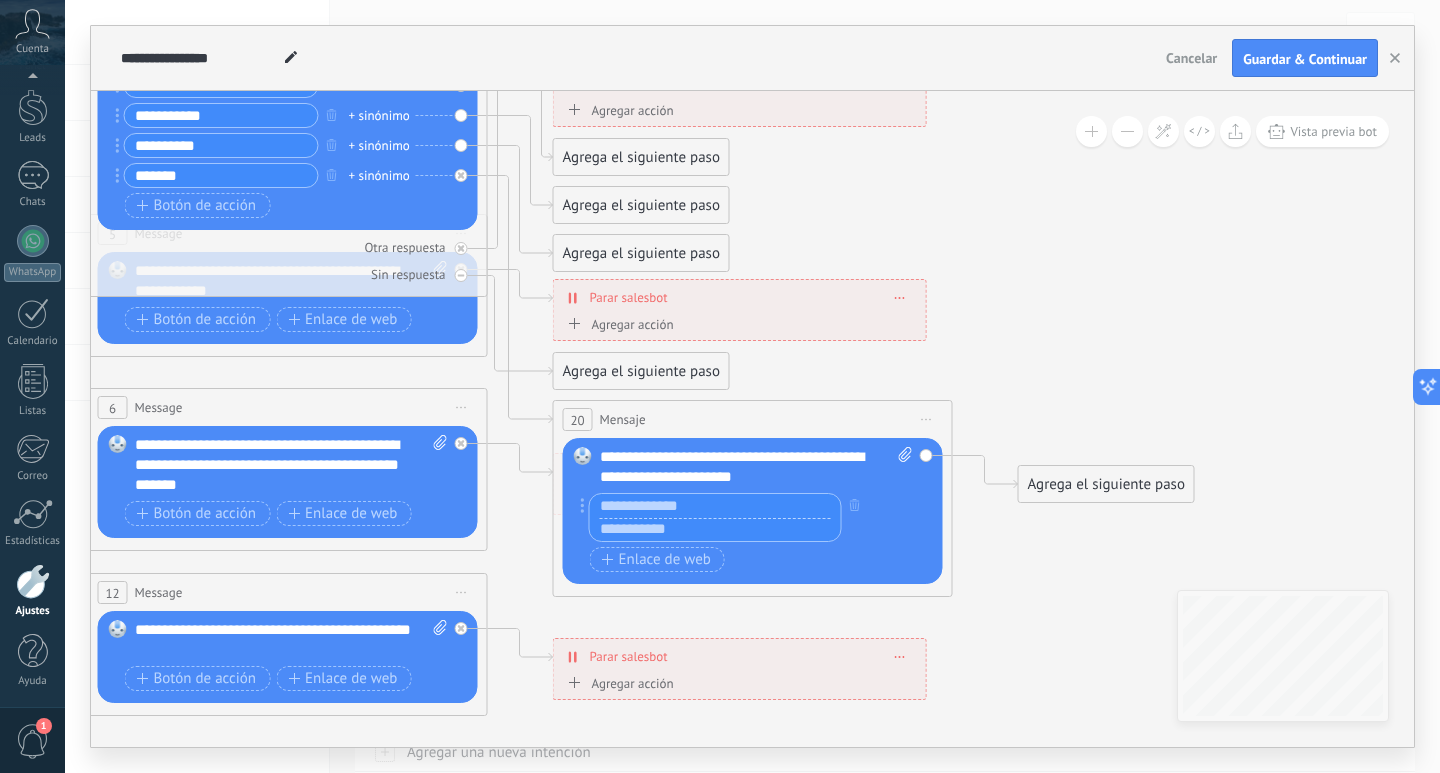 click at bounding box center (715, 506) 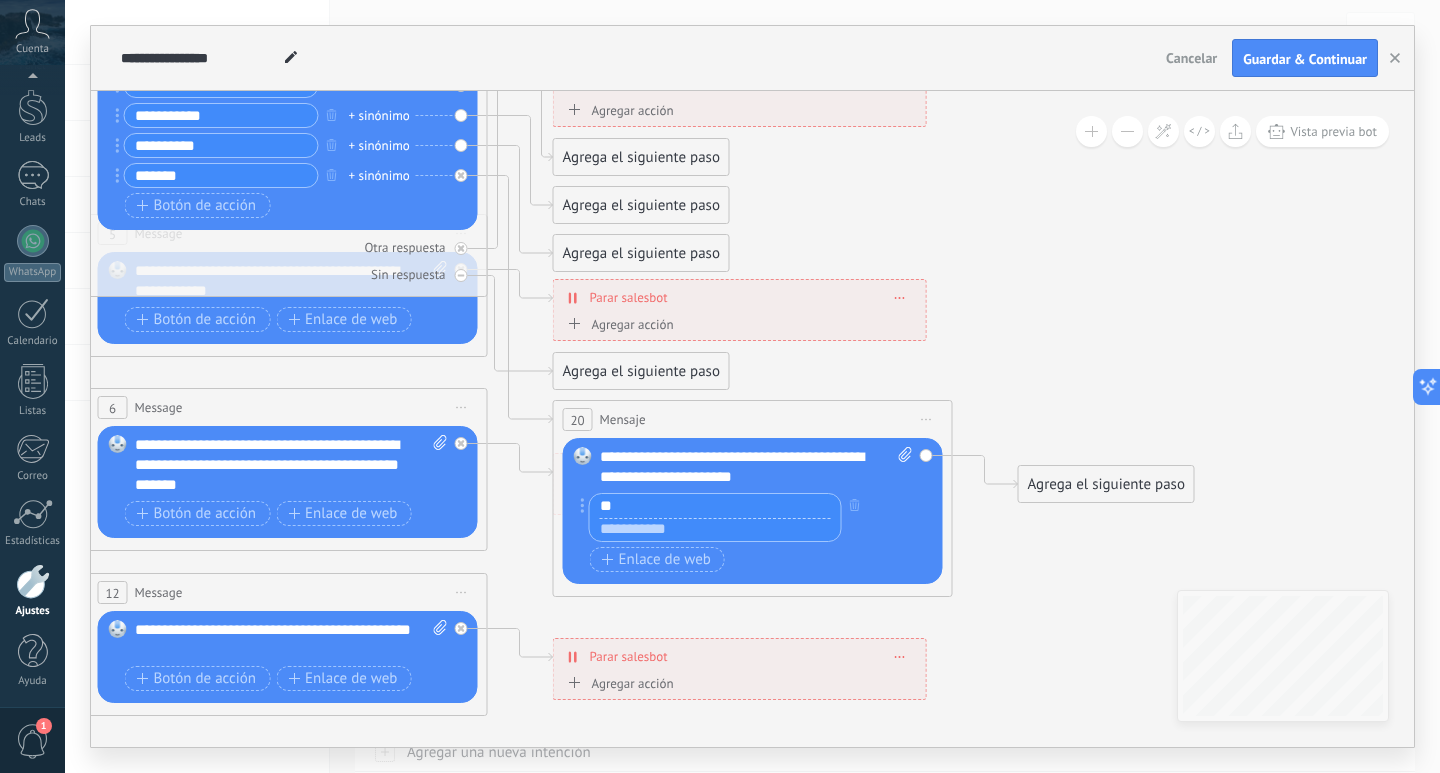 type on "*" 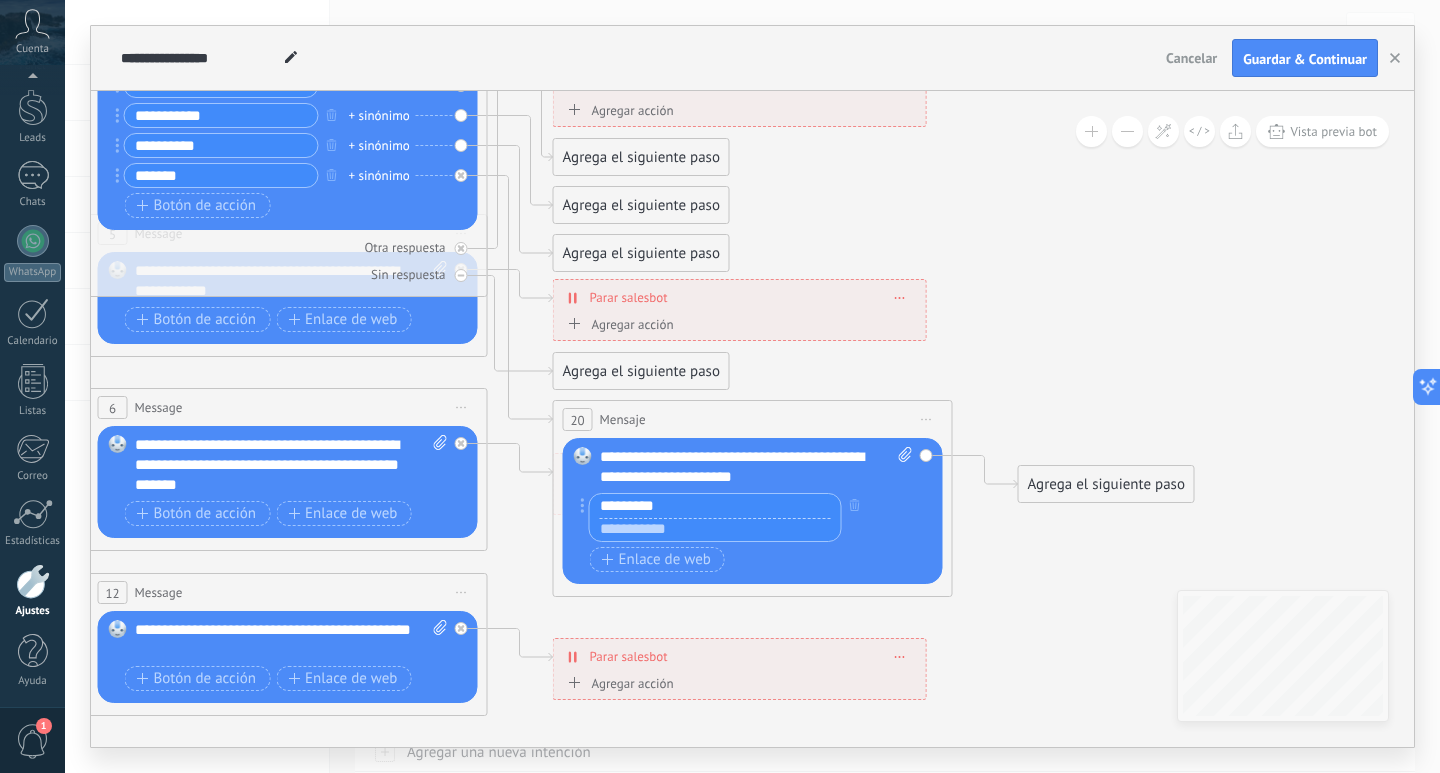type on "*********" 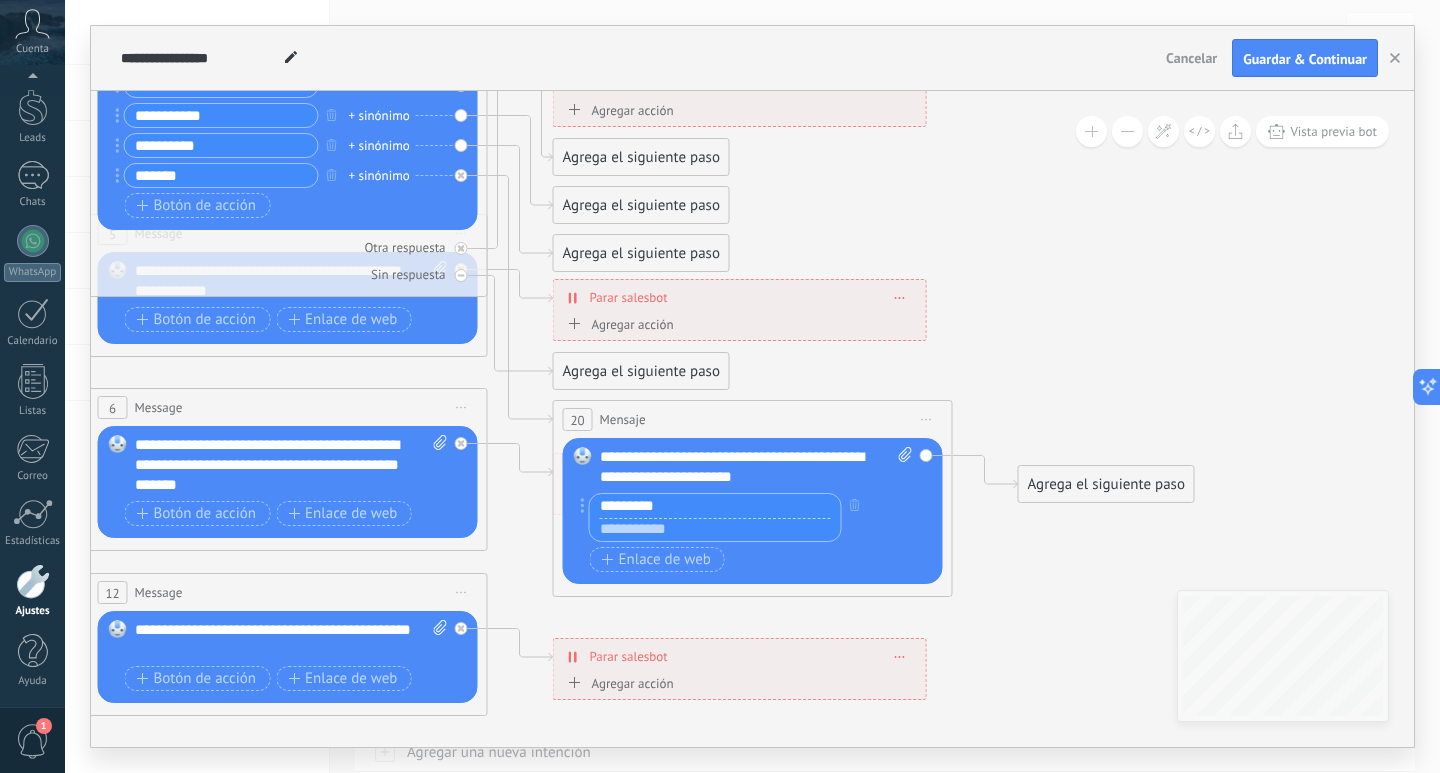 click at bounding box center (715, 530) 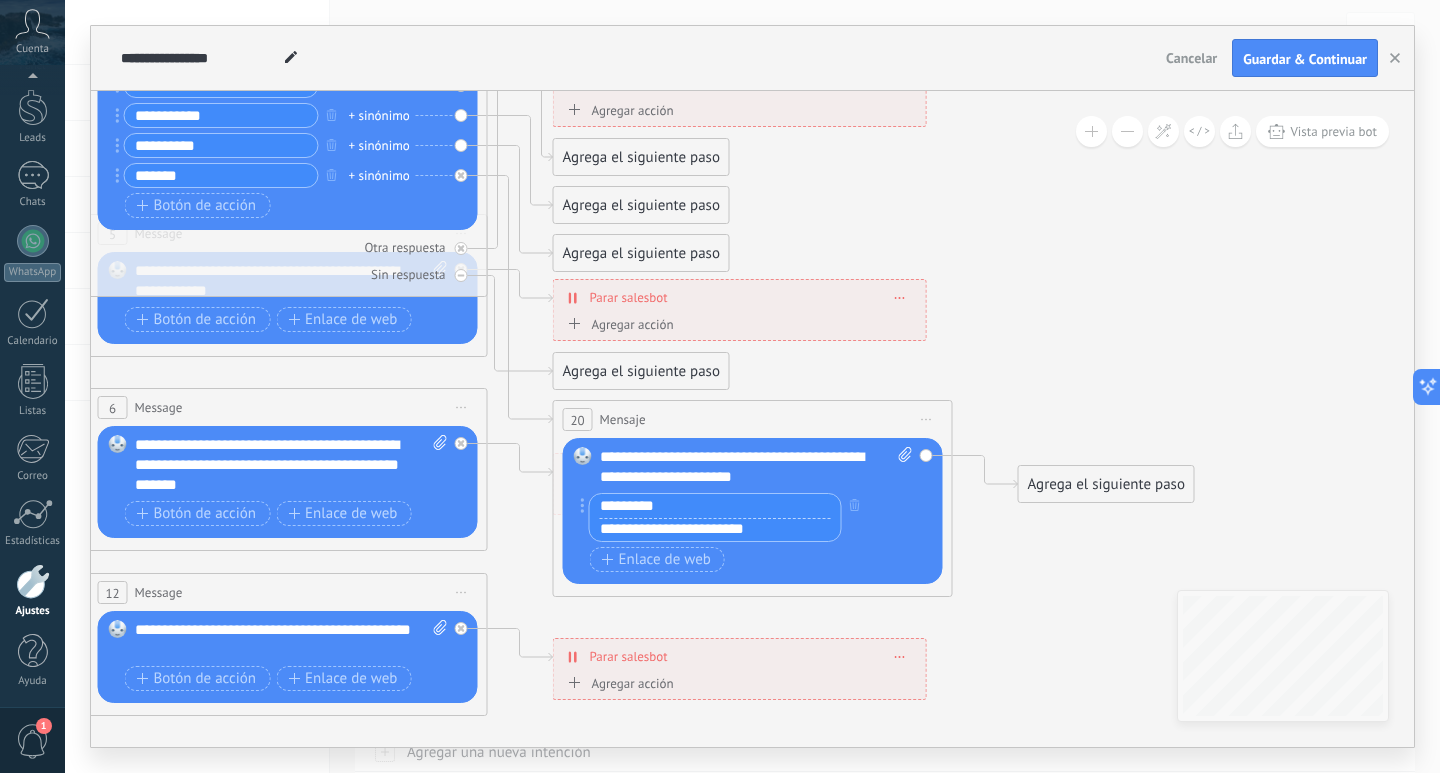 type on "**********" 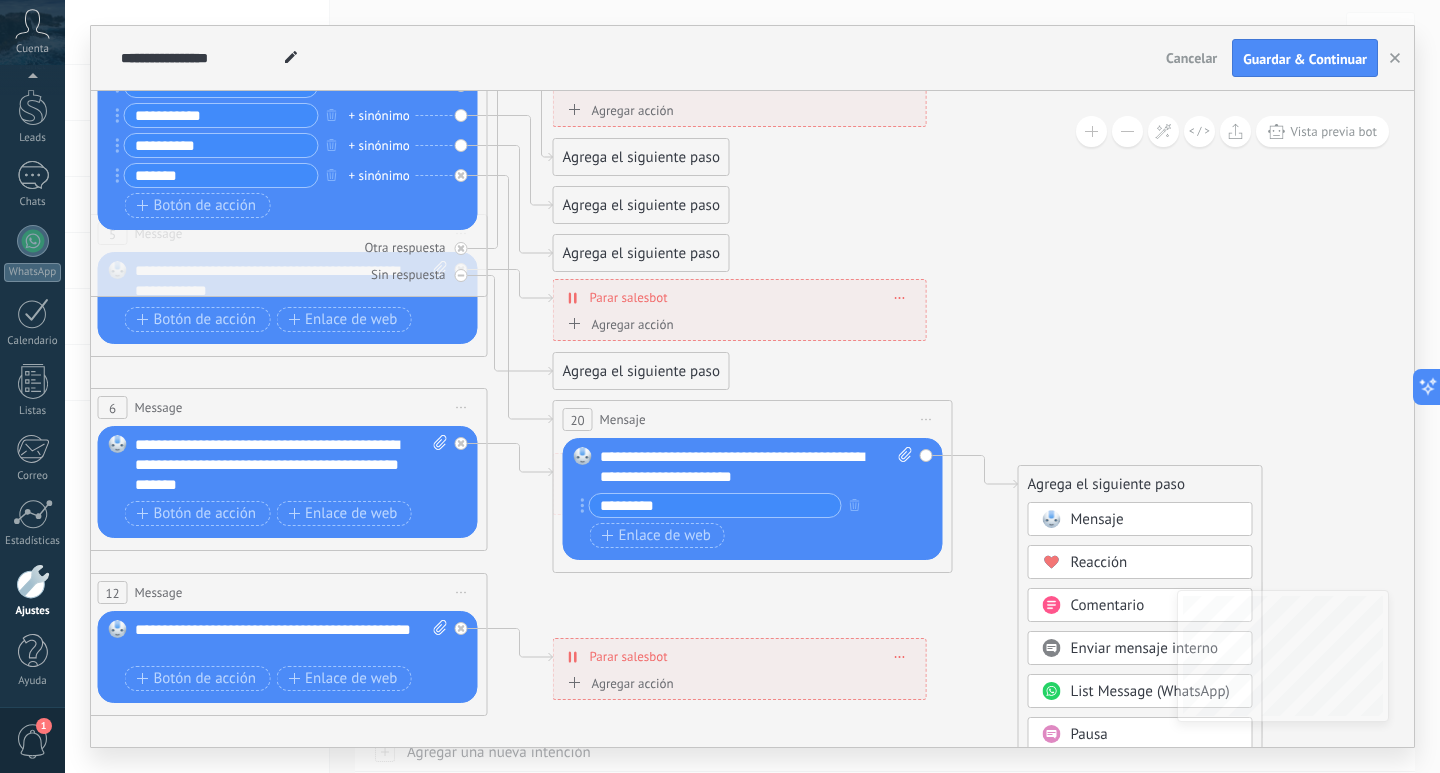click on "Reacción" at bounding box center (1099, 562) 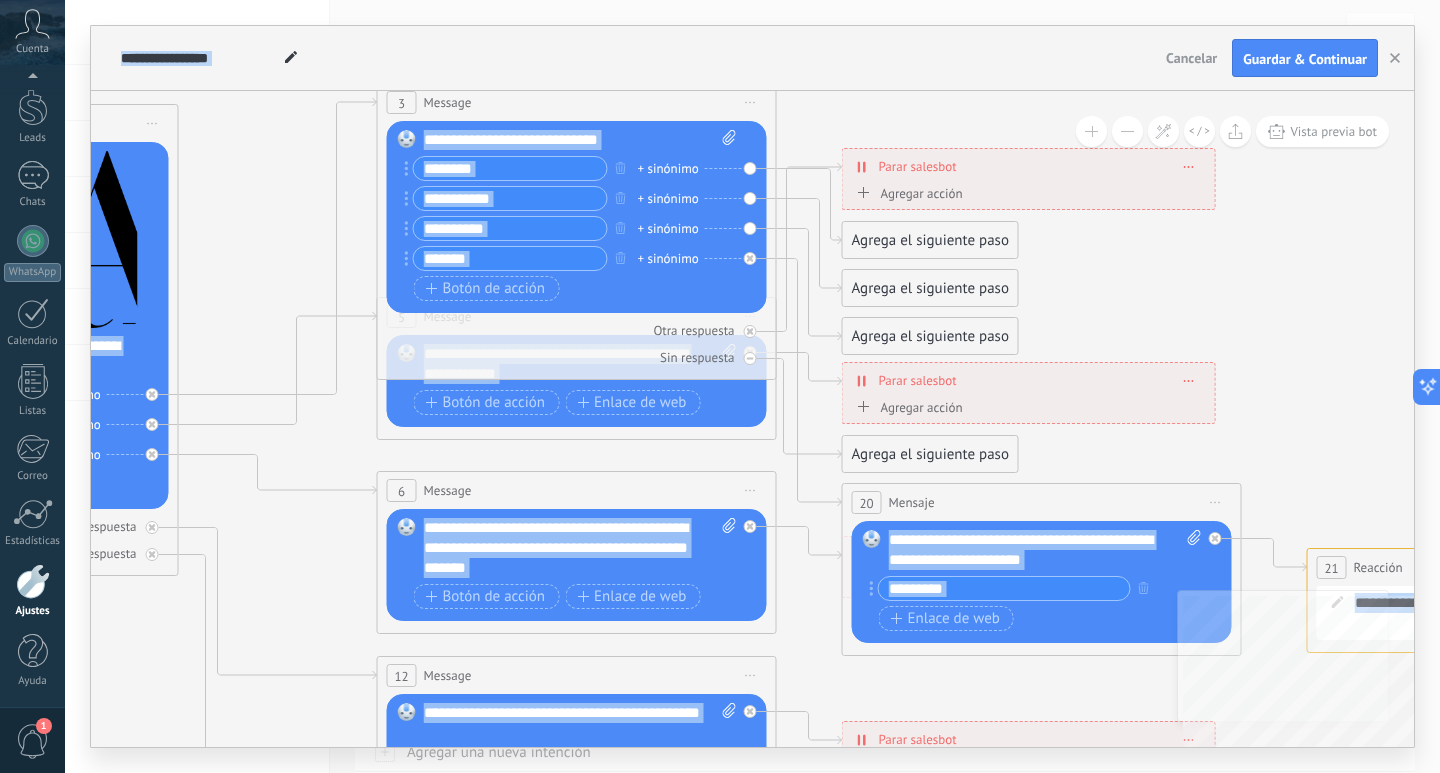 click on "**********" at bounding box center [752, 419] 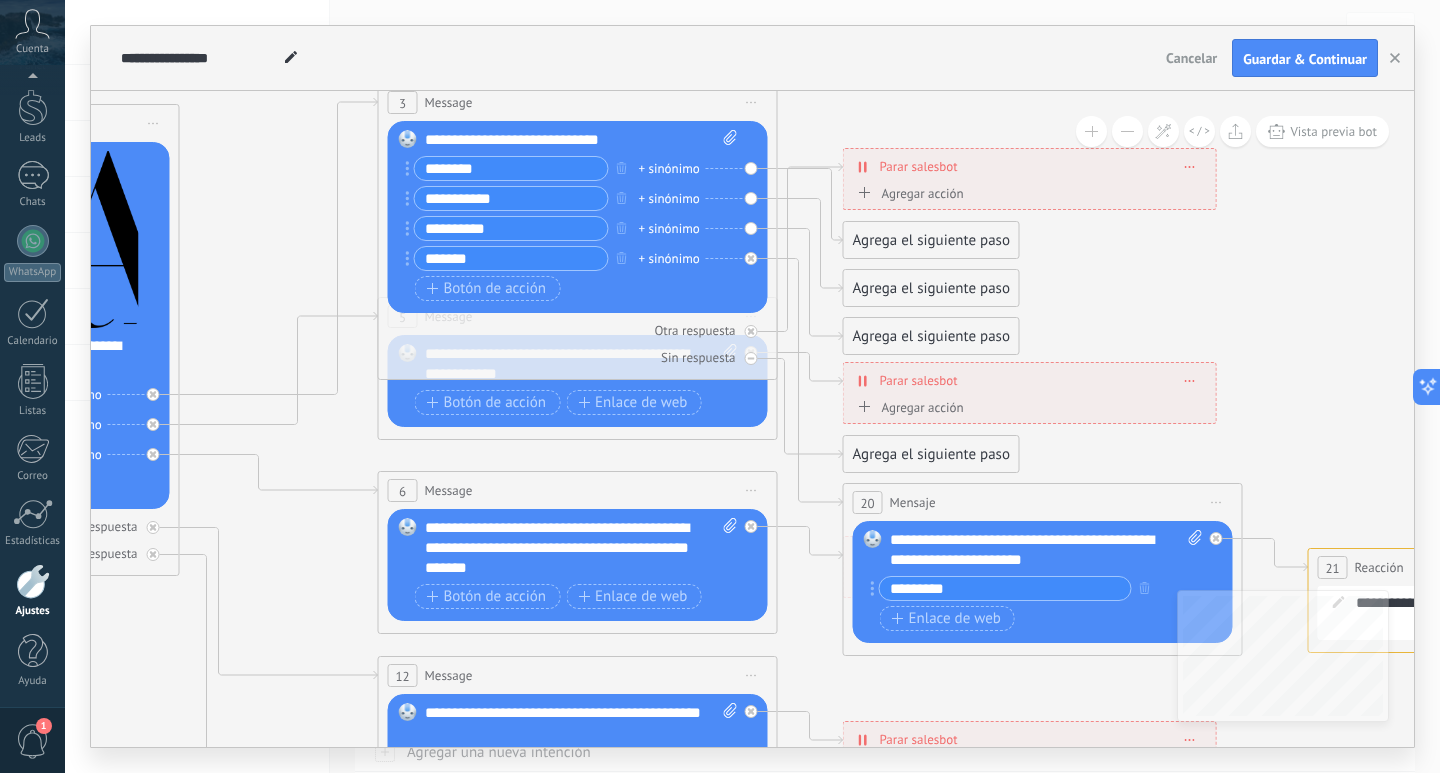 click 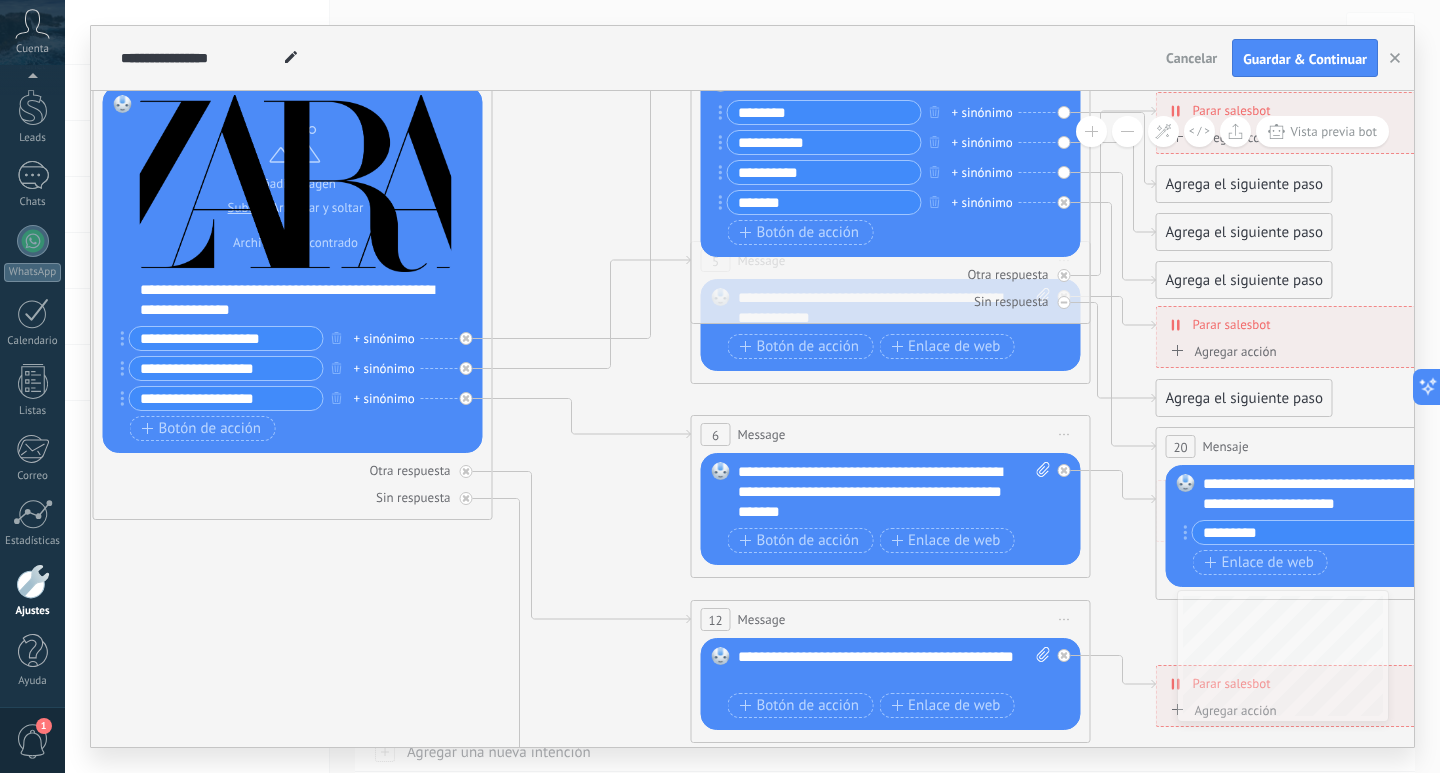 drag, startPoint x: 279, startPoint y: 228, endPoint x: 583, endPoint y: 185, distance: 307.02606 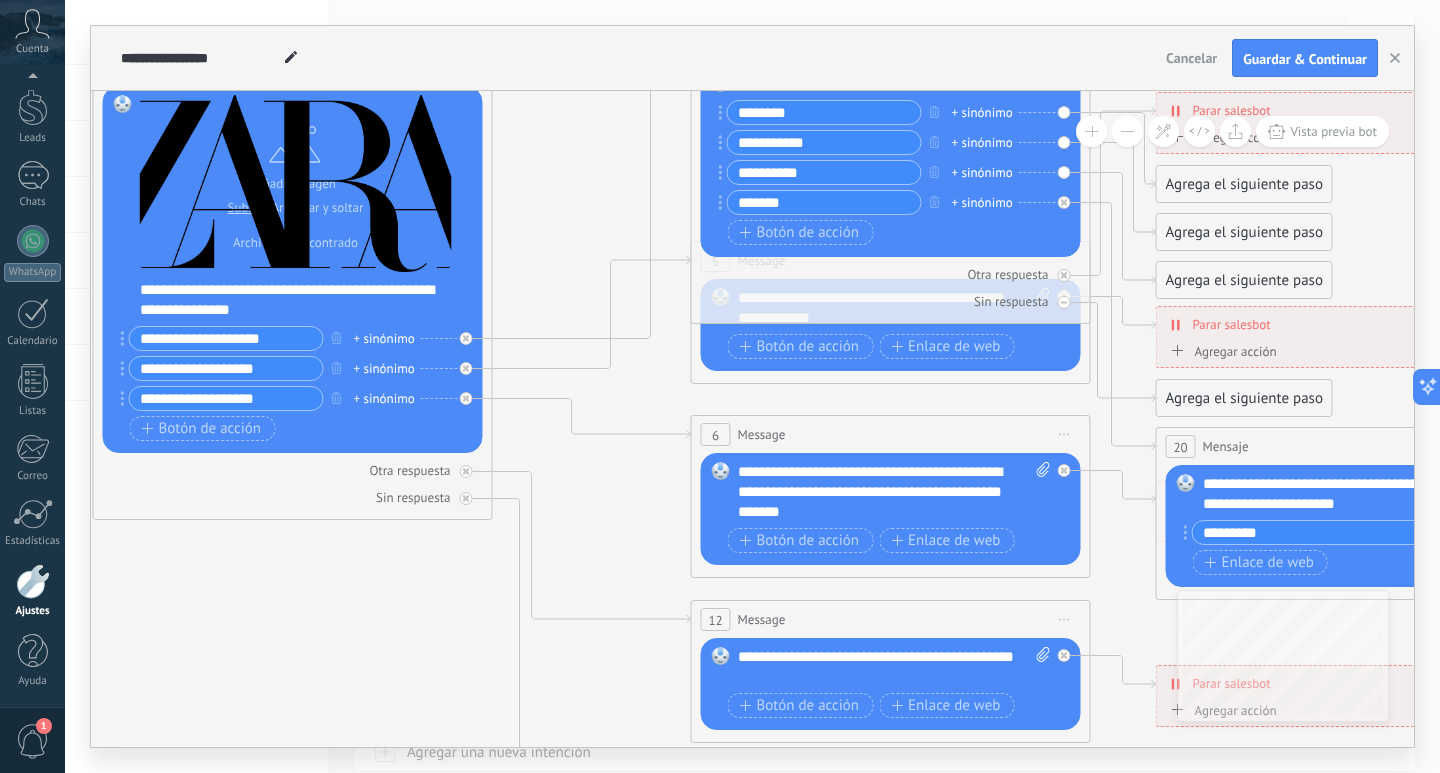 click 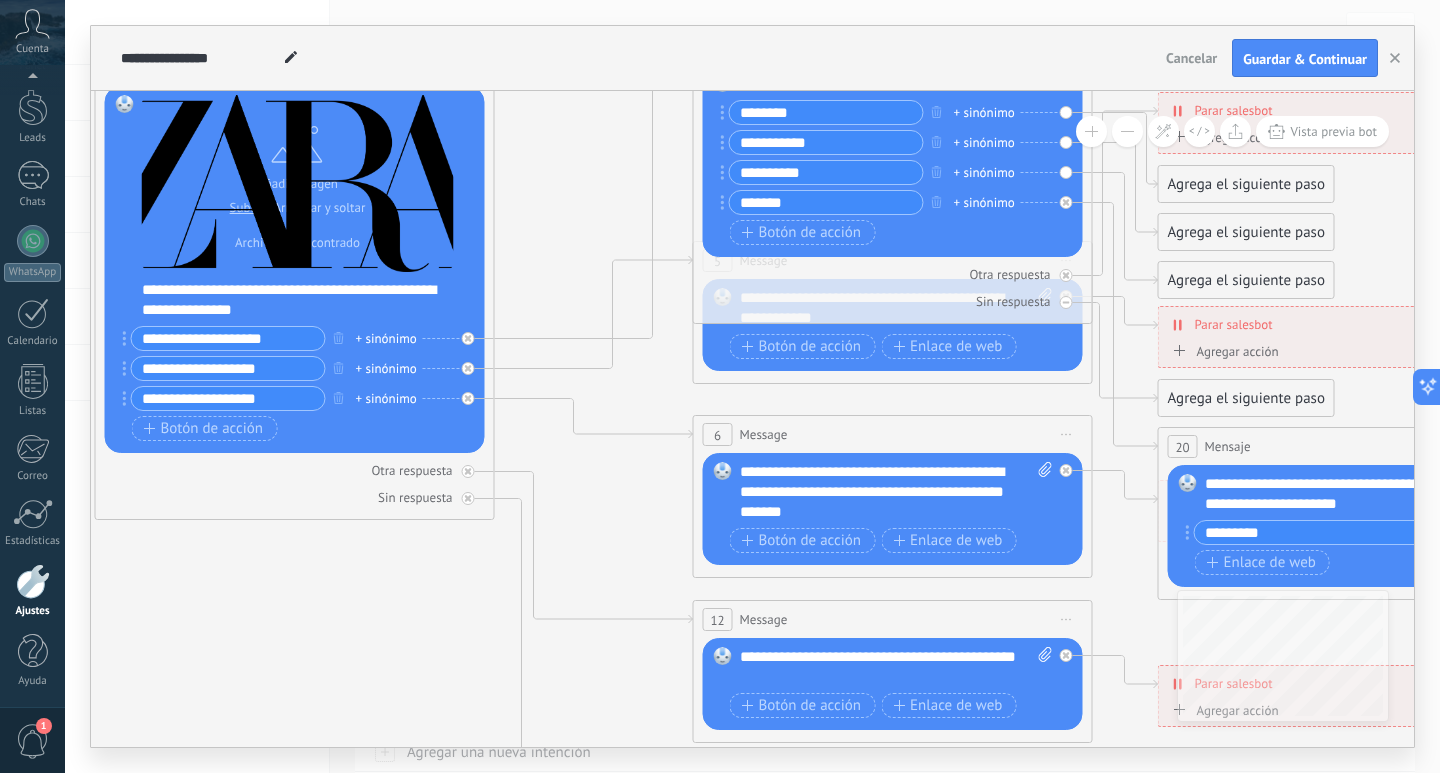 click on "**********" at bounding box center (228, 368) 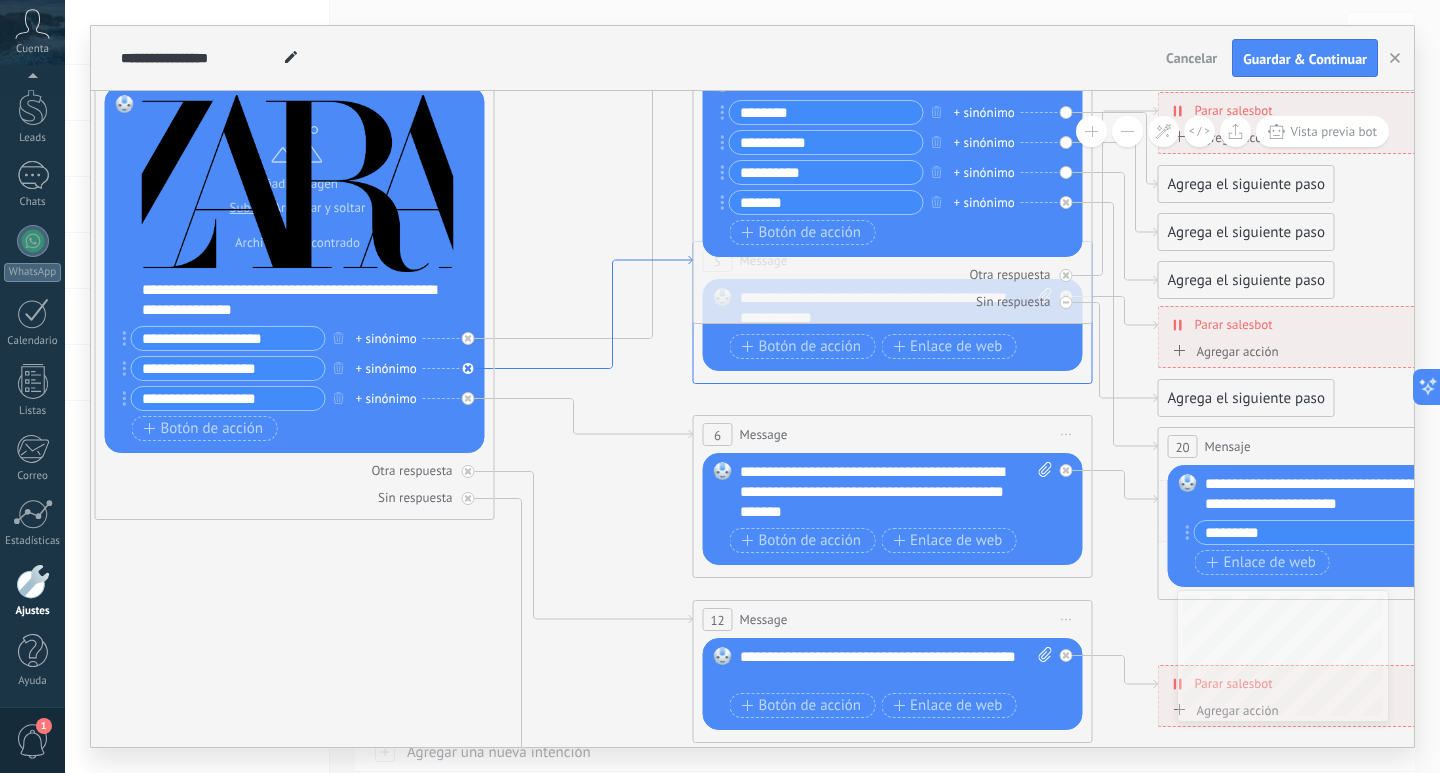 type on "**********" 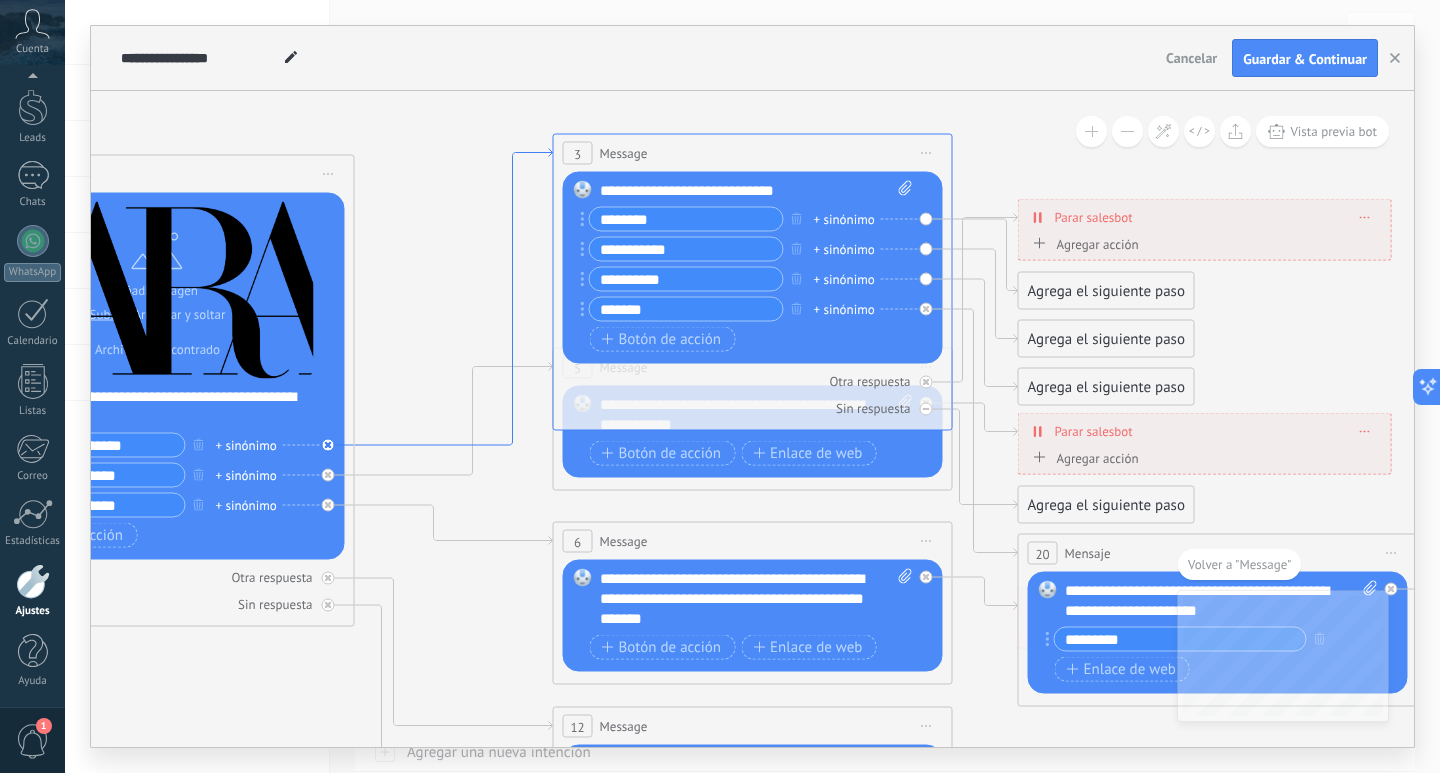 click 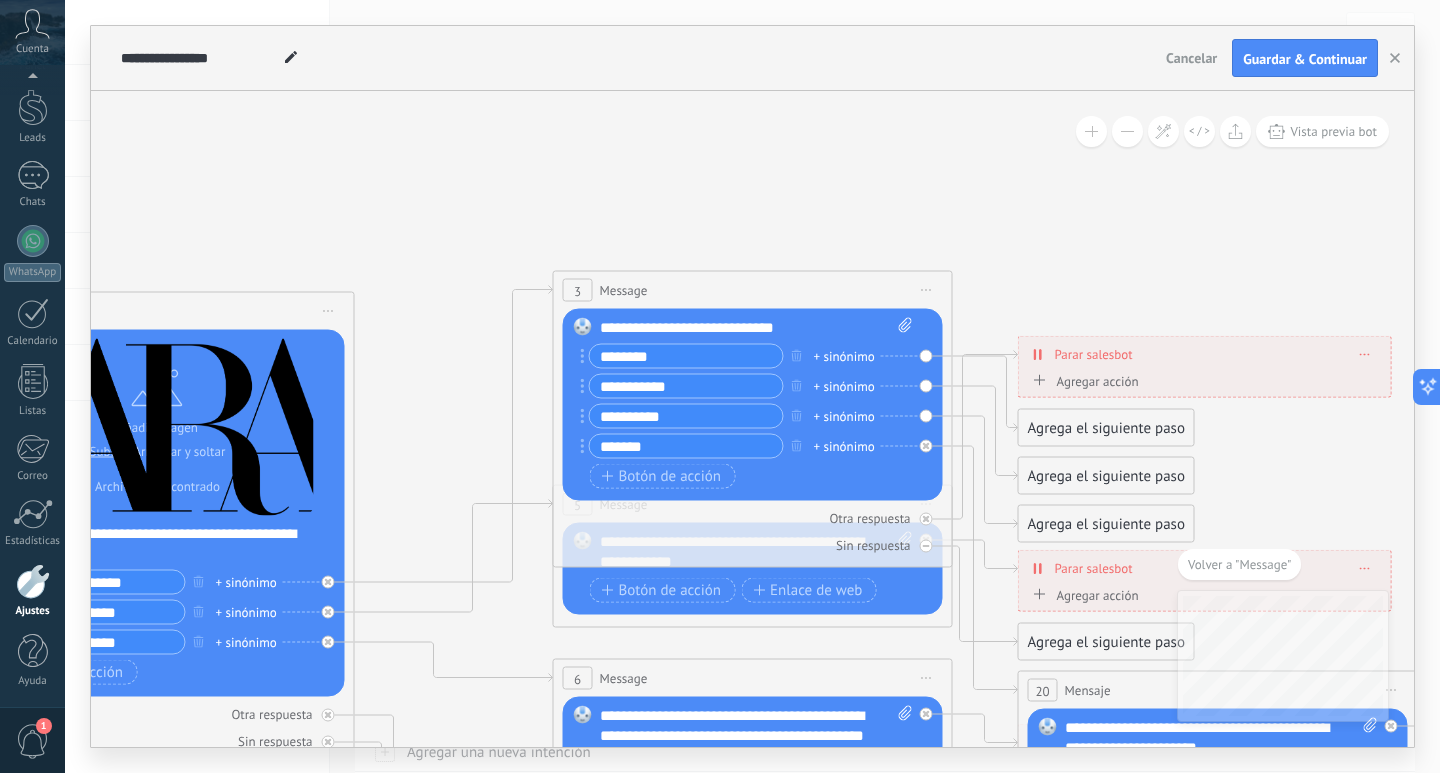 click 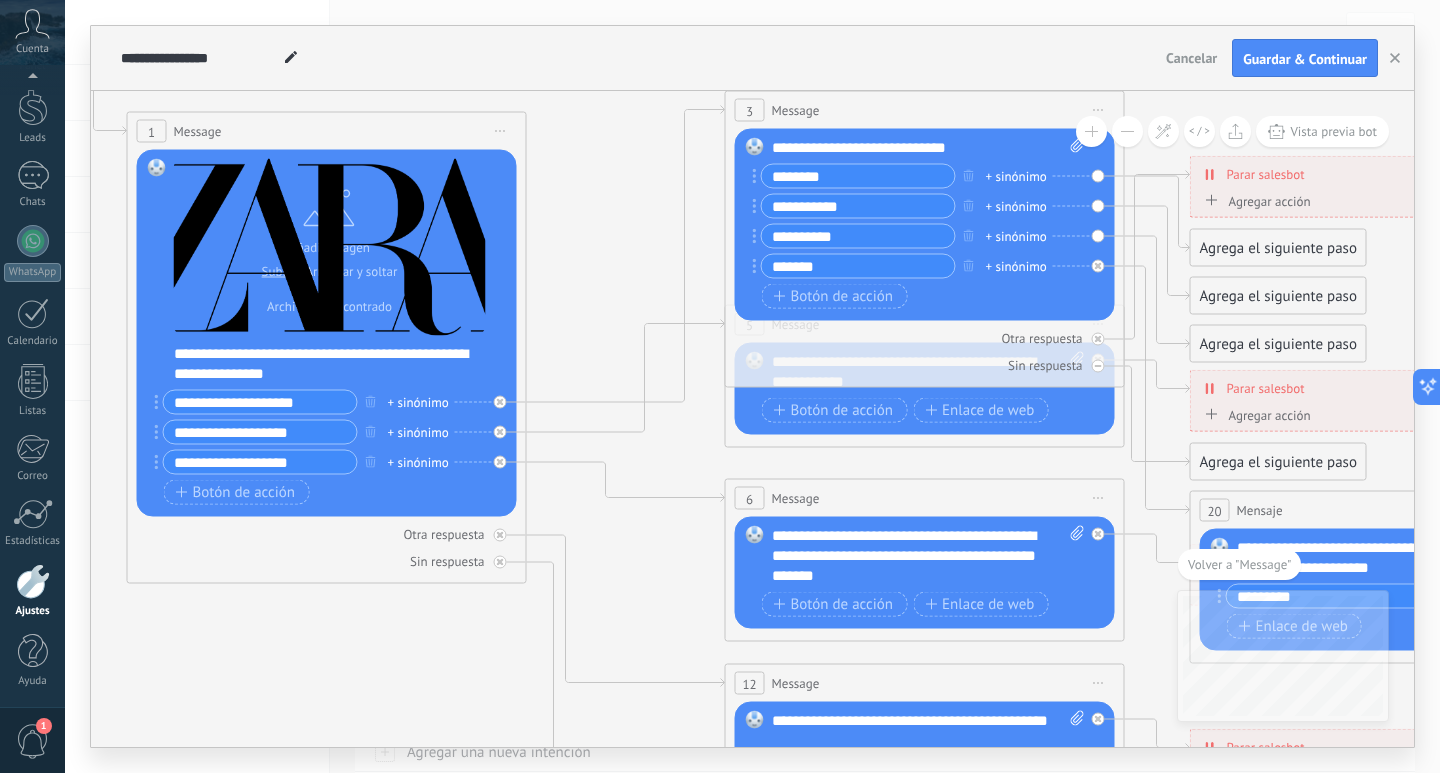 drag, startPoint x: 165, startPoint y: 629, endPoint x: 347, endPoint y: 583, distance: 187.7232 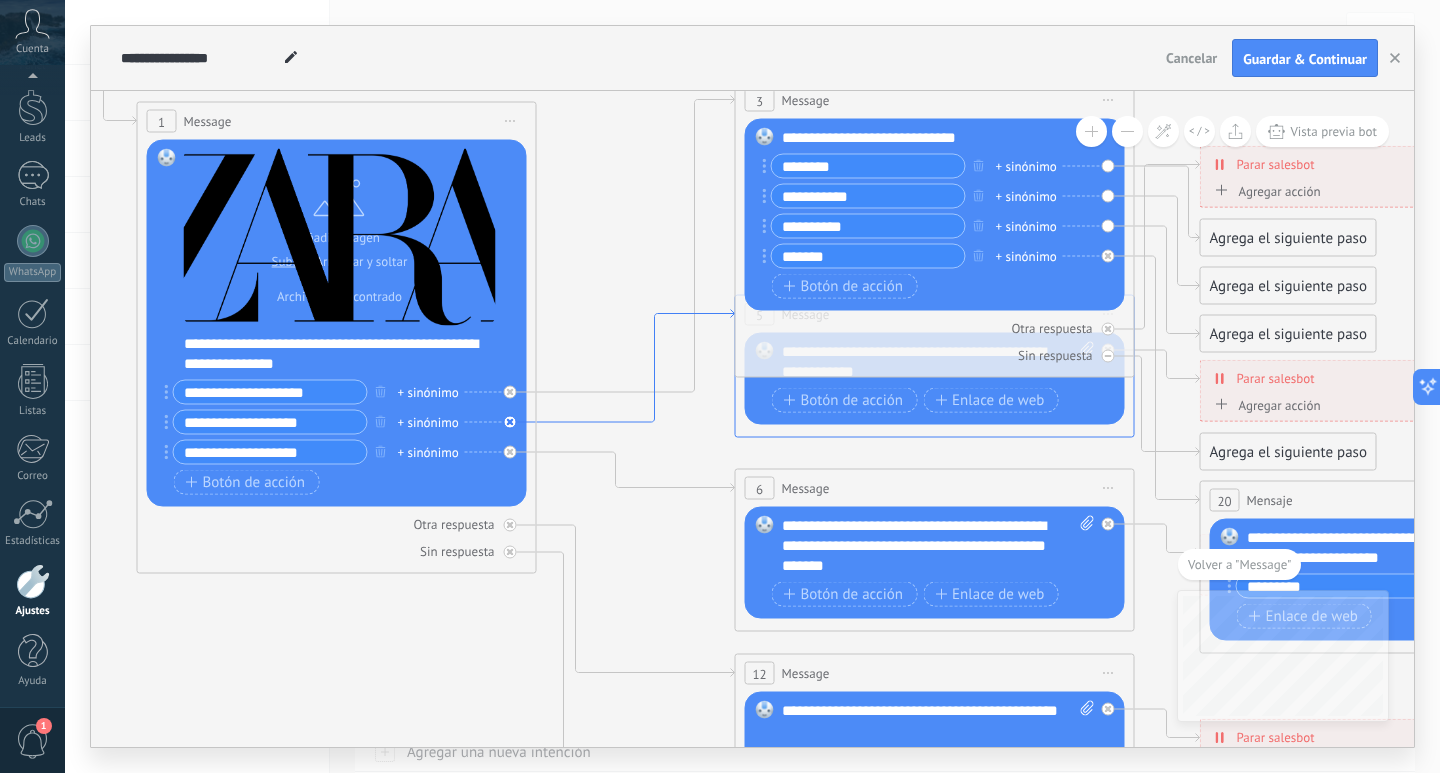 click 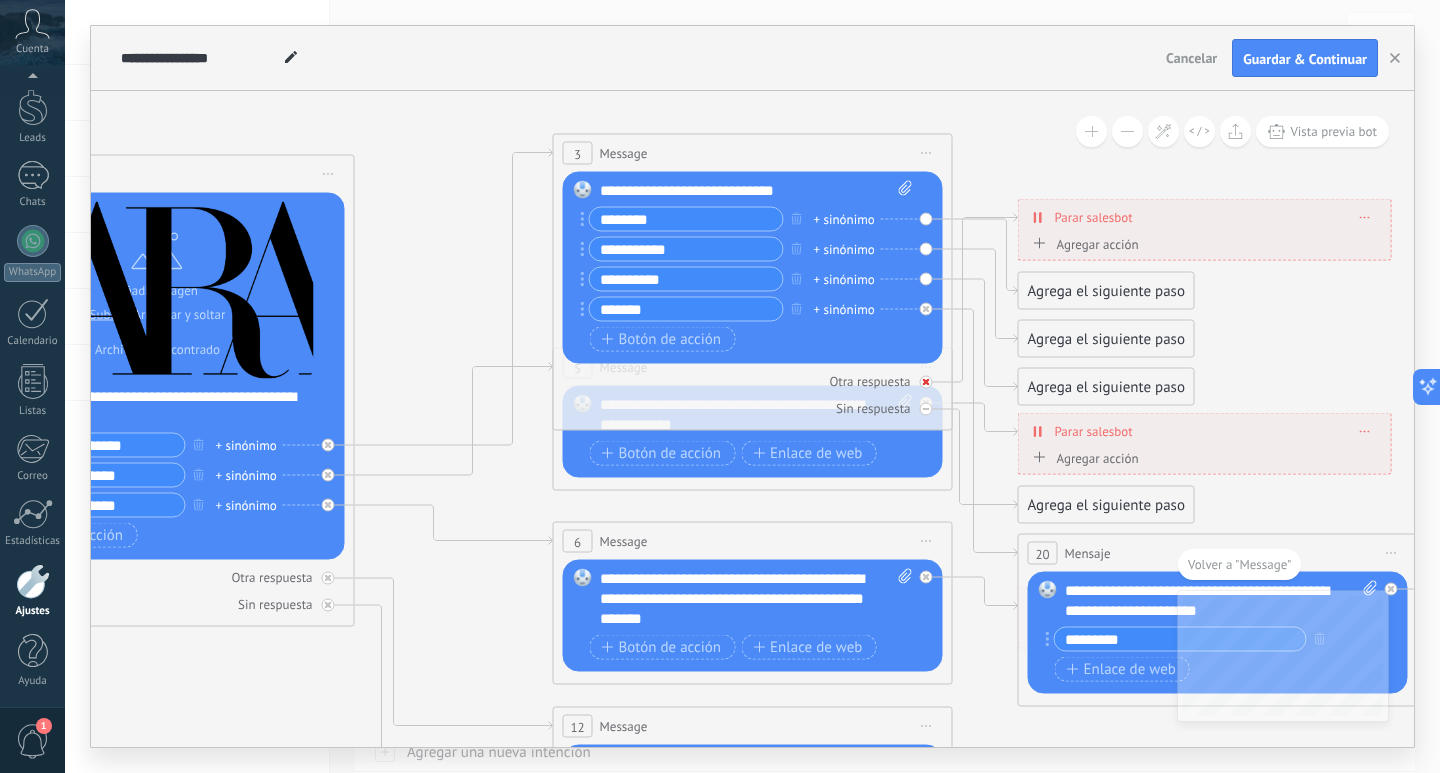drag, startPoint x: 566, startPoint y: 420, endPoint x: 565, endPoint y: 385, distance: 35.014282 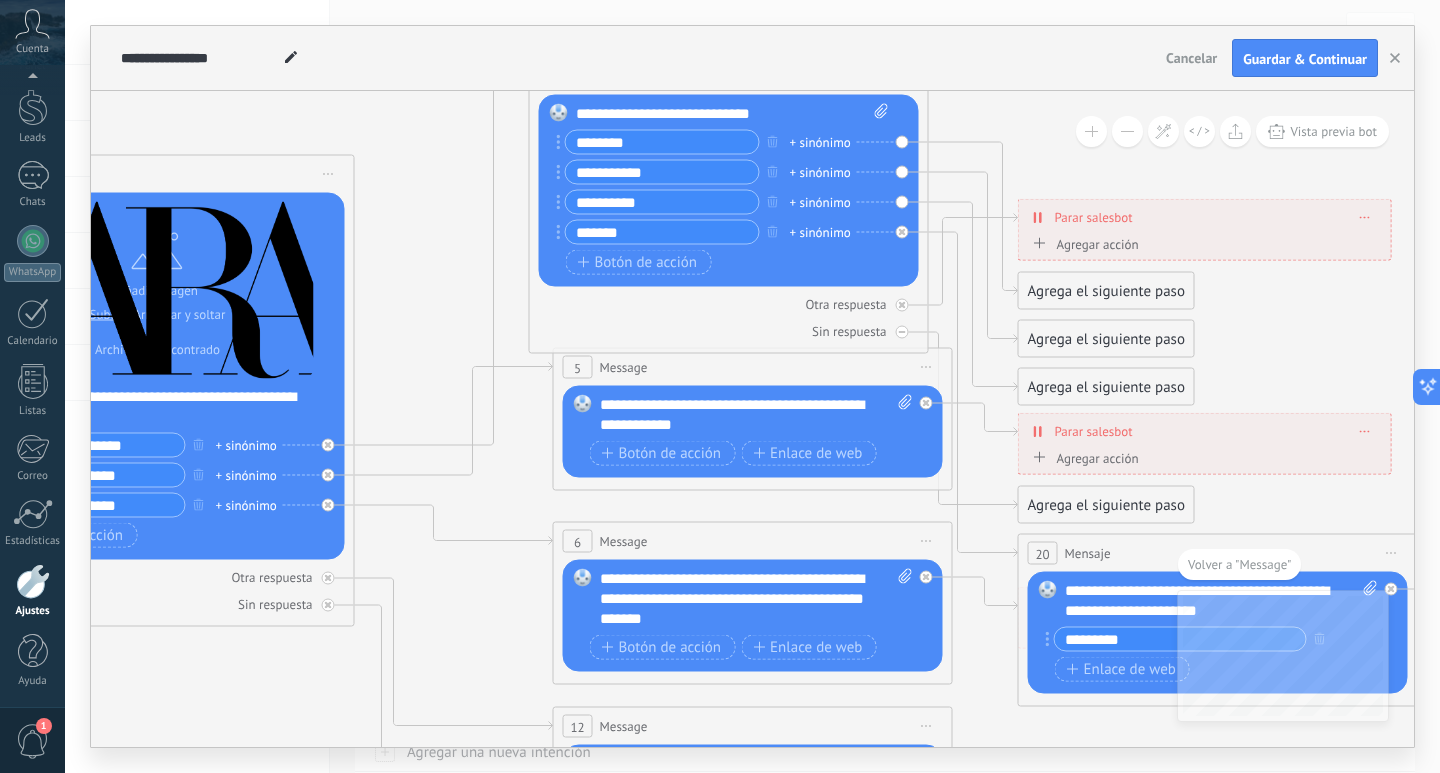 drag, startPoint x: 825, startPoint y: 136, endPoint x: 801, endPoint y: 59, distance: 80.65358 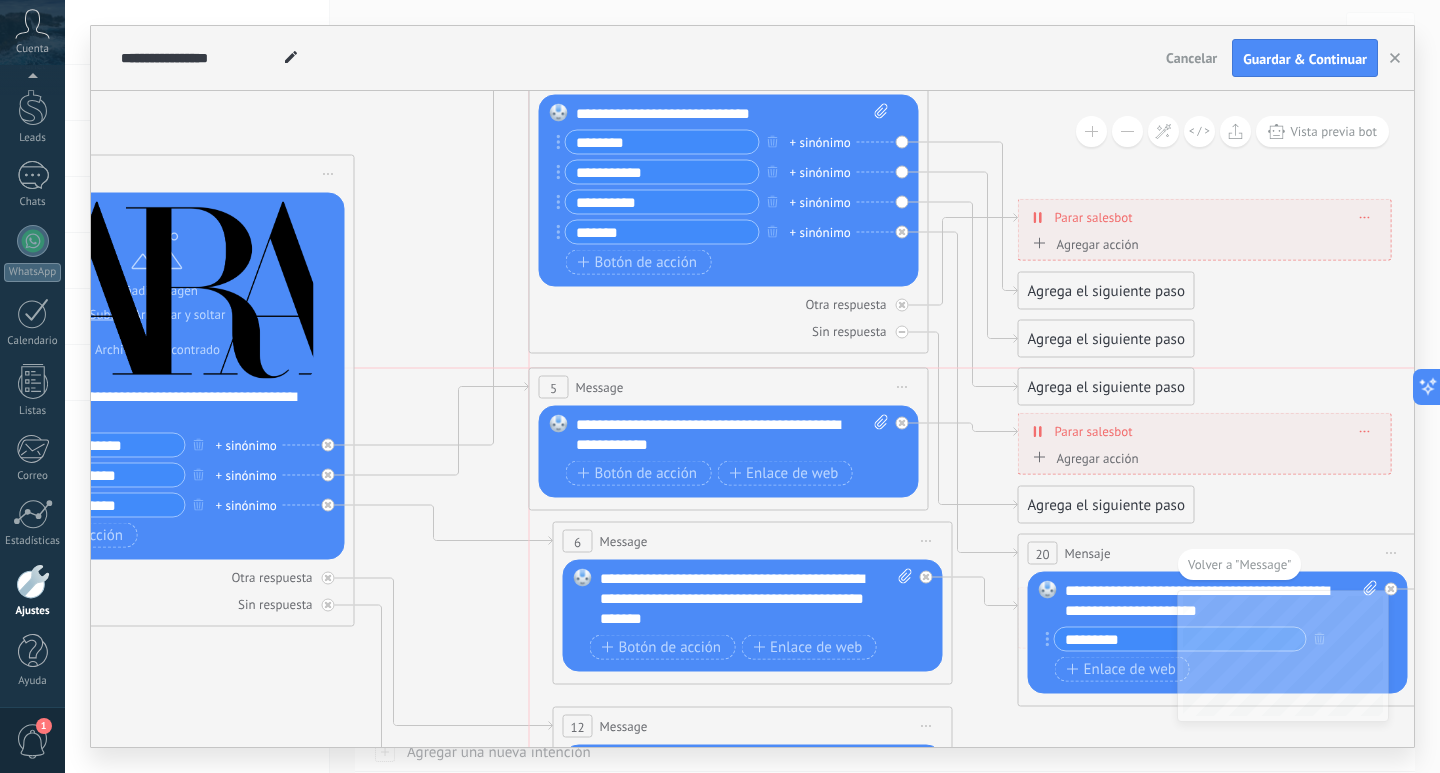 drag, startPoint x: 740, startPoint y: 363, endPoint x: 716, endPoint y: 389, distance: 35.383614 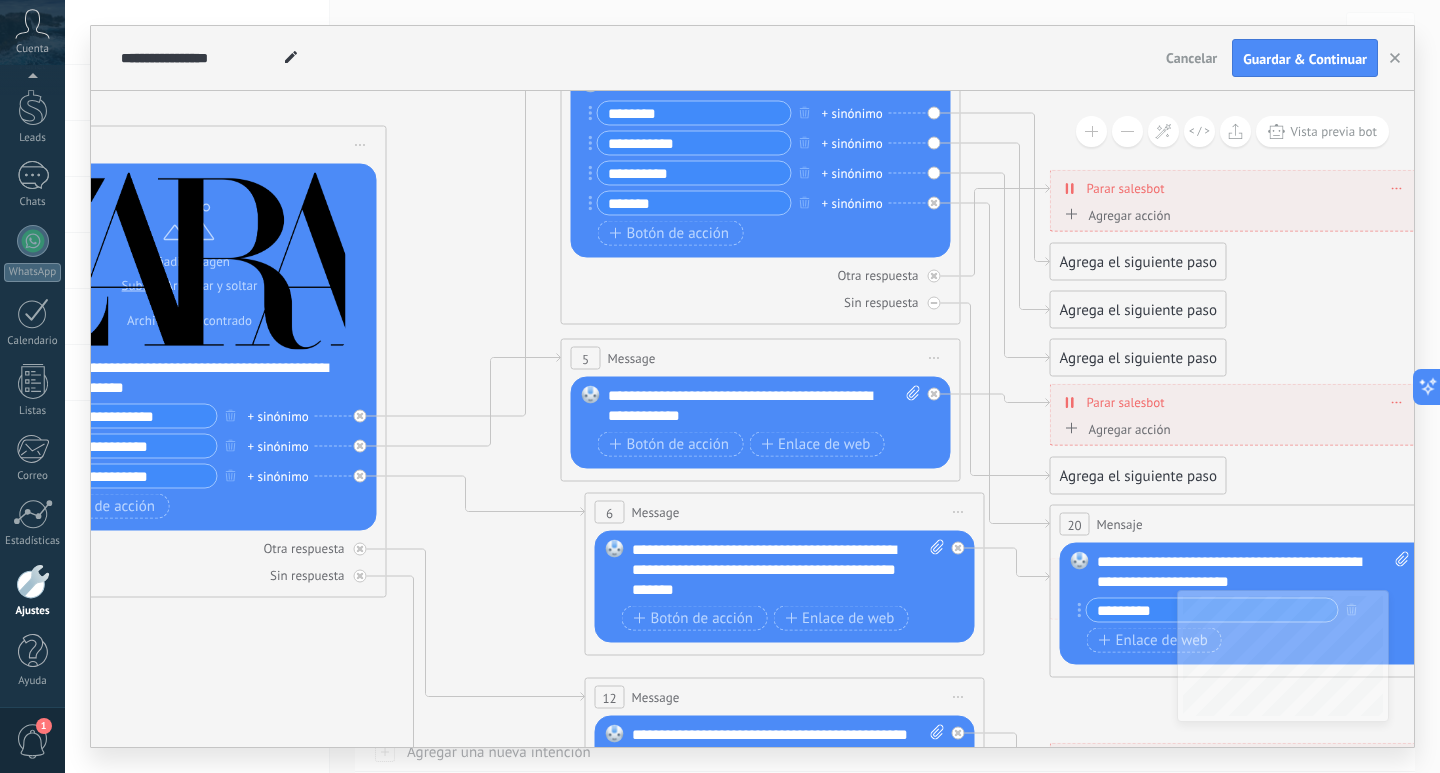 drag, startPoint x: 165, startPoint y: 632, endPoint x: 197, endPoint y: 603, distance: 43.185646 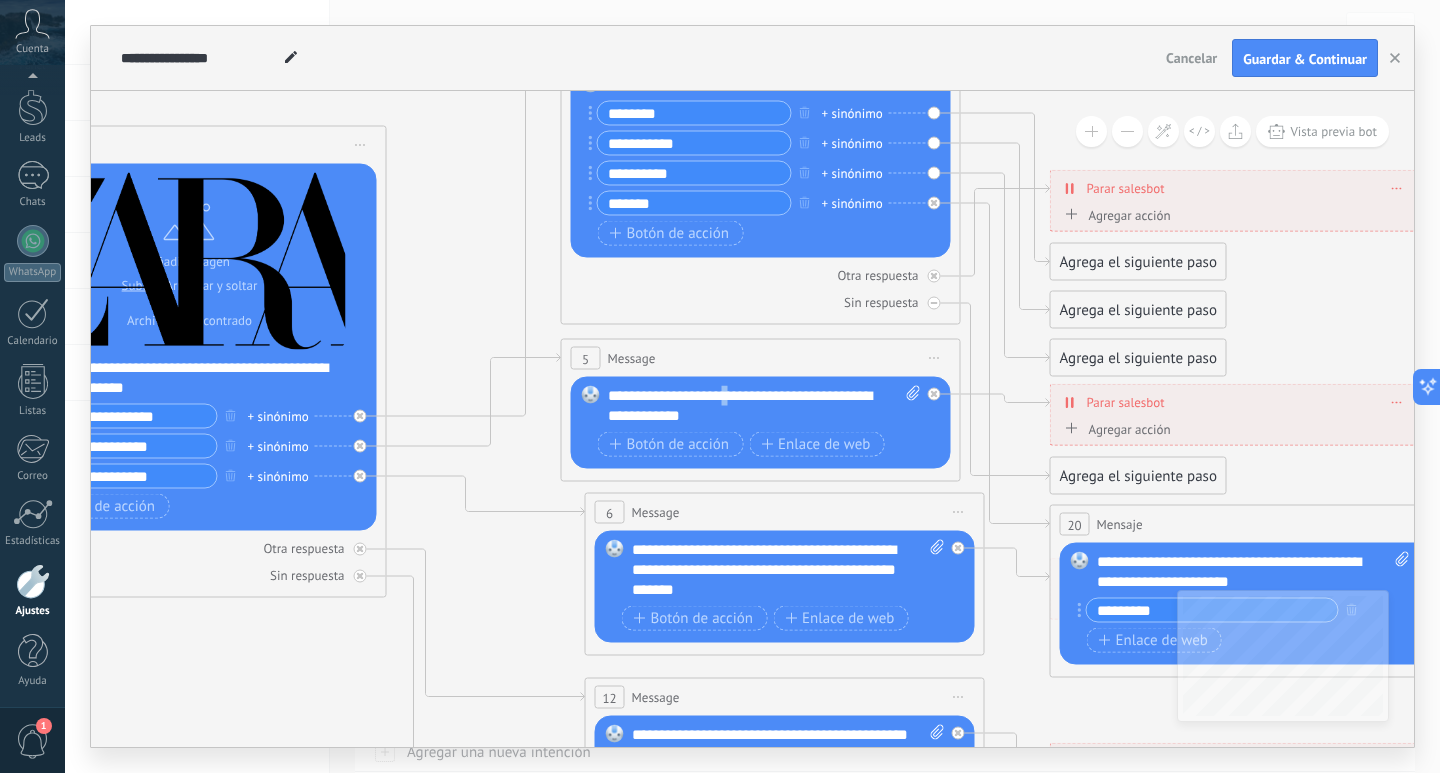 click on "**********" at bounding box center (764, 406) 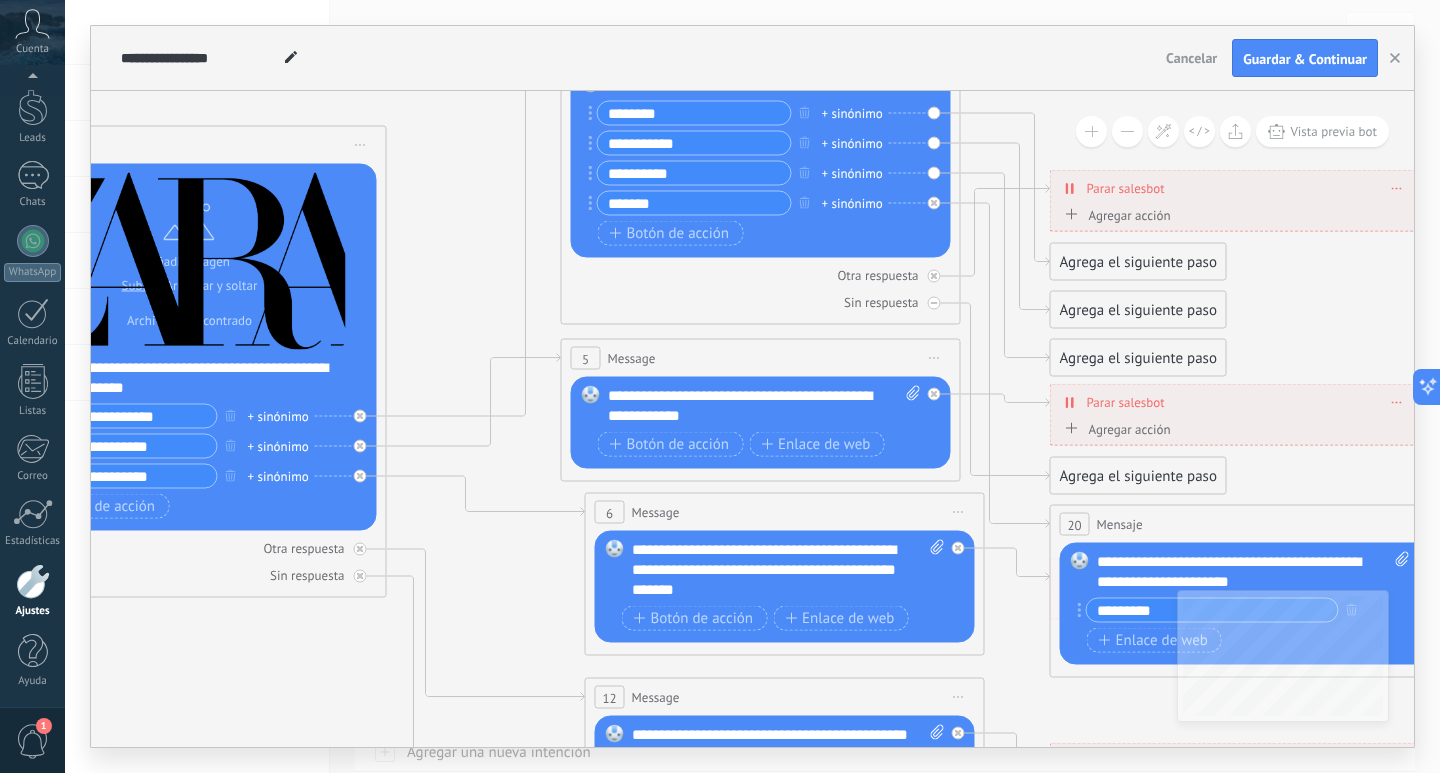 click on "**********" at bounding box center (764, 406) 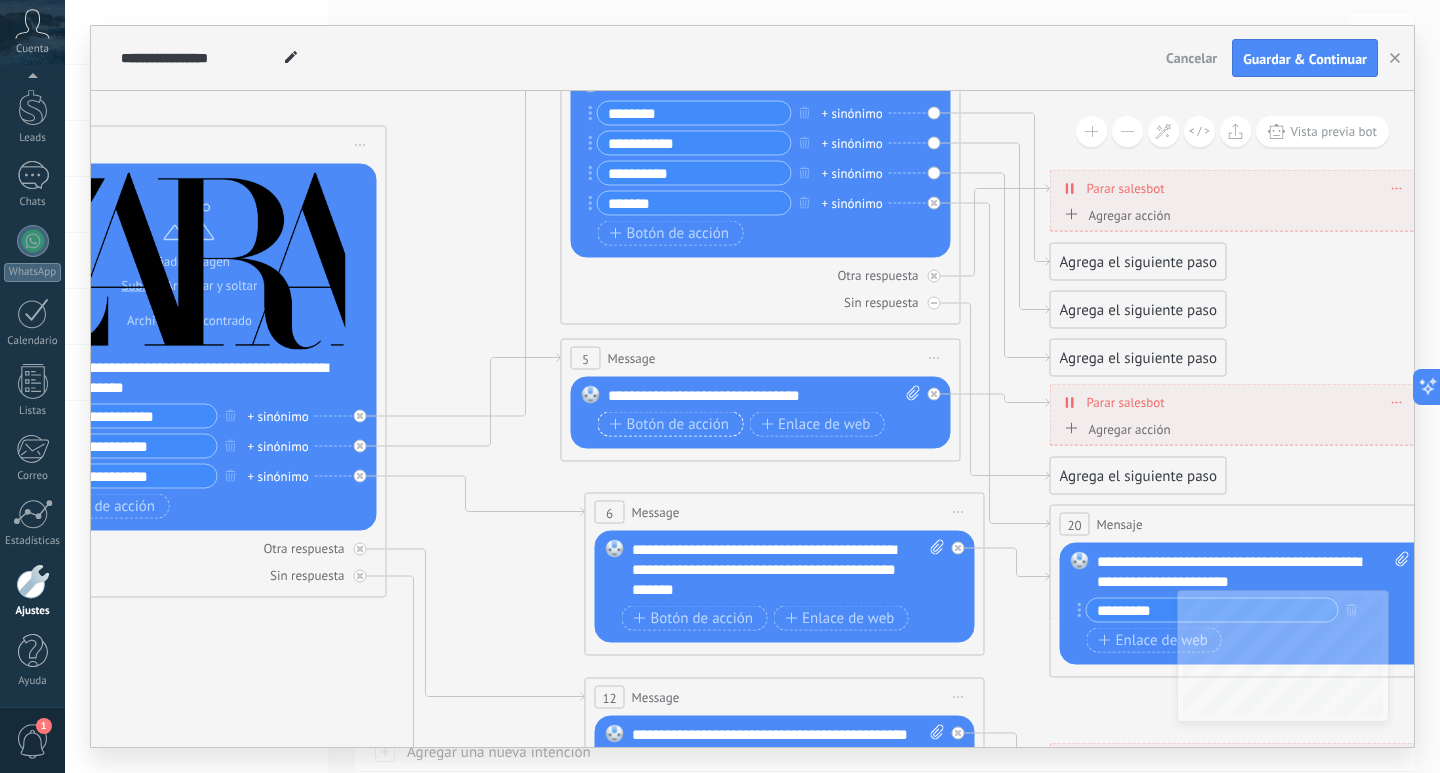 click on "Botón de acción" at bounding box center (670, 424) 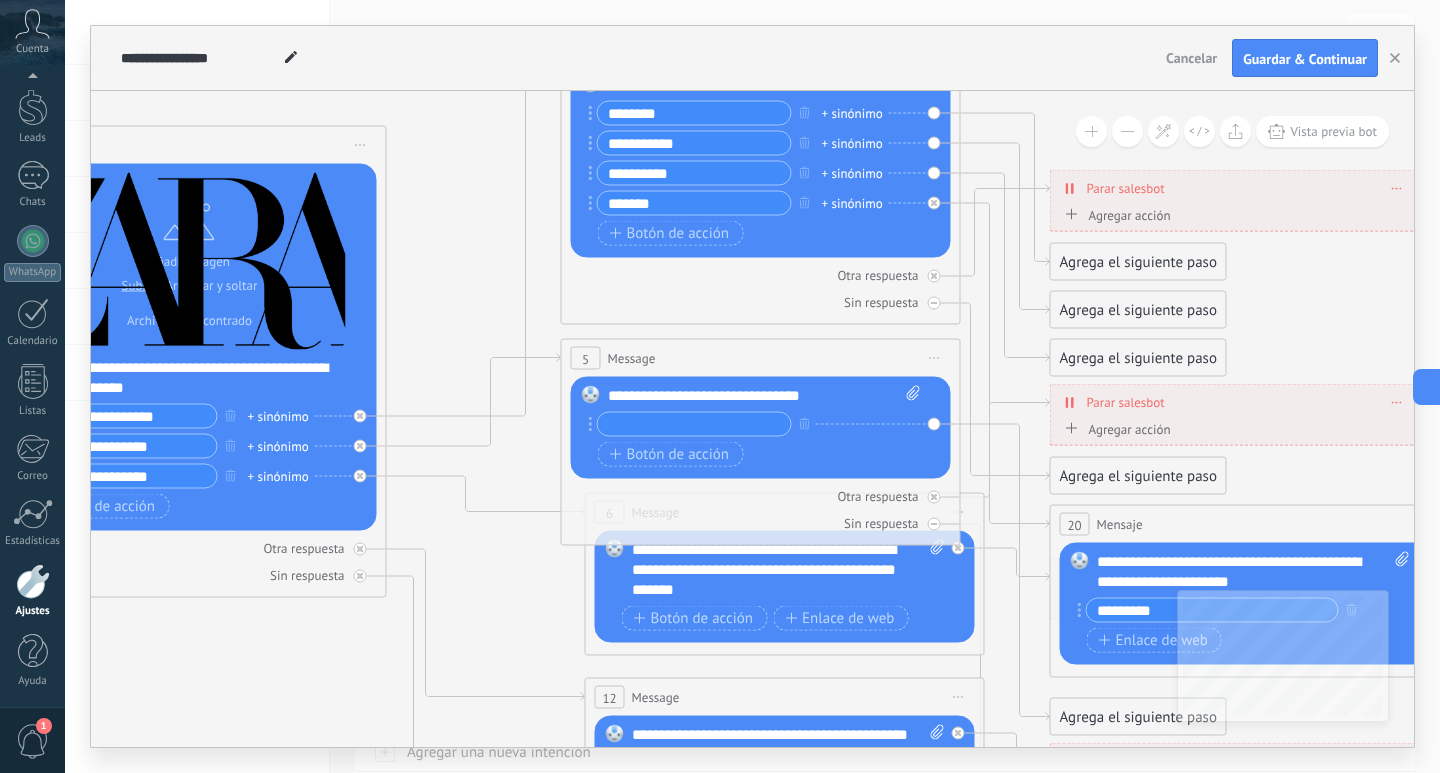 click at bounding box center (694, 424) 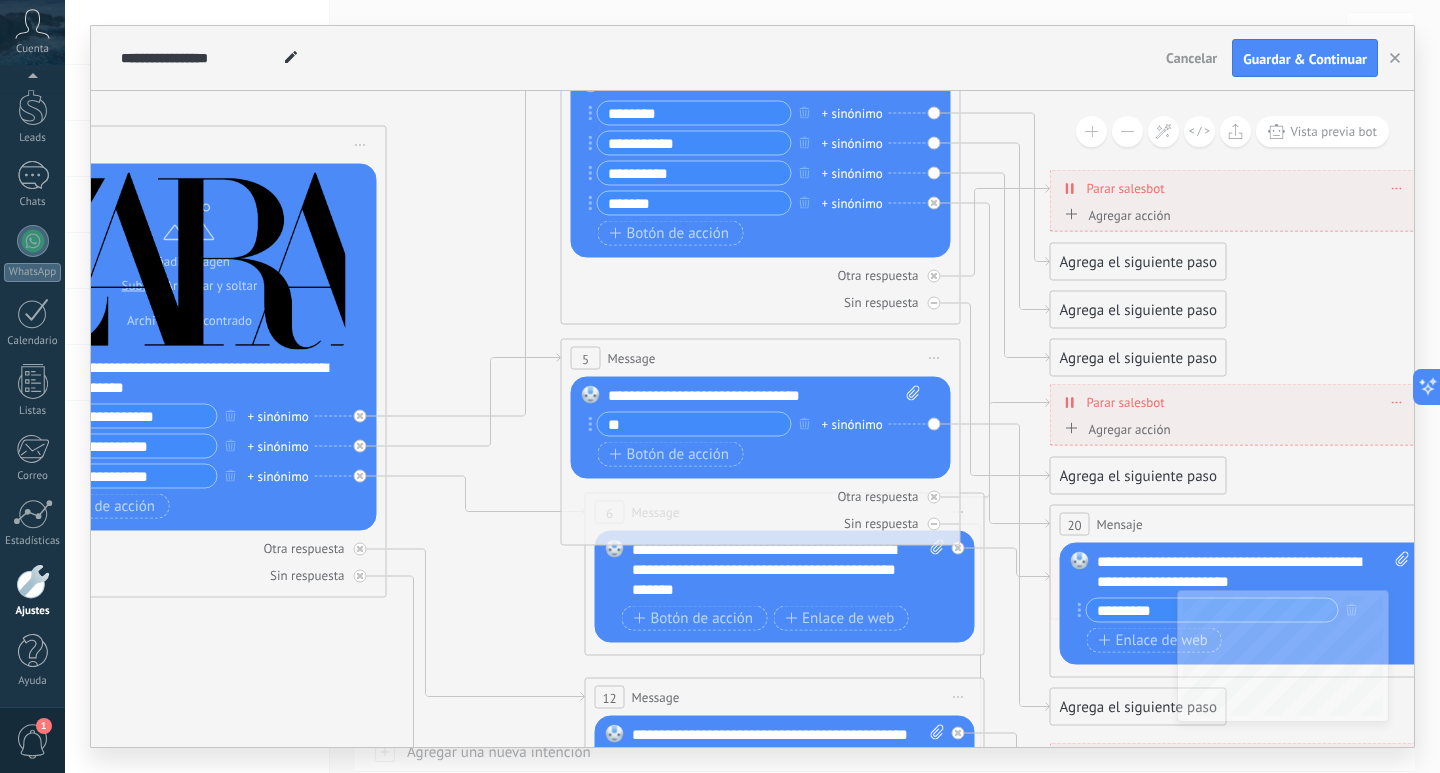 type on "*" 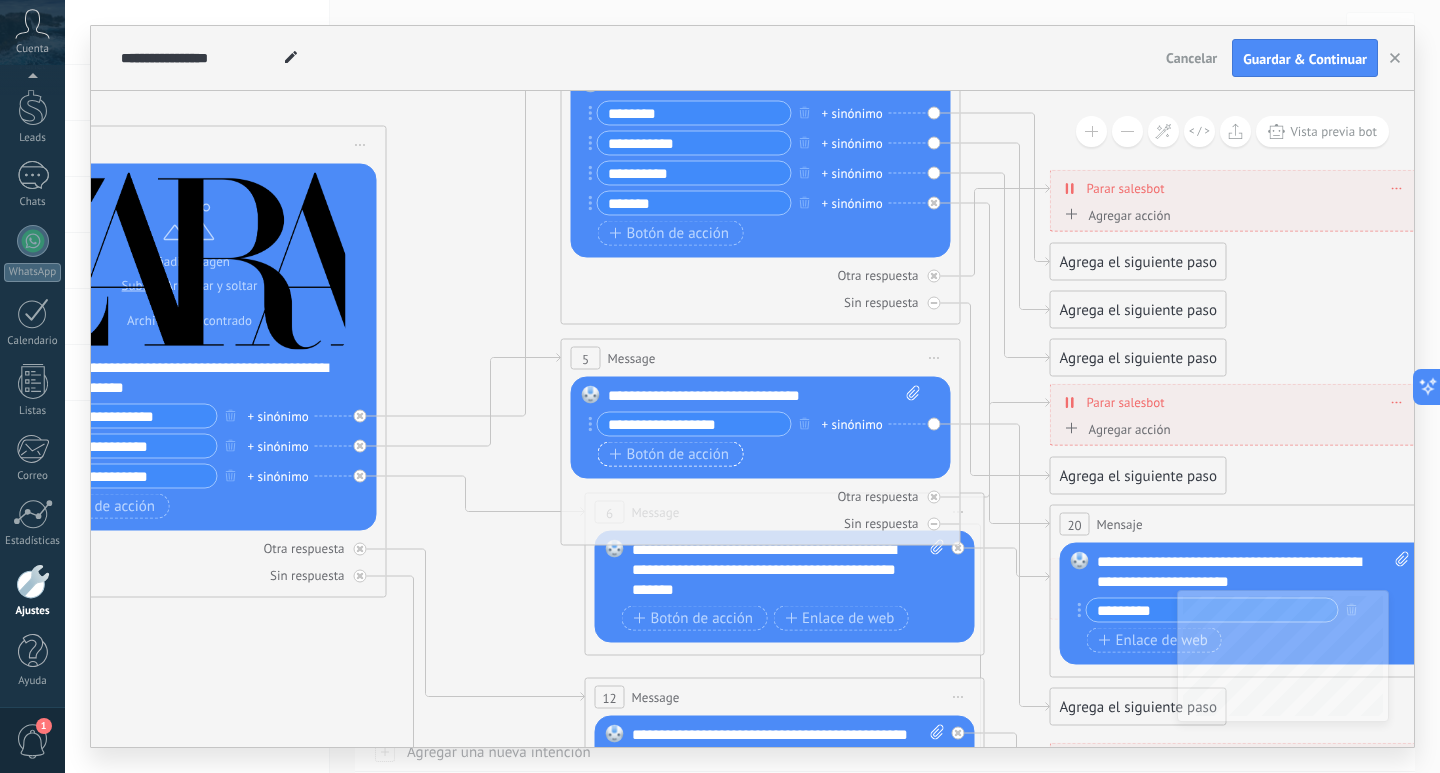 type on "**********" 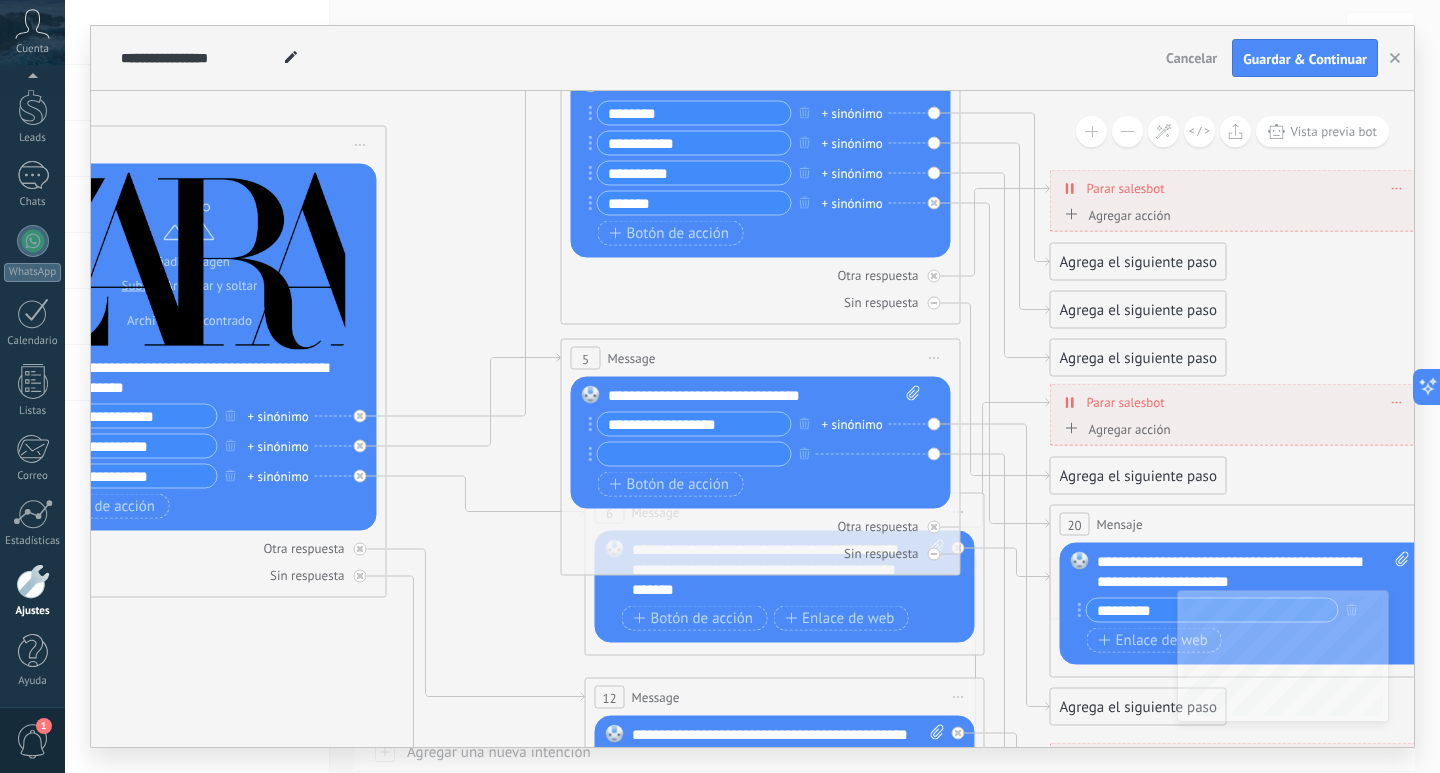 type on "*" 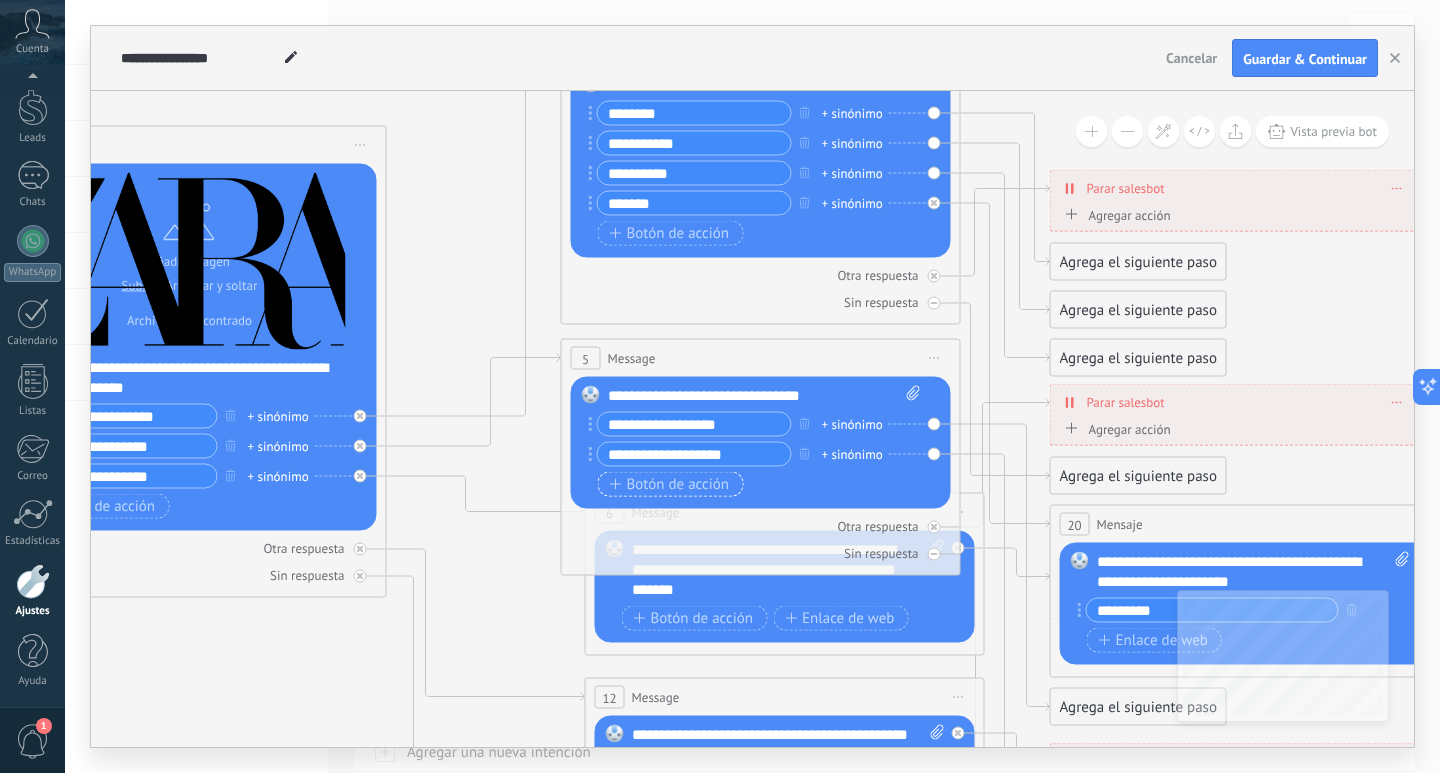 type on "**********" 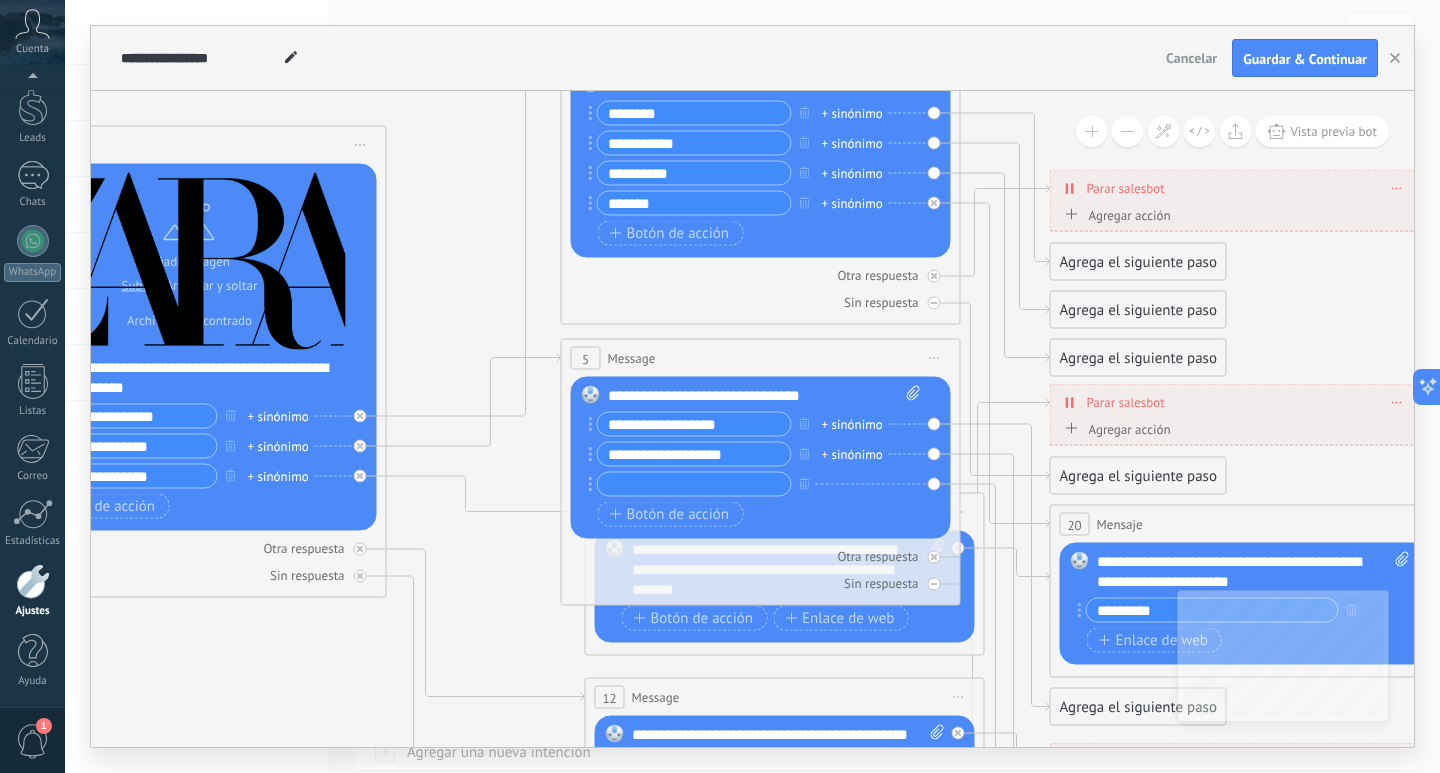 click at bounding box center [694, 484] 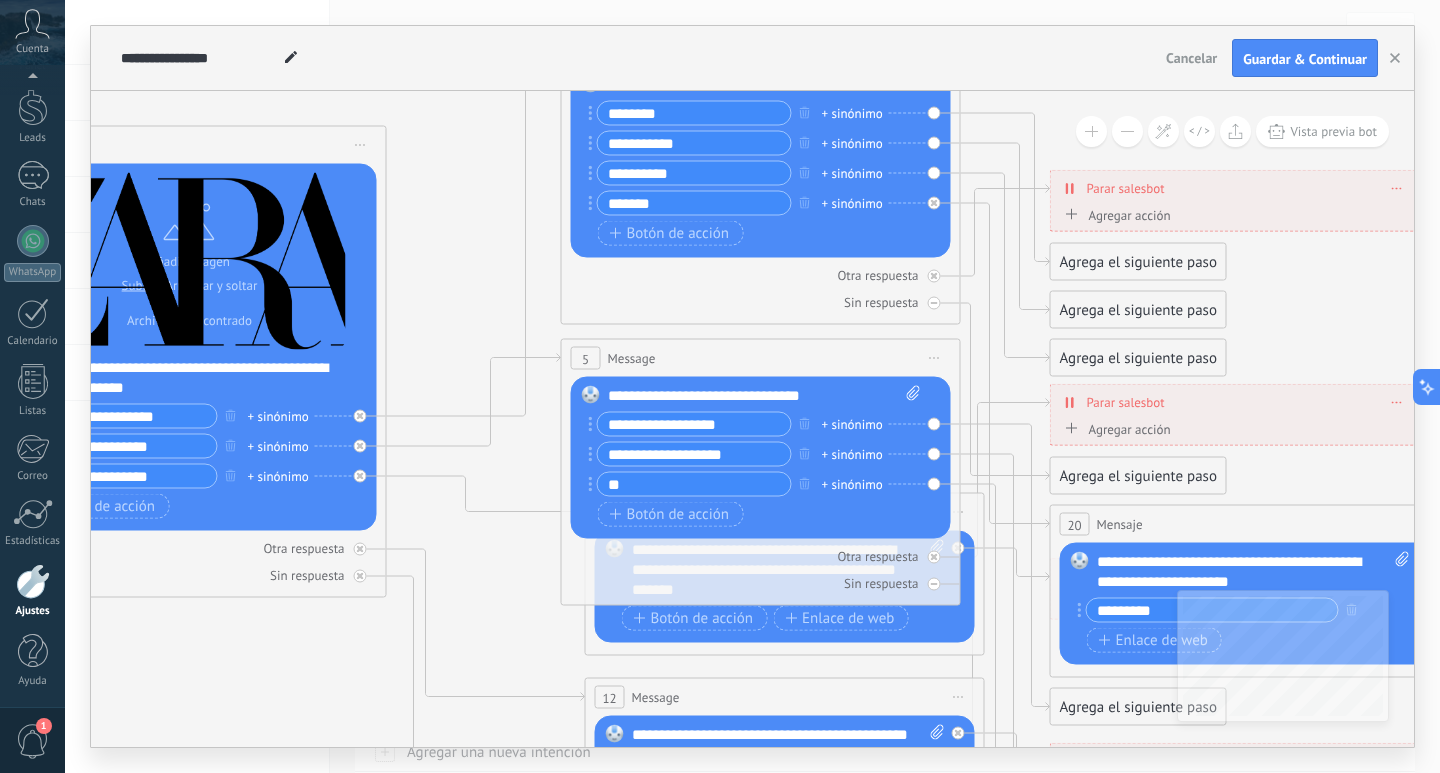 type on "*" 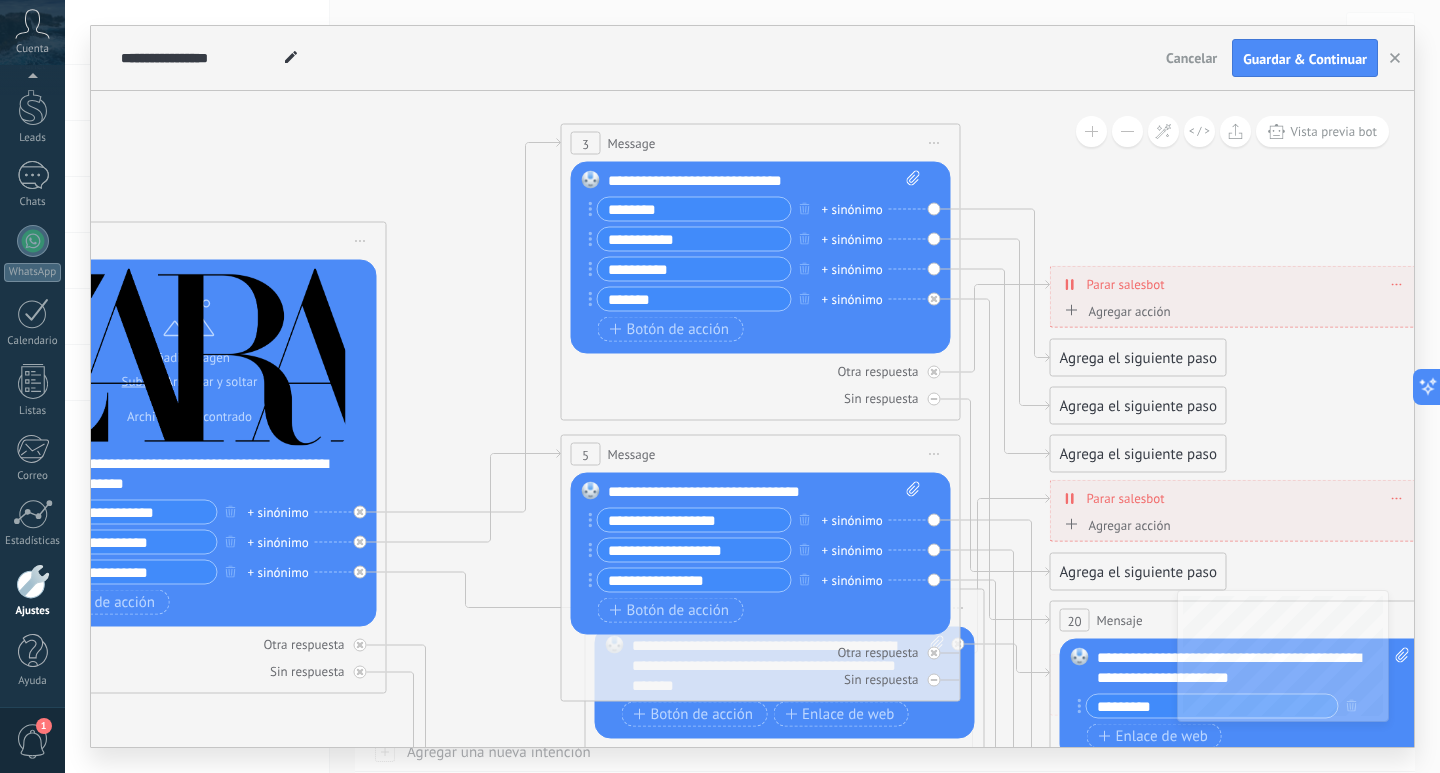 type on "**********" 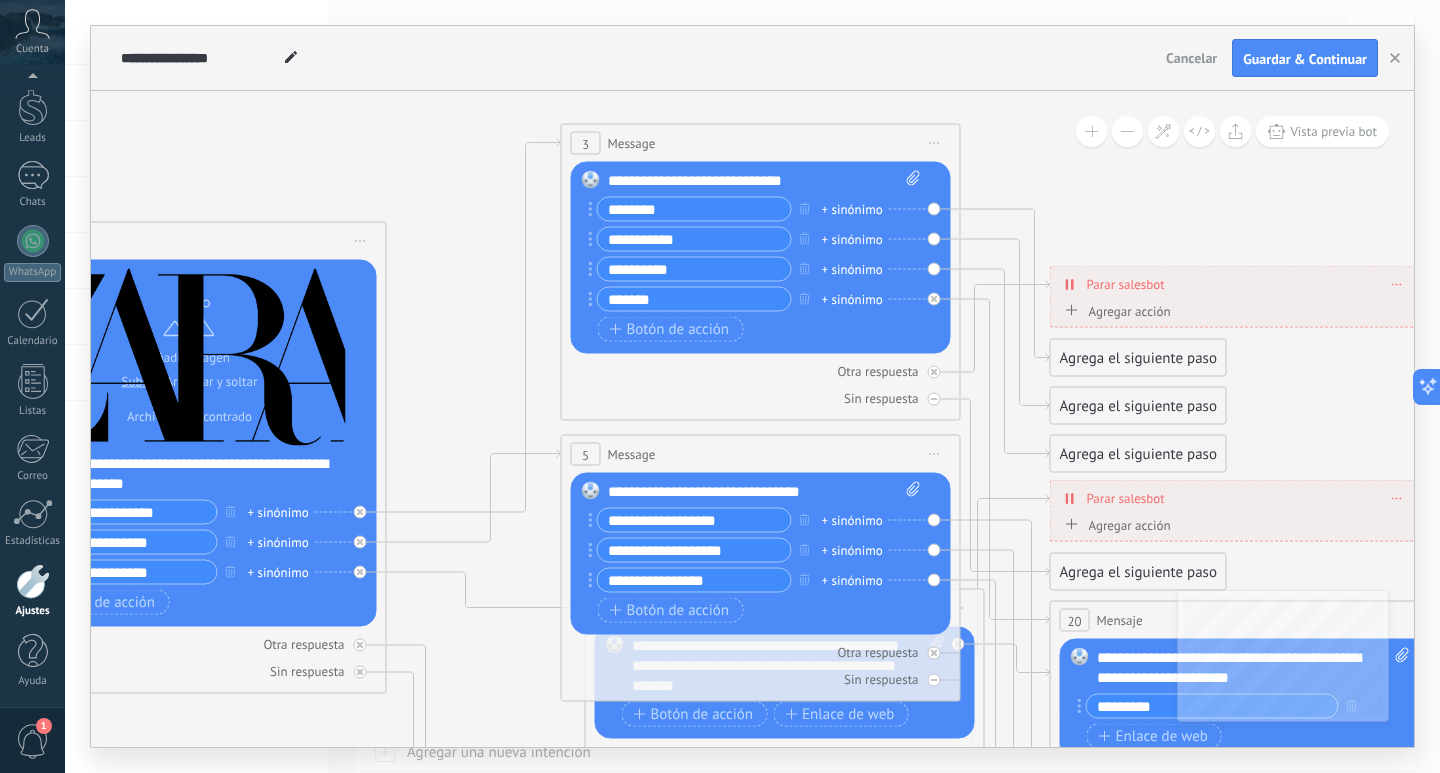 click on "********" at bounding box center [694, 209] 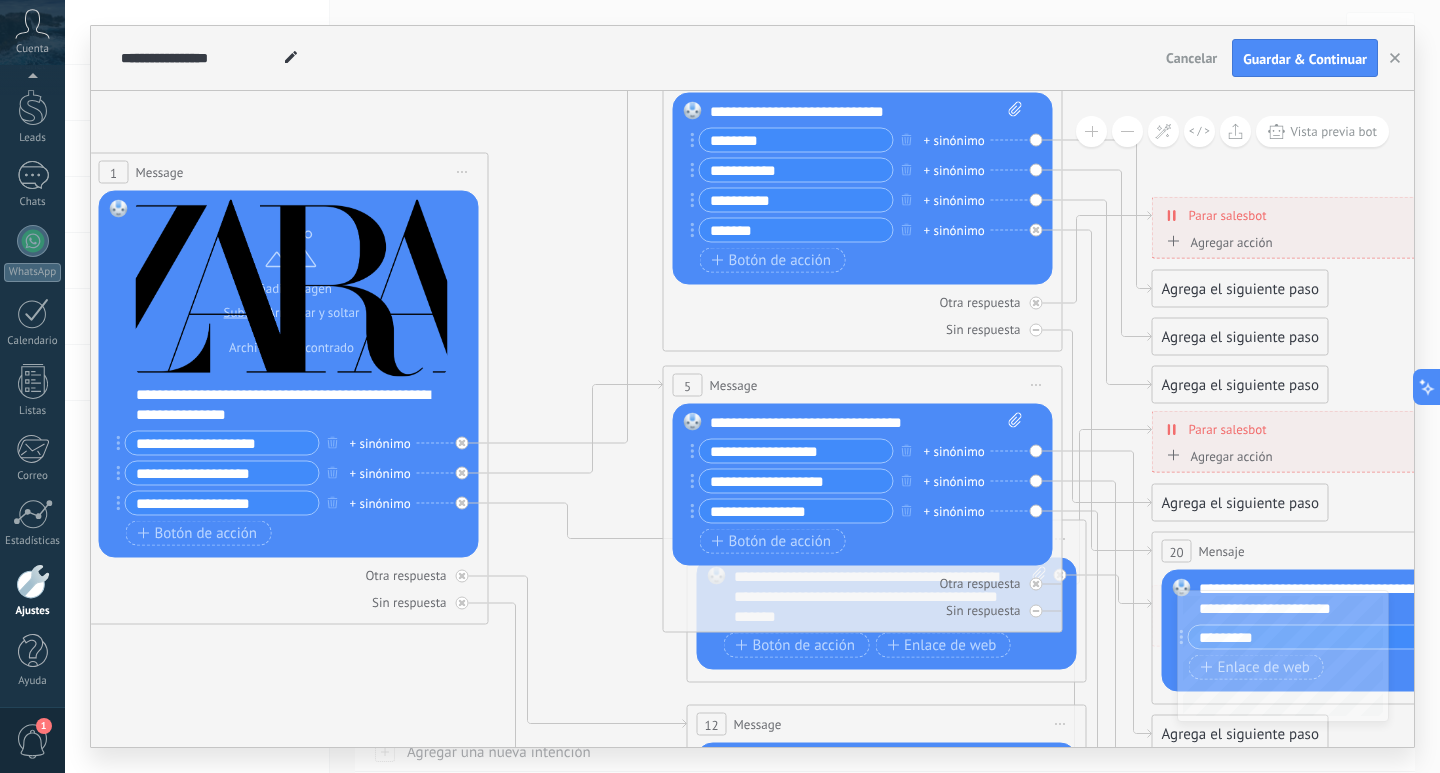 drag, startPoint x: 510, startPoint y: 333, endPoint x: 612, endPoint y: 312, distance: 104.13933 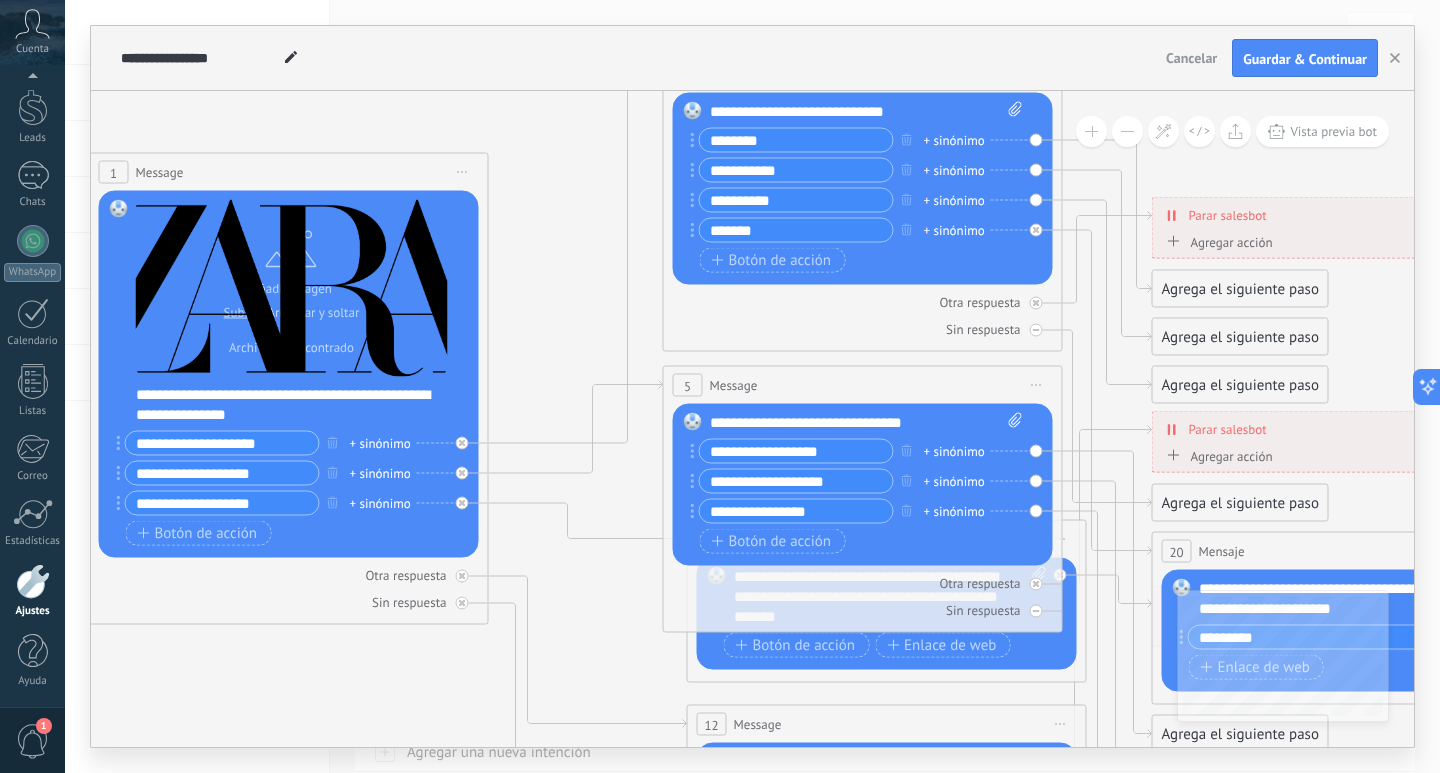 click on "**********" at bounding box center (222, 503) 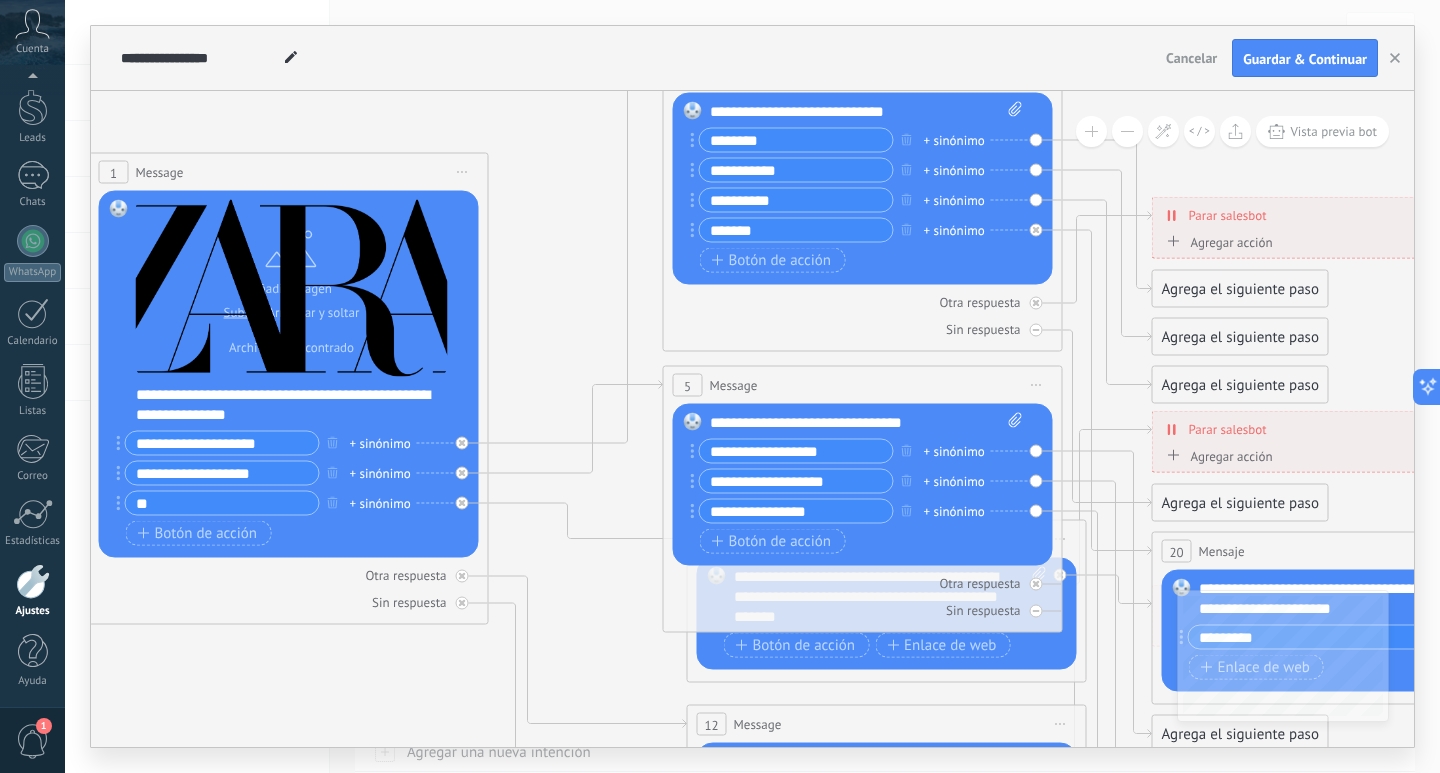 type on "*" 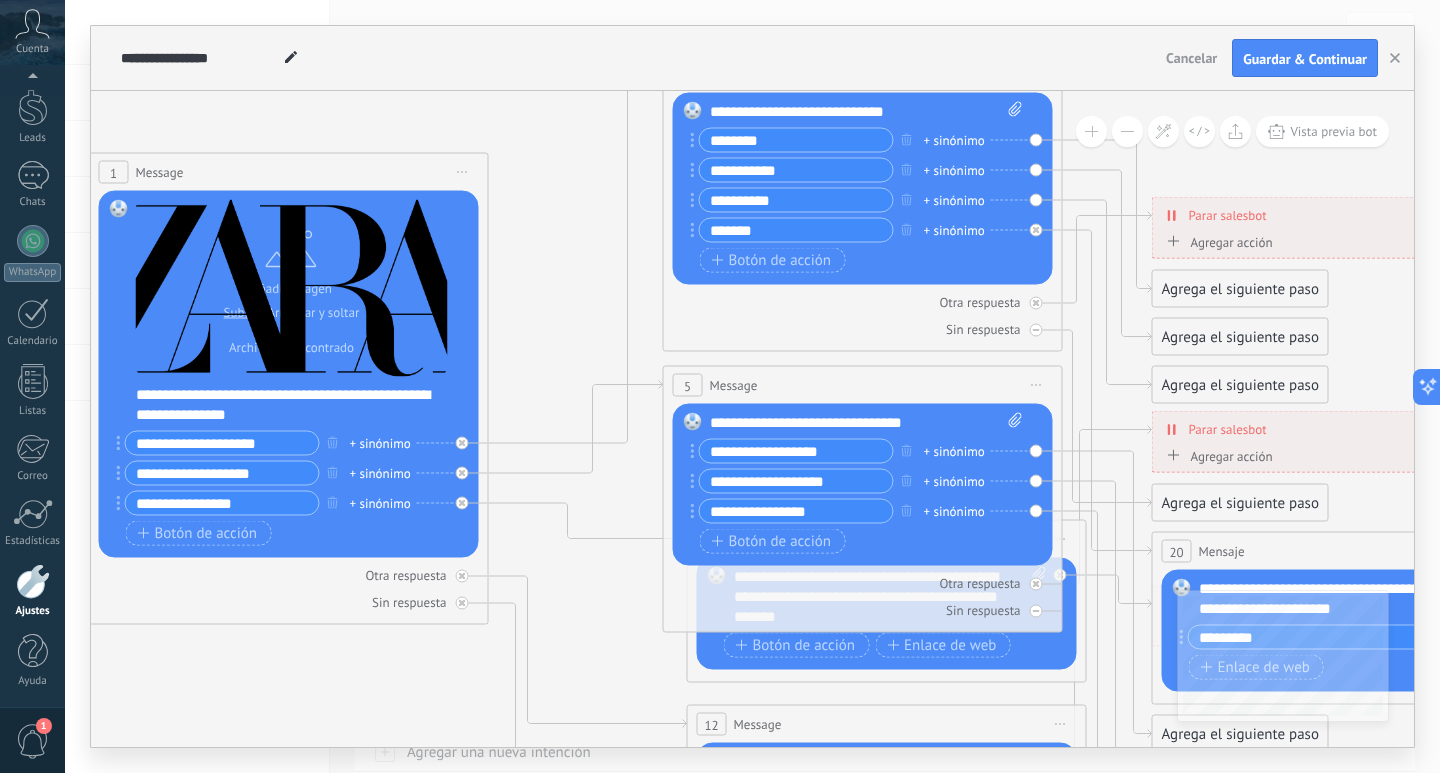 drag, startPoint x: 684, startPoint y: 303, endPoint x: 641, endPoint y: 348, distance: 62.241467 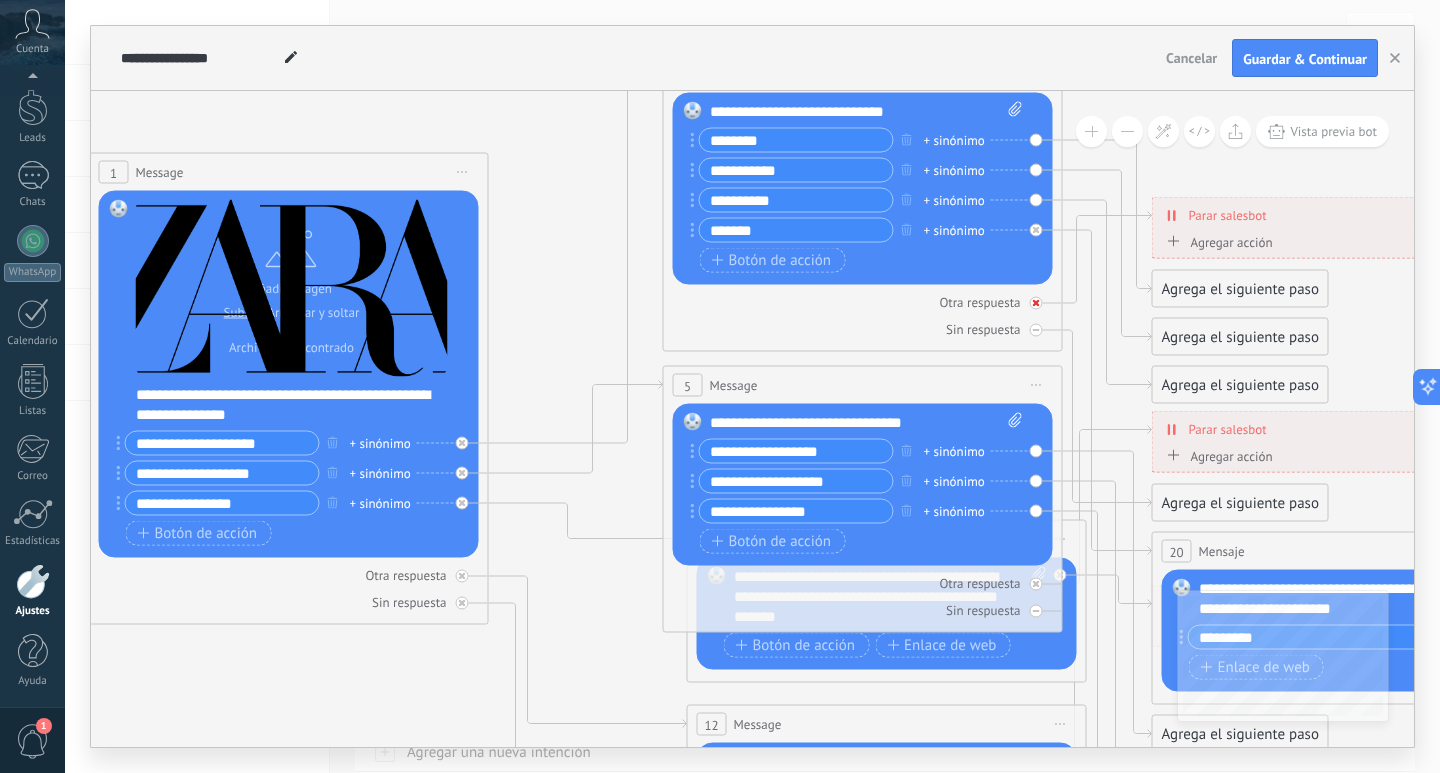 click 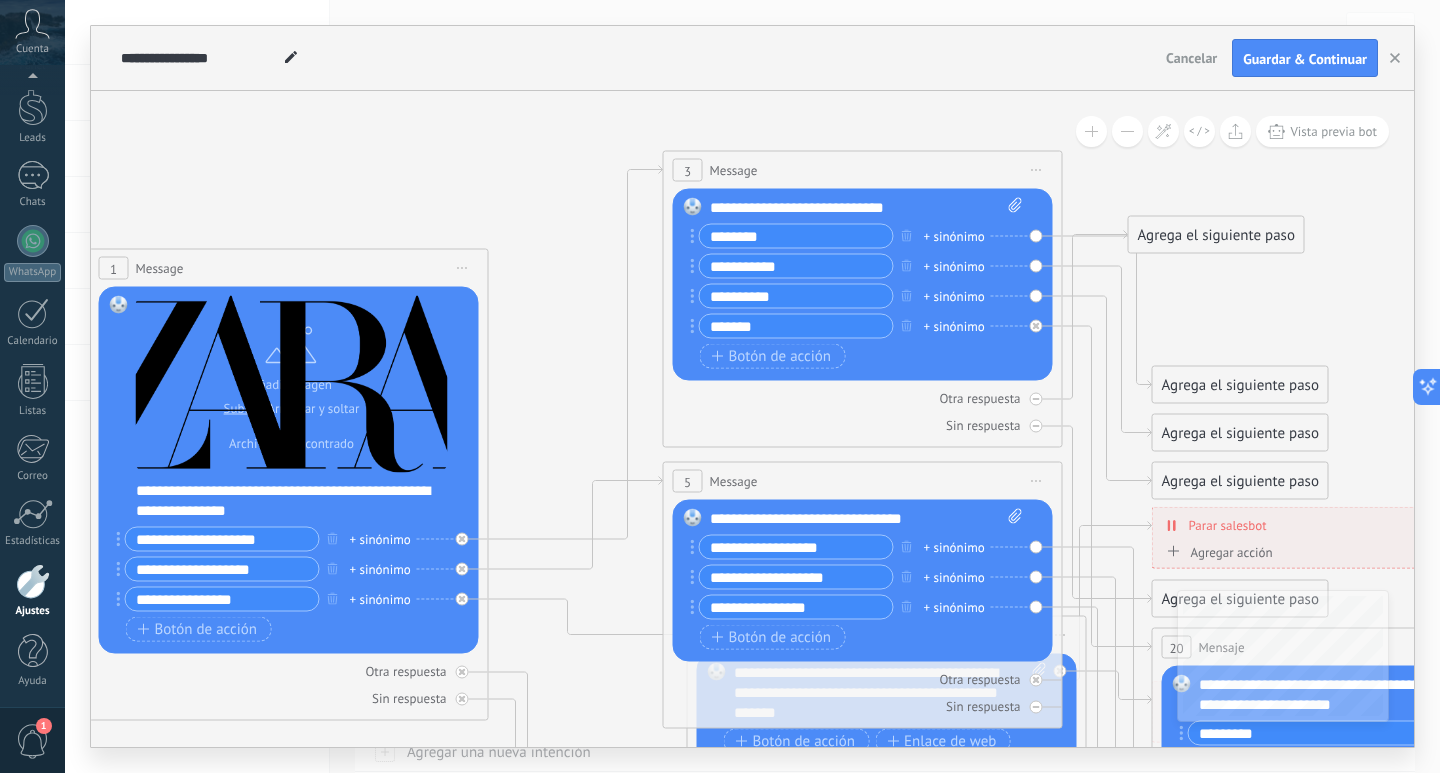 type on "**********" 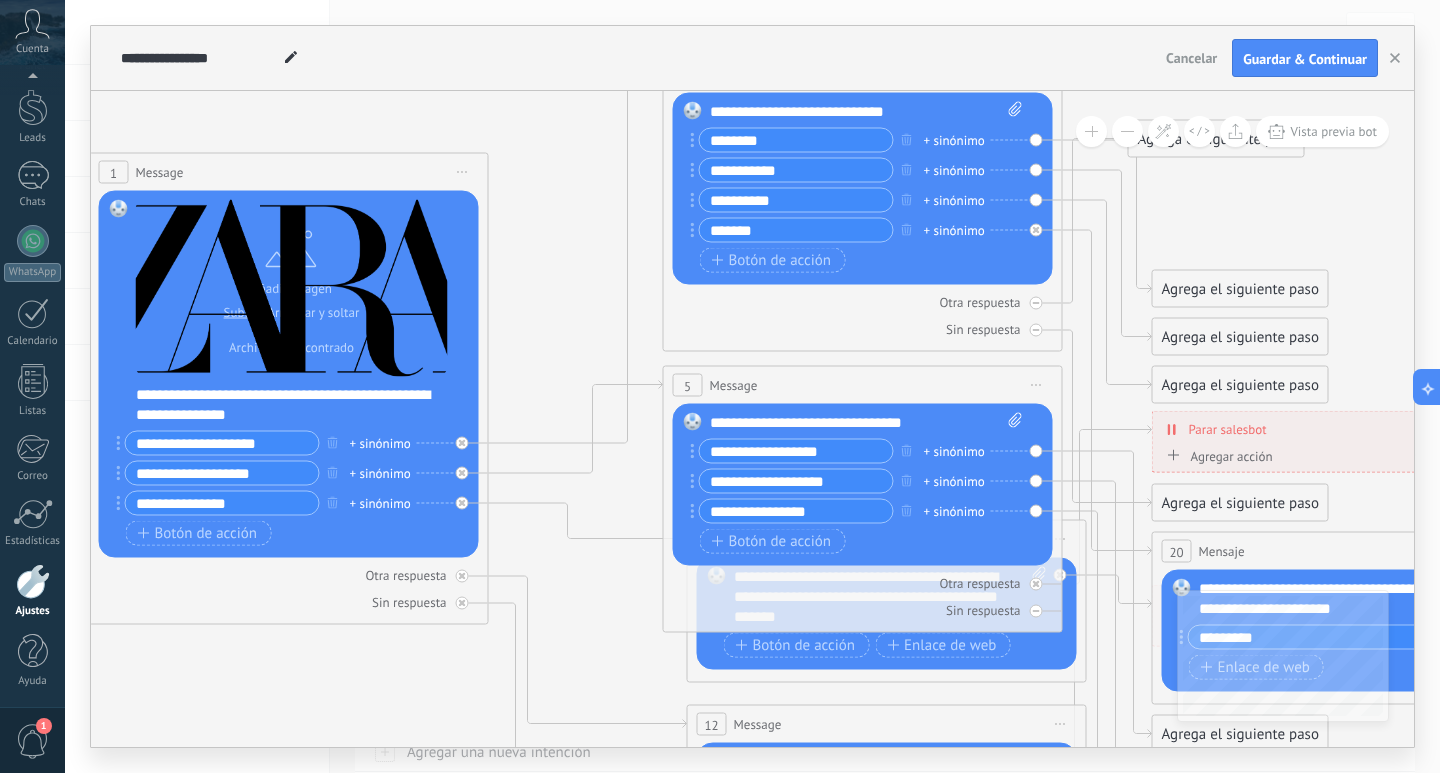 drag, startPoint x: 802, startPoint y: 609, endPoint x: 810, endPoint y: 597, distance: 14.422205 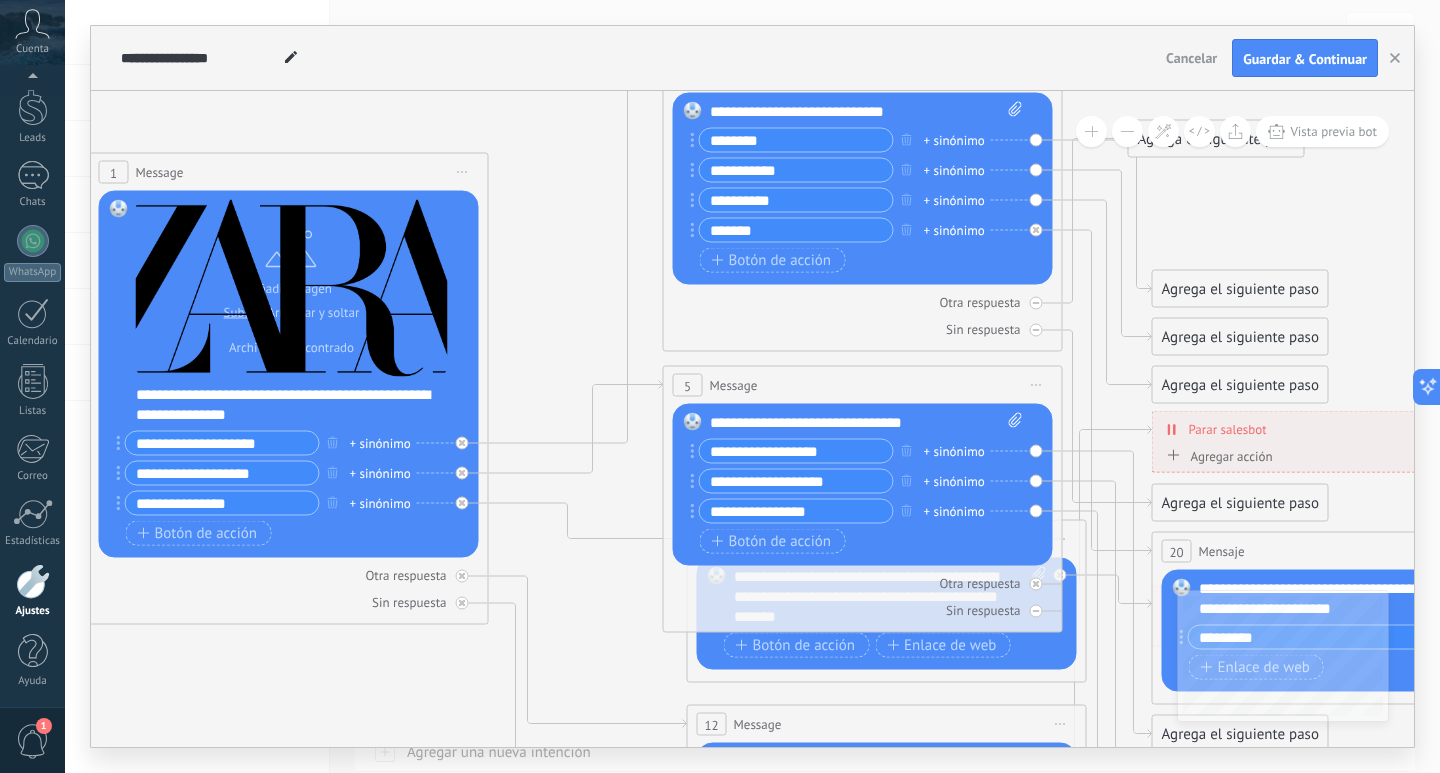 drag, startPoint x: 687, startPoint y: 313, endPoint x: 685, endPoint y: 255, distance: 58.034473 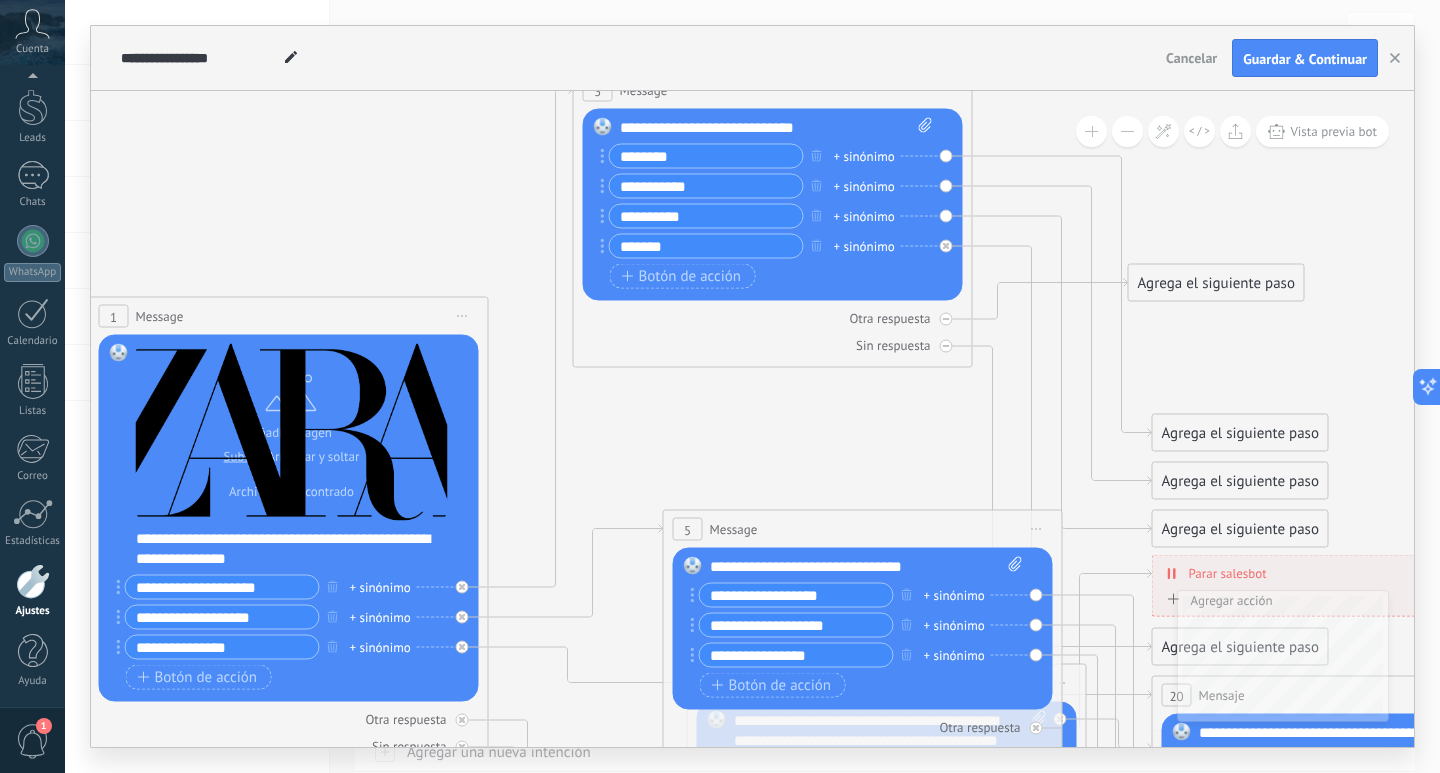 drag, startPoint x: 791, startPoint y: 208, endPoint x: 776, endPoint y: 365, distance: 157.71494 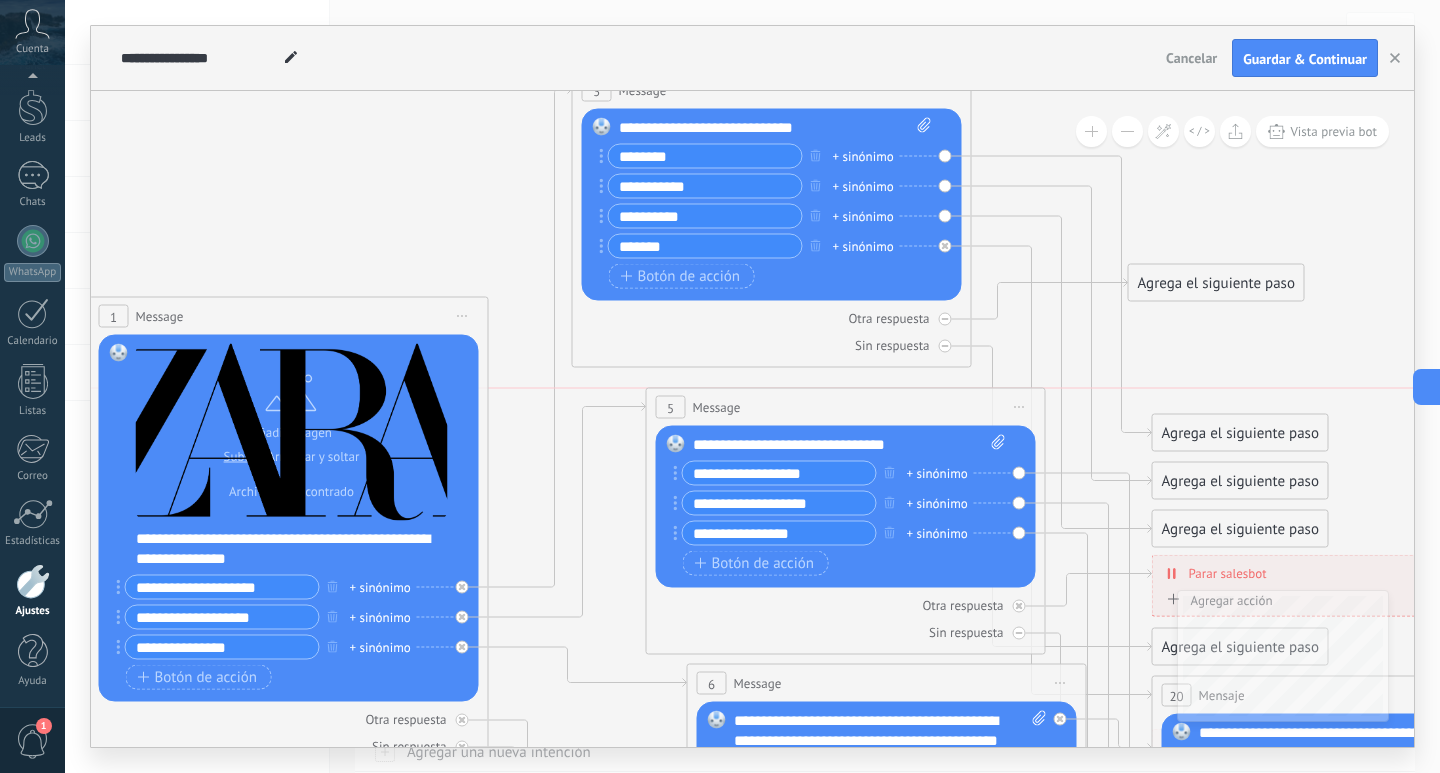 drag, startPoint x: 840, startPoint y: 523, endPoint x: 823, endPoint y: 401, distance: 123.178734 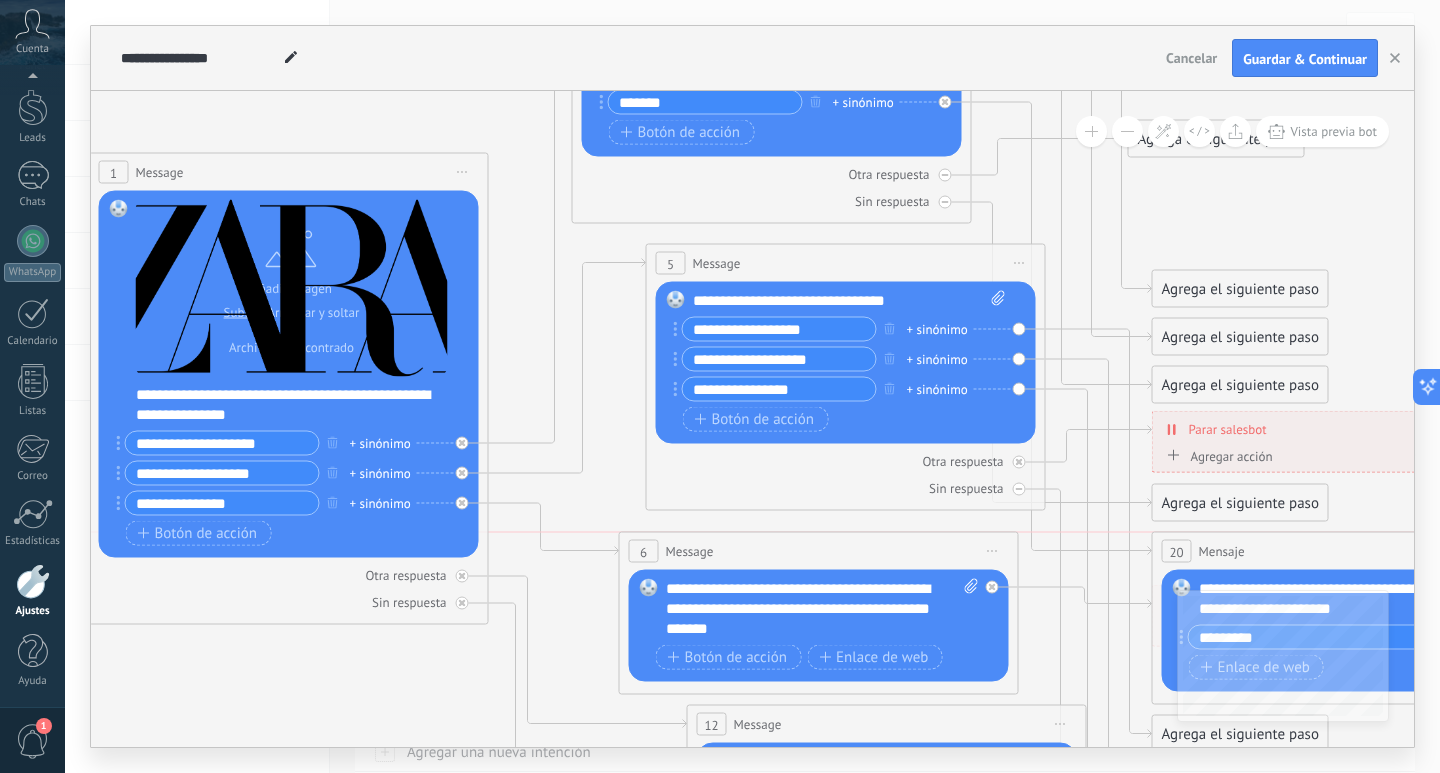 drag, startPoint x: 871, startPoint y: 535, endPoint x: 803, endPoint y: 544, distance: 68.593 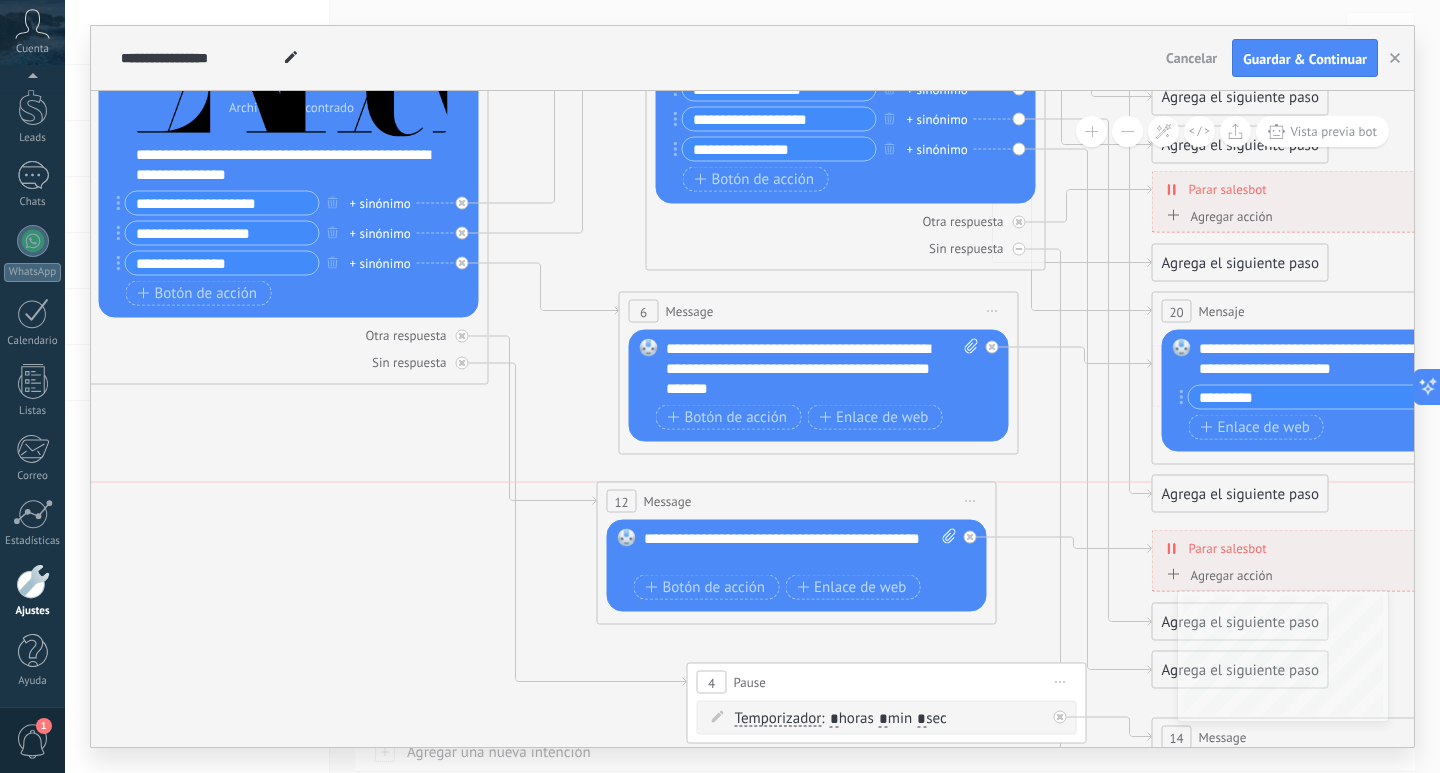 drag, startPoint x: 885, startPoint y: 474, endPoint x: 795, endPoint y: 494, distance: 92.19544 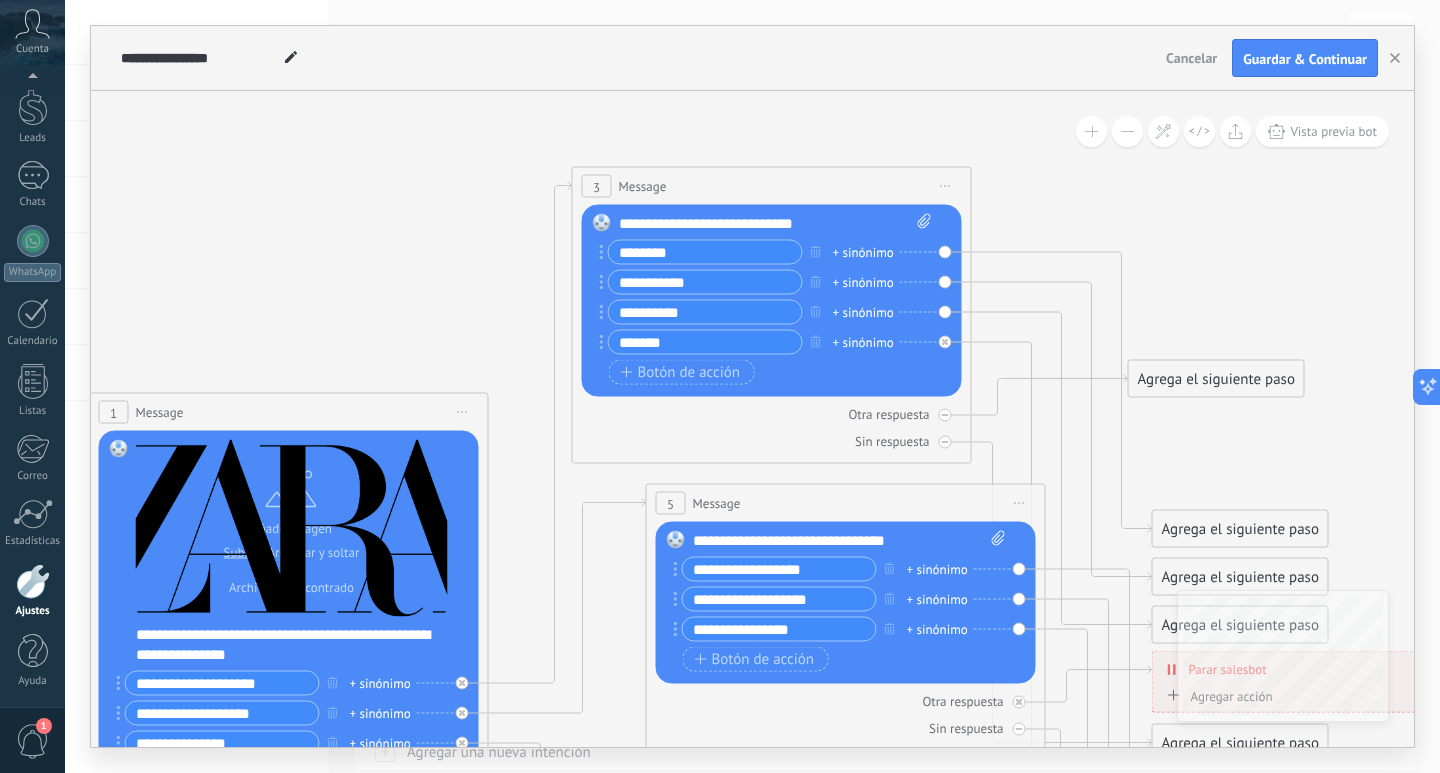 drag, startPoint x: 1266, startPoint y: 272, endPoint x: 1122, endPoint y: 256, distance: 144.88617 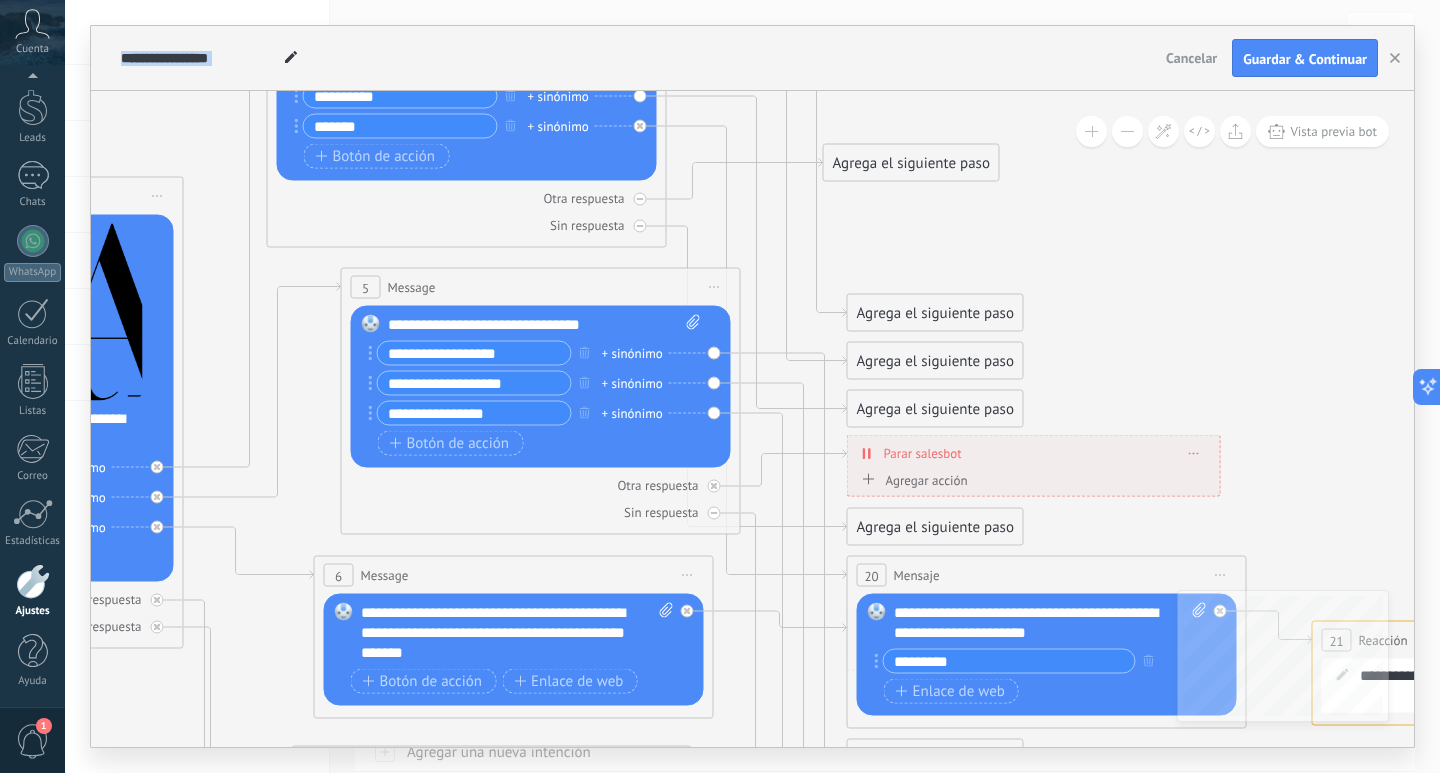 drag, startPoint x: 1267, startPoint y: 264, endPoint x: 959, endPoint y: 42, distance: 379.66827 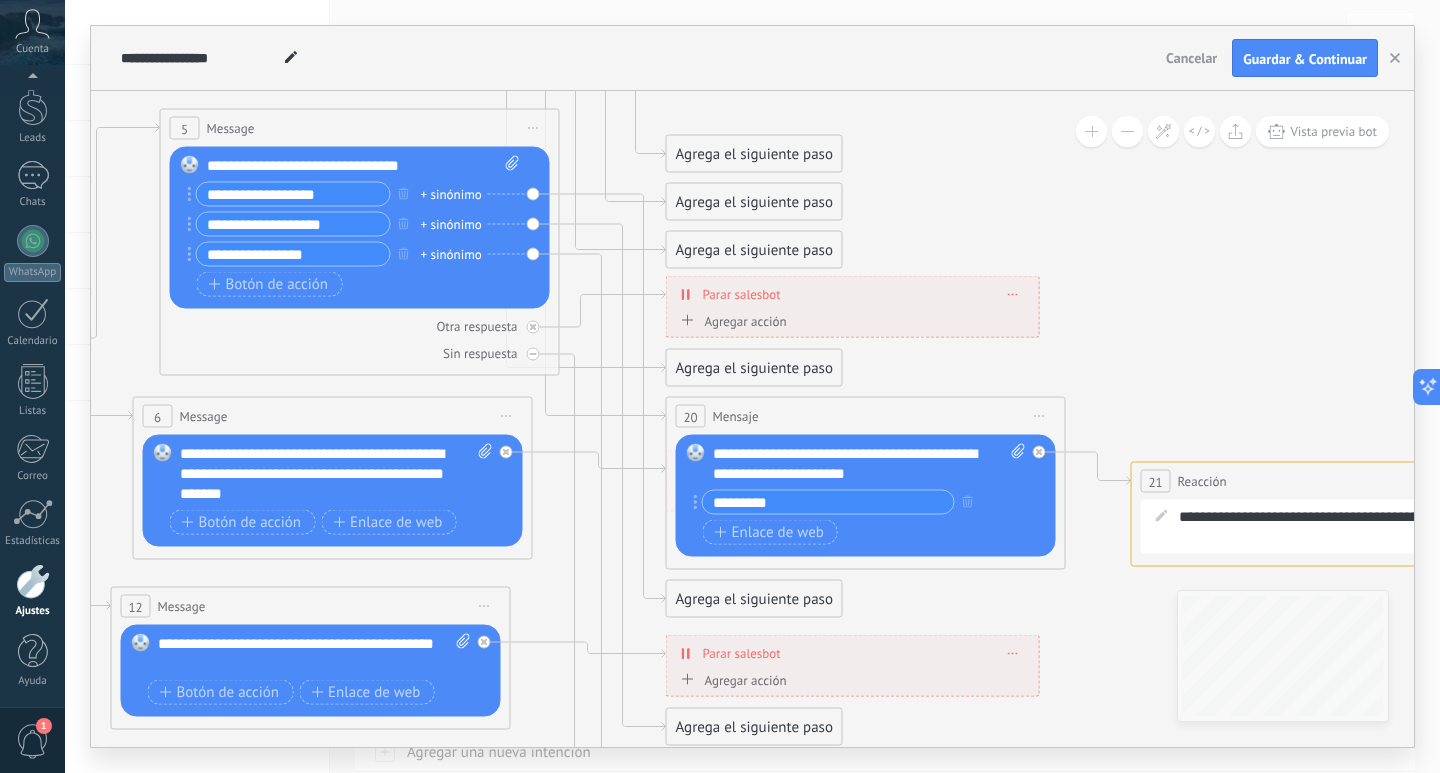 drag, startPoint x: 1241, startPoint y: 397, endPoint x: 1024, endPoint y: 234, distance: 271.4001 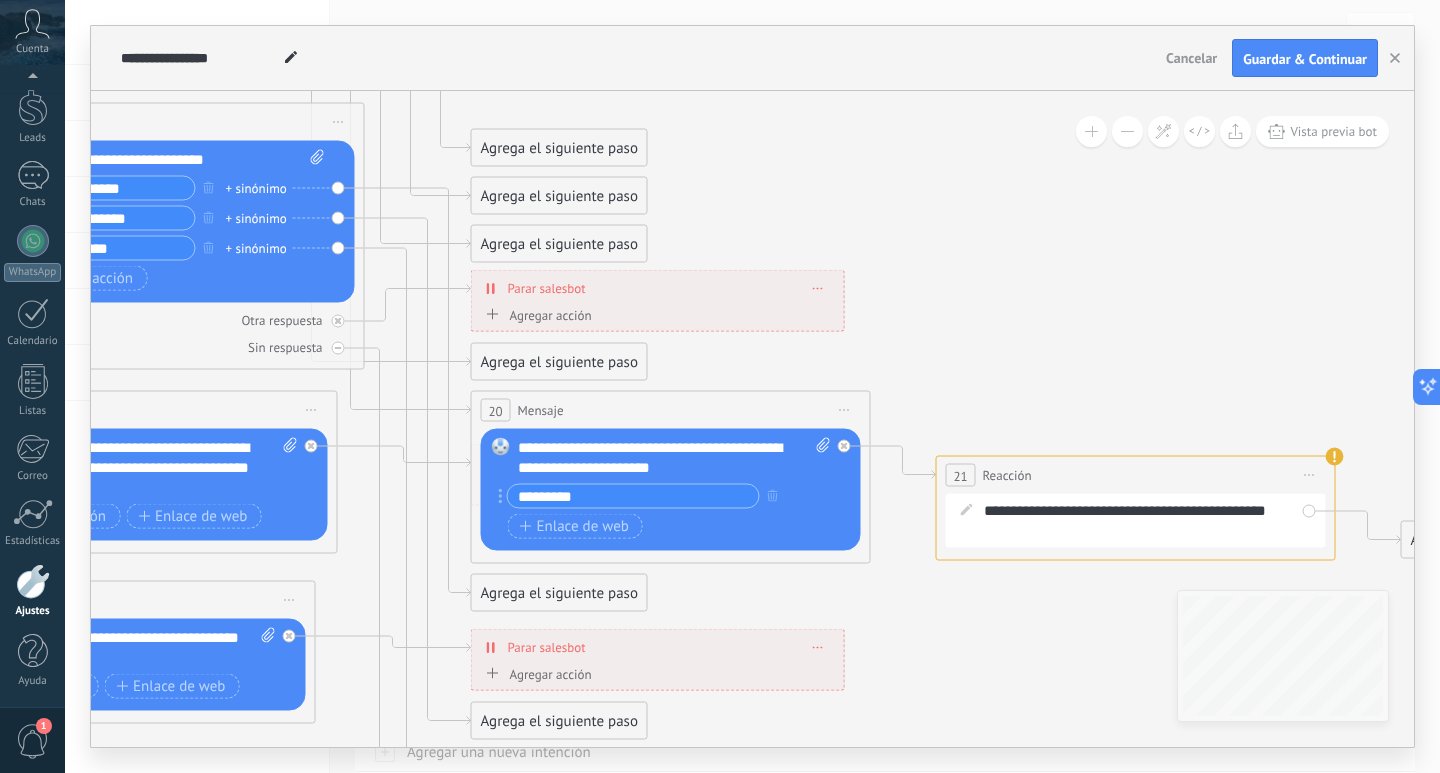 drag, startPoint x: 1012, startPoint y: 631, endPoint x: 856, endPoint y: 635, distance: 156.05127 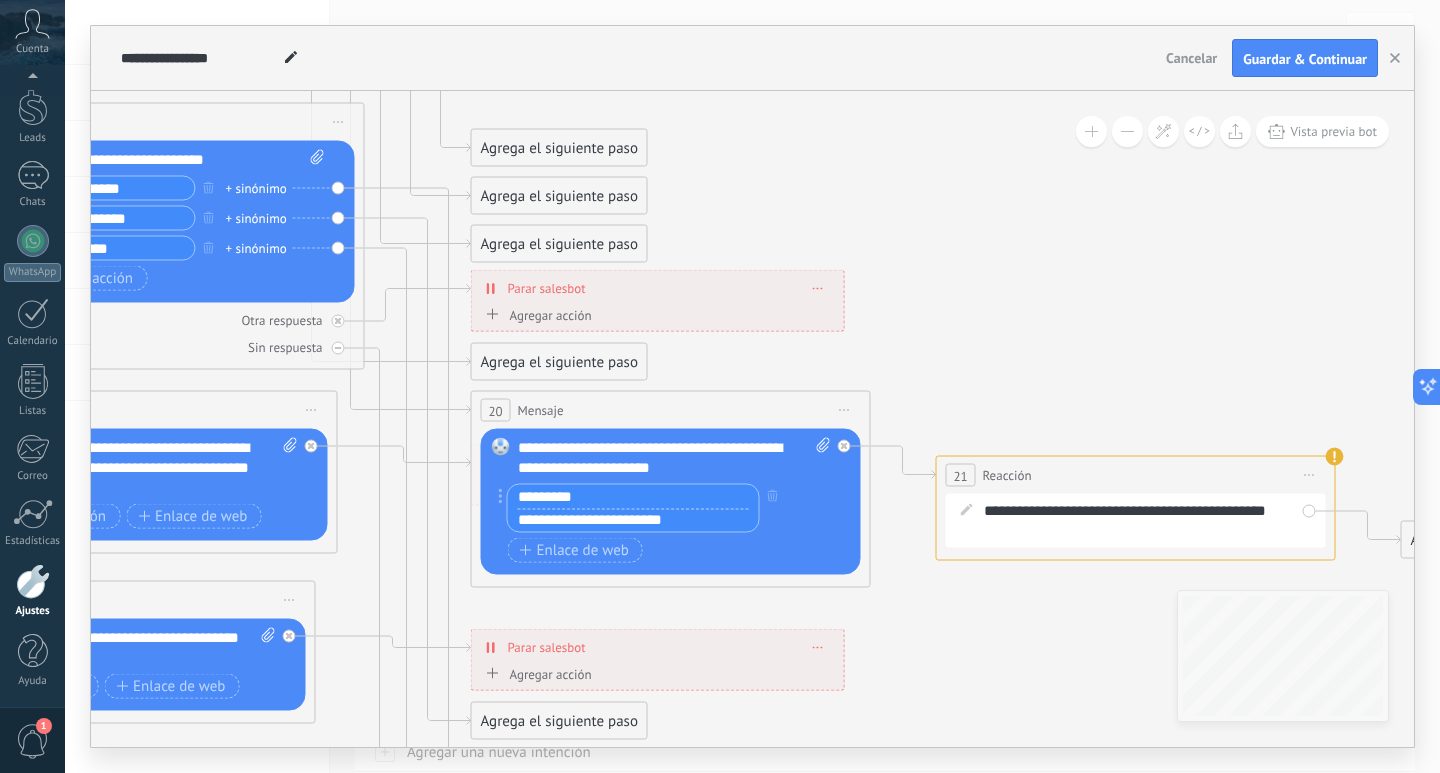 drag, startPoint x: 1111, startPoint y: 298, endPoint x: 1293, endPoint y: 326, distance: 184.14125 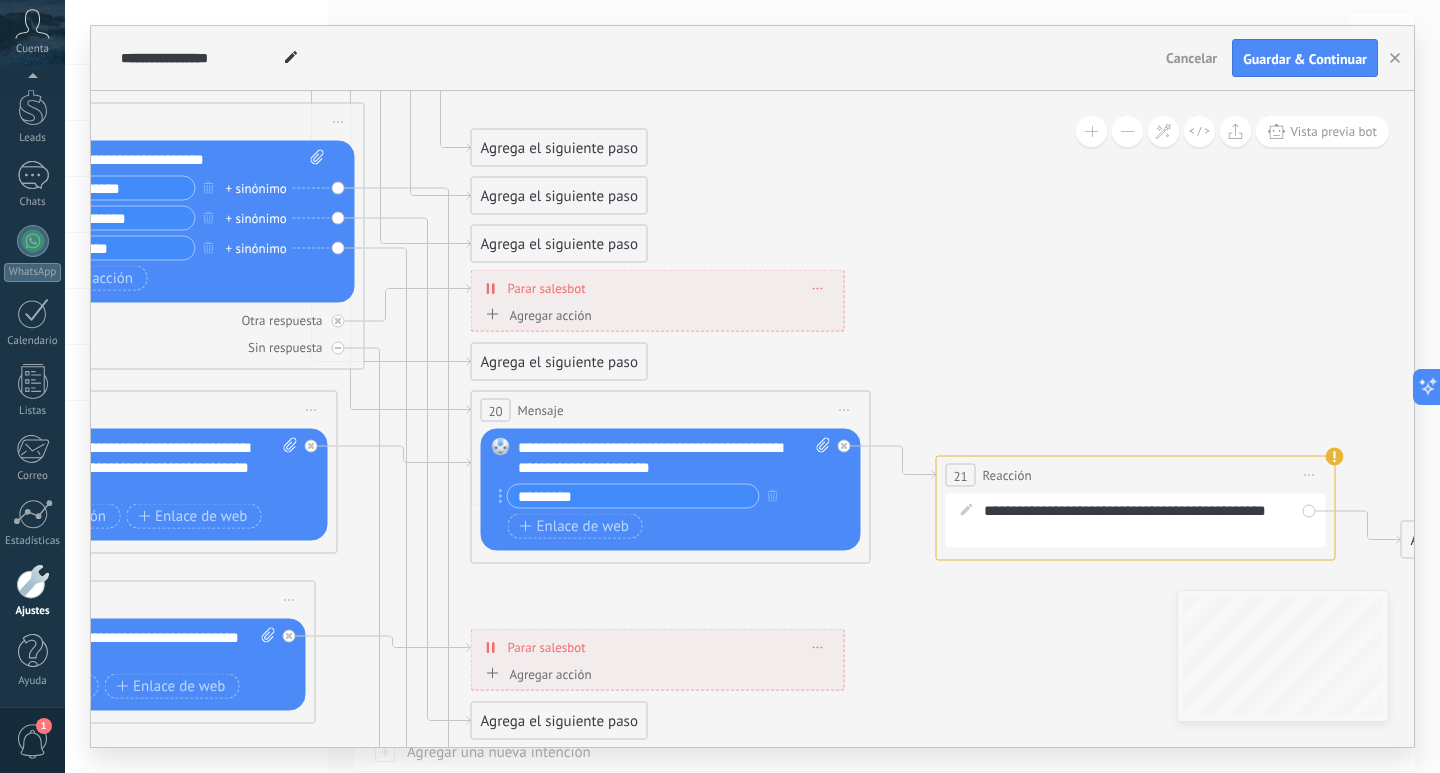 drag, startPoint x: 1293, startPoint y: 326, endPoint x: 977, endPoint y: 188, distance: 344.8188 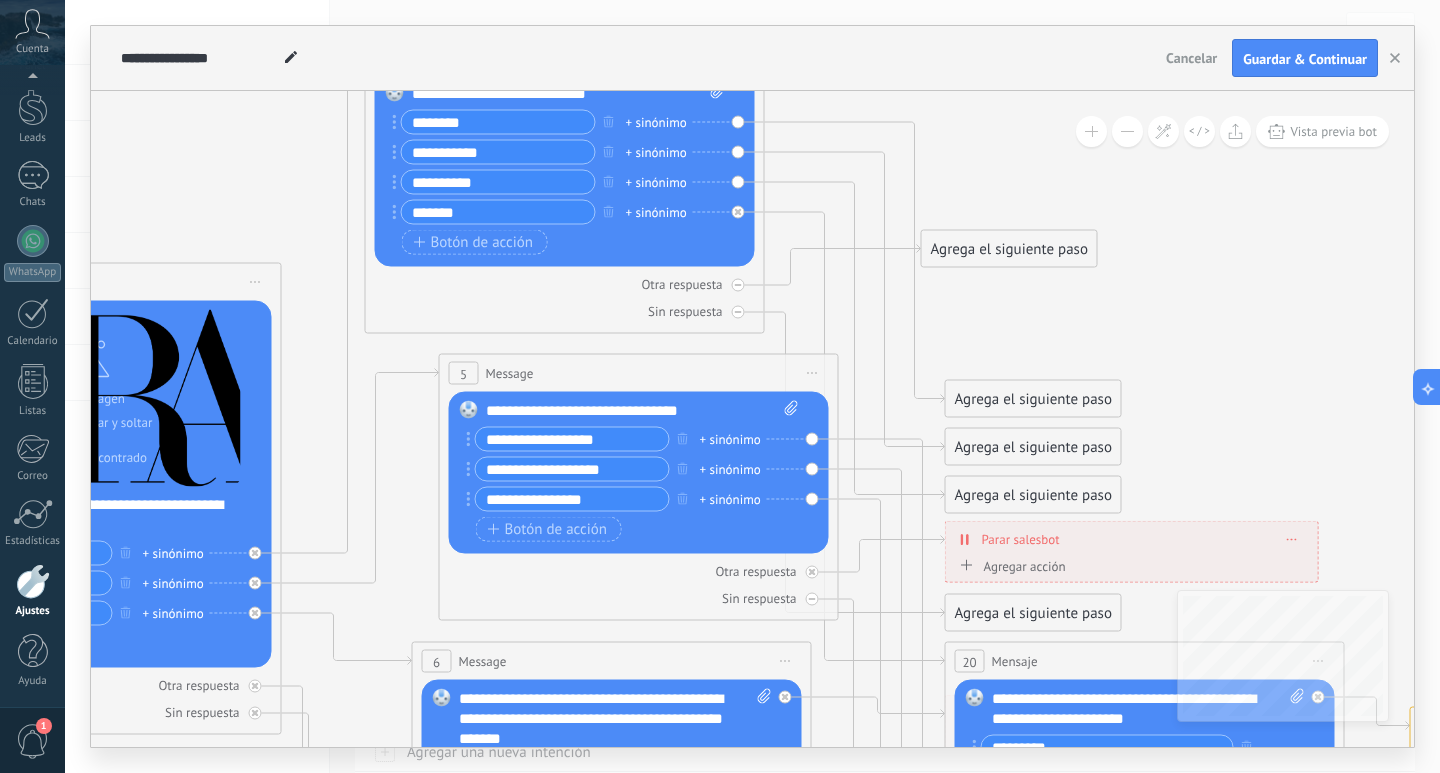 drag, startPoint x: 965, startPoint y: 208, endPoint x: 1439, endPoint y: 459, distance: 536.3553 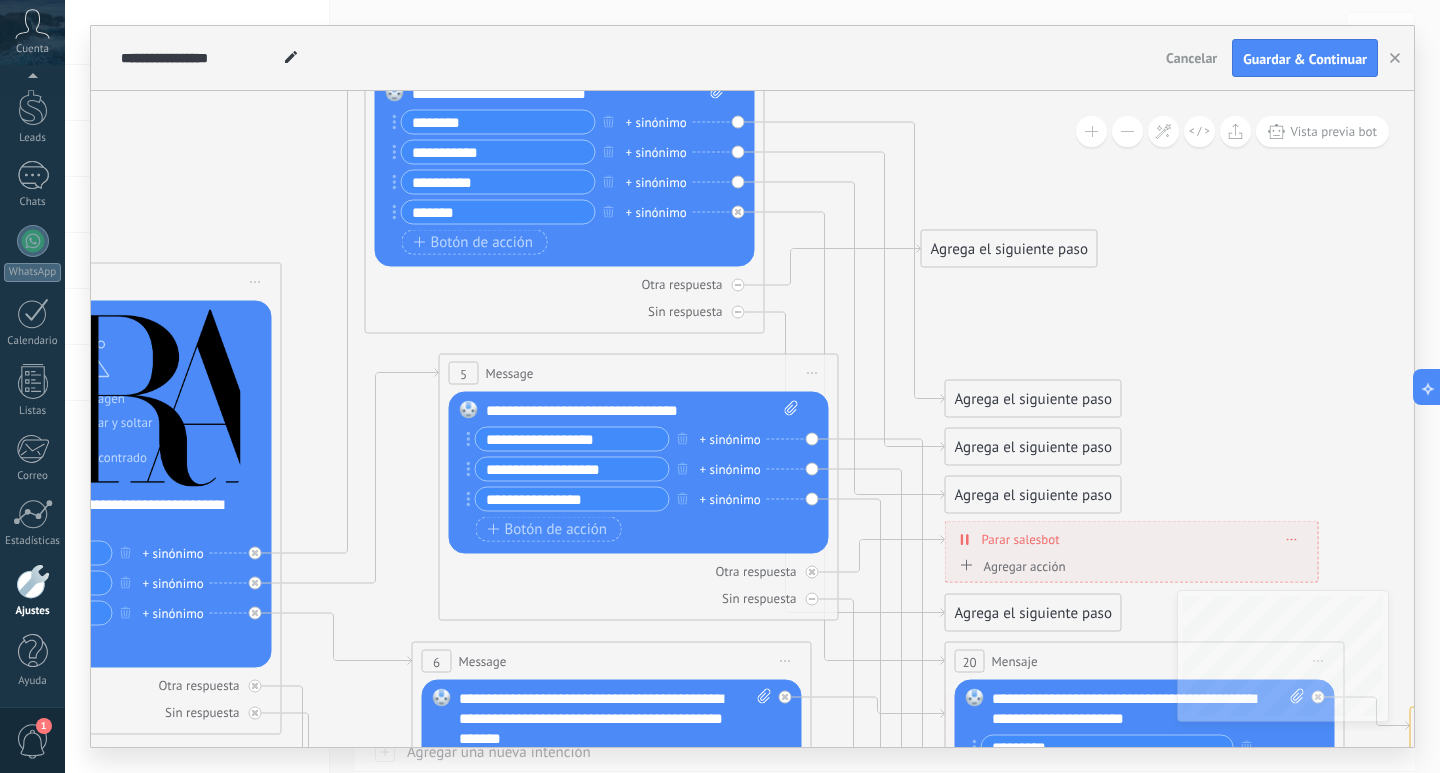 click on "**********" at bounding box center (752, 386) 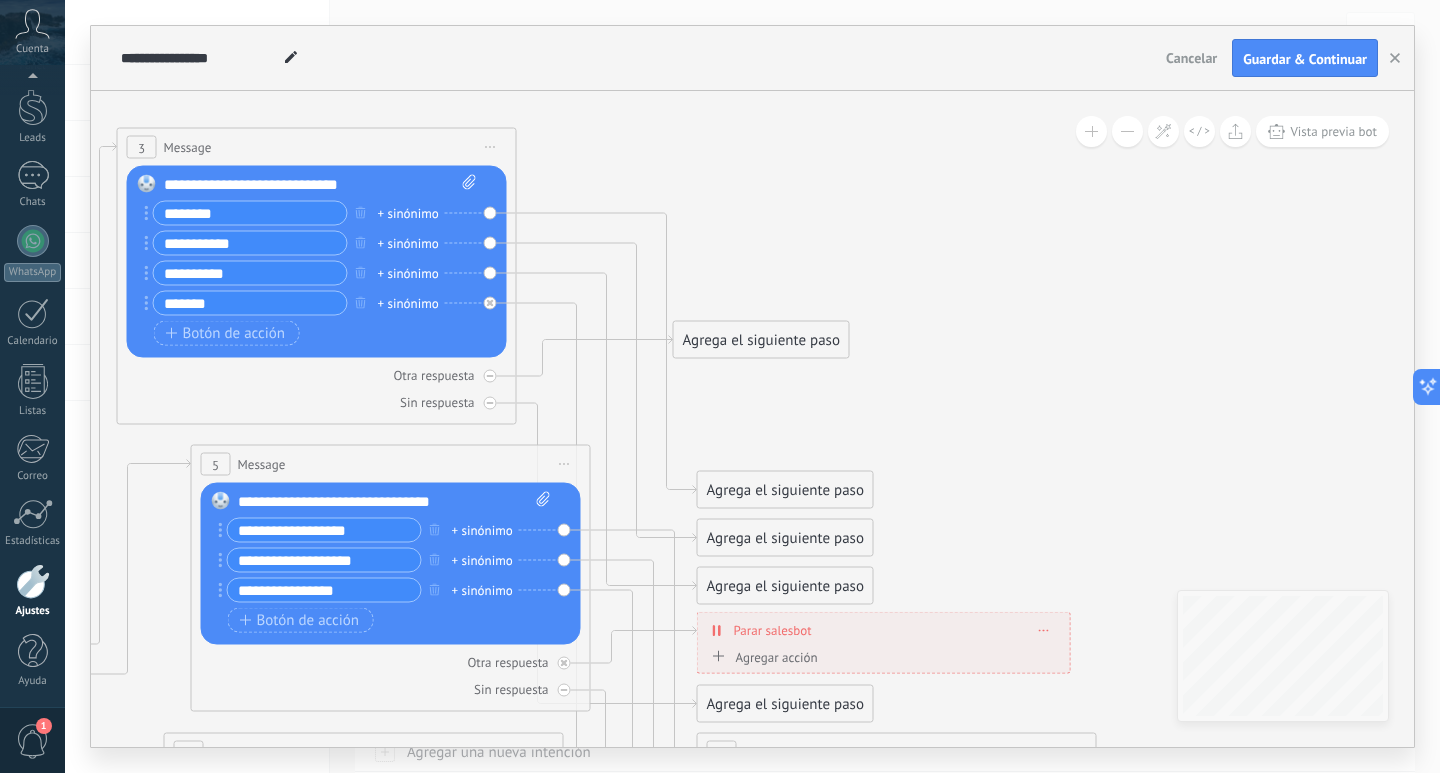 drag, startPoint x: 316, startPoint y: 246, endPoint x: 68, endPoint y: 337, distance: 264.16852 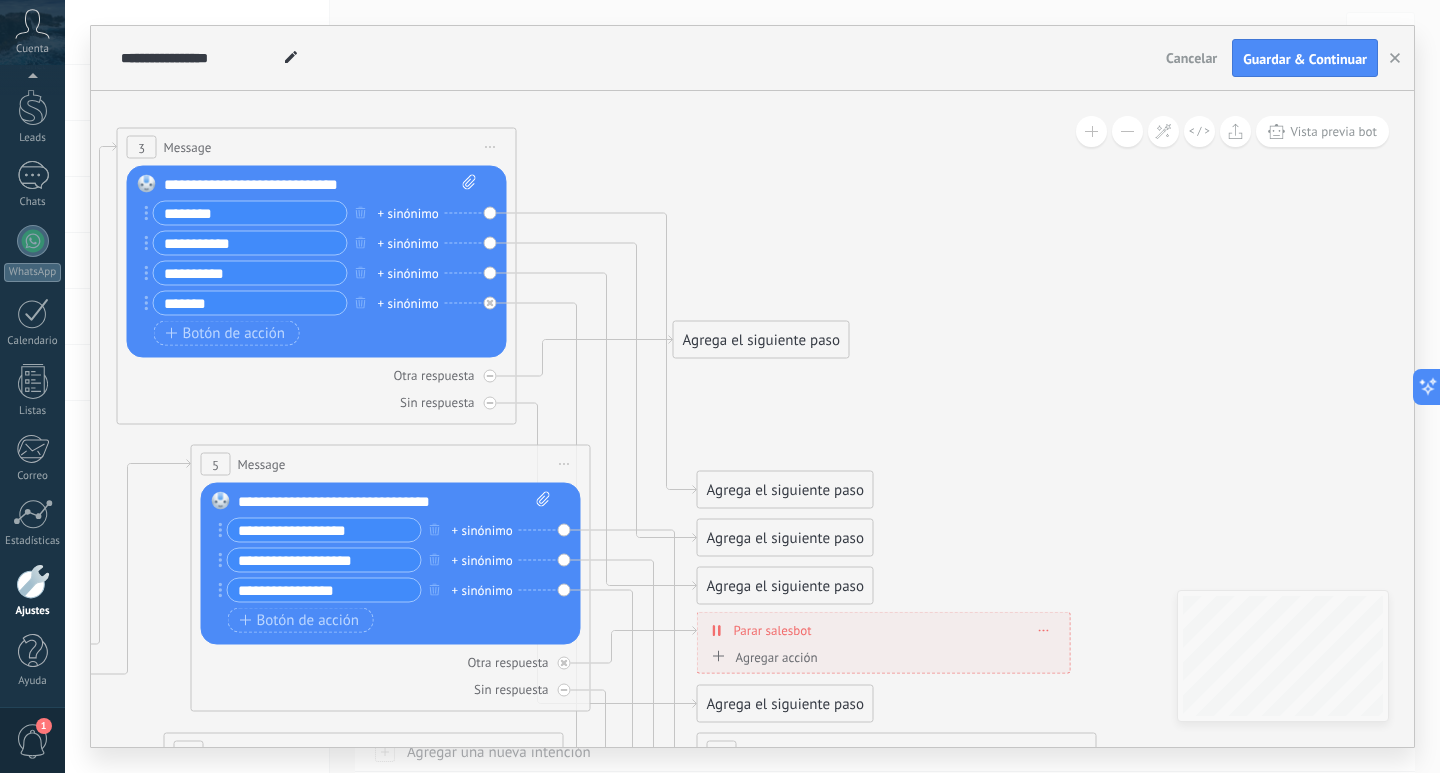 click on "**********" at bounding box center (752, 386) 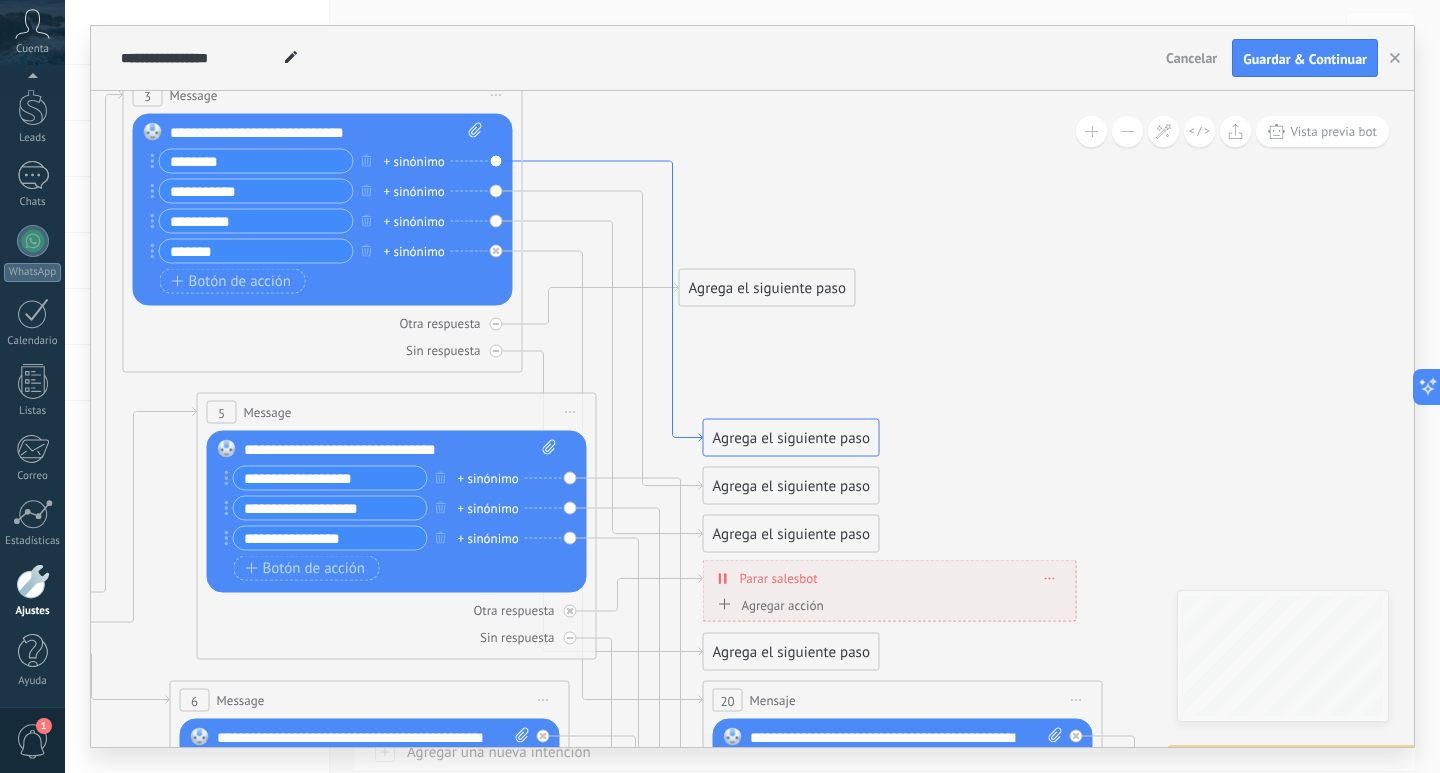drag, startPoint x: 666, startPoint y: 468, endPoint x: 672, endPoint y: 416, distance: 52.34501 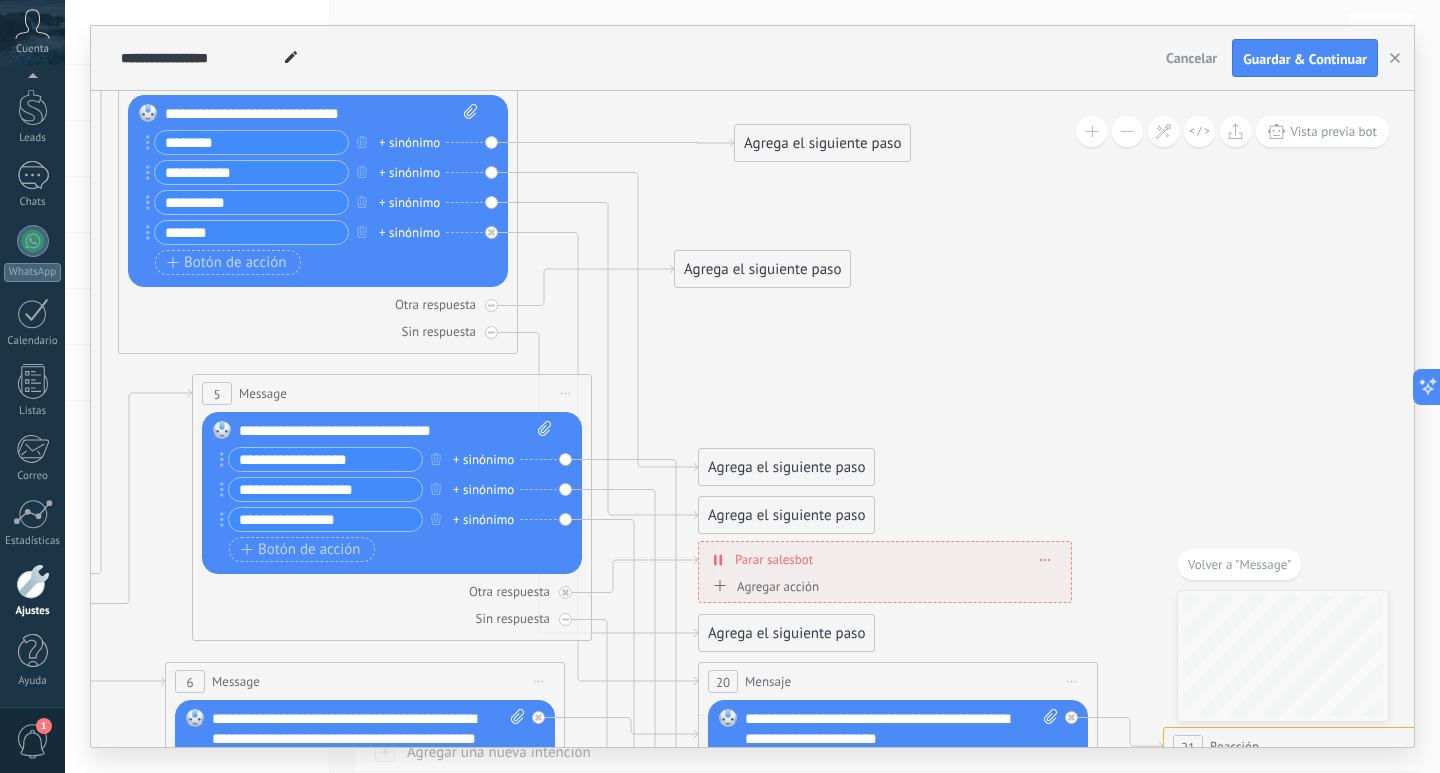 drag, startPoint x: 718, startPoint y: 428, endPoint x: 754, endPoint y: 152, distance: 278.33792 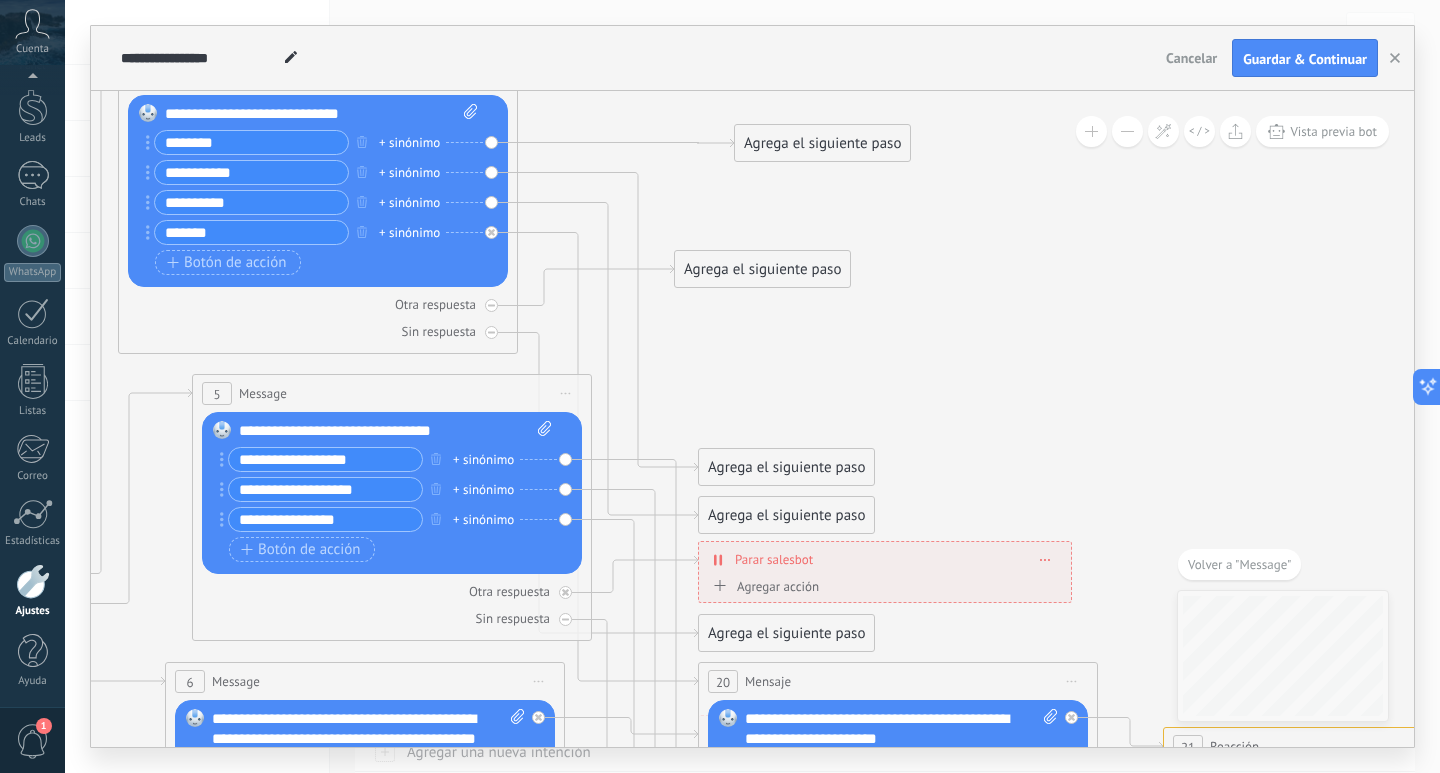 click on "Agrega el siguiente paso" at bounding box center [822, 143] 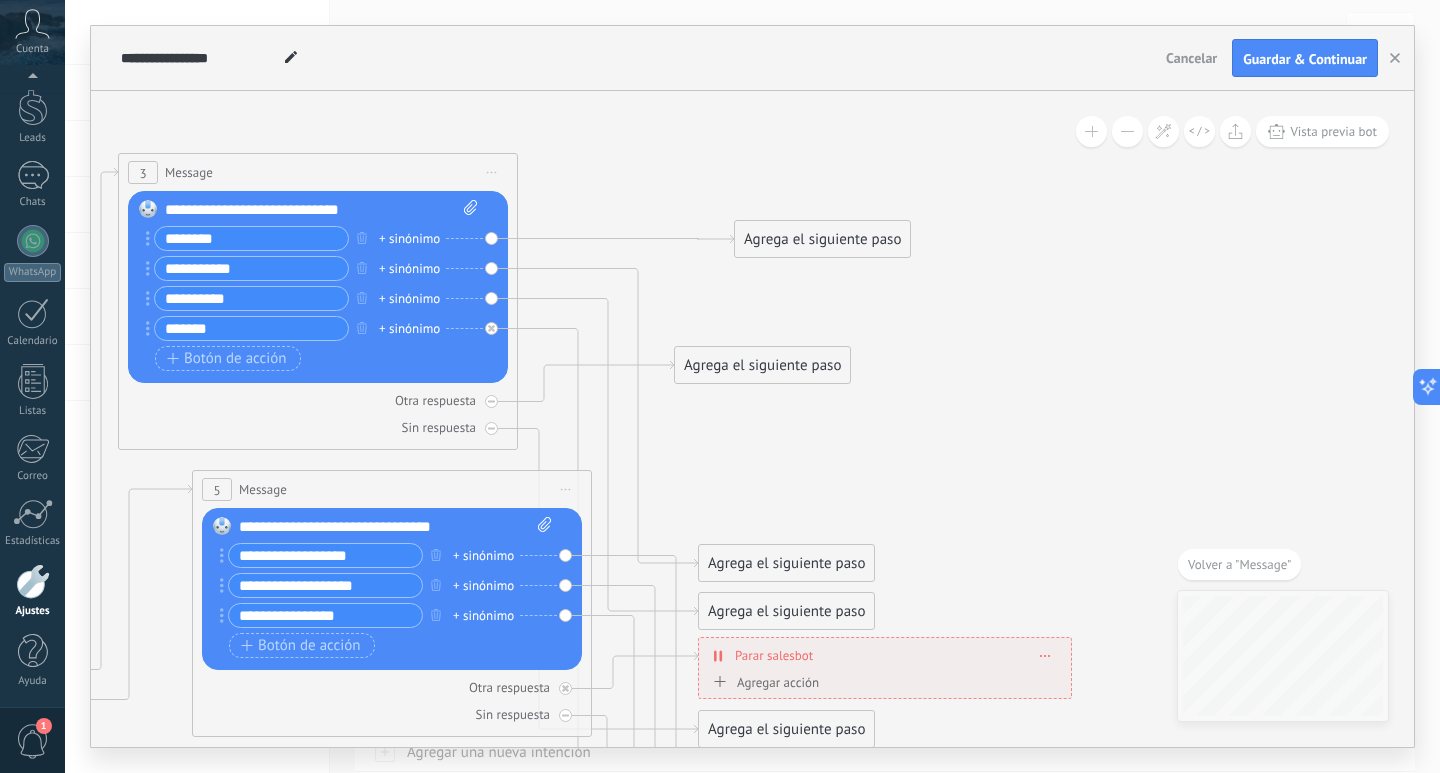 click on "Agrega el siguiente paso" at bounding box center [822, 239] 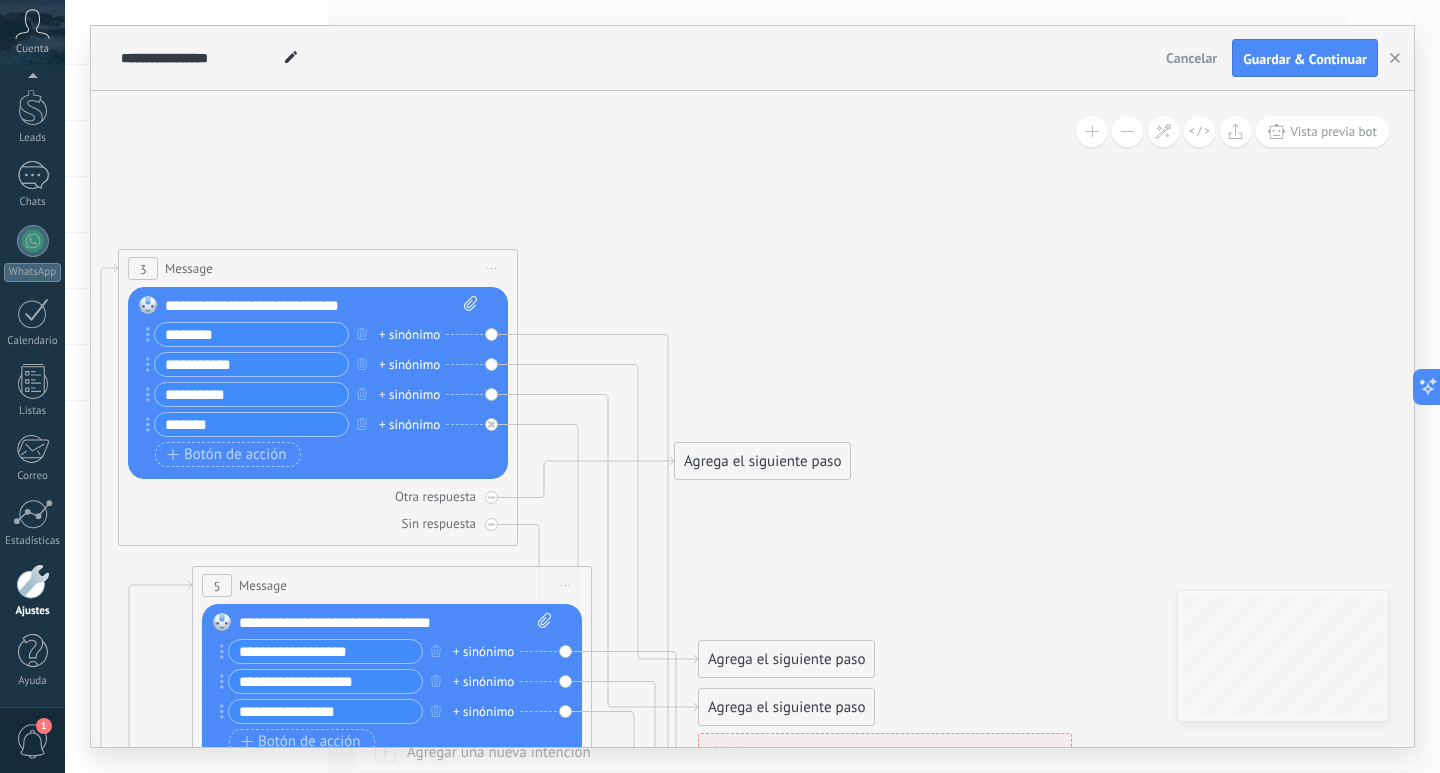 click on "Agrega el siguiente paso" at bounding box center (762, 461) 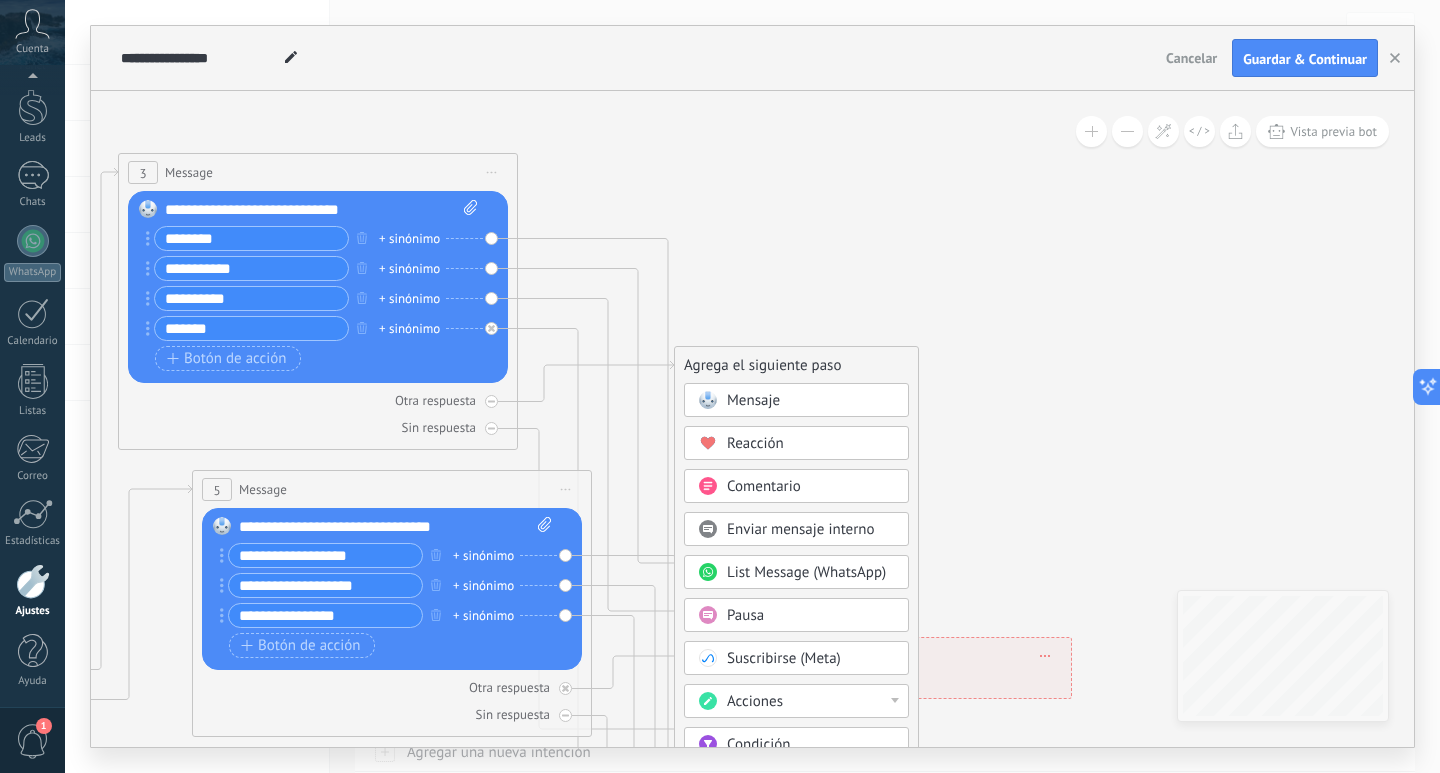 click on "Mensaje" at bounding box center (753, 400) 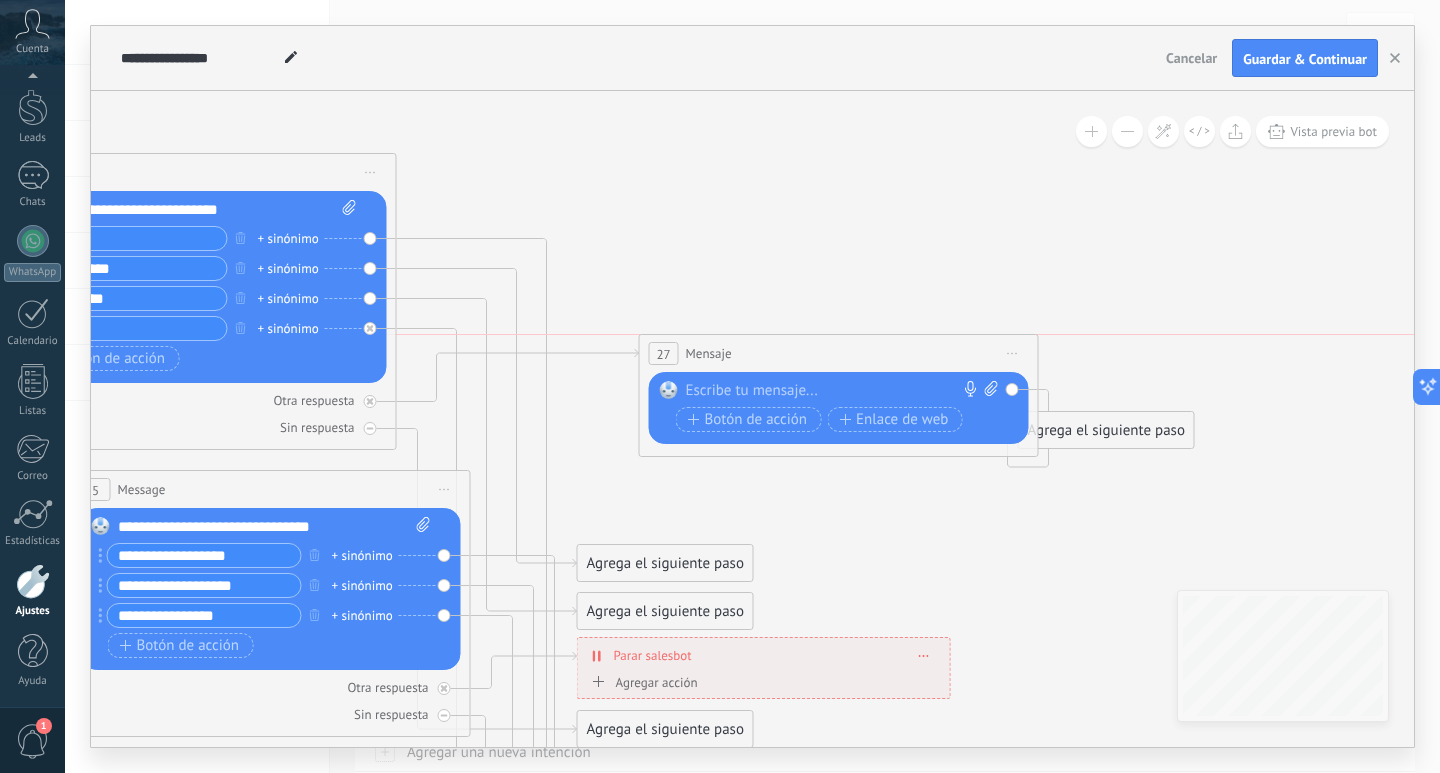 drag, startPoint x: 782, startPoint y: 364, endPoint x: 868, endPoint y: 351, distance: 86.977005 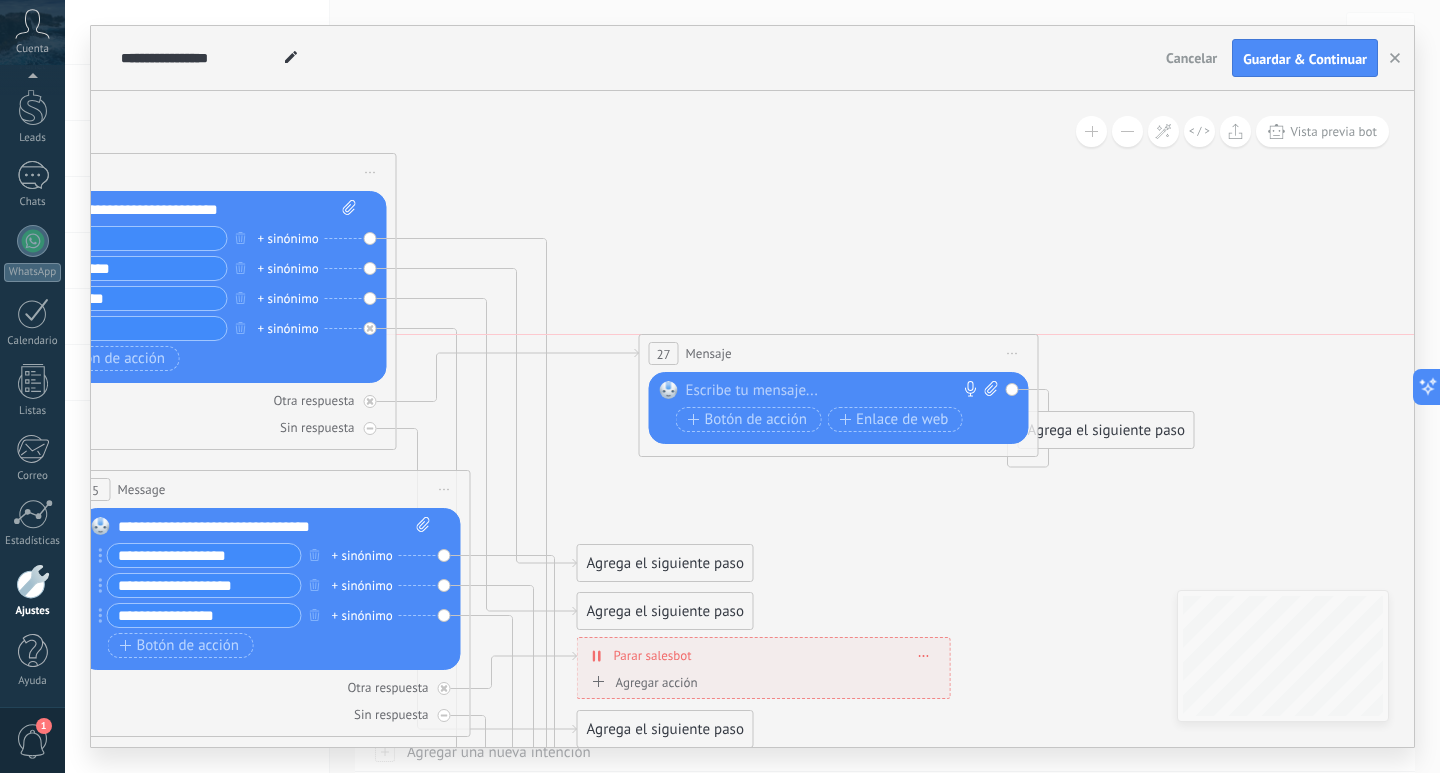click on "27
Mensaje
*******
(a):
Todos los contactos - canales seleccionados
Todos los contactos - canales seleccionados
Todos los contactos - canal primario
Contacto principal - canales seleccionados
Contacto principal - canal primario
Todos los contactos - canales seleccionados
Todos los contactos - canales seleccionados
Todos los contactos - canal primario
Contacto principal - canales seleccionados" at bounding box center (839, 353) 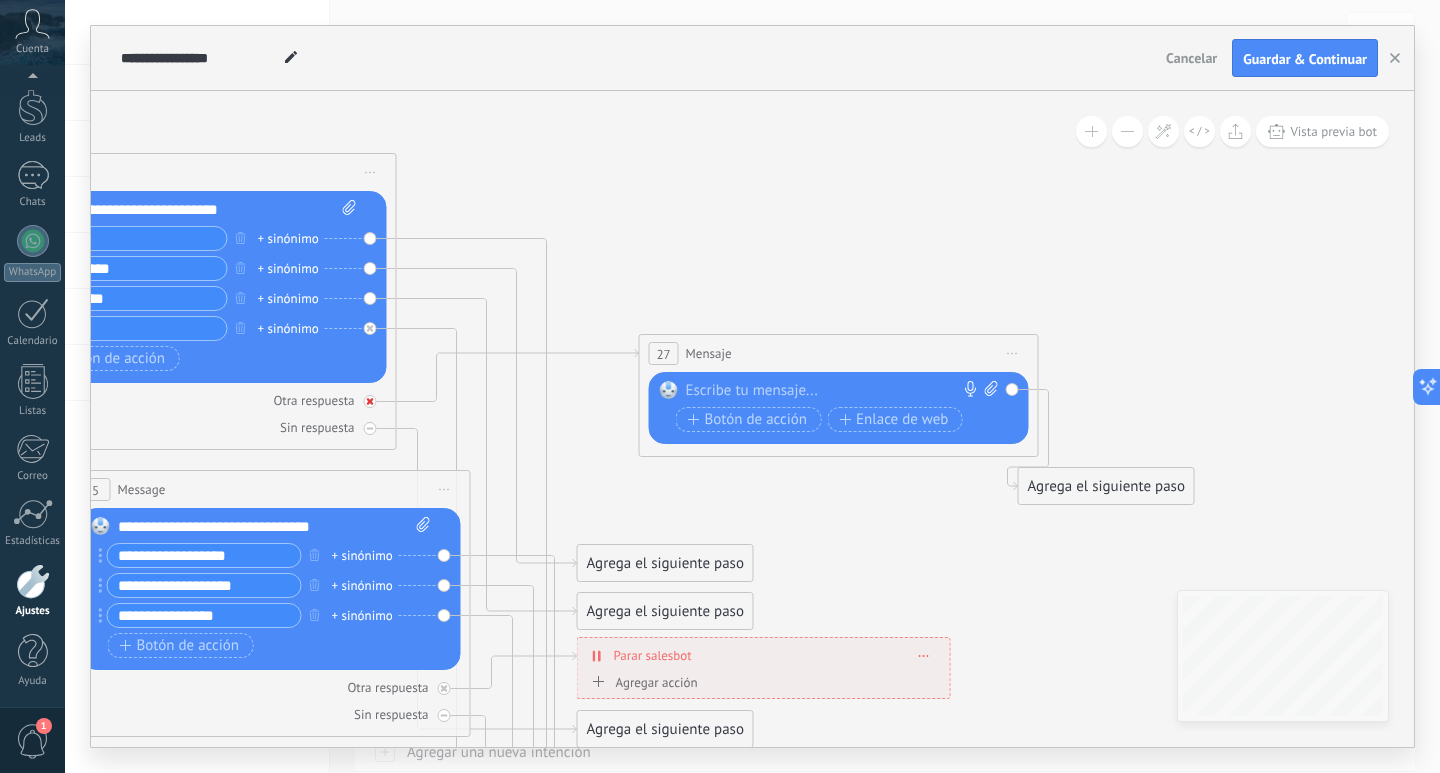 click at bounding box center (370, 401) 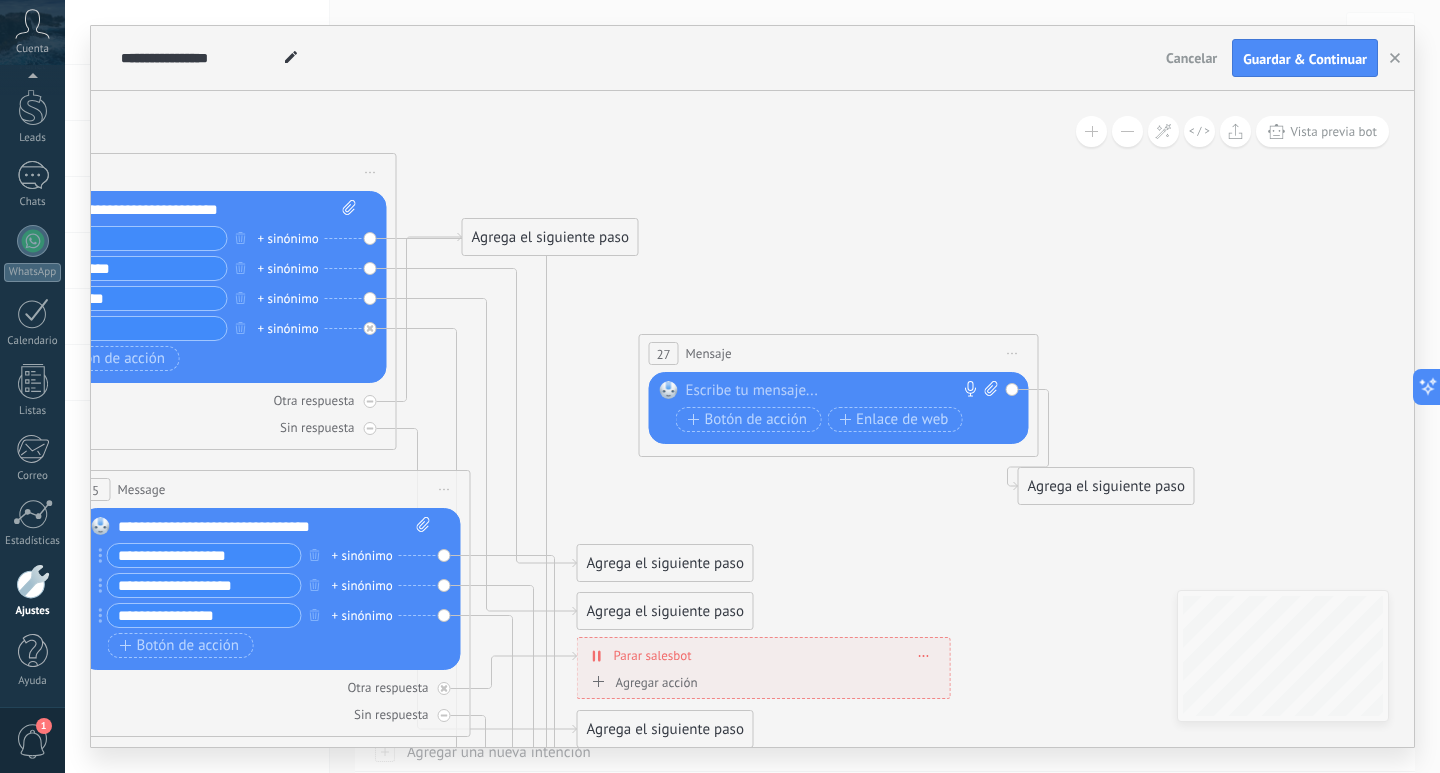 click on "Agrega el siguiente paso" at bounding box center (550, 237) 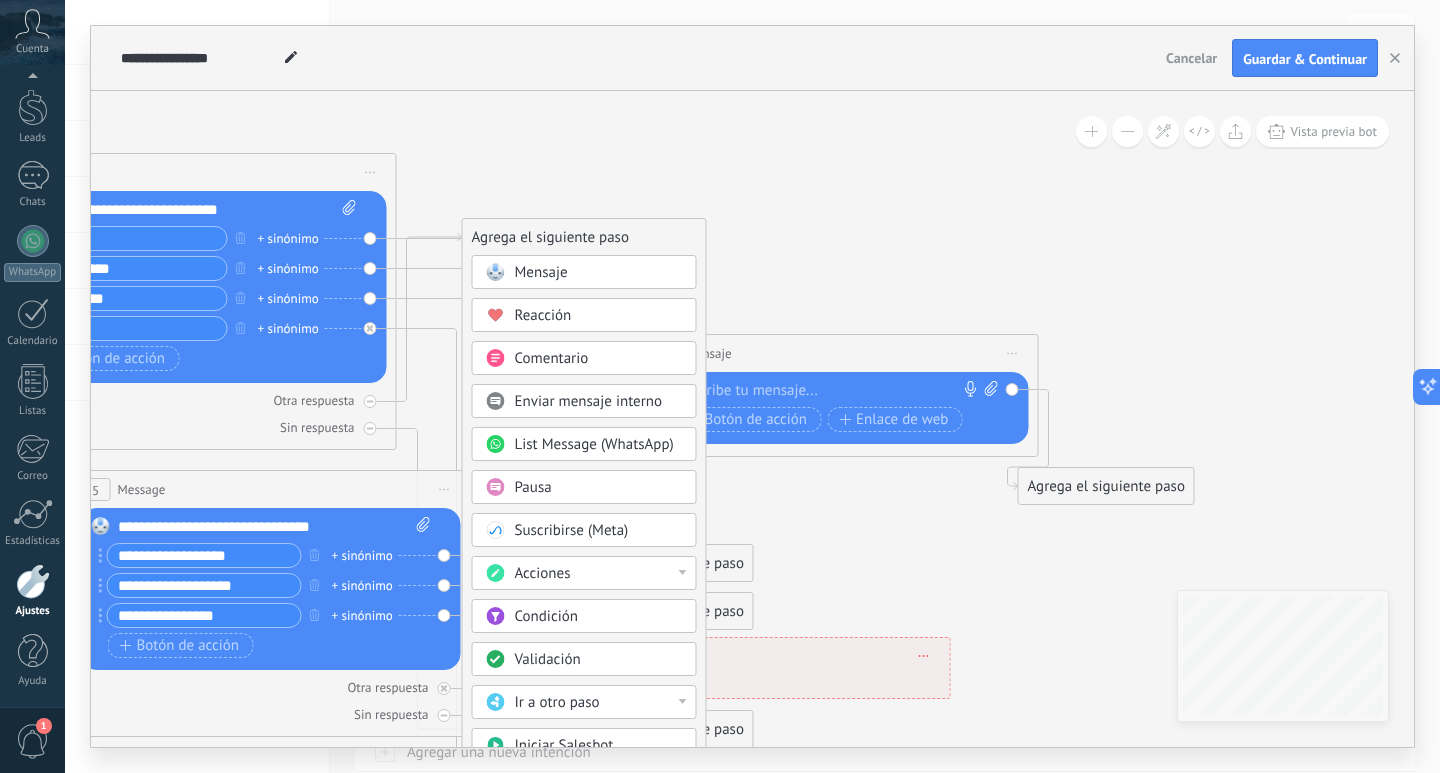click on "Mensaje" at bounding box center (584, 272) 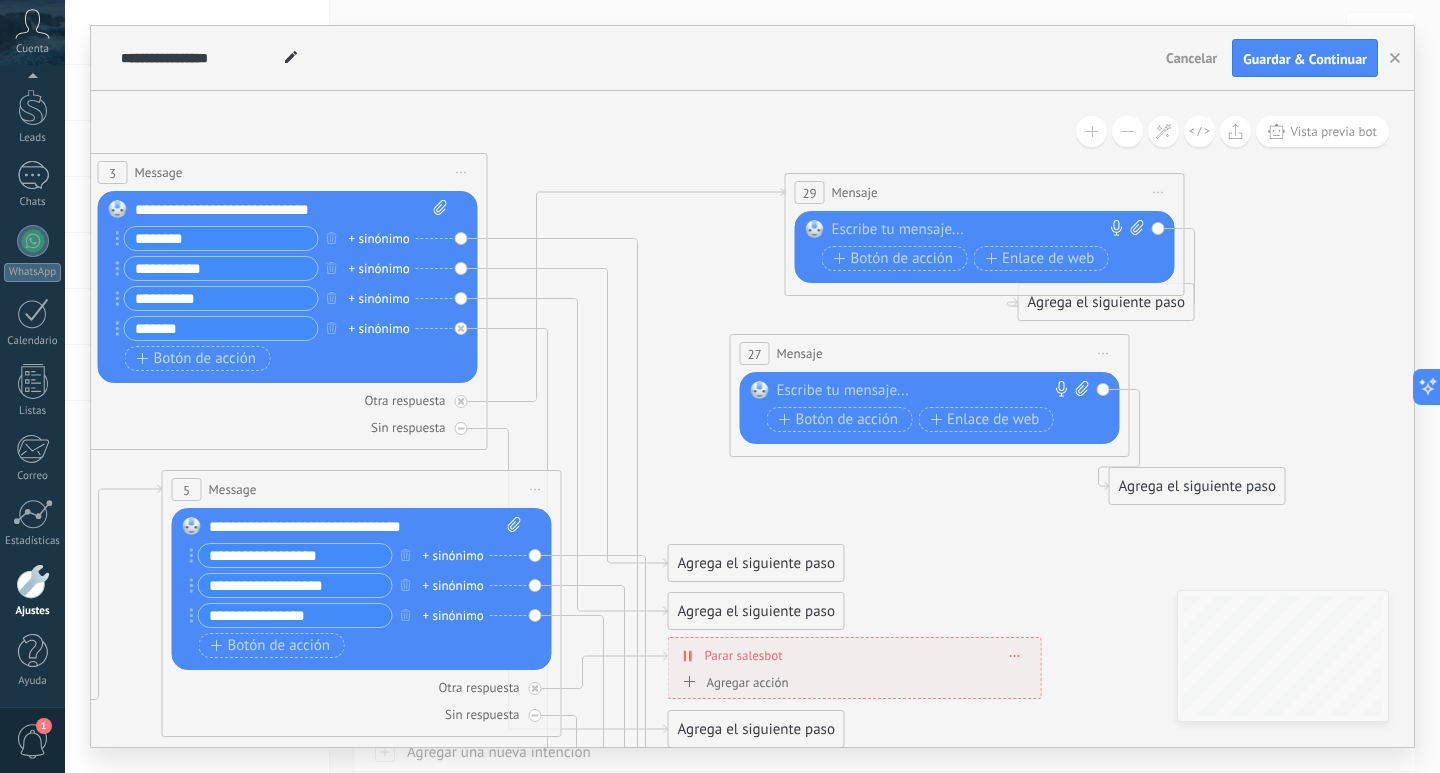 drag, startPoint x: 677, startPoint y: 228, endPoint x: 909, endPoint y: 183, distance: 236.32393 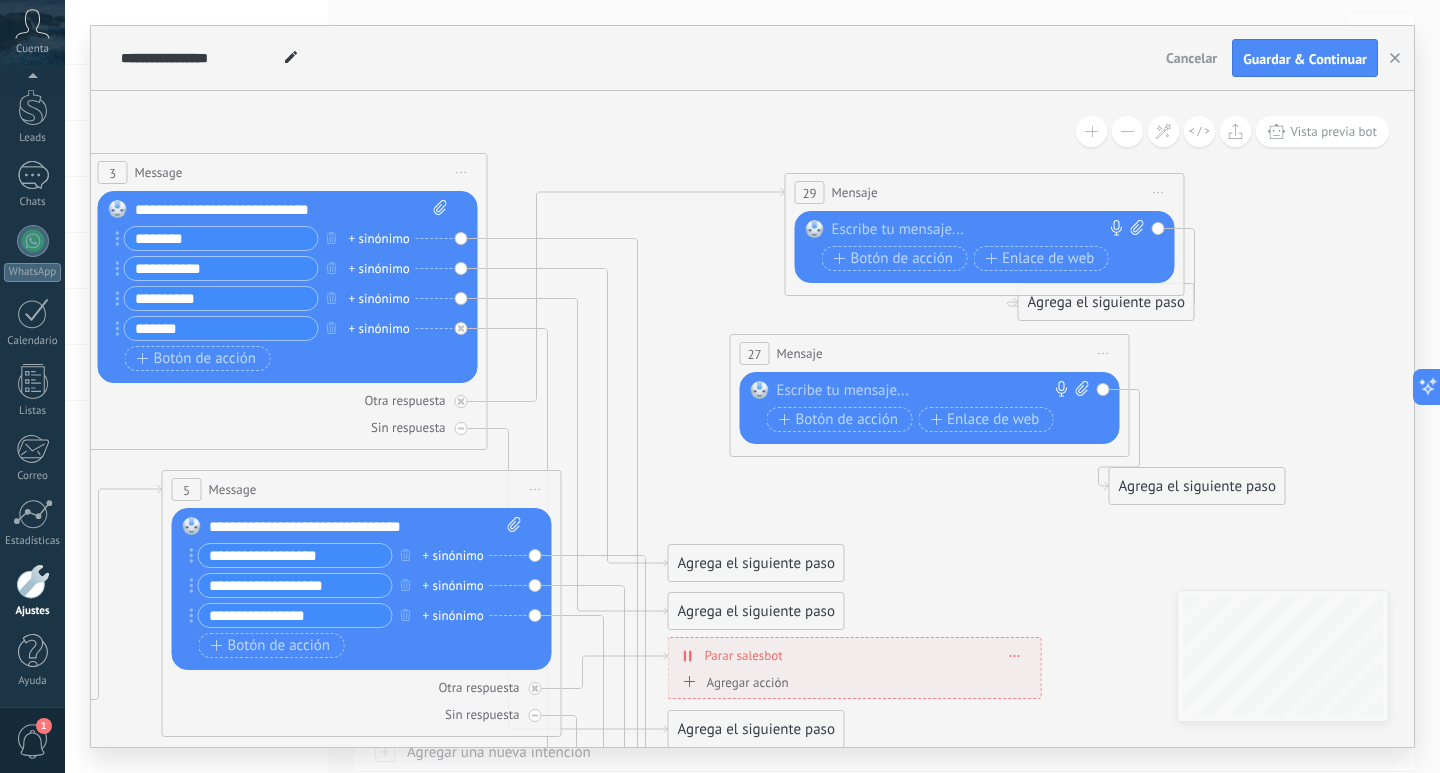 click on "29
Mensaje
*******
(a):
Todos los contactos - canales seleccionados
Todos los contactos - canales seleccionados
Todos los contactos - canal primario
Contacto principal - canales seleccionados
Contacto principal - canal primario
Todos los contactos - canales seleccionados
Todos los contactos - canales seleccionados
Todos los contactos - canal primario
Contacto principal - canales seleccionados" at bounding box center [985, 192] 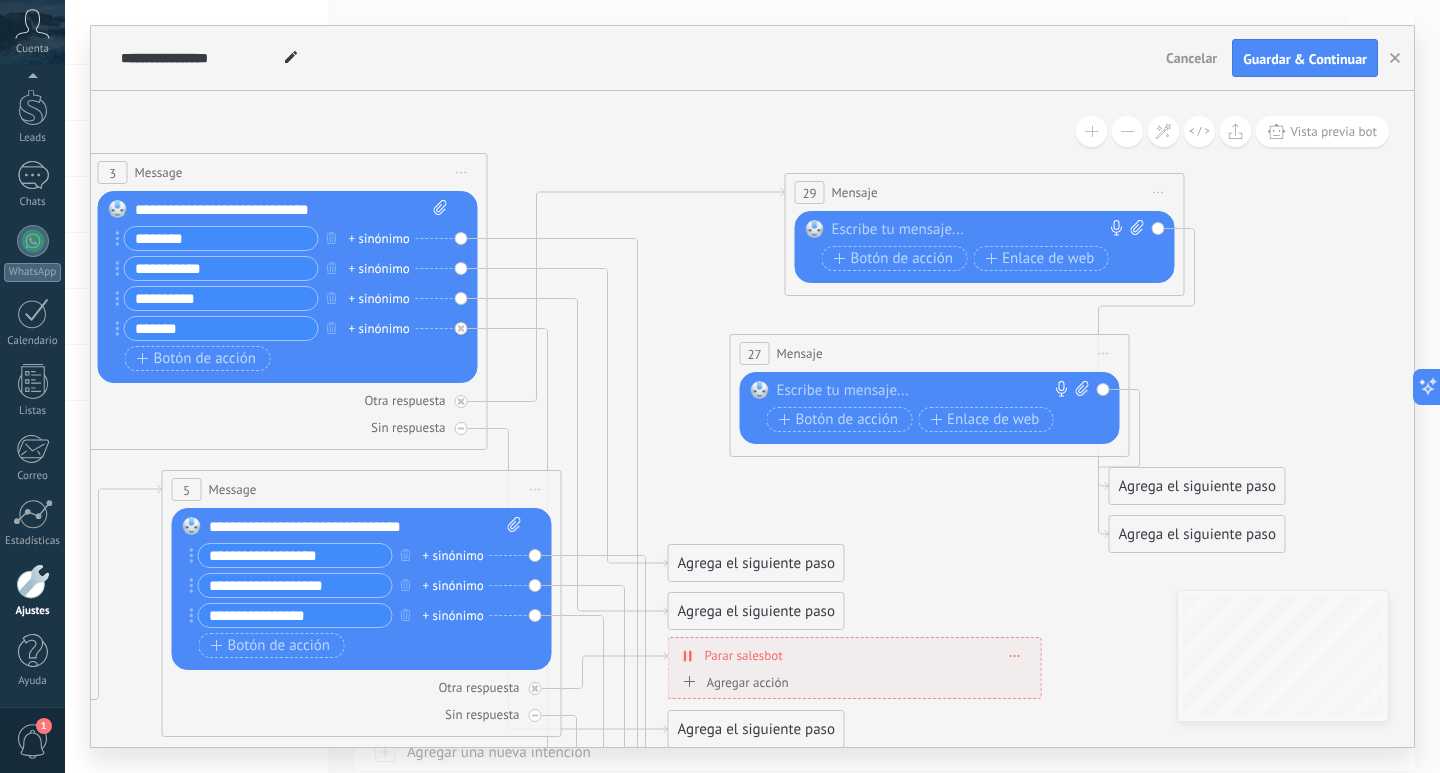 click on "Iniciar vista previa aquí
Cambiar nombre
Duplicar
Borrar" at bounding box center (1159, 192) 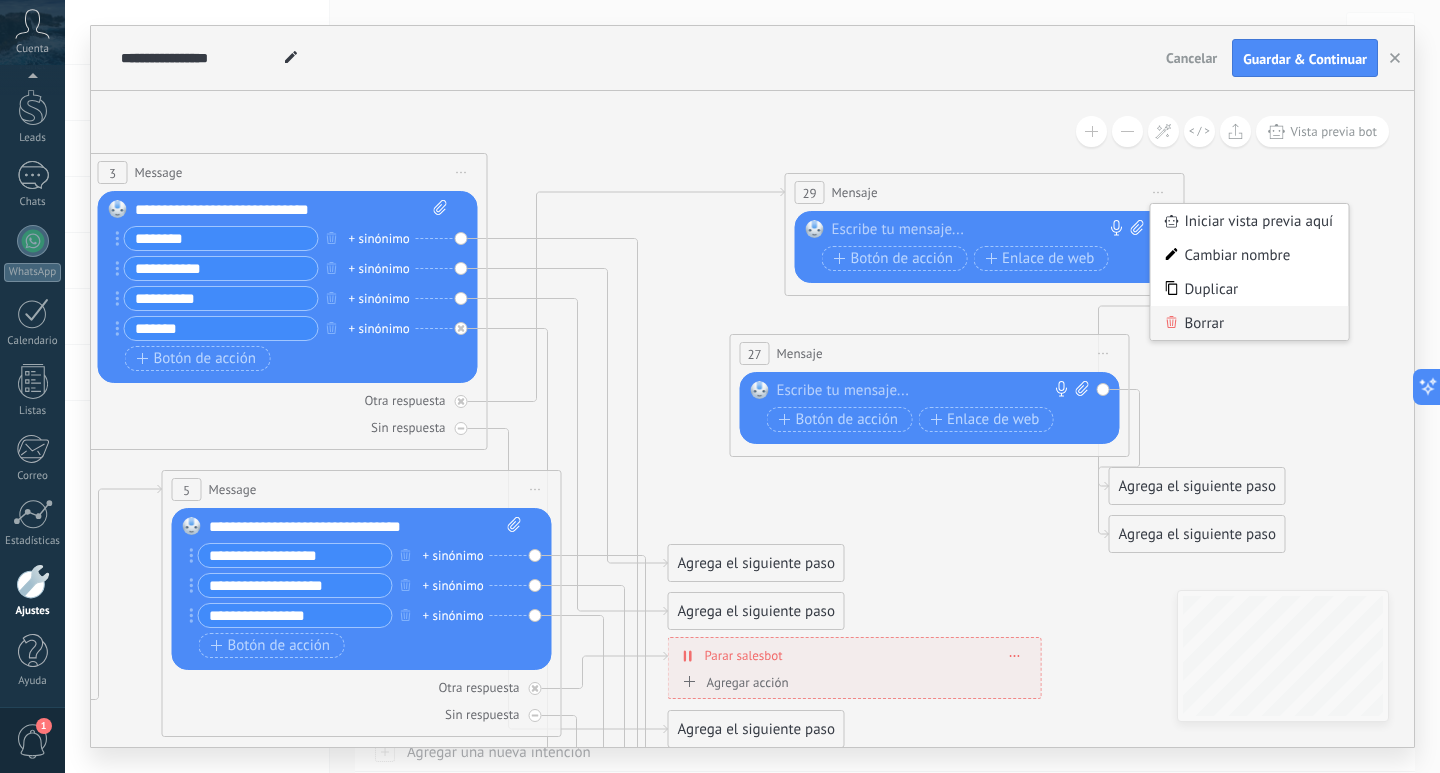 click on "Borrar" at bounding box center (1250, 323) 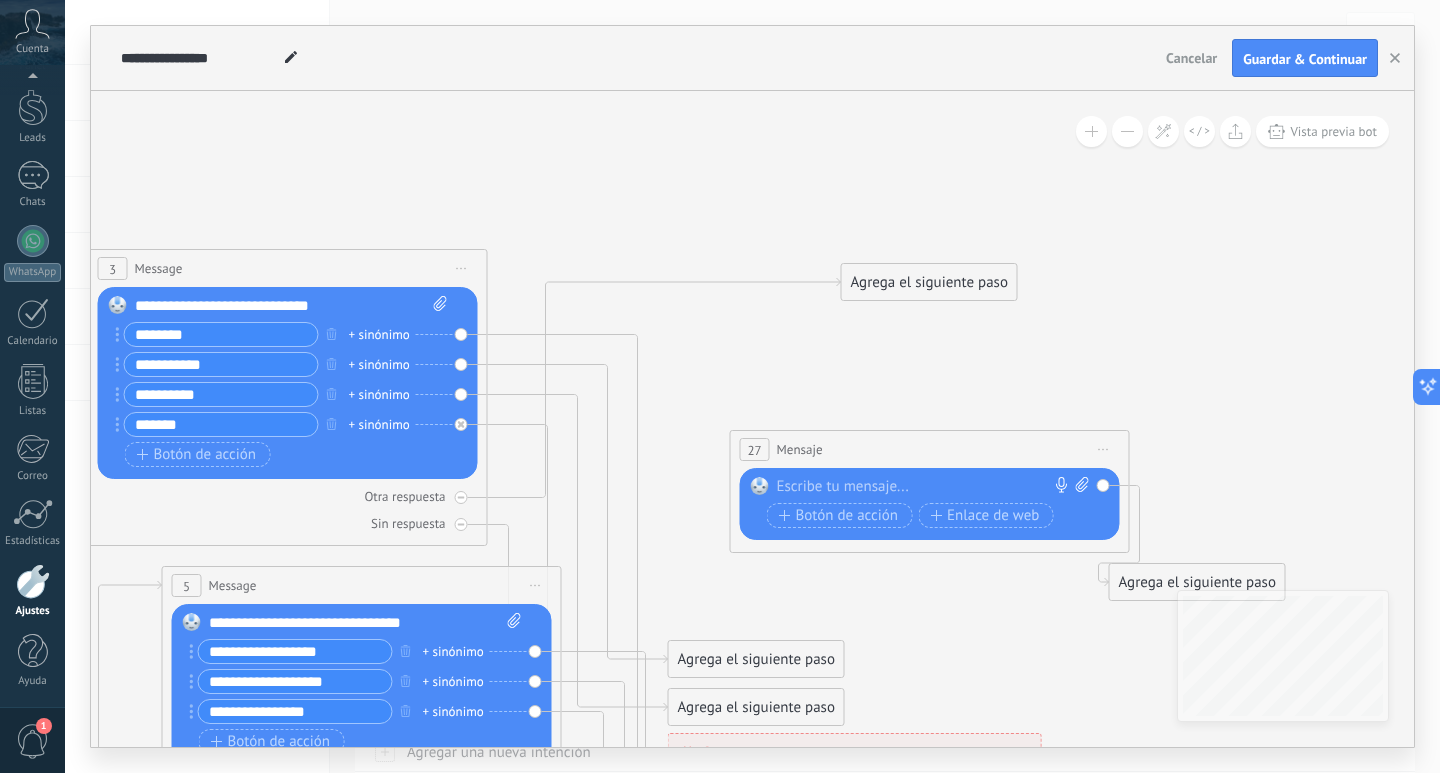 drag, startPoint x: 702, startPoint y: 333, endPoint x: 993, endPoint y: 276, distance: 296.52994 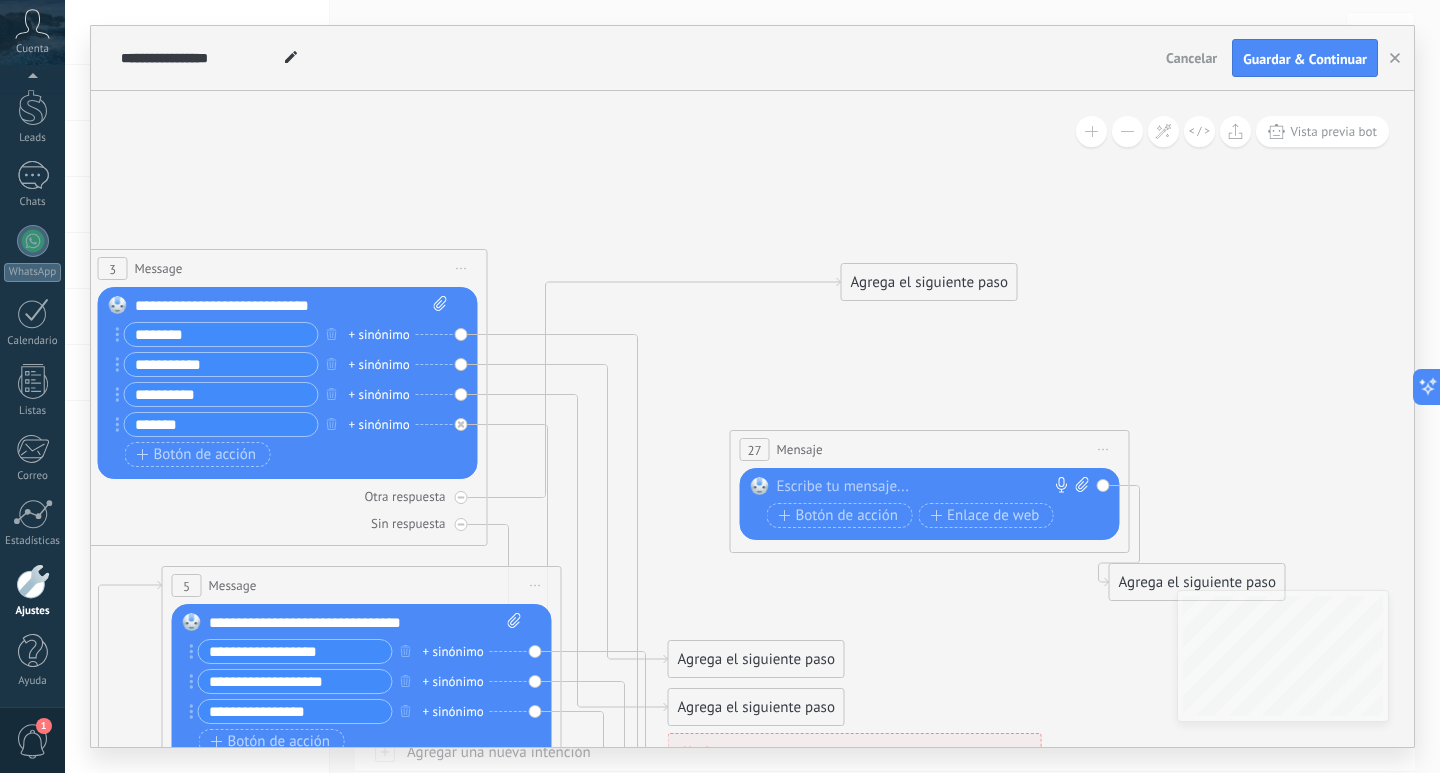 click on "Agrega el siguiente paso" at bounding box center [929, 282] 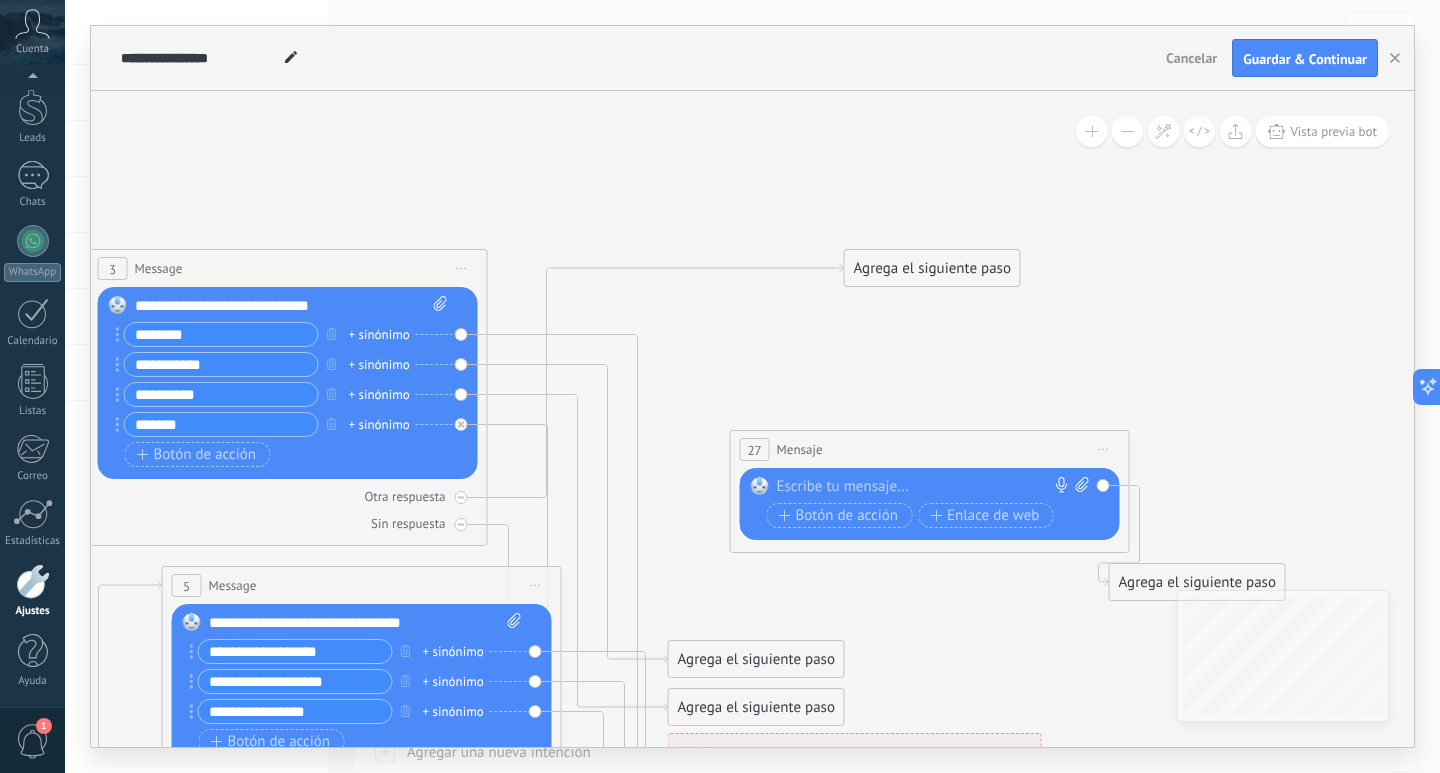drag, startPoint x: 746, startPoint y: 393, endPoint x: 844, endPoint y: 367, distance: 101.390335 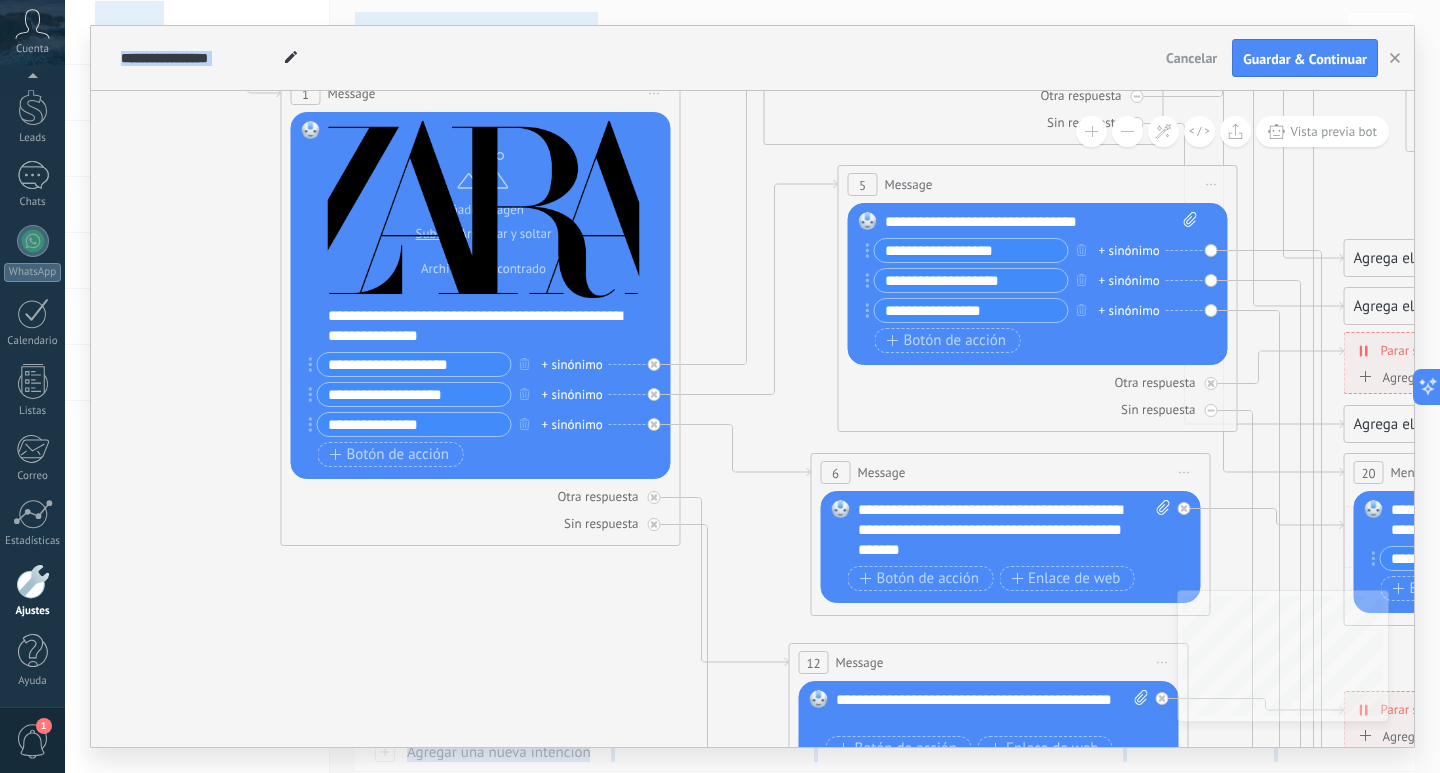 drag, startPoint x: 844, startPoint y: 367, endPoint x: 1426, endPoint y: -62, distance: 723.0249 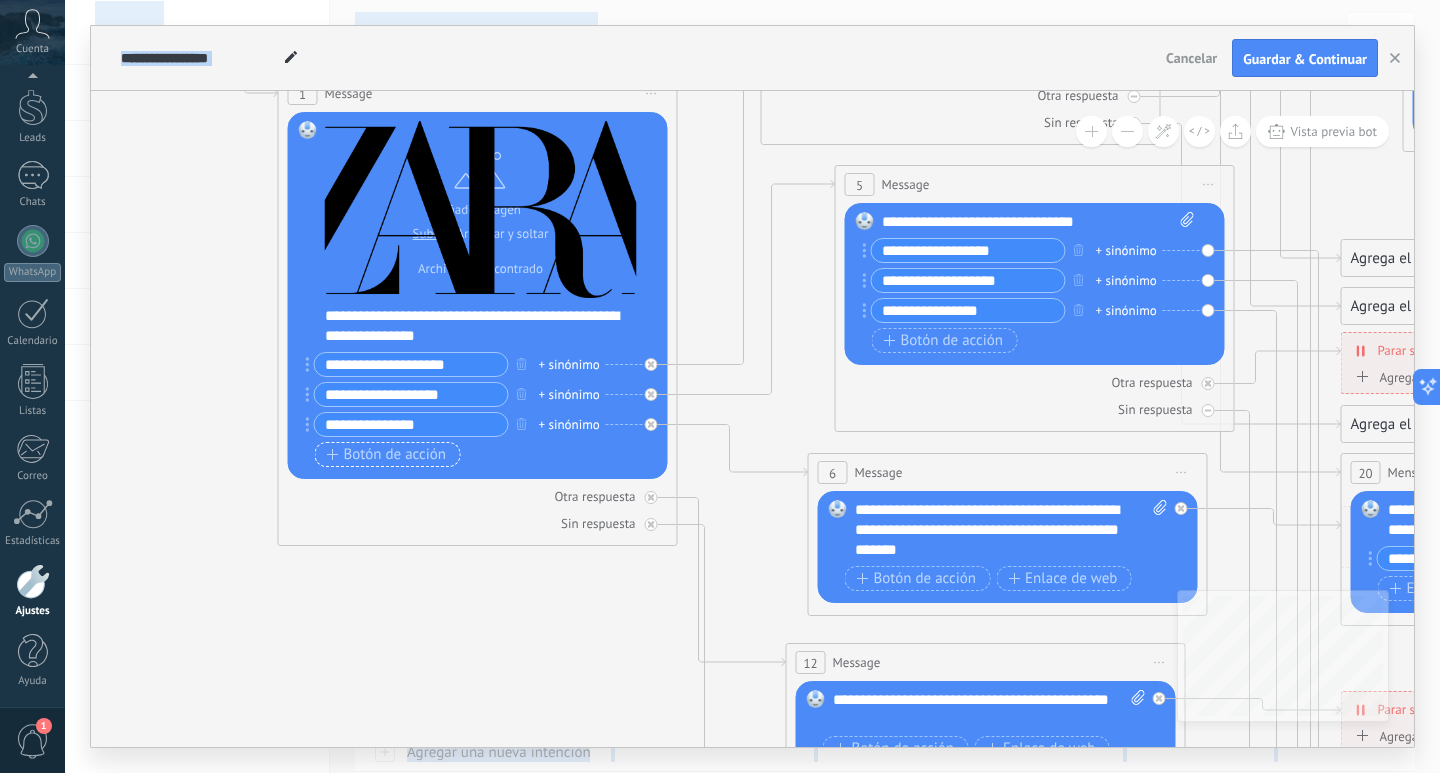 click on "Botón de acción" at bounding box center (387, 455) 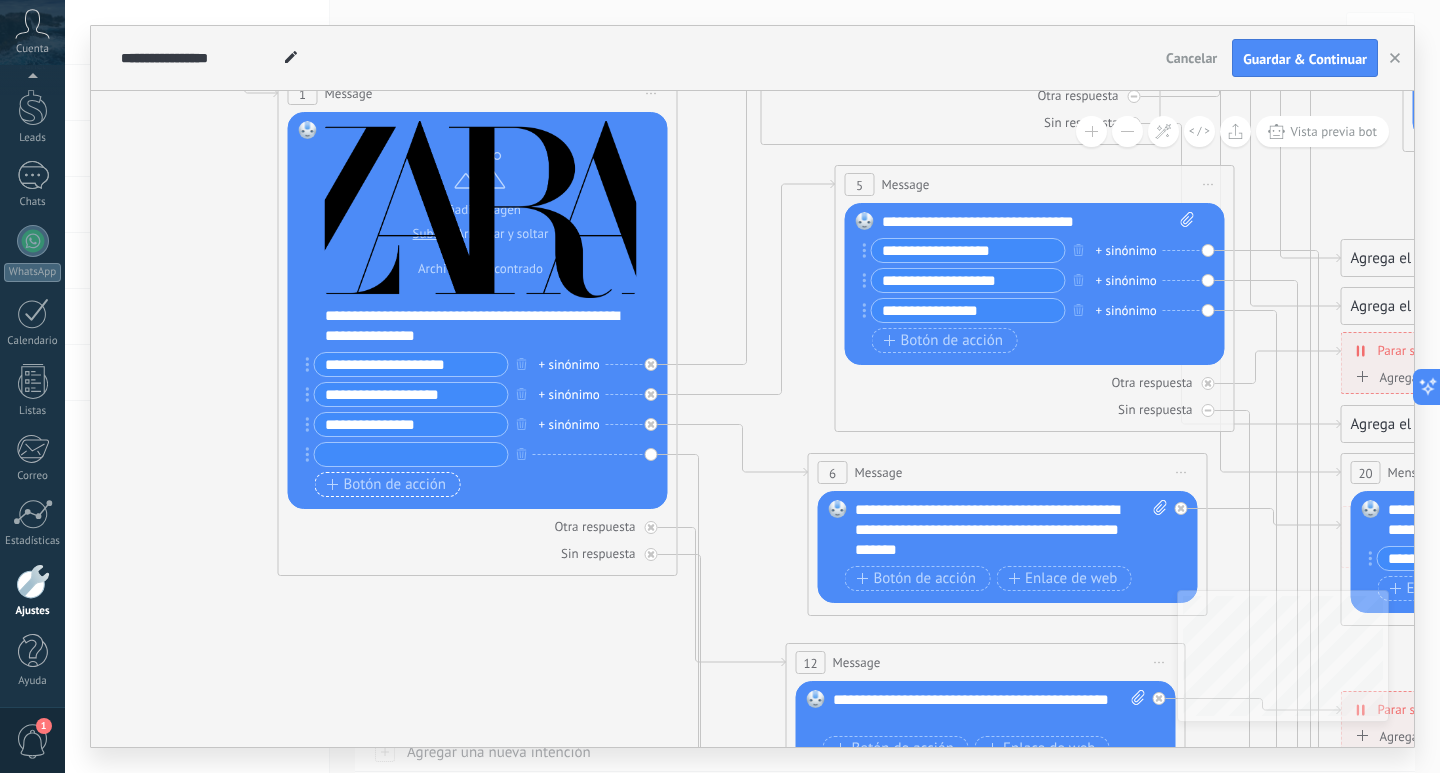 click at bounding box center [411, 454] 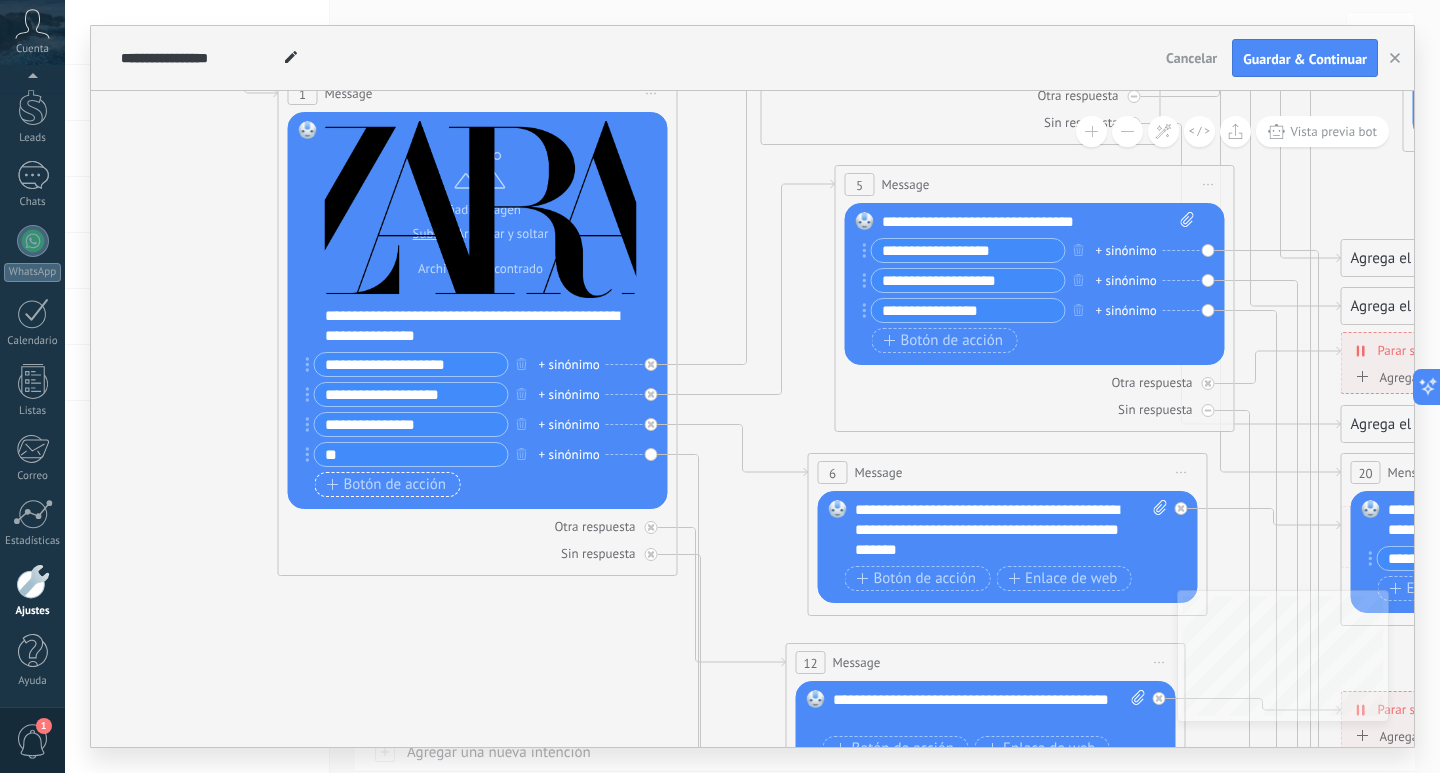type on "*" 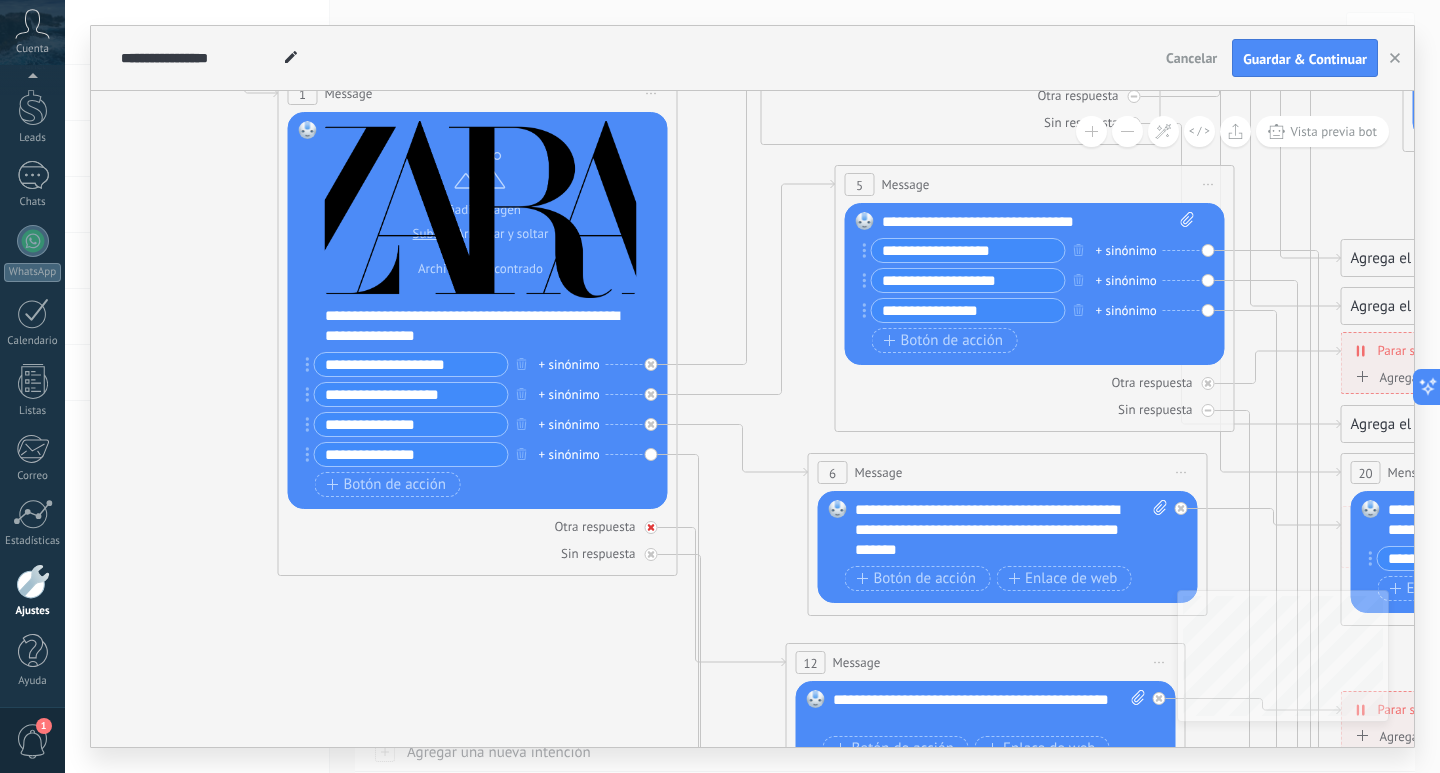 type on "**********" 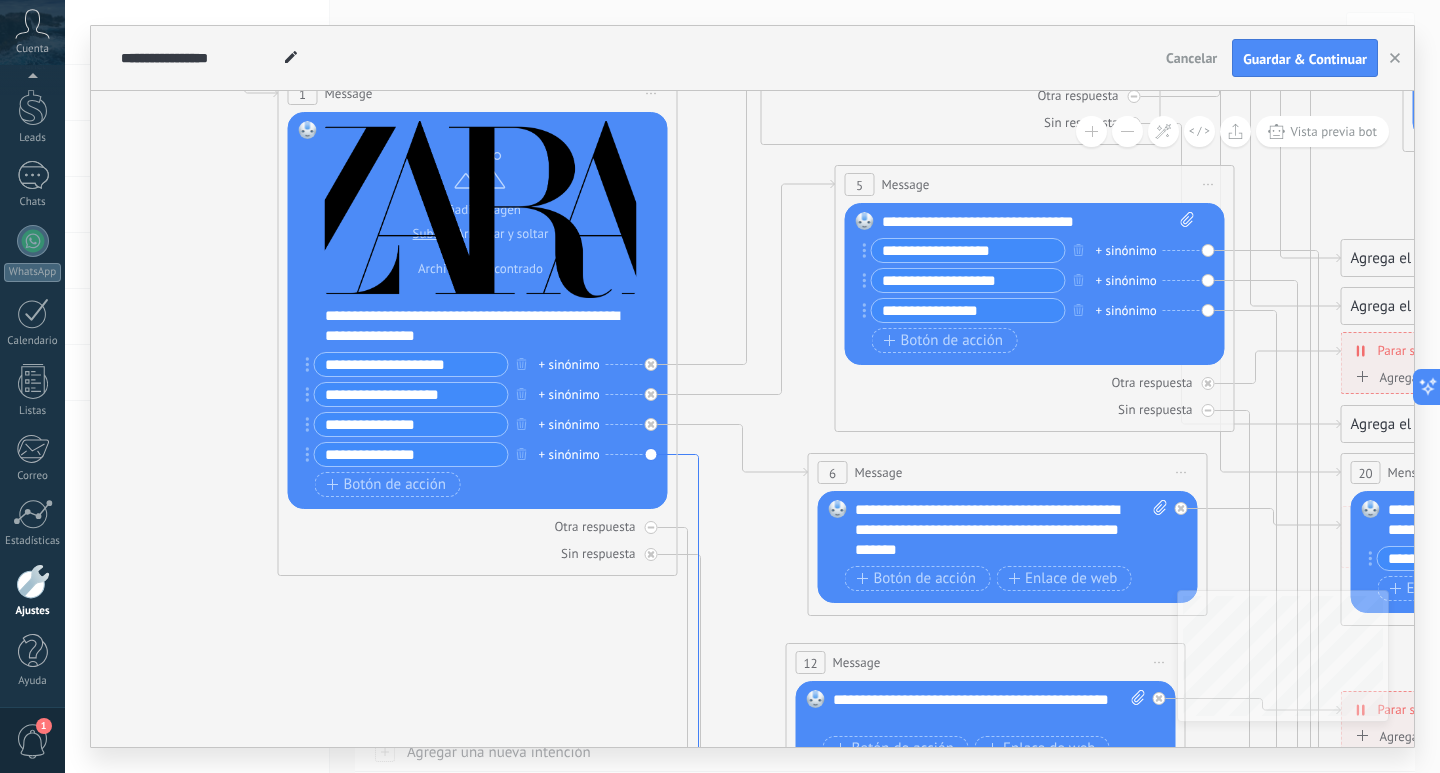 click 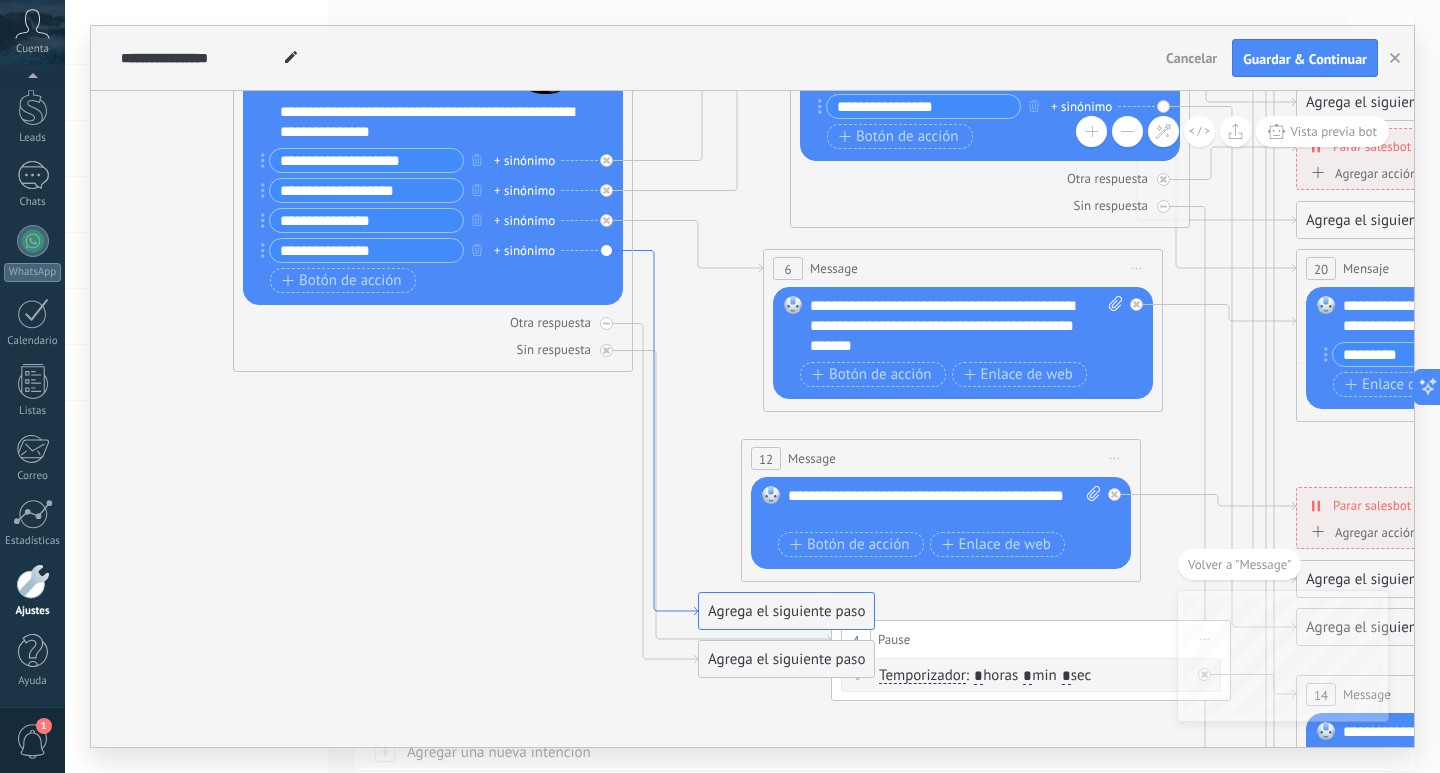 click 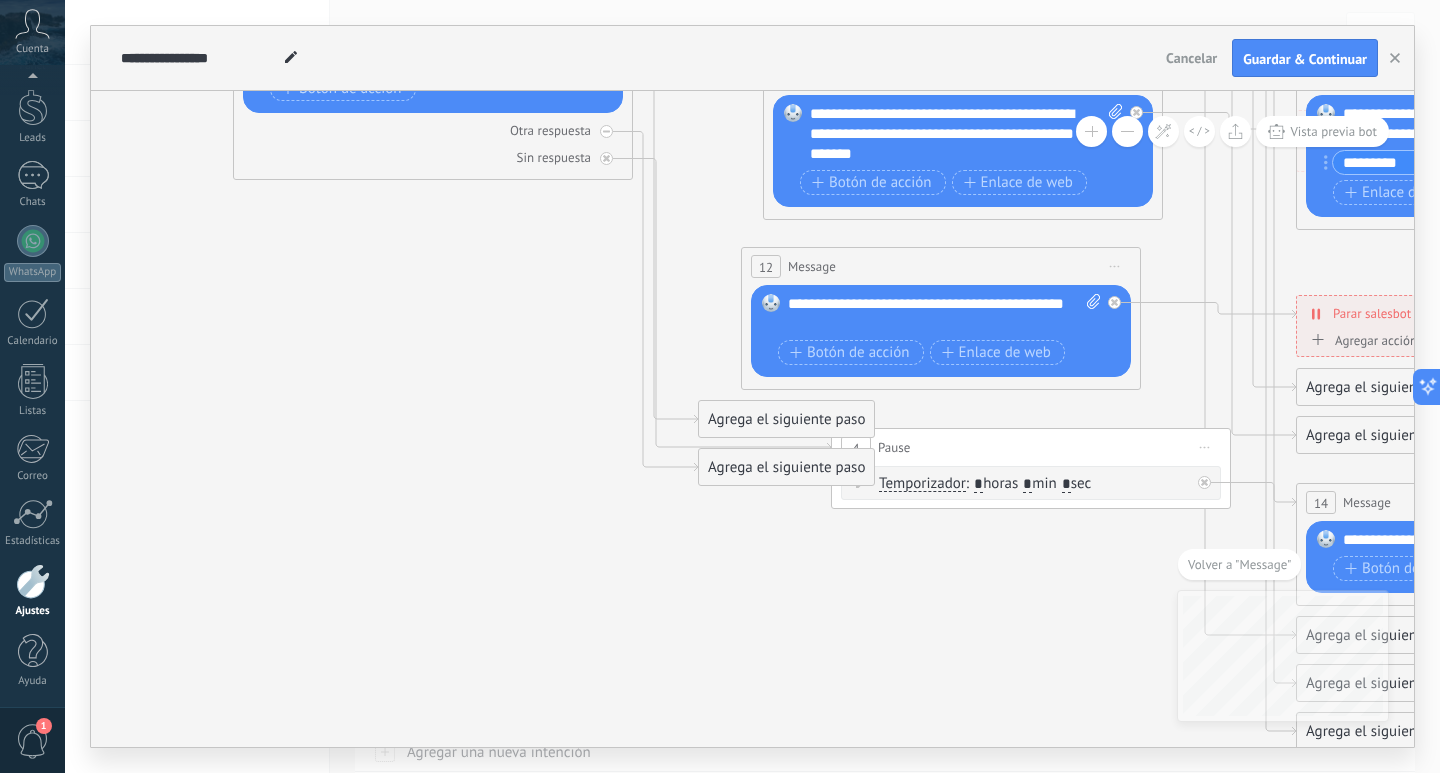 click on "Agrega el siguiente paso" at bounding box center (786, 419) 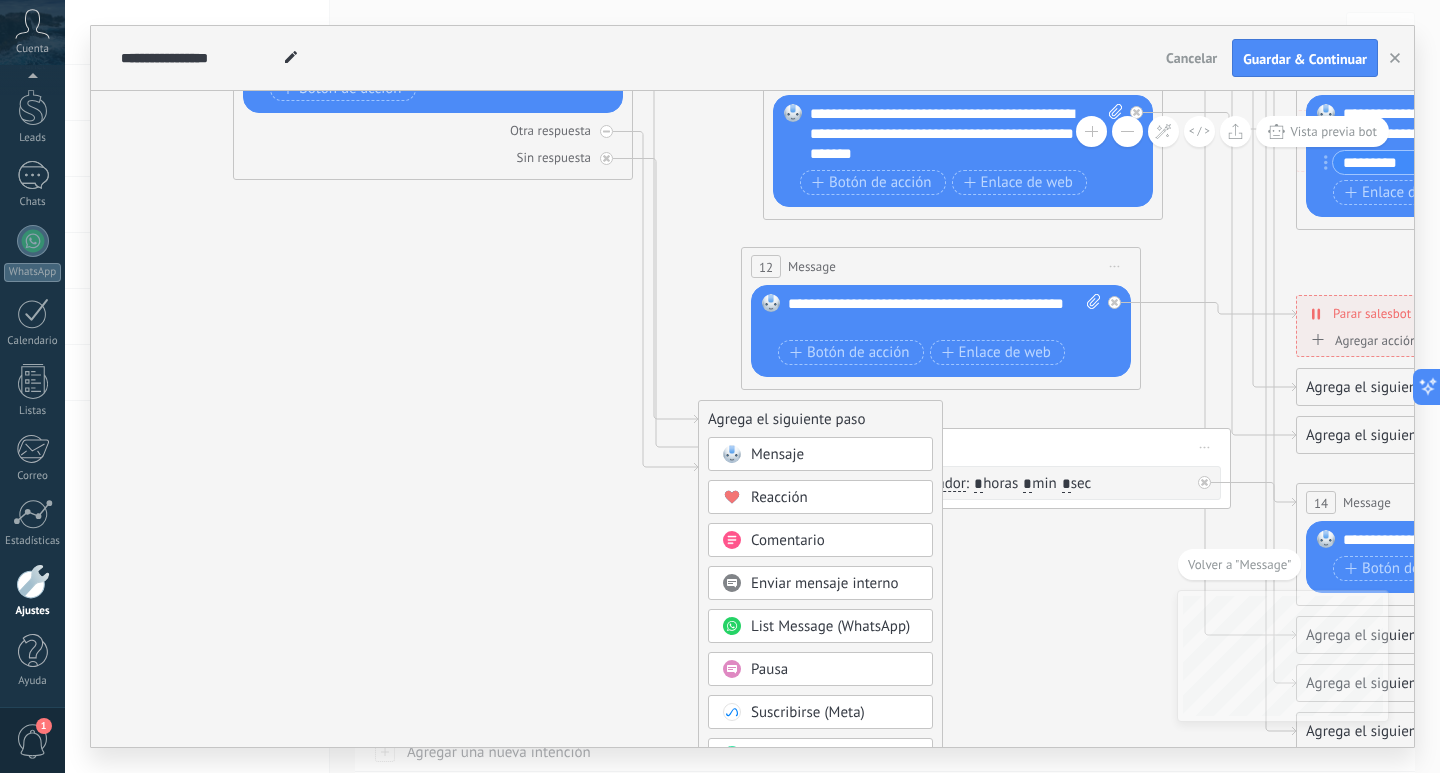 click on "Mensaje" at bounding box center [777, 454] 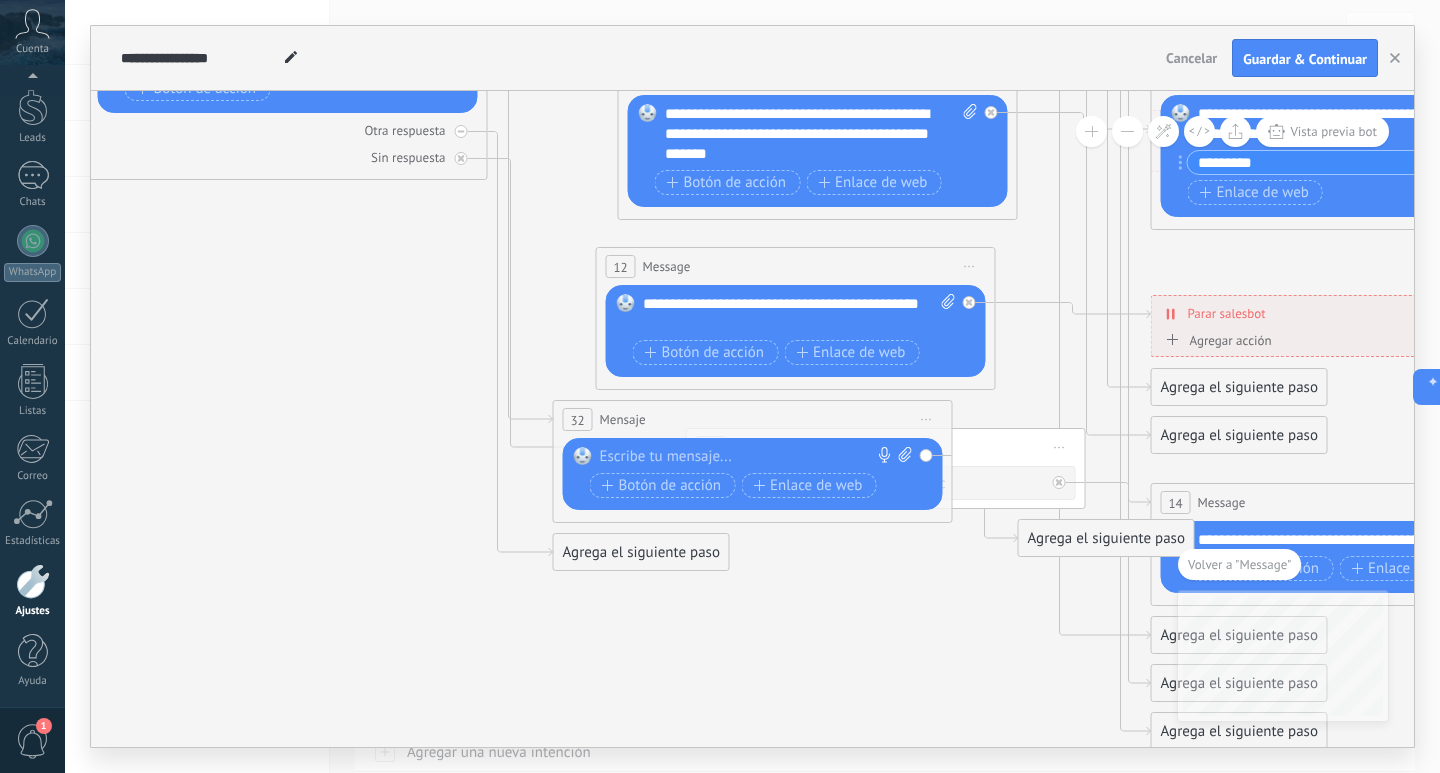 click at bounding box center (748, 457) 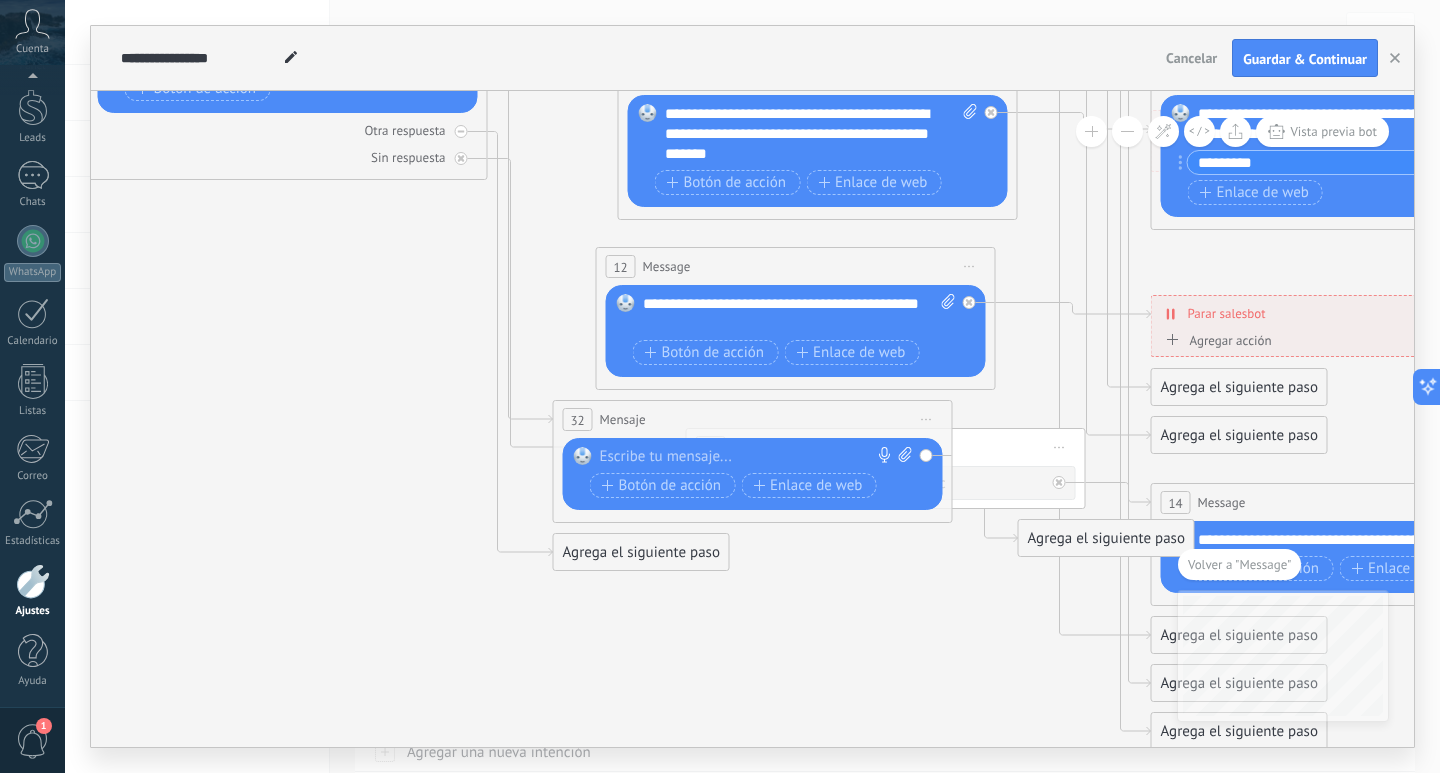 type 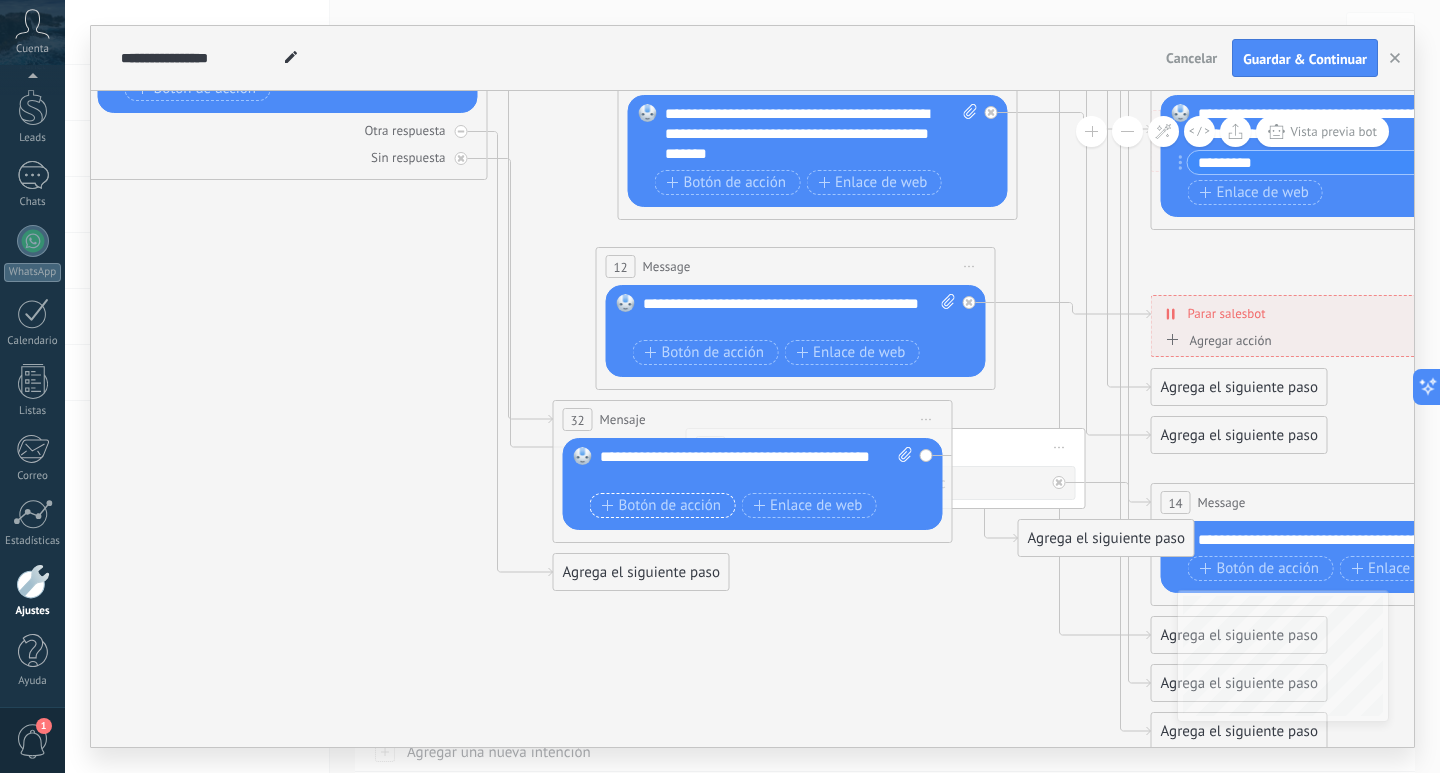 click on "Botón de acción" at bounding box center [662, 506] 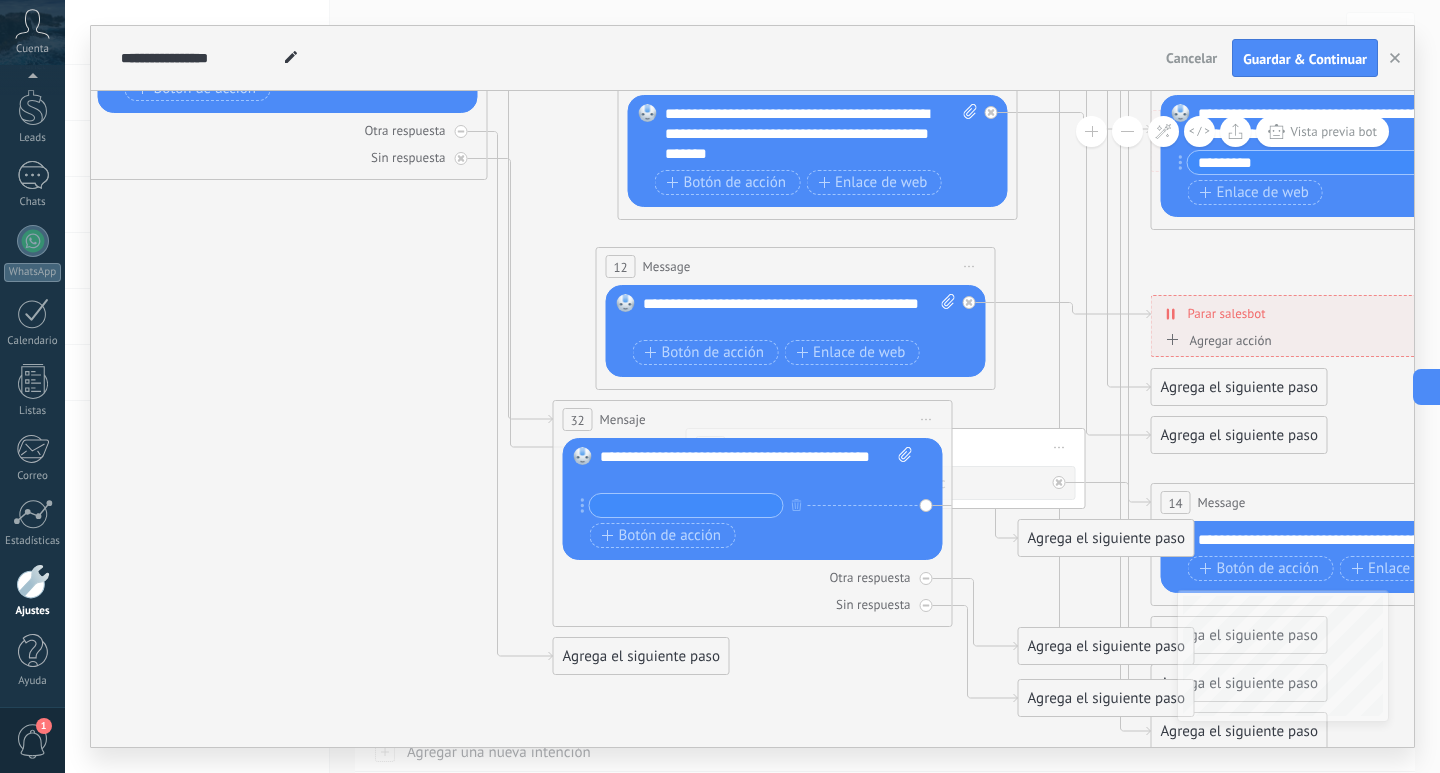 click at bounding box center (686, 505) 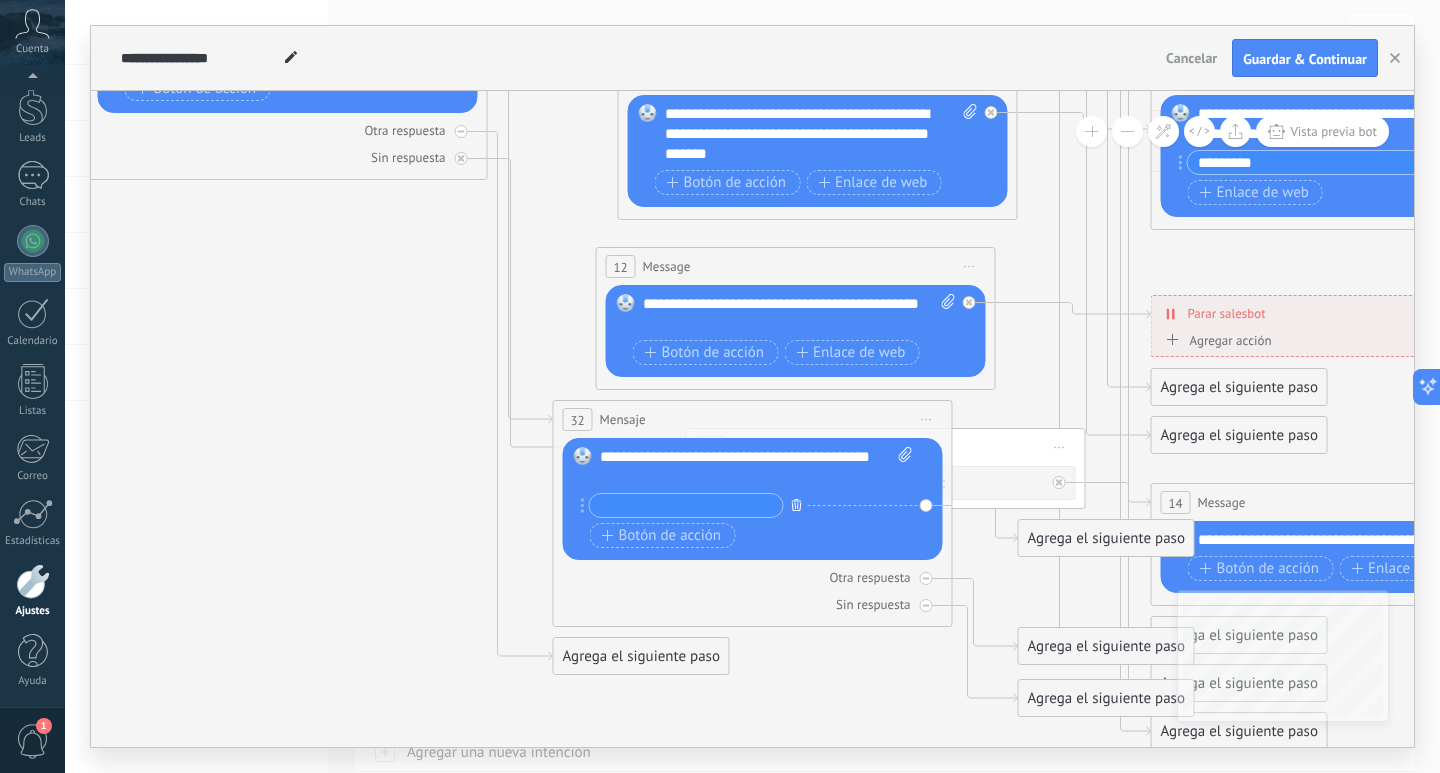 click 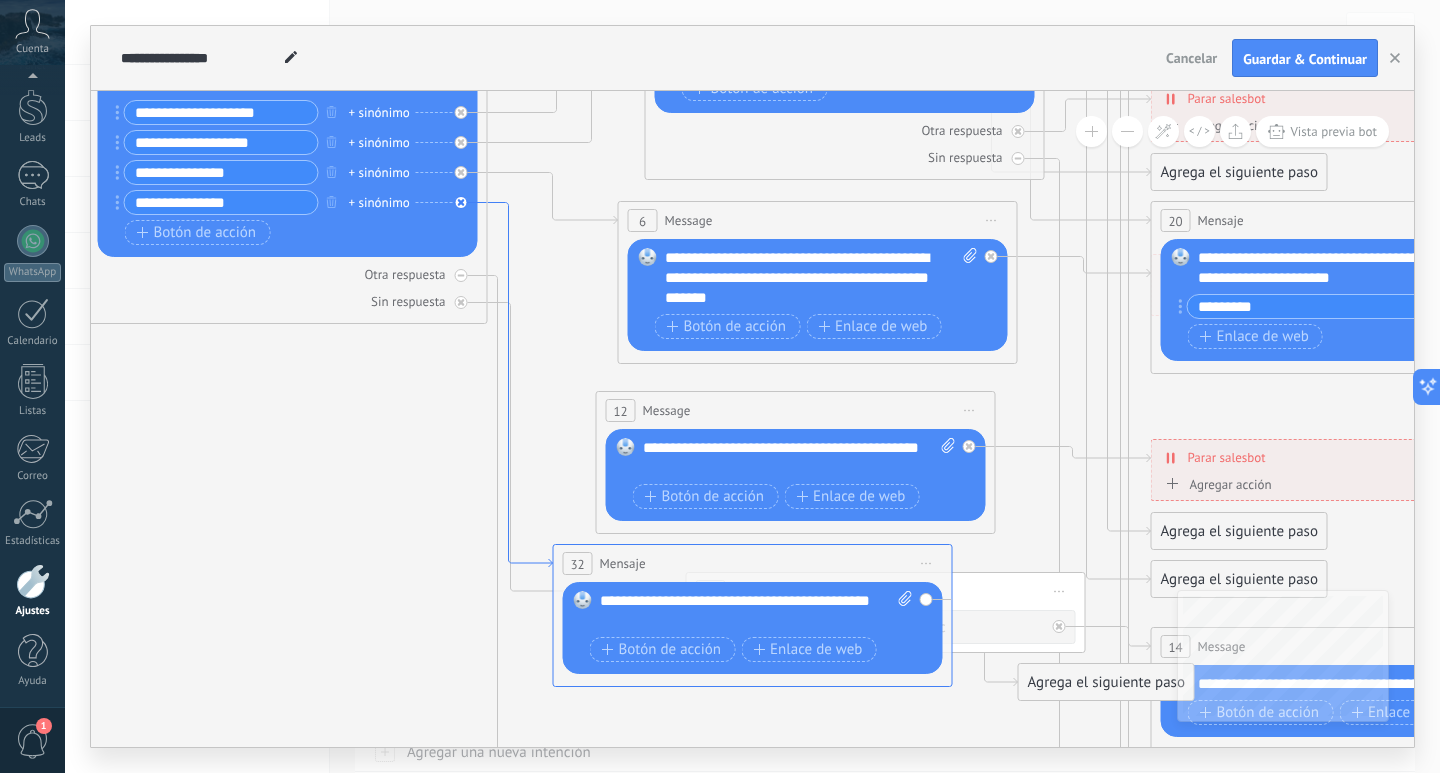 click 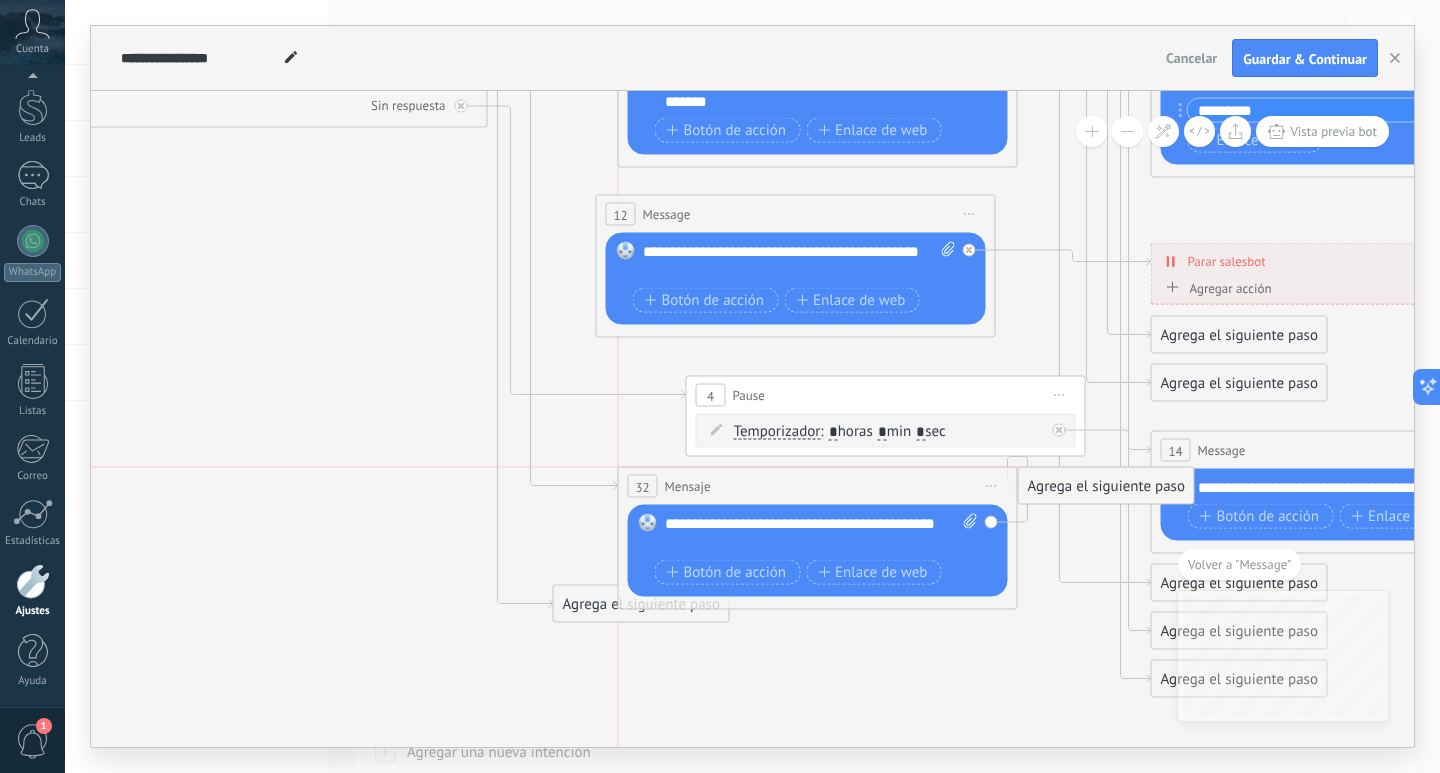 drag, startPoint x: 731, startPoint y: 375, endPoint x: 791, endPoint y: 491, distance: 130.59862 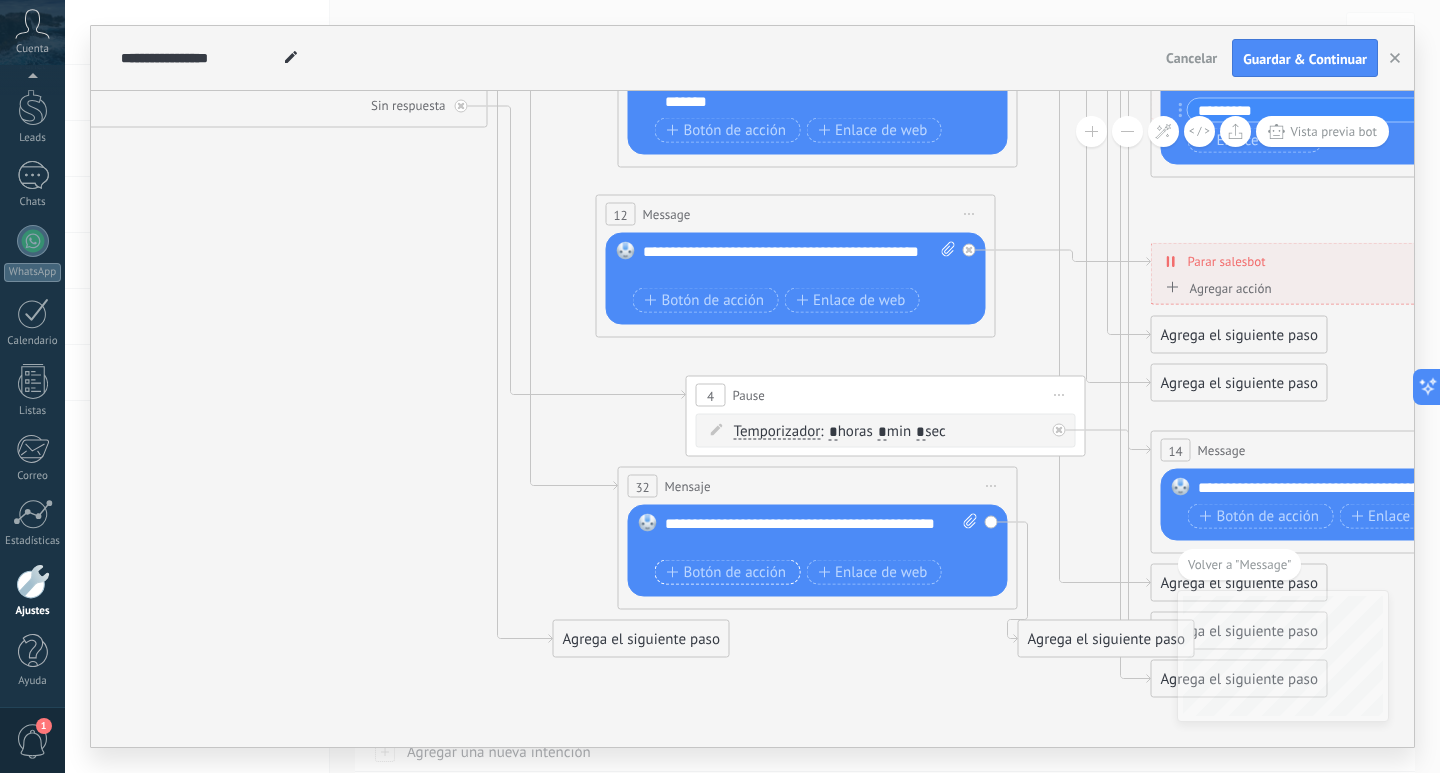click on "Botón de acción" at bounding box center (728, 572) 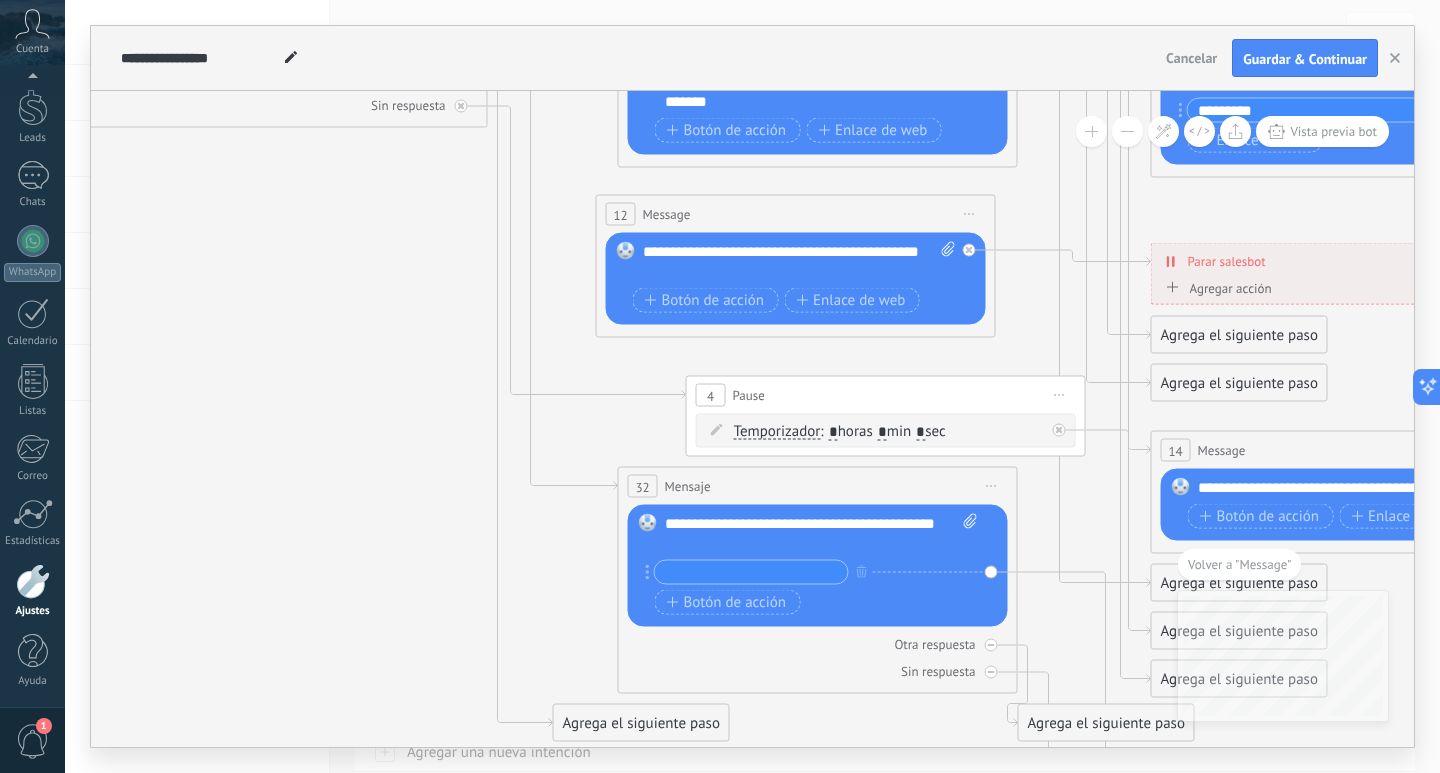 click at bounding box center (751, 572) 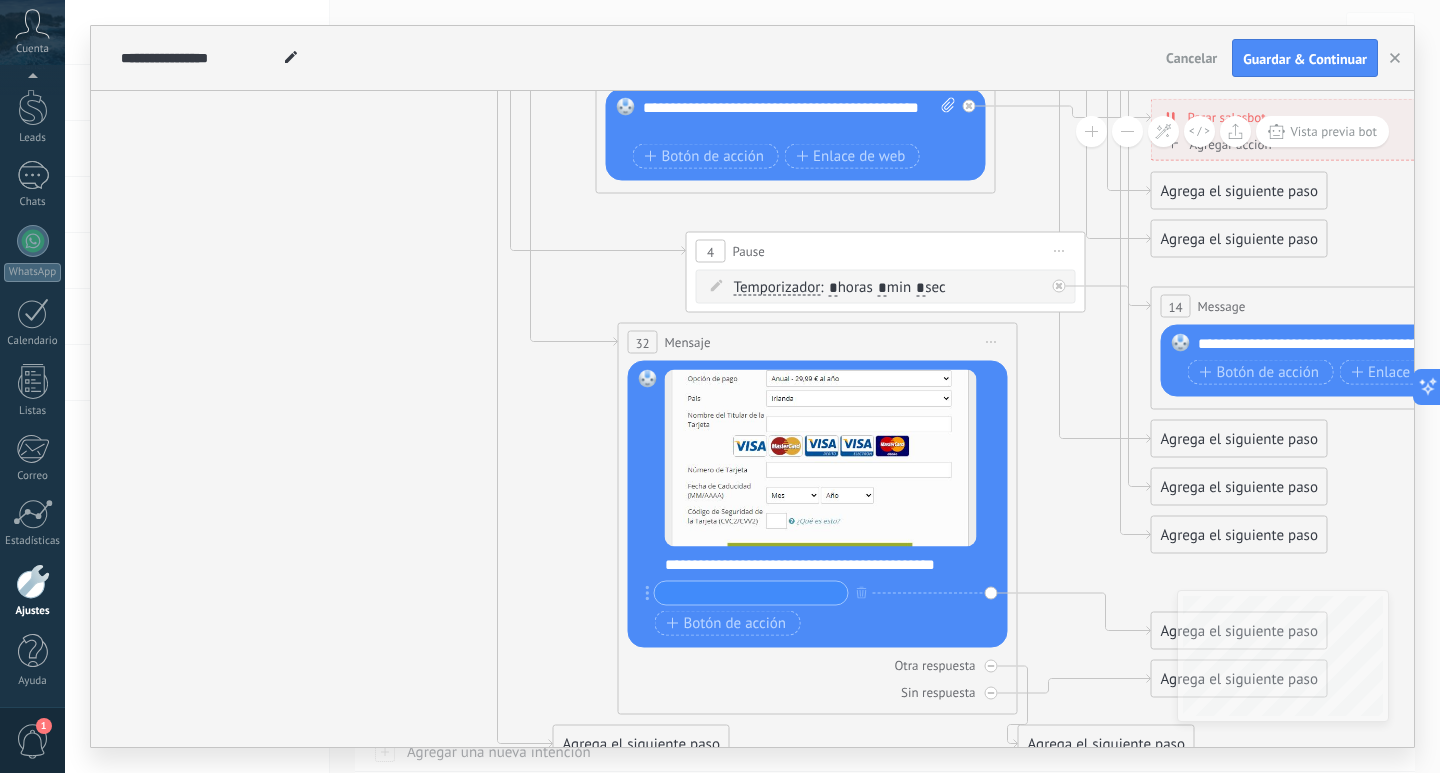 click at bounding box center (751, 593) 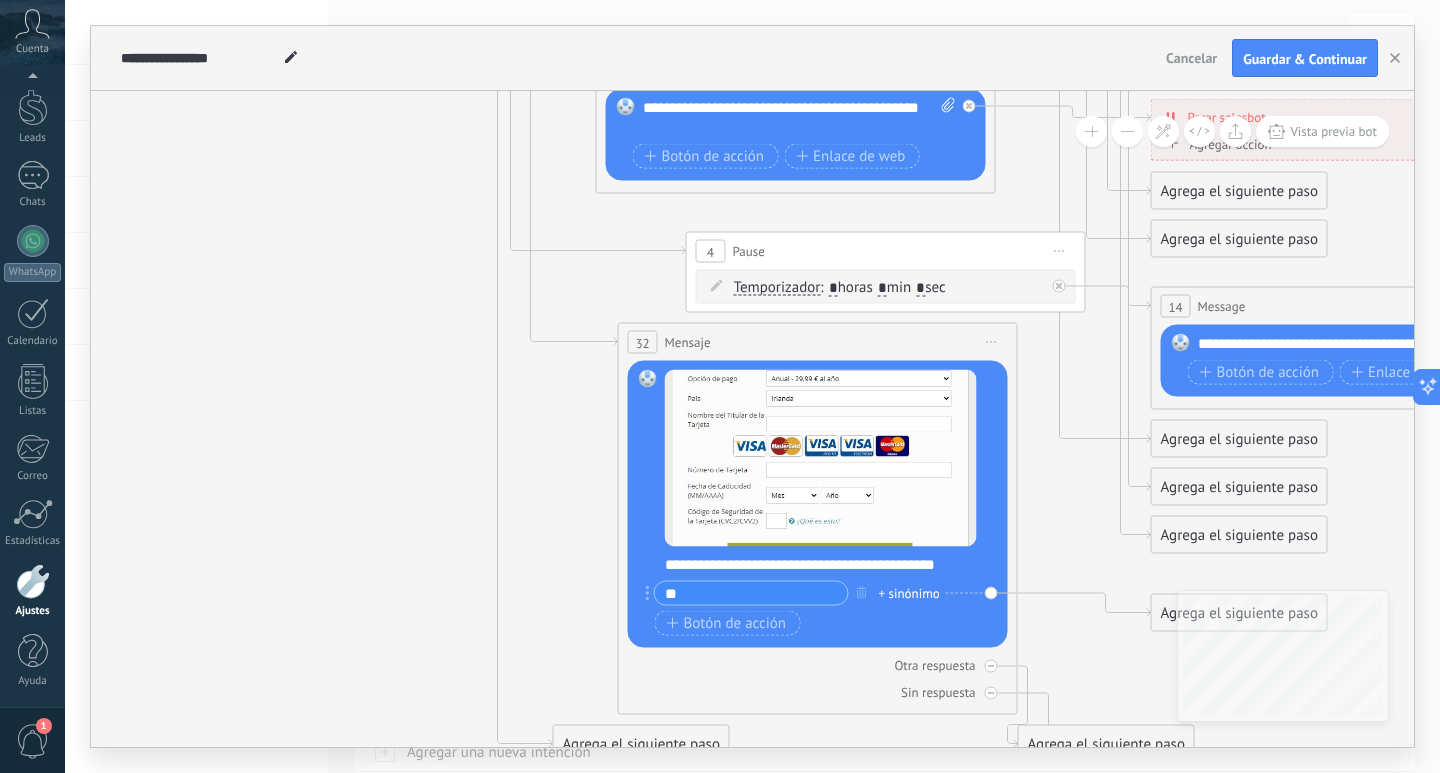 type on "*" 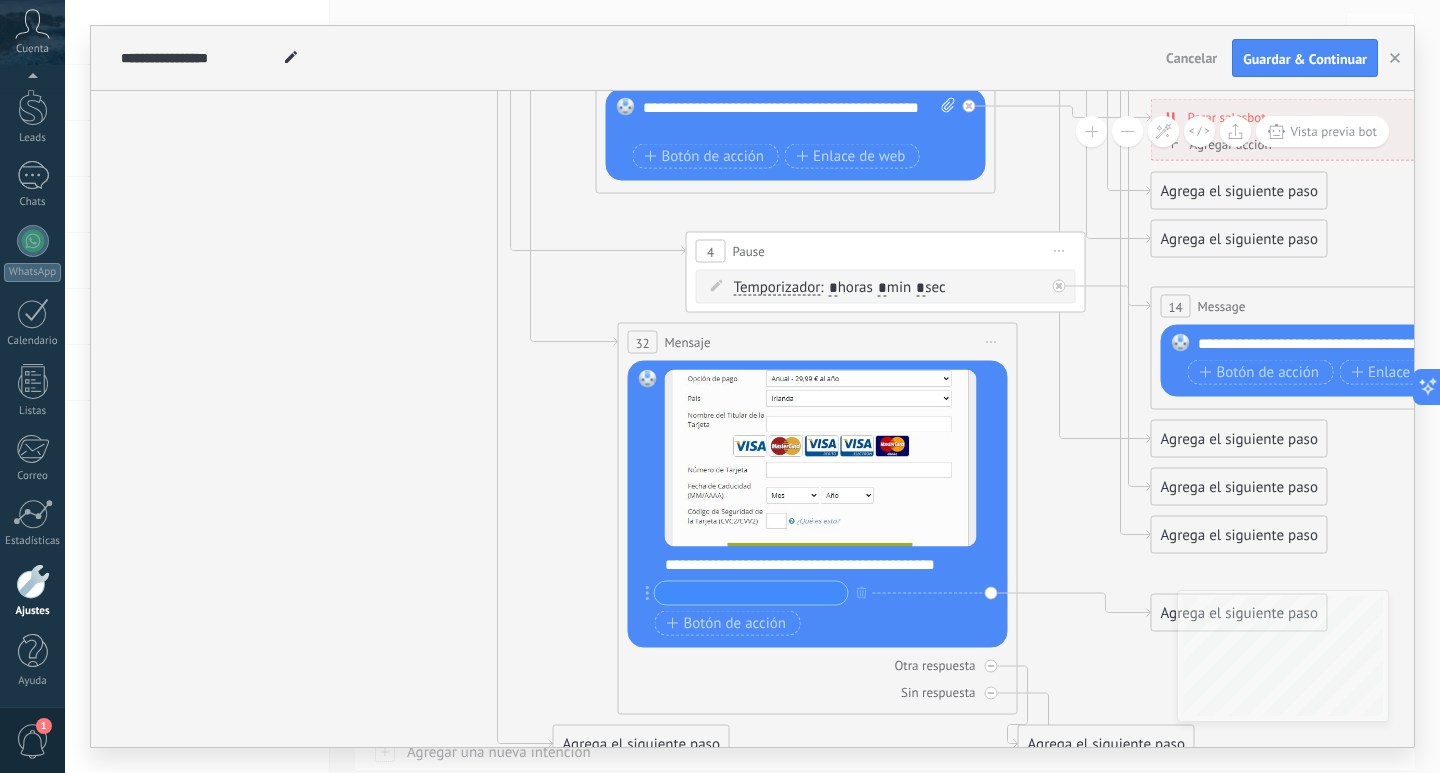 type on "*" 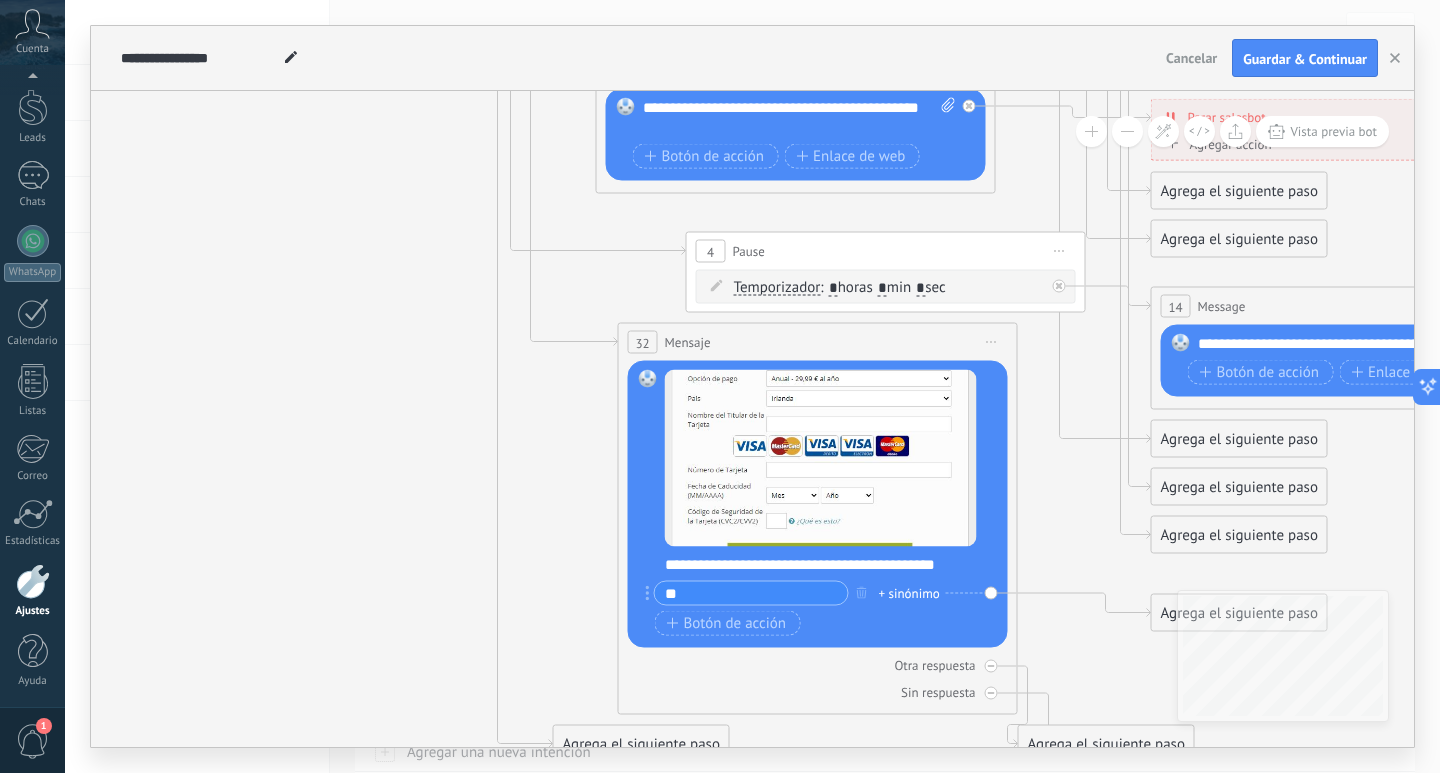 type on "*" 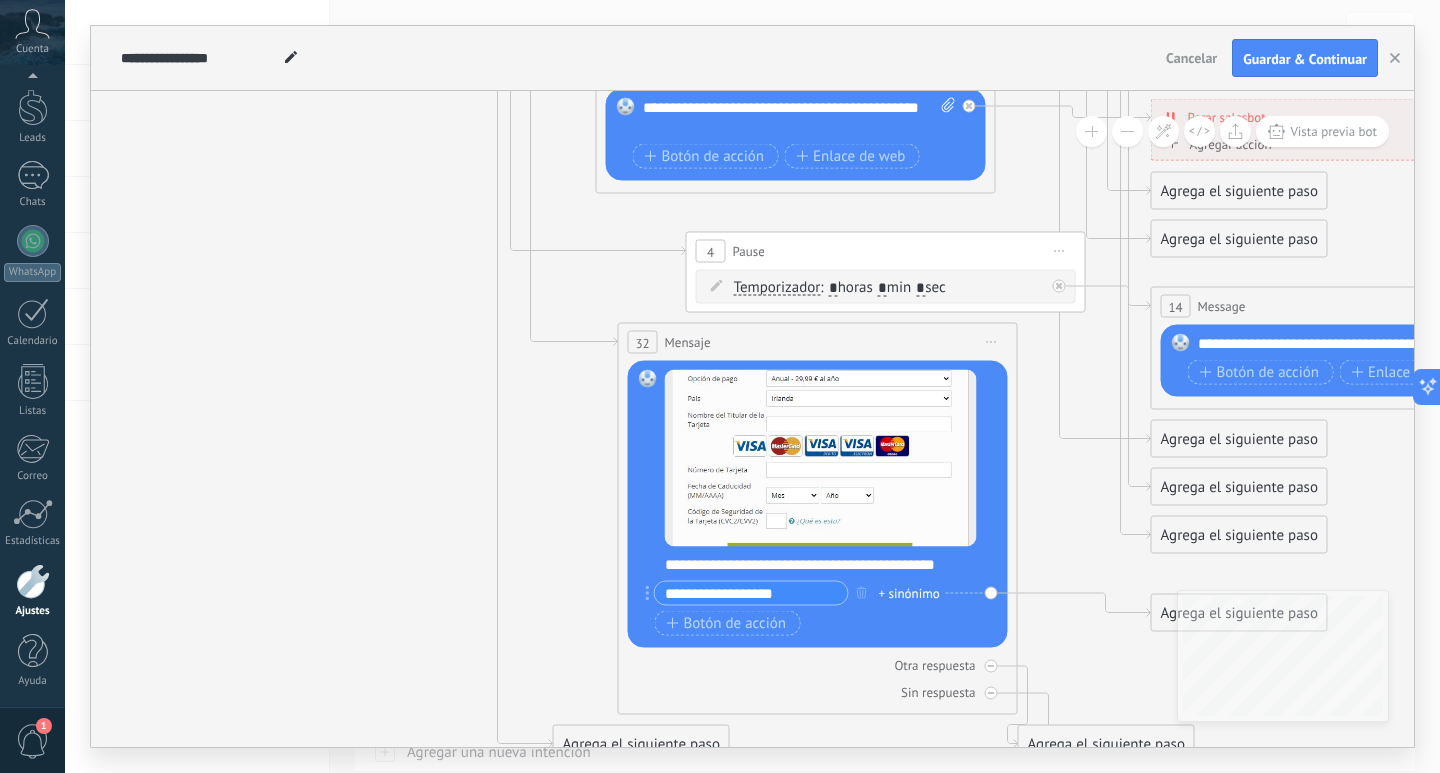 type on "**********" 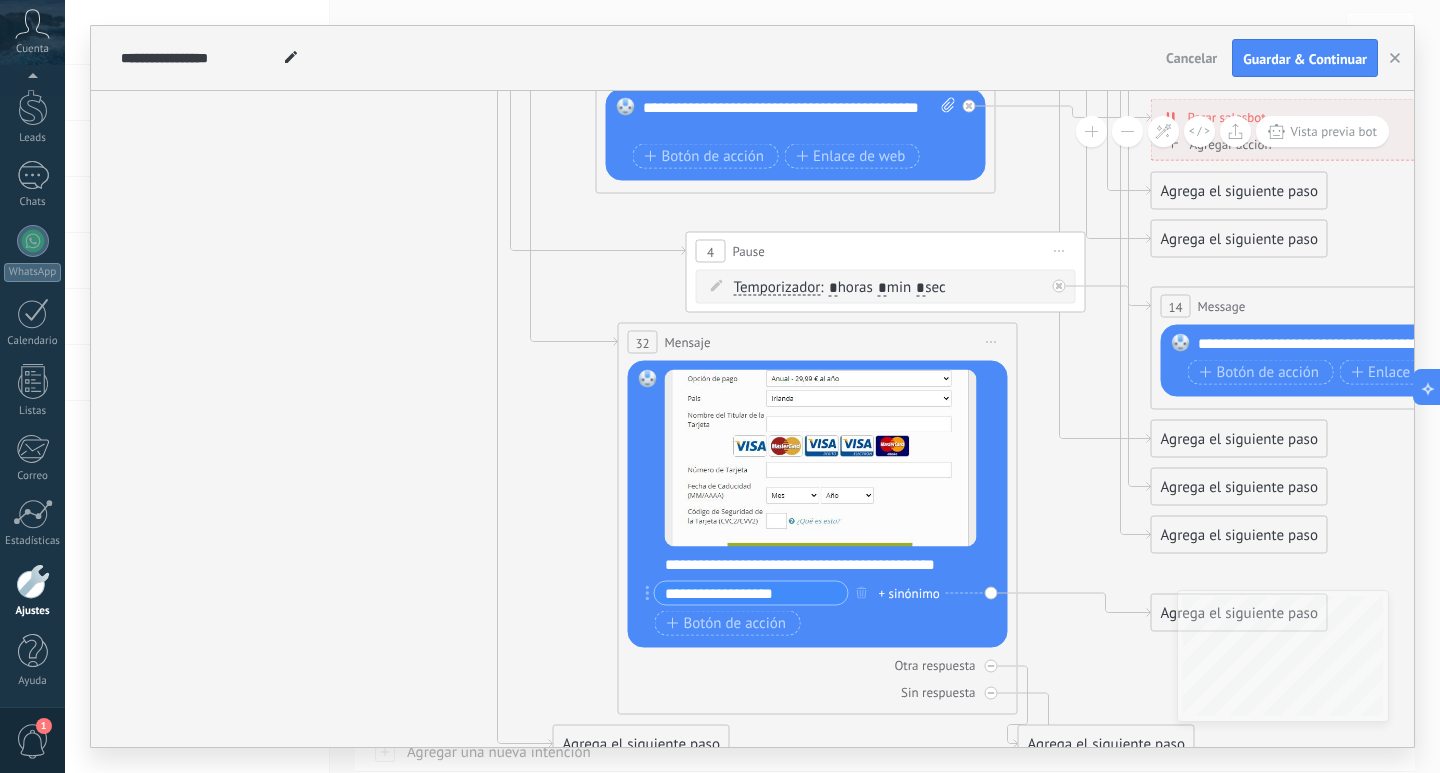 click 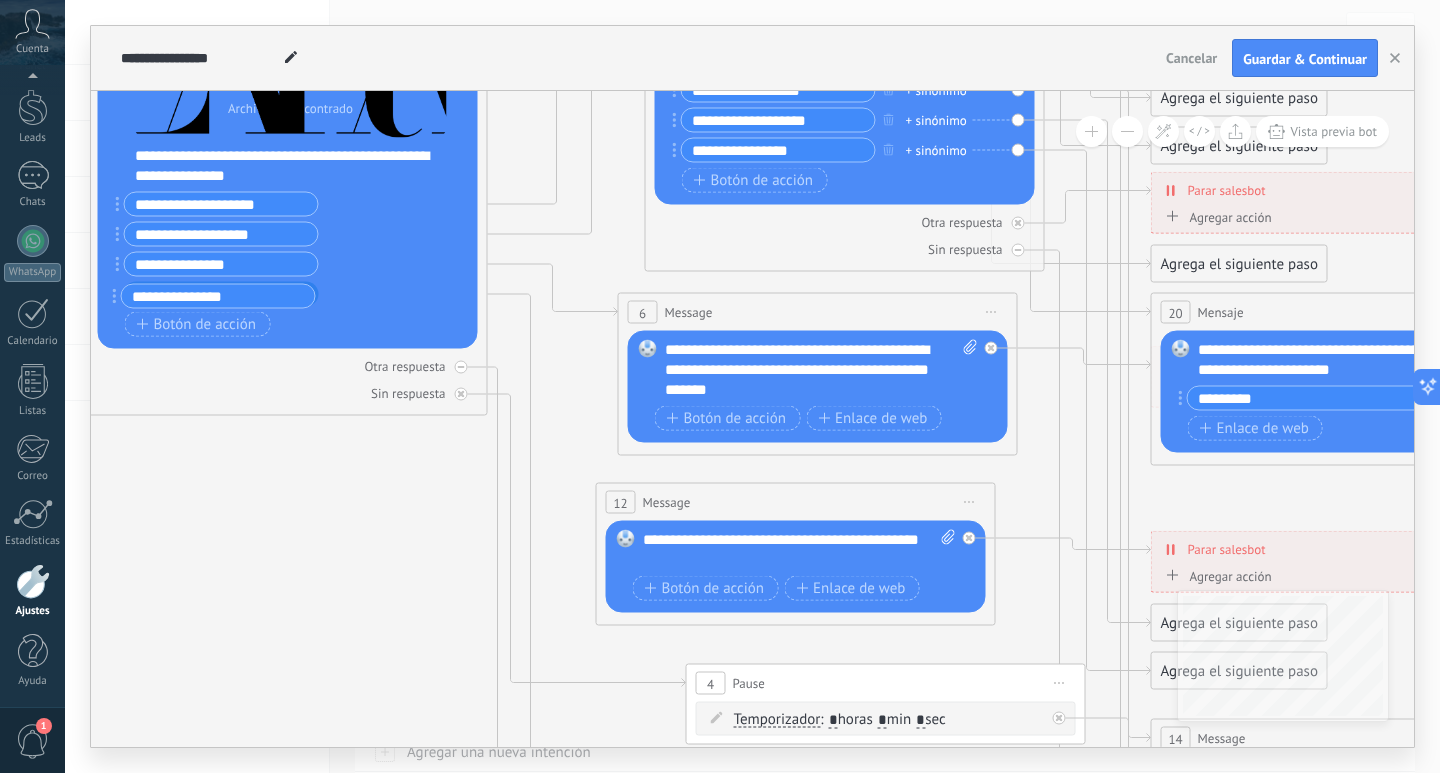 drag, startPoint x: 116, startPoint y: 265, endPoint x: 113, endPoint y: 297, distance: 32.140316 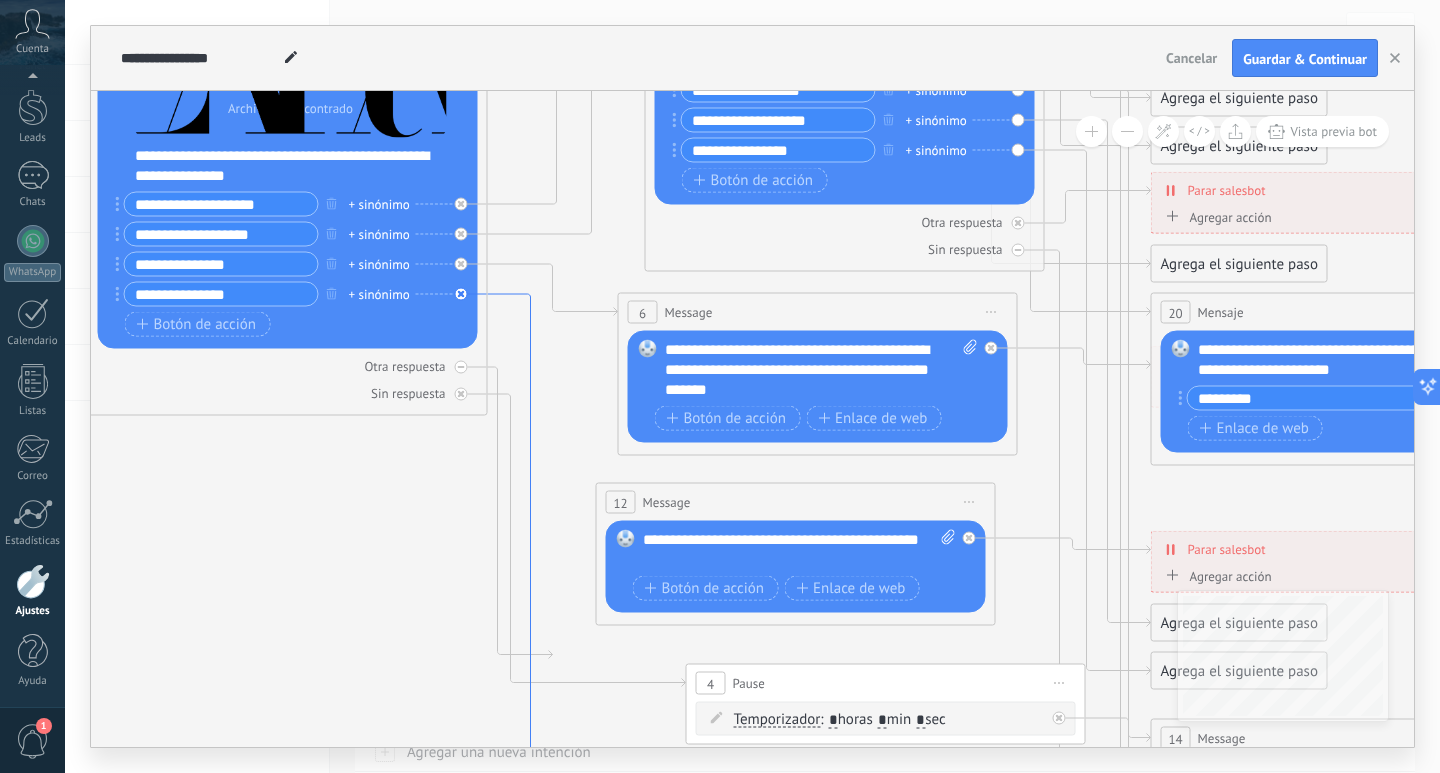 click 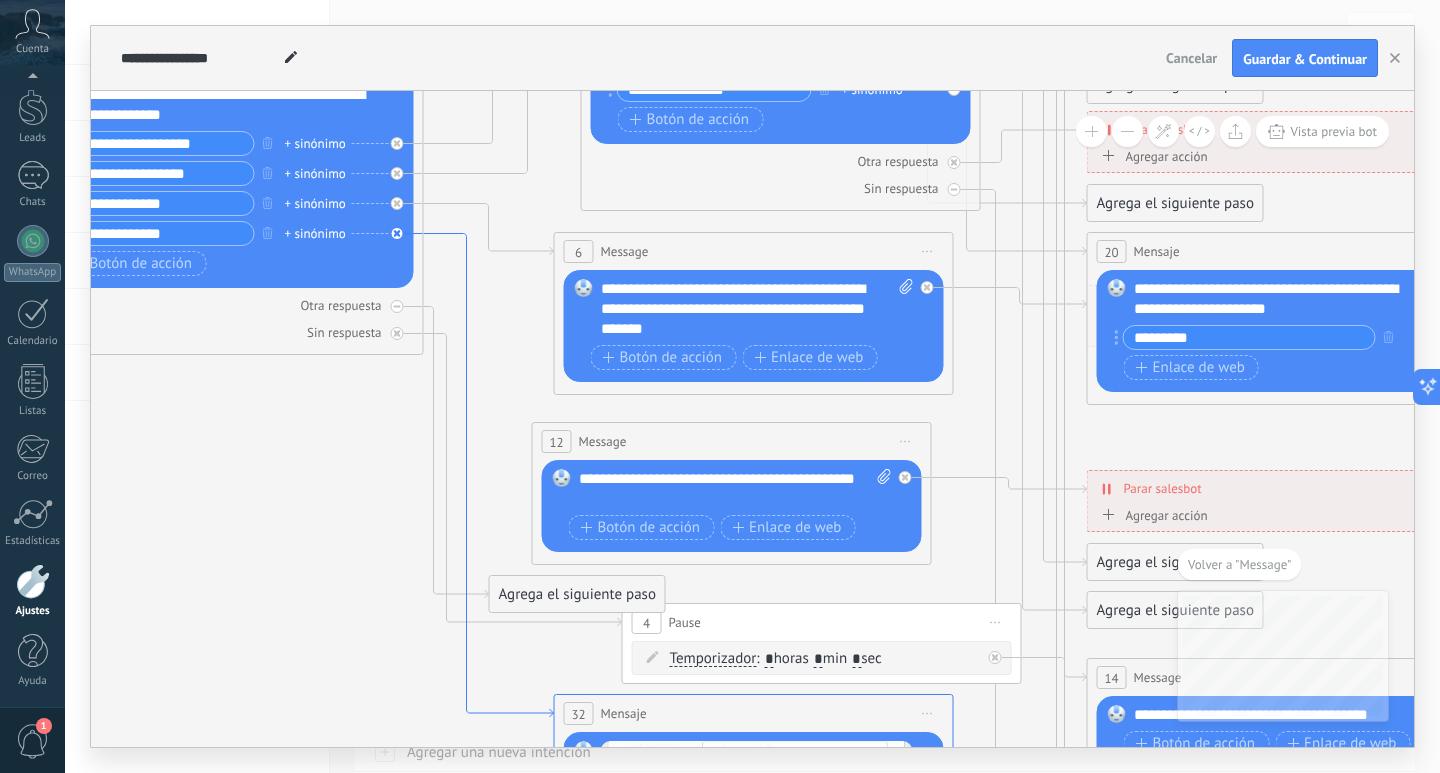 click 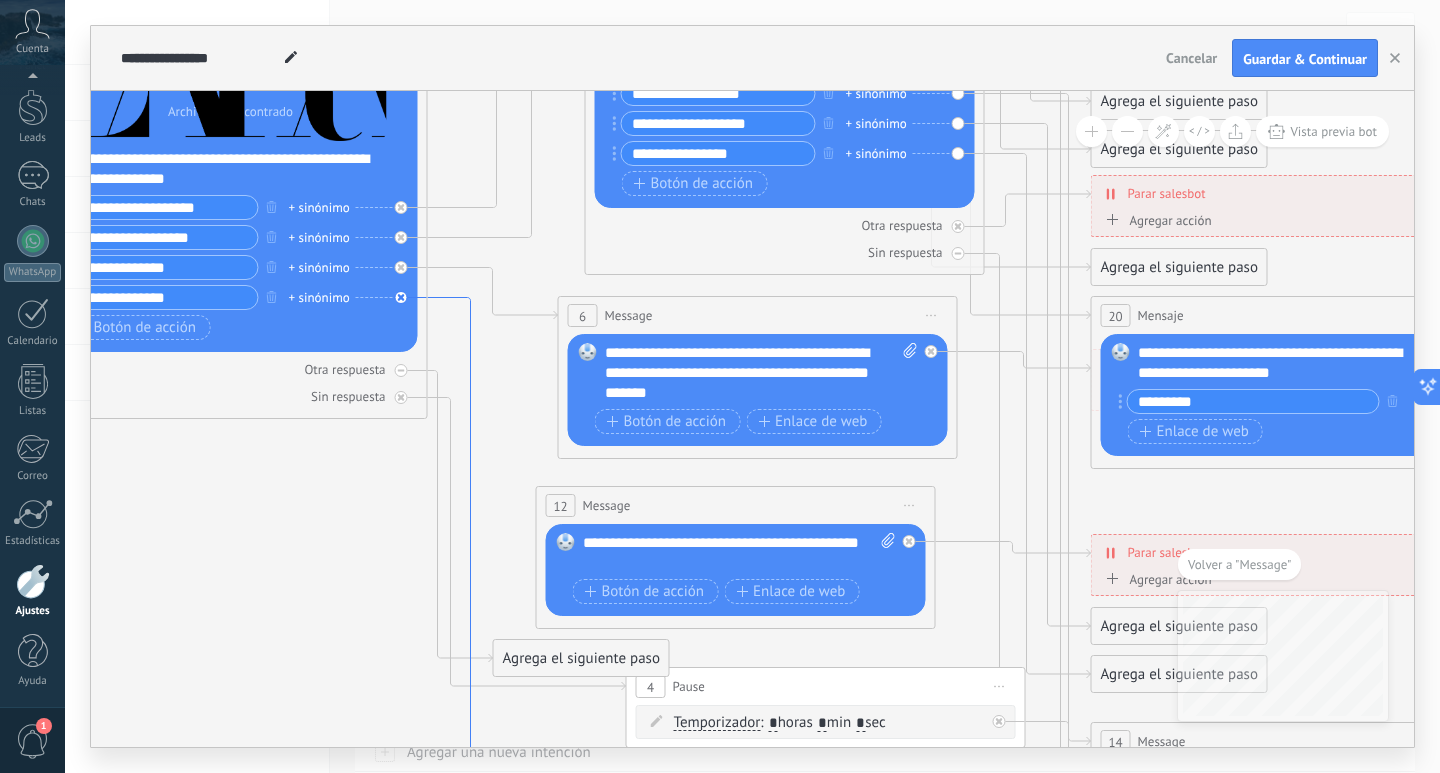 click 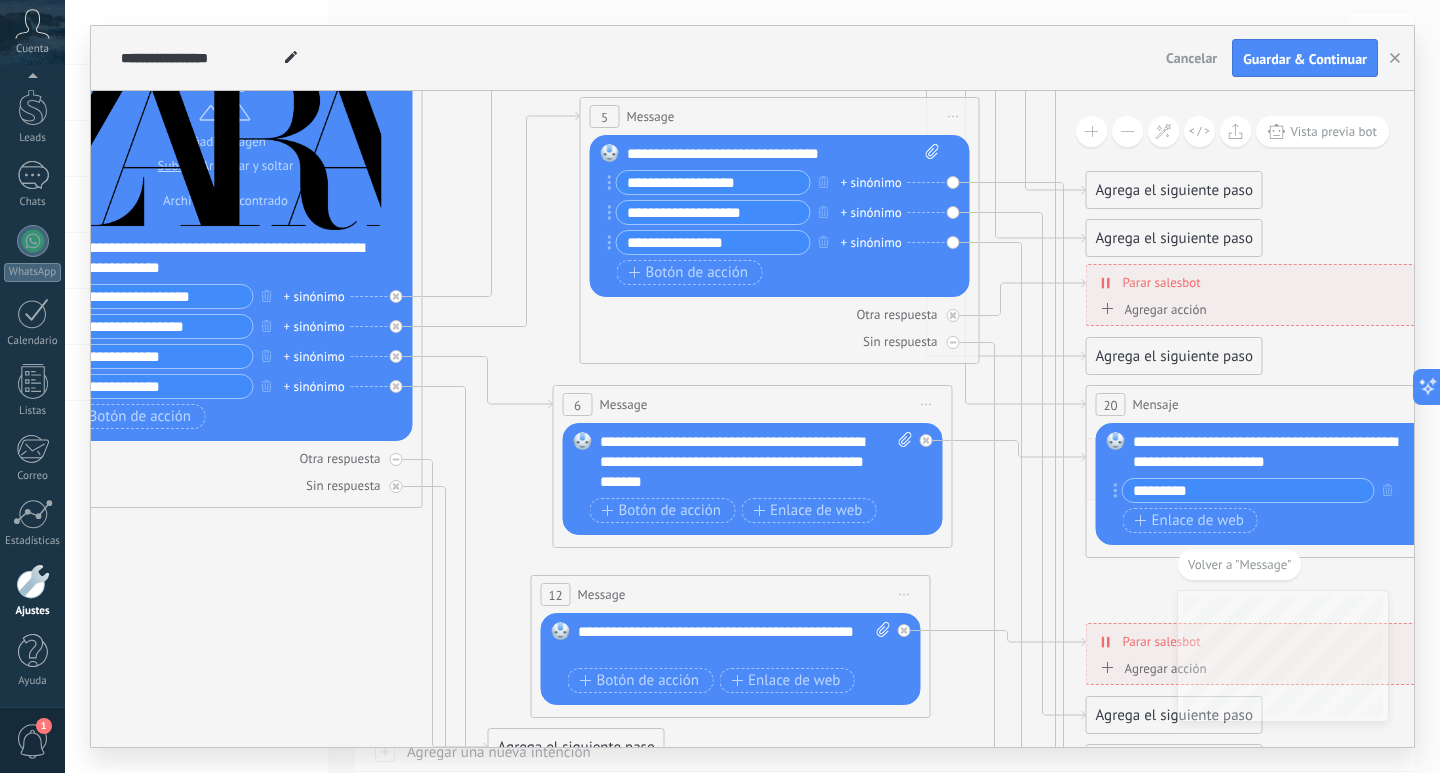 drag, startPoint x: 205, startPoint y: 452, endPoint x: 345, endPoint y: 448, distance: 140.05713 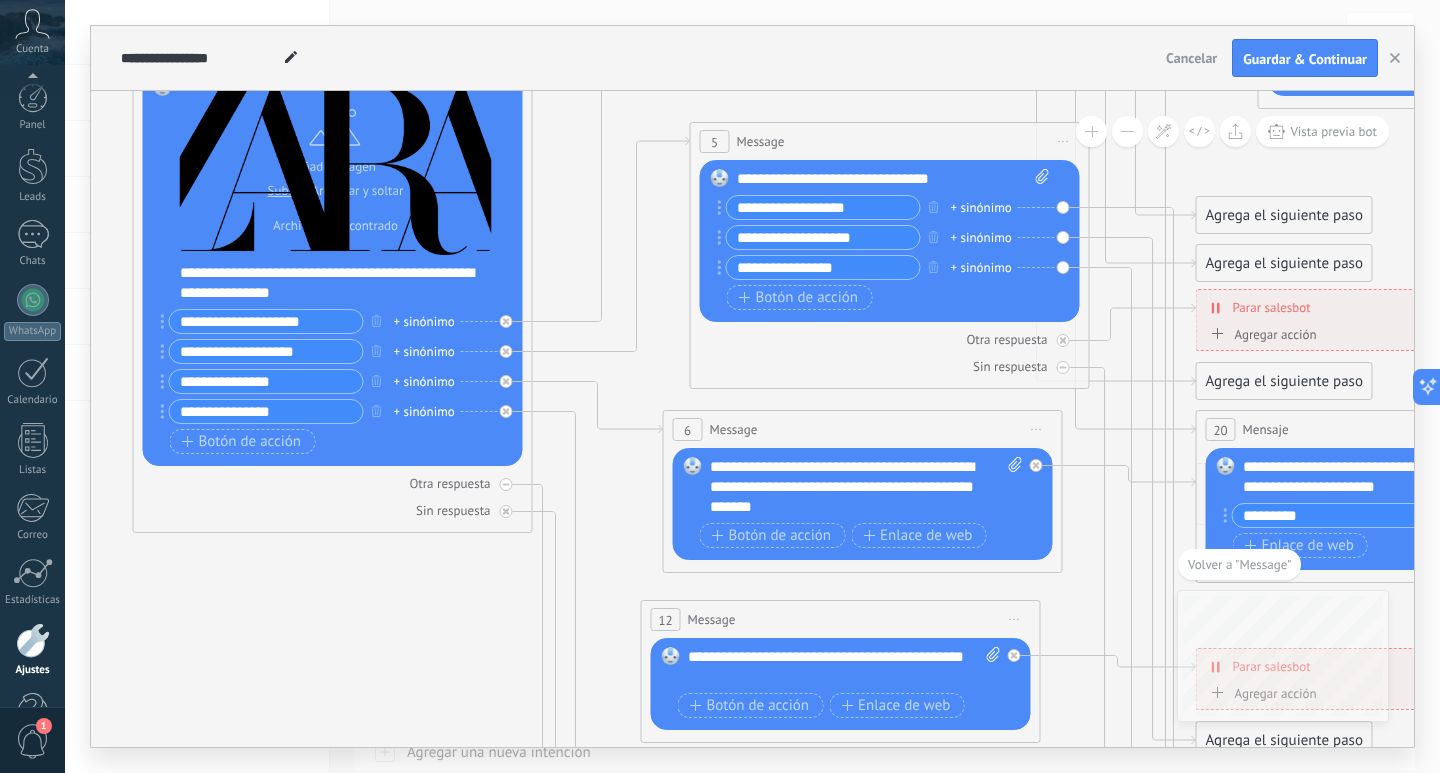 scroll, scrollTop: 0, scrollLeft: 0, axis: both 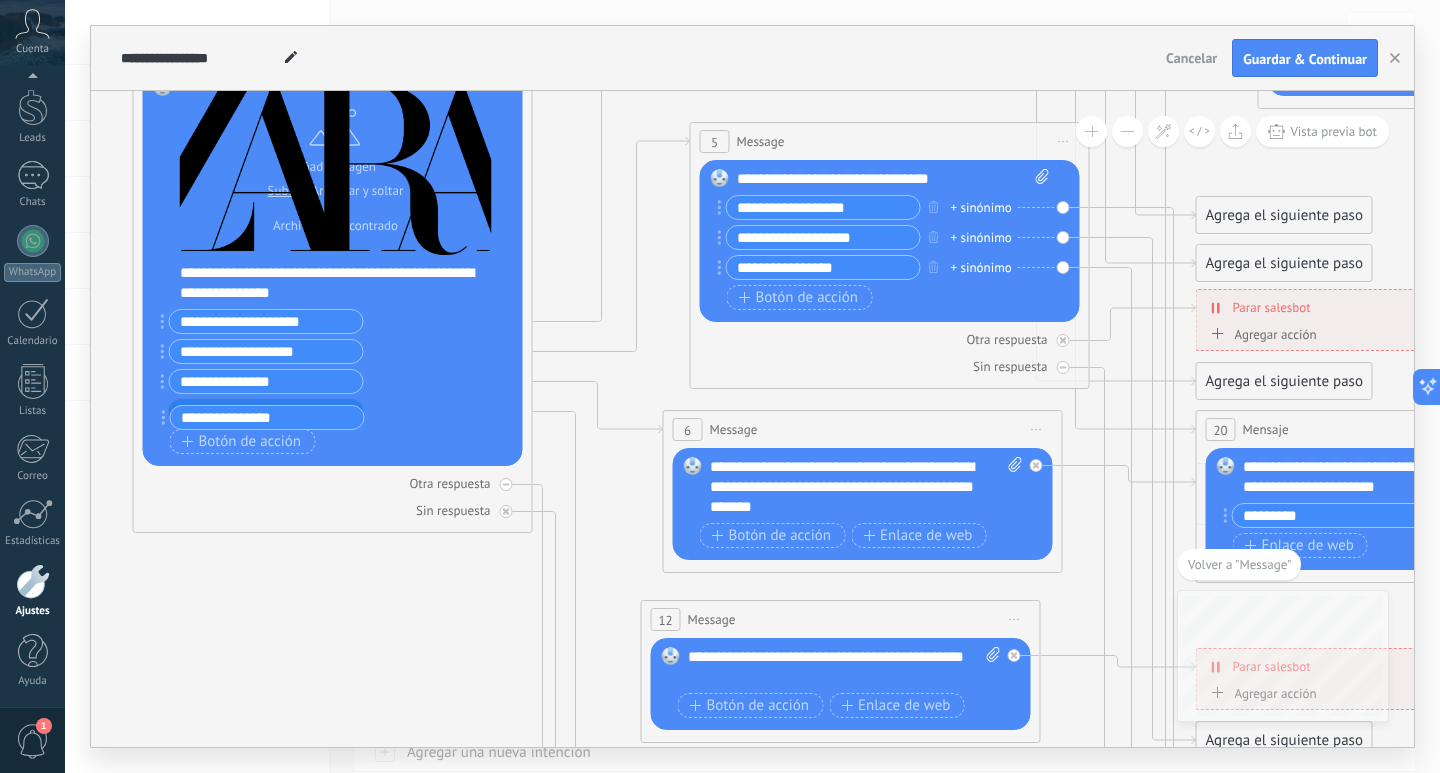 drag, startPoint x: 160, startPoint y: 379, endPoint x: 161, endPoint y: 412, distance: 33.01515 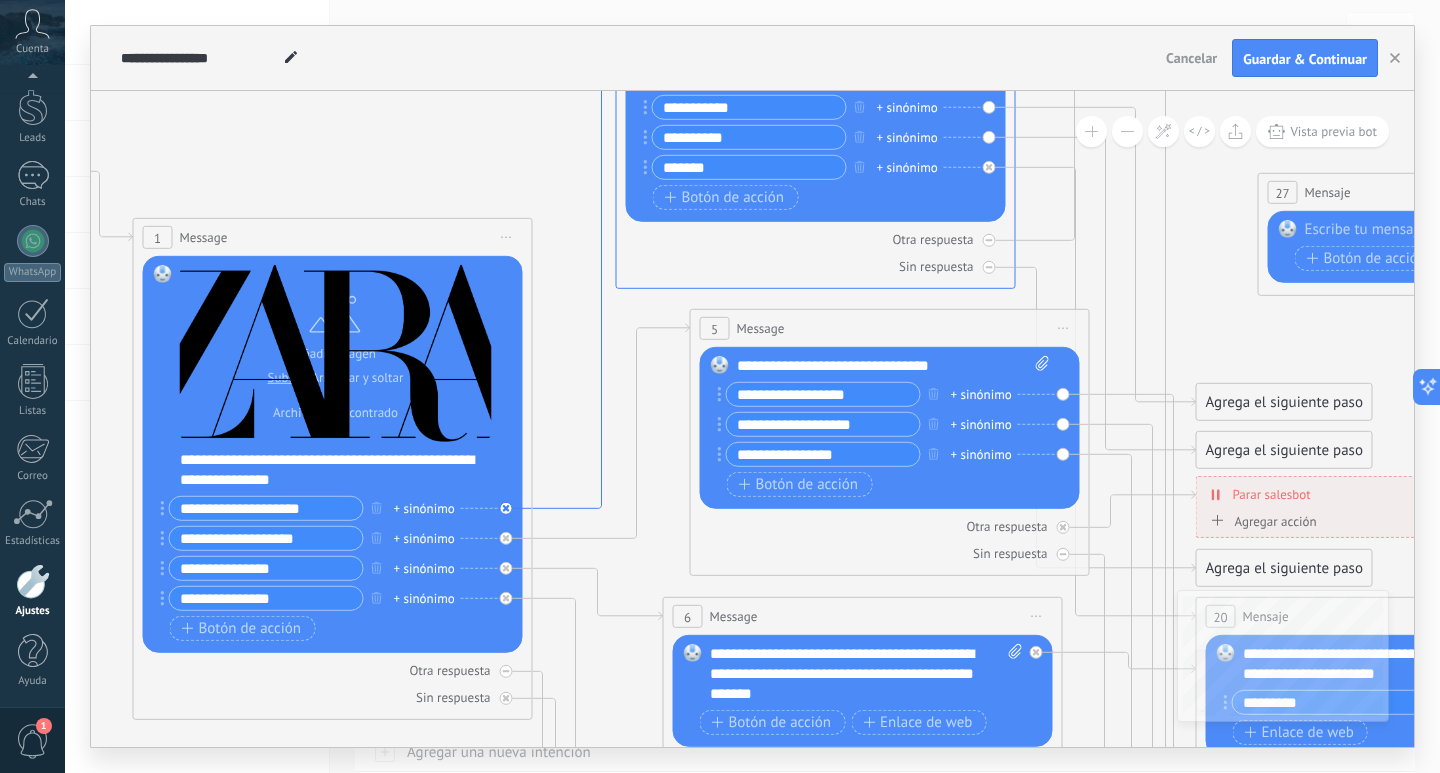 click 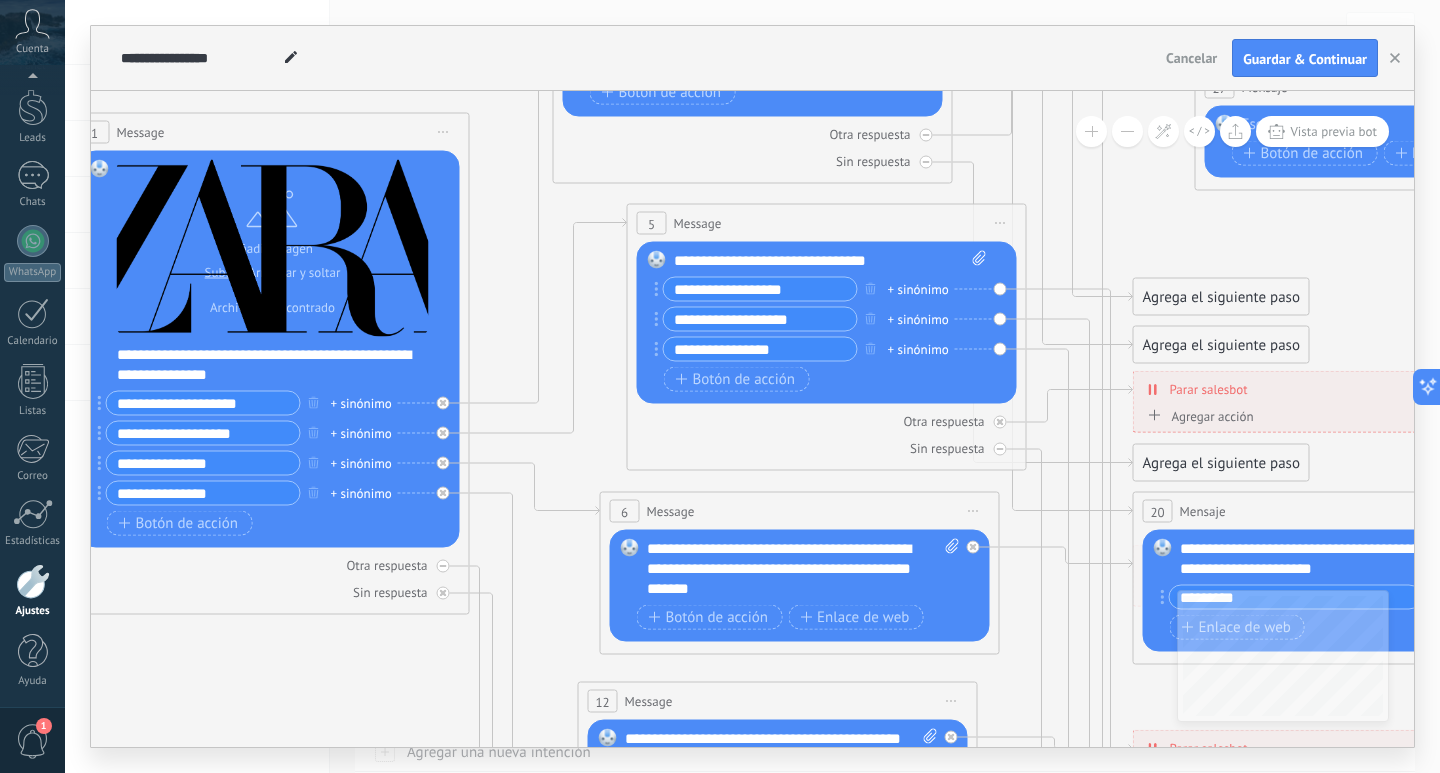 drag, startPoint x: 746, startPoint y: 456, endPoint x: 555, endPoint y: 496, distance: 195.14354 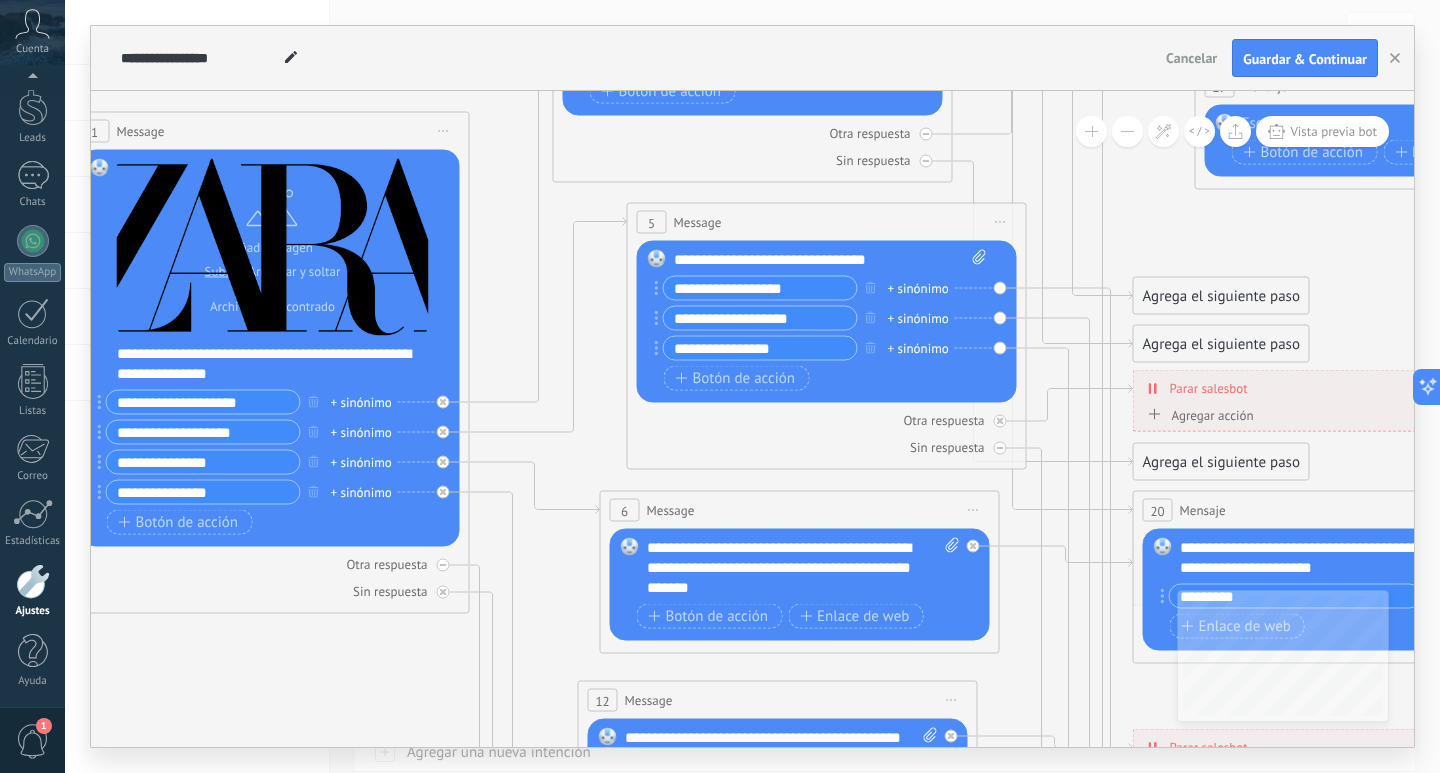 click 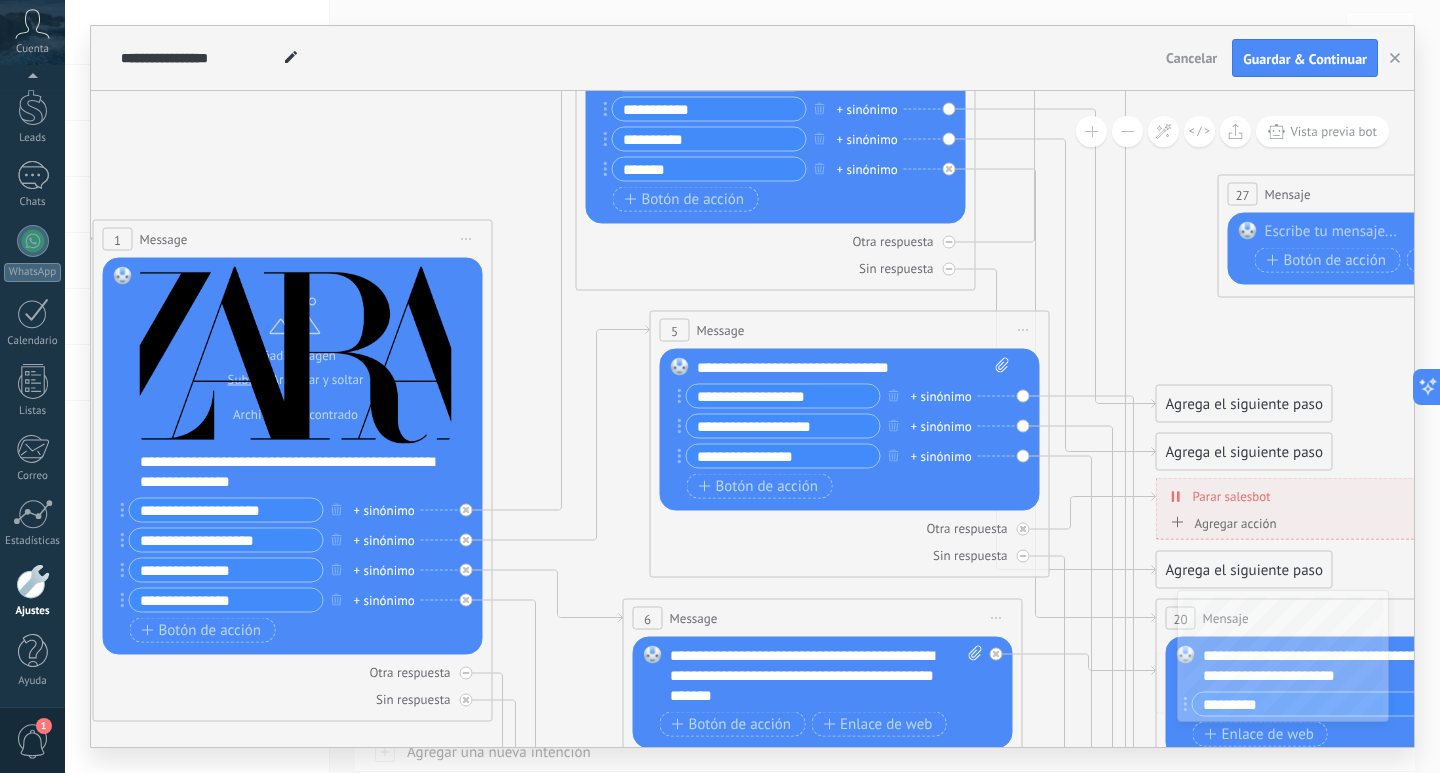 drag, startPoint x: 985, startPoint y: 160, endPoint x: 1008, endPoint y: 268, distance: 110.42192 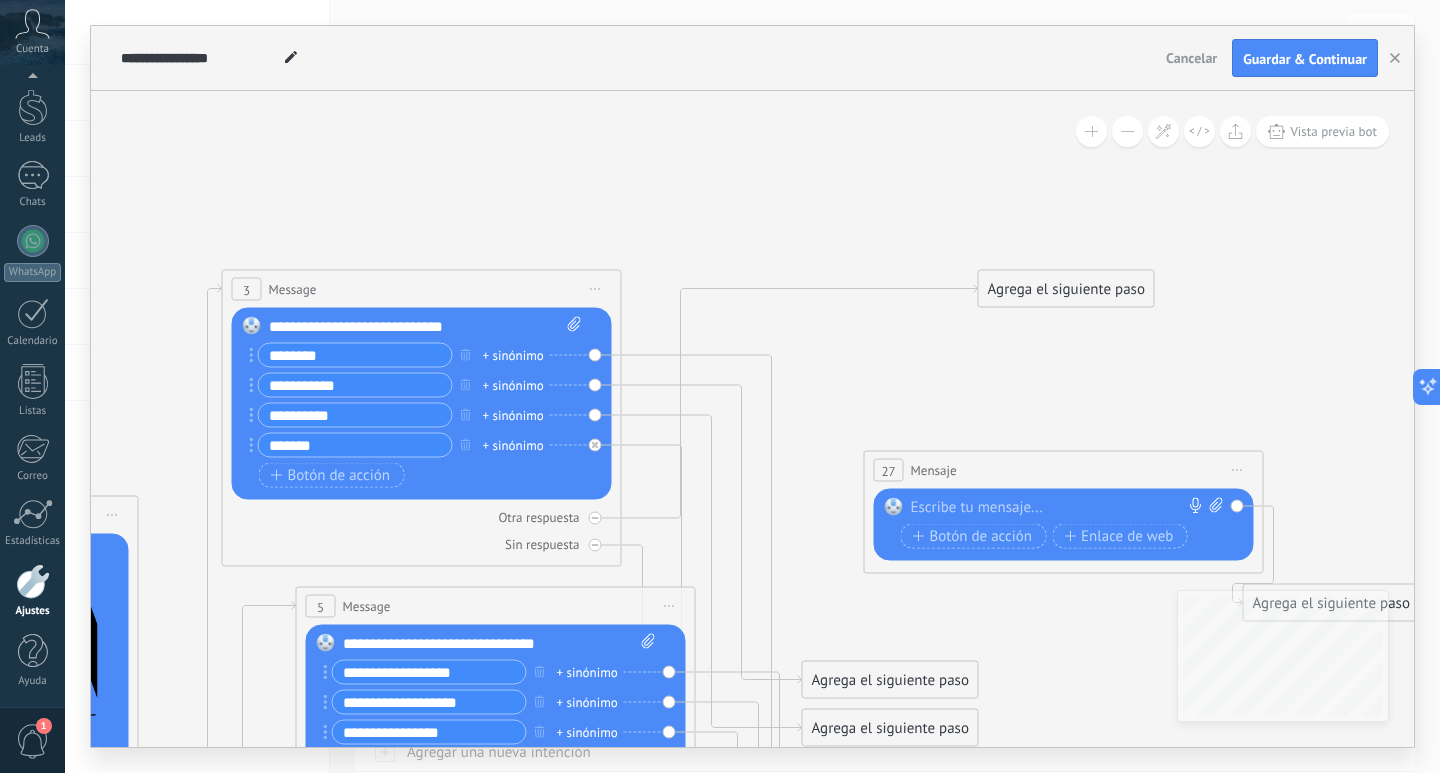 drag, startPoint x: 986, startPoint y: 206, endPoint x: 618, endPoint y: 420, distance: 425.69943 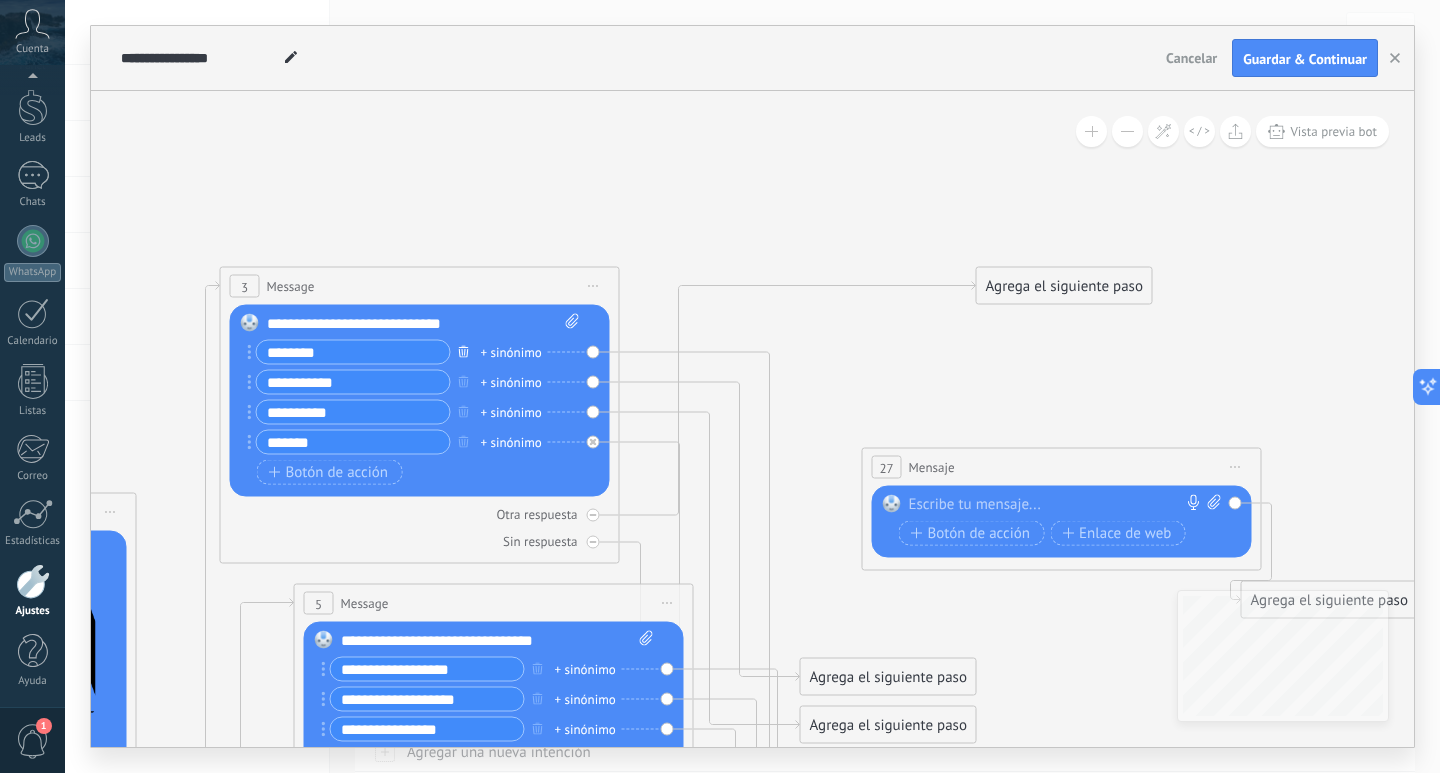 click 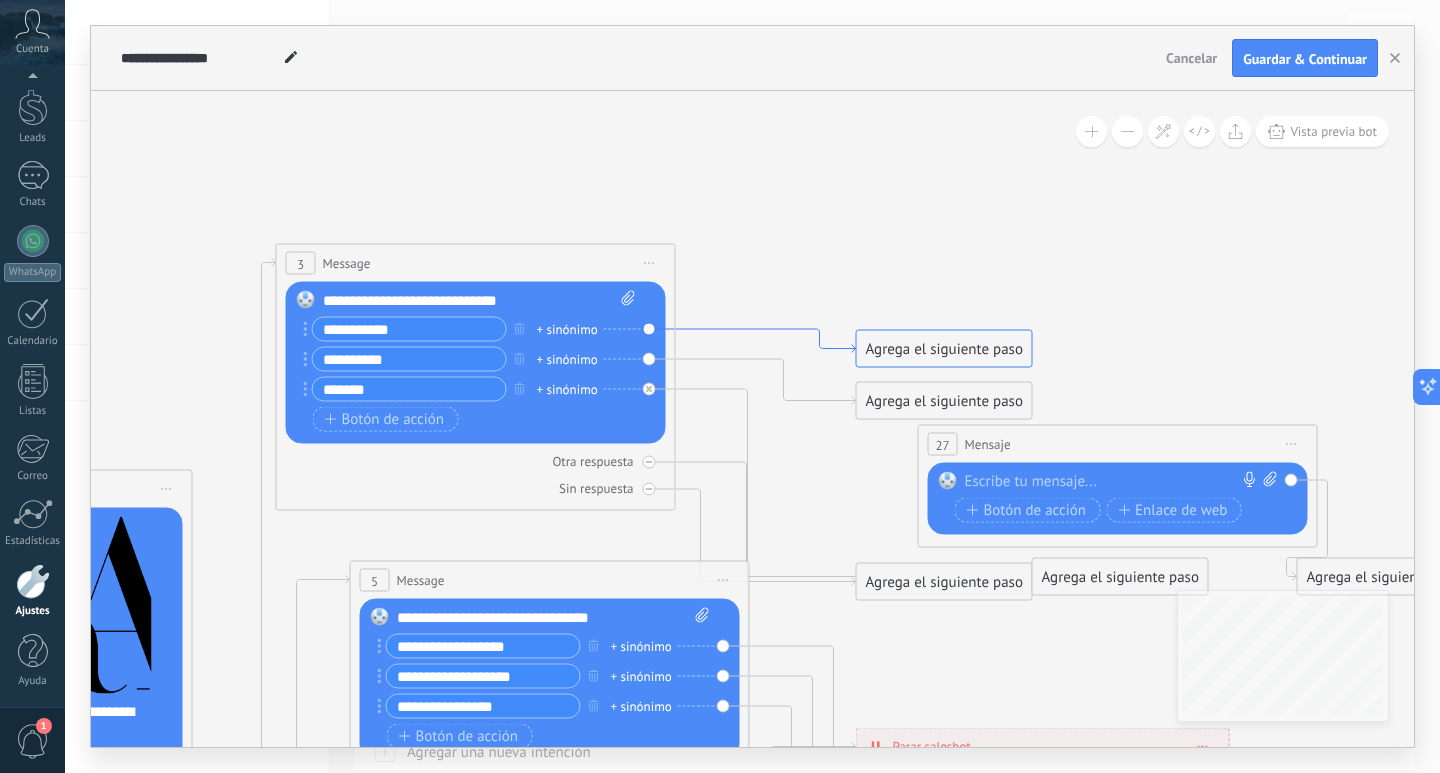 drag, startPoint x: 787, startPoint y: 372, endPoint x: 858, endPoint y: 342, distance: 77.07788 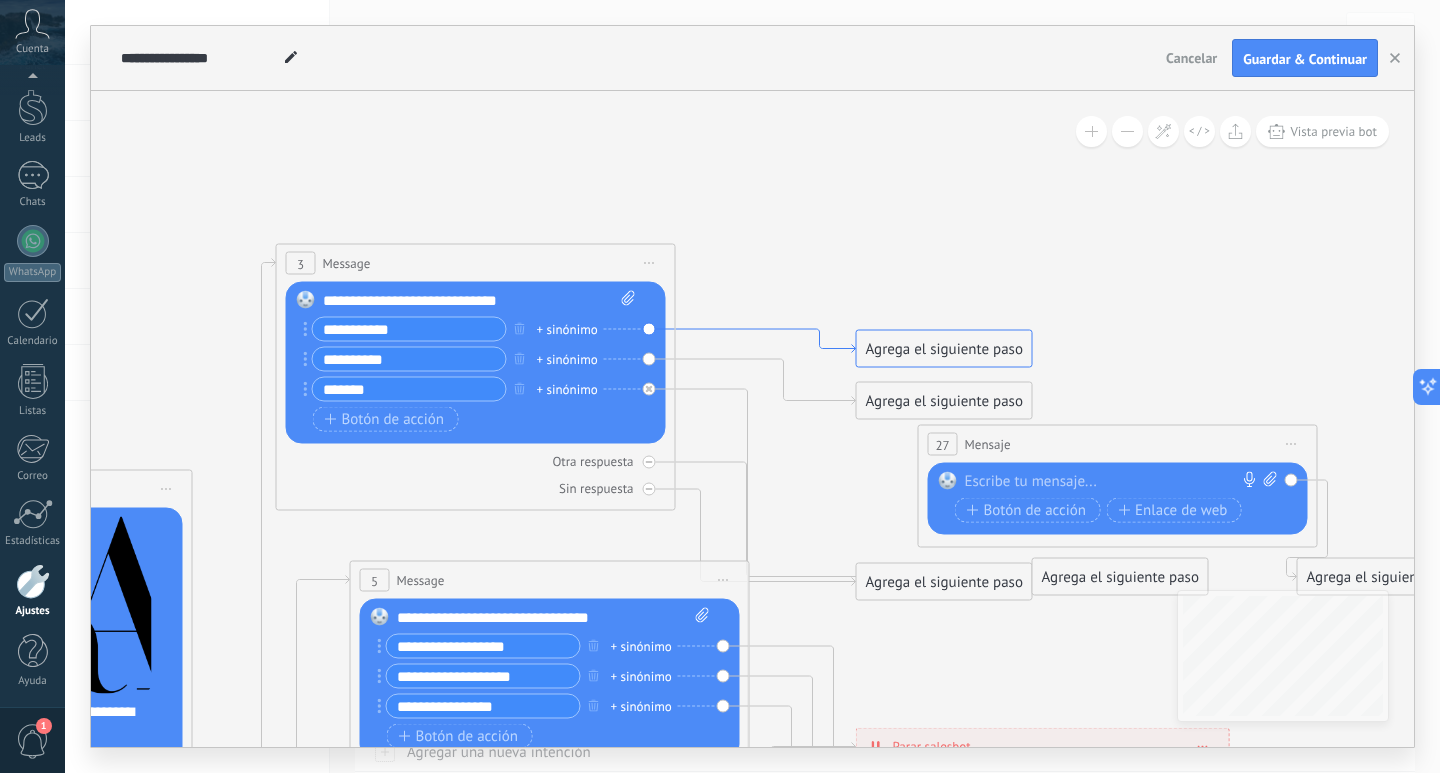 click 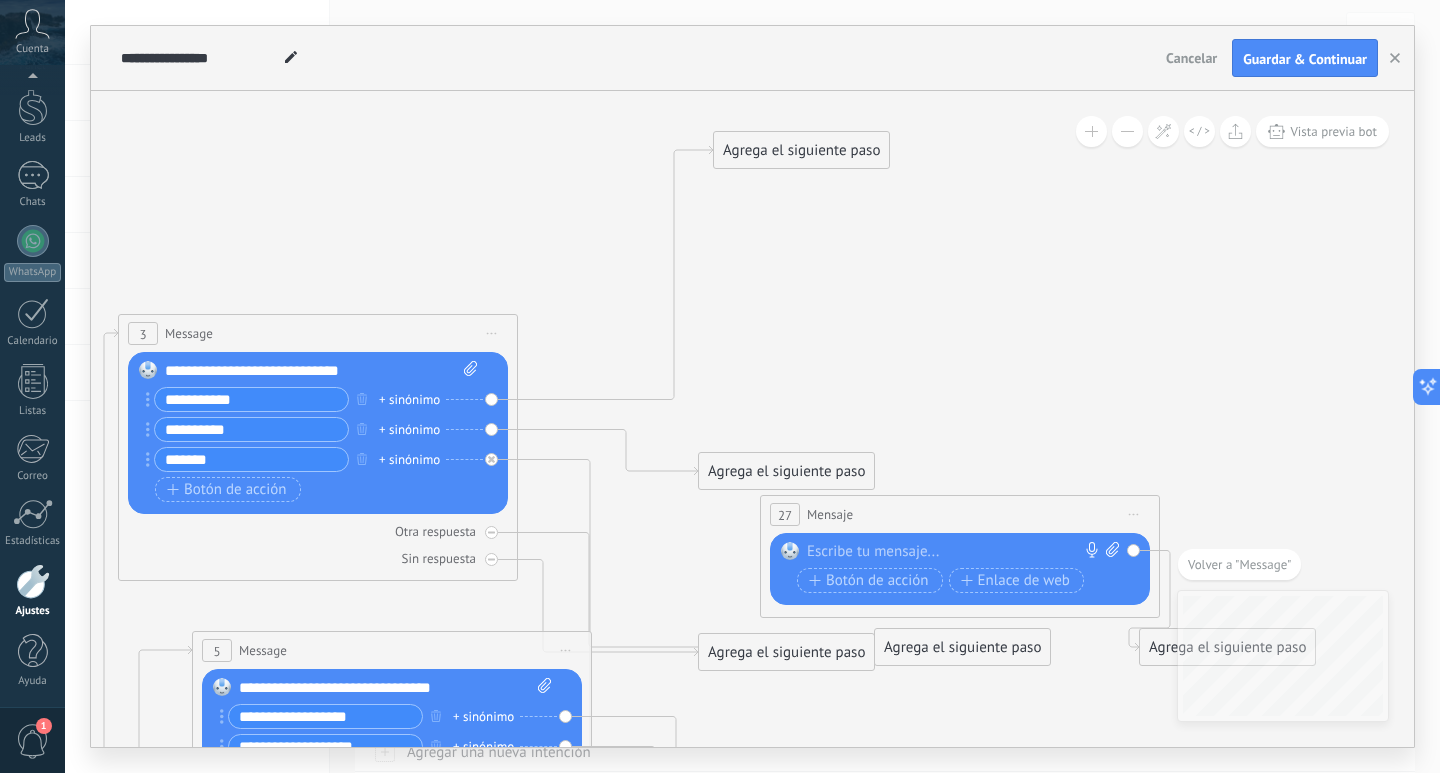 drag, startPoint x: 817, startPoint y: 406, endPoint x: 832, endPoint y: 137, distance: 269.41788 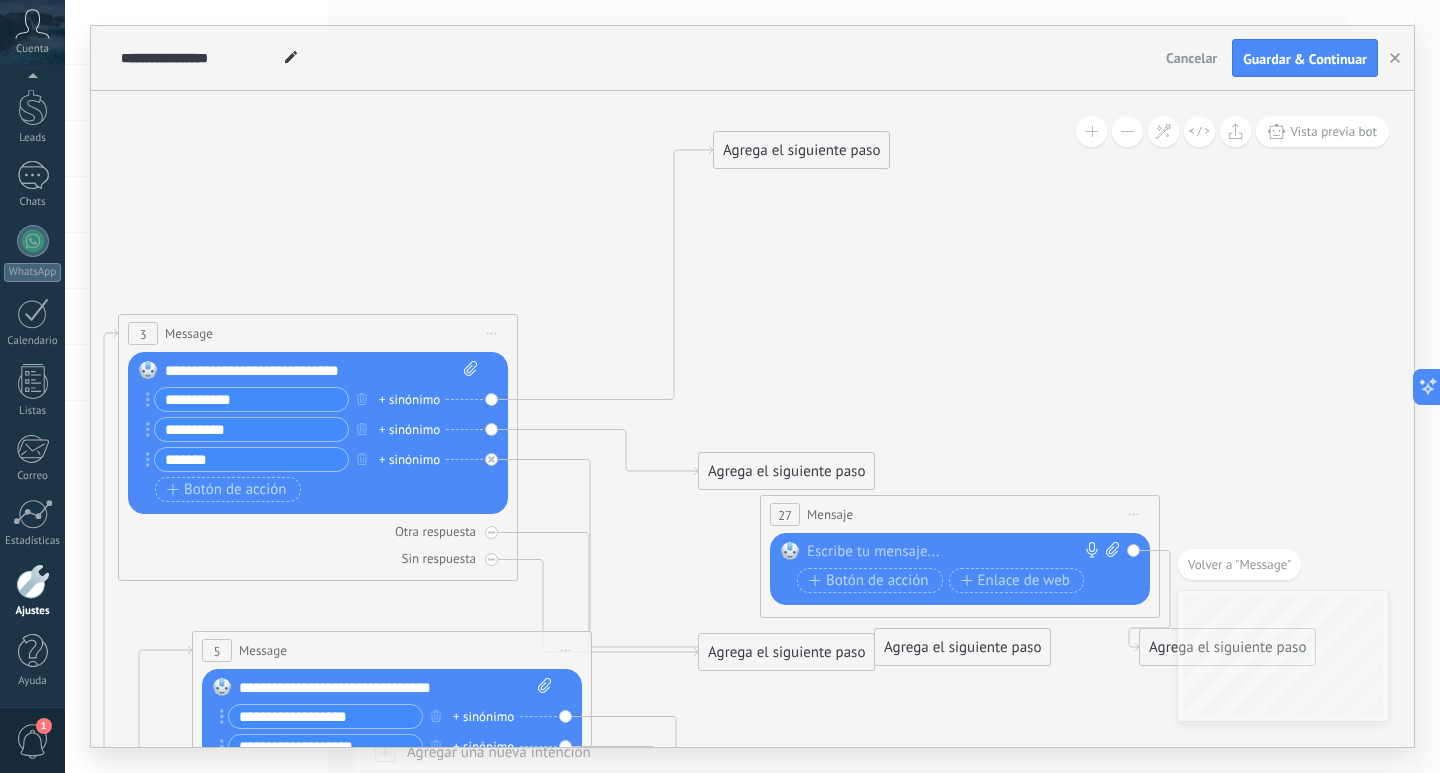 click on "Agrega el siguiente paso" at bounding box center [801, 150] 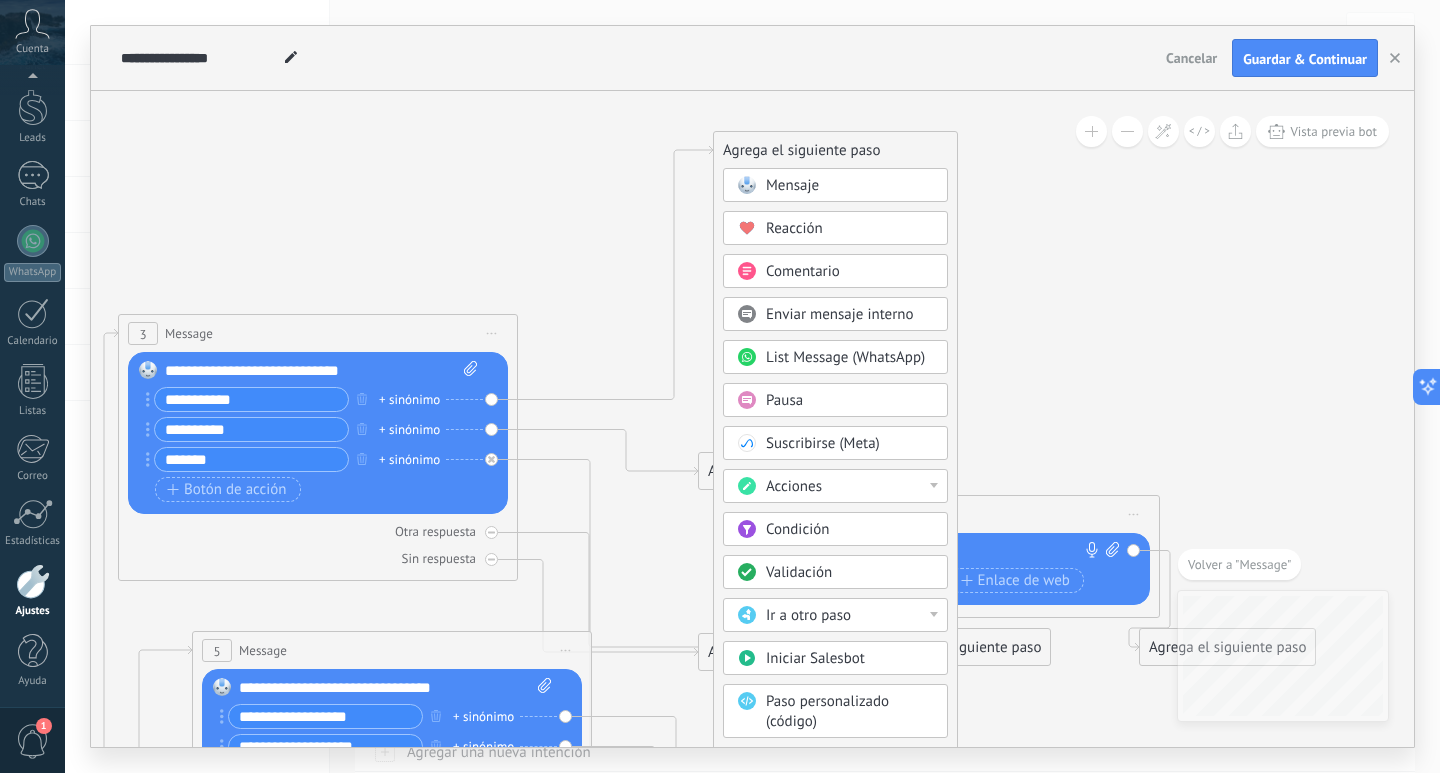 click on "Mensaje" at bounding box center [850, 186] 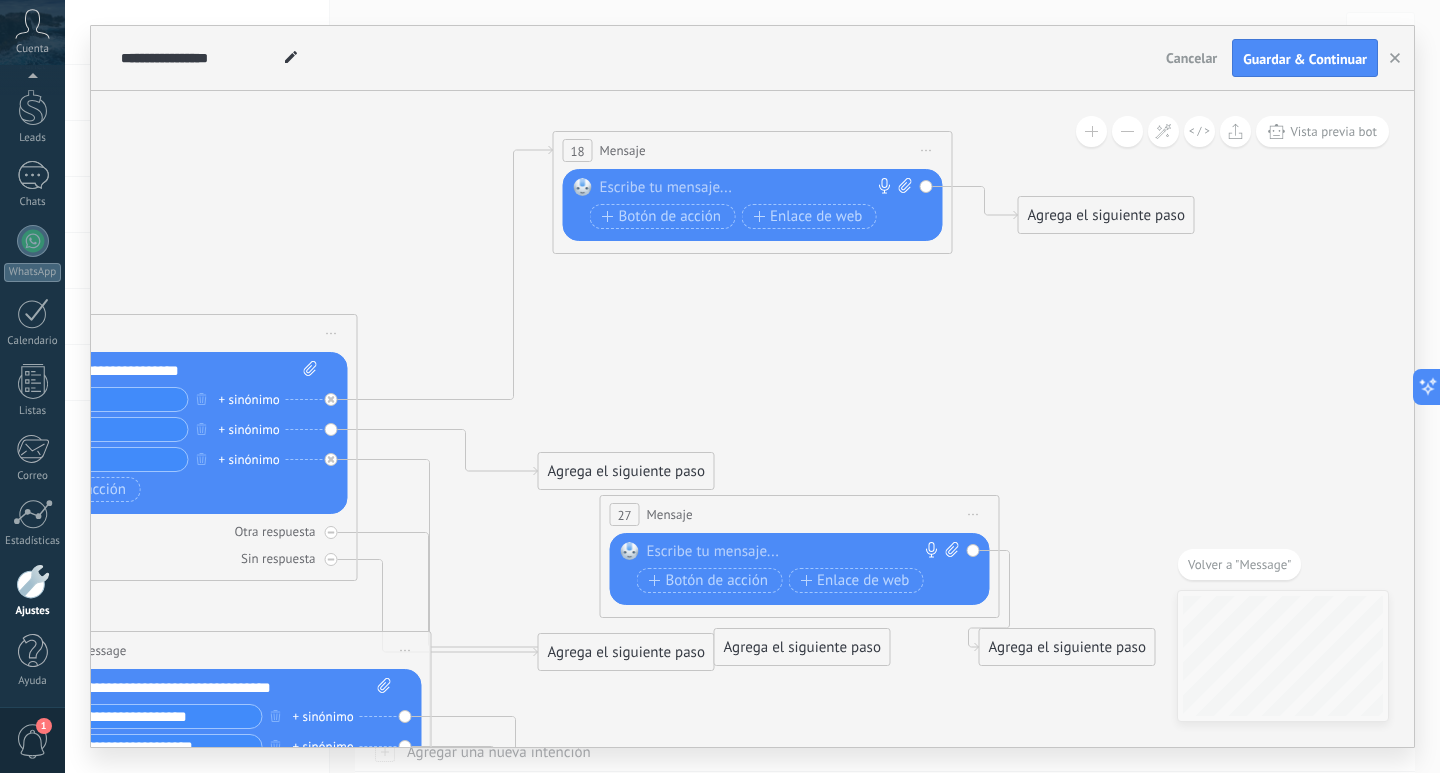 click at bounding box center (748, 188) 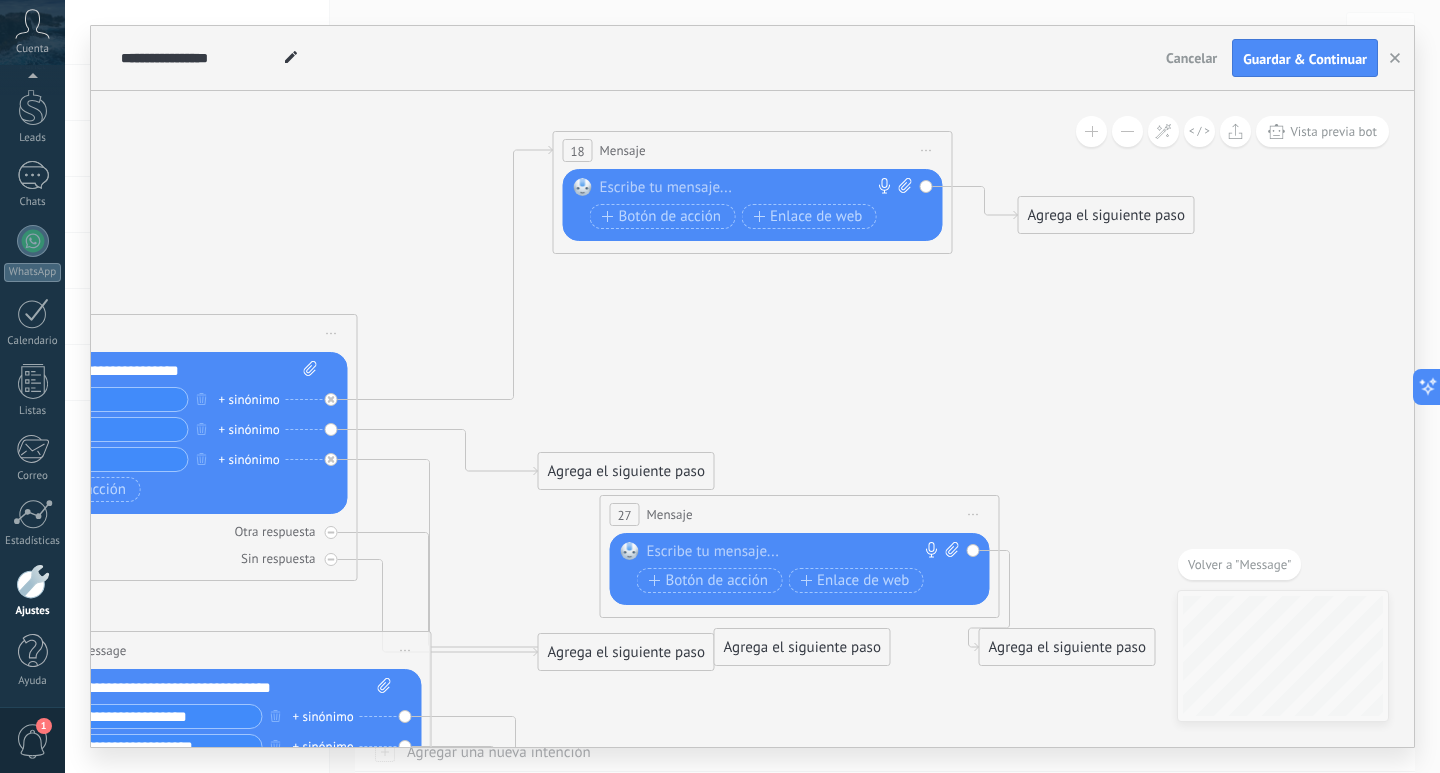 paste 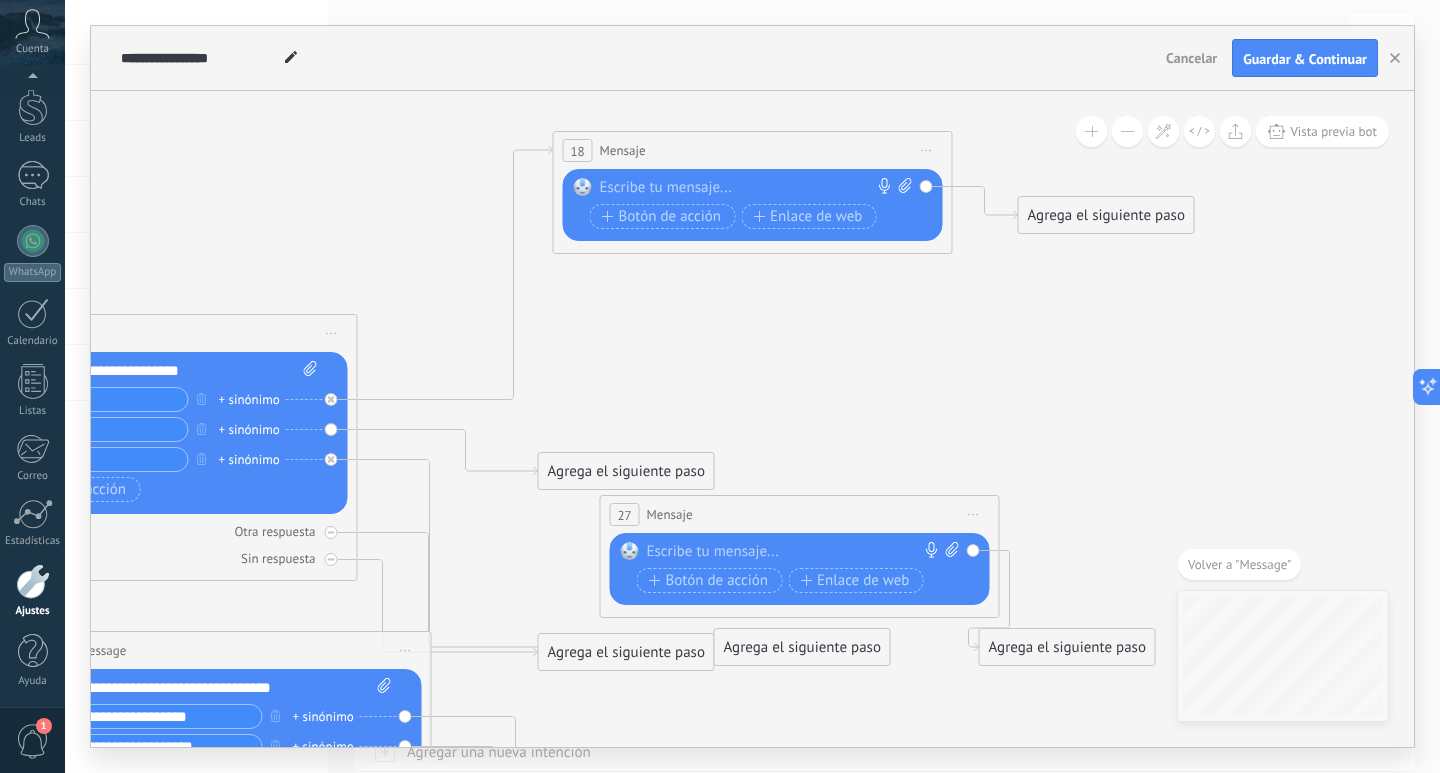 type 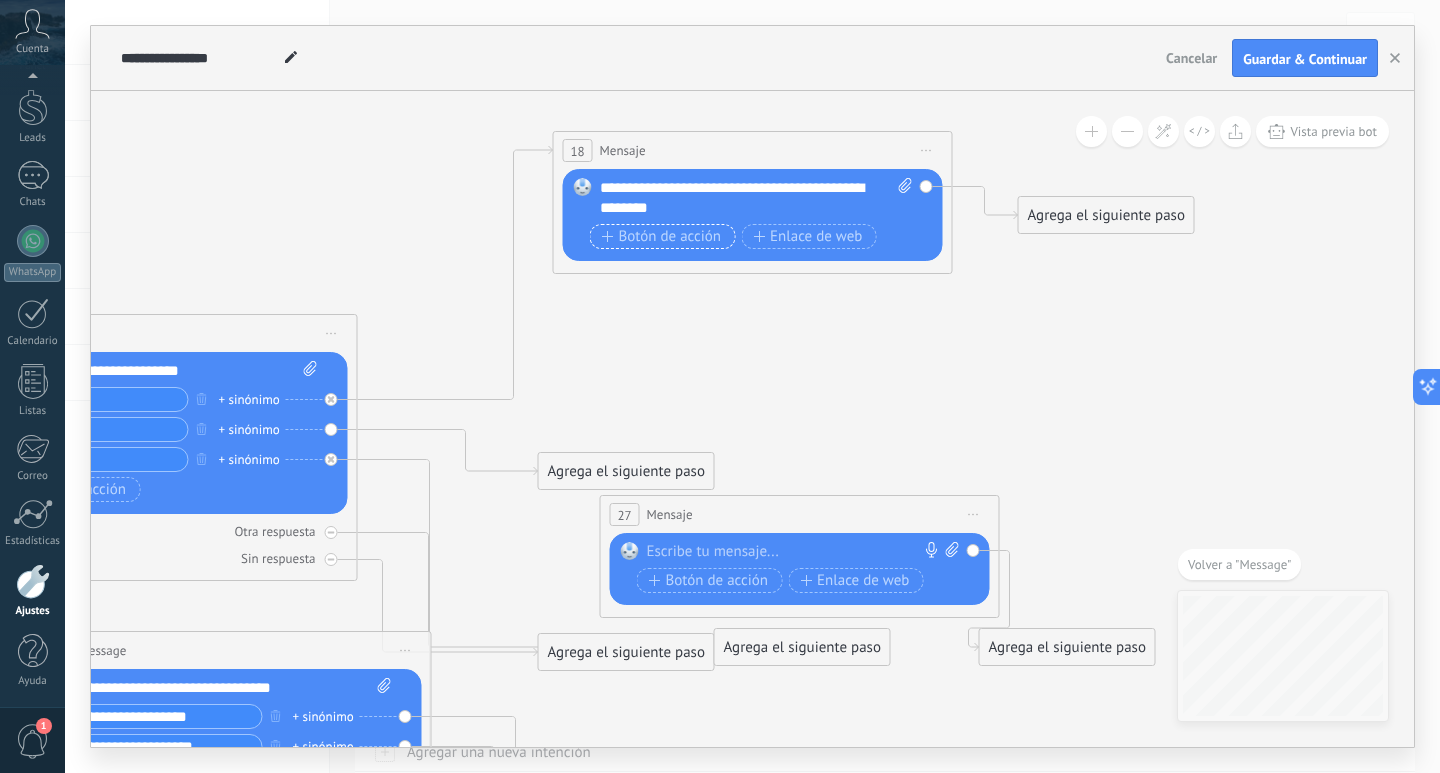 click on "Botón de acción" at bounding box center [662, 237] 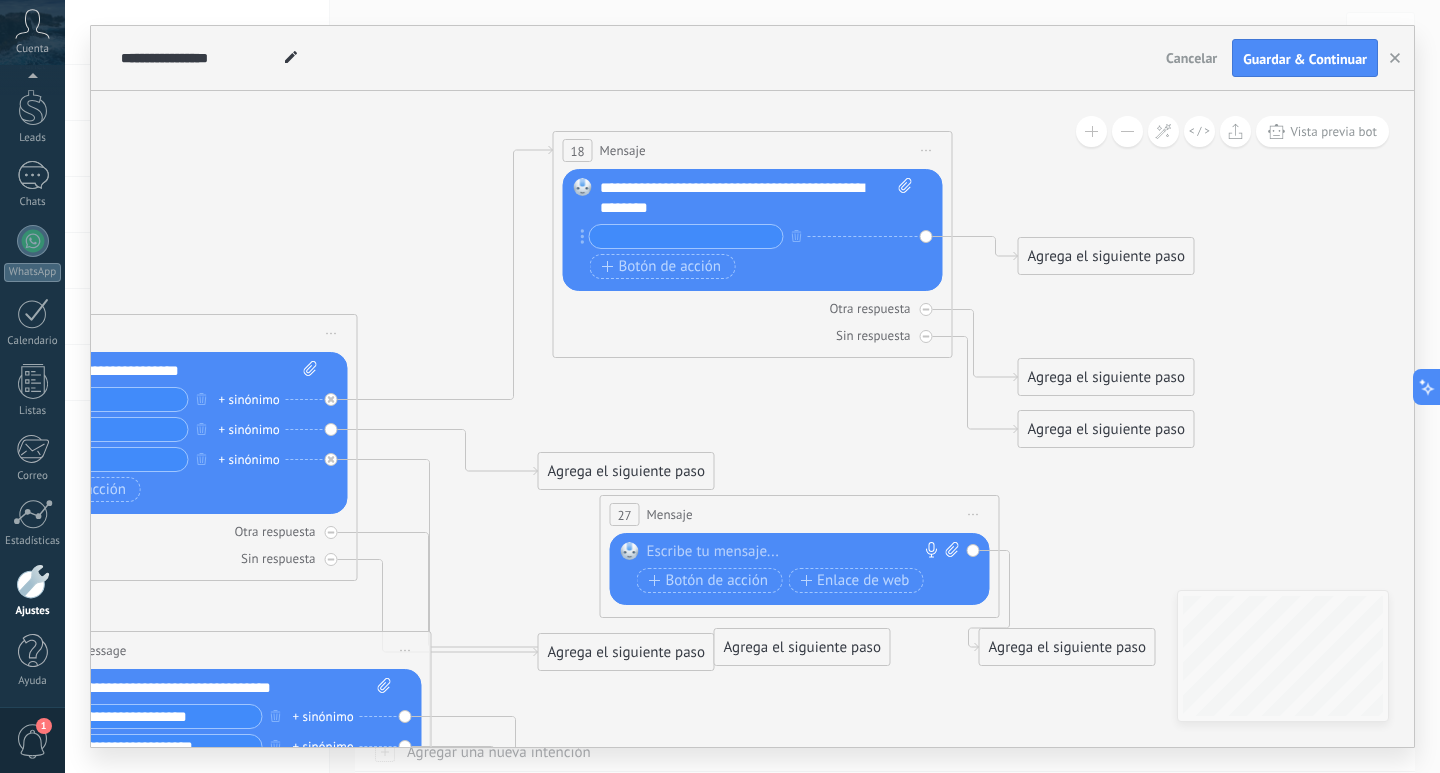 click at bounding box center [686, 236] 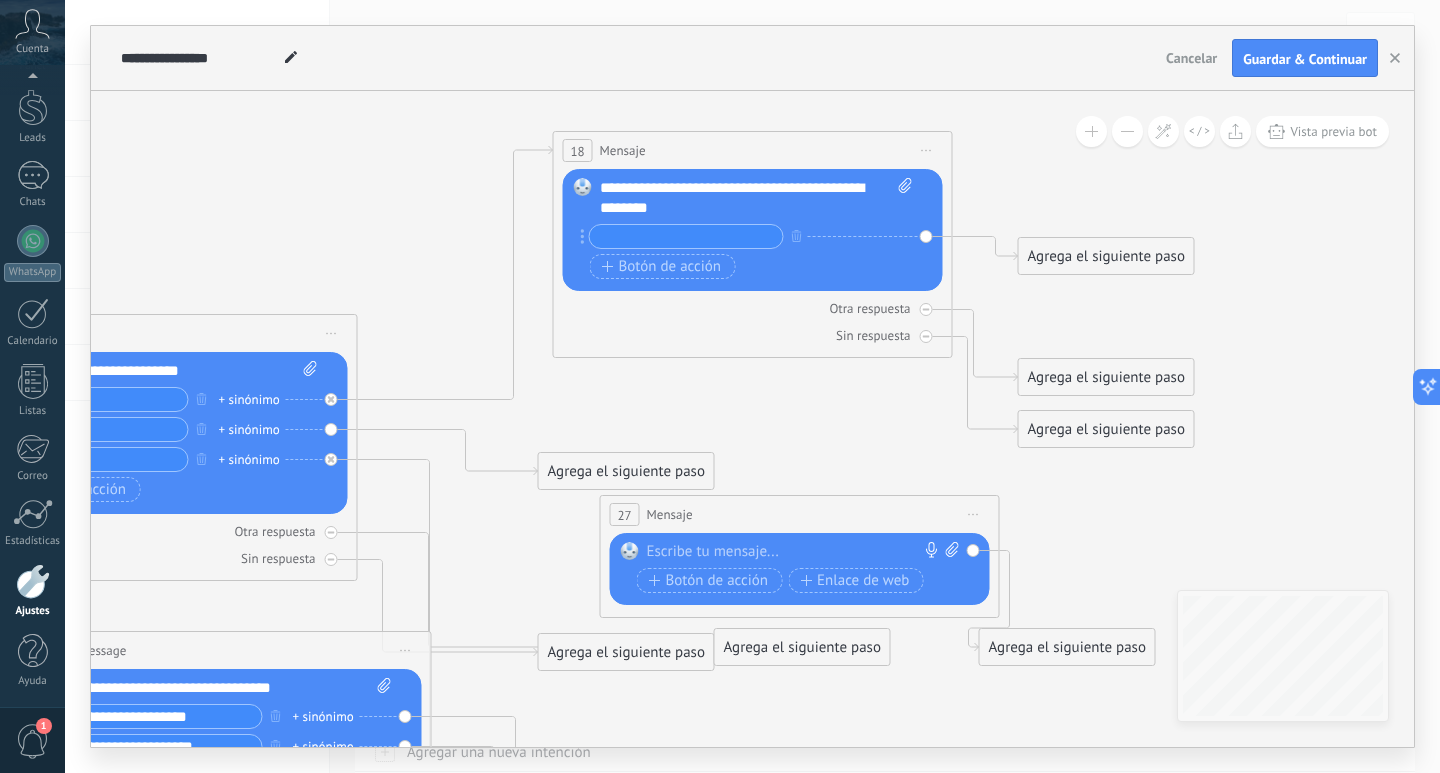 paste on "**********" 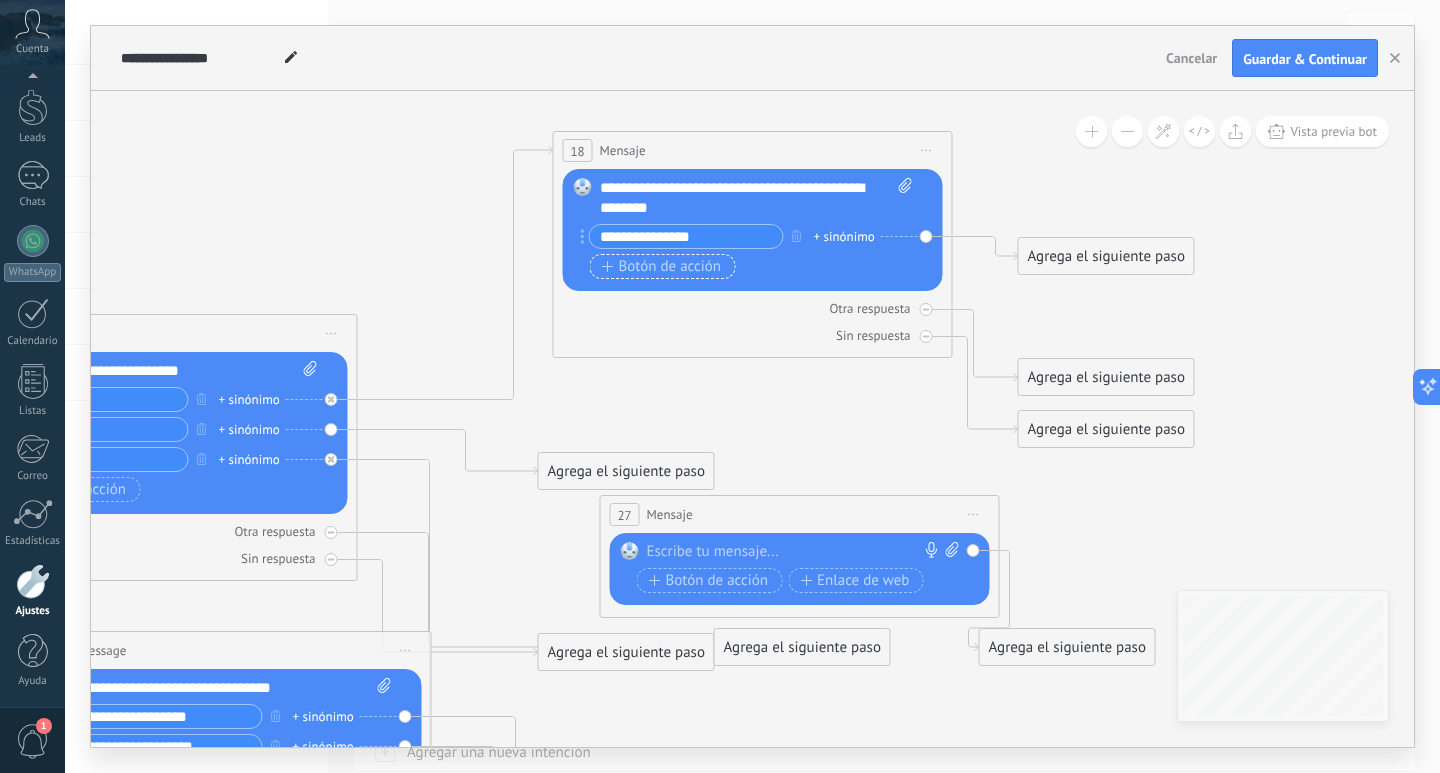 type on "**********" 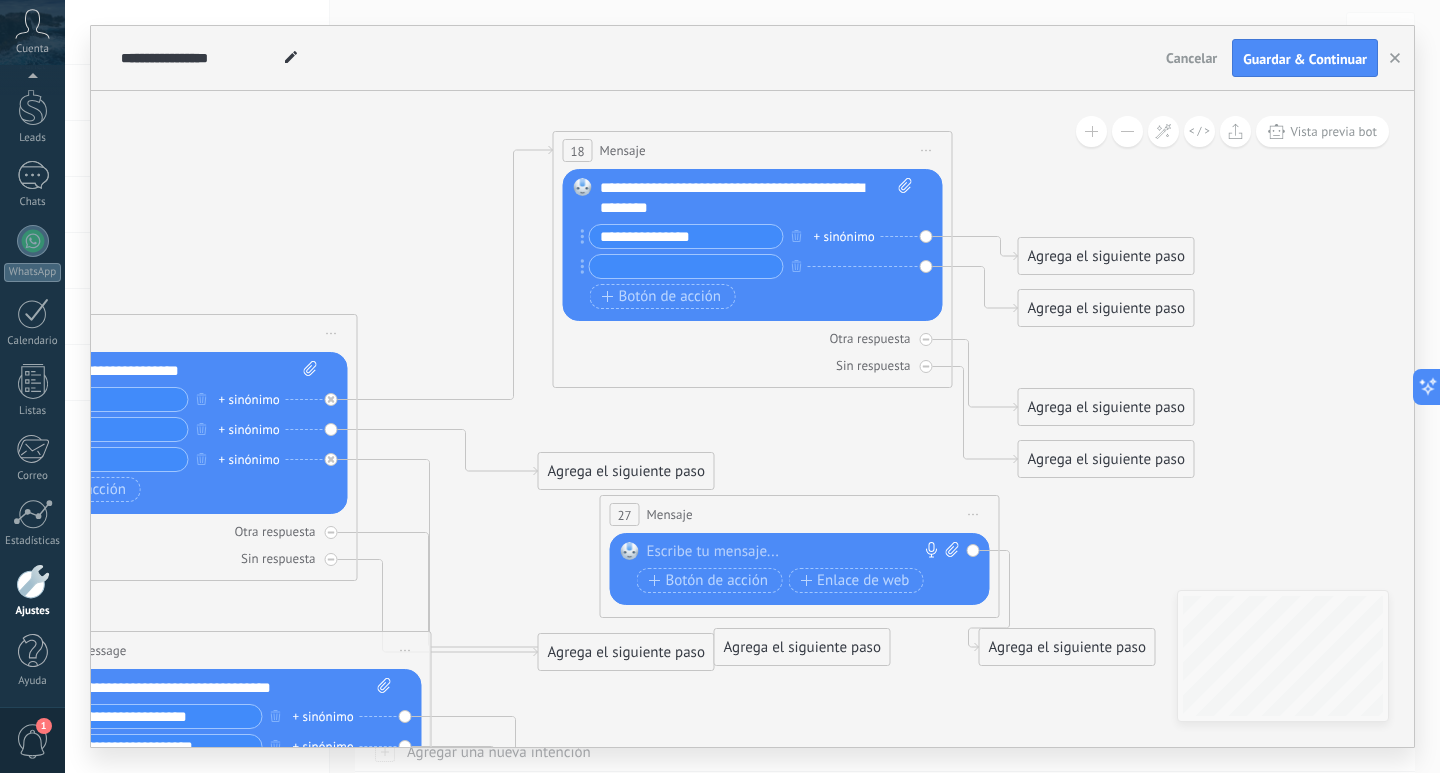 click at bounding box center [686, 266] 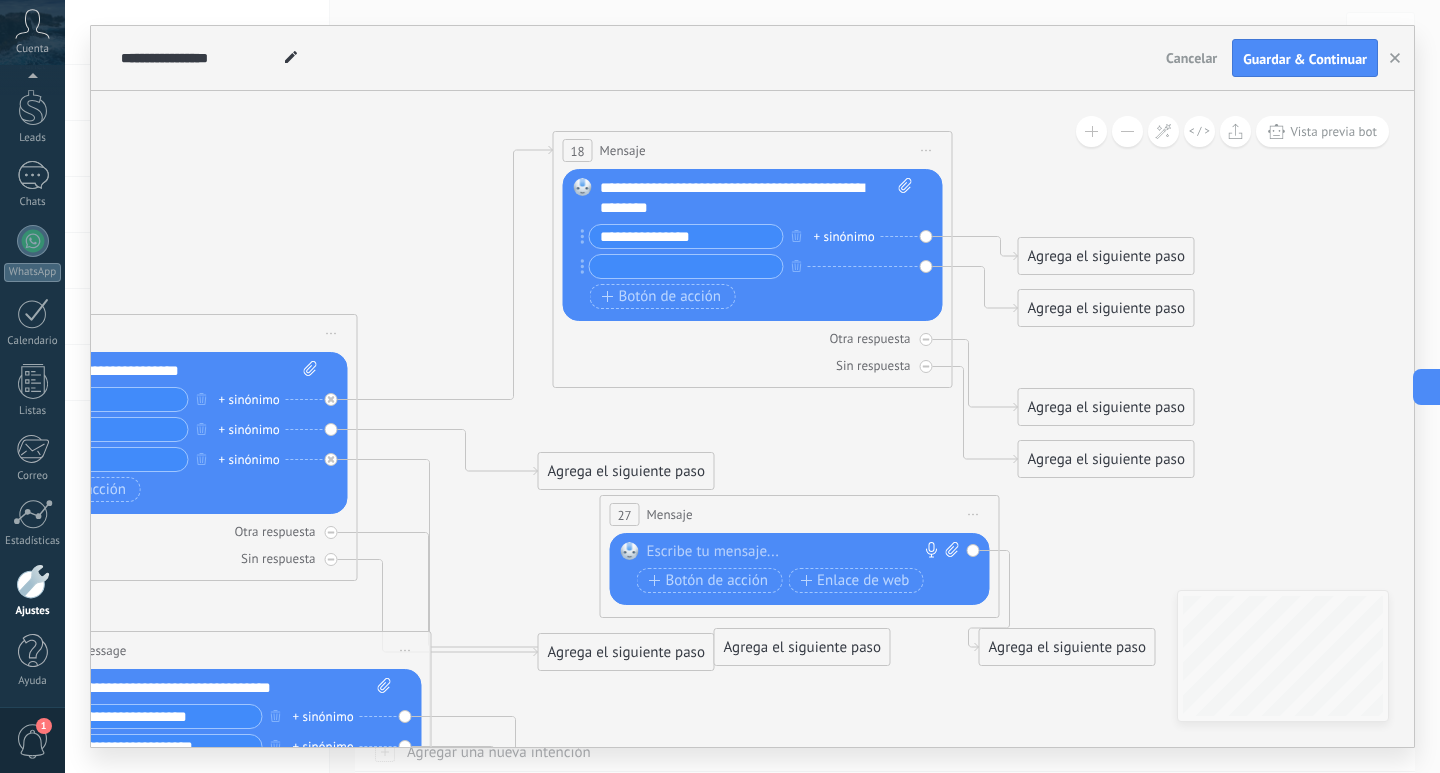 click at bounding box center [686, 266] 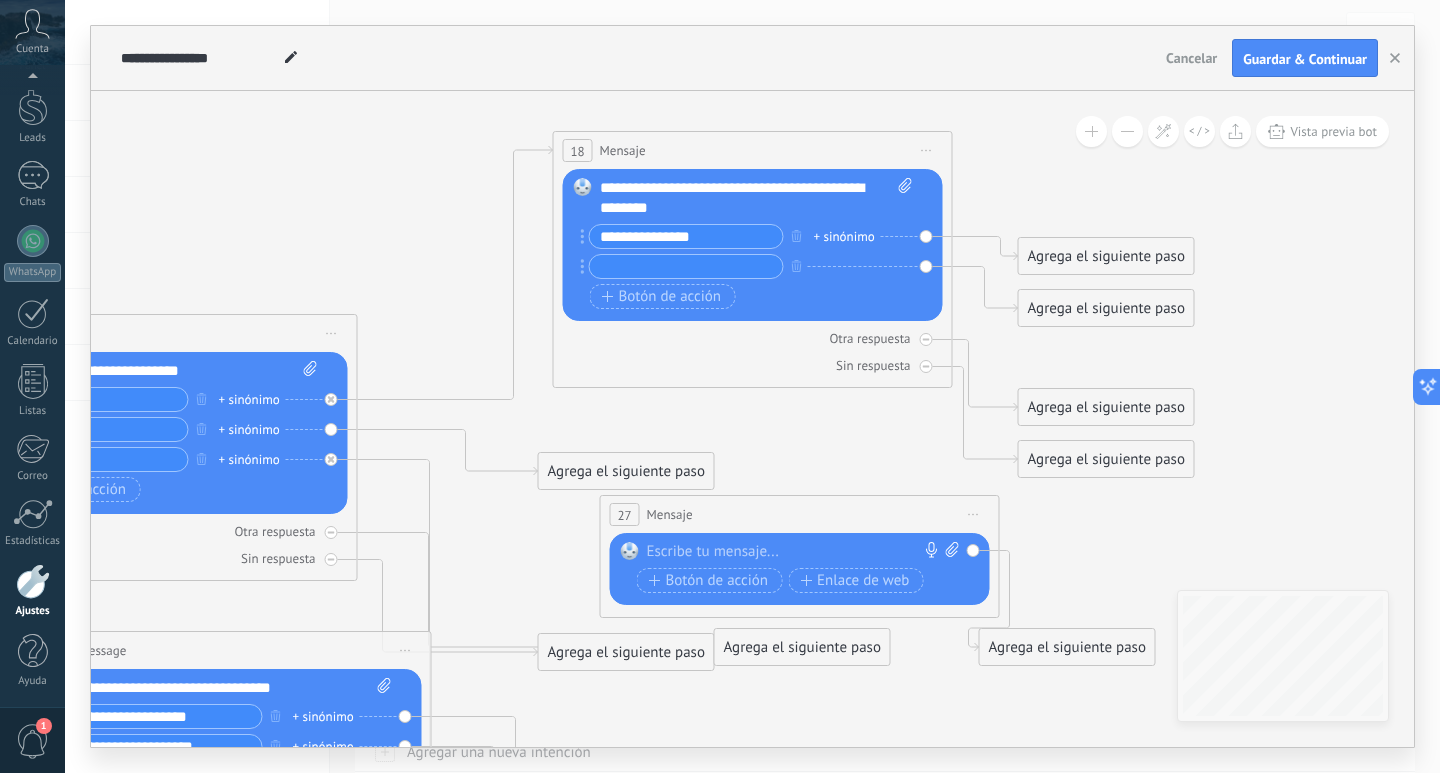 paste on "**********" 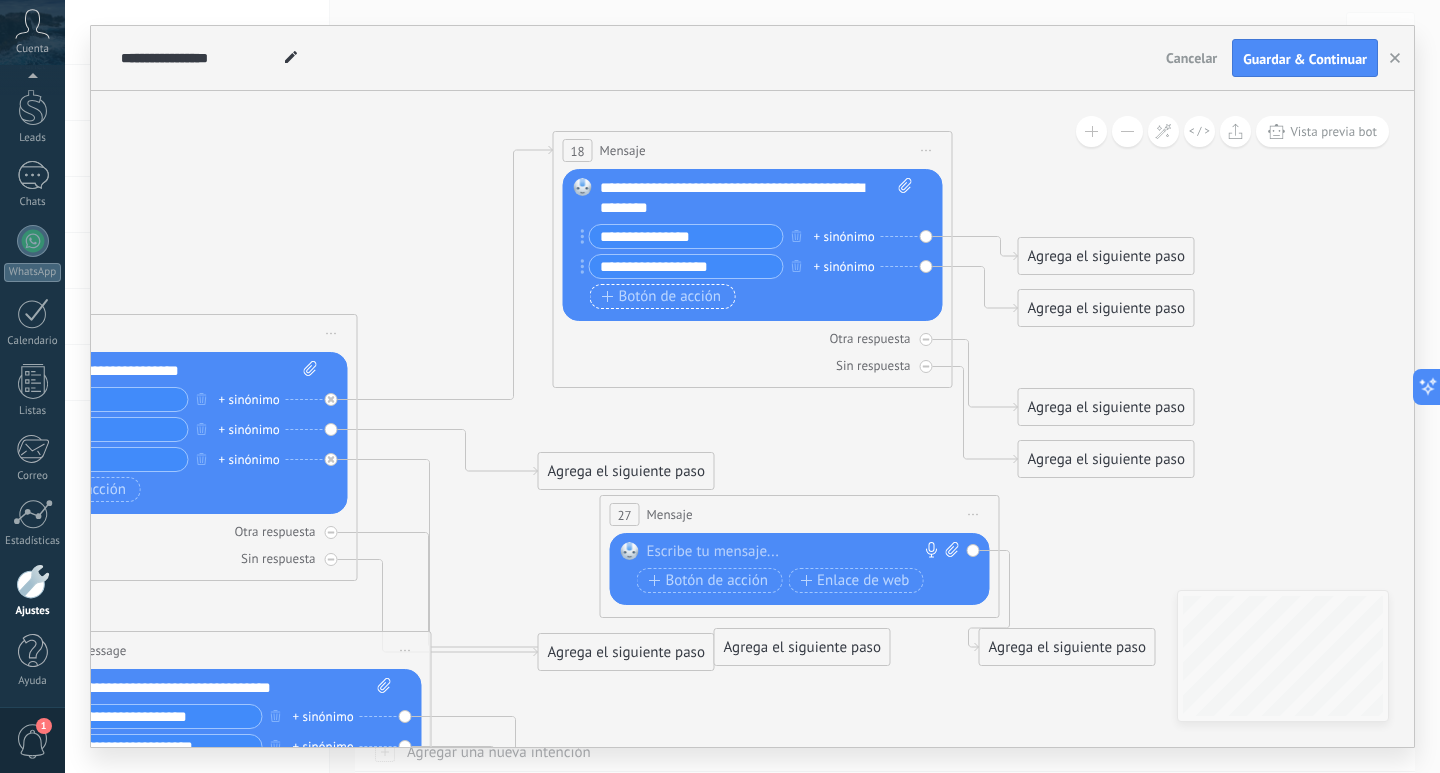 type on "**********" 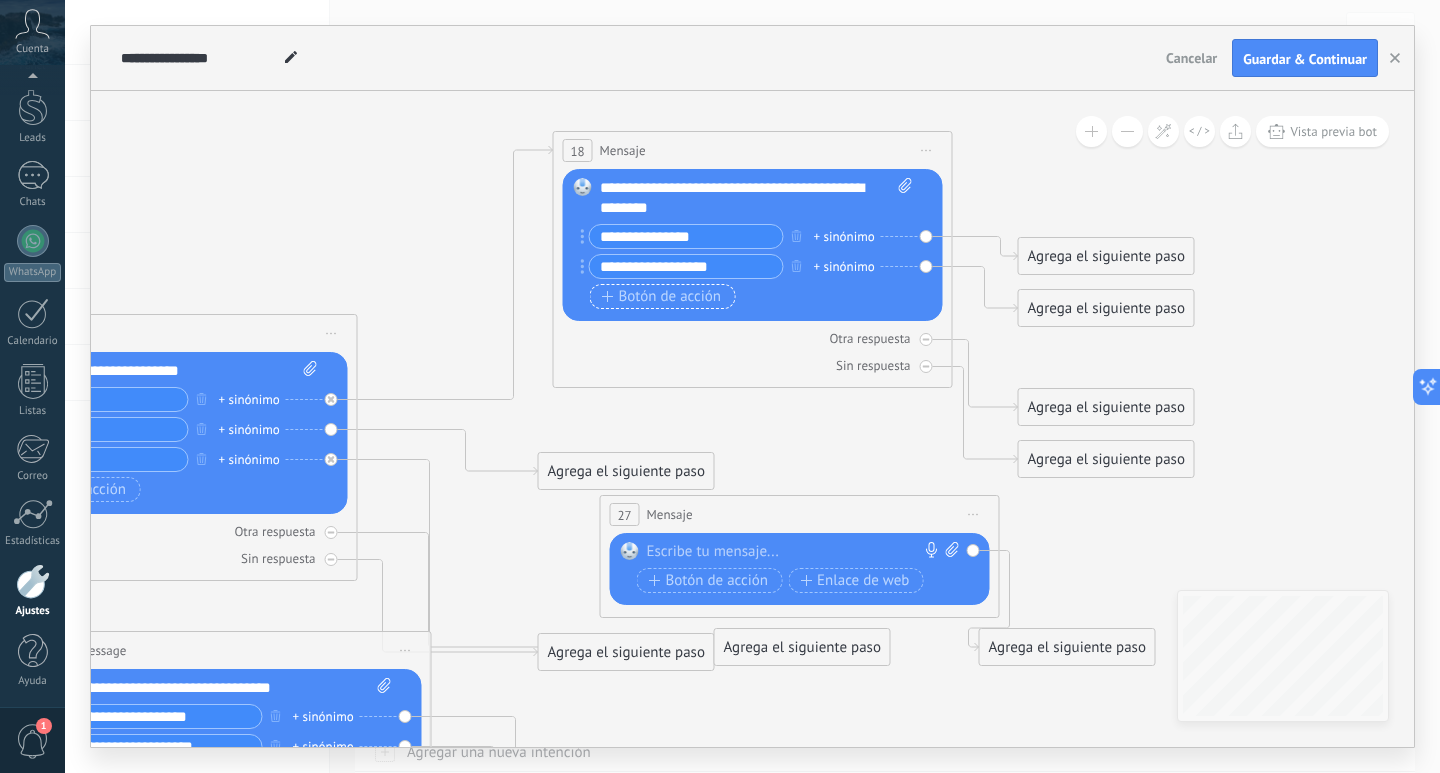 click on "Botón de acción" at bounding box center (662, 297) 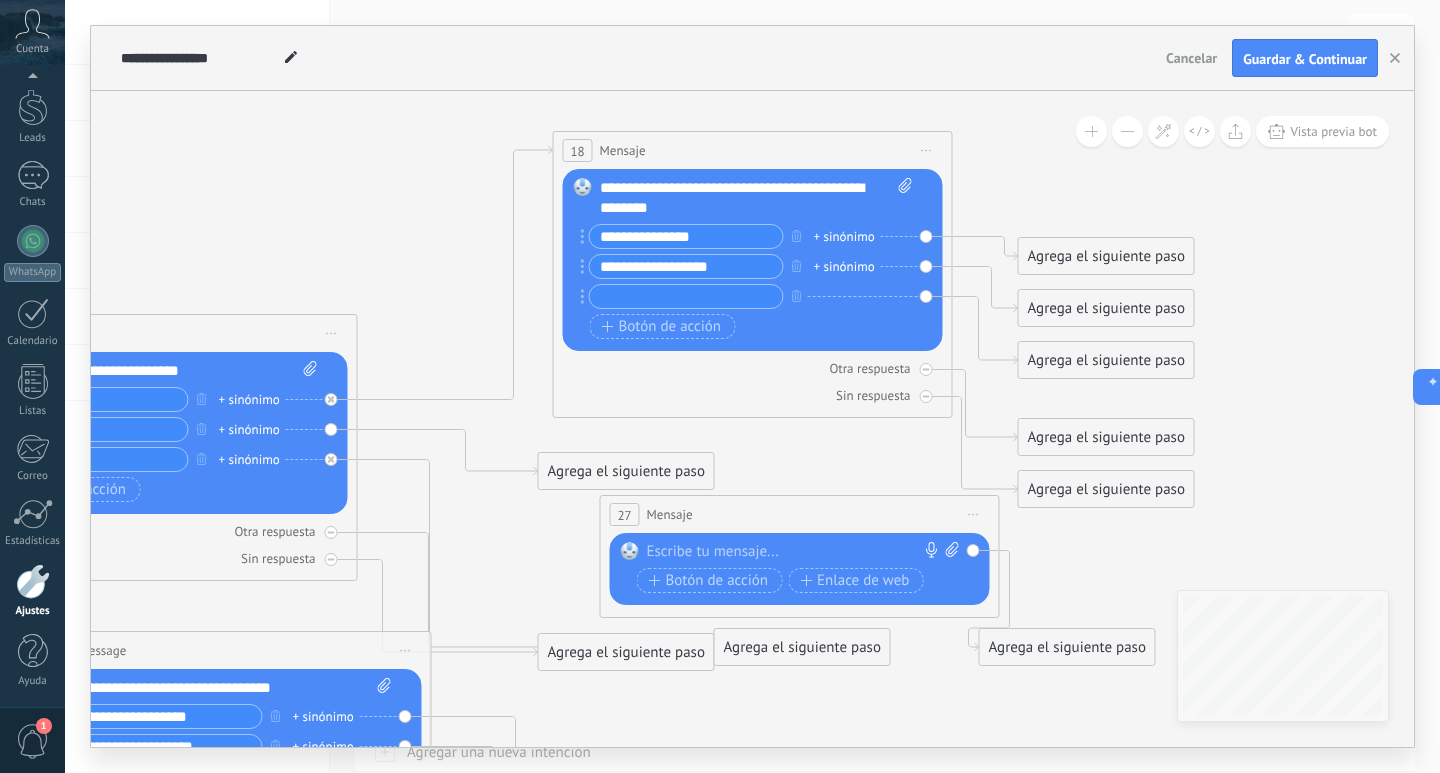click at bounding box center [686, 296] 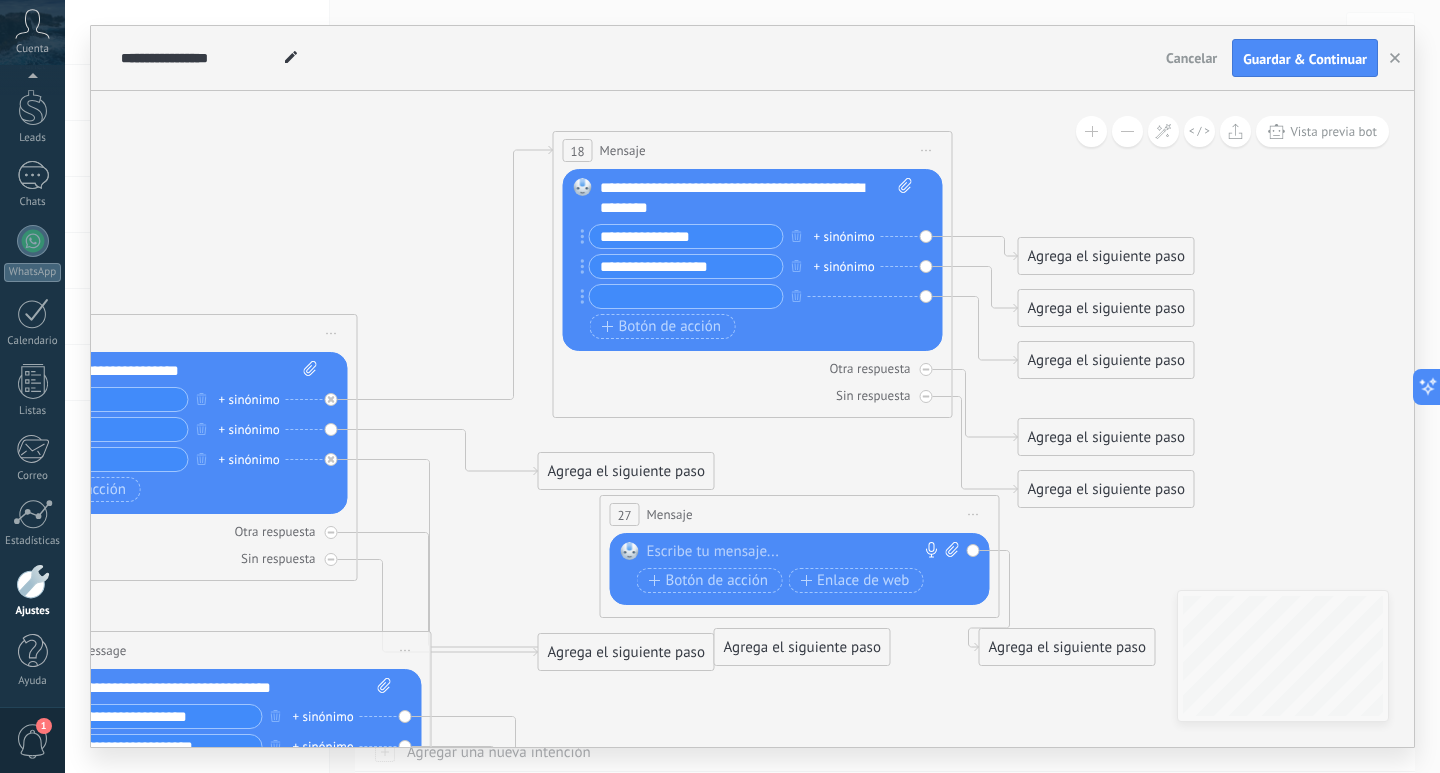 paste on "**********" 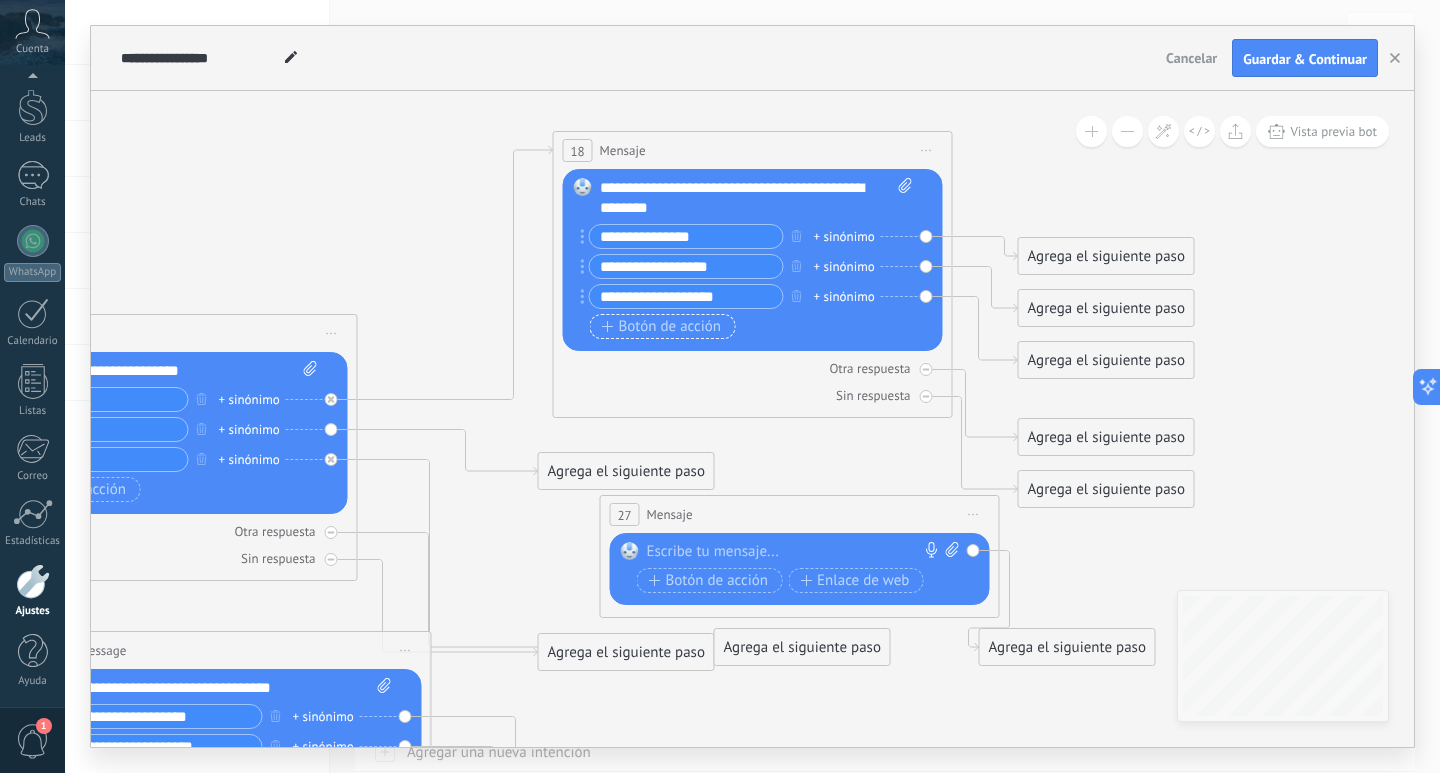 type on "**********" 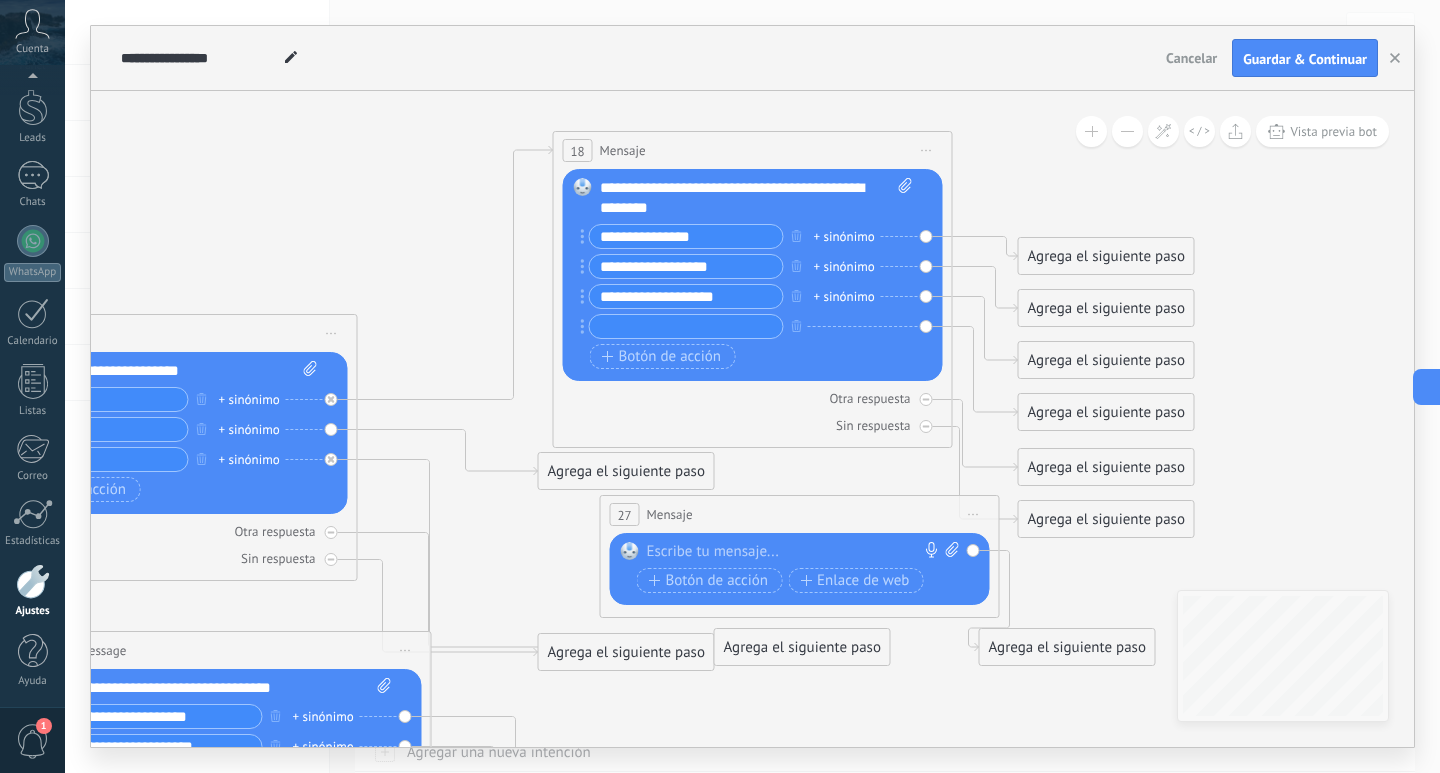 click at bounding box center (686, 326) 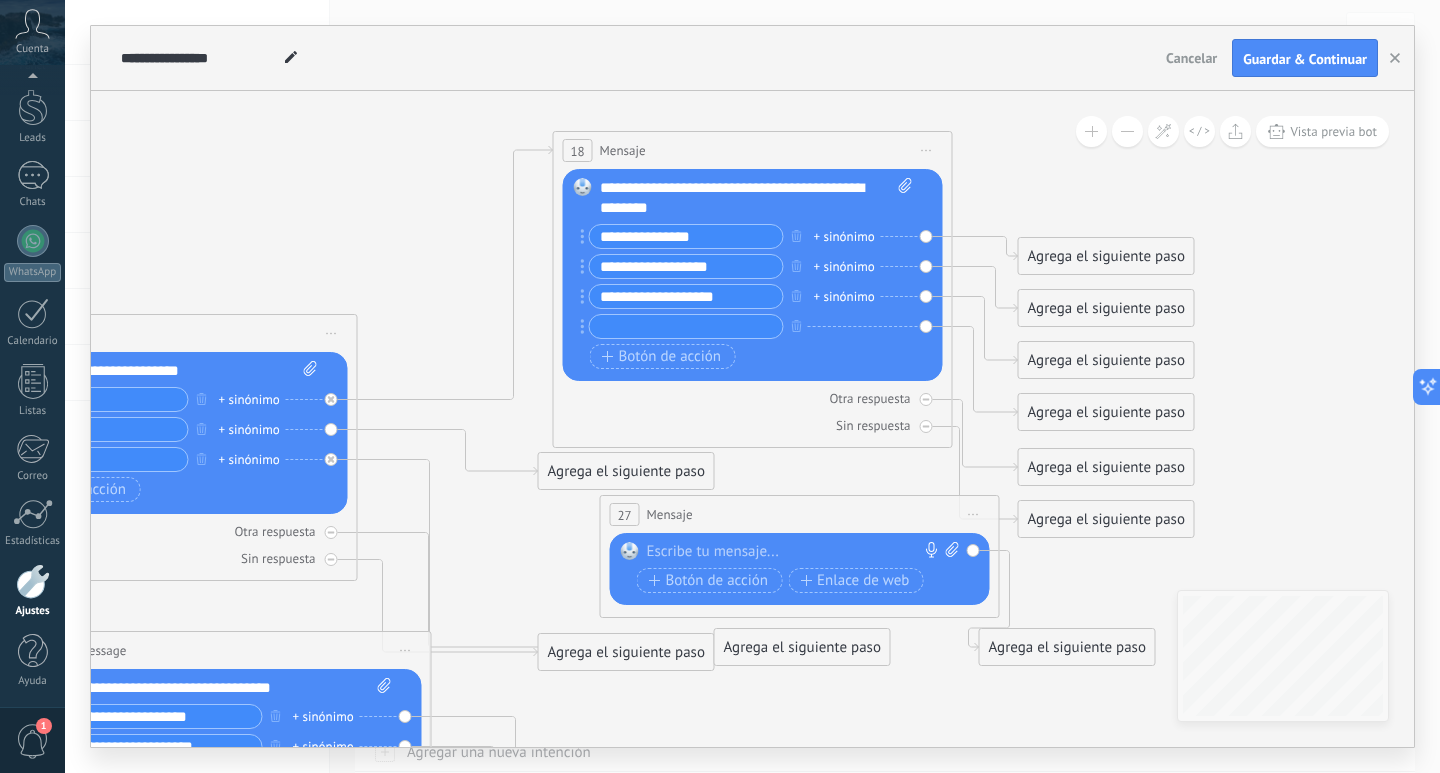 paste on "**********" 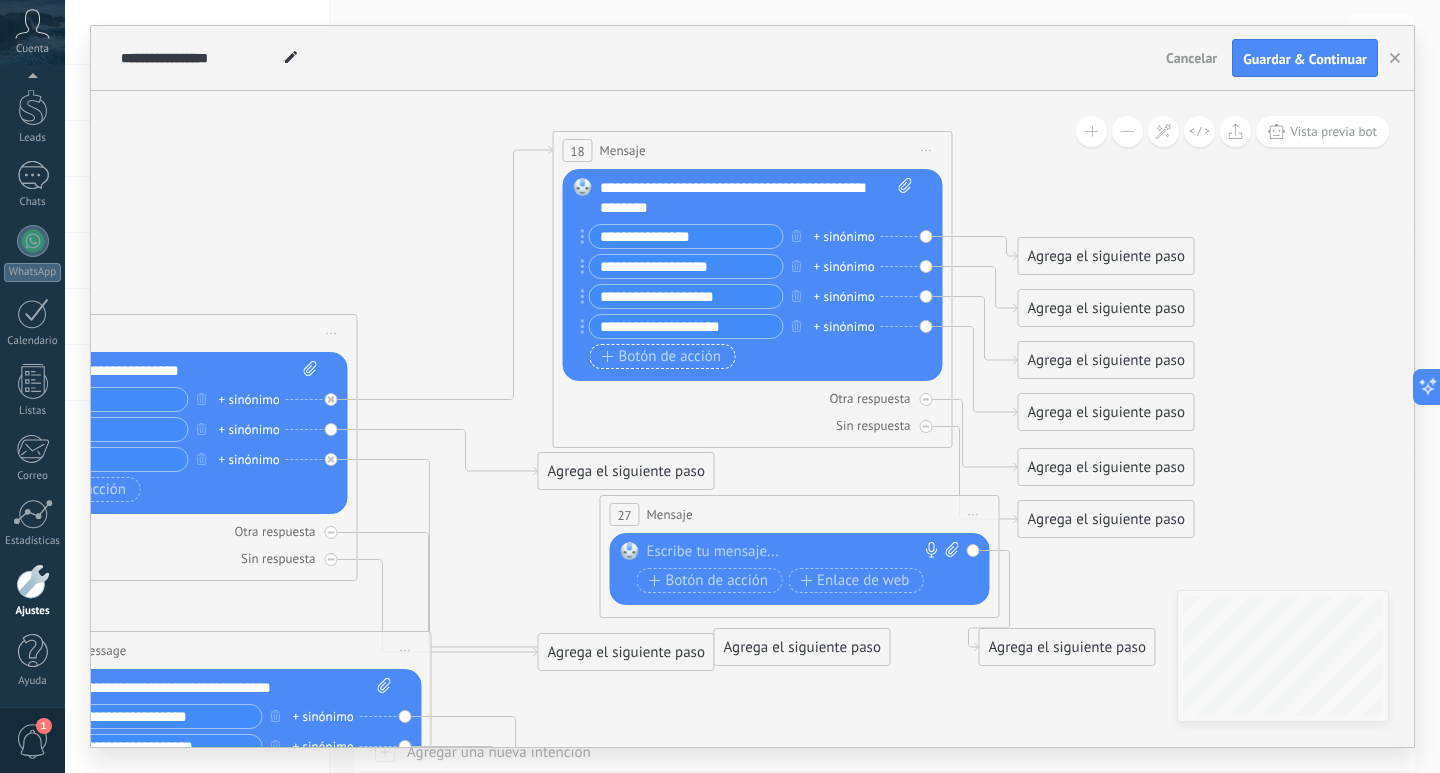 type on "**********" 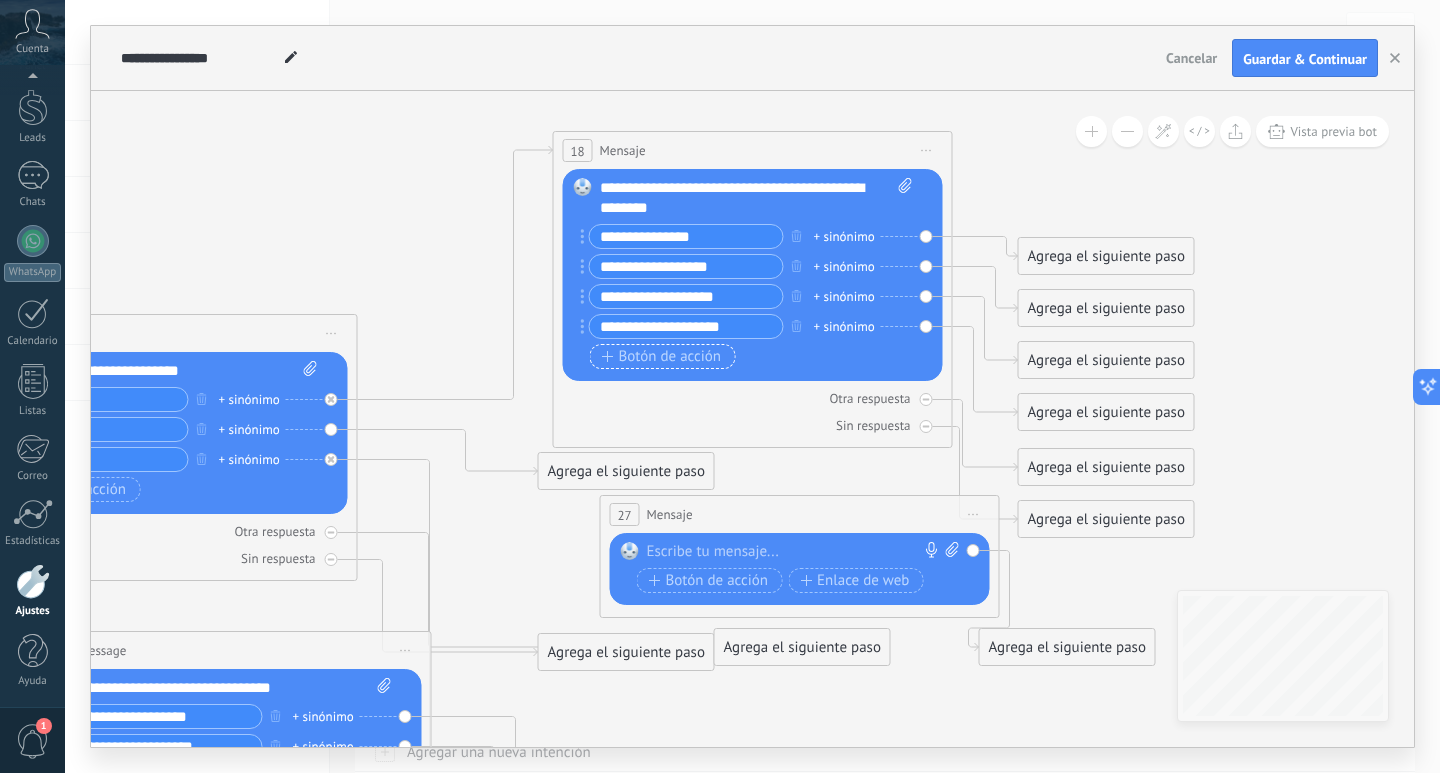 click on "Botón de acción" at bounding box center (662, 357) 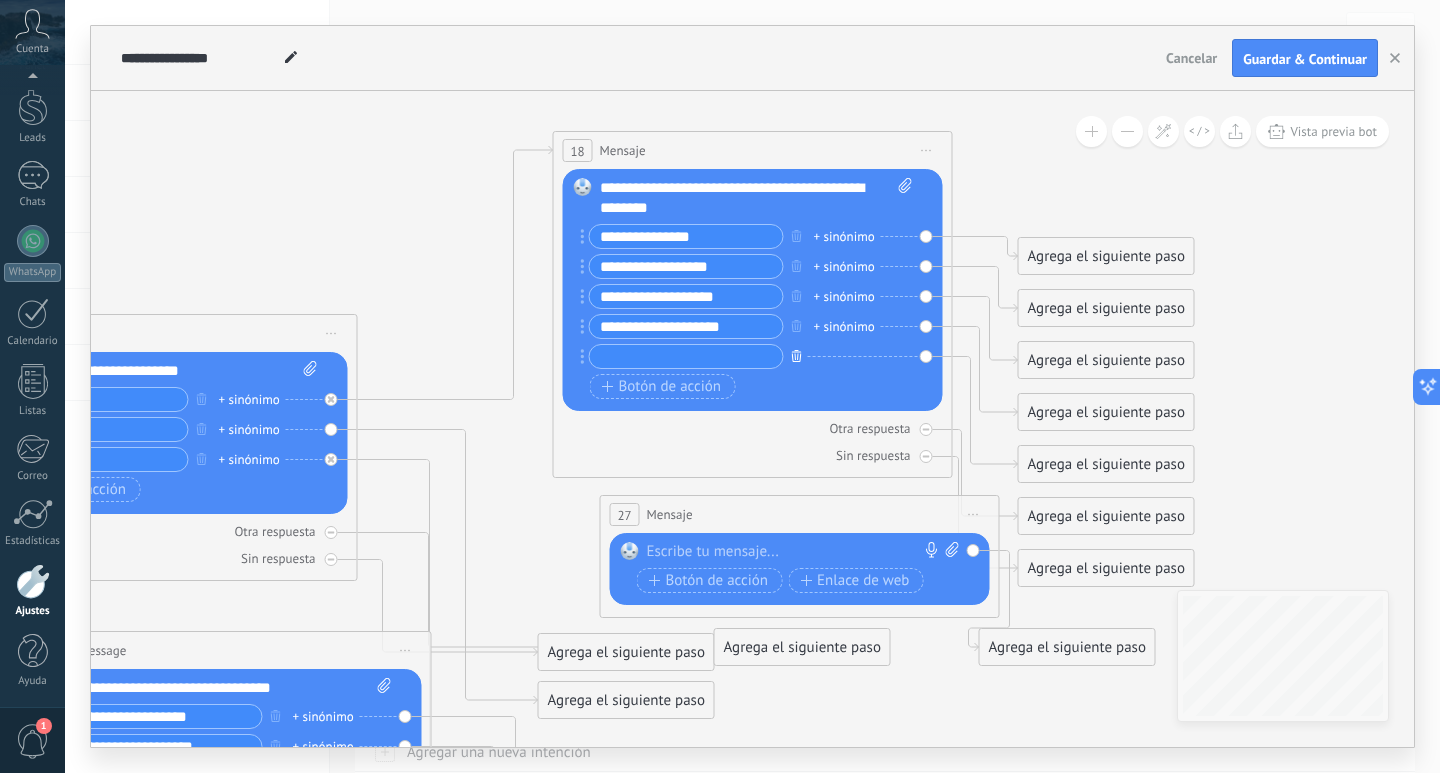 click 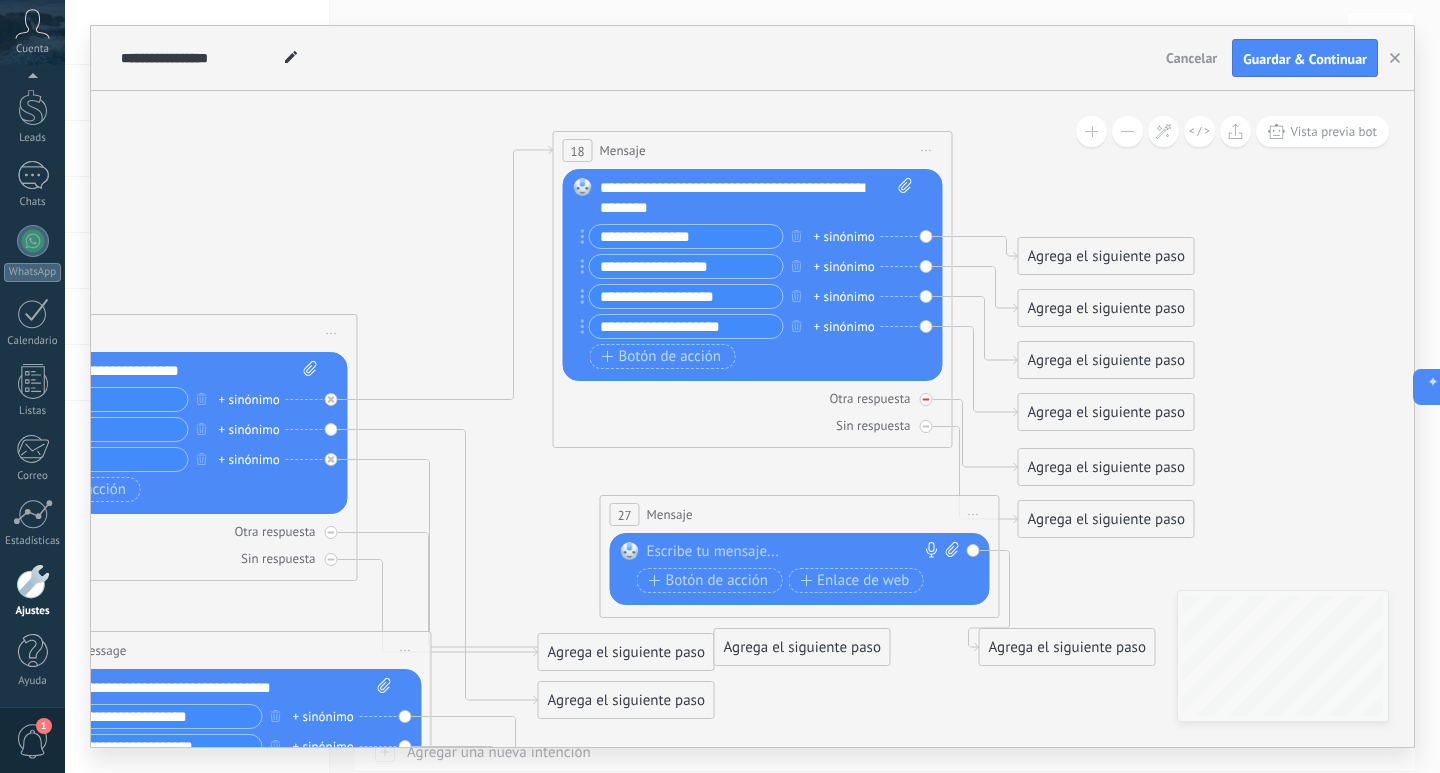 click 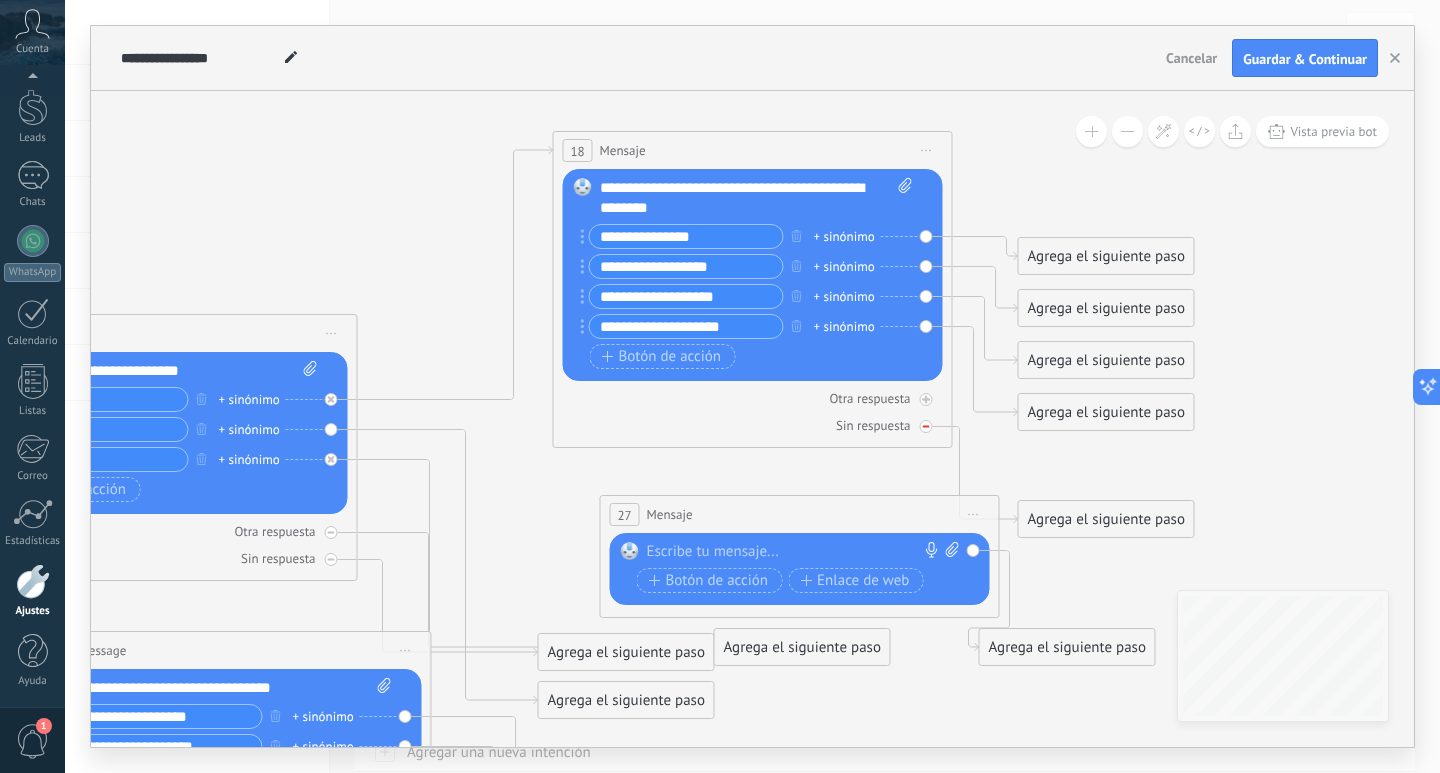 click 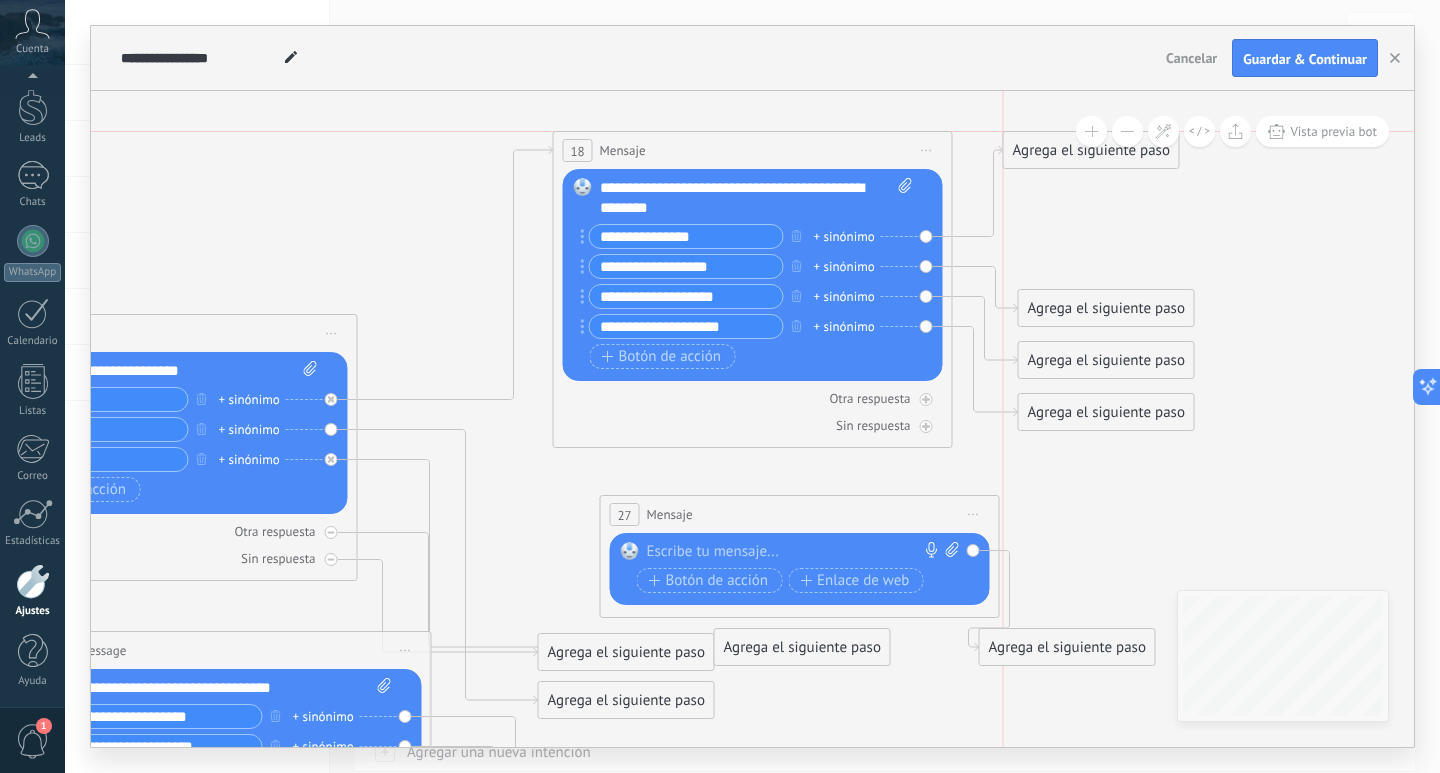 drag, startPoint x: 1138, startPoint y: 243, endPoint x: 1126, endPoint y: 142, distance: 101.71037 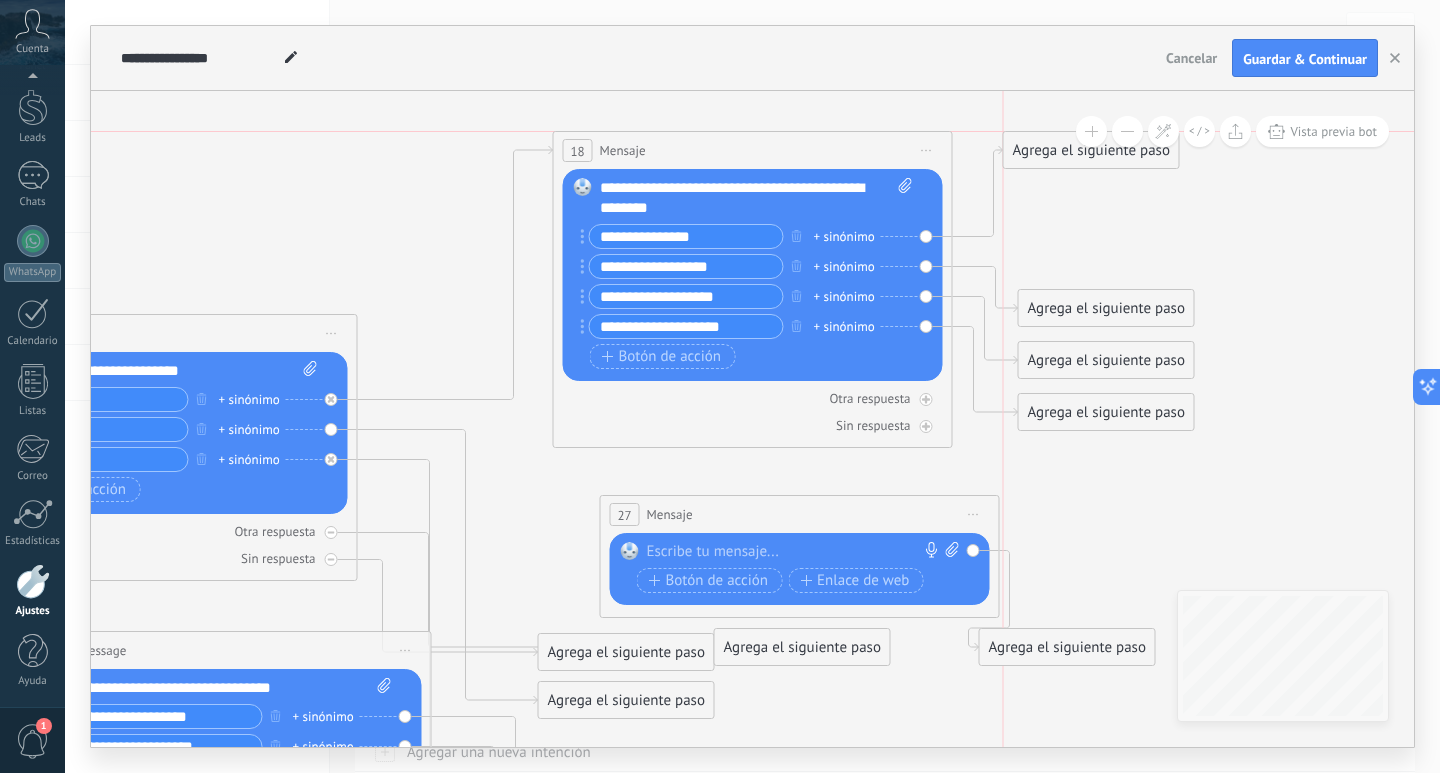 click on "**********" at bounding box center (752, 419) 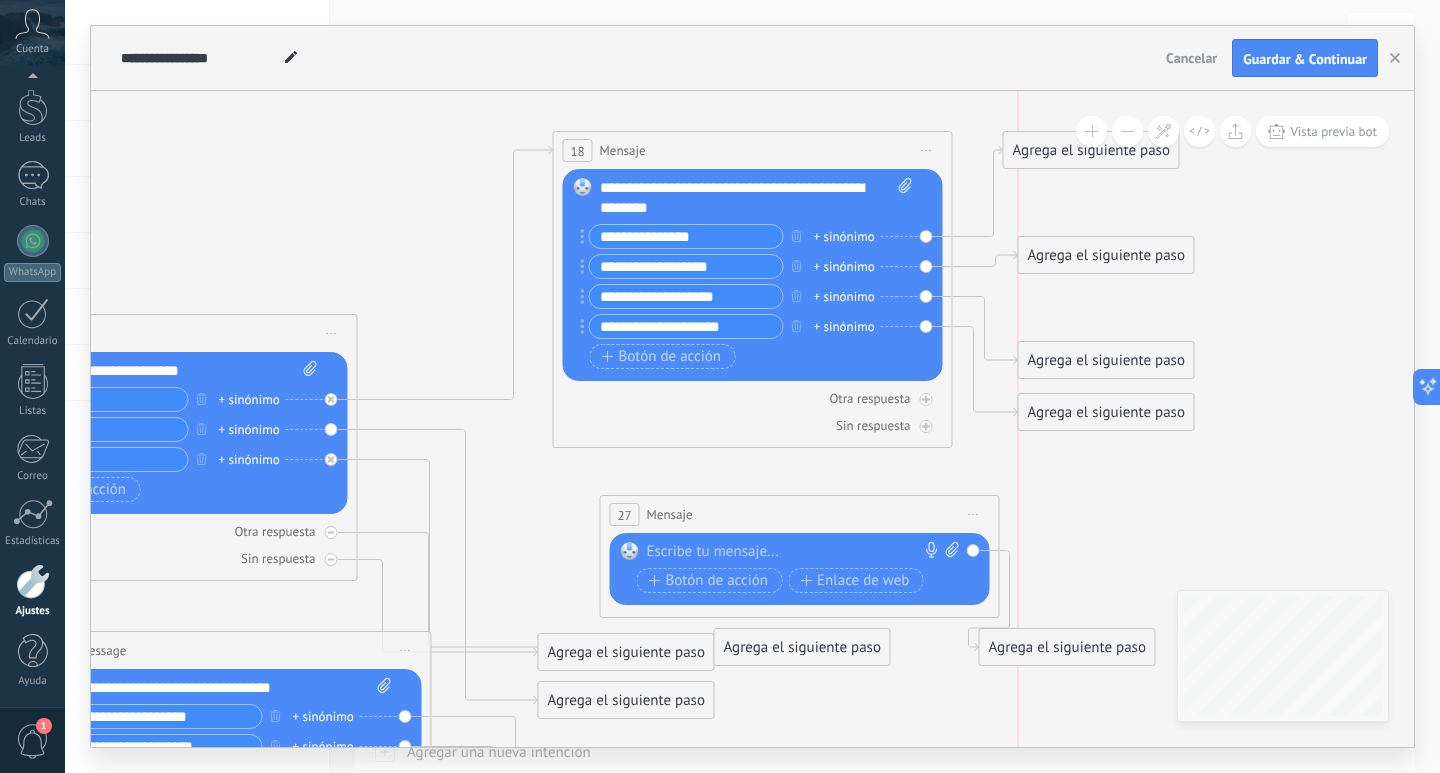 drag, startPoint x: 1114, startPoint y: 309, endPoint x: 1120, endPoint y: 251, distance: 58.30952 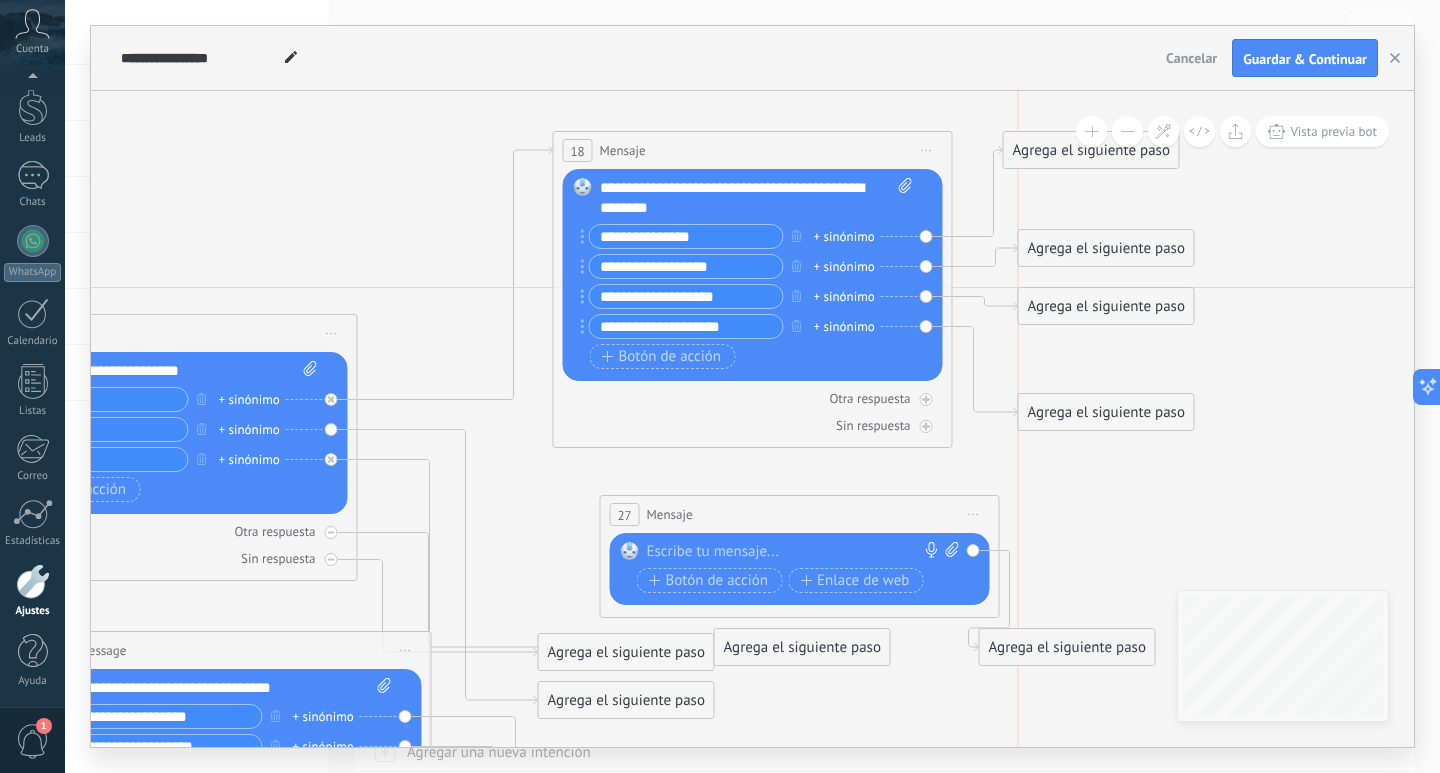 drag, startPoint x: 1105, startPoint y: 353, endPoint x: 1107, endPoint y: 304, distance: 49.0408 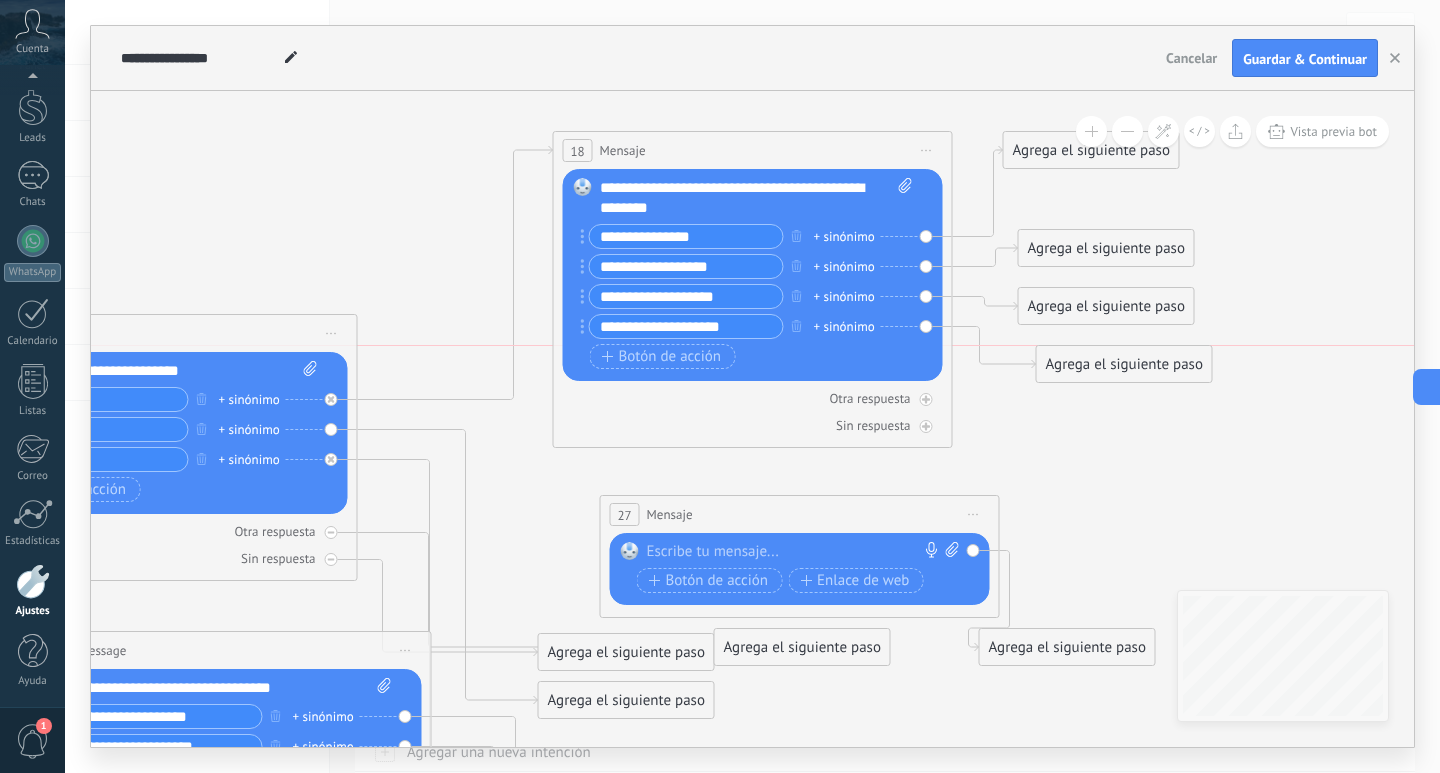 drag, startPoint x: 1087, startPoint y: 408, endPoint x: 1105, endPoint y: 351, distance: 59.77458 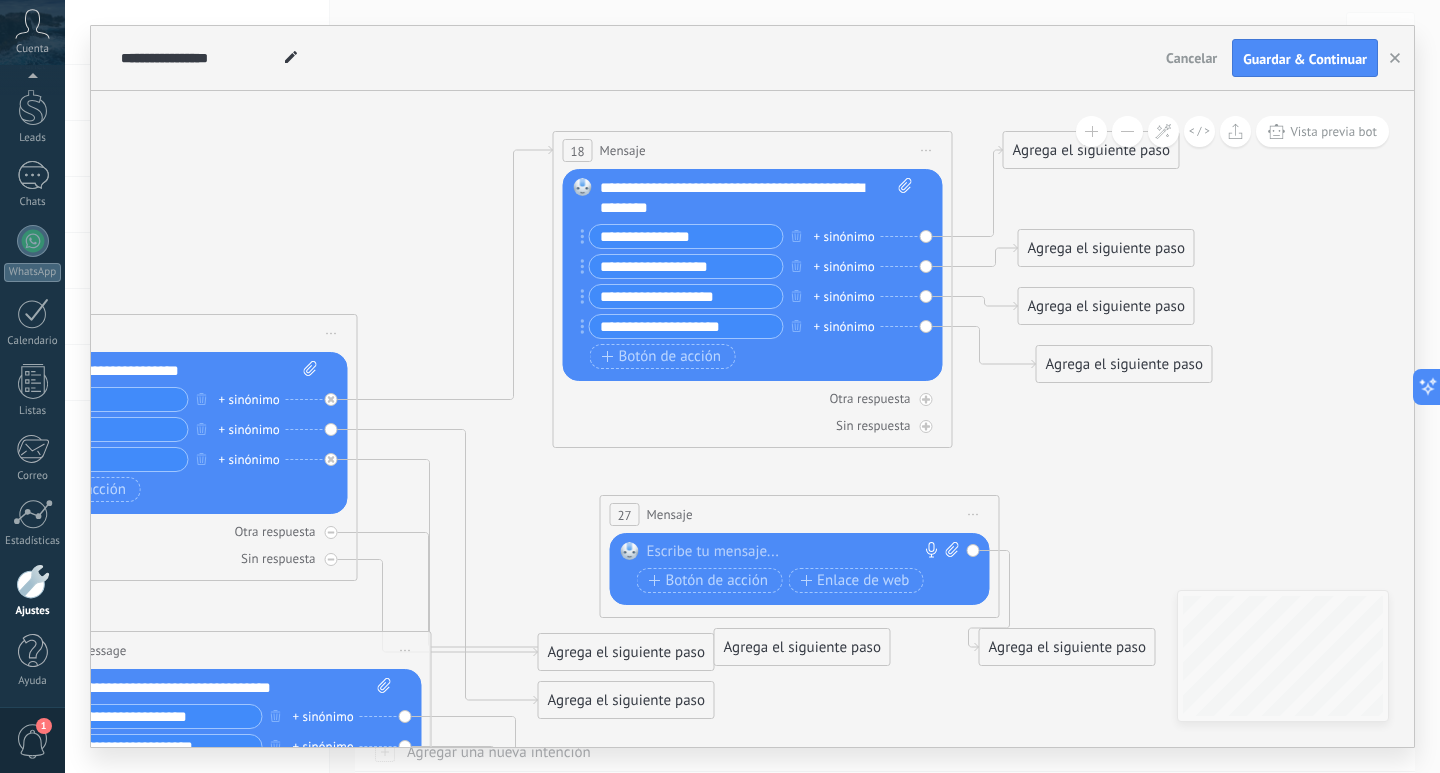 drag, startPoint x: 356, startPoint y: 224, endPoint x: 1137, endPoint y: 346, distance: 790.4714 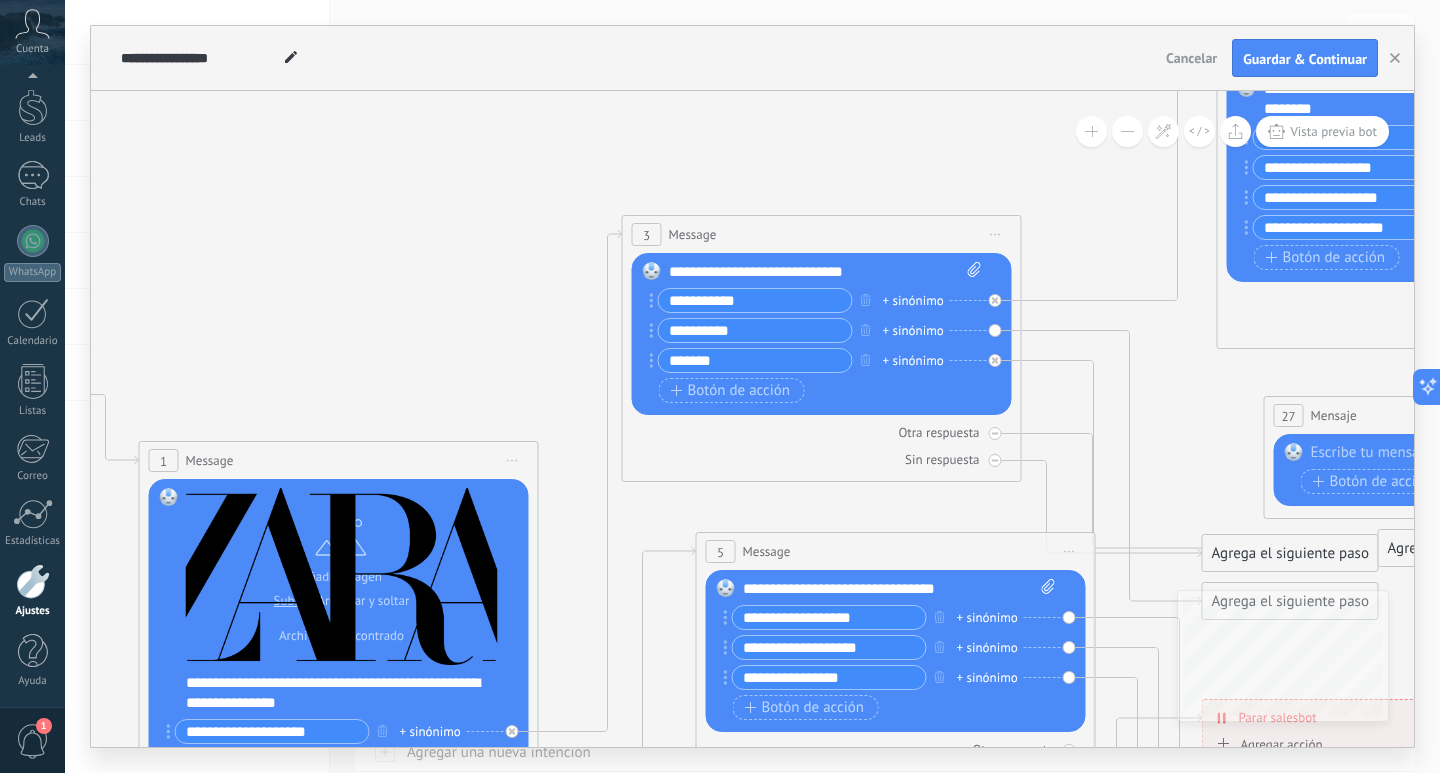 drag, startPoint x: 1137, startPoint y: 346, endPoint x: 1007, endPoint y: 105, distance: 273.8266 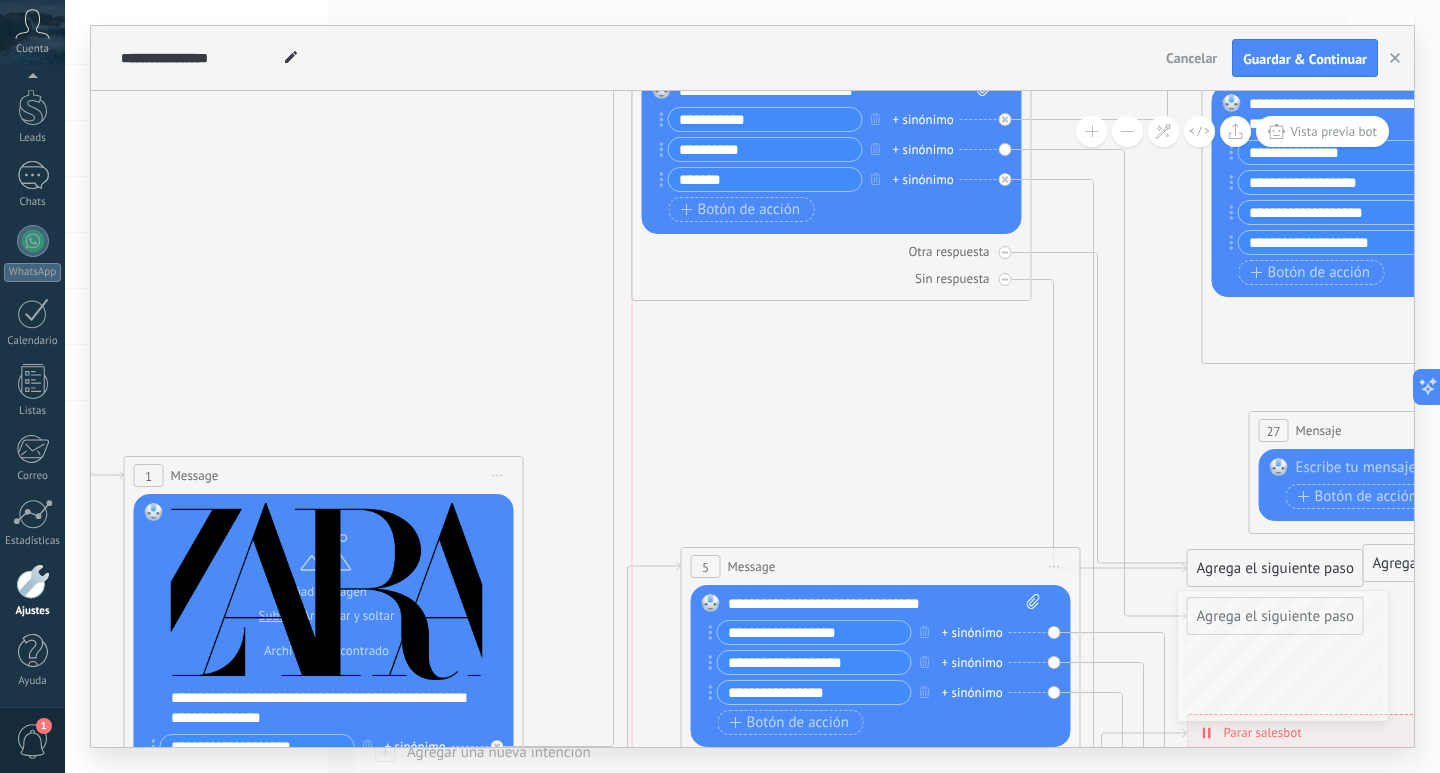 drag, startPoint x: 936, startPoint y: 245, endPoint x: 953, endPoint y: 49, distance: 196.73587 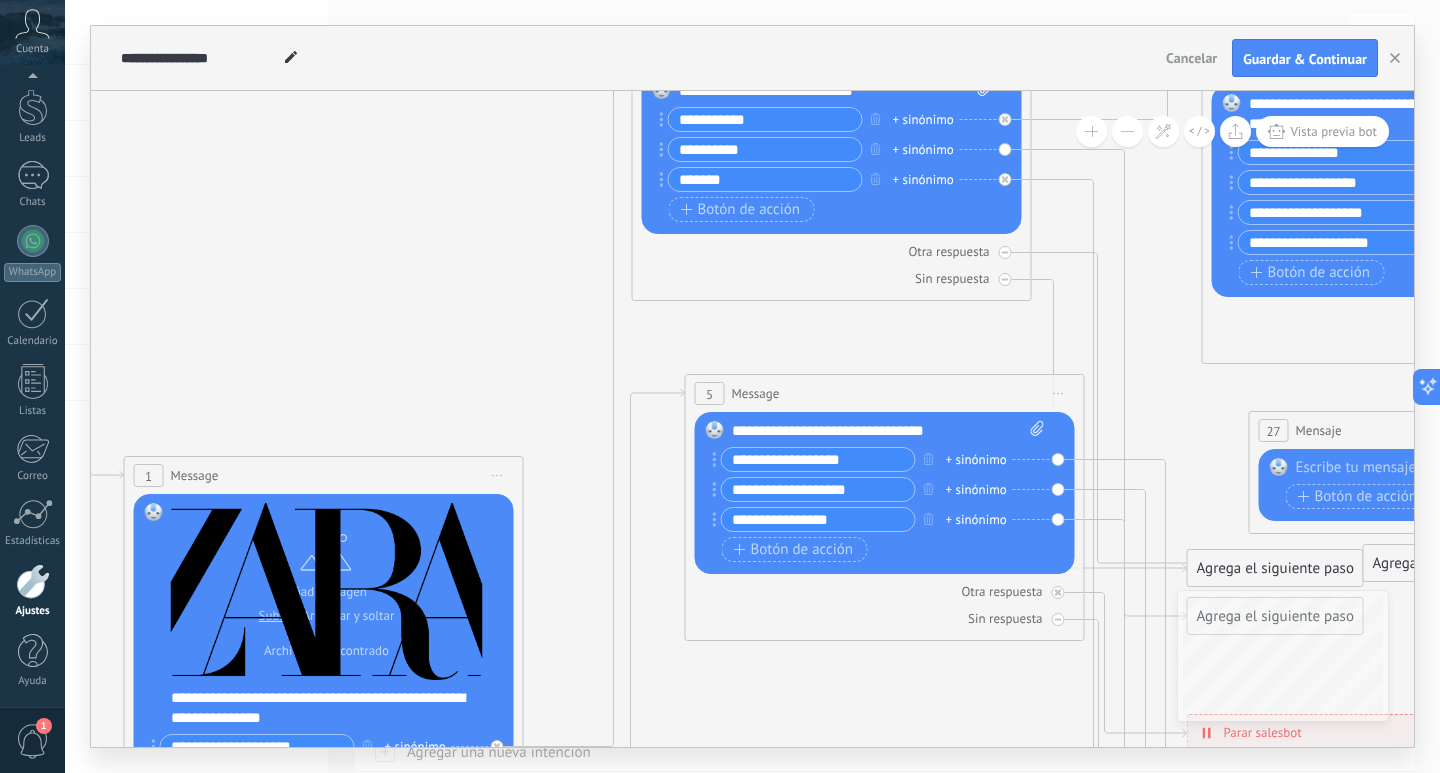 drag, startPoint x: 882, startPoint y: 561, endPoint x: 886, endPoint y: 388, distance: 173.04623 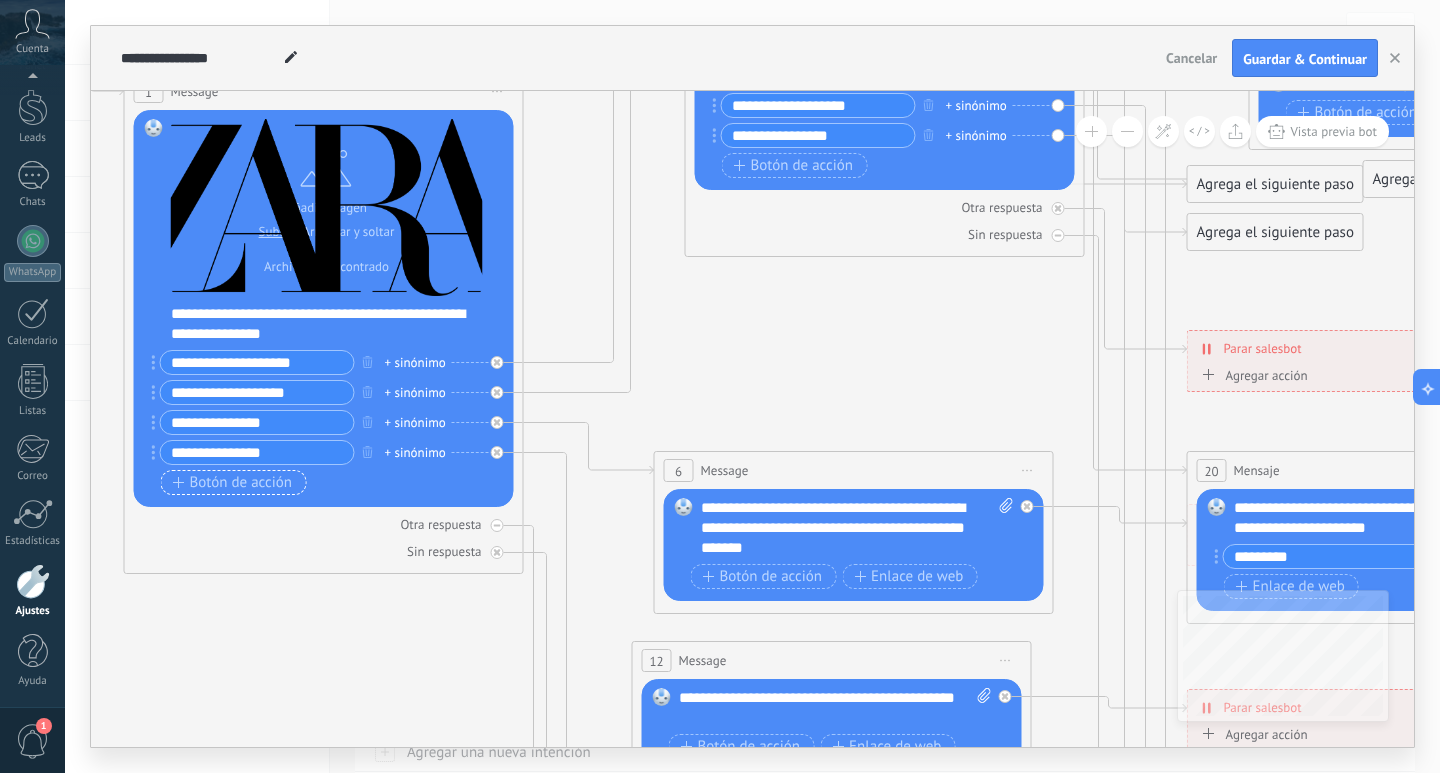 click on "Botón de acción" at bounding box center (233, 483) 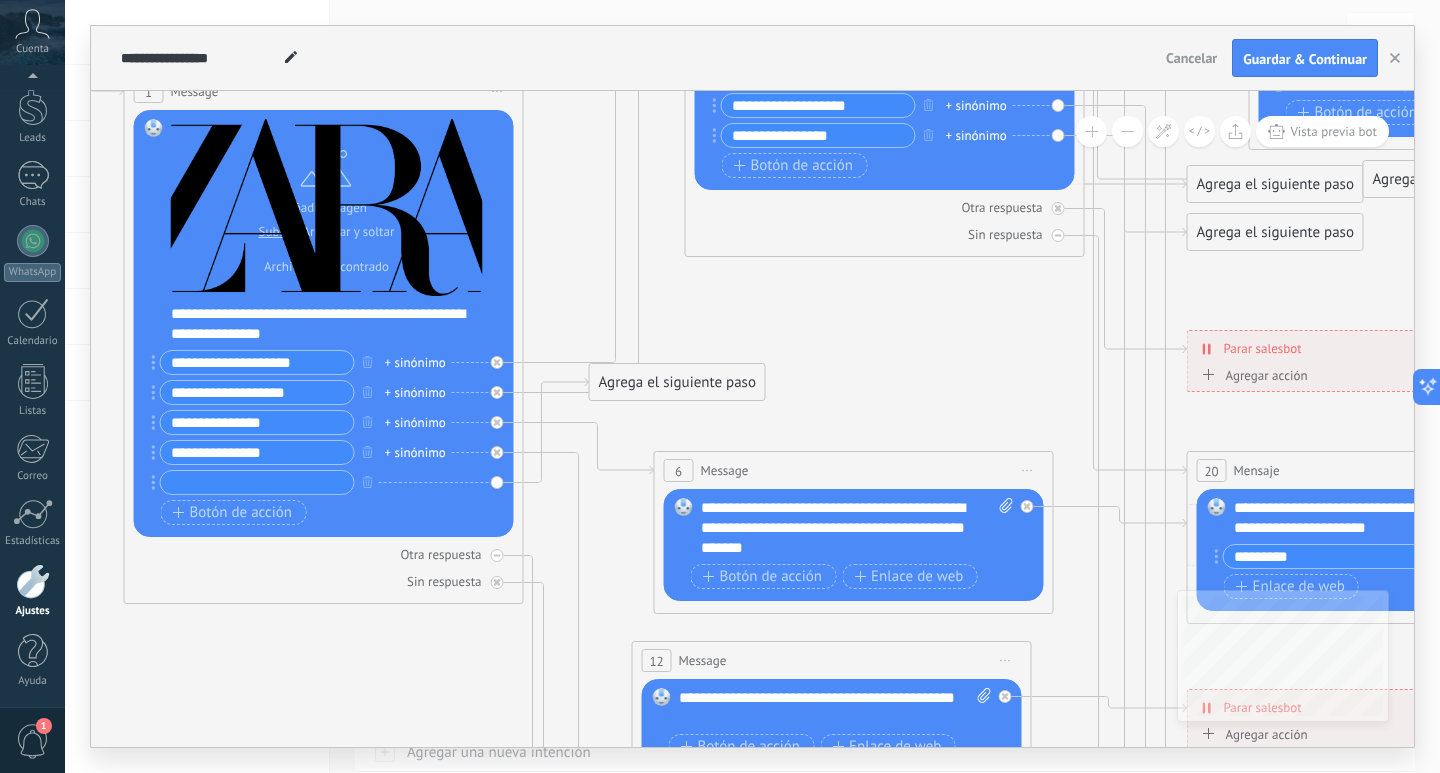 click at bounding box center (257, 482) 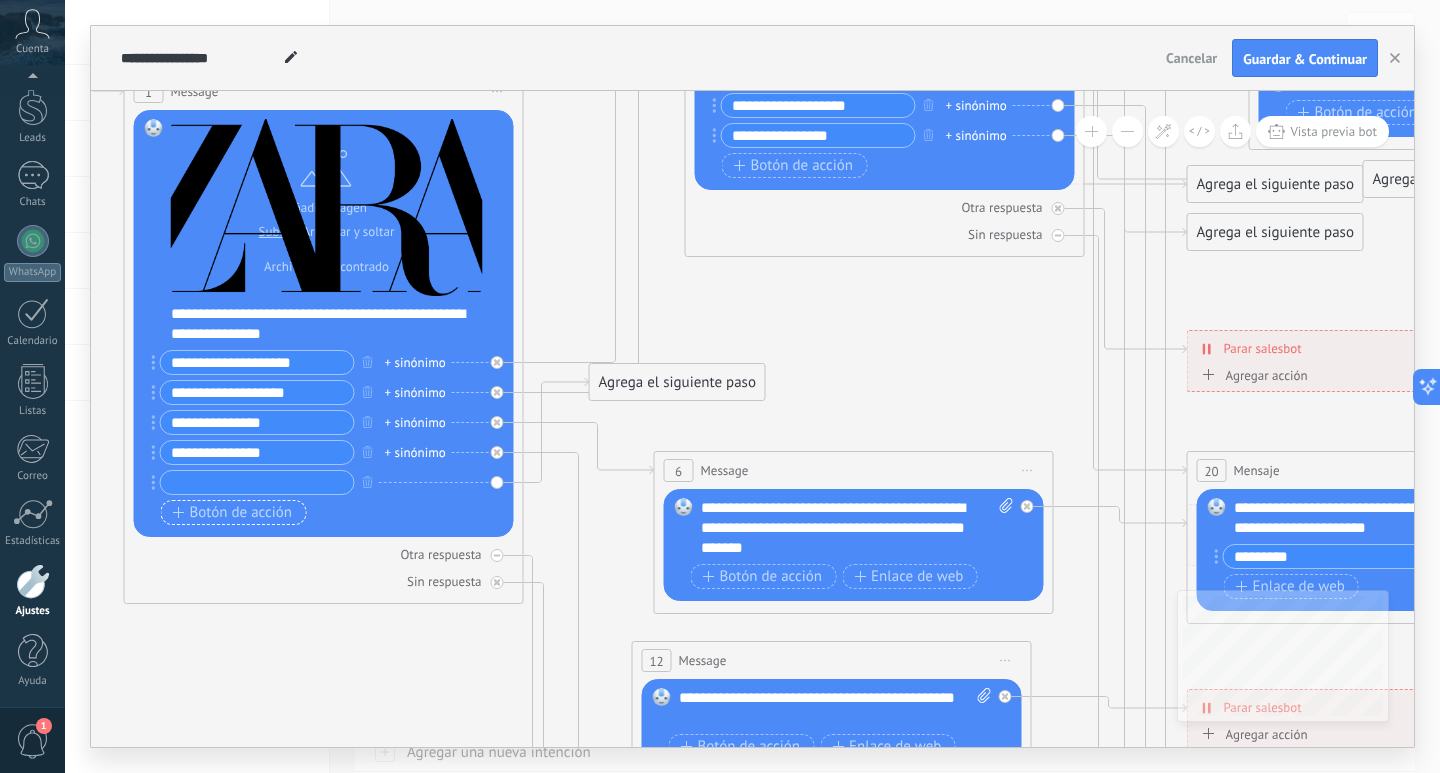 type on "*" 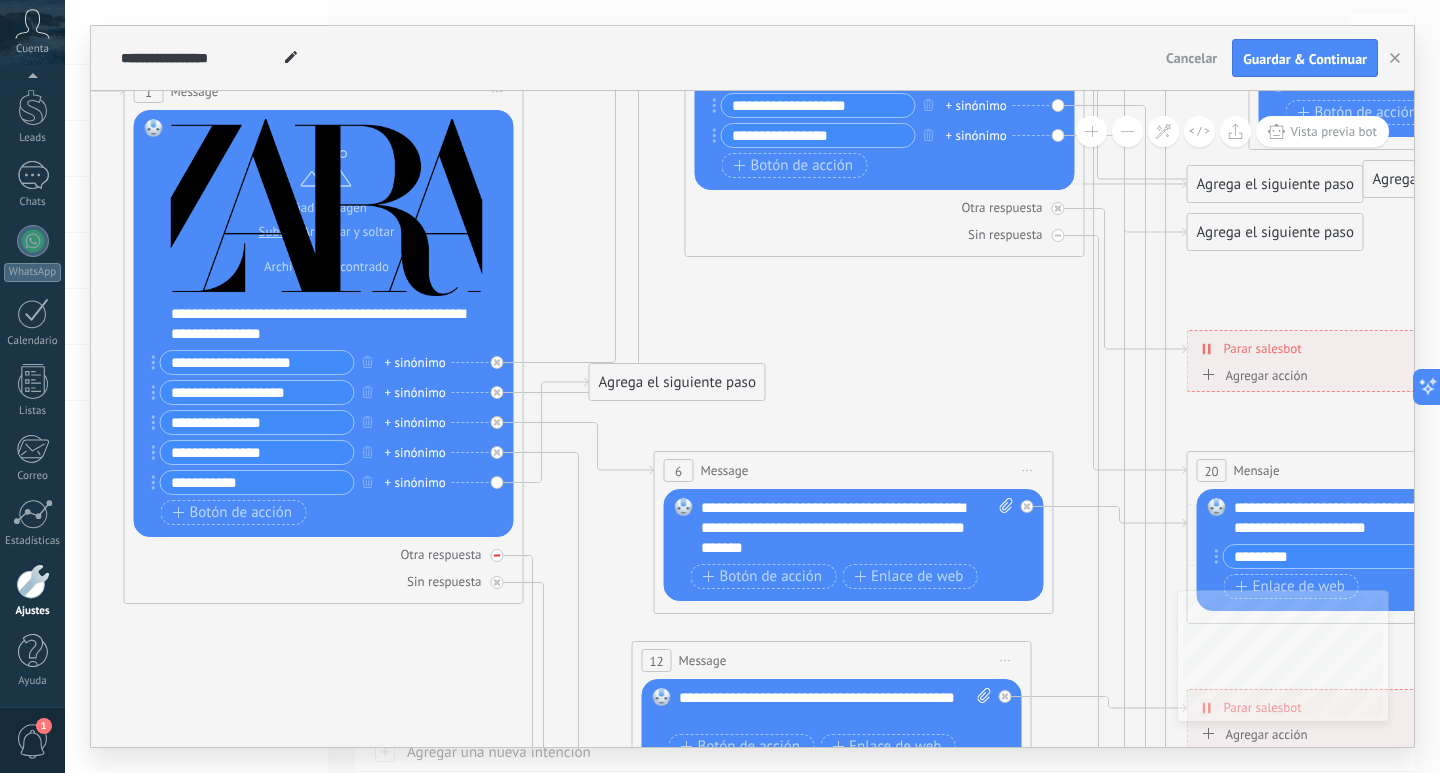 type on "**********" 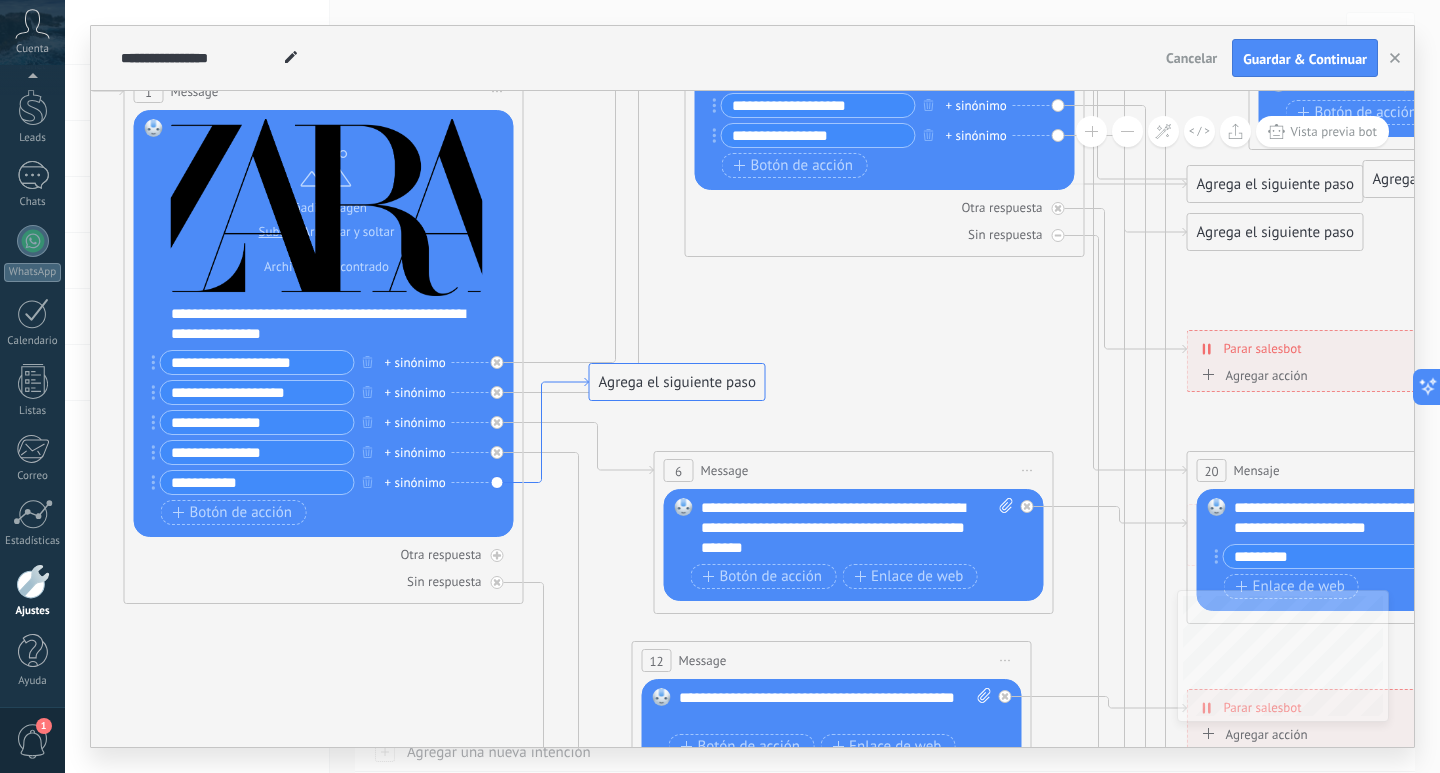 click 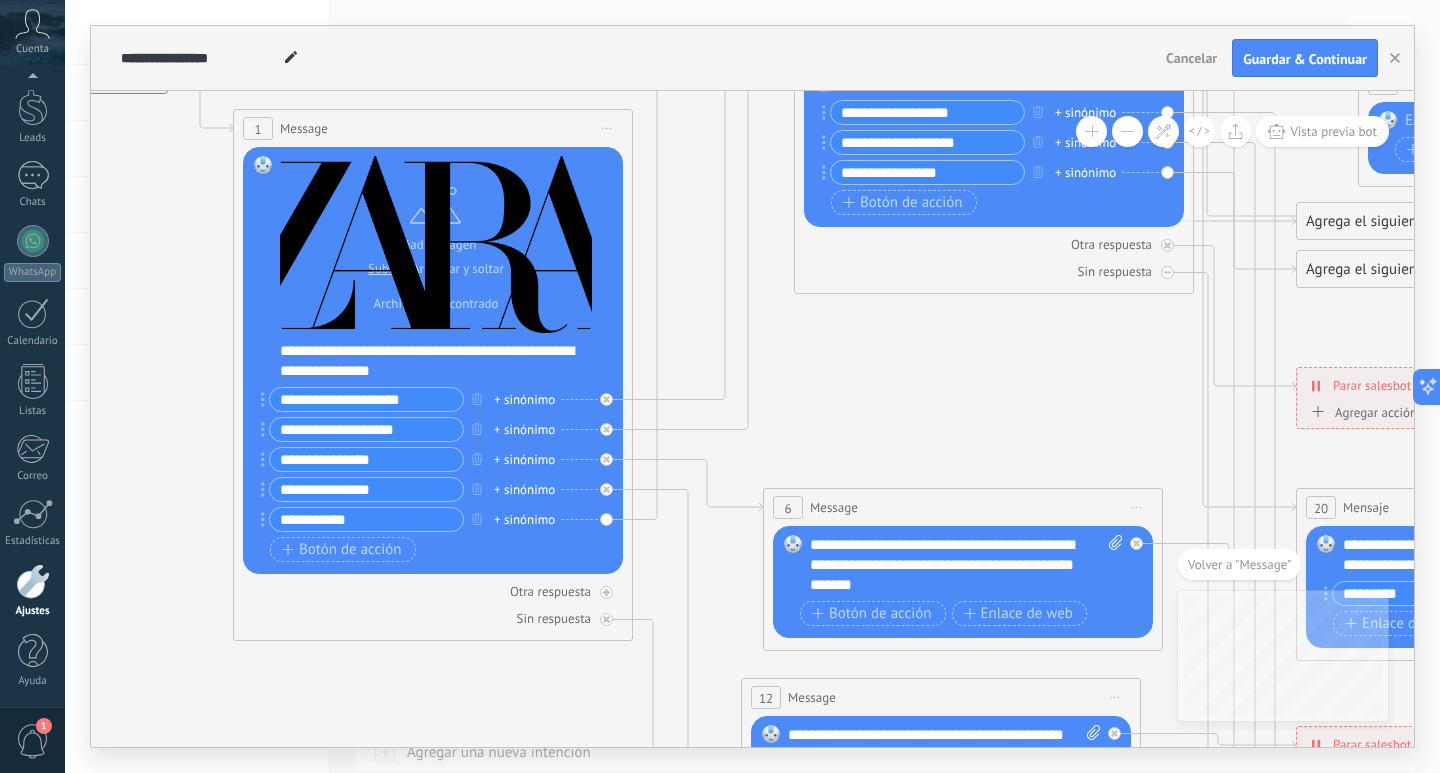 drag, startPoint x: 842, startPoint y: 406, endPoint x: 852, endPoint y: 73, distance: 333.15012 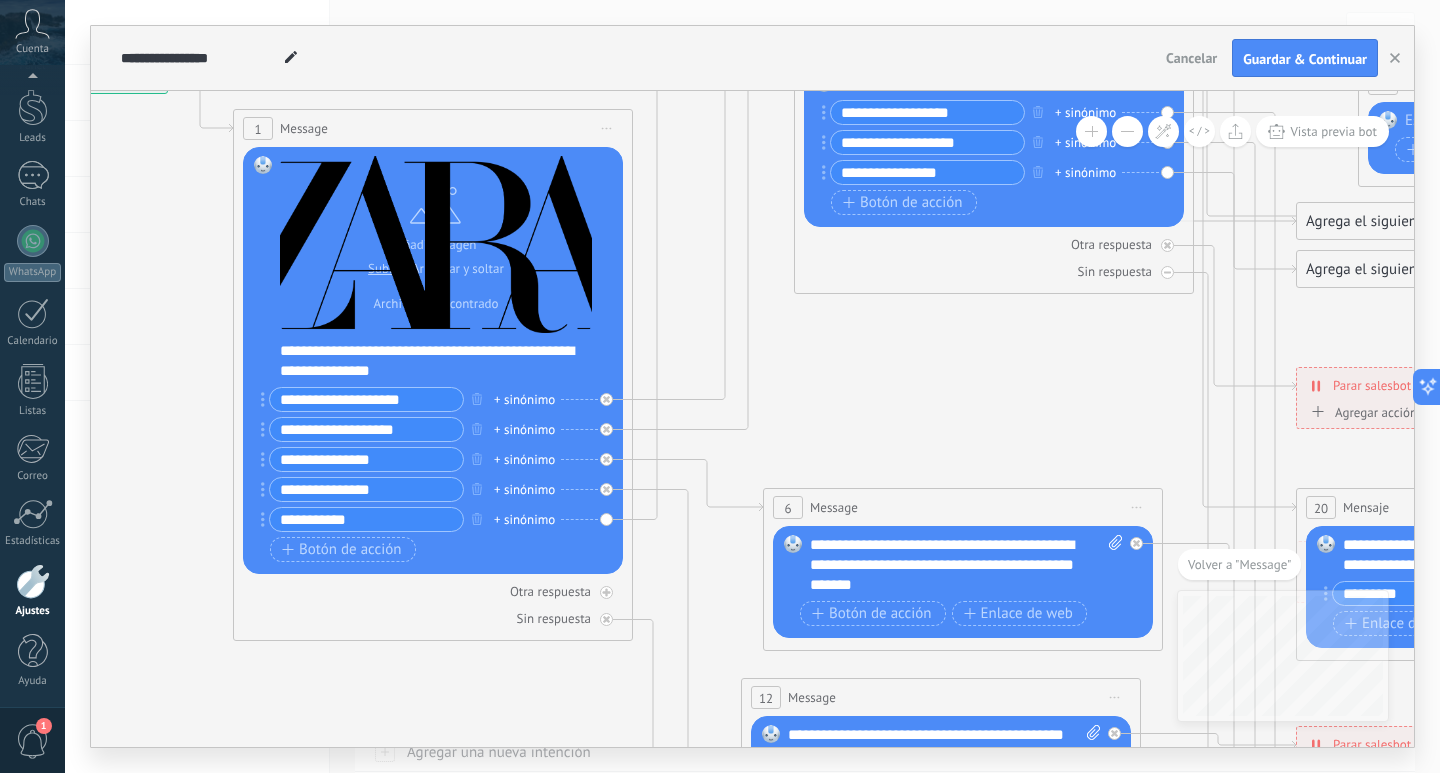 click on "**********" at bounding box center (752, 386) 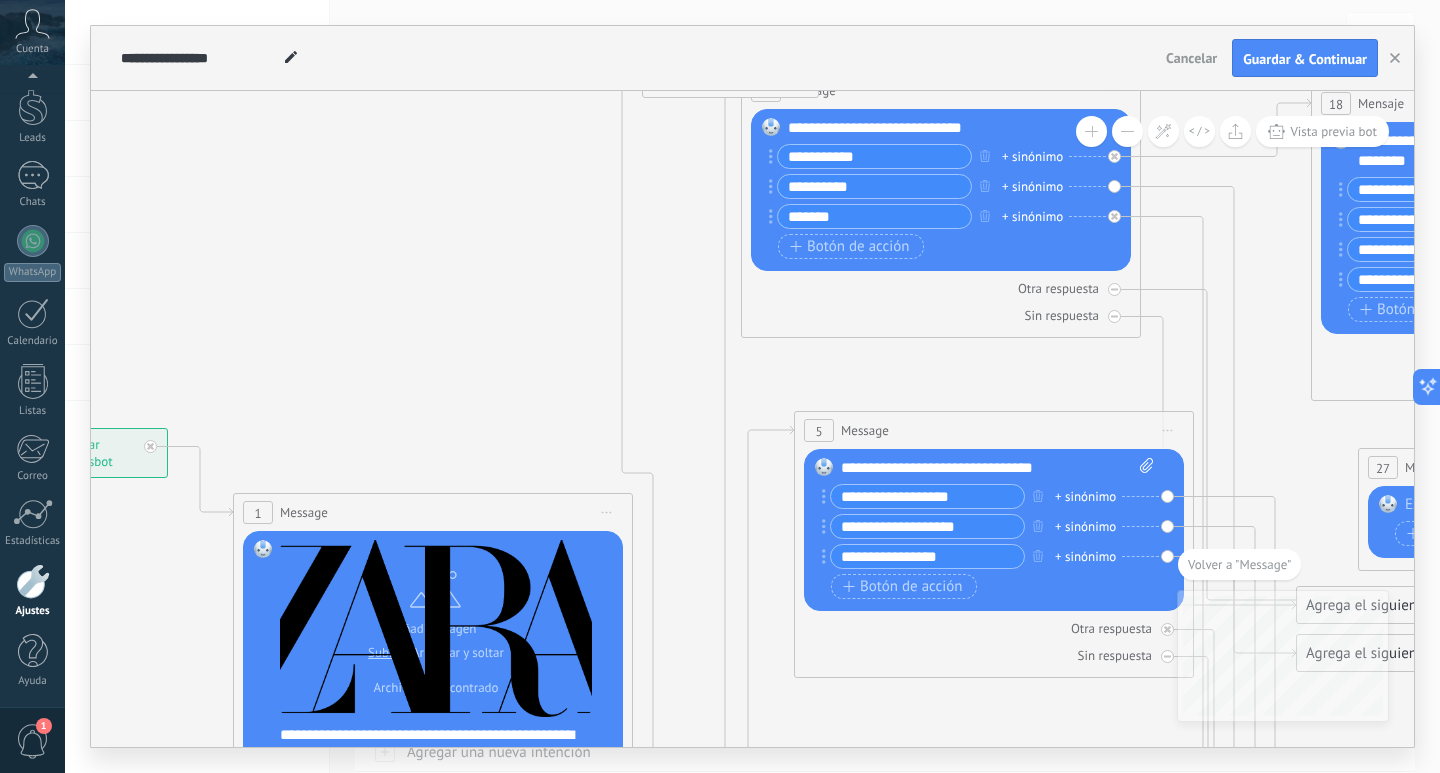 drag, startPoint x: 861, startPoint y: 718, endPoint x: 794, endPoint y: 90, distance: 631.5639 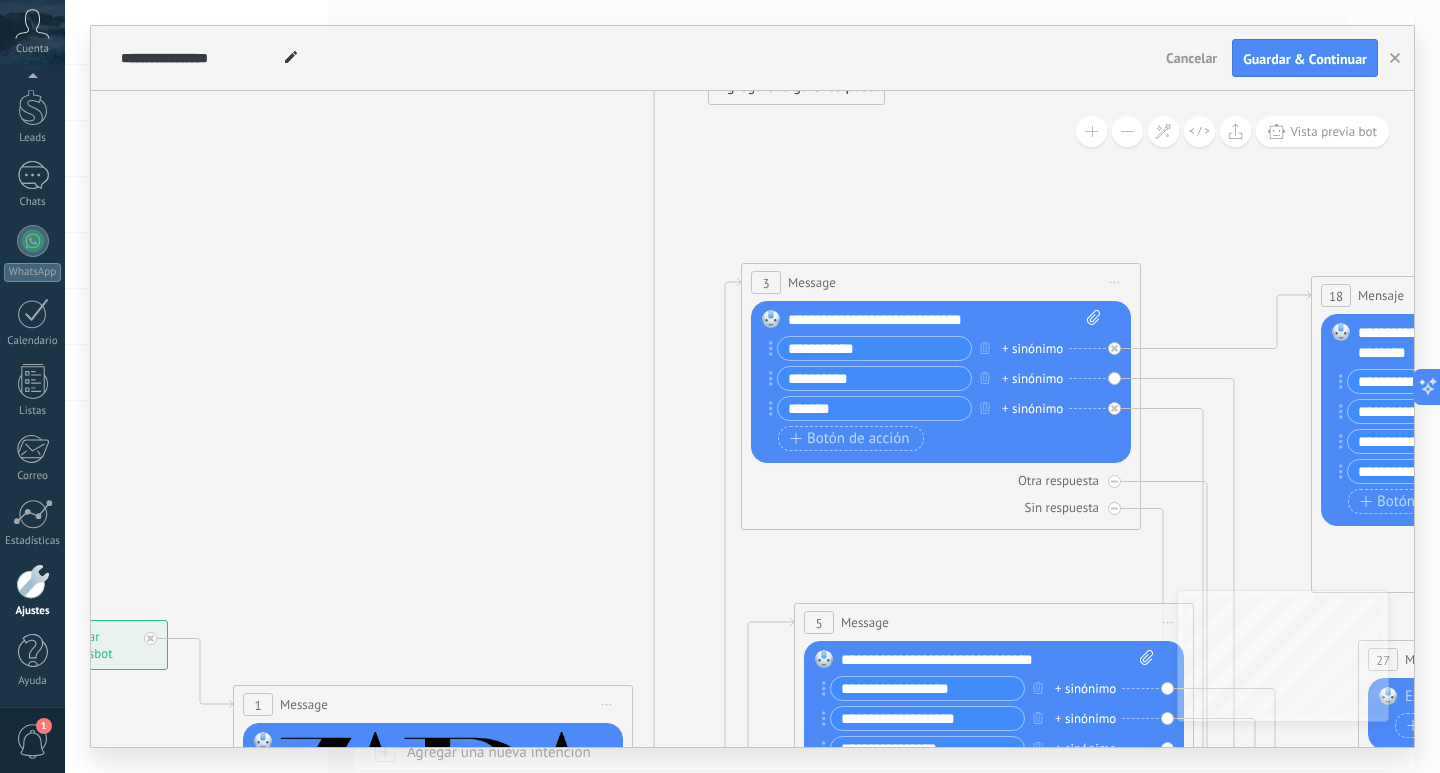 drag, startPoint x: 807, startPoint y: 573, endPoint x: 867, endPoint y: 102, distance: 474.80627 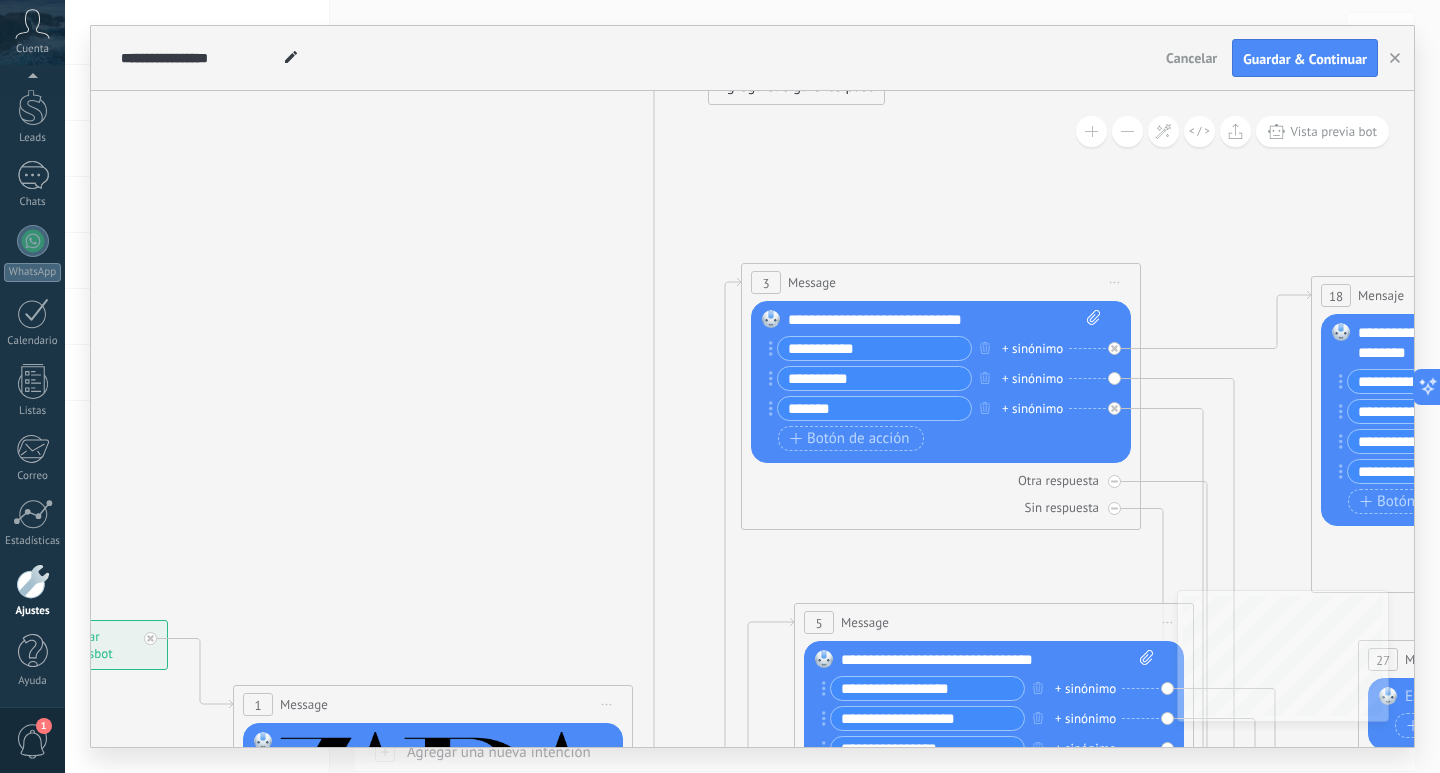 click on "Agrega el siguiente paso" at bounding box center [796, 86] 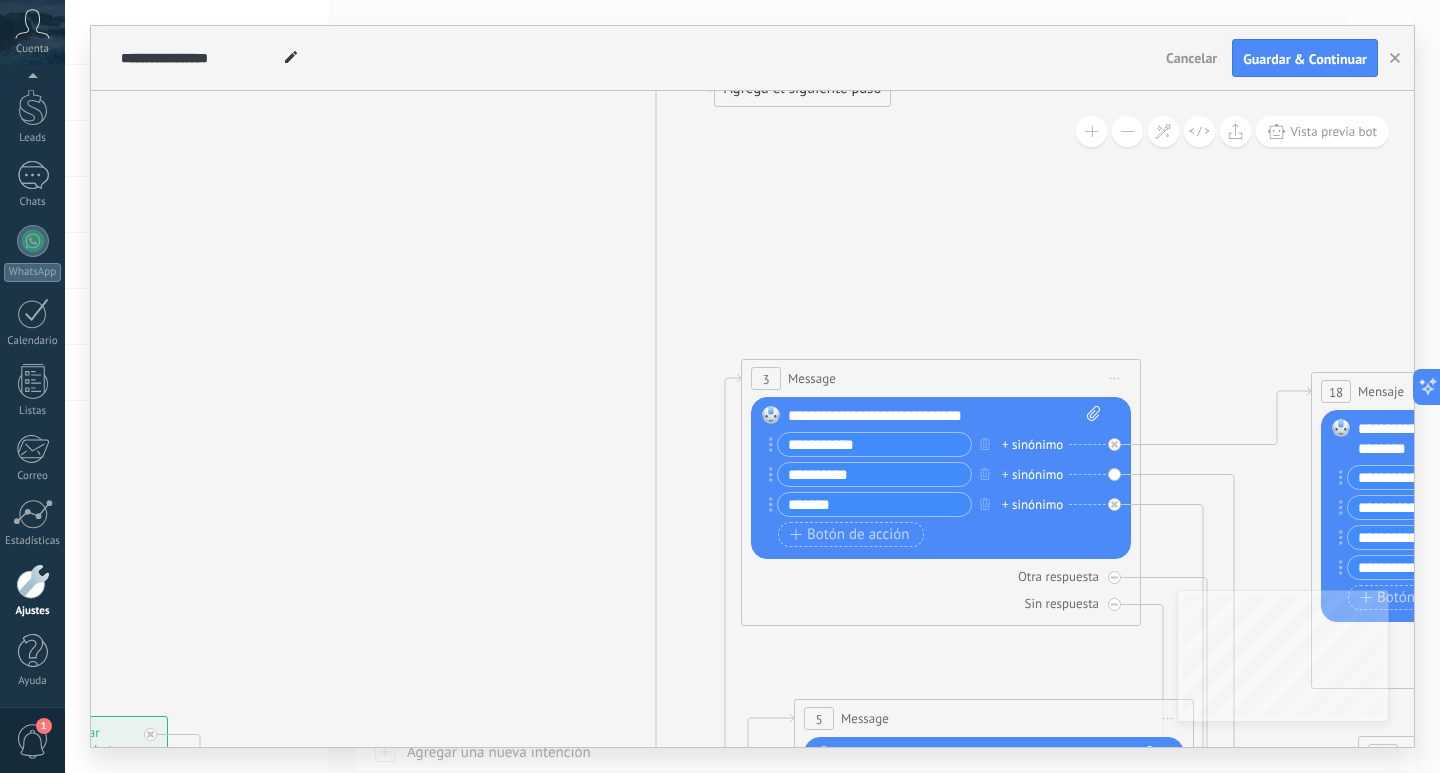 drag, startPoint x: 877, startPoint y: 180, endPoint x: 881, endPoint y: 89, distance: 91.08787 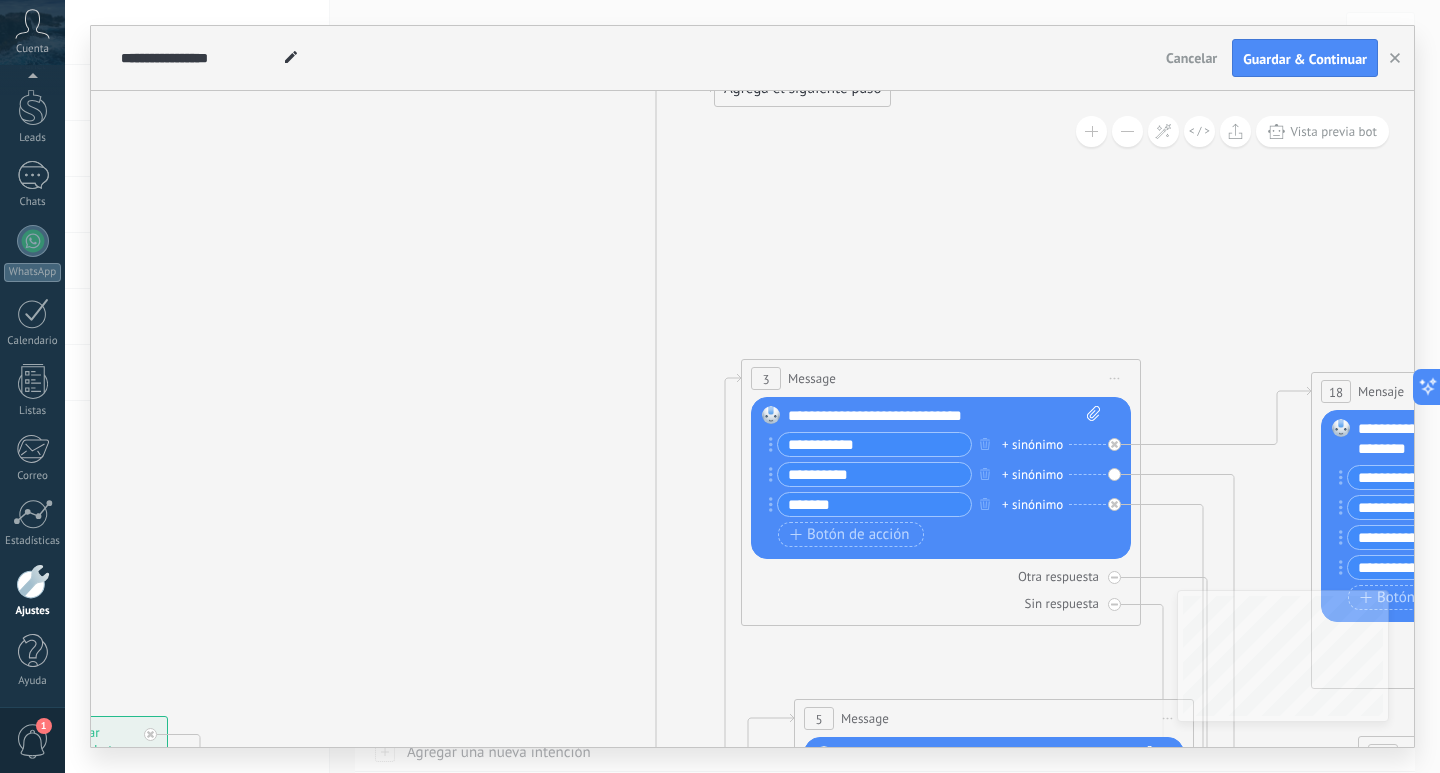 click on "**********" at bounding box center [752, 386] 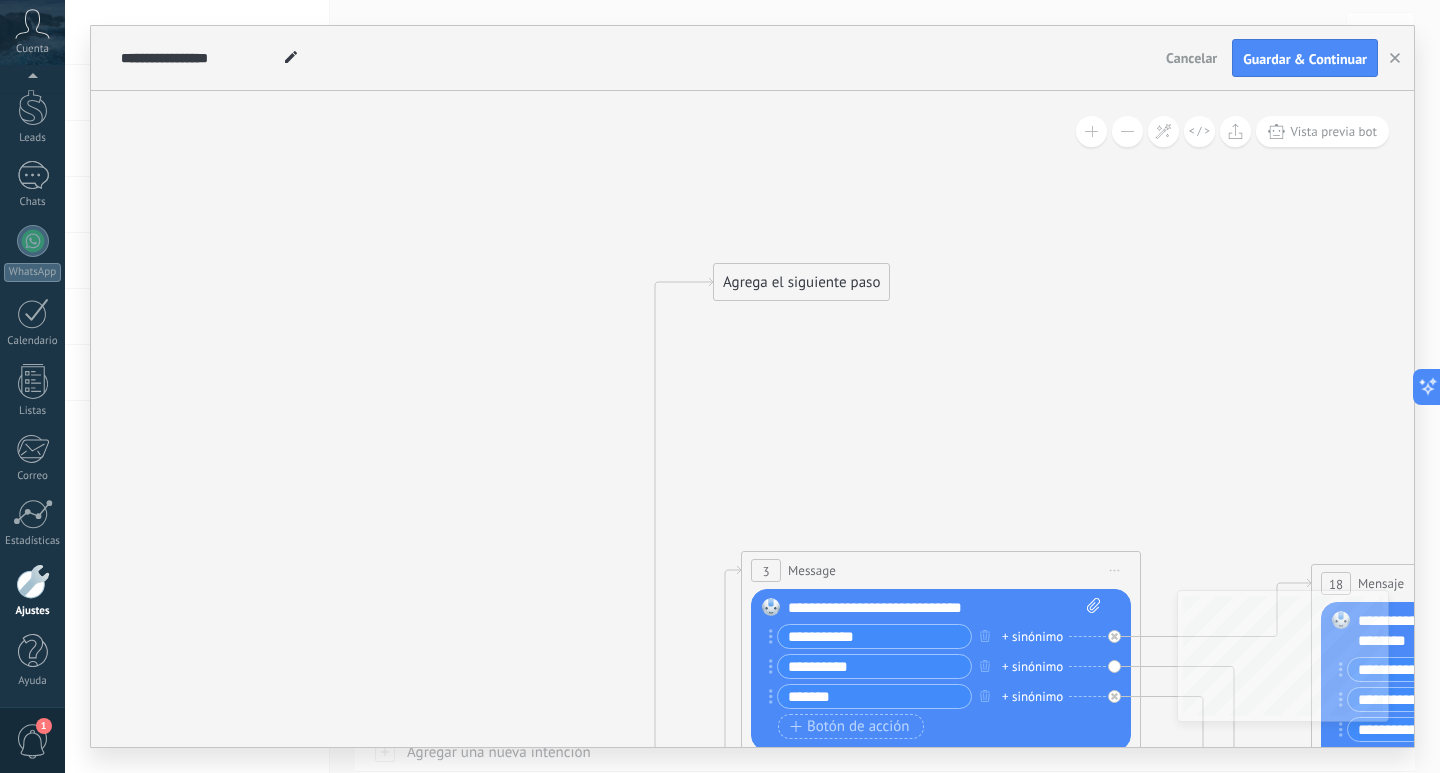click on "Agrega el siguiente paso" at bounding box center [801, 282] 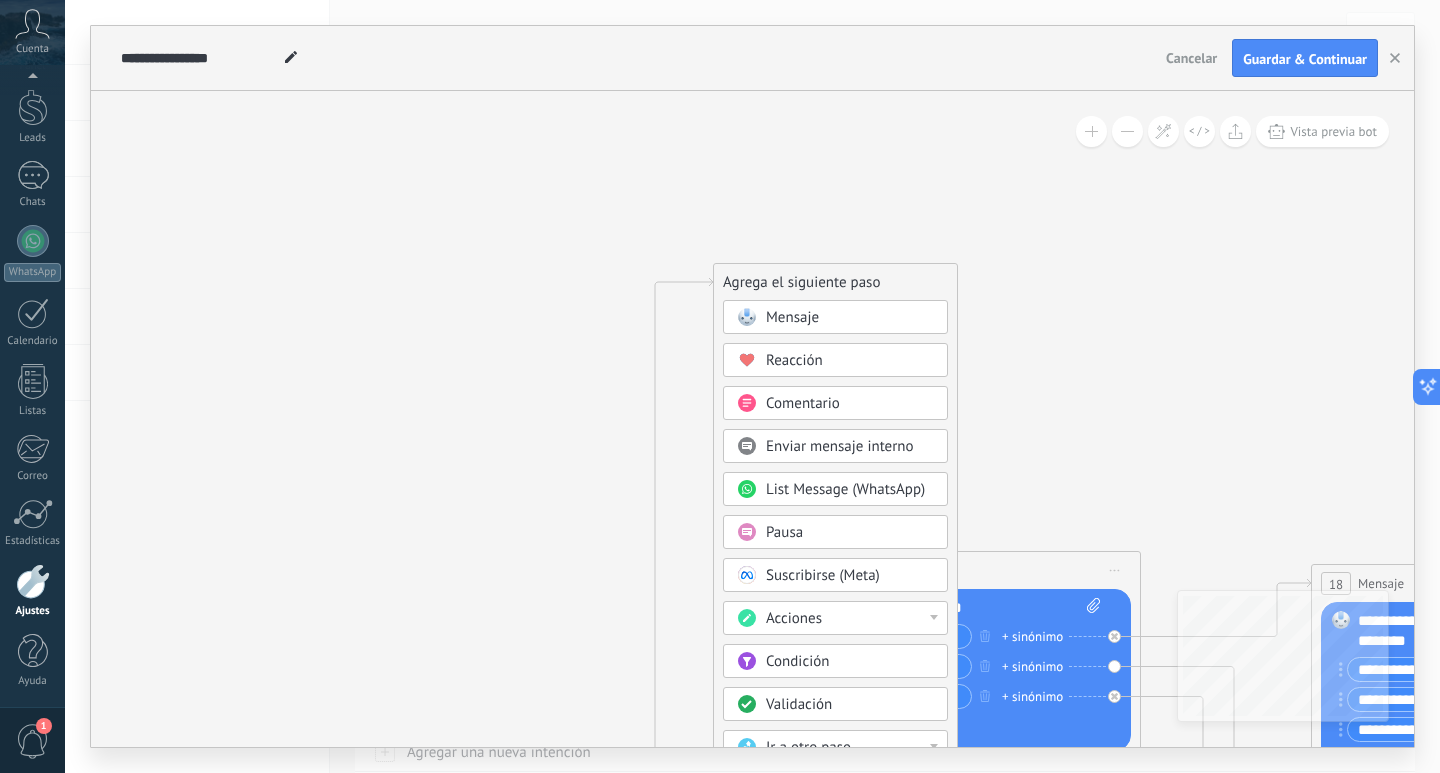 click on "Mensaje" at bounding box center (792, 317) 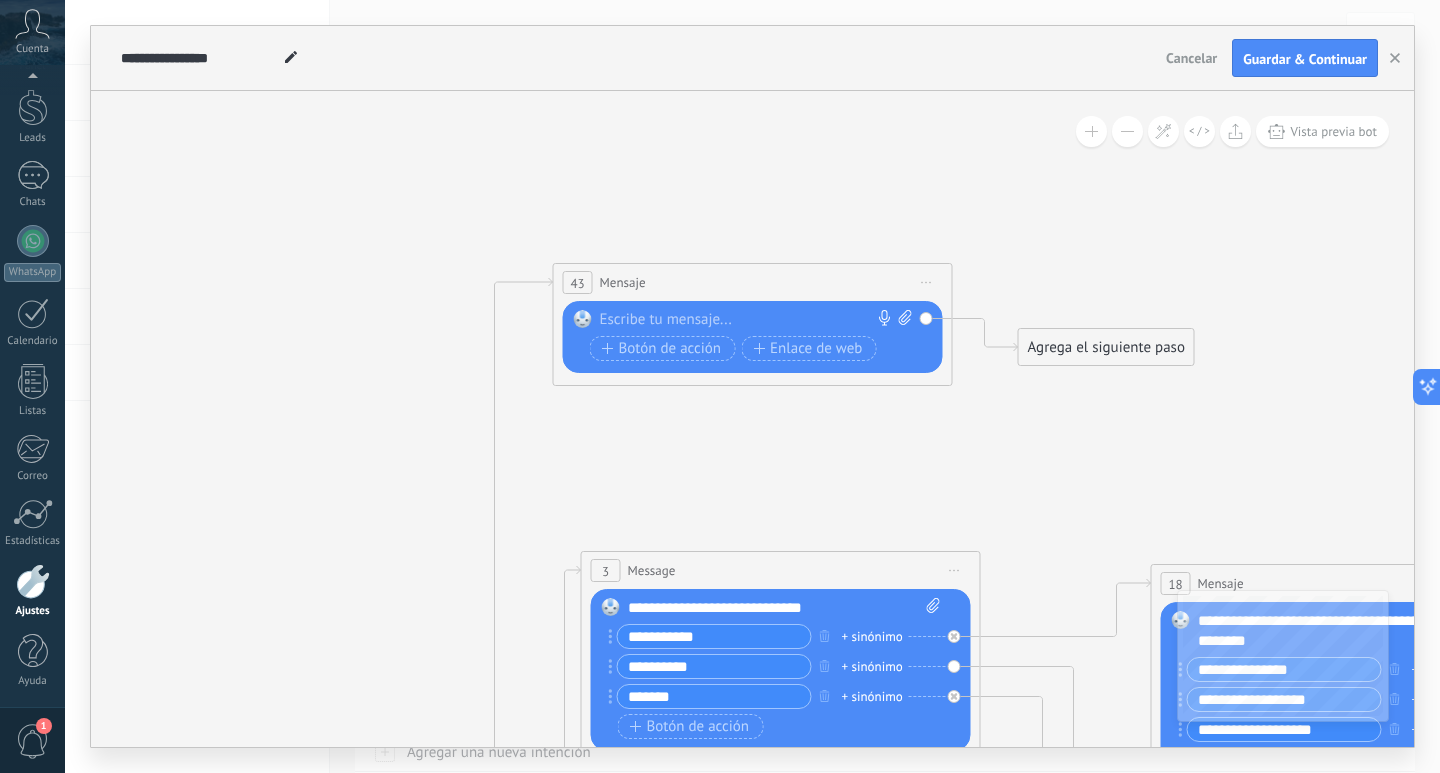 click at bounding box center [748, 320] 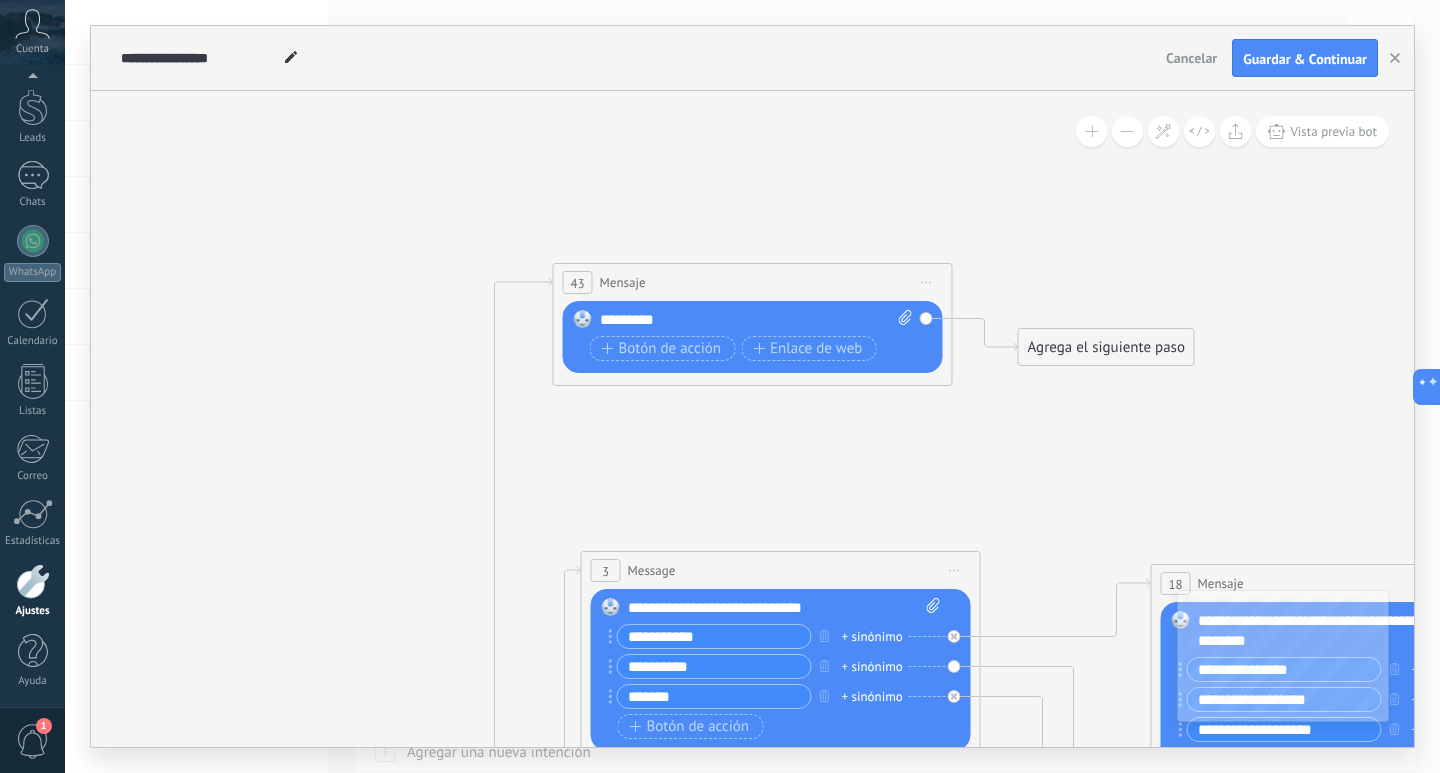 click on "*********" at bounding box center [756, 320] 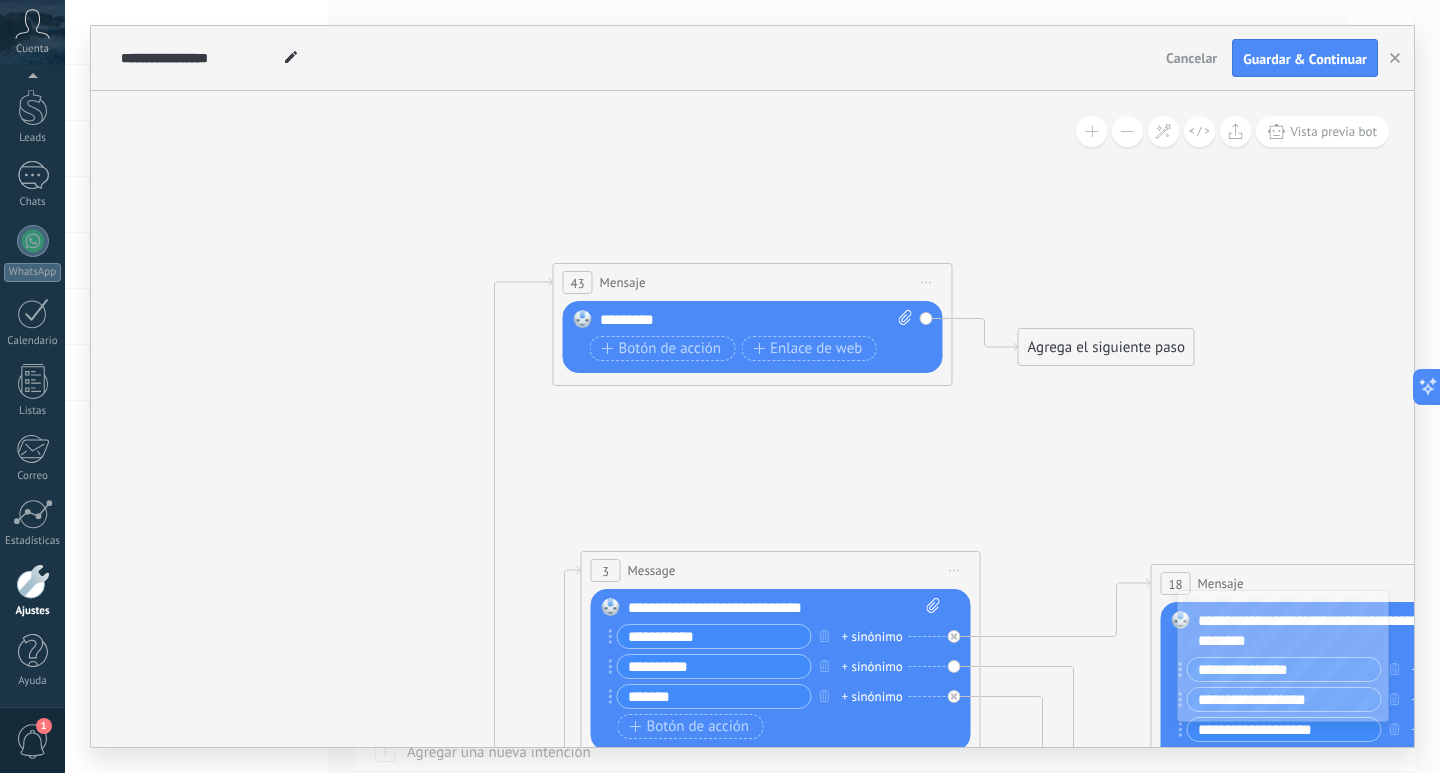 click on "*********" at bounding box center [756, 320] 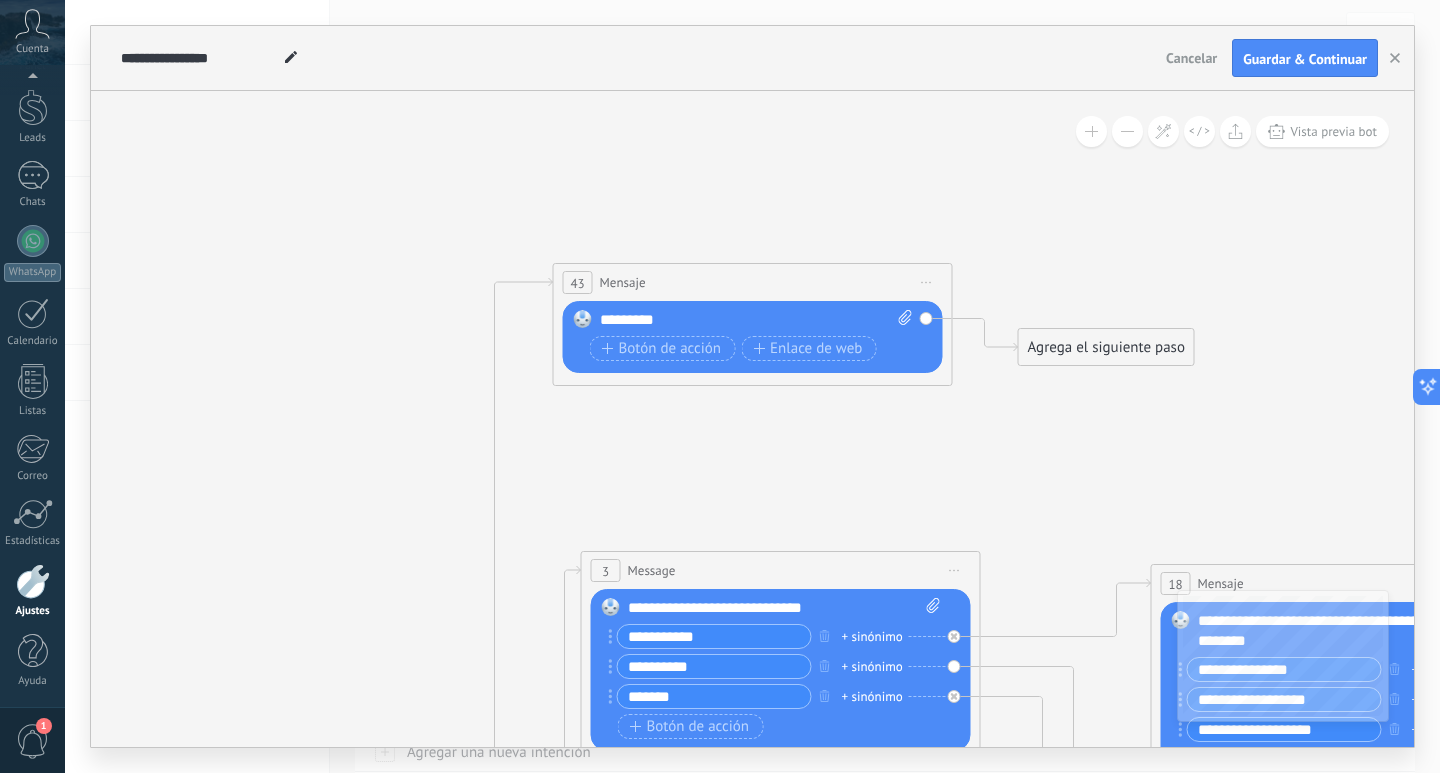 click on "*********" at bounding box center (756, 320) 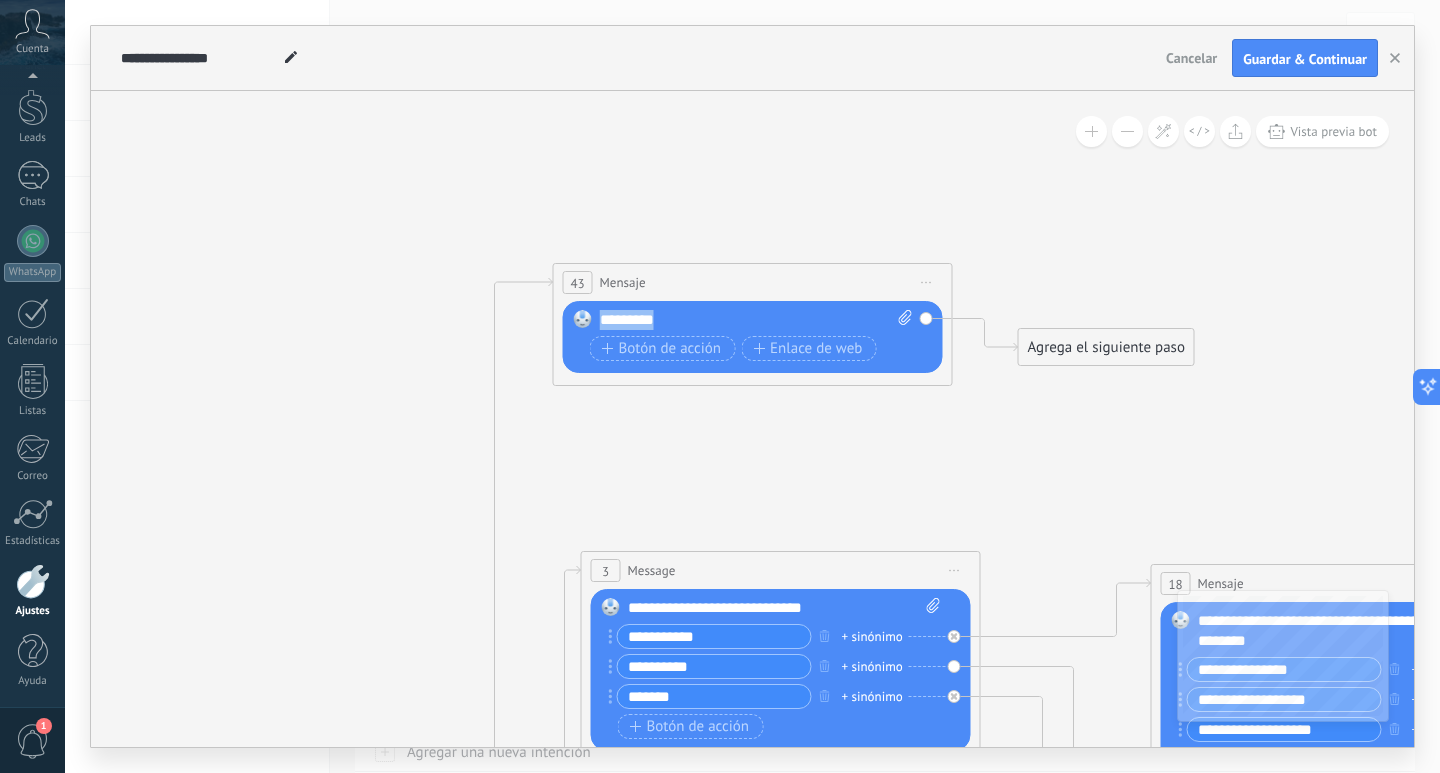 click on "*********" at bounding box center [756, 320] 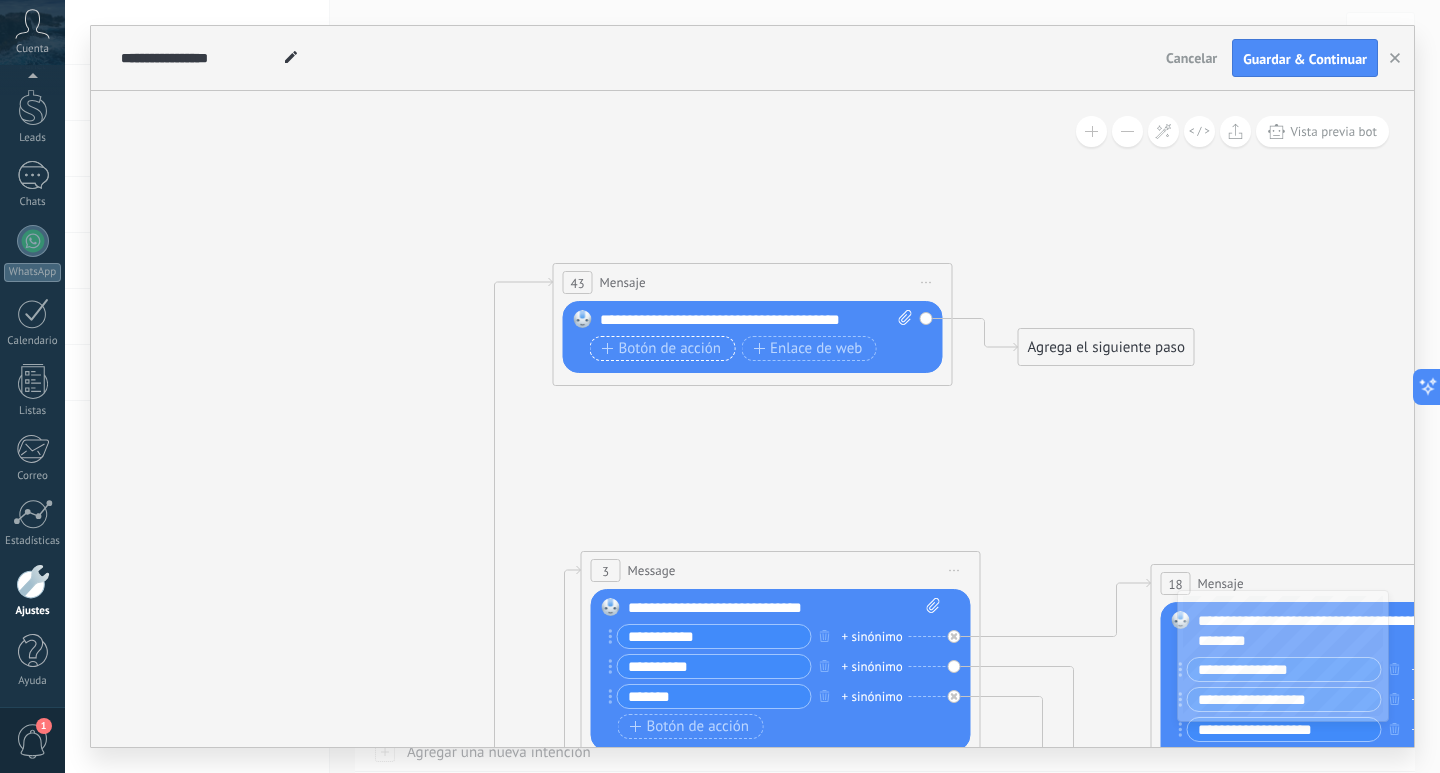 click on "Botón de acción" at bounding box center (662, 349) 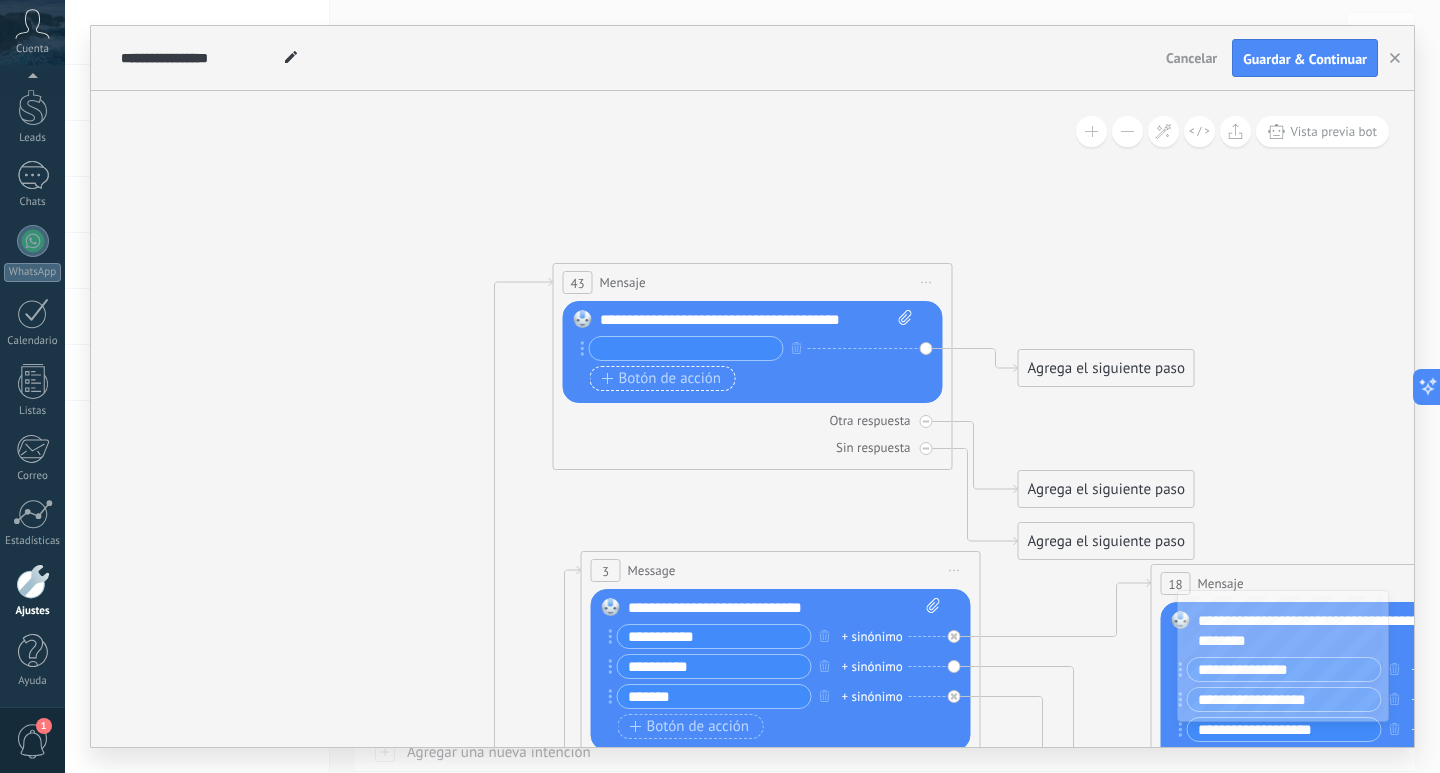 click at bounding box center (686, 348) 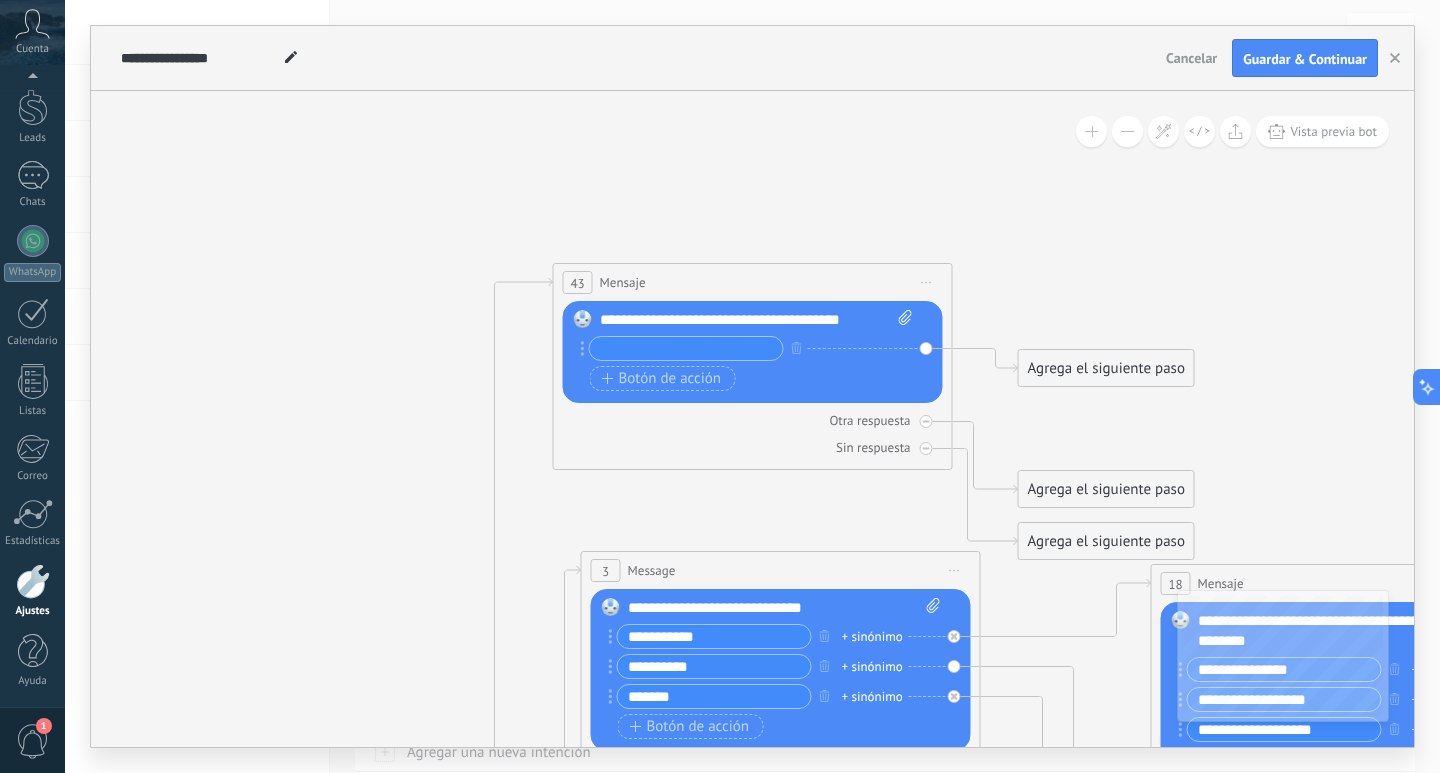 click at bounding box center (686, 348) 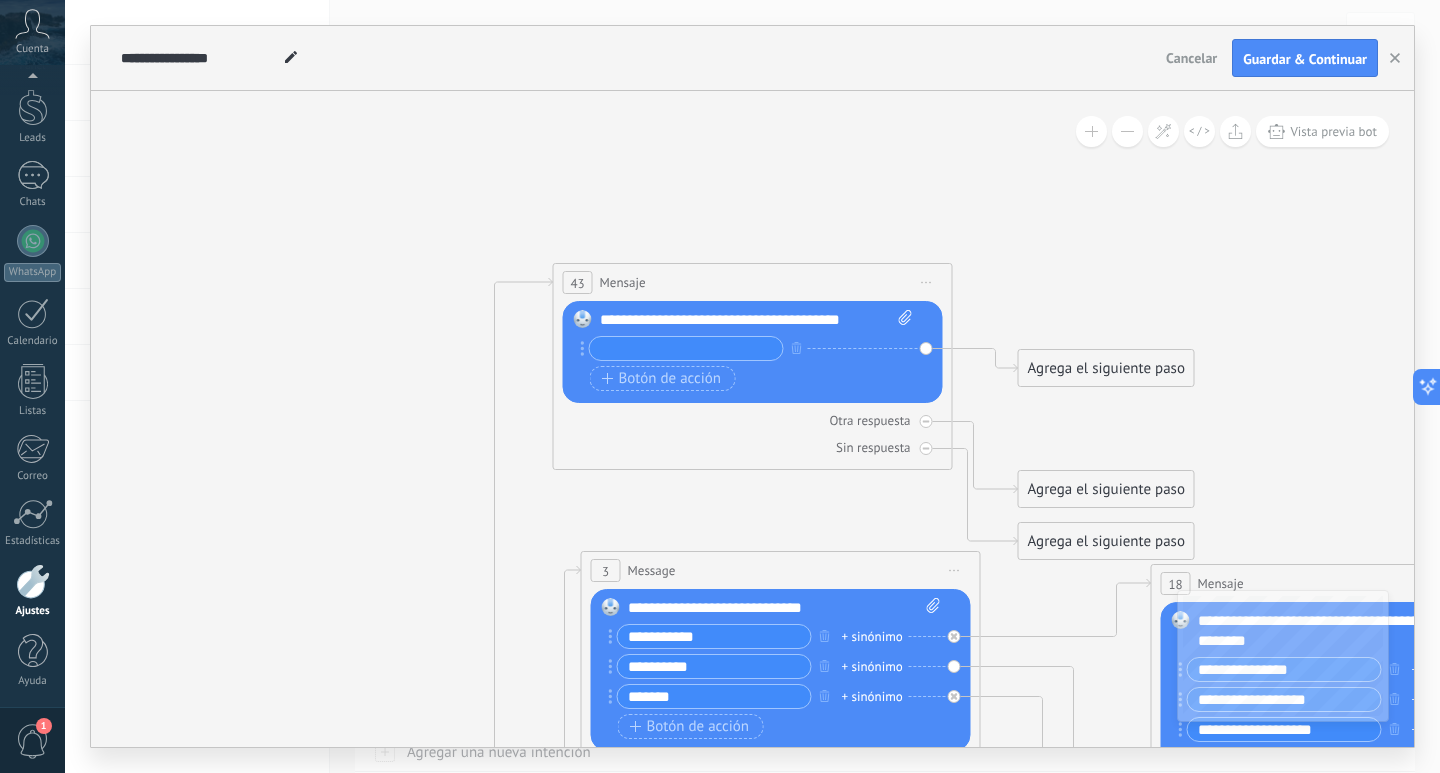 paste on "**********" 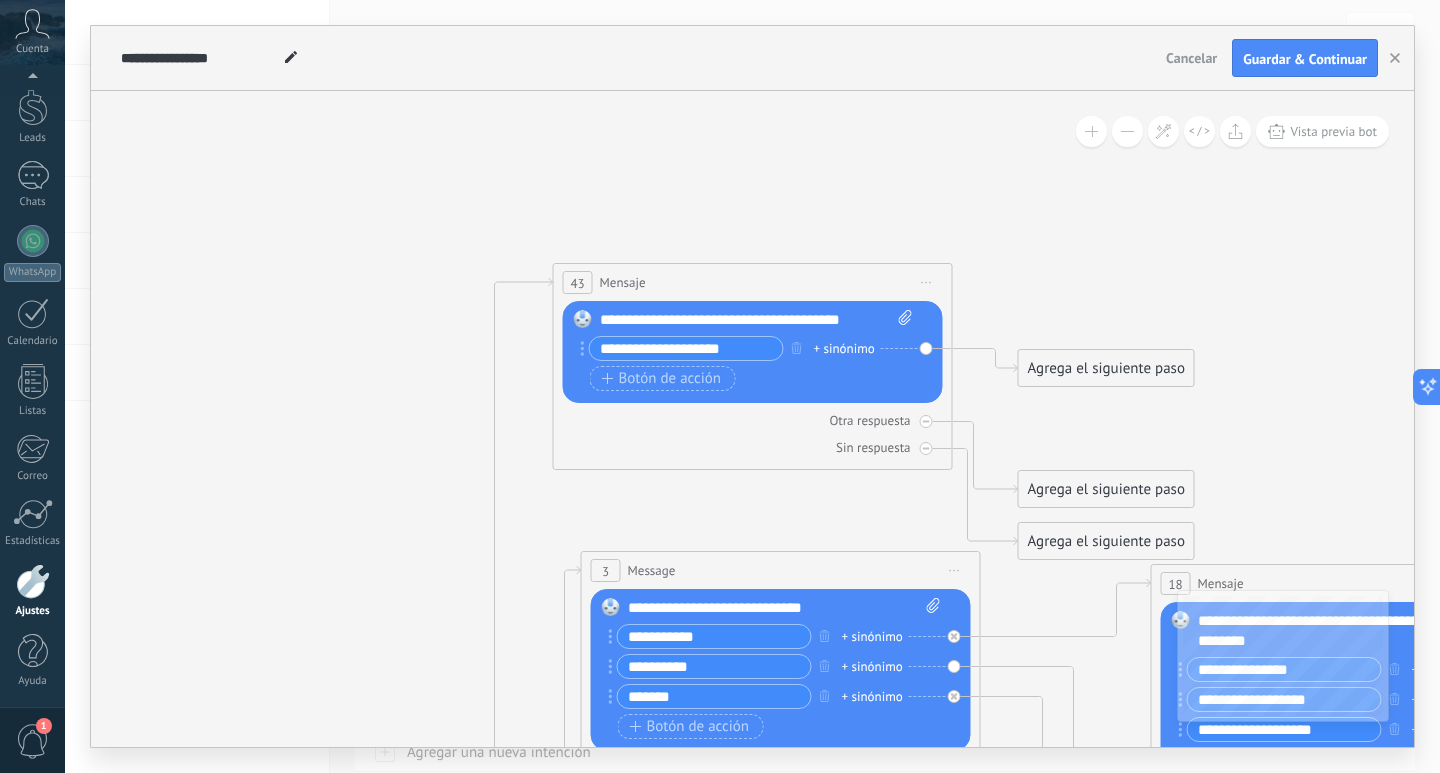 type on "**********" 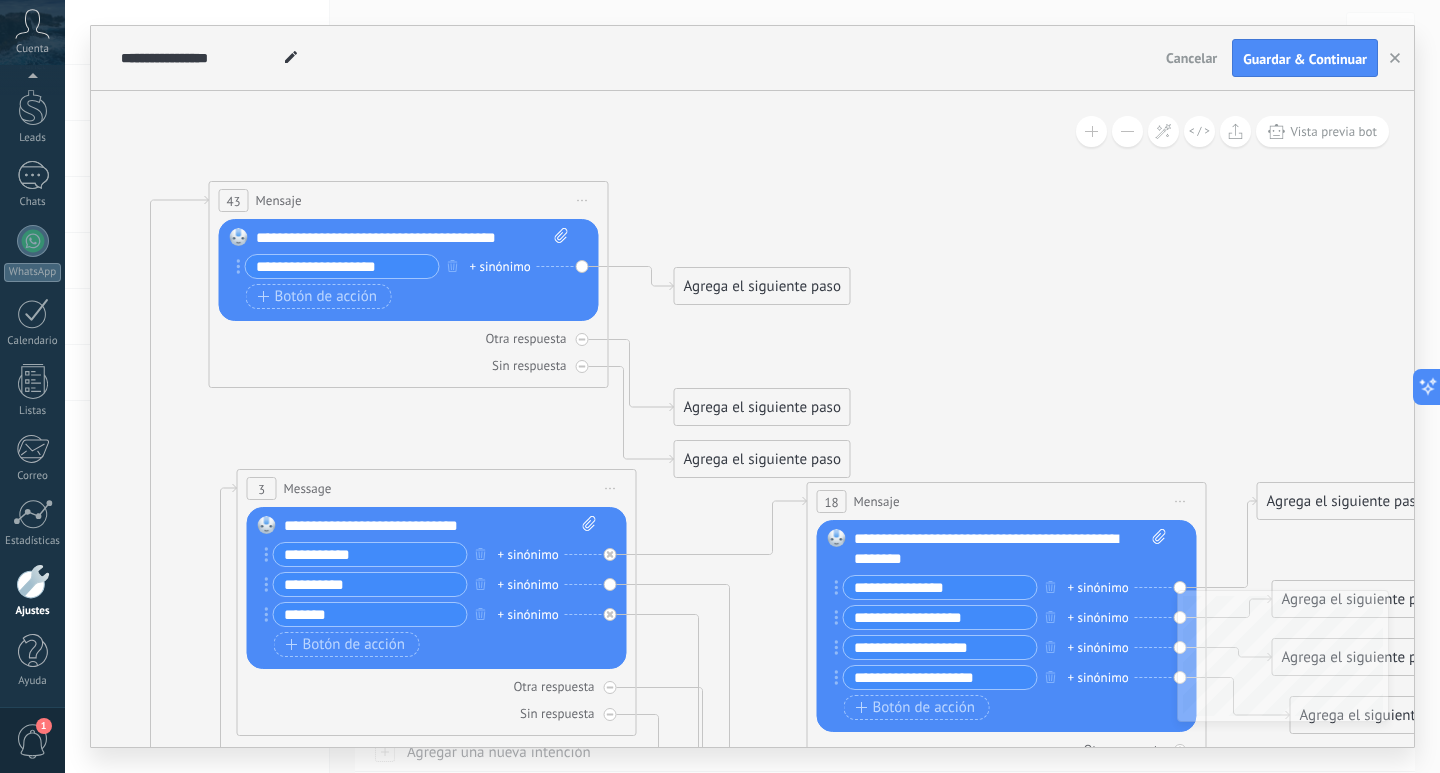 drag, startPoint x: 478, startPoint y: 318, endPoint x: 281, endPoint y: 140, distance: 265.5052 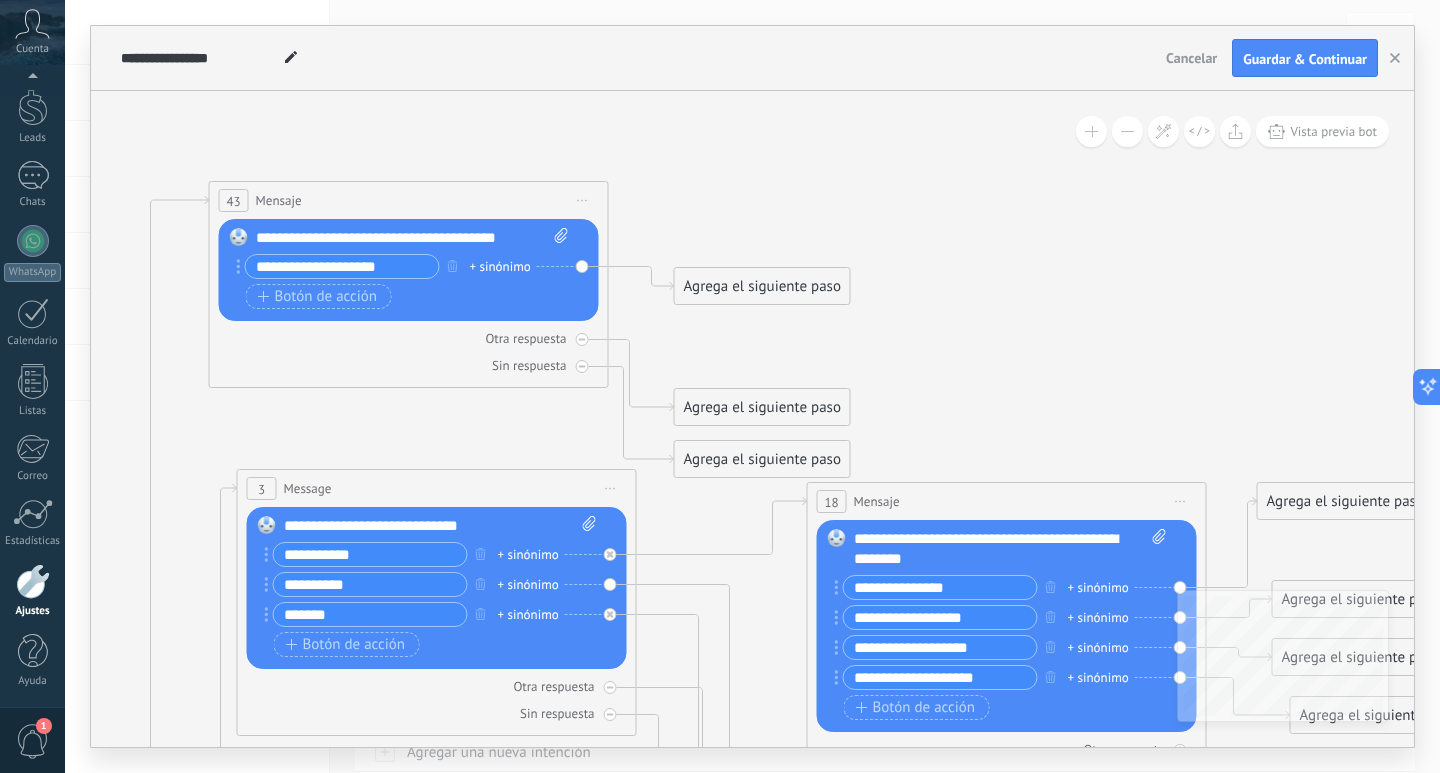 click 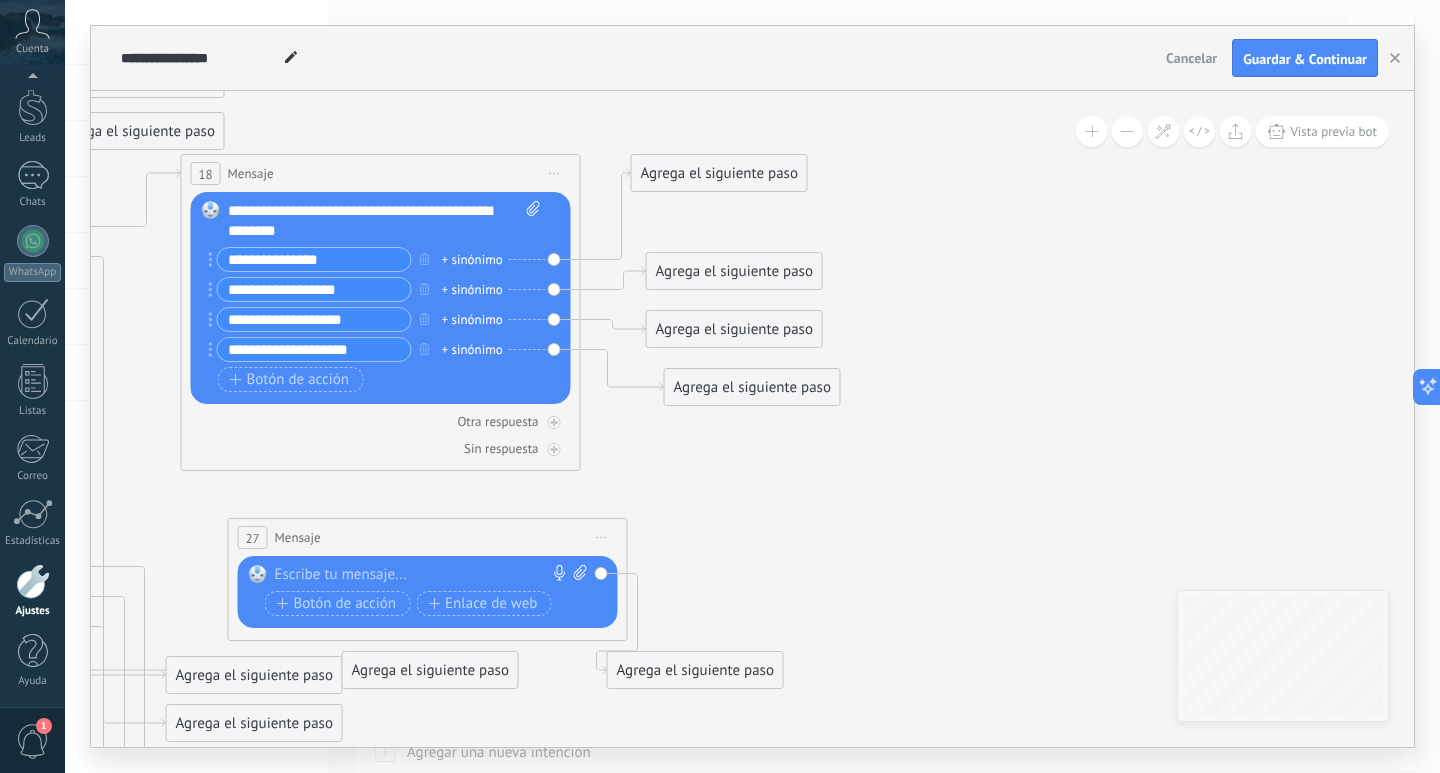 drag, startPoint x: 1216, startPoint y: 360, endPoint x: 620, endPoint y: 107, distance: 647.4759 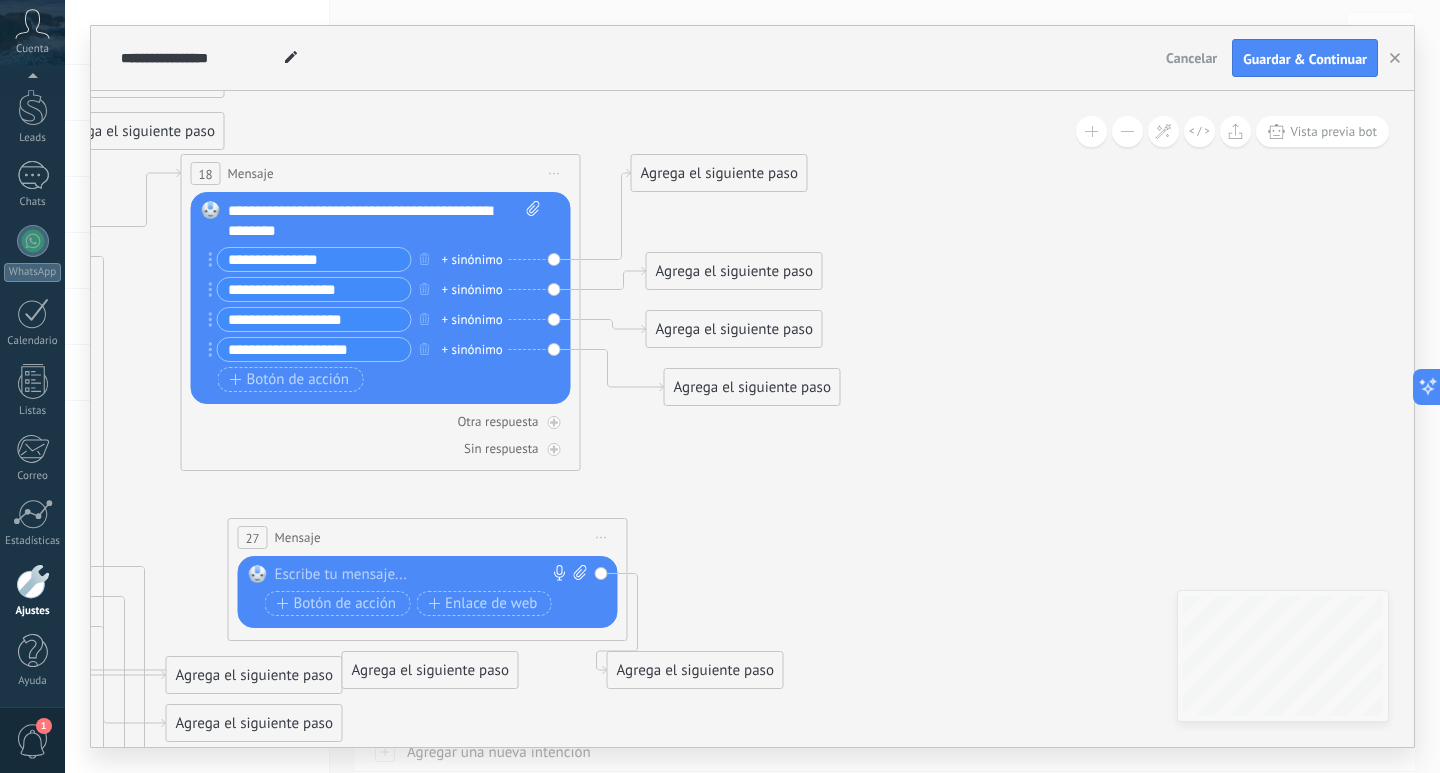click 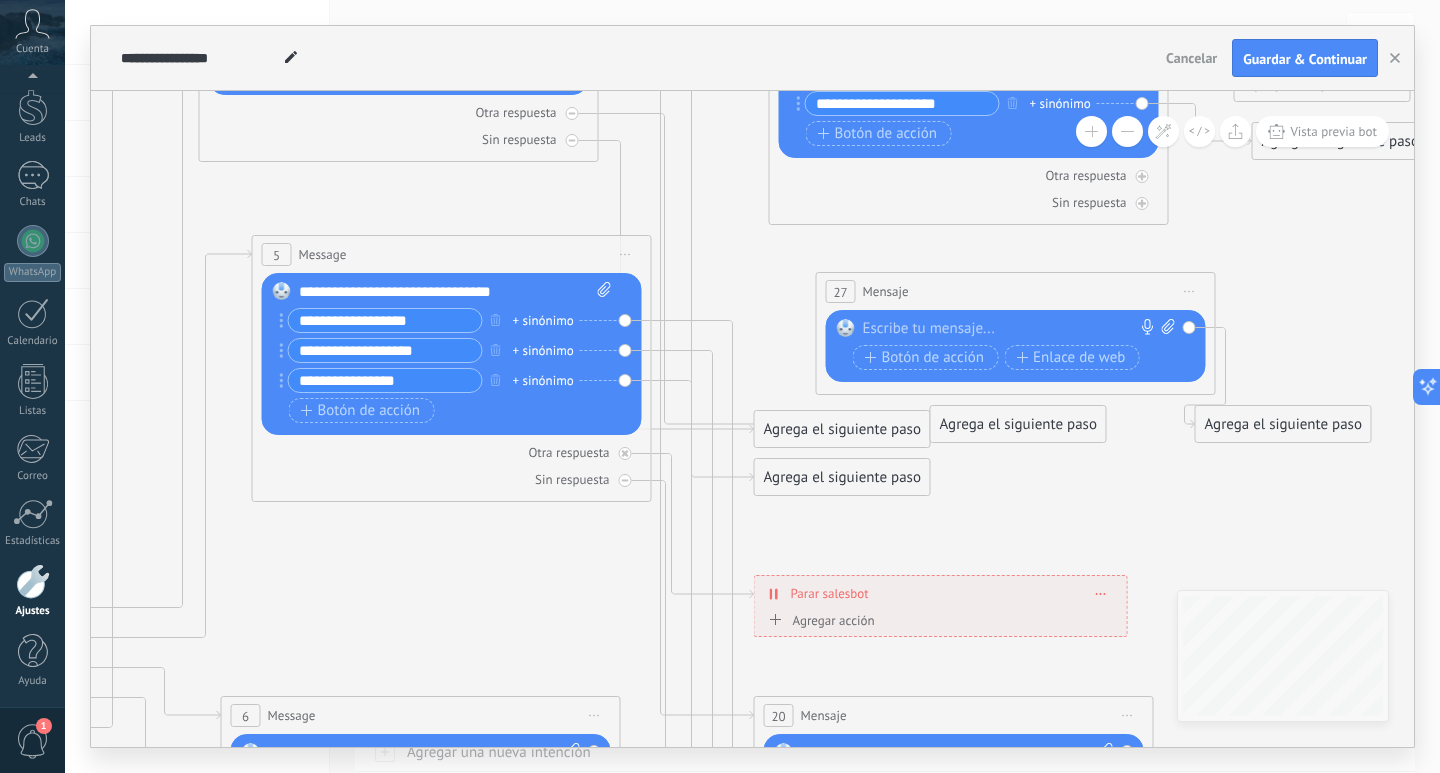 drag, startPoint x: 786, startPoint y: 522, endPoint x: 1374, endPoint y: 276, distance: 637.38525 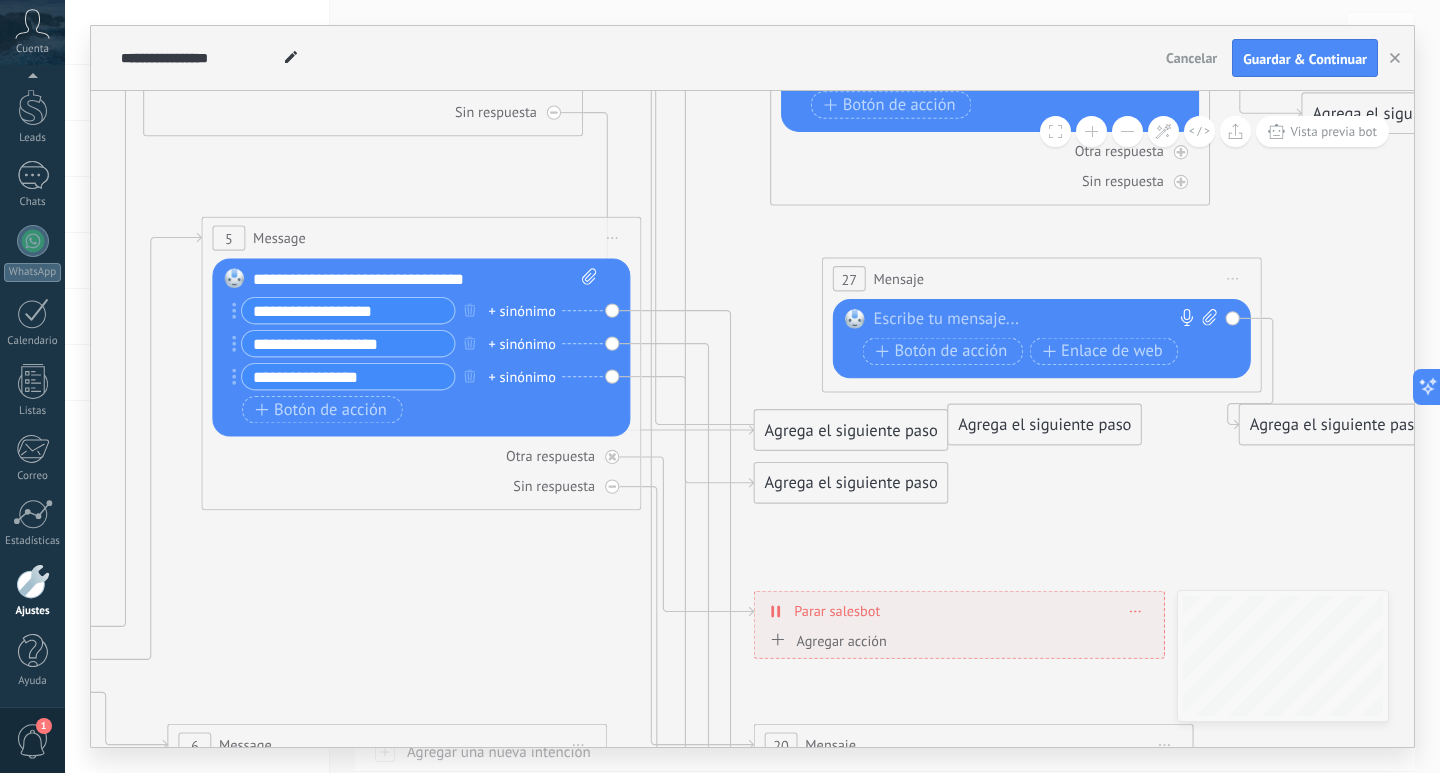 click at bounding box center [1091, 131] 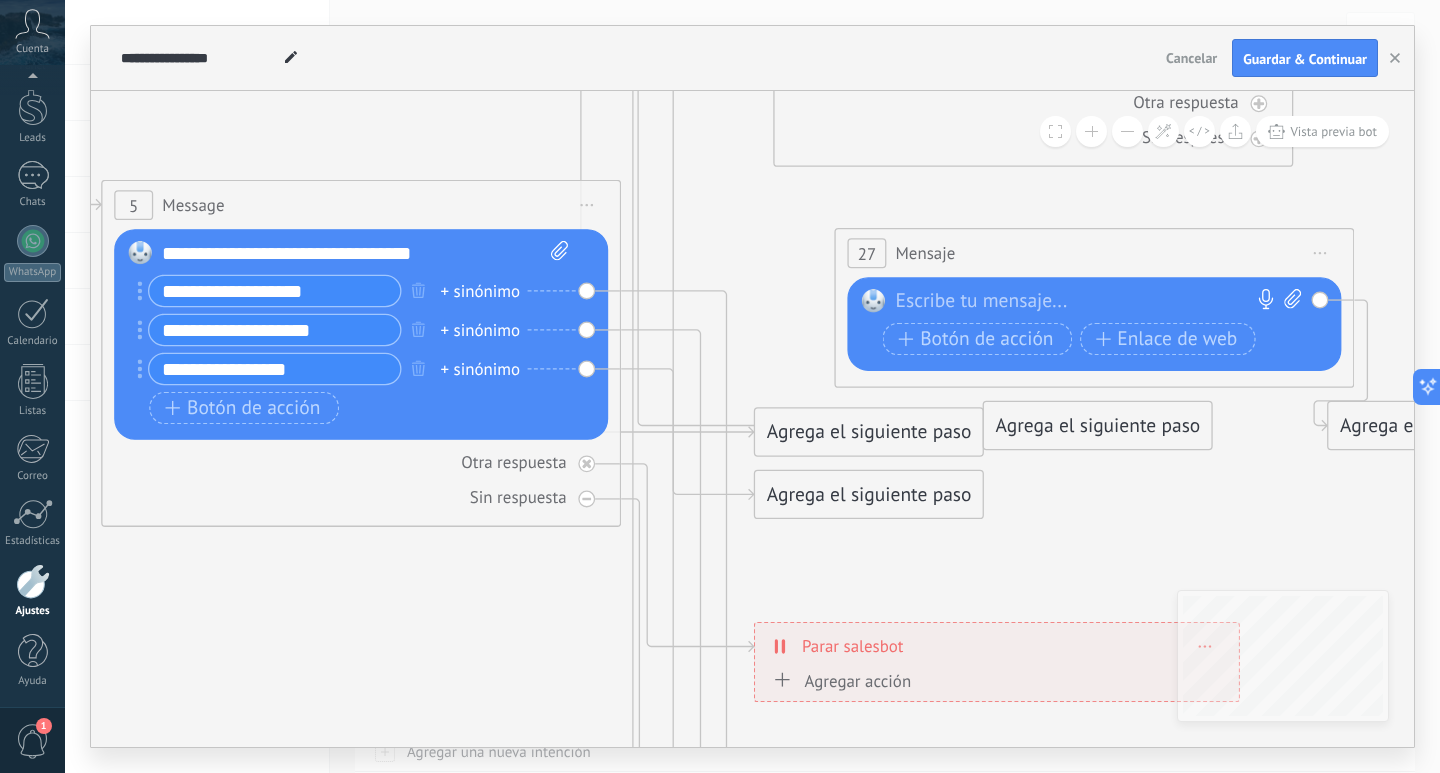 click at bounding box center [1127, 131] 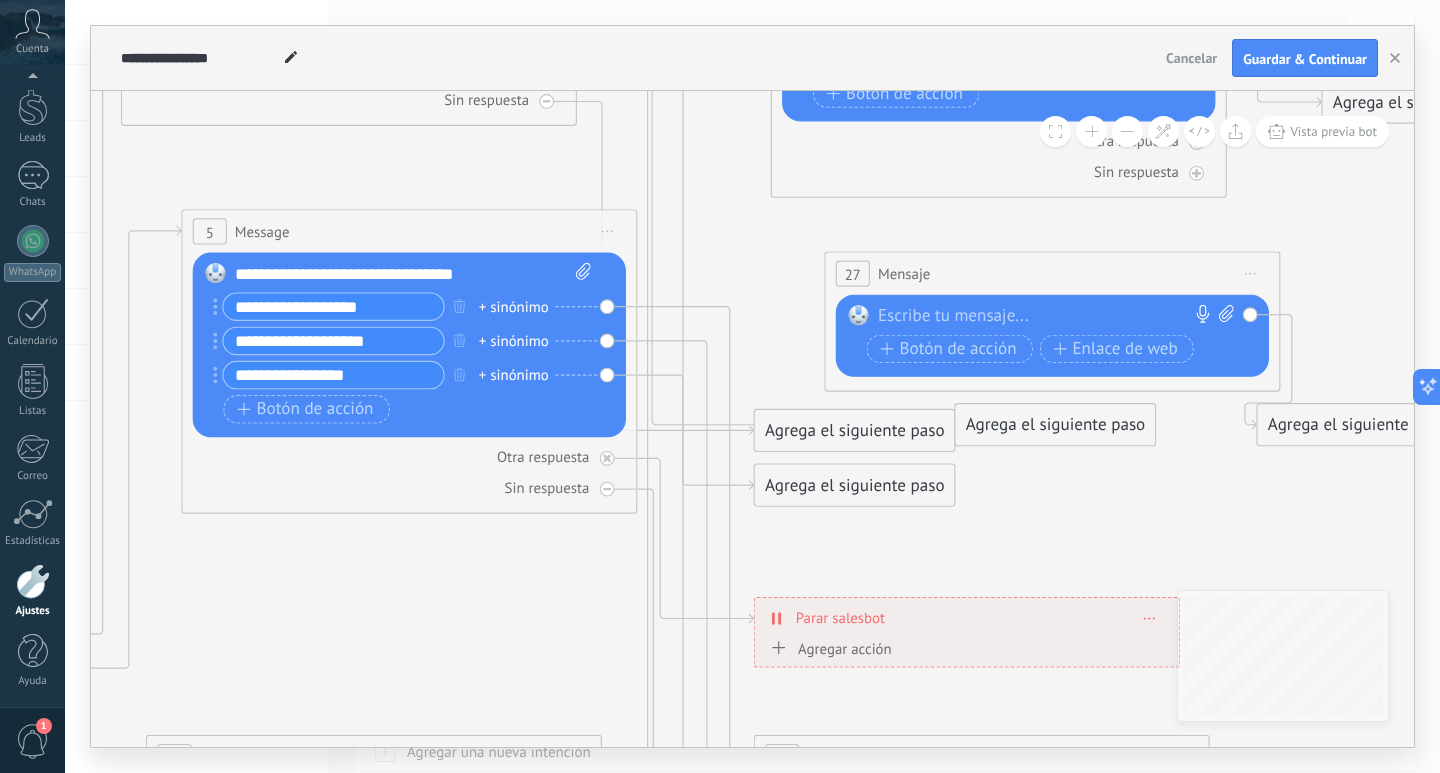 click at bounding box center [1127, 131] 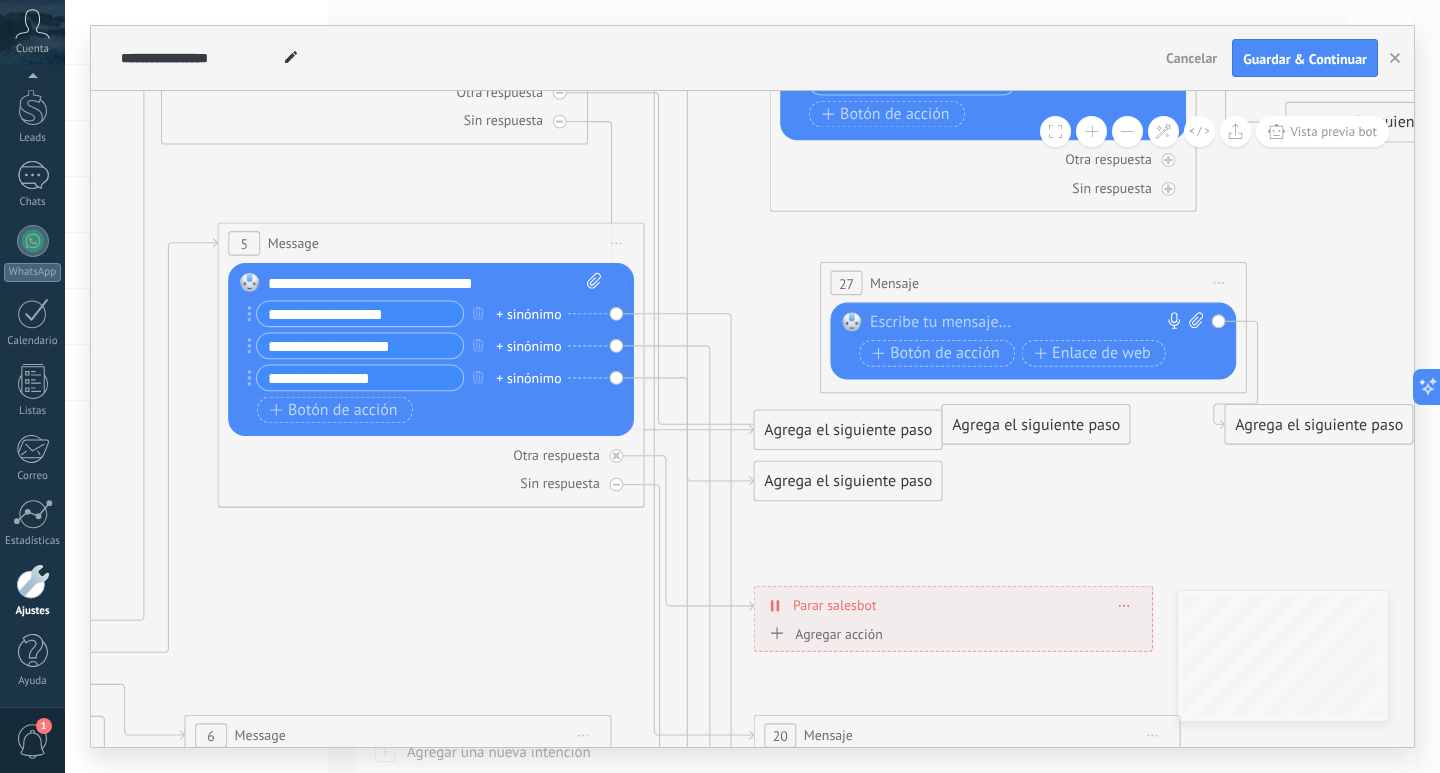 click at bounding box center (1127, 131) 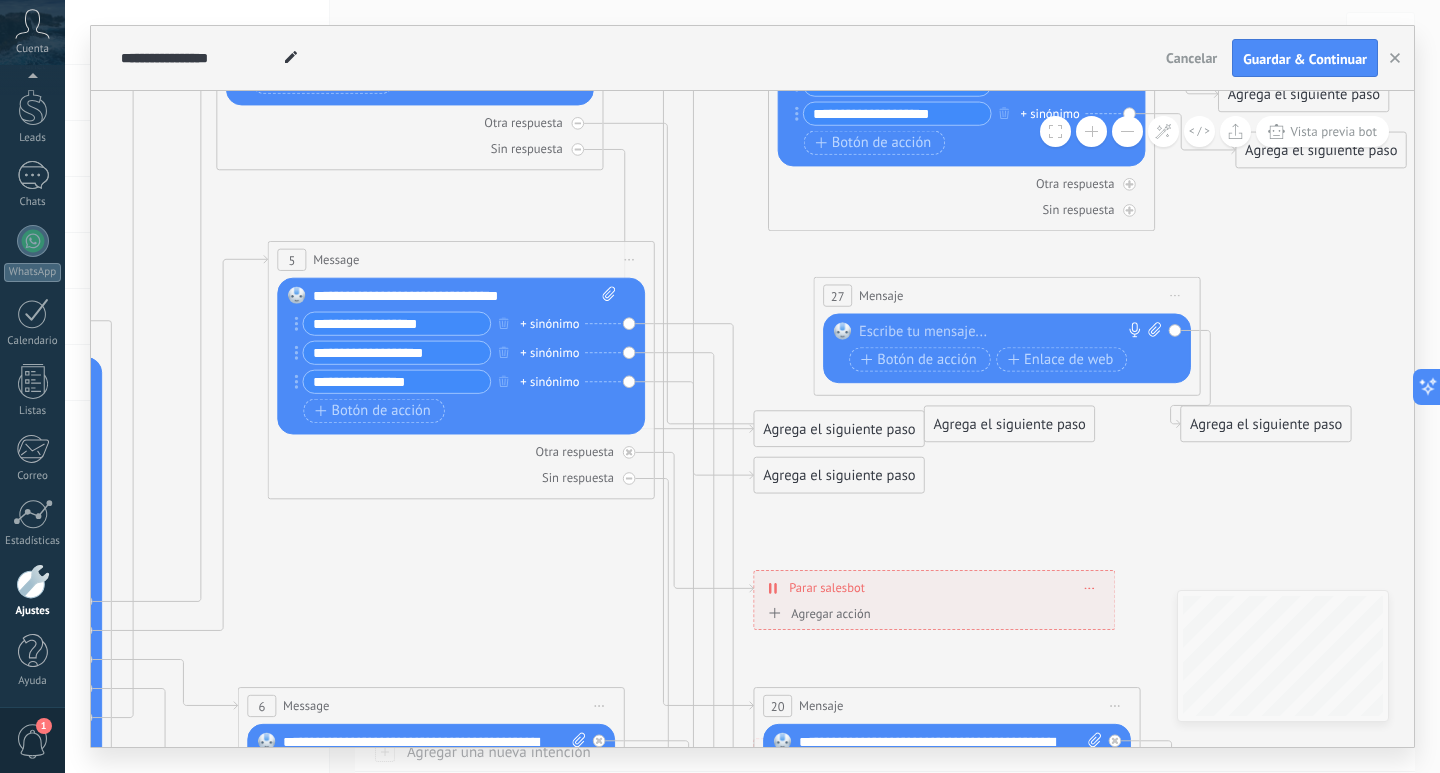 click at bounding box center (1127, 131) 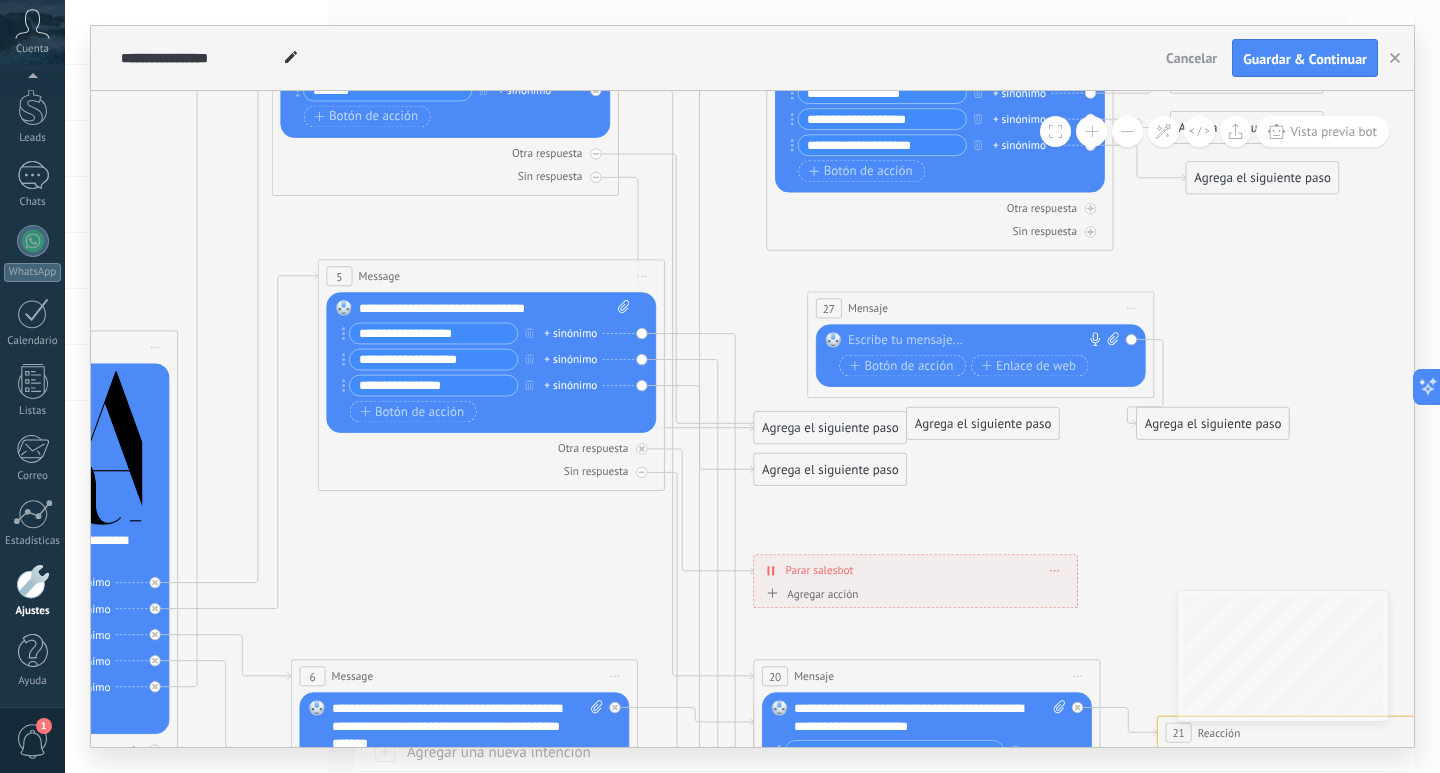 drag, startPoint x: 1132, startPoint y: 126, endPoint x: 1130, endPoint y: 138, distance: 12.165525 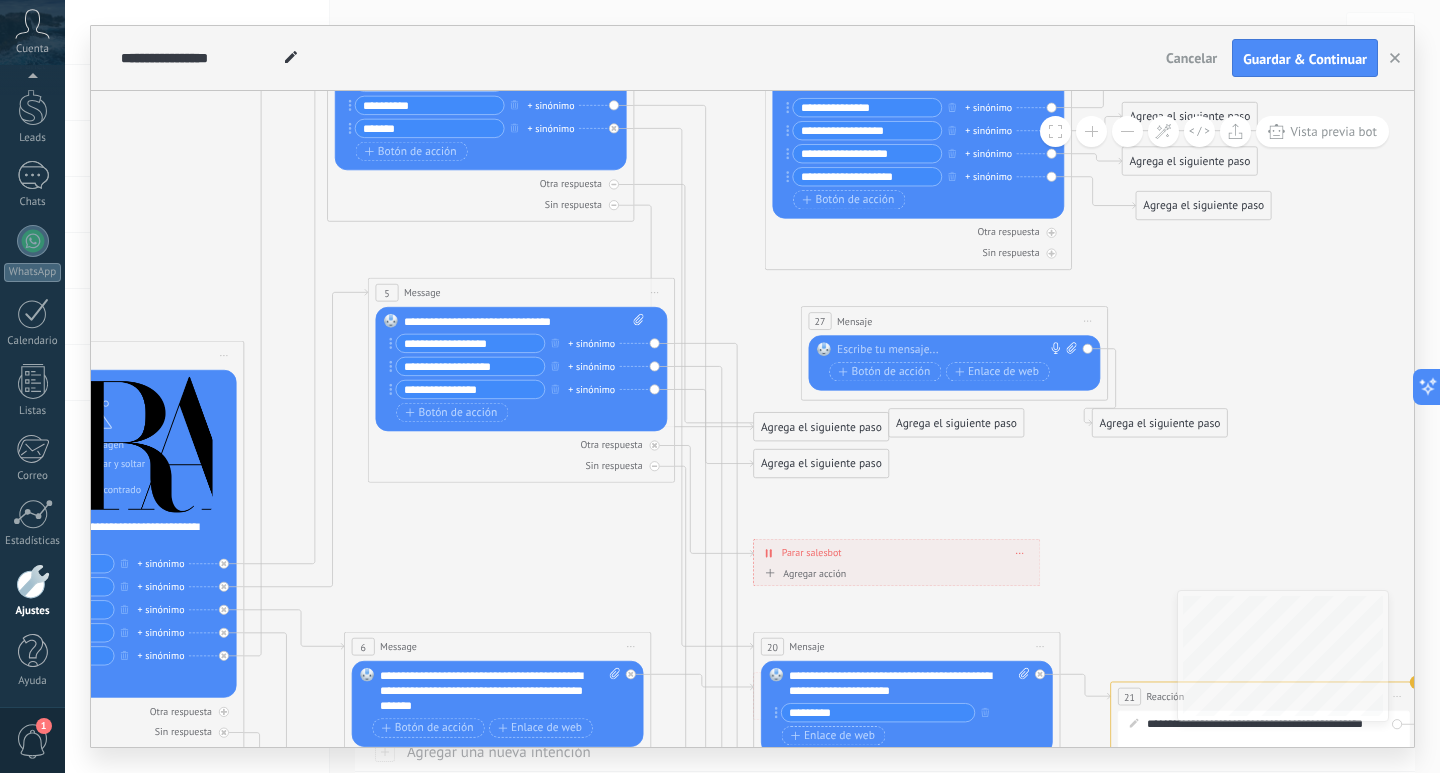 click at bounding box center [1127, 131] 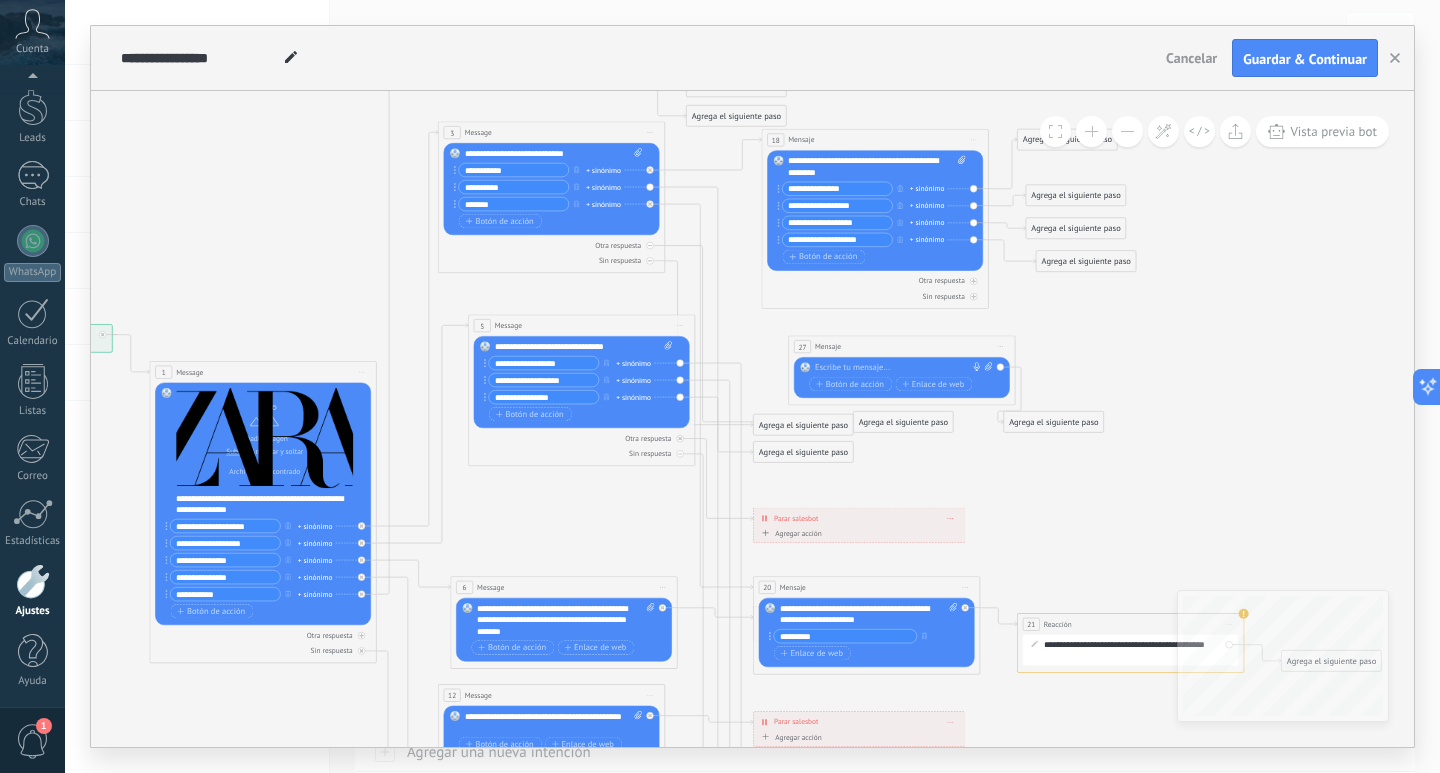 click at bounding box center [1127, 131] 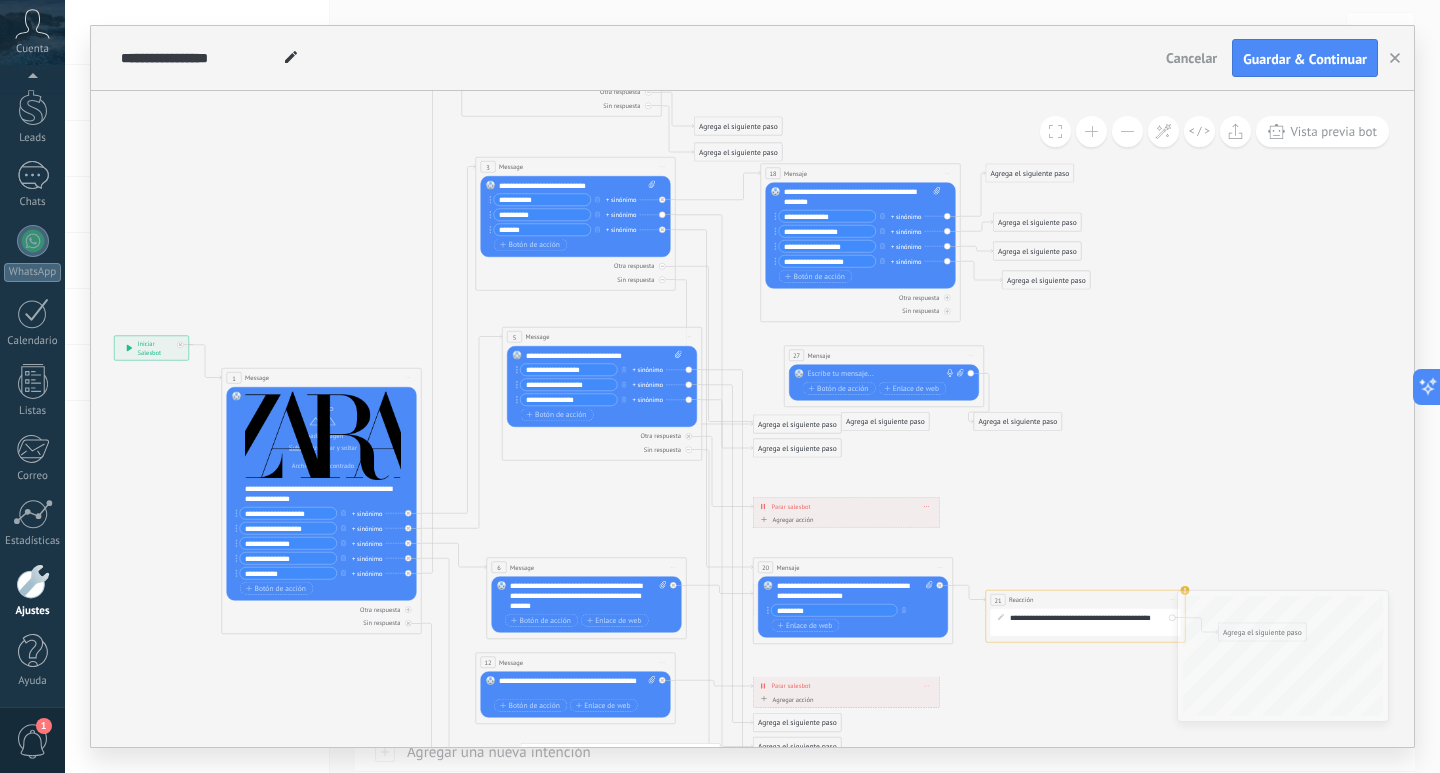 click at bounding box center [1127, 131] 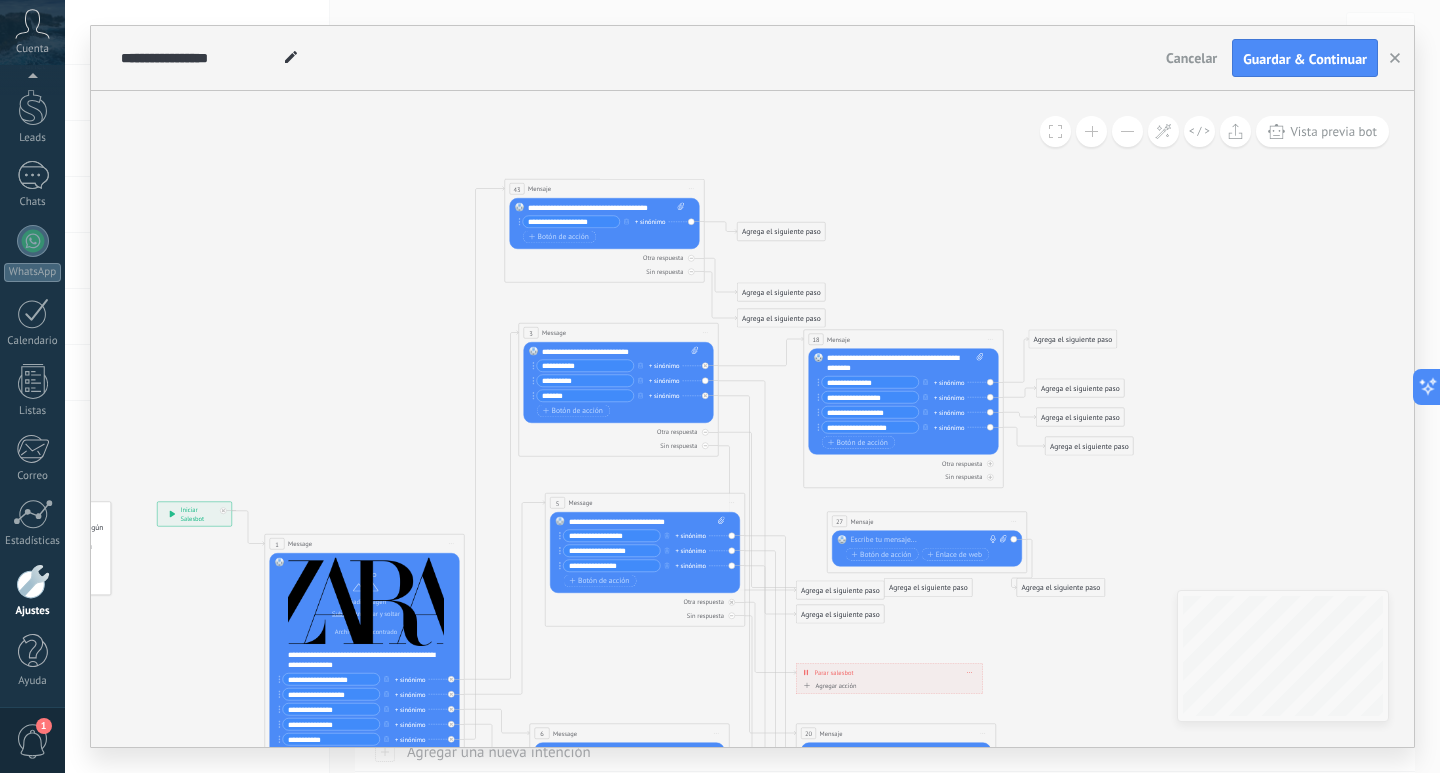 drag, startPoint x: 1215, startPoint y: 395, endPoint x: 1258, endPoint y: 561, distance: 171.47887 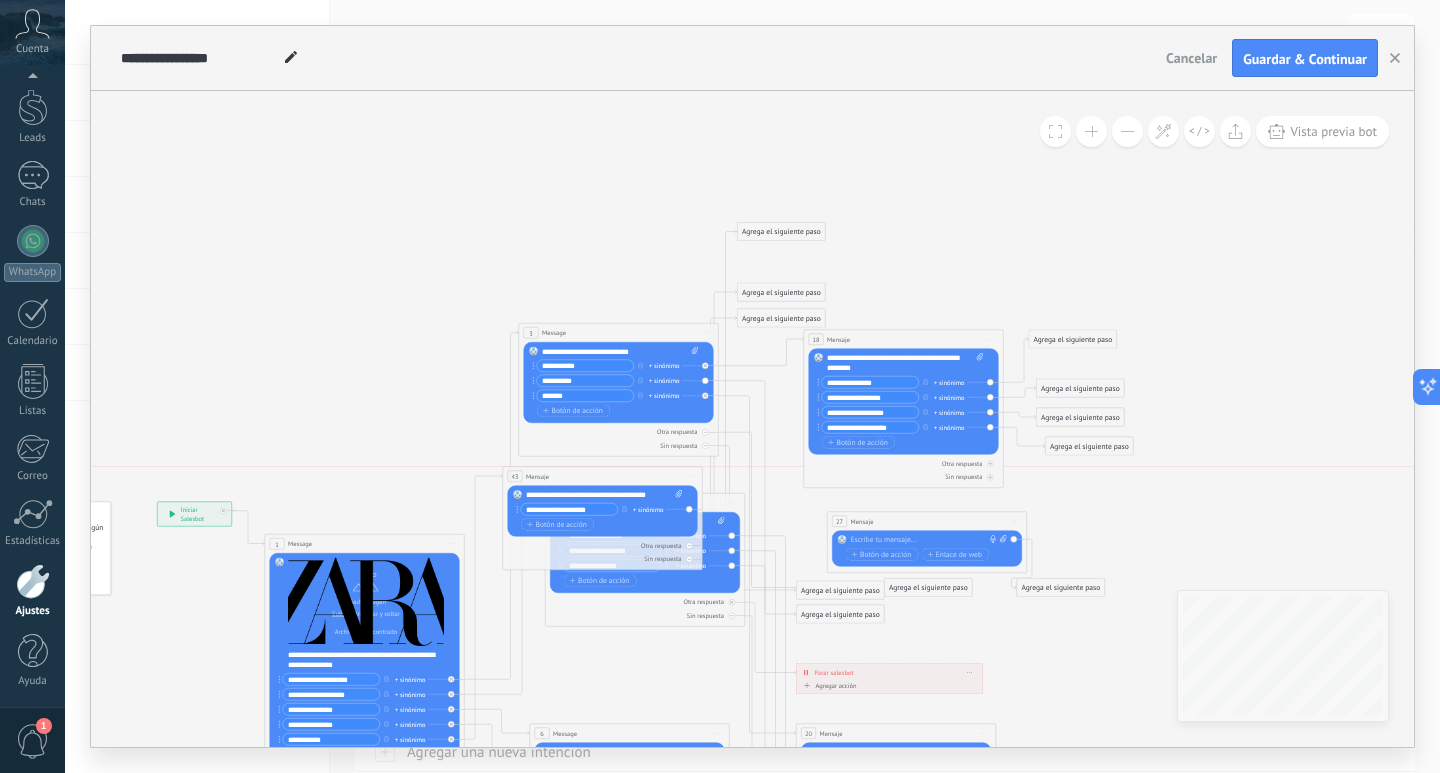 drag, startPoint x: 625, startPoint y: 183, endPoint x: 623, endPoint y: 475, distance: 292.00684 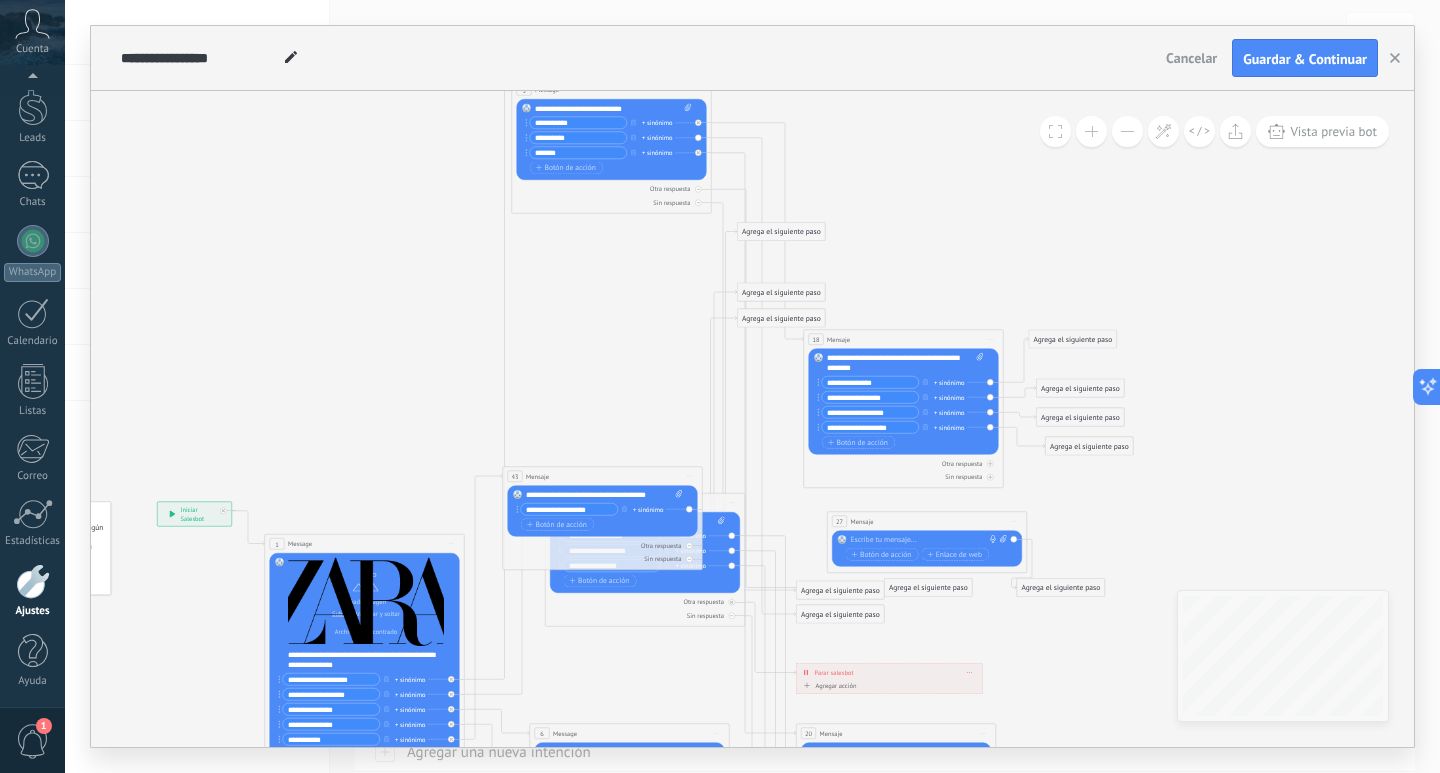 drag, startPoint x: 608, startPoint y: 330, endPoint x: 601, endPoint y: 87, distance: 243.1008 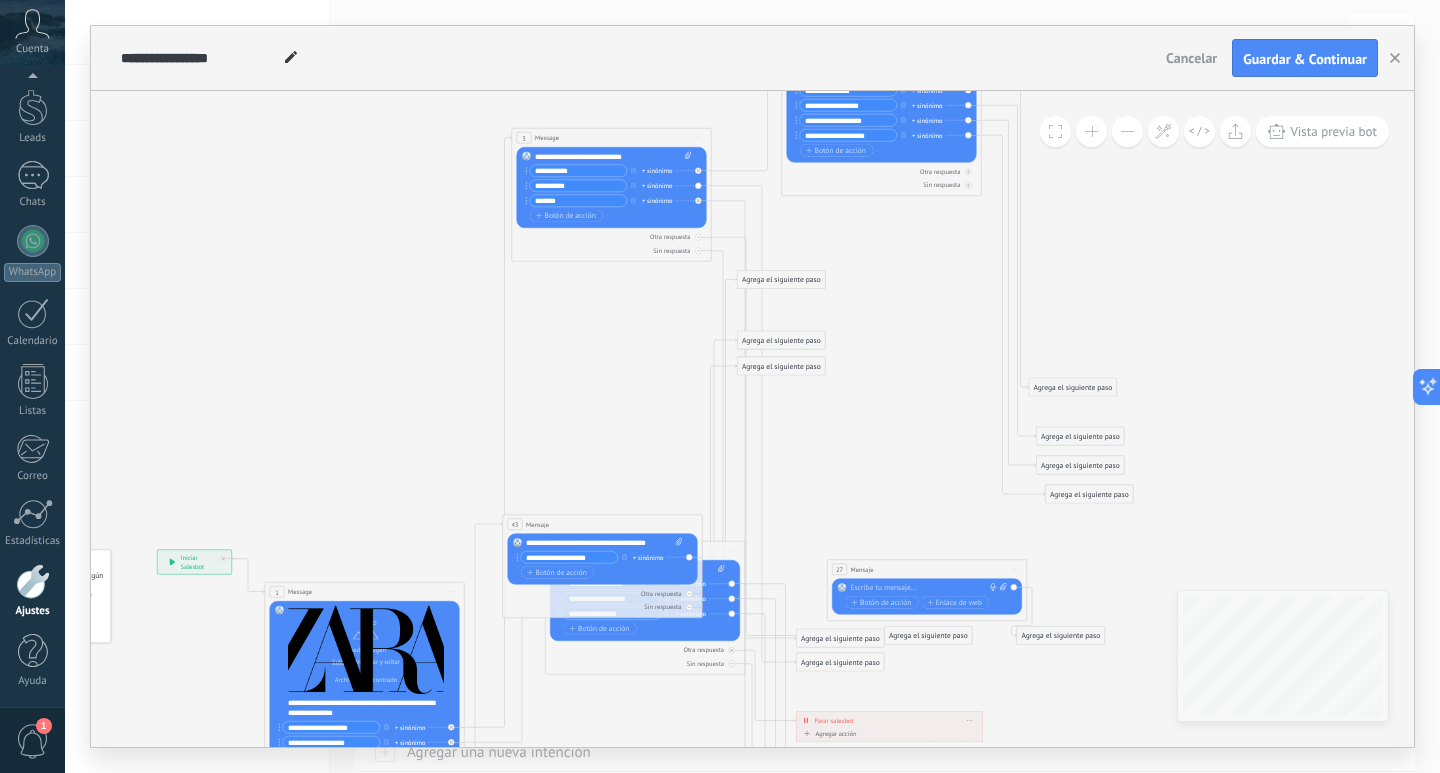 drag, startPoint x: 874, startPoint y: 385, endPoint x: 851, endPoint y: 45, distance: 340.77704 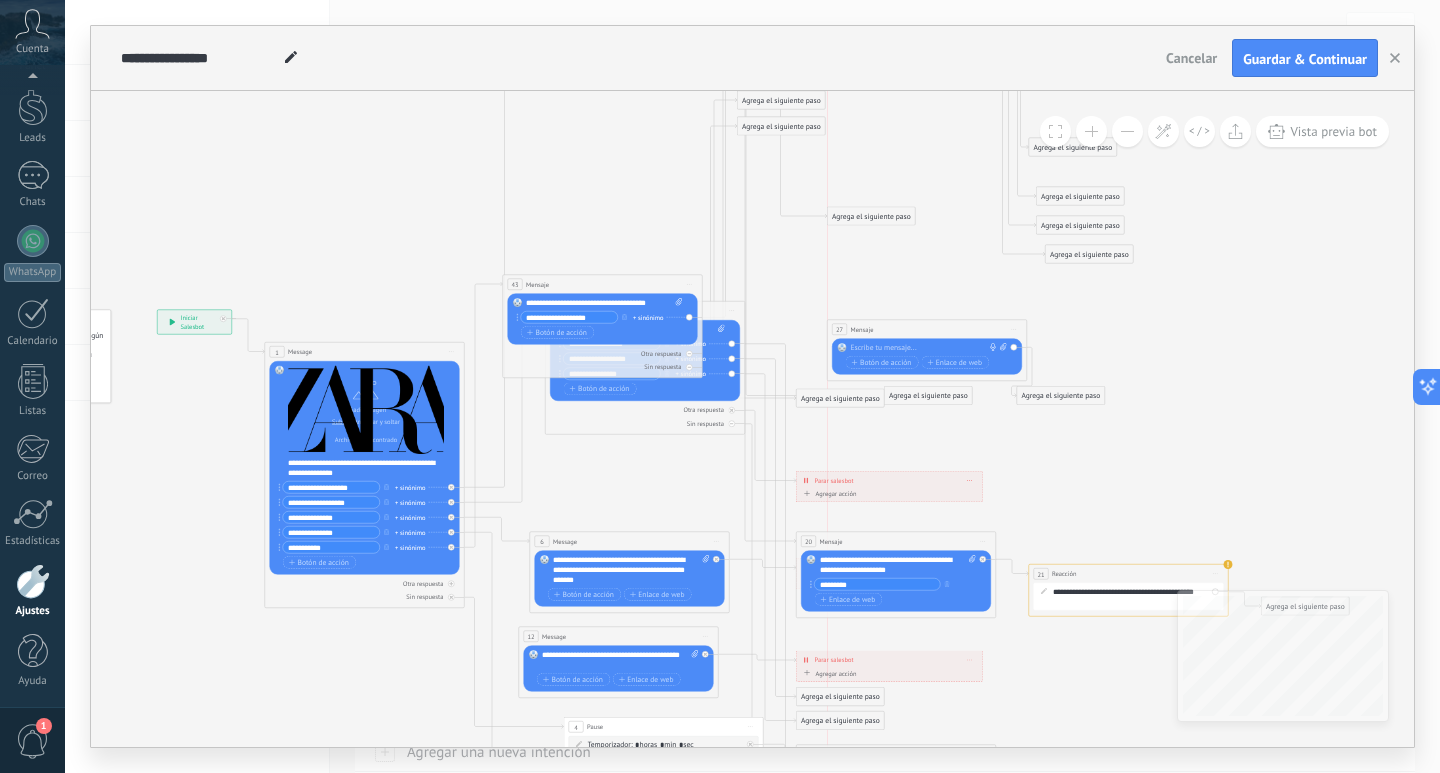 drag, startPoint x: 838, startPoint y: 421, endPoint x: 873, endPoint y: 215, distance: 208.95215 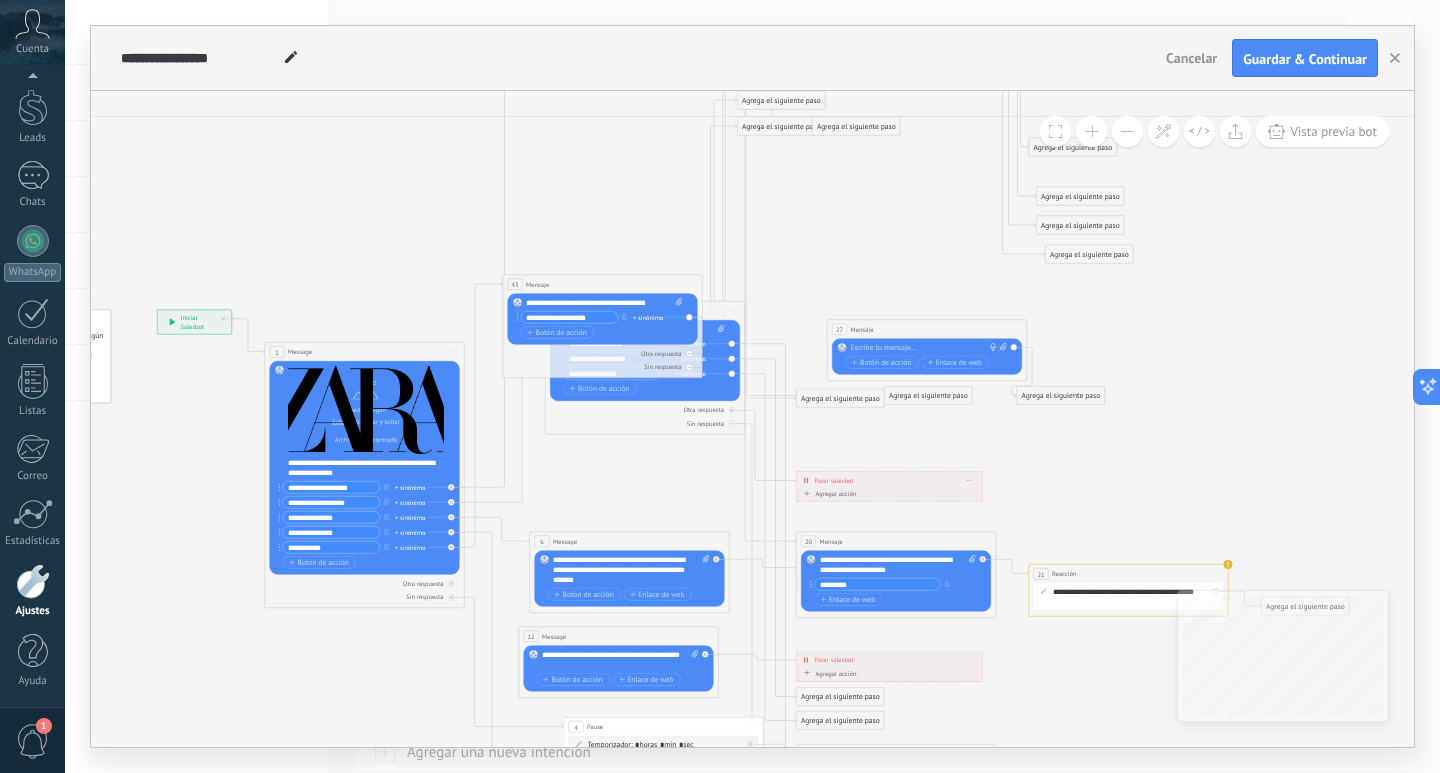 drag, startPoint x: 882, startPoint y: 215, endPoint x: 867, endPoint y: 129, distance: 87.29834 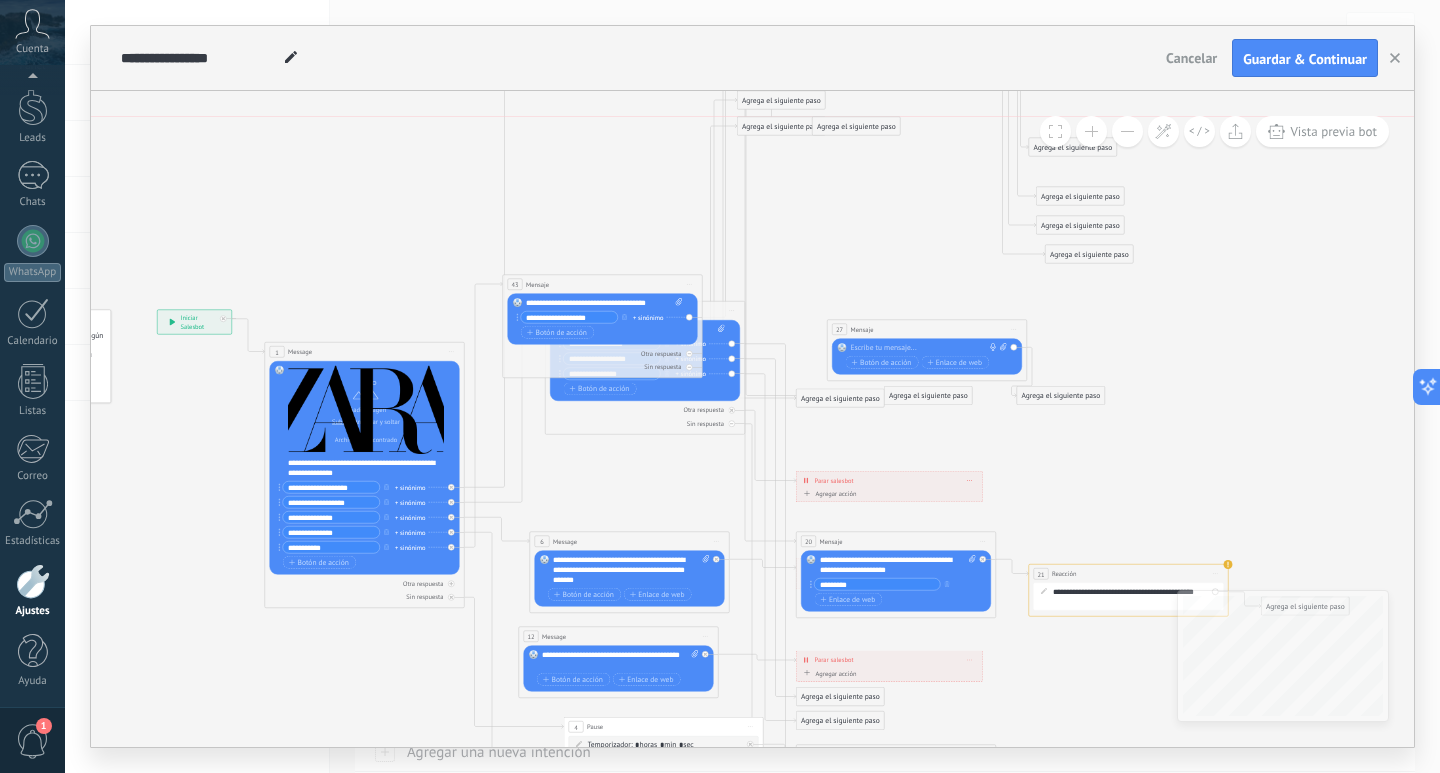 click on "Agrega el siguiente paso" at bounding box center [857, 126] 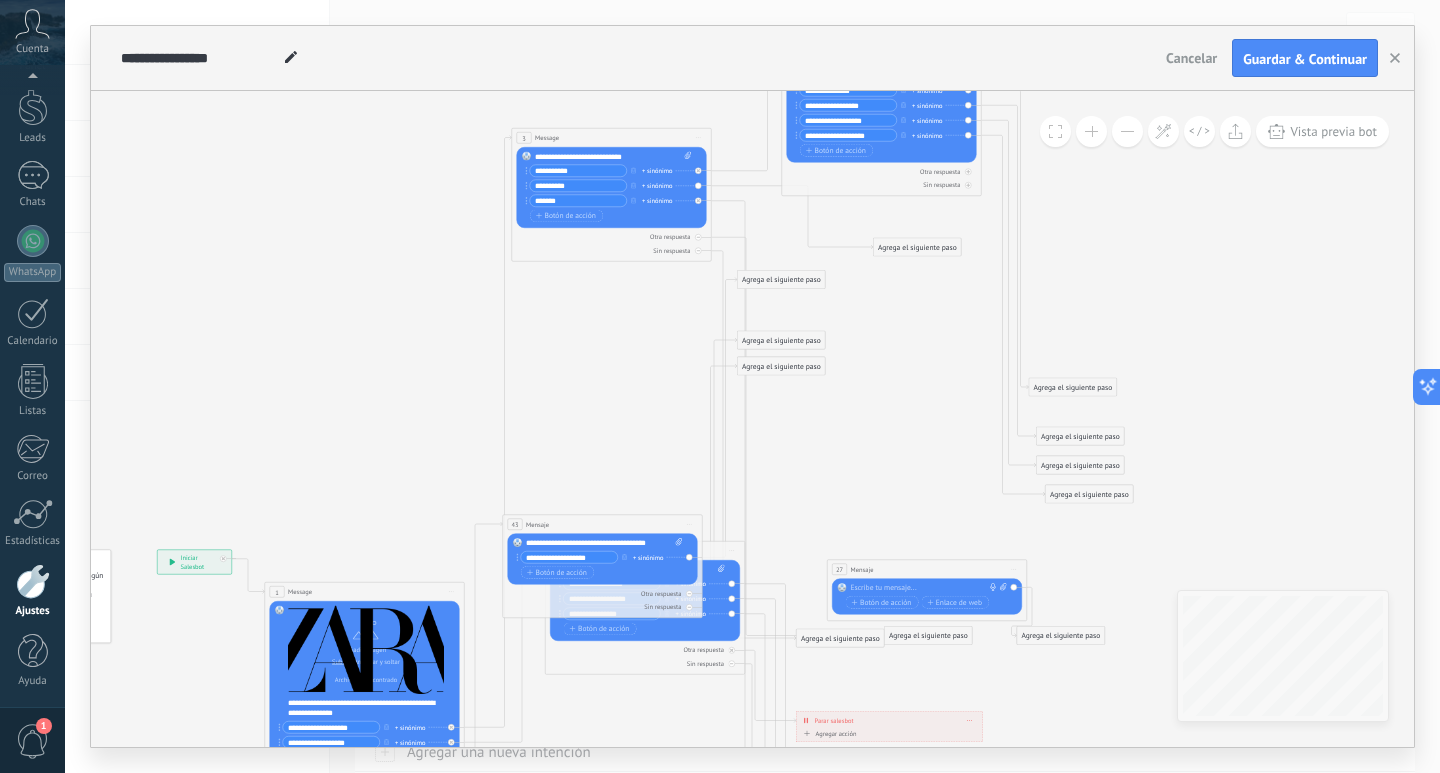 drag, startPoint x: 873, startPoint y: 369, endPoint x: 934, endPoint y: 250, distance: 133.7236 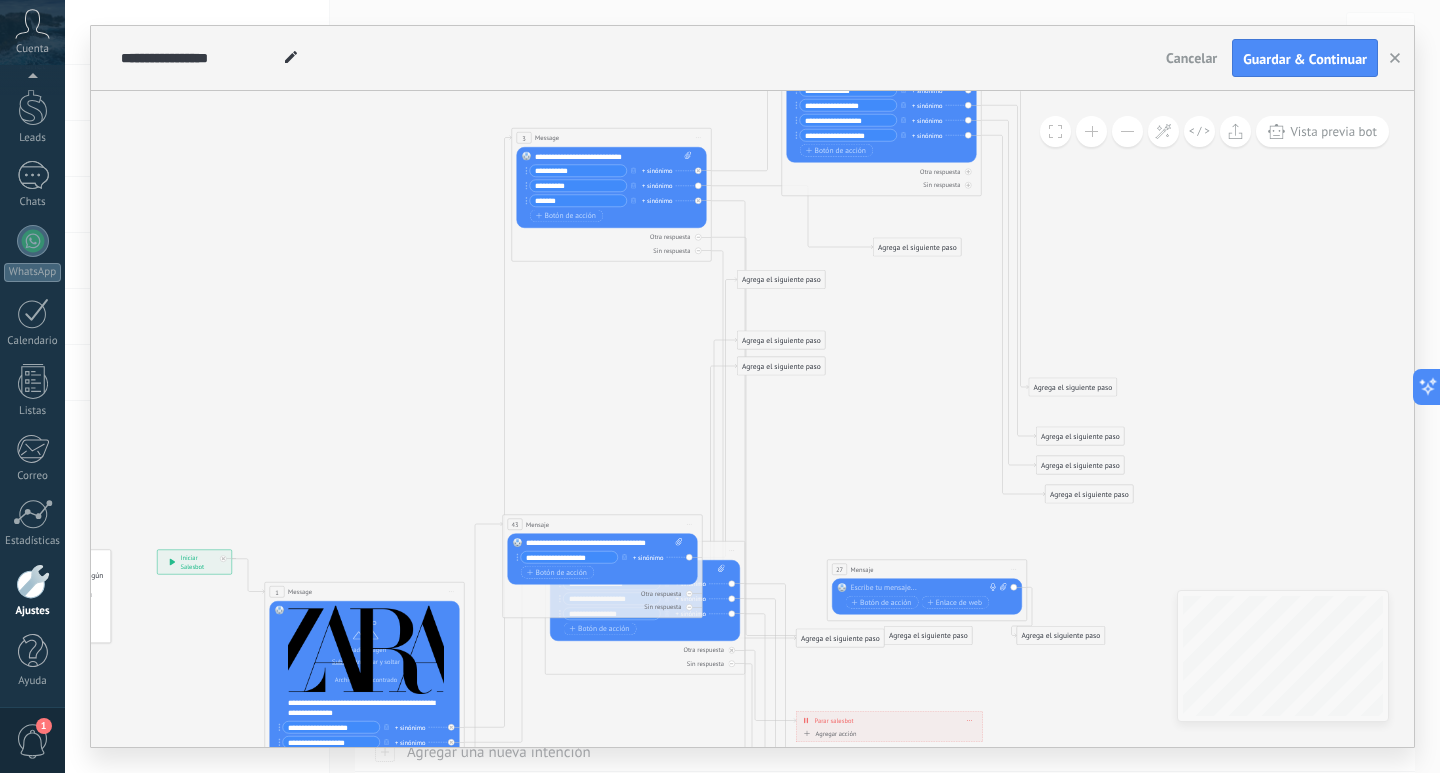 drag, startPoint x: 813, startPoint y: 173, endPoint x: 829, endPoint y: 132, distance: 44.011364 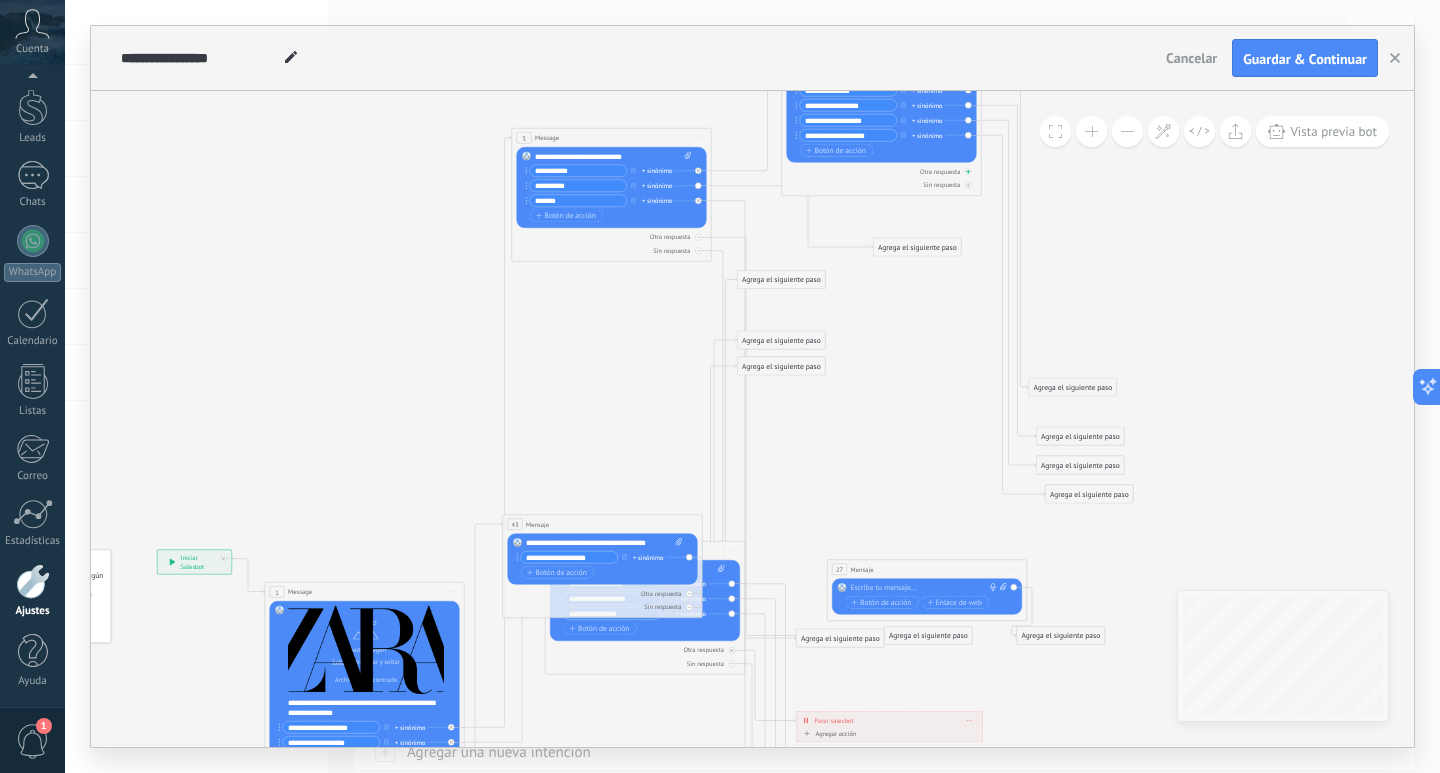 drag, startPoint x: 850, startPoint y: 176, endPoint x: 861, endPoint y: 167, distance: 14.21267 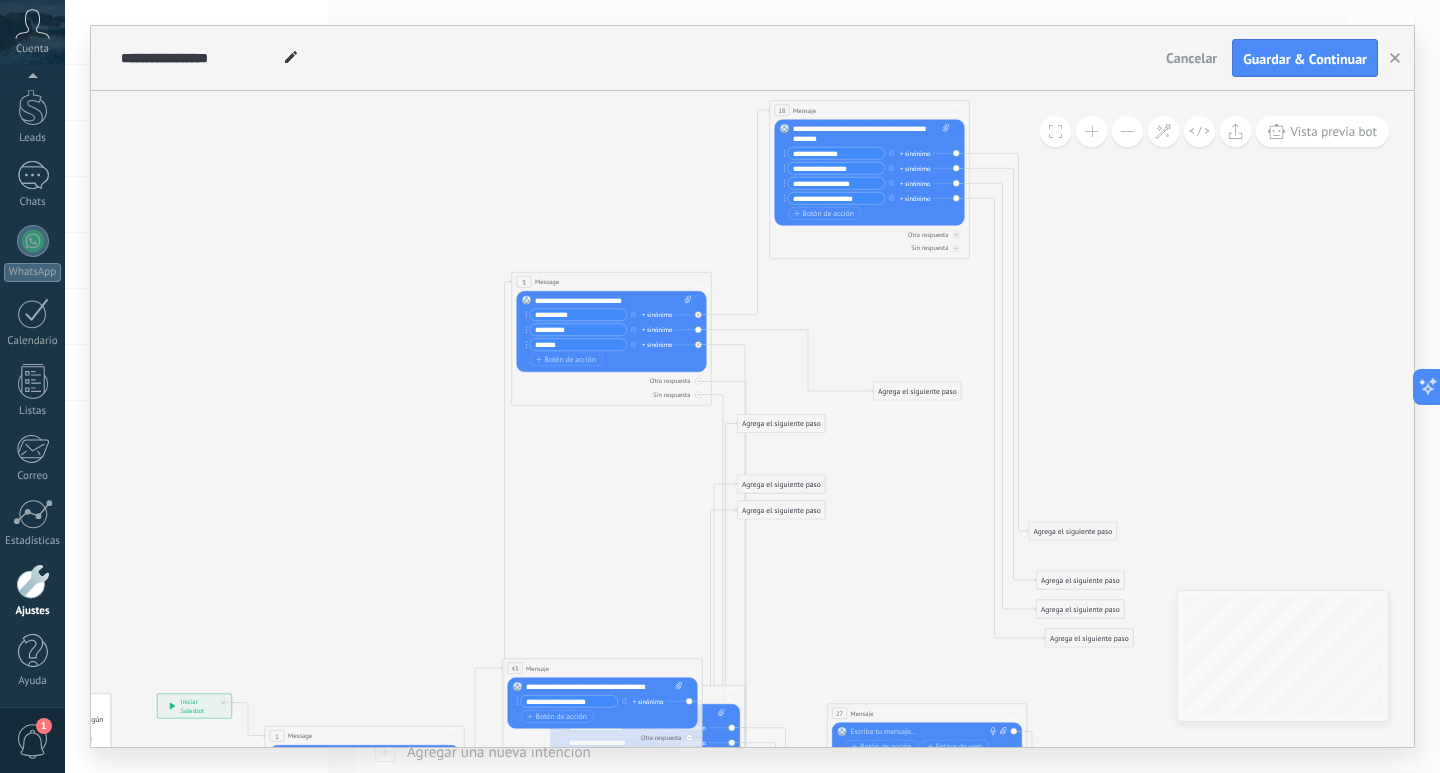 drag, startPoint x: 867, startPoint y: 188, endPoint x: 862, endPoint y: 99, distance: 89.140335 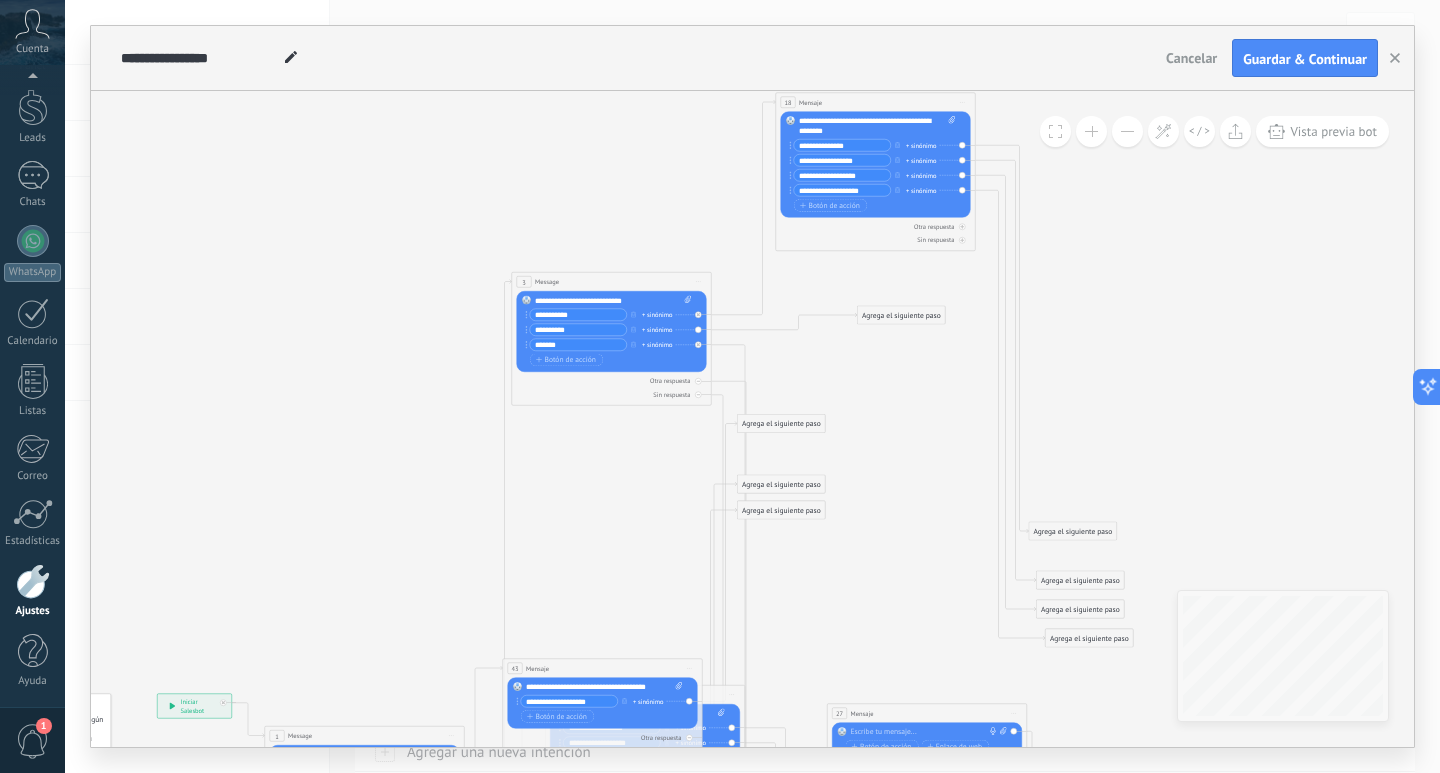 drag, startPoint x: 912, startPoint y: 394, endPoint x: 889, endPoint y: 321, distance: 76.537575 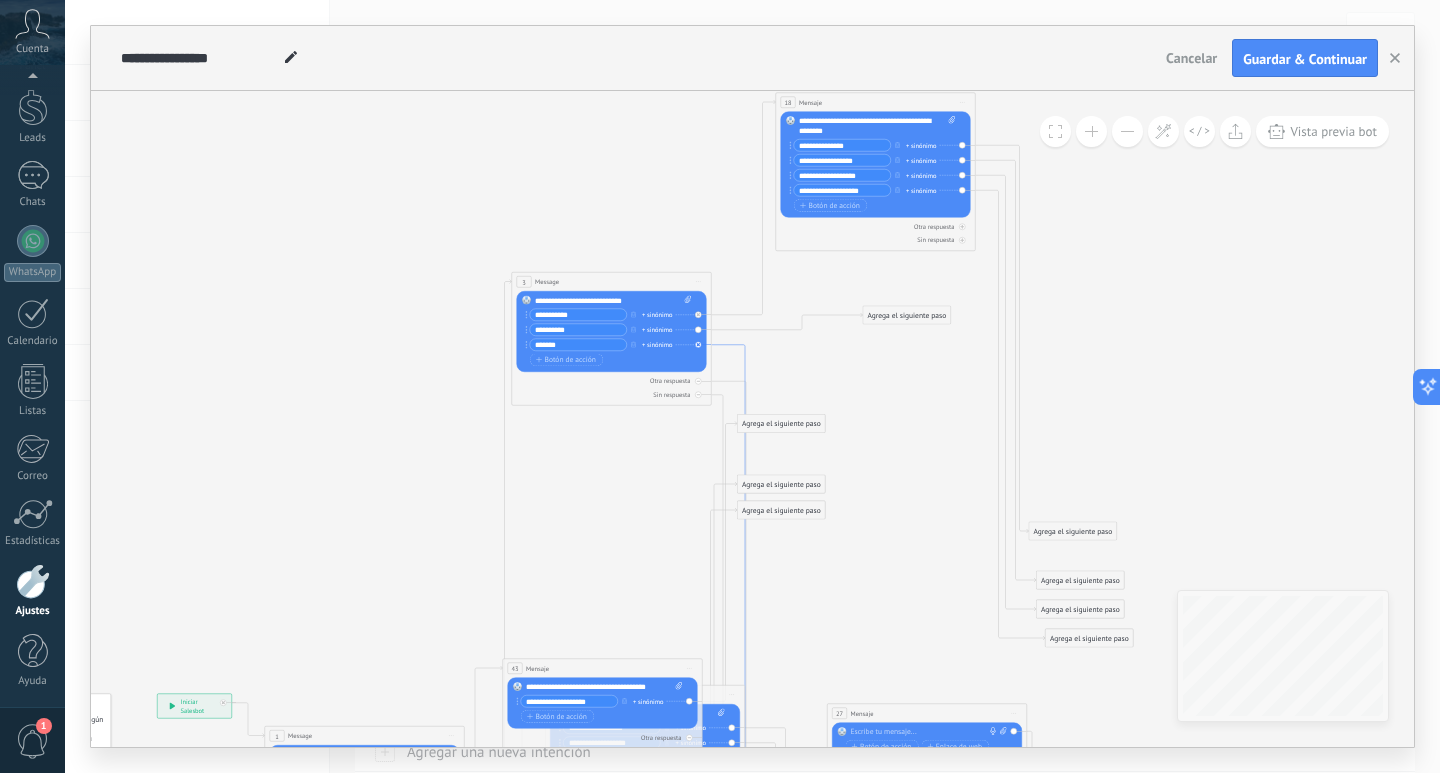 click 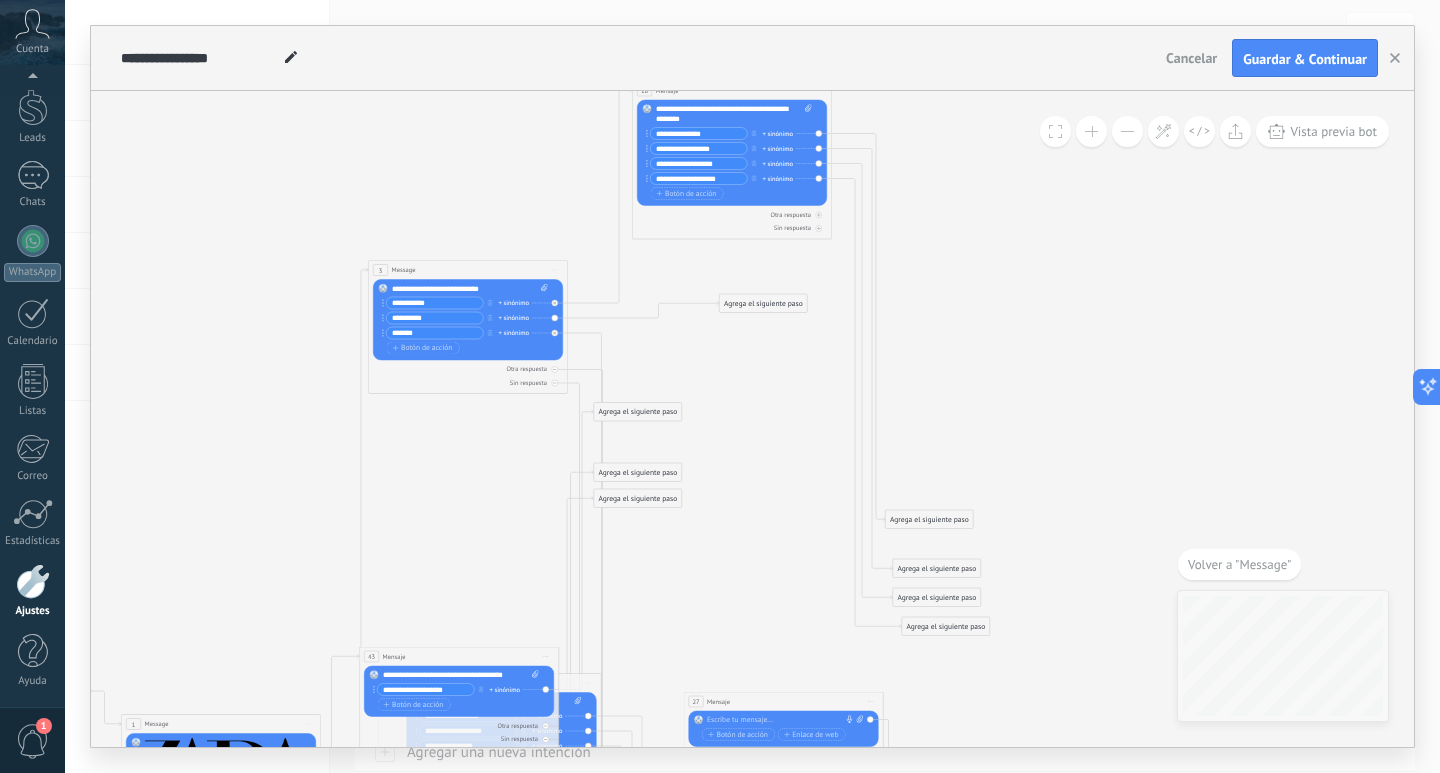 click at bounding box center [1091, 131] 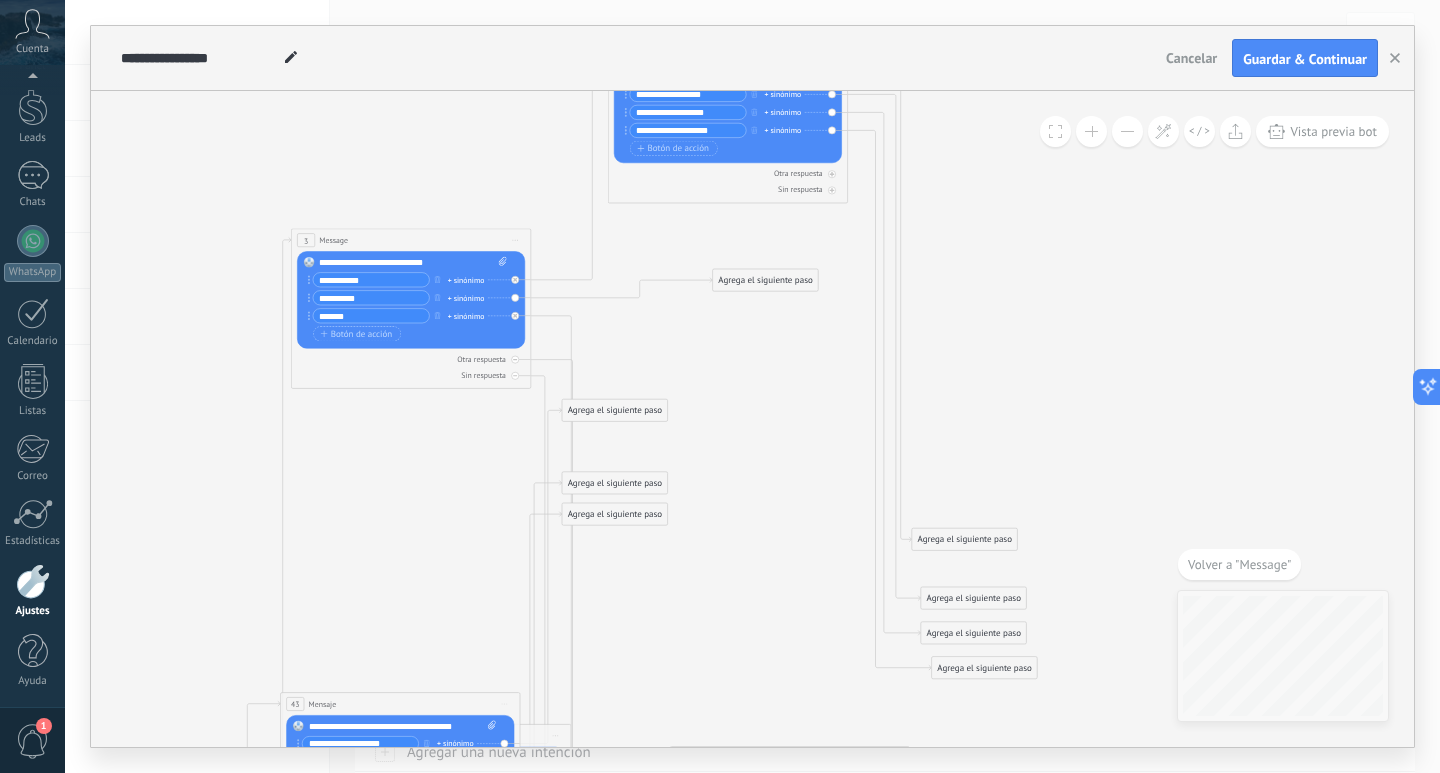 click at bounding box center [1091, 131] 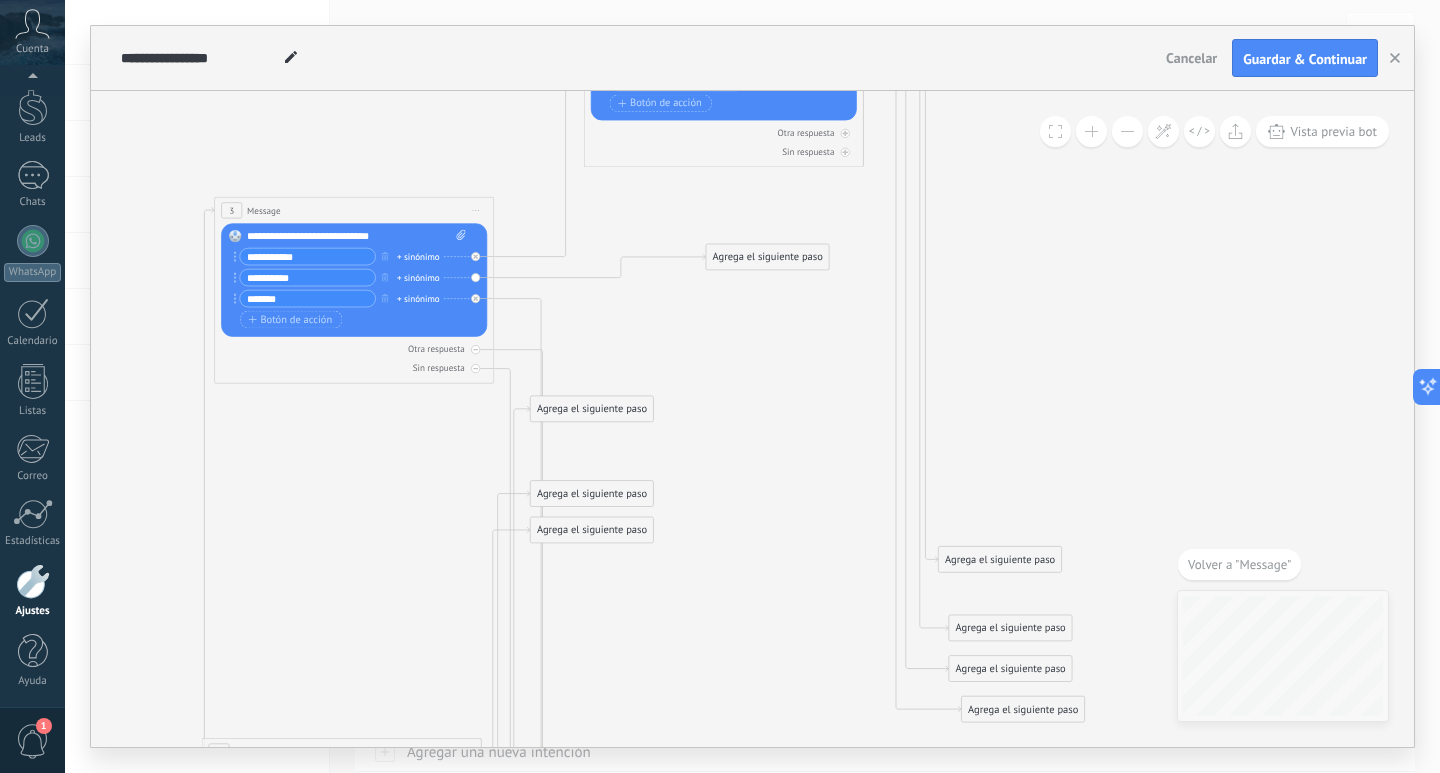 click at bounding box center [1091, 131] 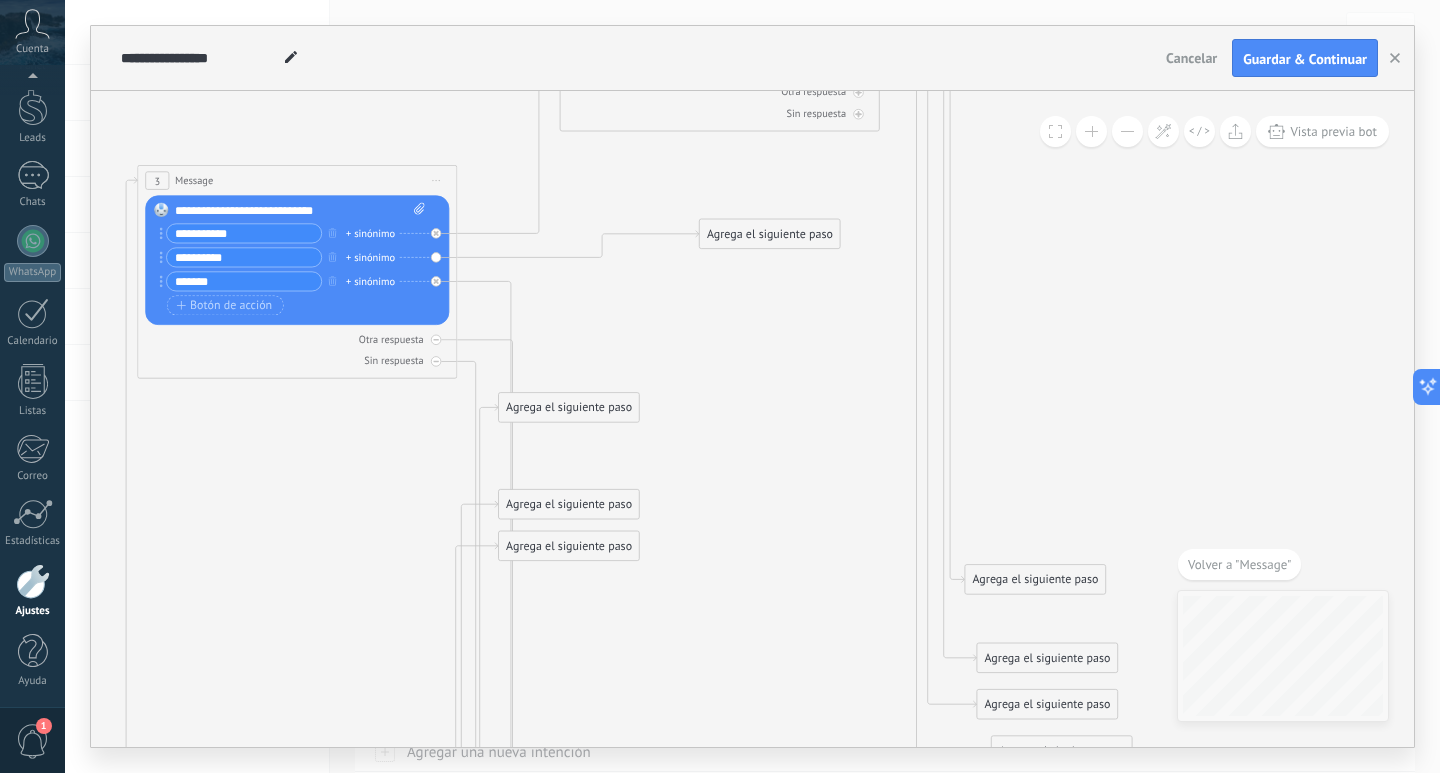 click at bounding box center (1091, 131) 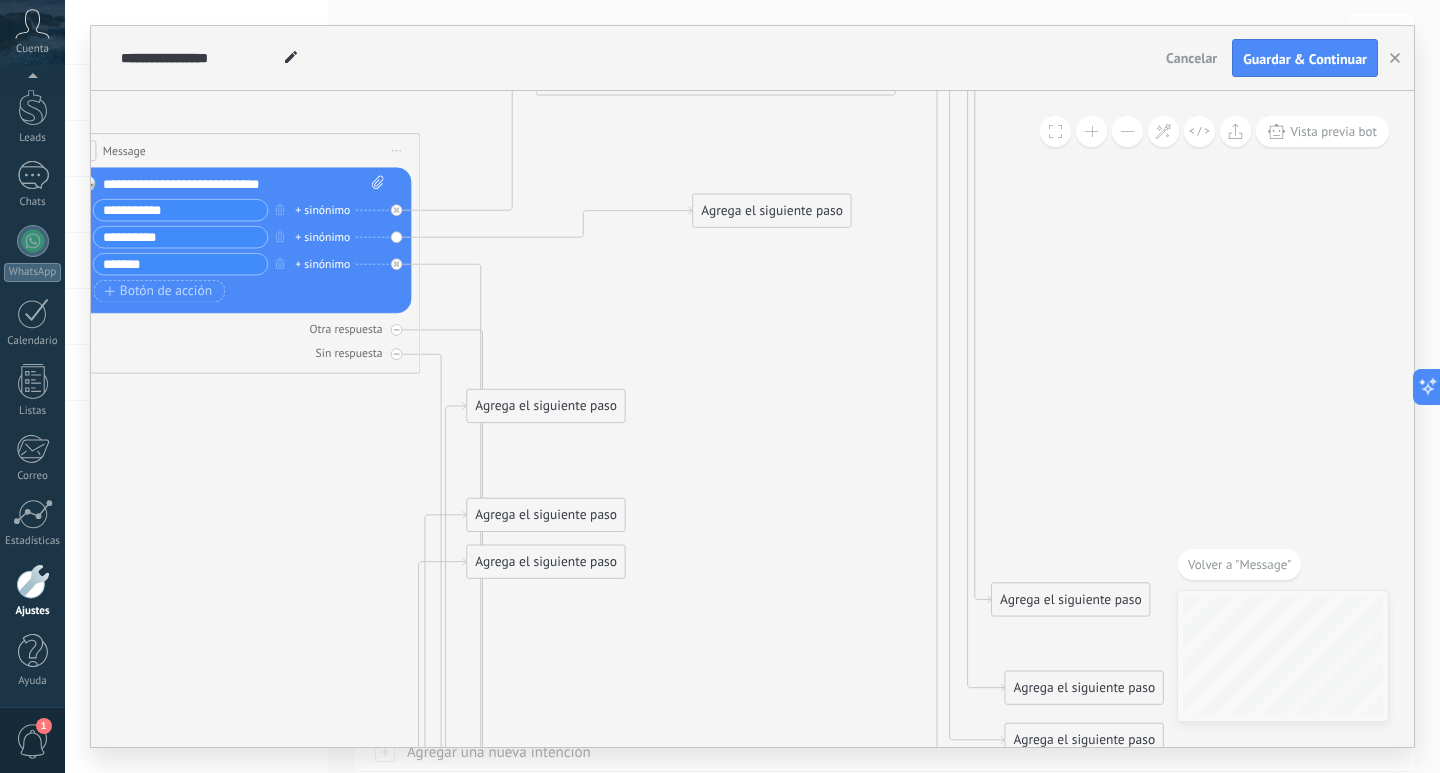 click at bounding box center (1091, 131) 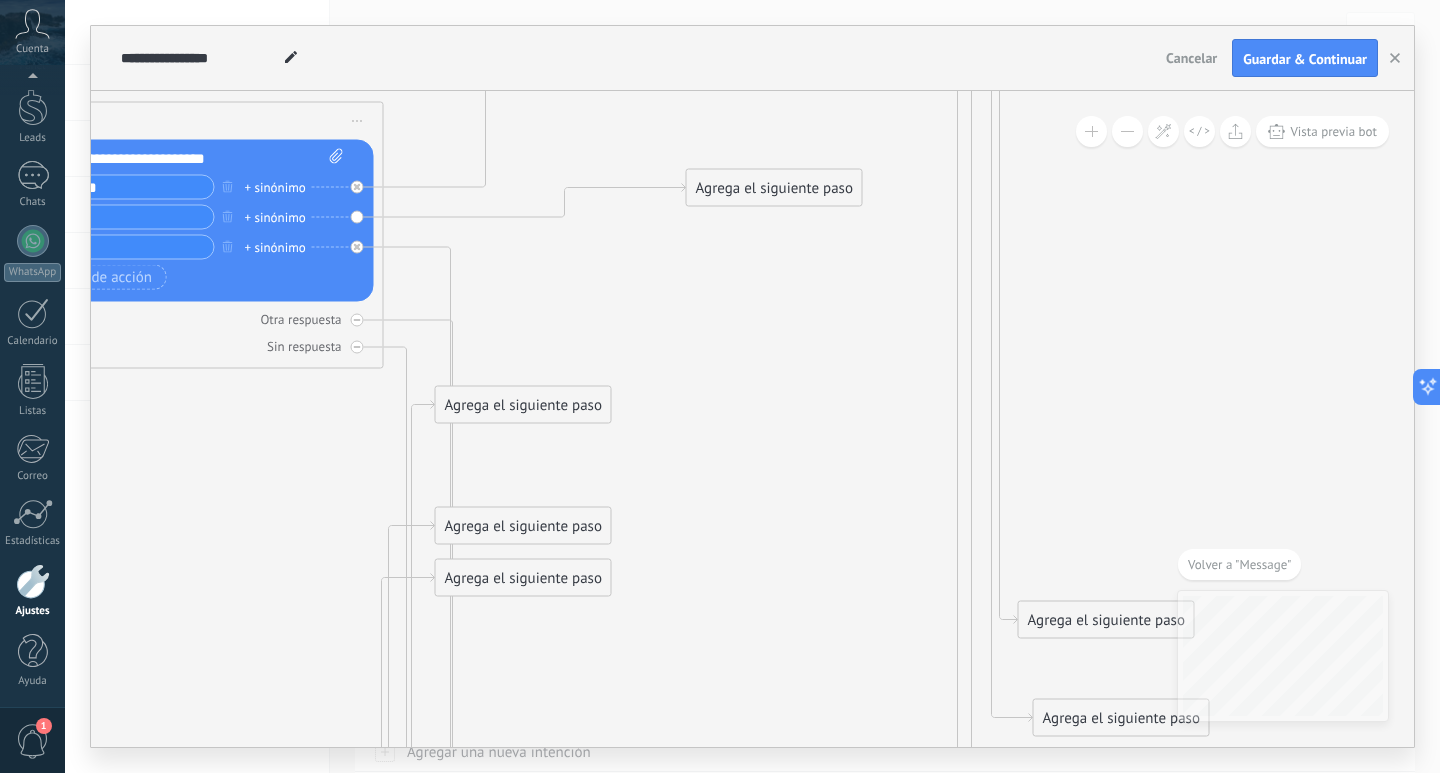 click at bounding box center [1091, 131] 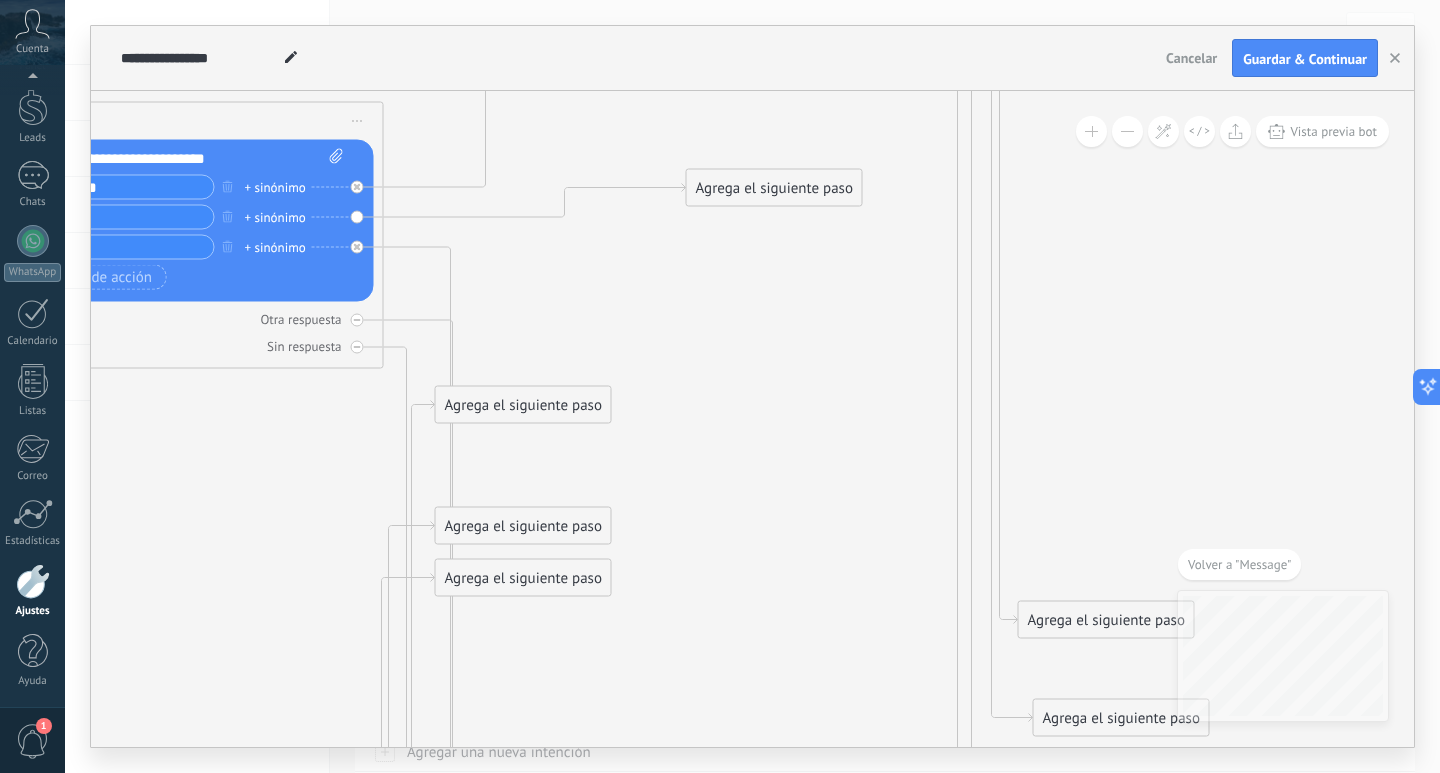 click at bounding box center [1091, 131] 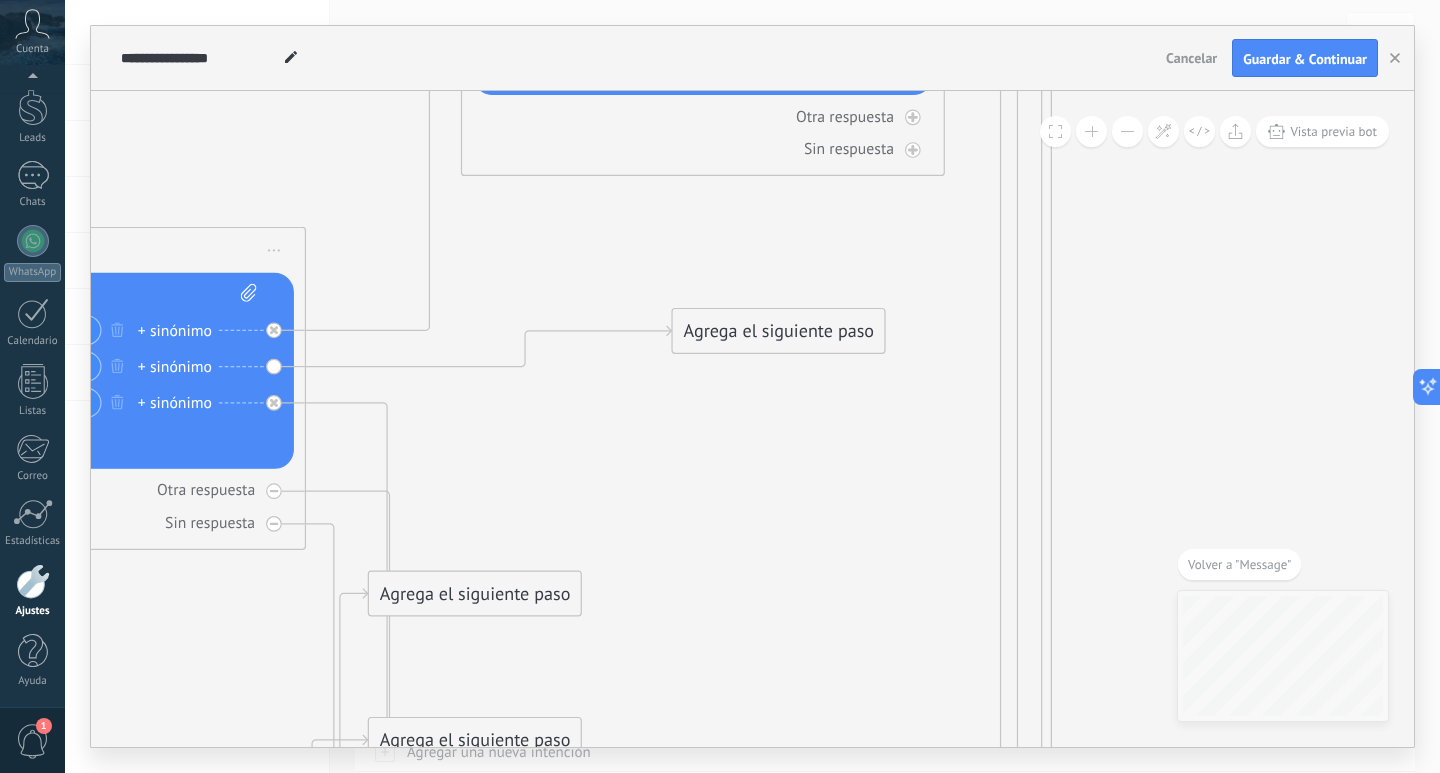 click at bounding box center (1127, 131) 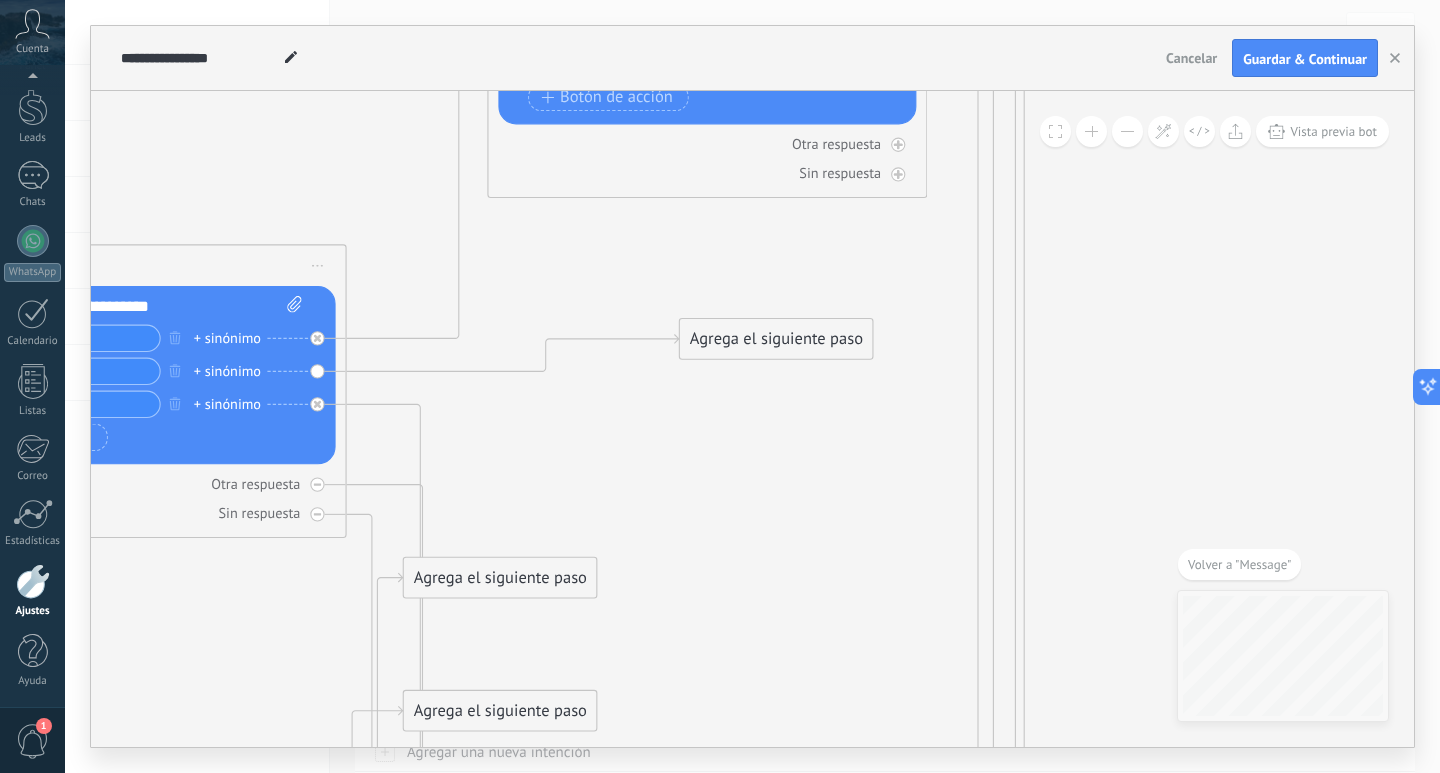 click at bounding box center (1127, 131) 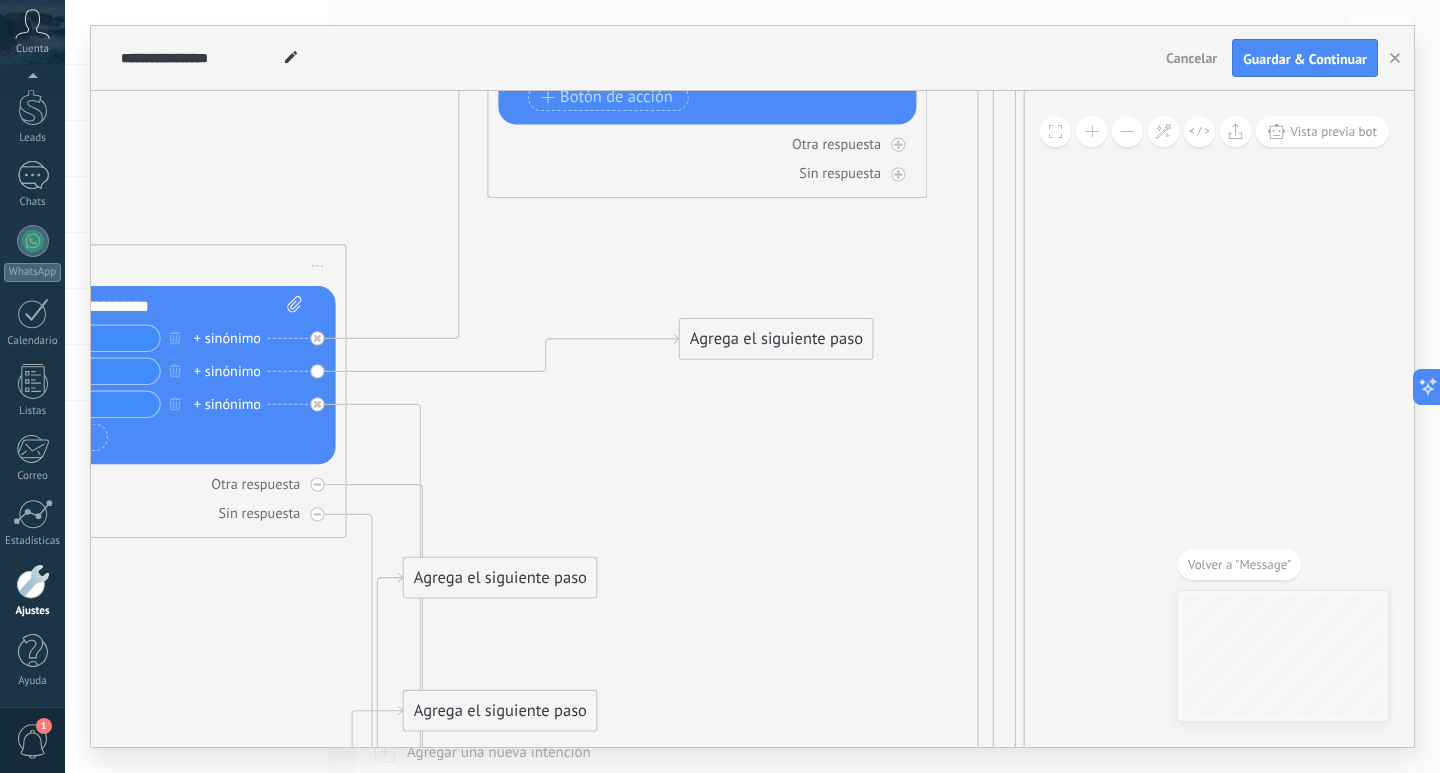 click at bounding box center (1127, 131) 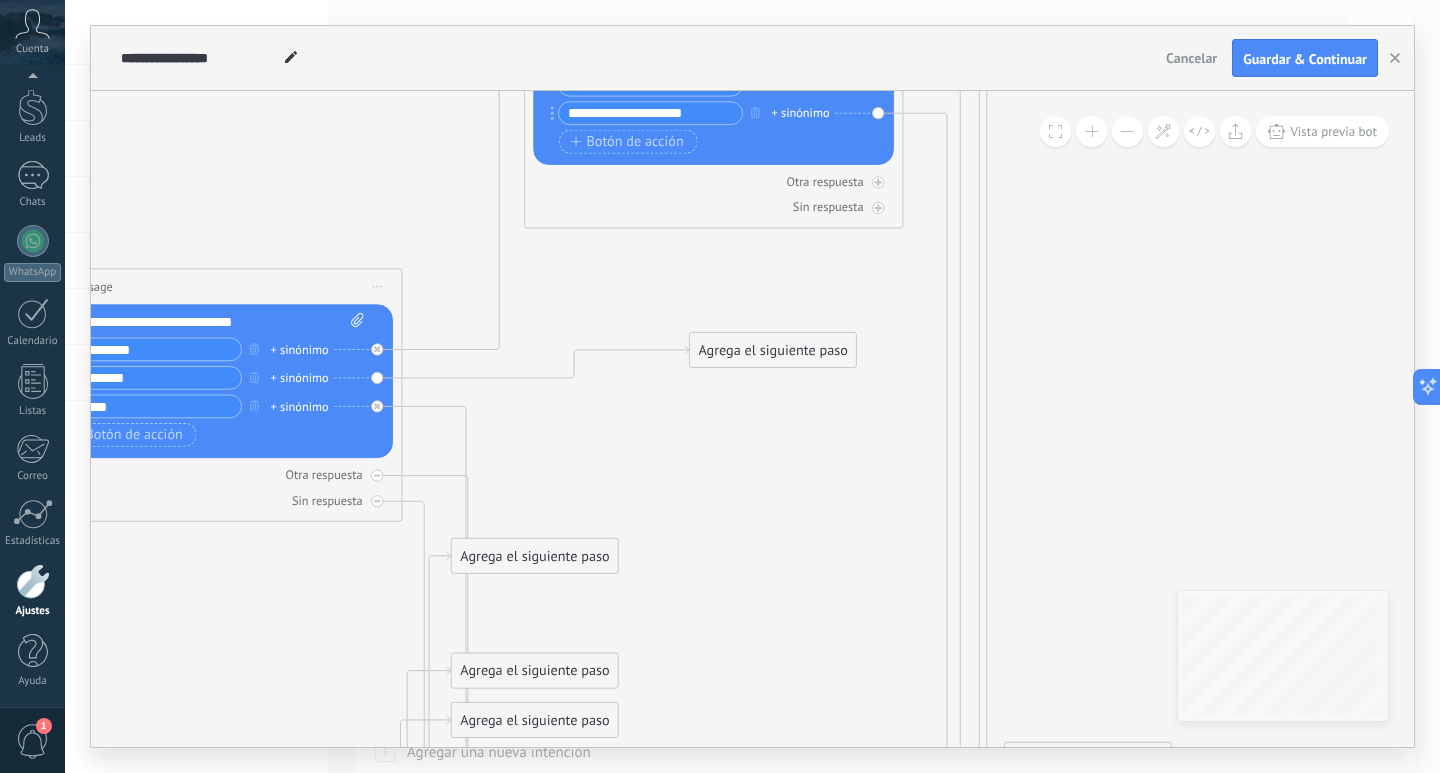 click at bounding box center (1127, 131) 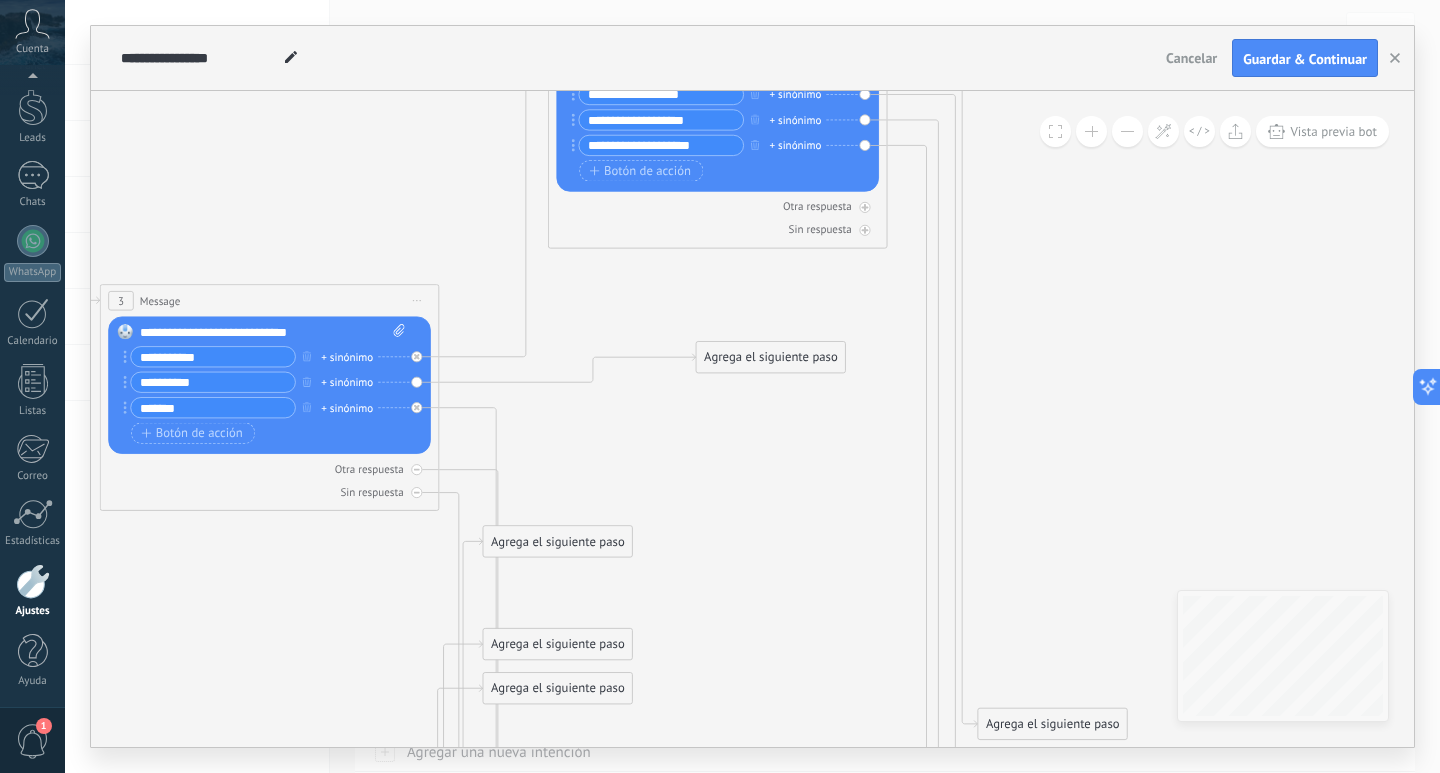 click at bounding box center (1127, 131) 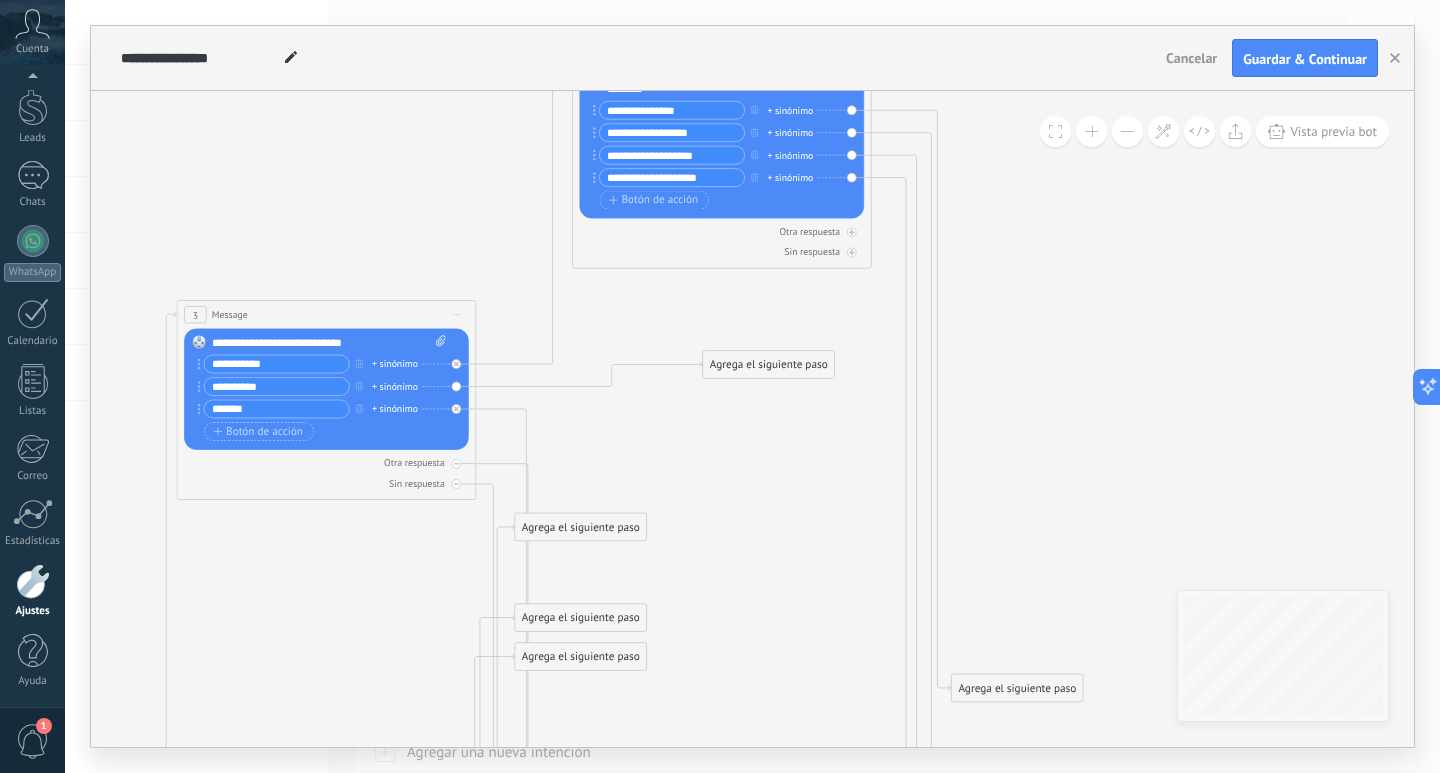 click at bounding box center [1127, 131] 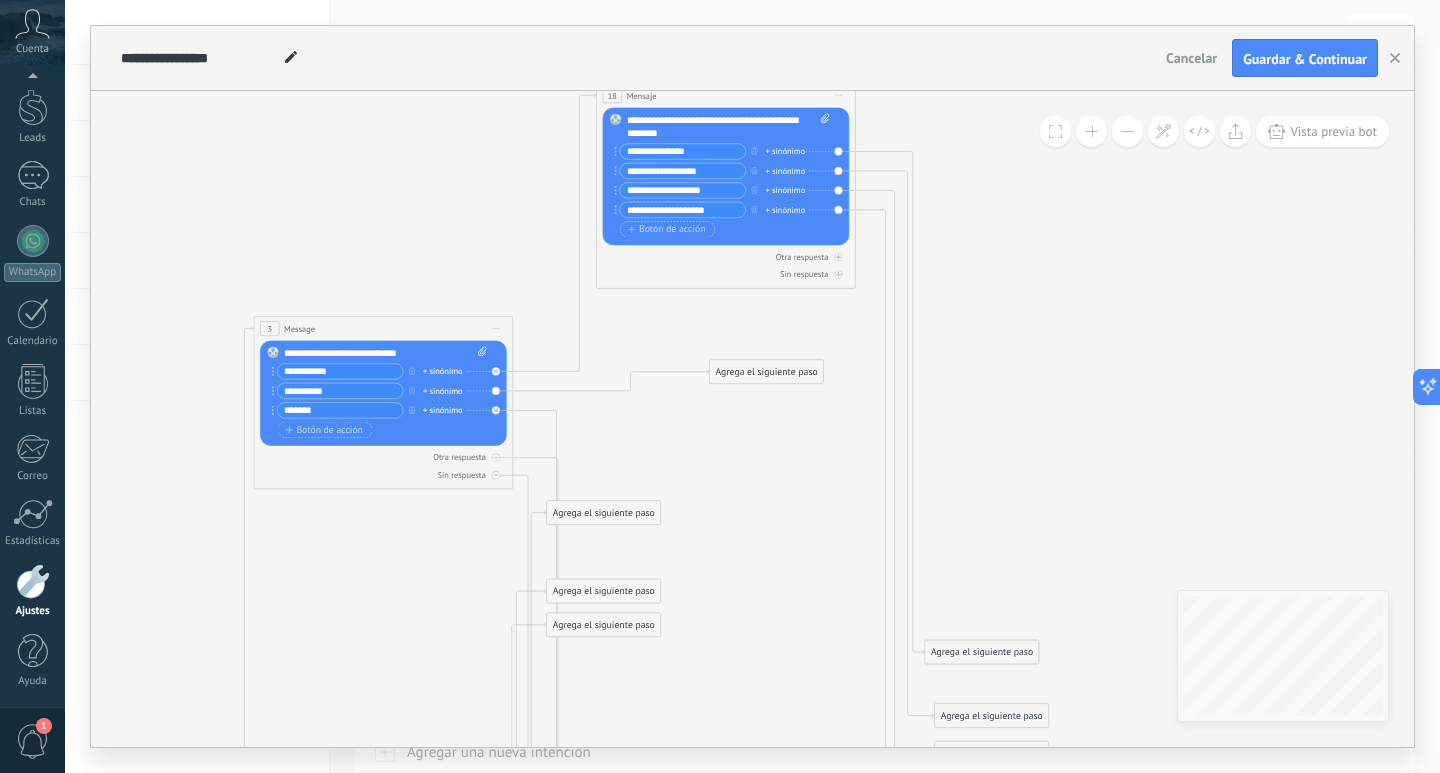 click at bounding box center (1091, 131) 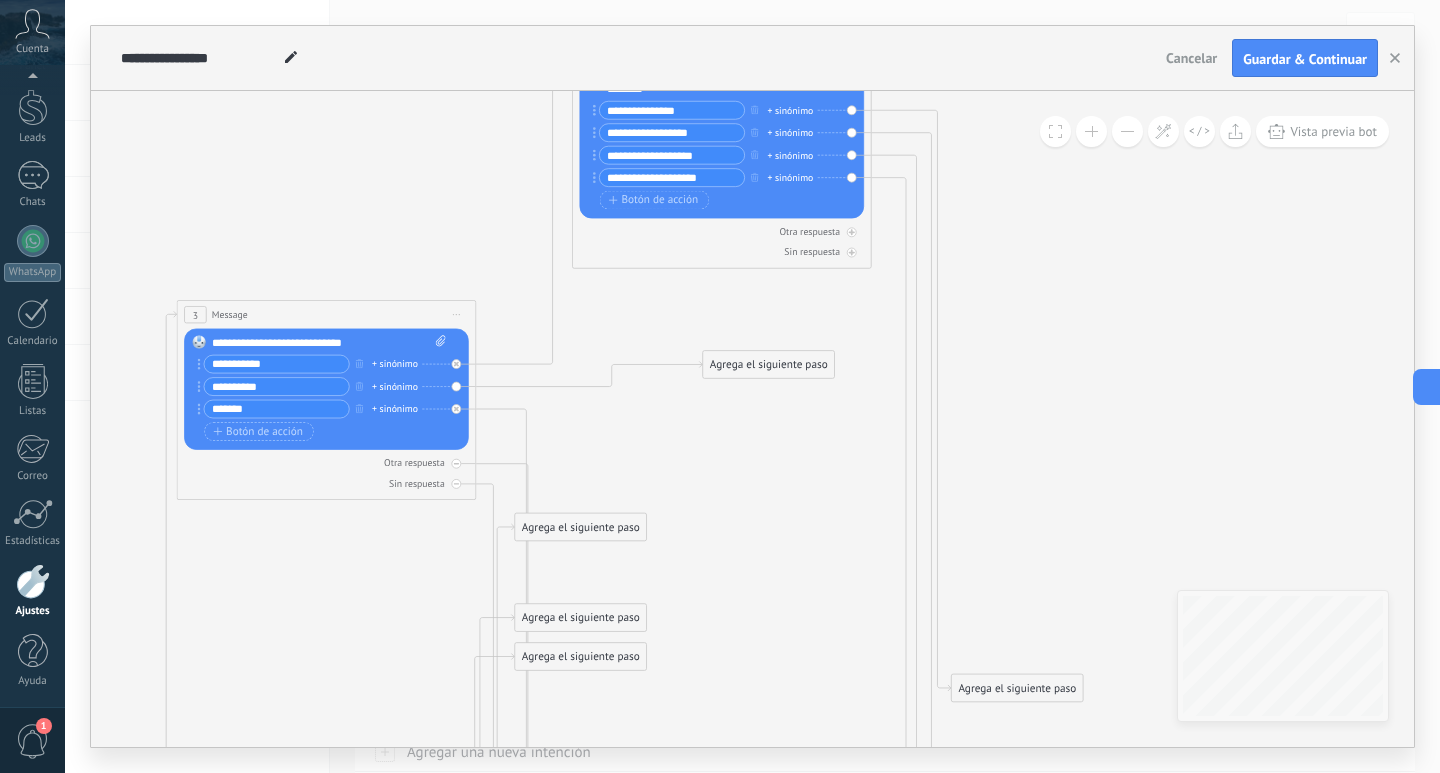 click at bounding box center [1091, 131] 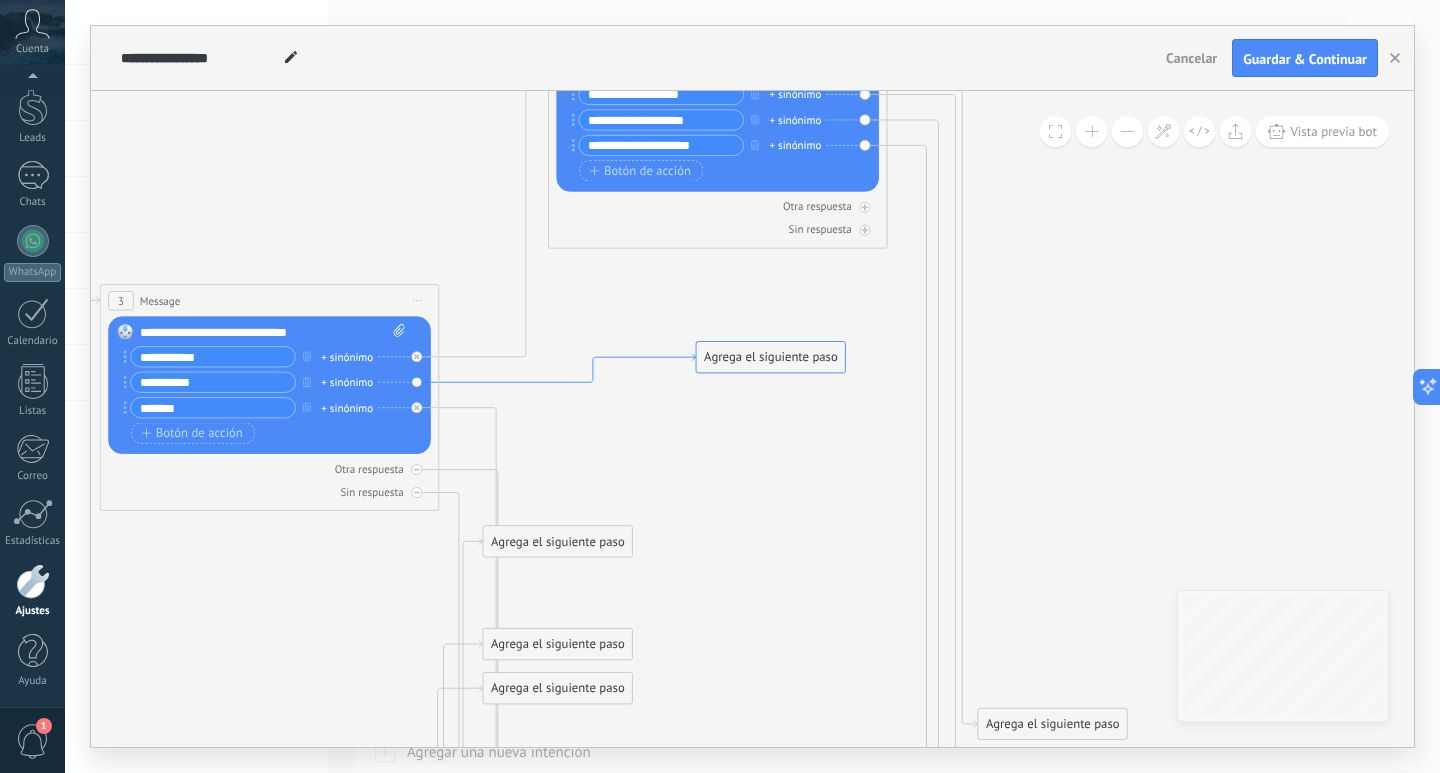 drag, startPoint x: 476, startPoint y: 209, endPoint x: 498, endPoint y: 400, distance: 192.26285 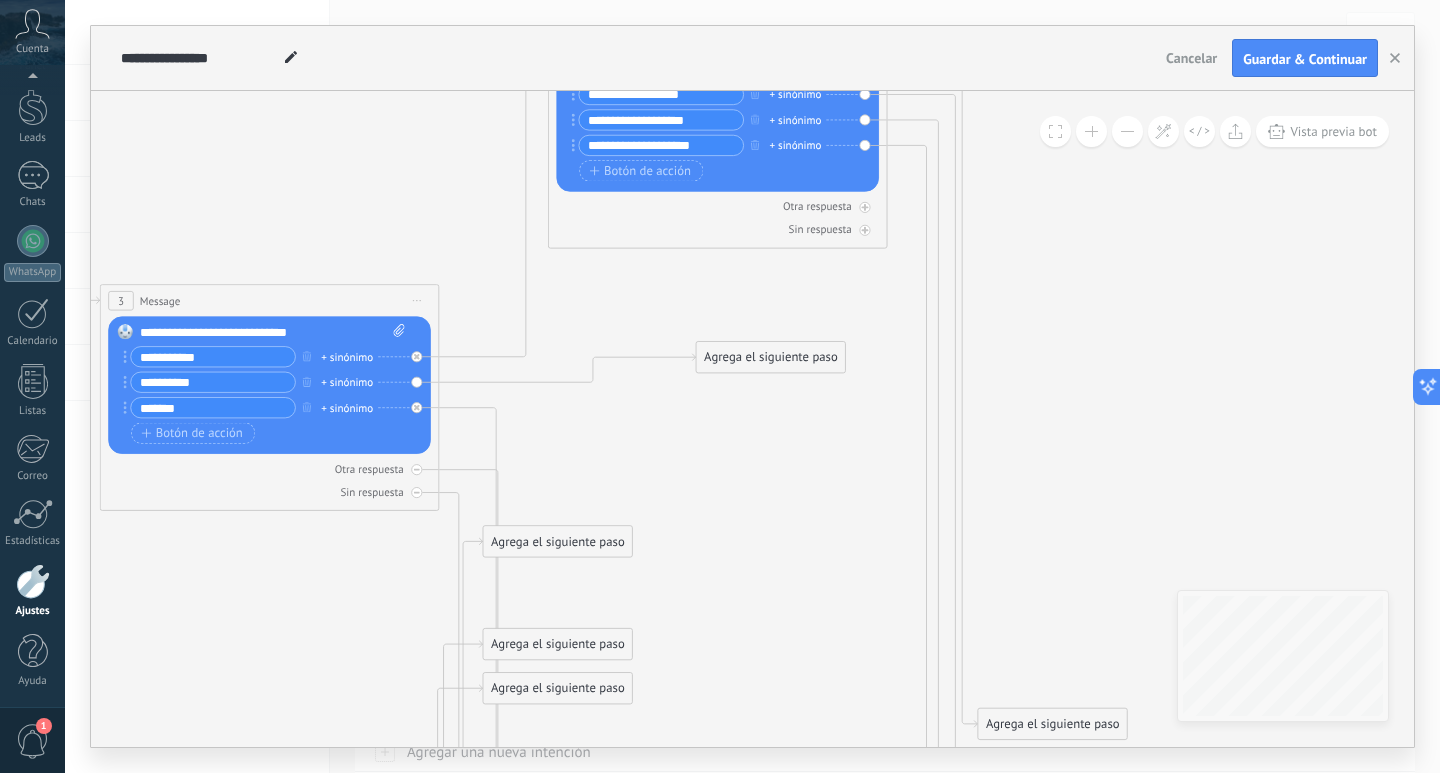 drag, startPoint x: 498, startPoint y: 400, endPoint x: 358, endPoint y: 195, distance: 248.24384 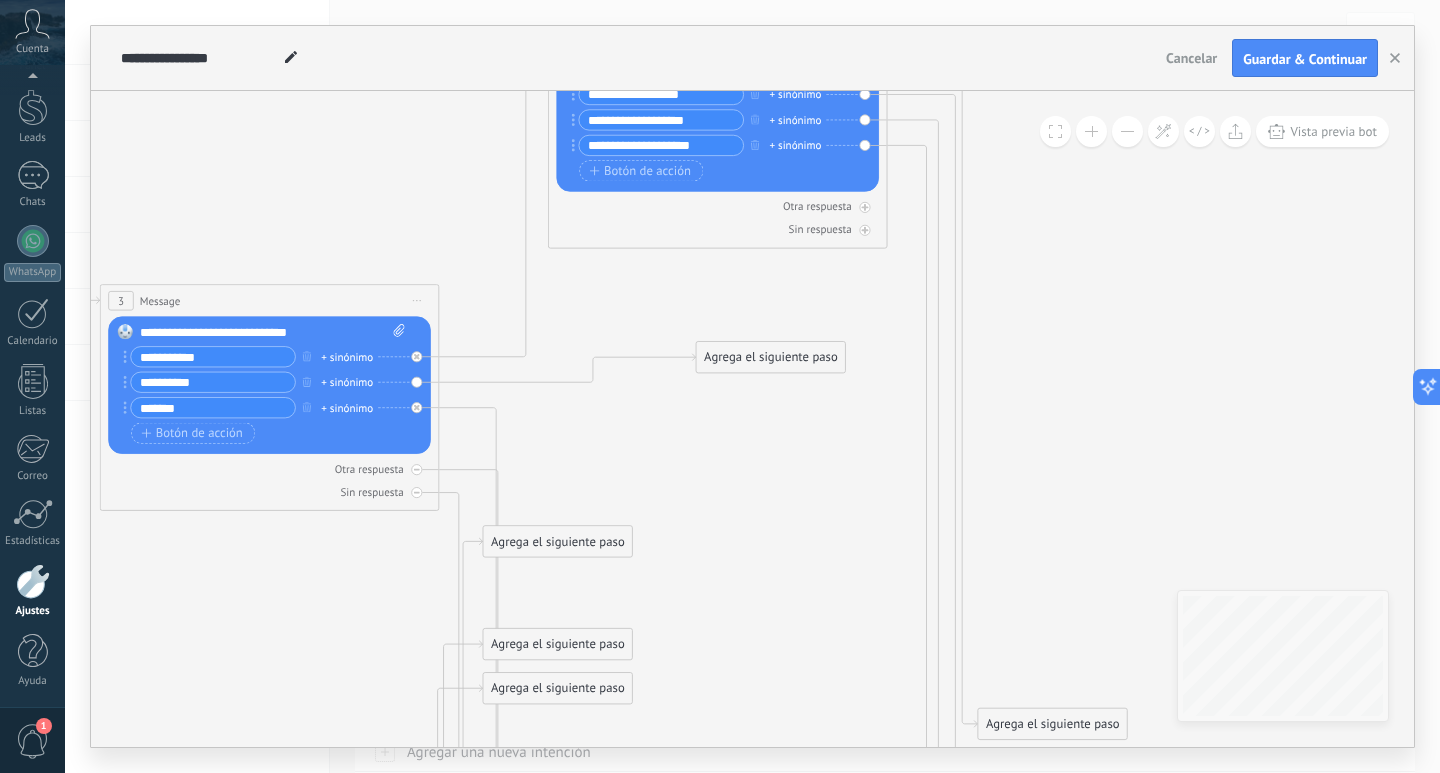 click 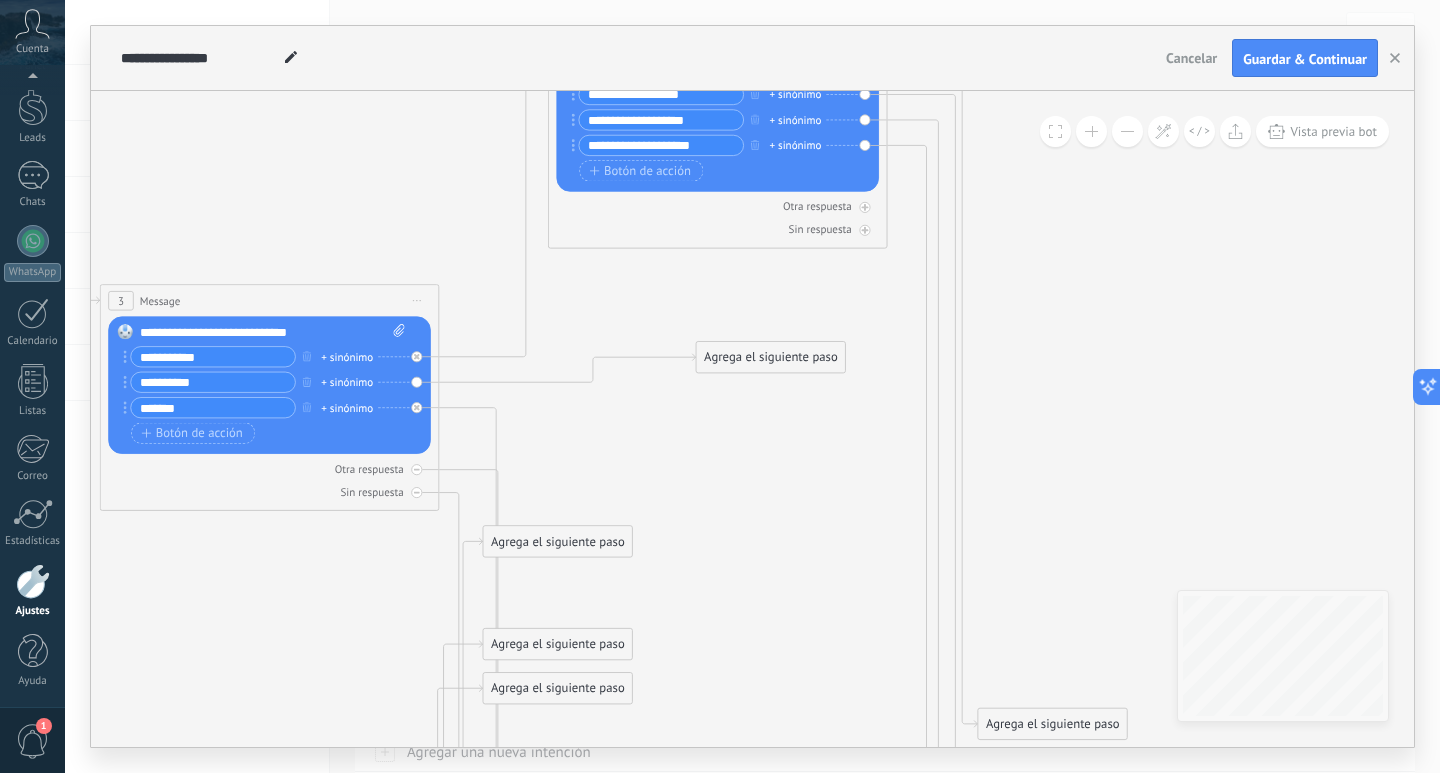 drag, startPoint x: 629, startPoint y: 497, endPoint x: 216, endPoint y: 153, distance: 537.49884 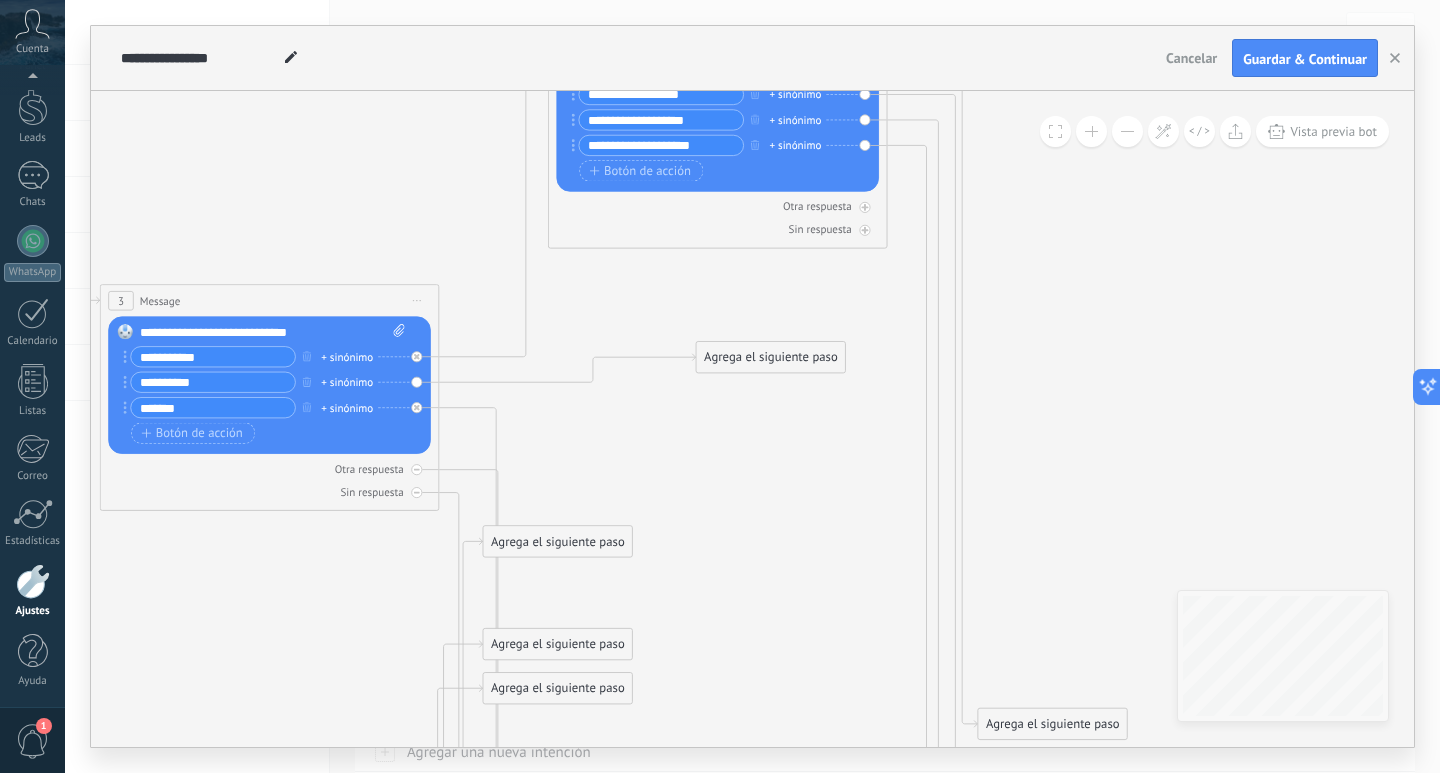 drag, startPoint x: 216, startPoint y: 153, endPoint x: 793, endPoint y: 427, distance: 638.7527 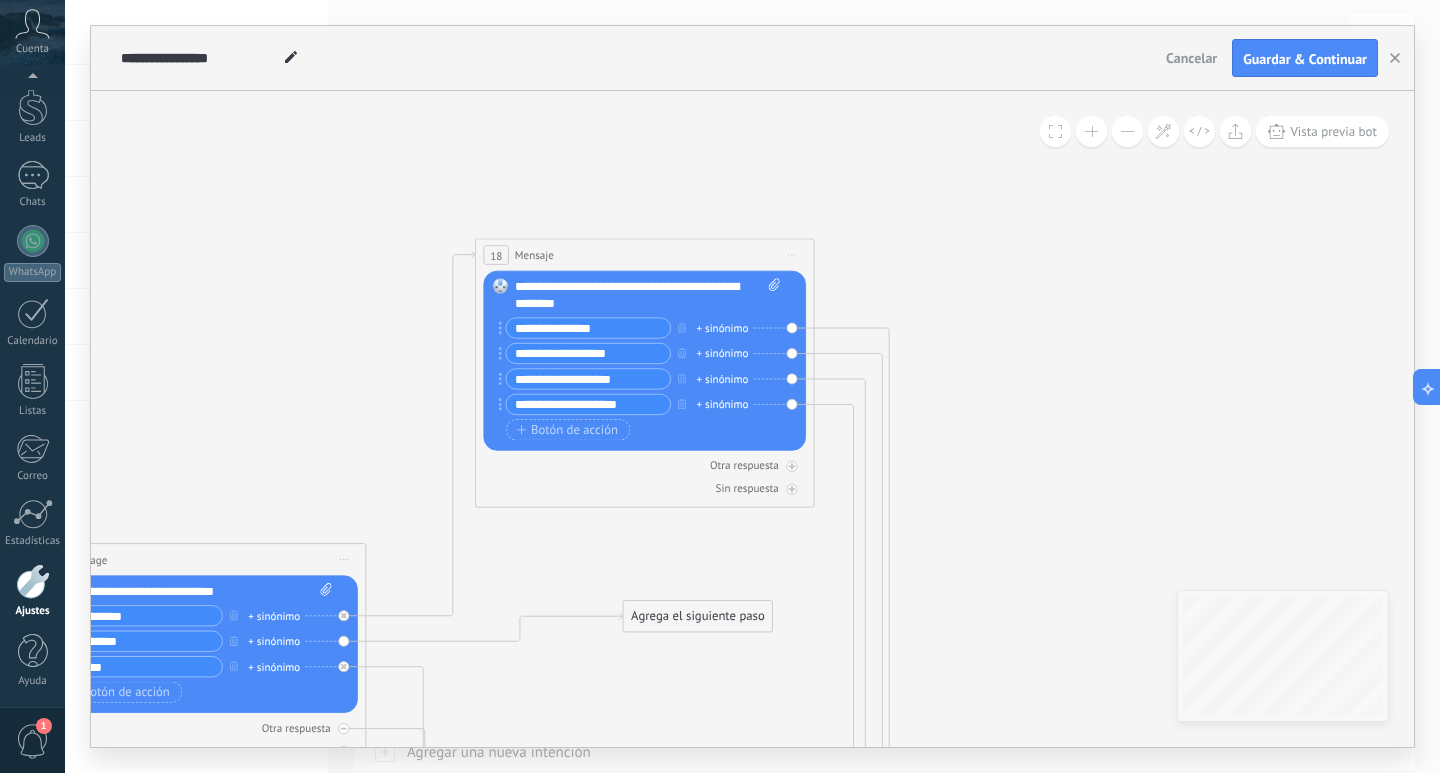 drag, startPoint x: 402, startPoint y: 215, endPoint x: 329, endPoint y: 474, distance: 269.09106 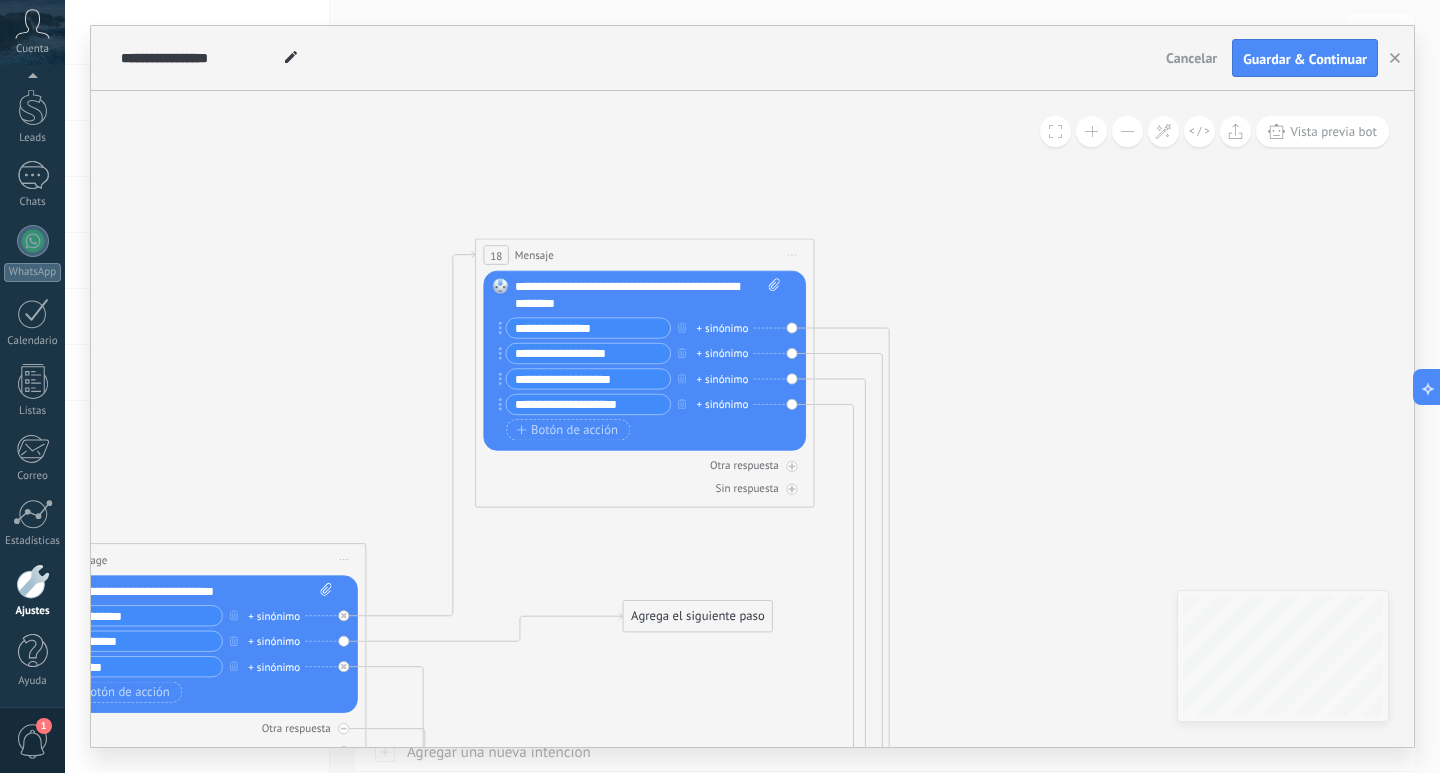 click 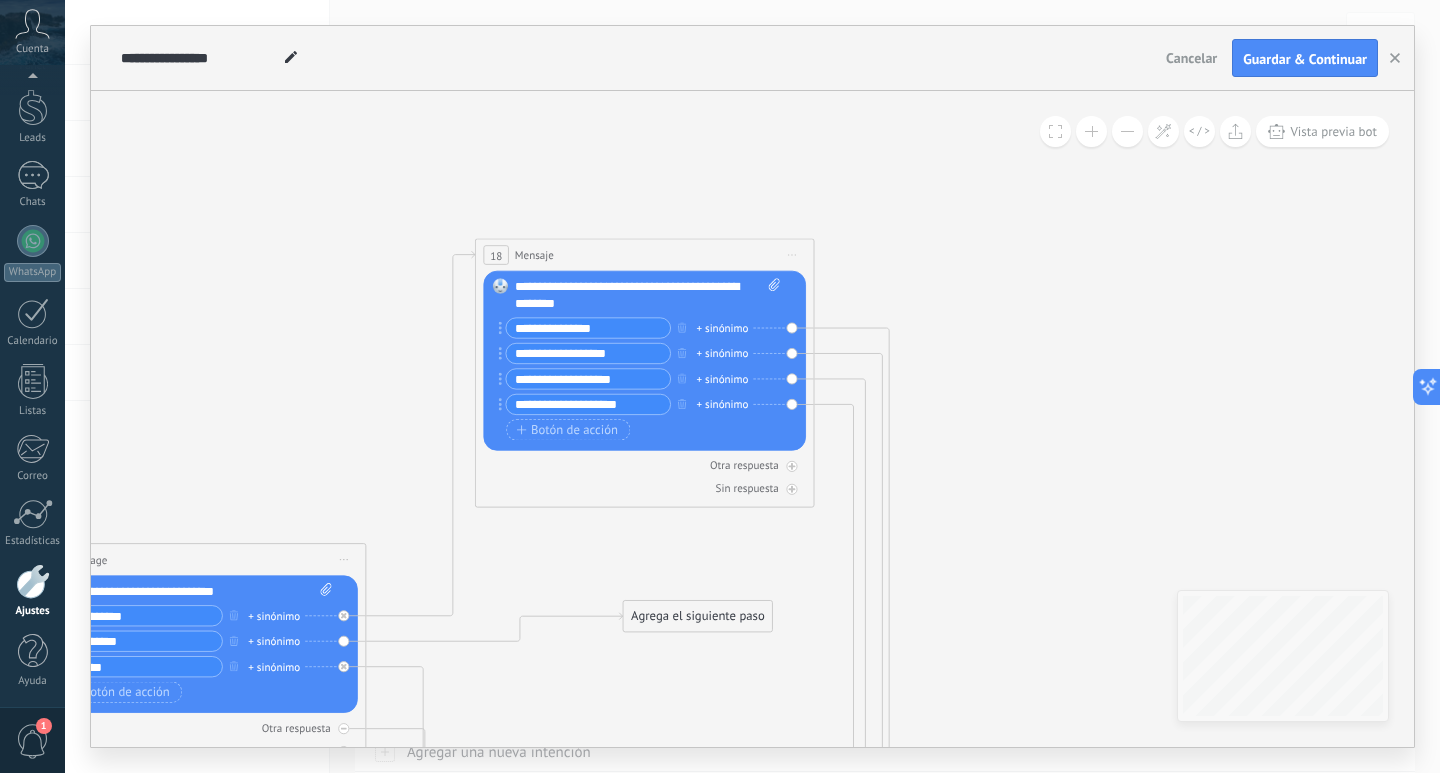 drag, startPoint x: 1033, startPoint y: 368, endPoint x: 1123, endPoint y: 337, distance: 95.189285 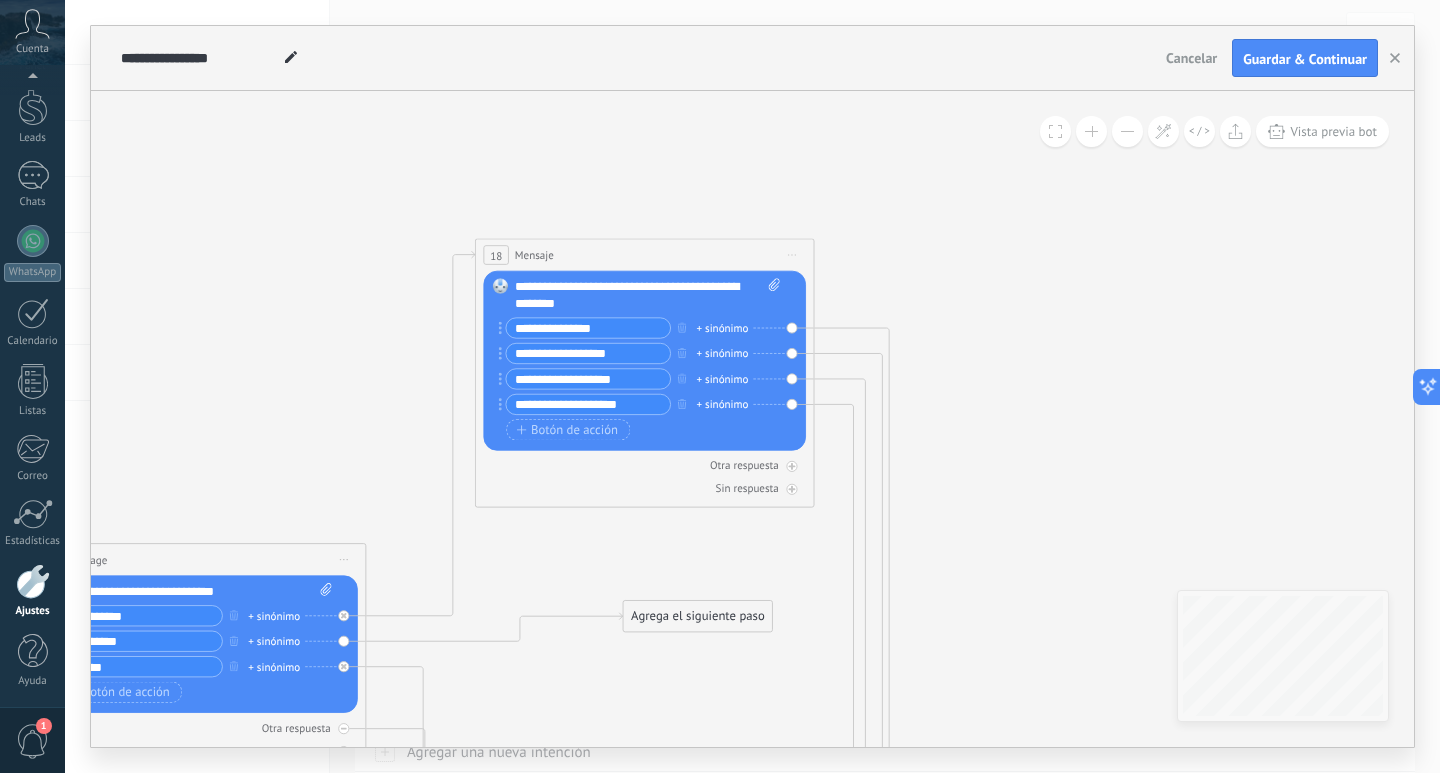 drag, startPoint x: 1123, startPoint y: 337, endPoint x: 1089, endPoint y: 263, distance: 81.437096 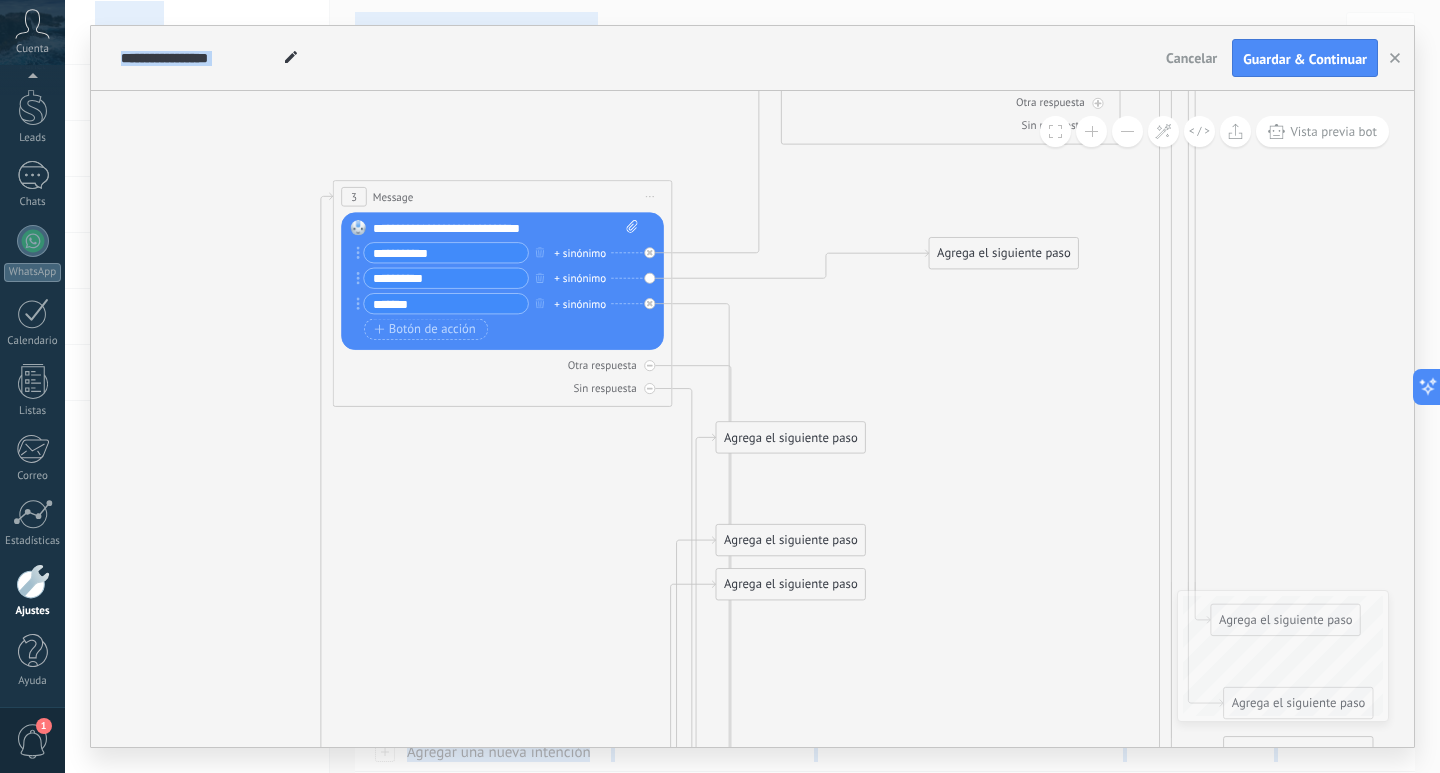 drag, startPoint x: 1004, startPoint y: 366, endPoint x: 1308, endPoint y: -4, distance: 478.8695 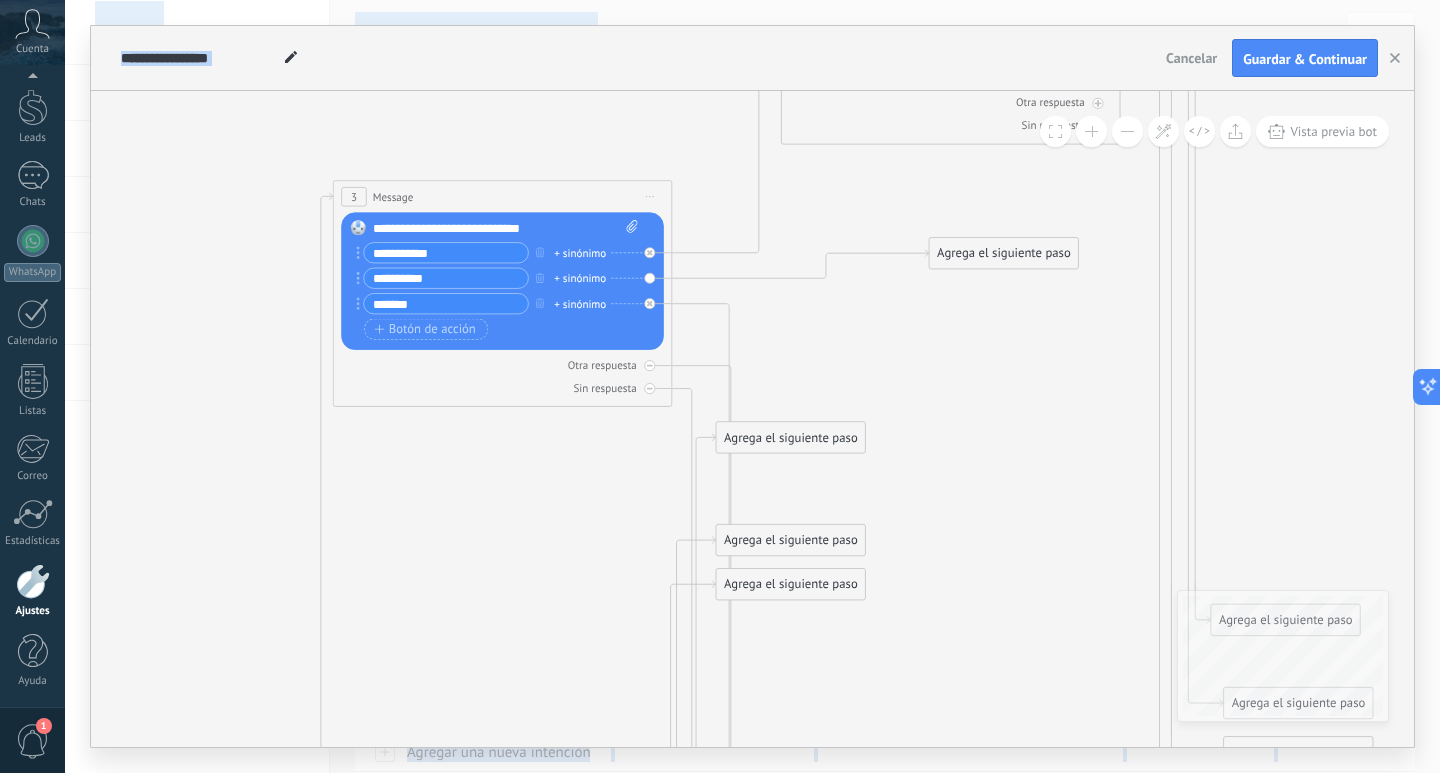click on ".abccls-1,.abccls-2{fill-rule:evenodd}.abccls-2{fill:#fff} .abfcls-1{fill:none}.abfcls-2{fill:#fff} .abncls-1{isolation:isolate}.abncls-2{opacity:.06}.abncls-2,.abncls-3,.abncls-6{mix-blend-mode:multiply}.abncls-3{opacity:.15}.abncls-4,.abncls-8{fill:#fff}.abncls-5{fill:url(#abnlinear-gradient)}.abncls-6{opacity:.04}.abncls-7{fill:url(#abnlinear-gradient-2)}.abncls-8{fill-rule:evenodd} .abqst0{fill:#ffa200} .abwcls-1{fill:#252525} .cls-1{isolation:isolate} .acicls-1{fill:none} .aclcls-1{fill:#232323} .acnst0{display:none} .addcls-1,.addcls-2{fill:none;stroke-miterlimit:10}.addcls-1{stroke:#dfe0e5}.addcls-2{stroke:#a1a7ab} .adecls-1,.adecls-2{fill:none;stroke-miterlimit:10}.adecls-1{stroke:#dfe0e5}.adecls-2{stroke:#a1a7ab} .adqcls-1{fill:#8591a5;fill-rule:evenodd} .aeccls-1{fill:#5c9f37} .aeecls-1{fill:#f86161} .aejcls-1{fill:#8591a5;fill-rule:evenodd} .aekcls-1{fill-rule:evenodd} .aelcls-1{fill-rule:evenodd;fill:currentColor} .aemcls-1{fill-rule:evenodd;fill:currentColor} .aercls-2{fill:#24bc8c}" at bounding box center (720, 386) 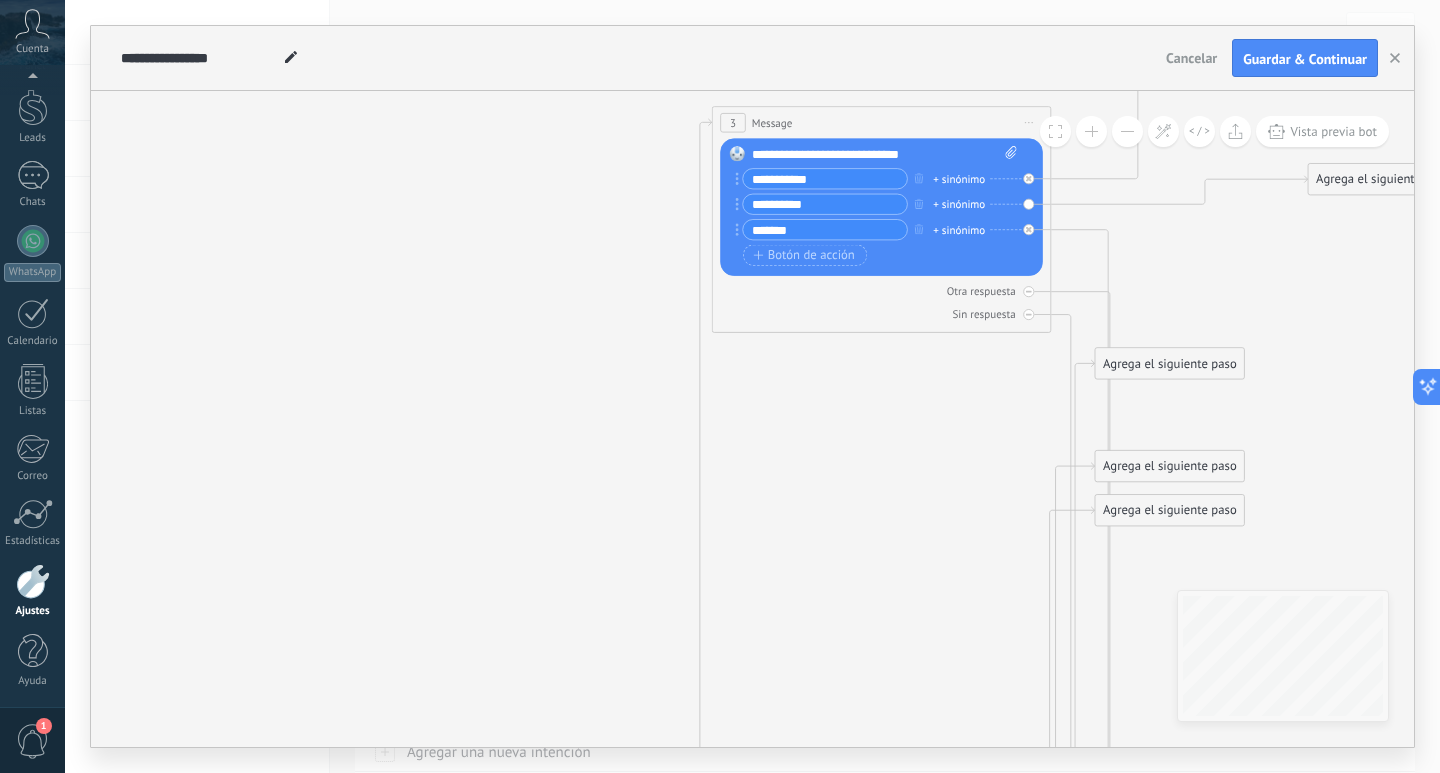 drag, startPoint x: 993, startPoint y: 389, endPoint x: 1391, endPoint y: 310, distance: 405.7647 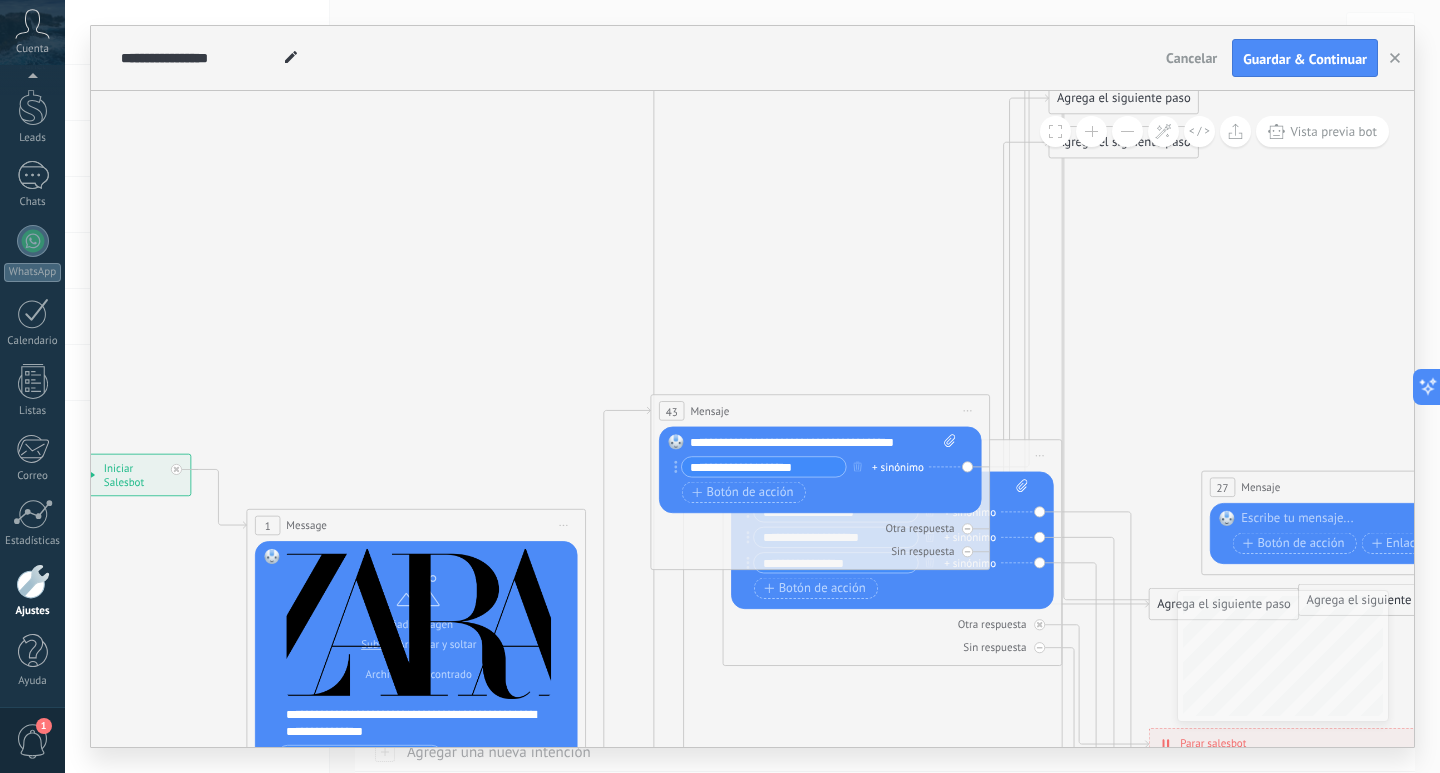 drag, startPoint x: 836, startPoint y: 528, endPoint x: 771, endPoint y: 171, distance: 362.8691 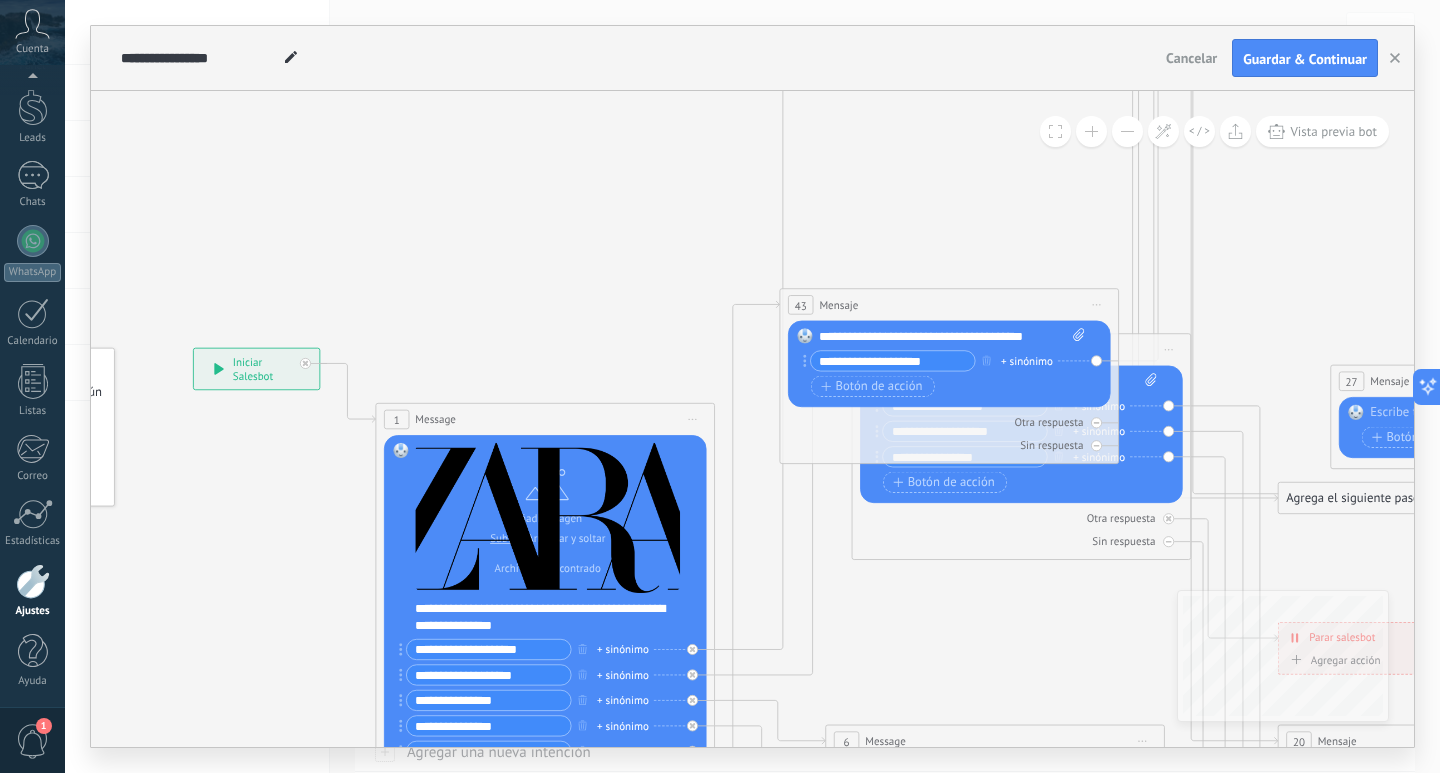 drag, startPoint x: 762, startPoint y: 209, endPoint x: 902, endPoint y: 104, distance: 175 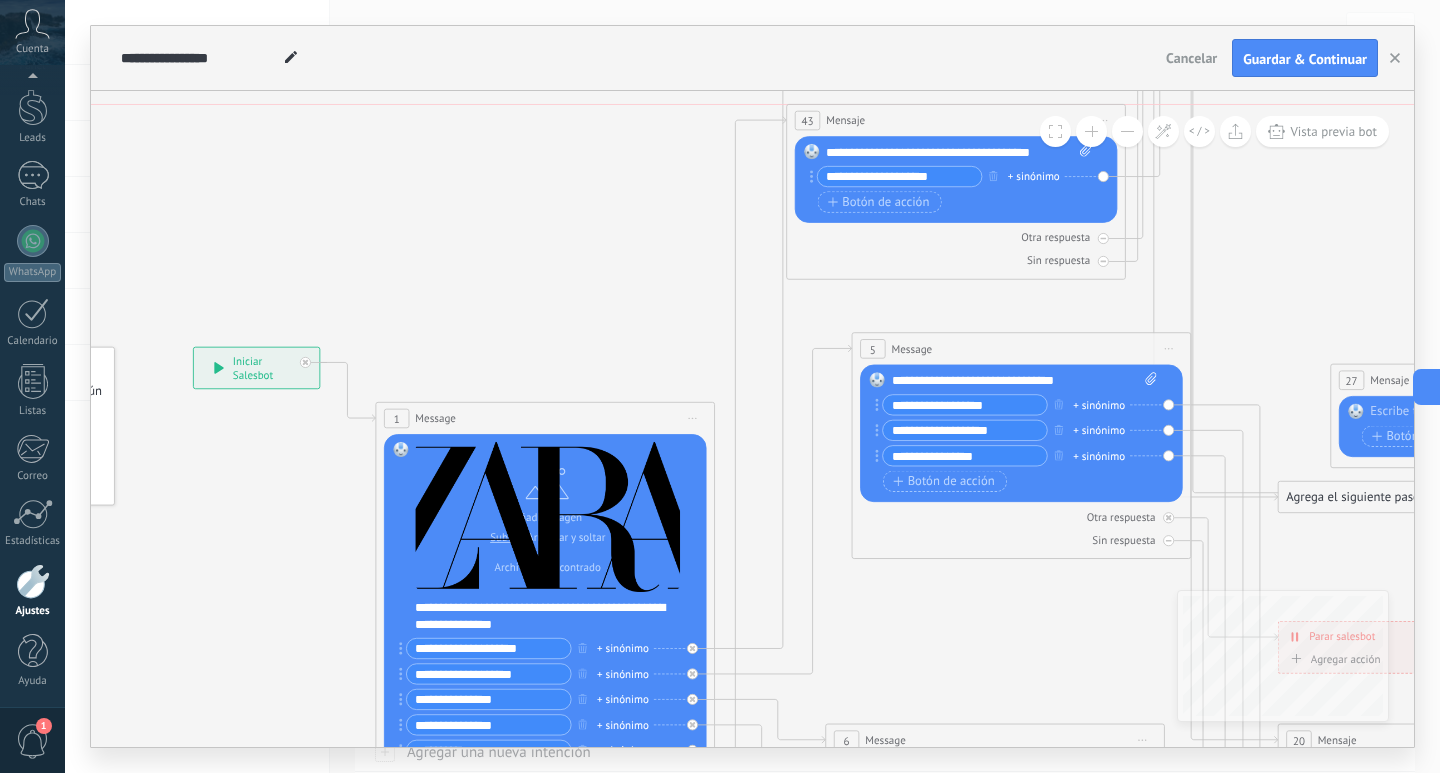 drag, startPoint x: 938, startPoint y: 303, endPoint x: 945, endPoint y: 114, distance: 189.12958 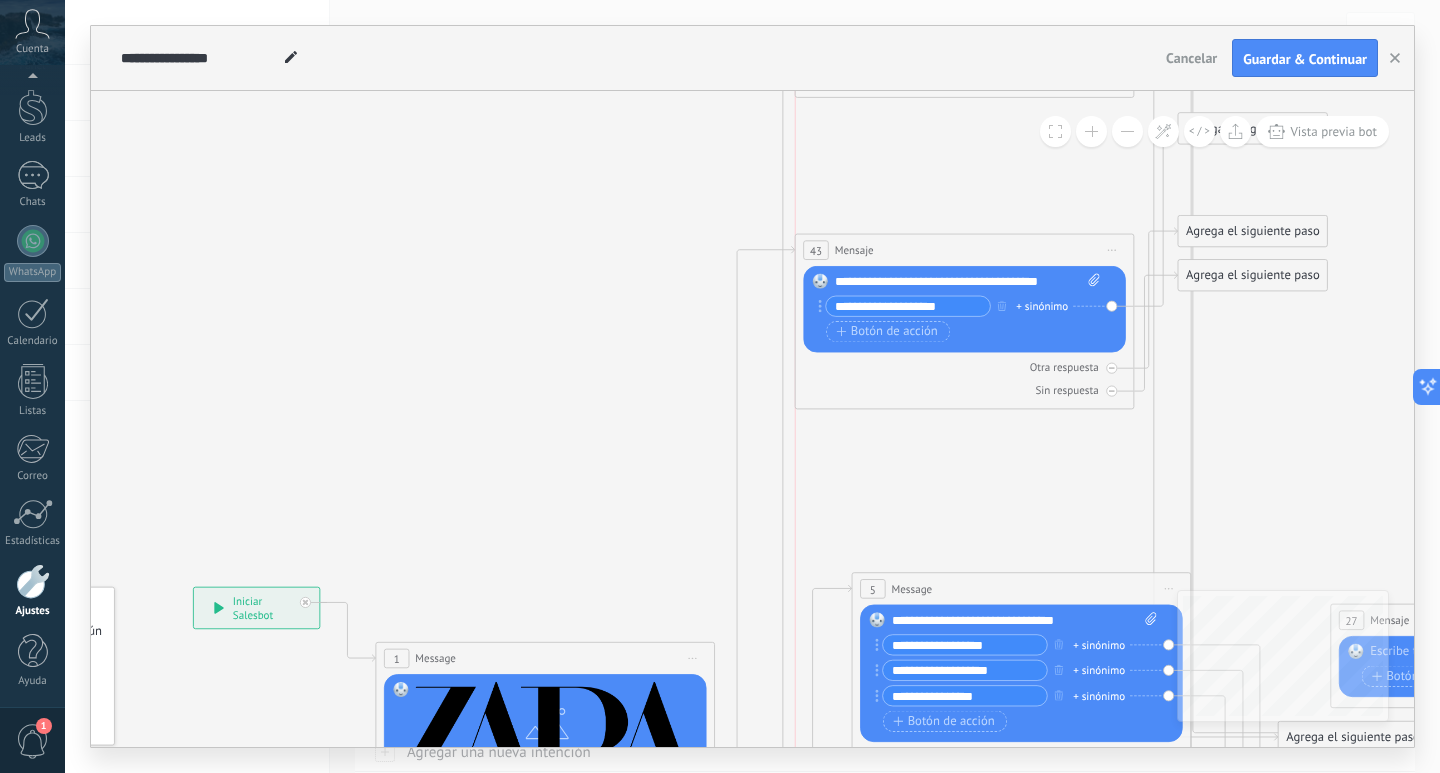 drag, startPoint x: 963, startPoint y: 360, endPoint x: 969, endPoint y: 236, distance: 124.14507 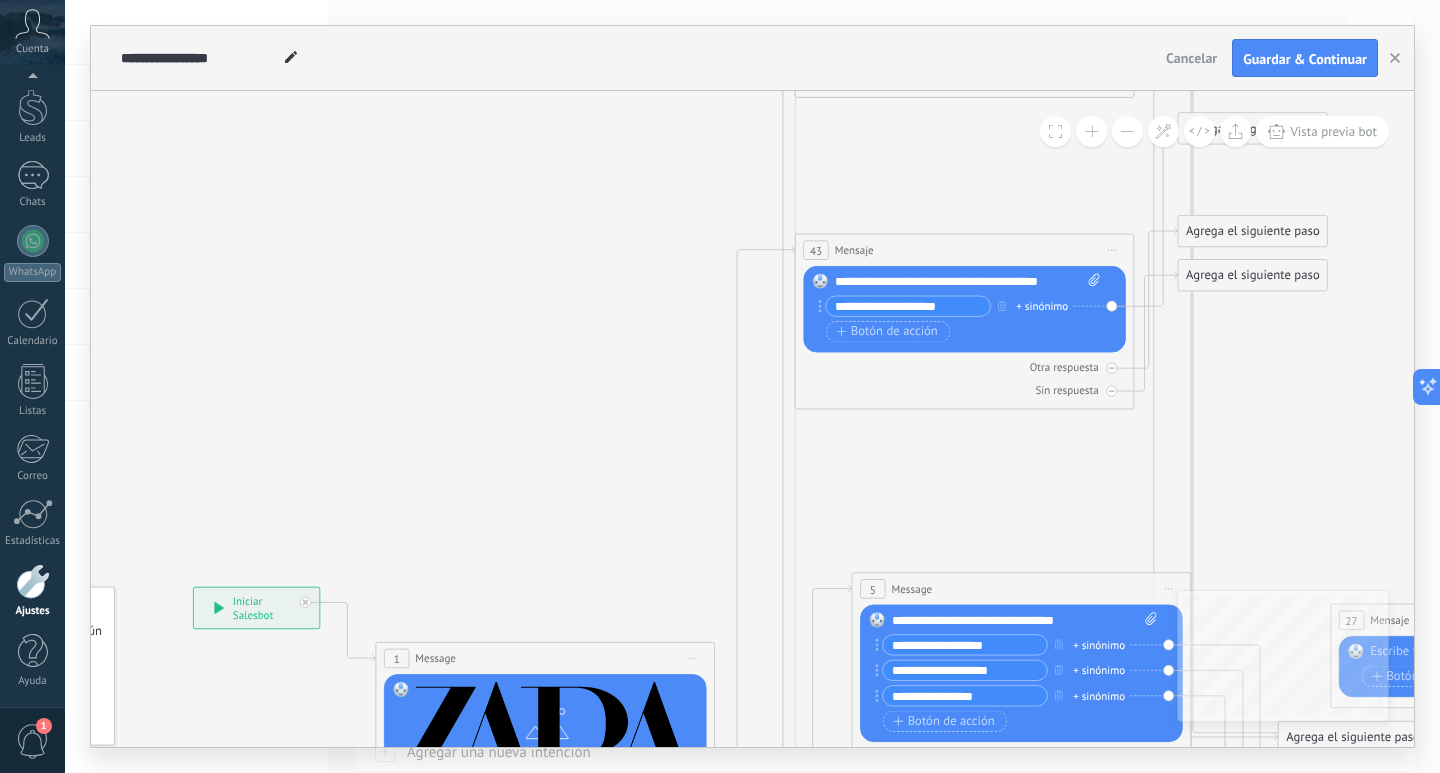 click on "43
Mensaje
*******
(a):
Todos los contactos - canales seleccionados
Todos los contactos - canales seleccionados
Todos los contactos - canal primario
Contacto principal - canales seleccionados
Contacto principal - canal primario
Todos los contactos - canales seleccionados
Todos los contactos - canales seleccionados
Todos los contactos - canal primario
Contacto principal - canales seleccionados" at bounding box center (965, 249) 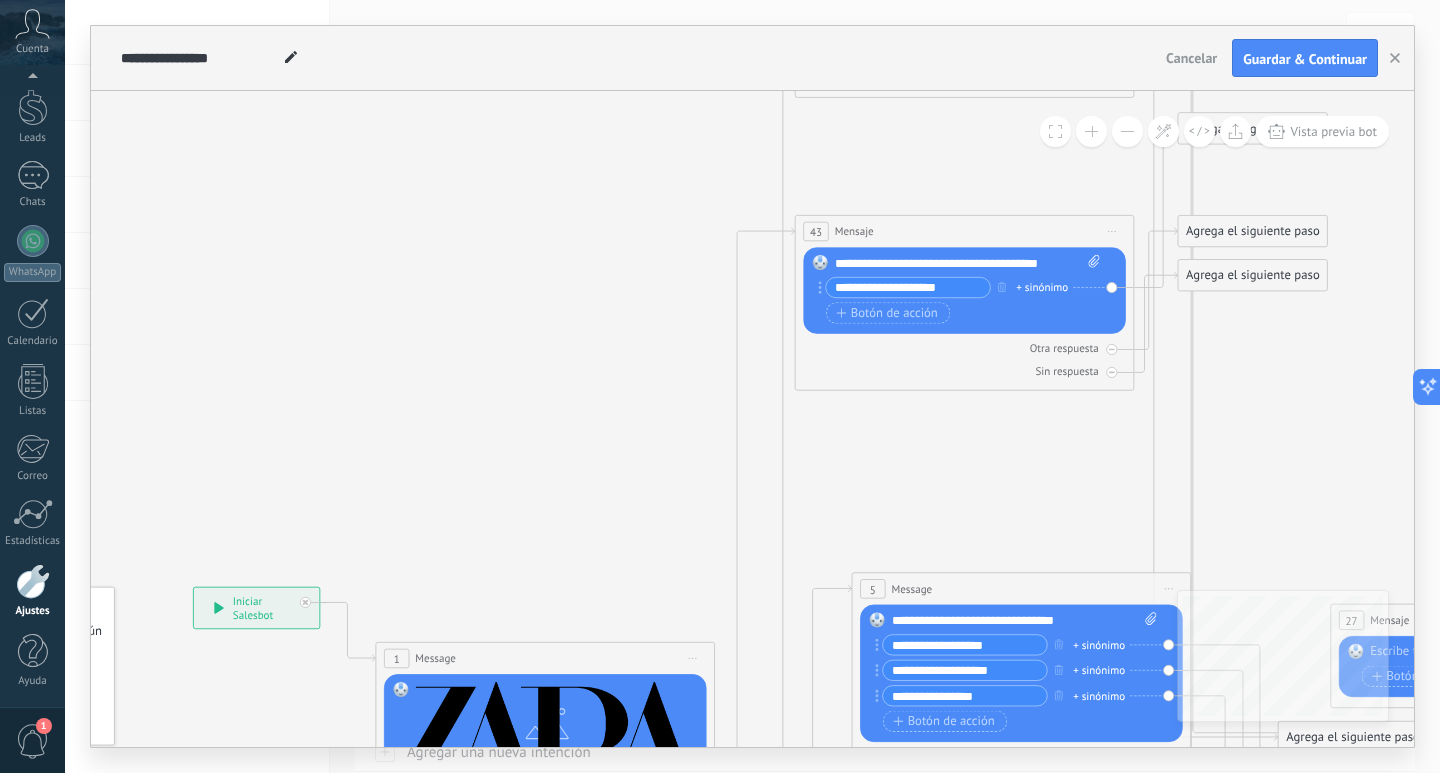 click on "**********" at bounding box center [908, 288] 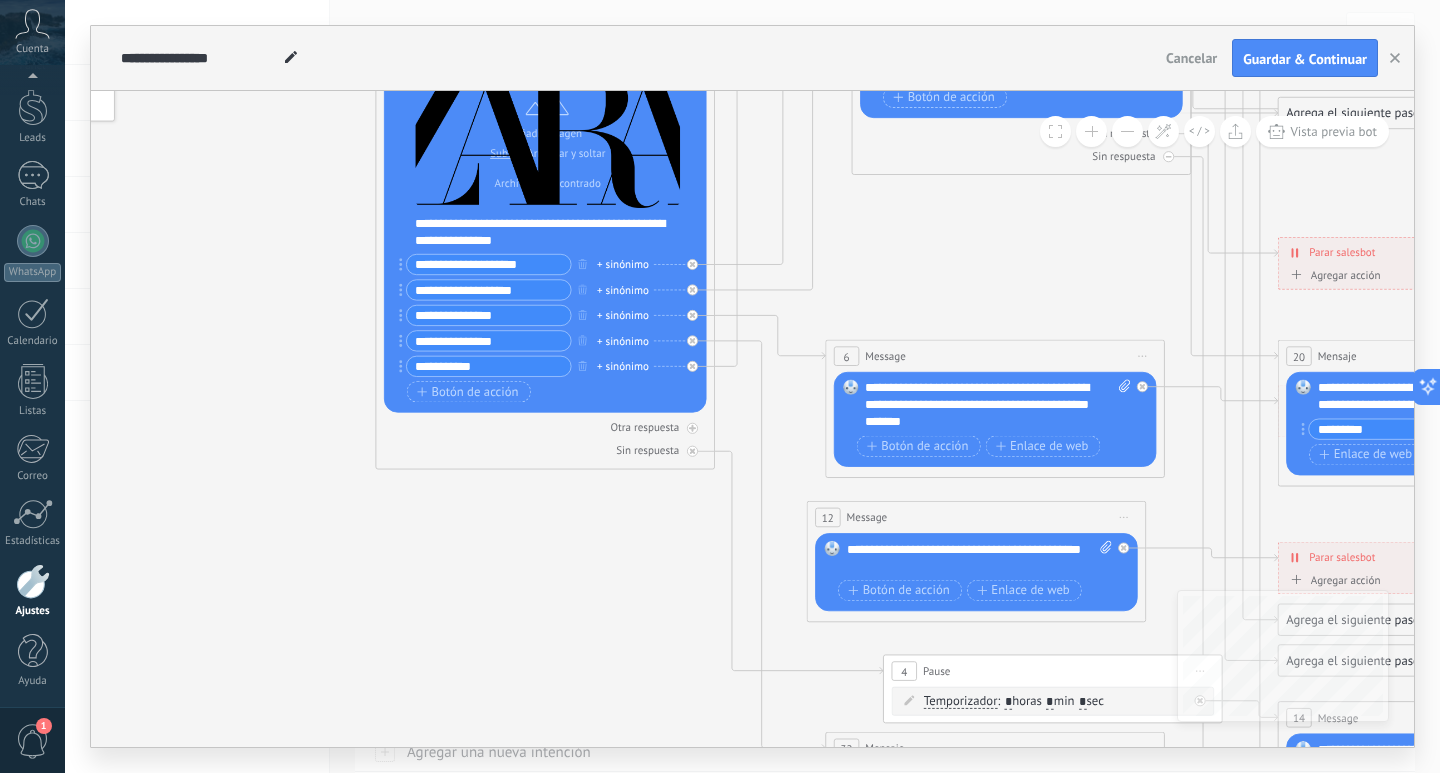 click on "6
Message
*******
(a):
Todos los contactos - canales seleccionados
Todos los contactos - canales seleccionados
Todos los contactos - canal primario
Contacto principal - canales seleccionados
Contacto principal - canal primario
Todos los contactos - canales seleccionados
Todos los contactos - canales seleccionados
Todos los contactos - canal primario
Contacto principal - canales seleccionados" at bounding box center (995, 355) 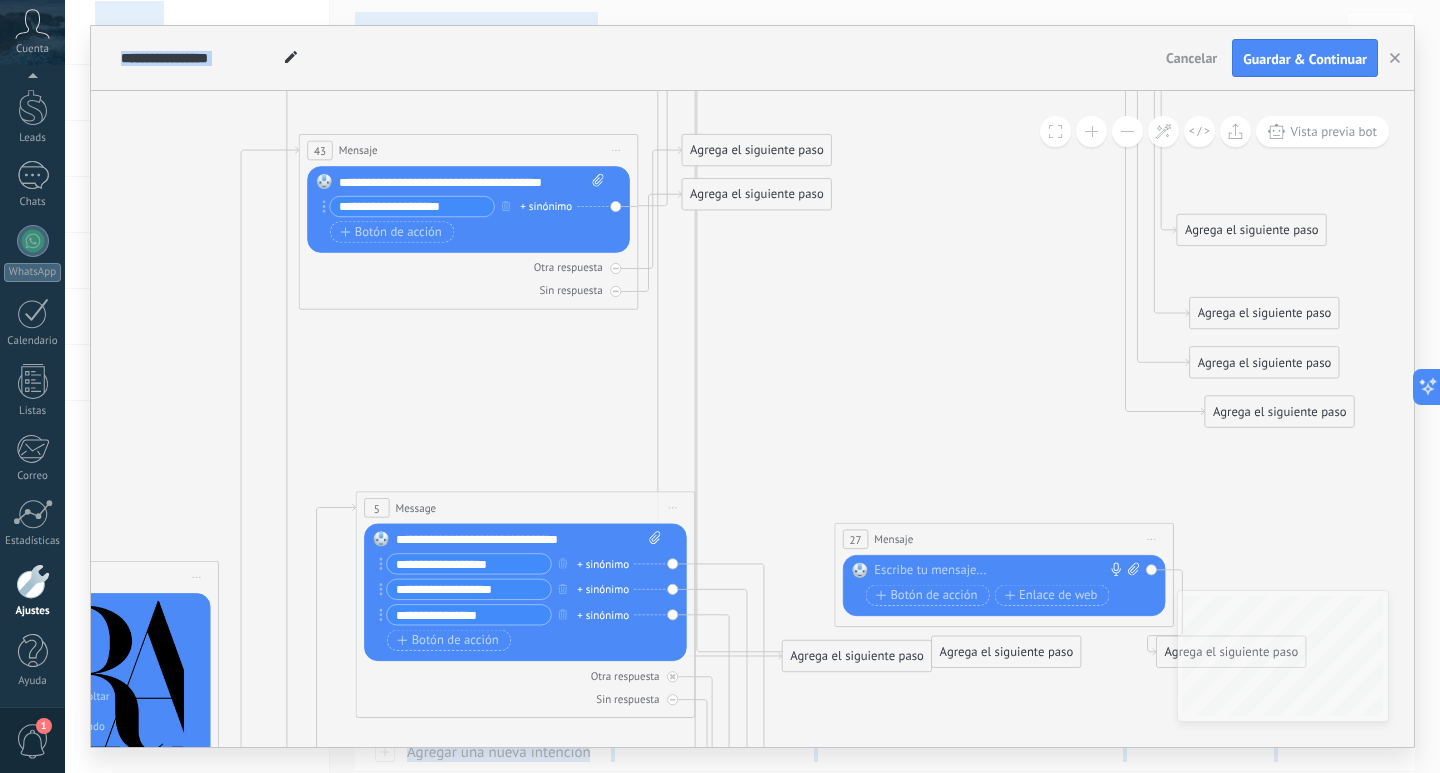 drag, startPoint x: 1047, startPoint y: 269, endPoint x: 551, endPoint y: 766, distance: 702.1574 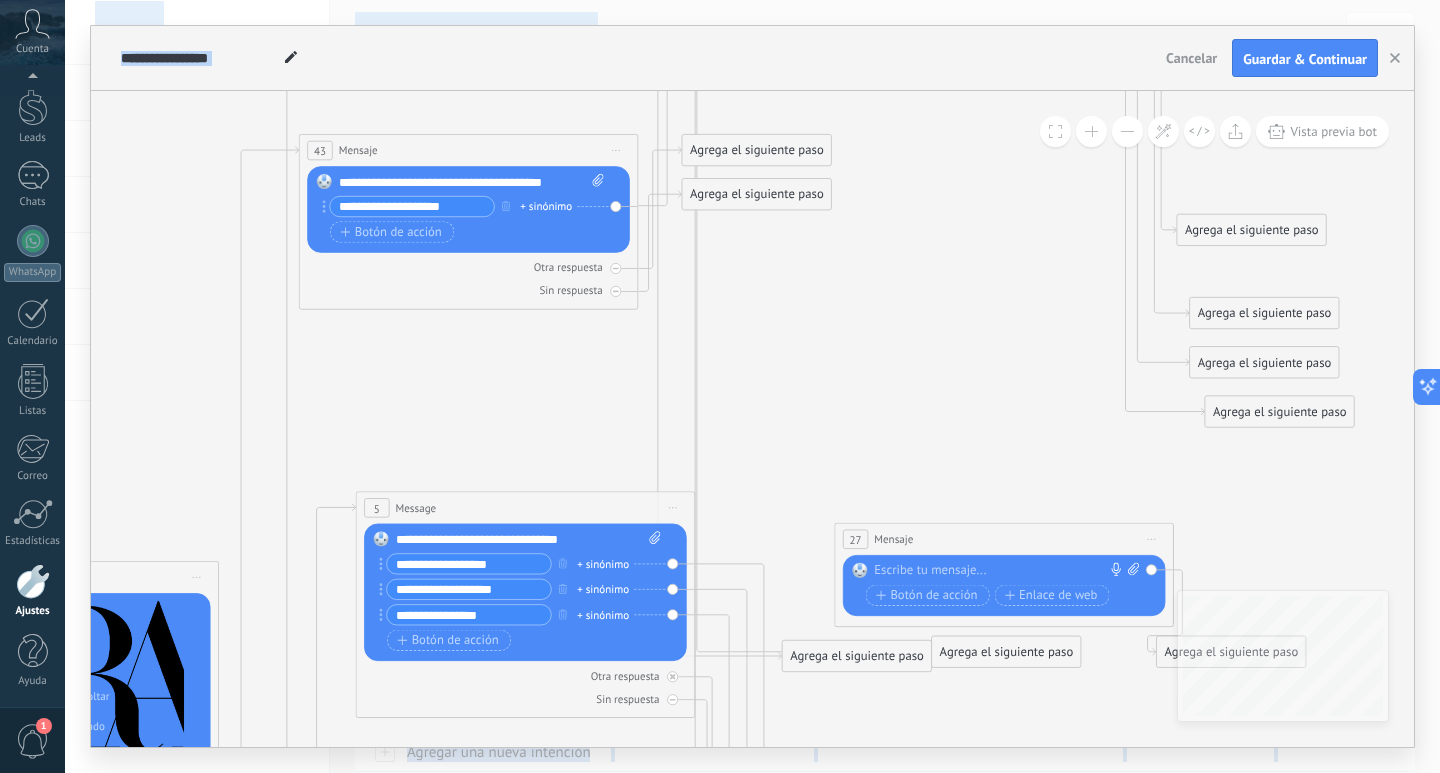 click on "**********" at bounding box center [752, 386] 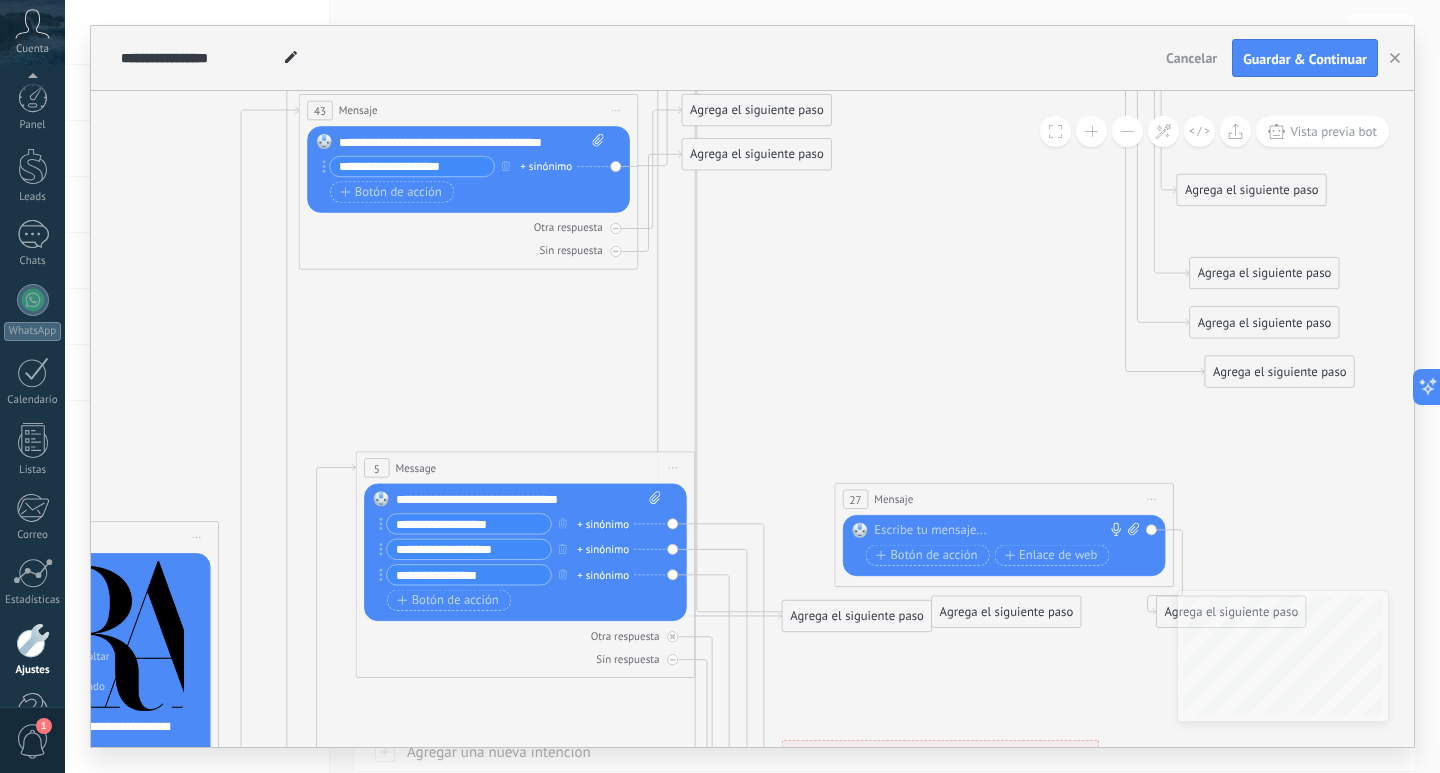 scroll, scrollTop: 0, scrollLeft: 0, axis: both 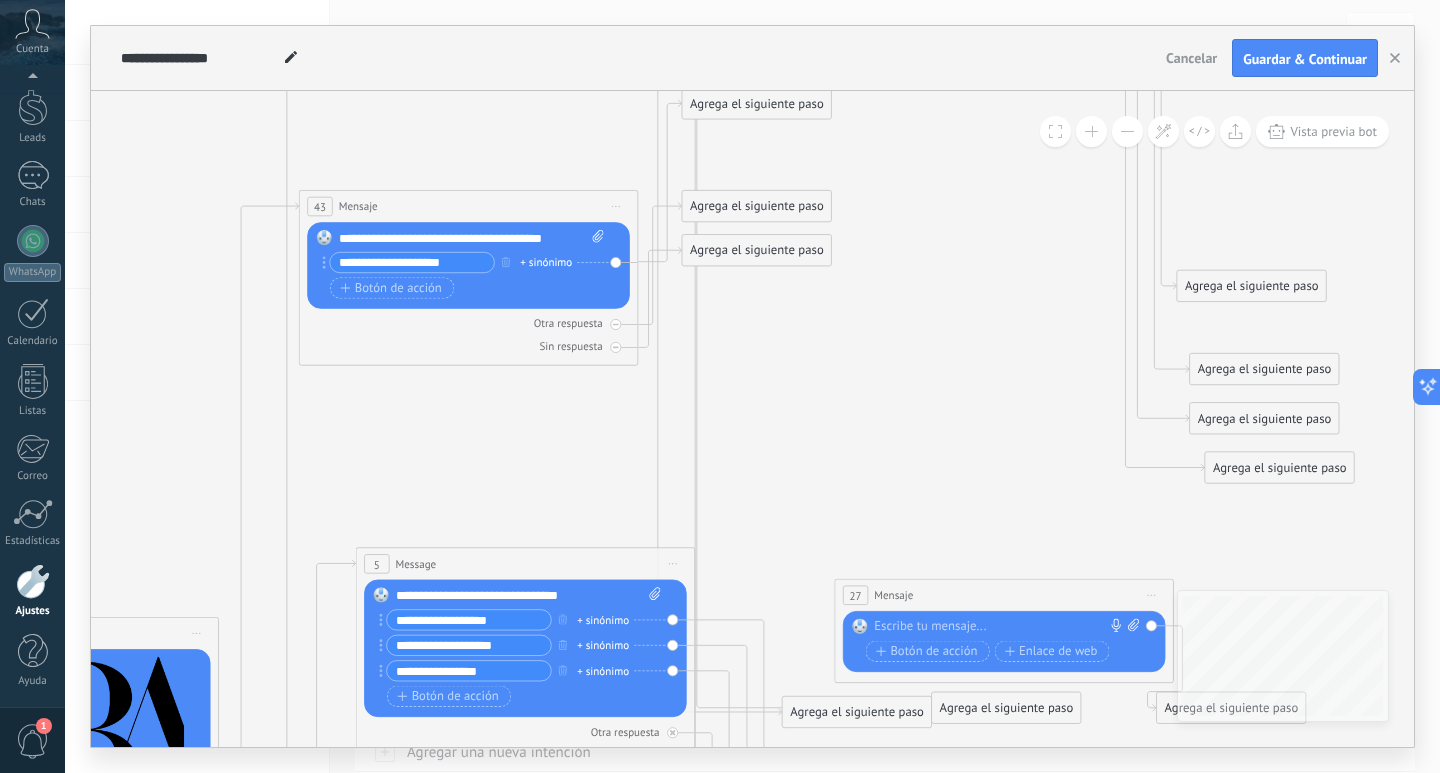drag, startPoint x: 976, startPoint y: 177, endPoint x: 960, endPoint y: 280, distance: 104.23531 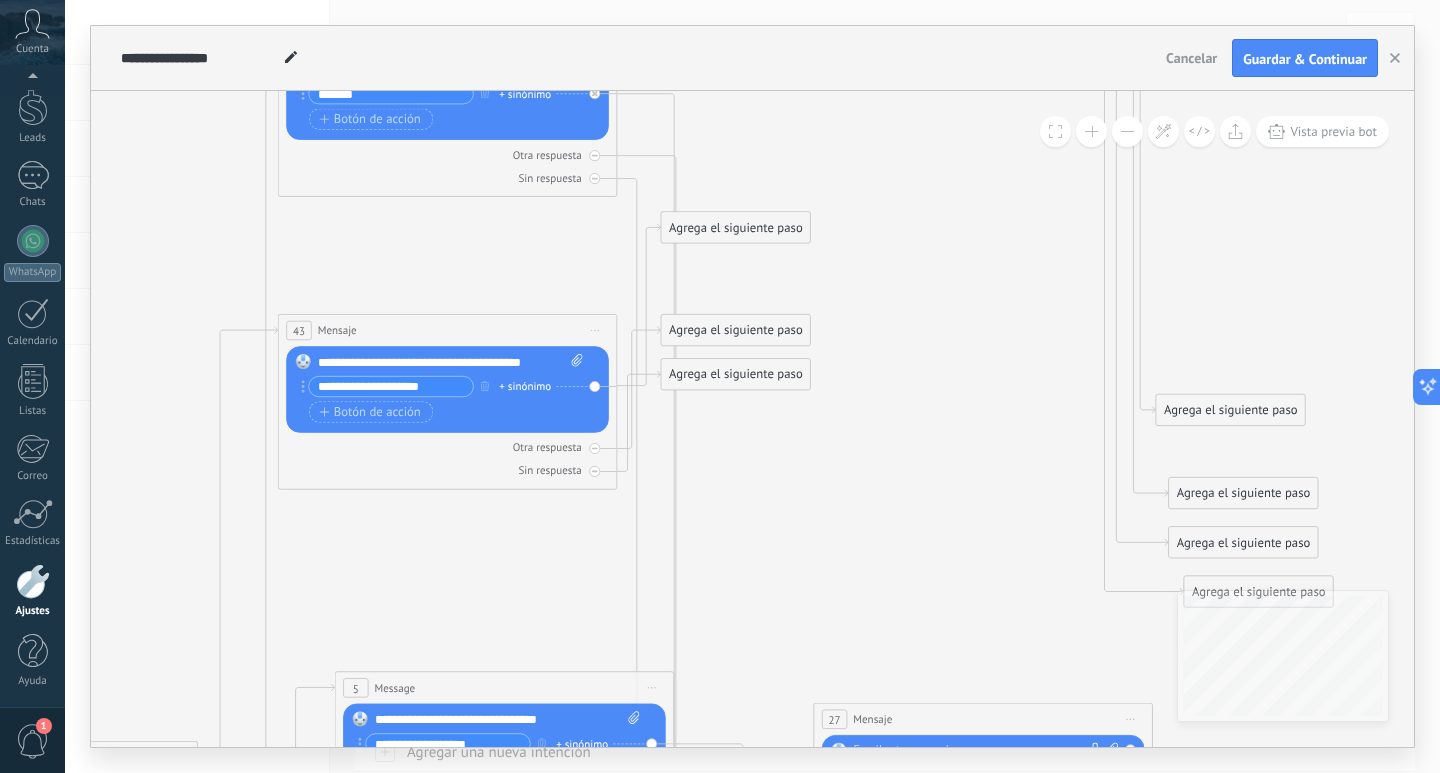 drag, startPoint x: 968, startPoint y: 296, endPoint x: 959, endPoint y: 346, distance: 50.803543 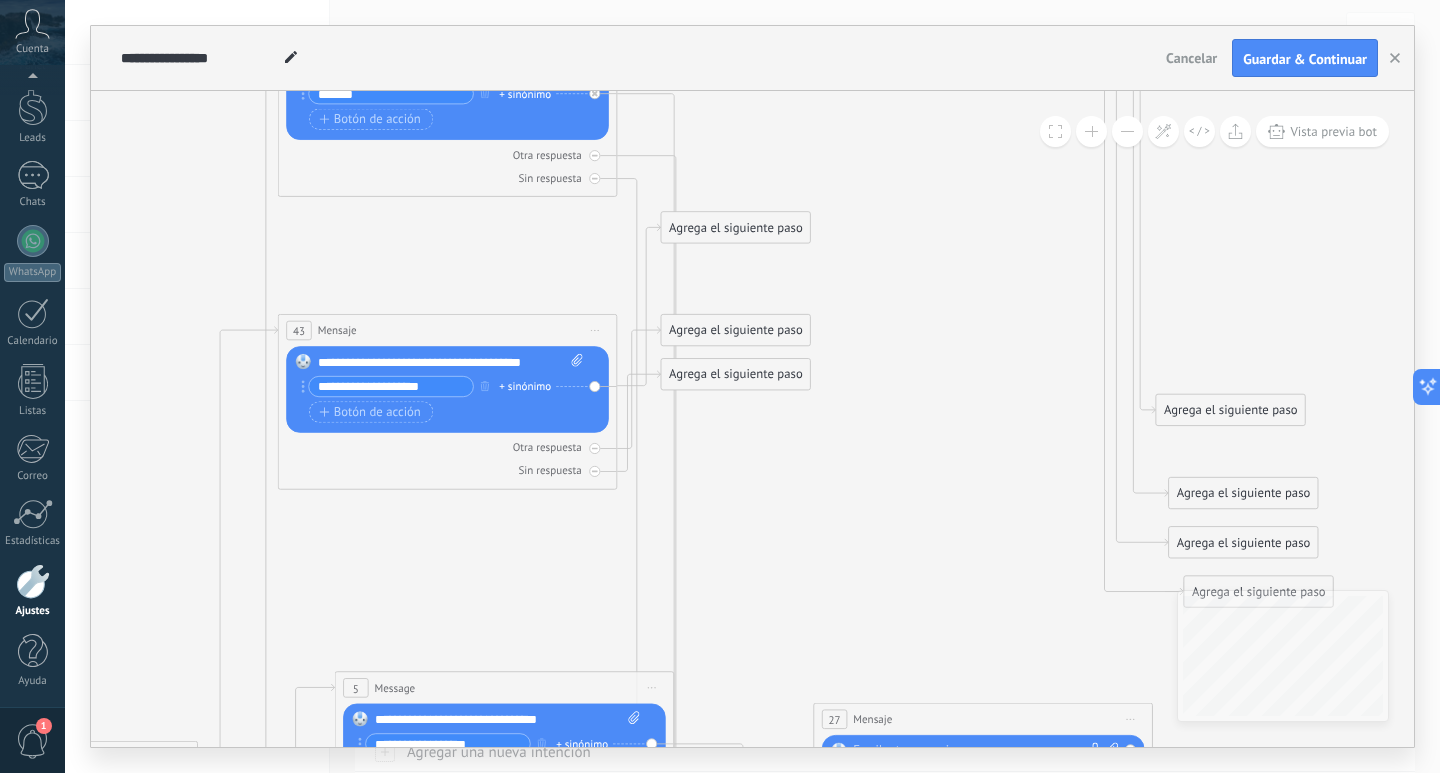 click 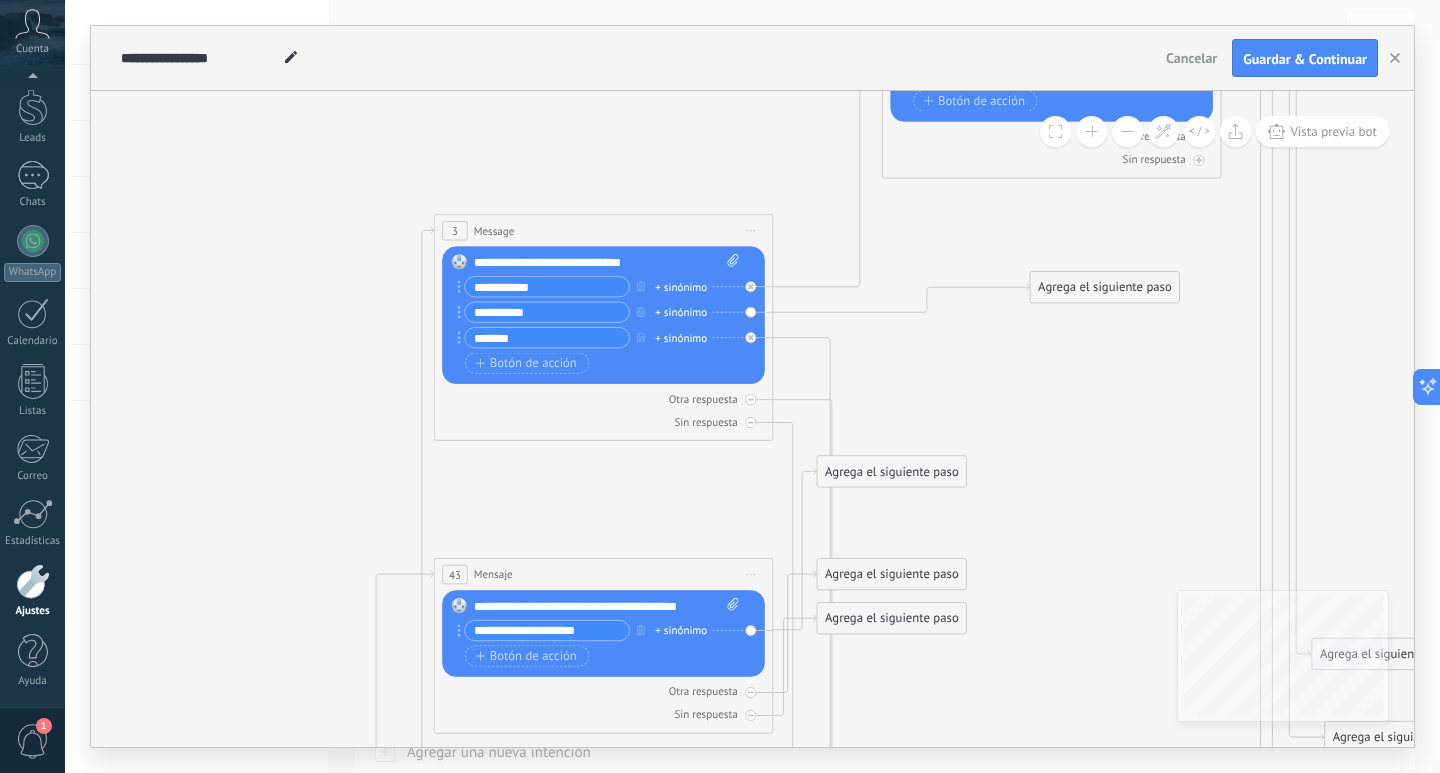 drag, startPoint x: 440, startPoint y: 235, endPoint x: 591, endPoint y: 473, distance: 281.8599 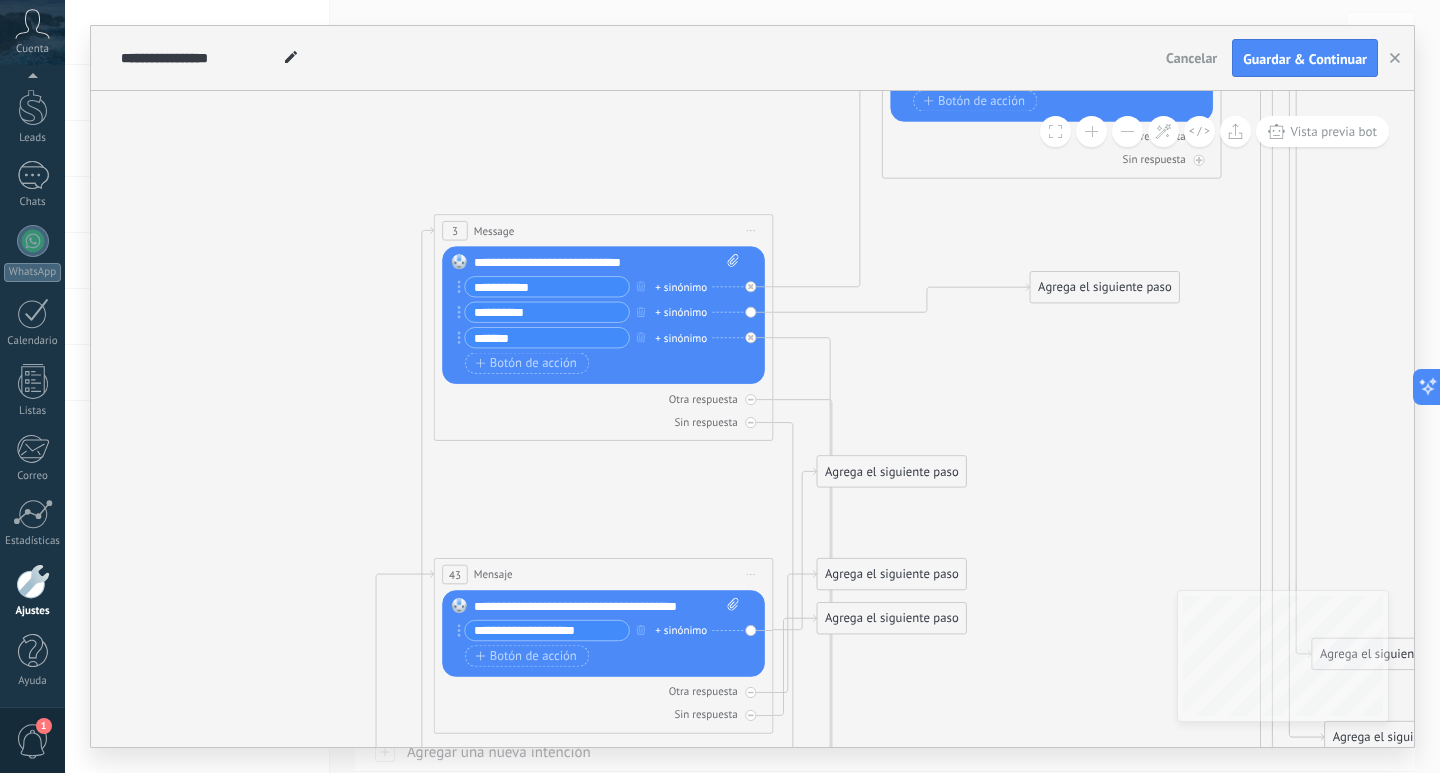 click 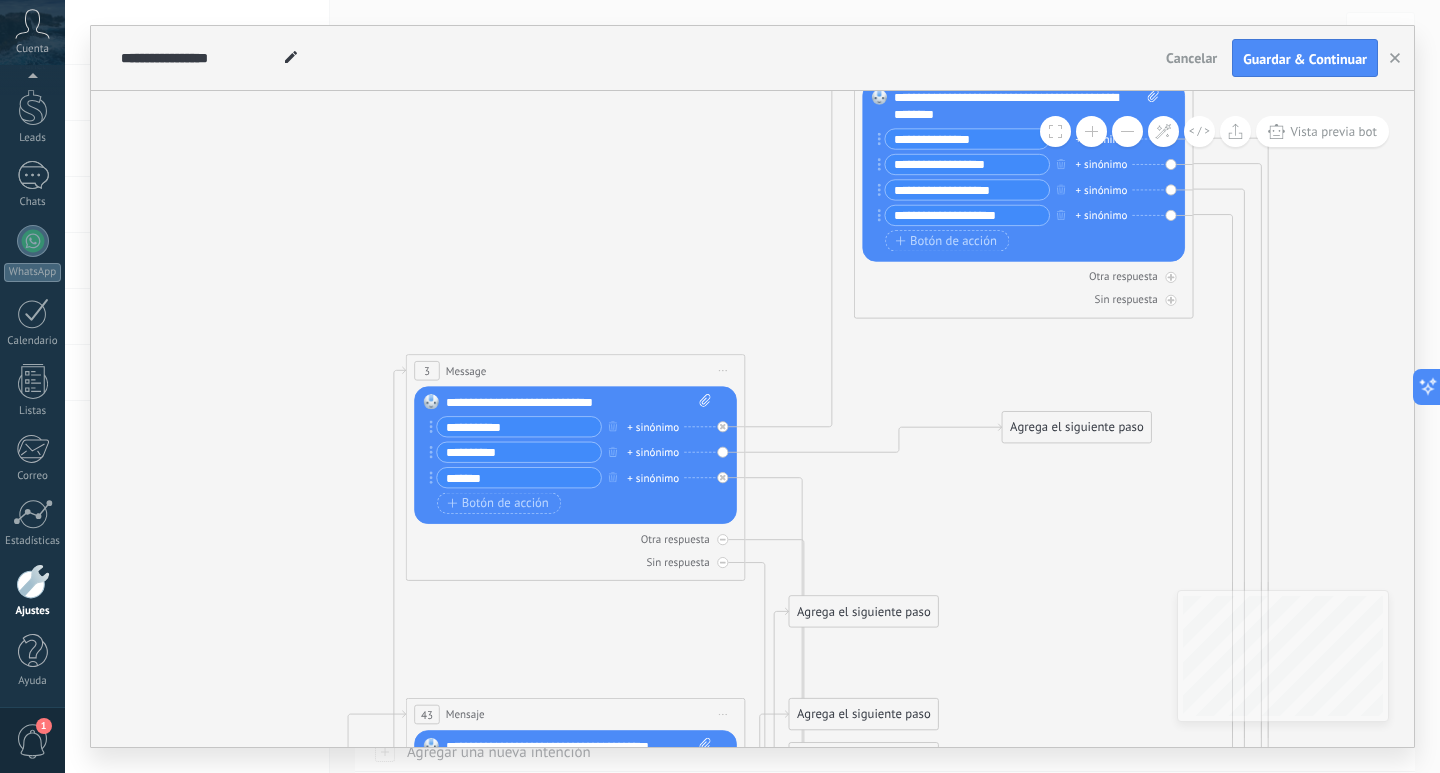 drag, startPoint x: 1063, startPoint y: 249, endPoint x: 1035, endPoint y: 389, distance: 142.77255 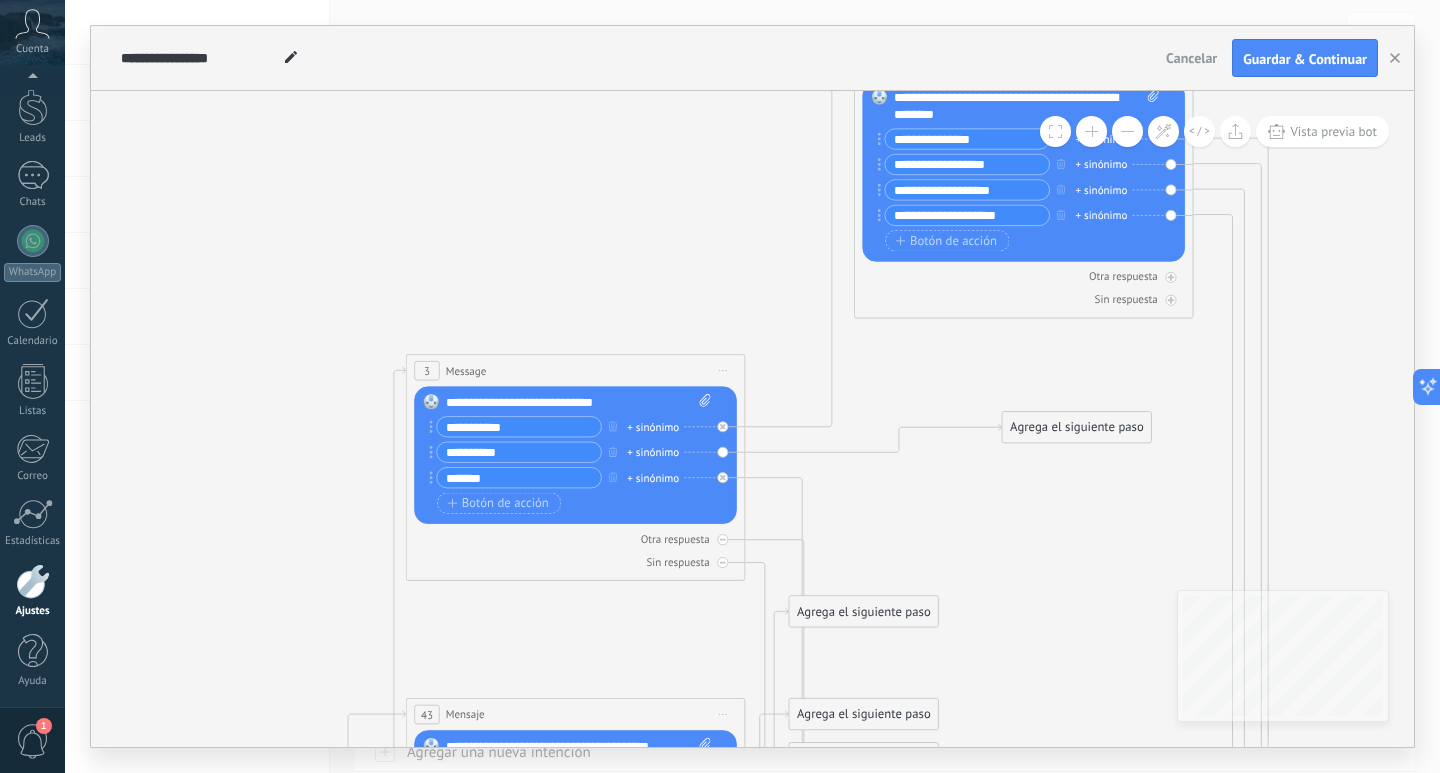 click 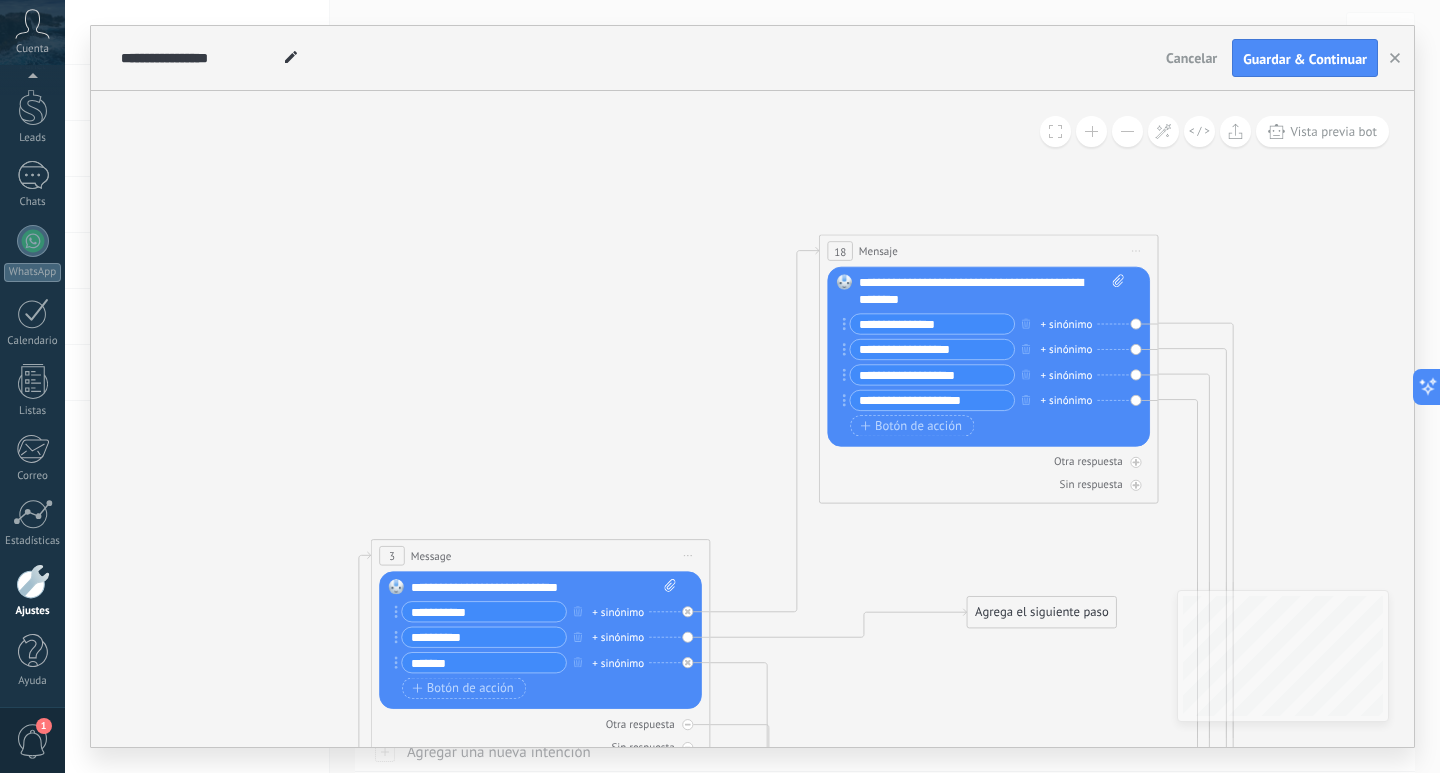 drag, startPoint x: 1035, startPoint y: 389, endPoint x: 998, endPoint y: 591, distance: 205.36066 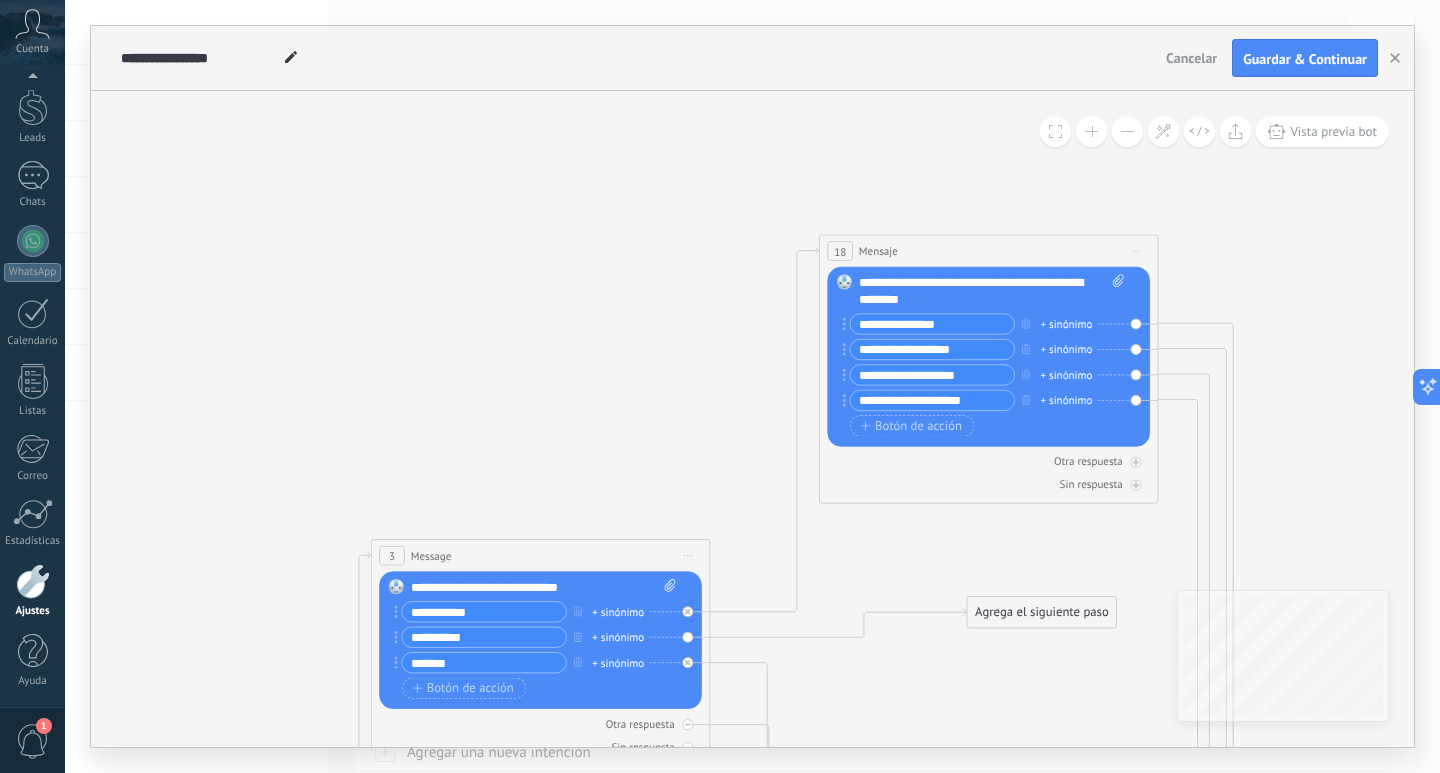 click 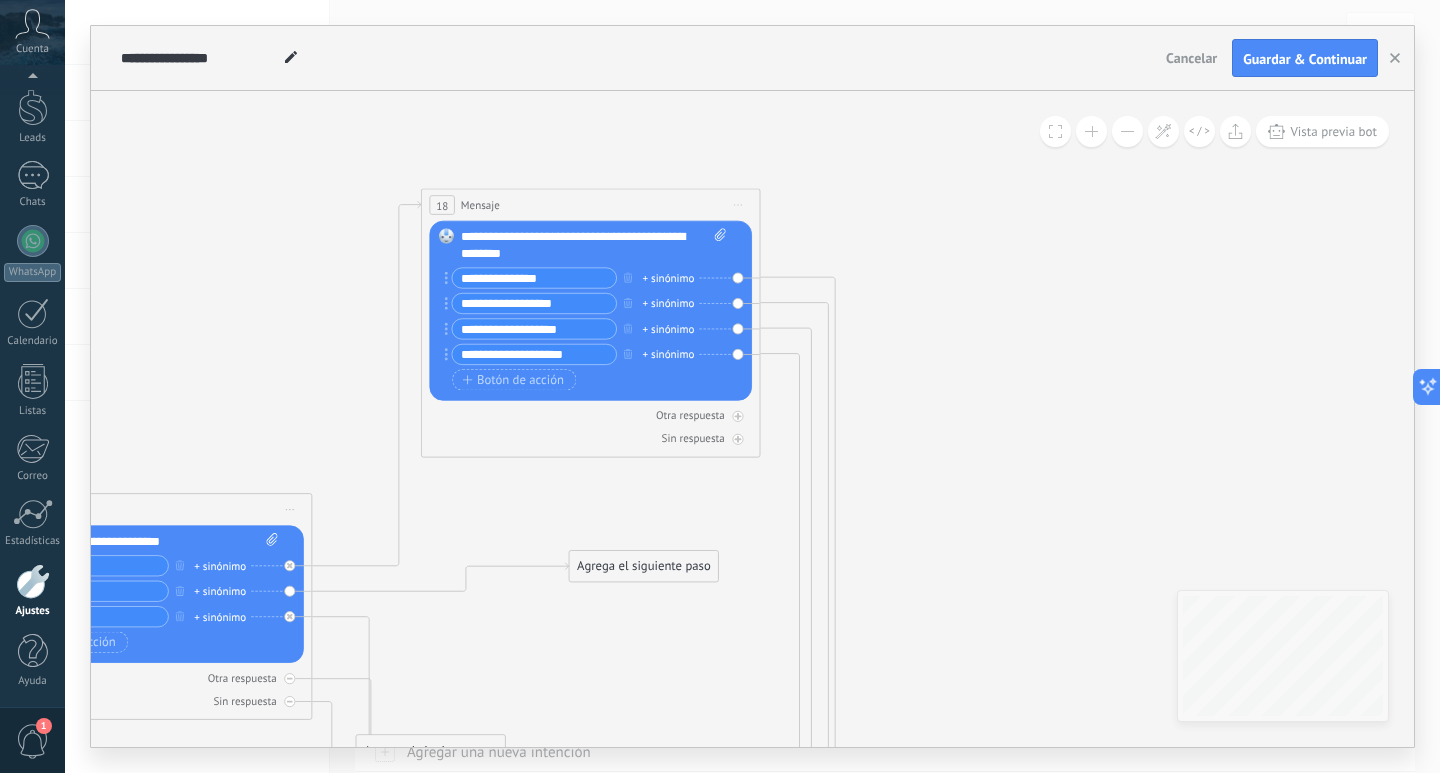 drag, startPoint x: 967, startPoint y: 523, endPoint x: 571, endPoint y: 460, distance: 400.98004 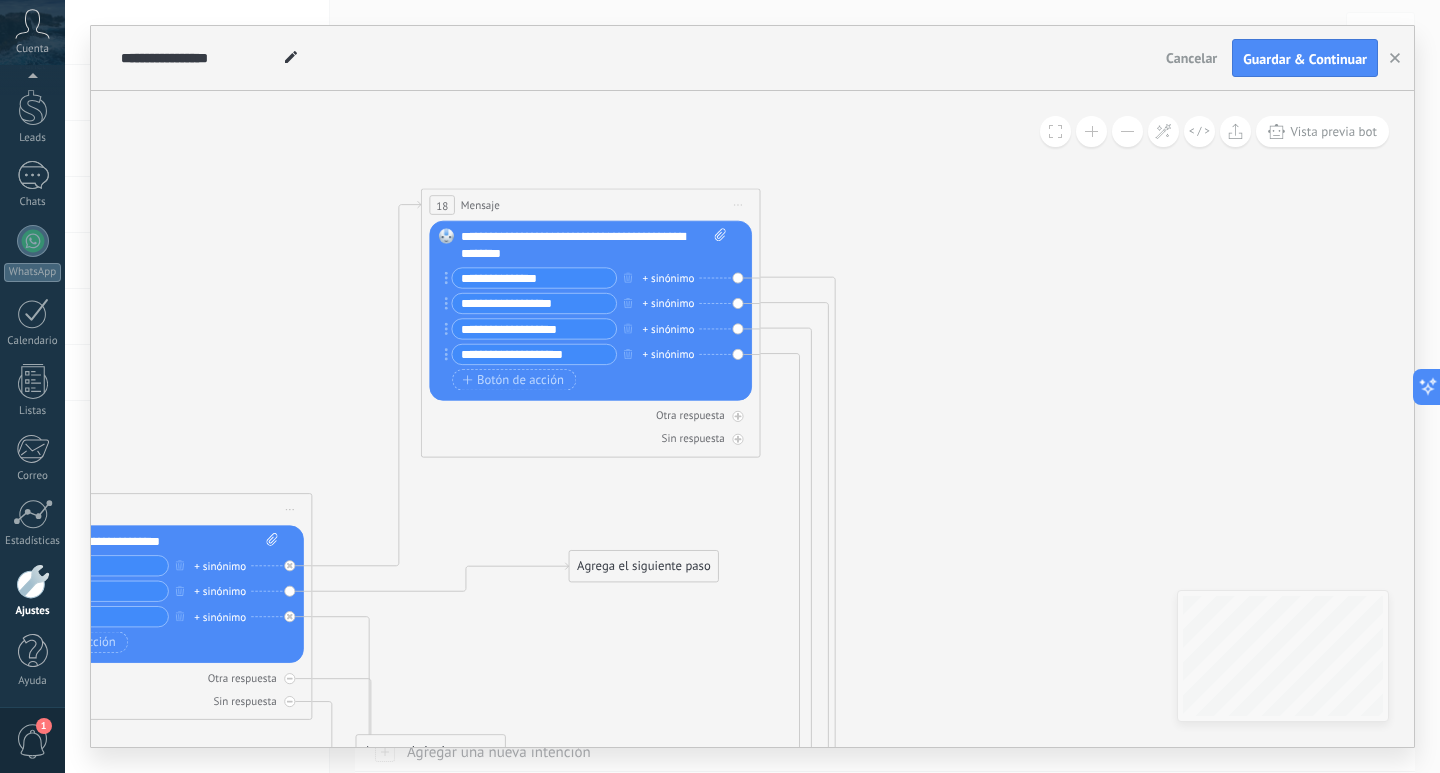 click 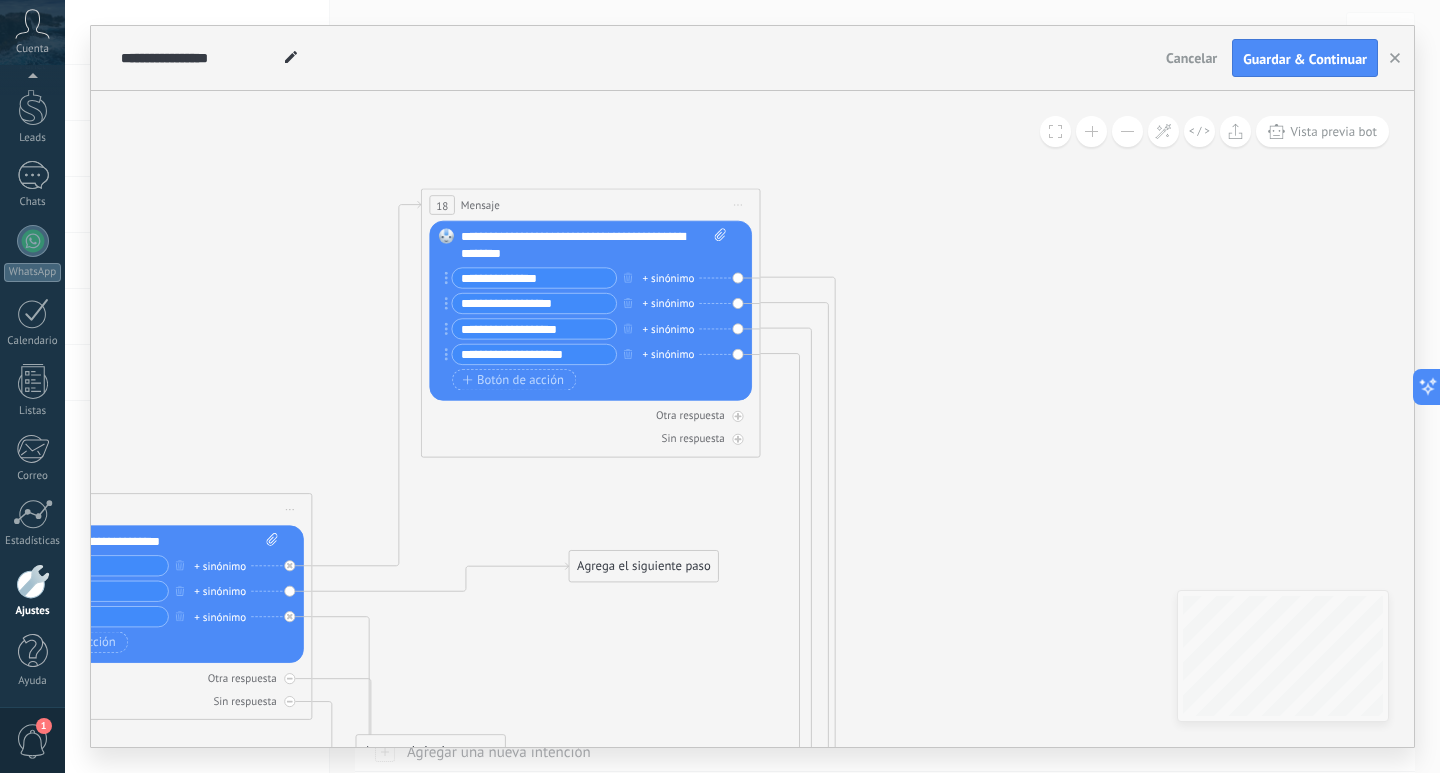 drag, startPoint x: 591, startPoint y: 432, endPoint x: 851, endPoint y: 384, distance: 264.39365 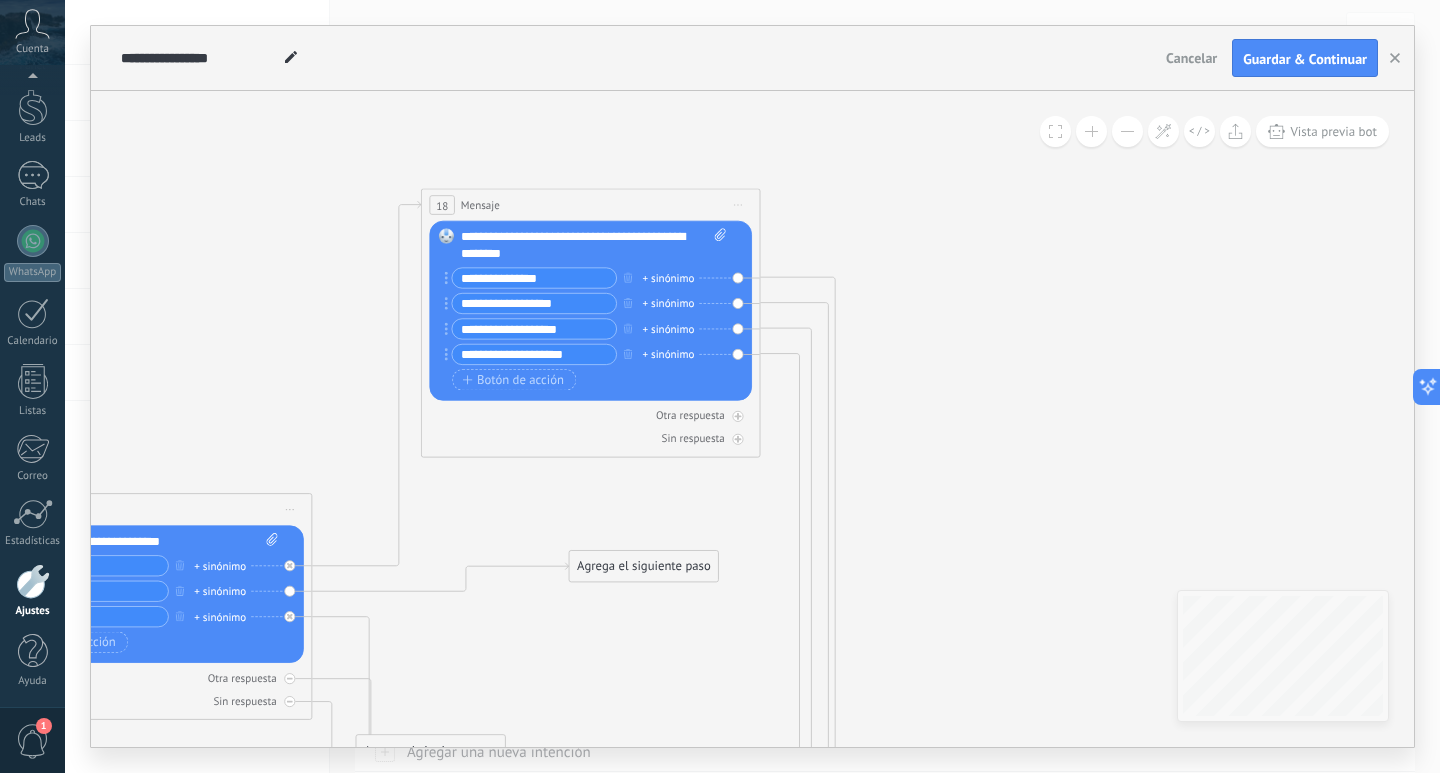 click on "**********" at bounding box center (-629, 1209) 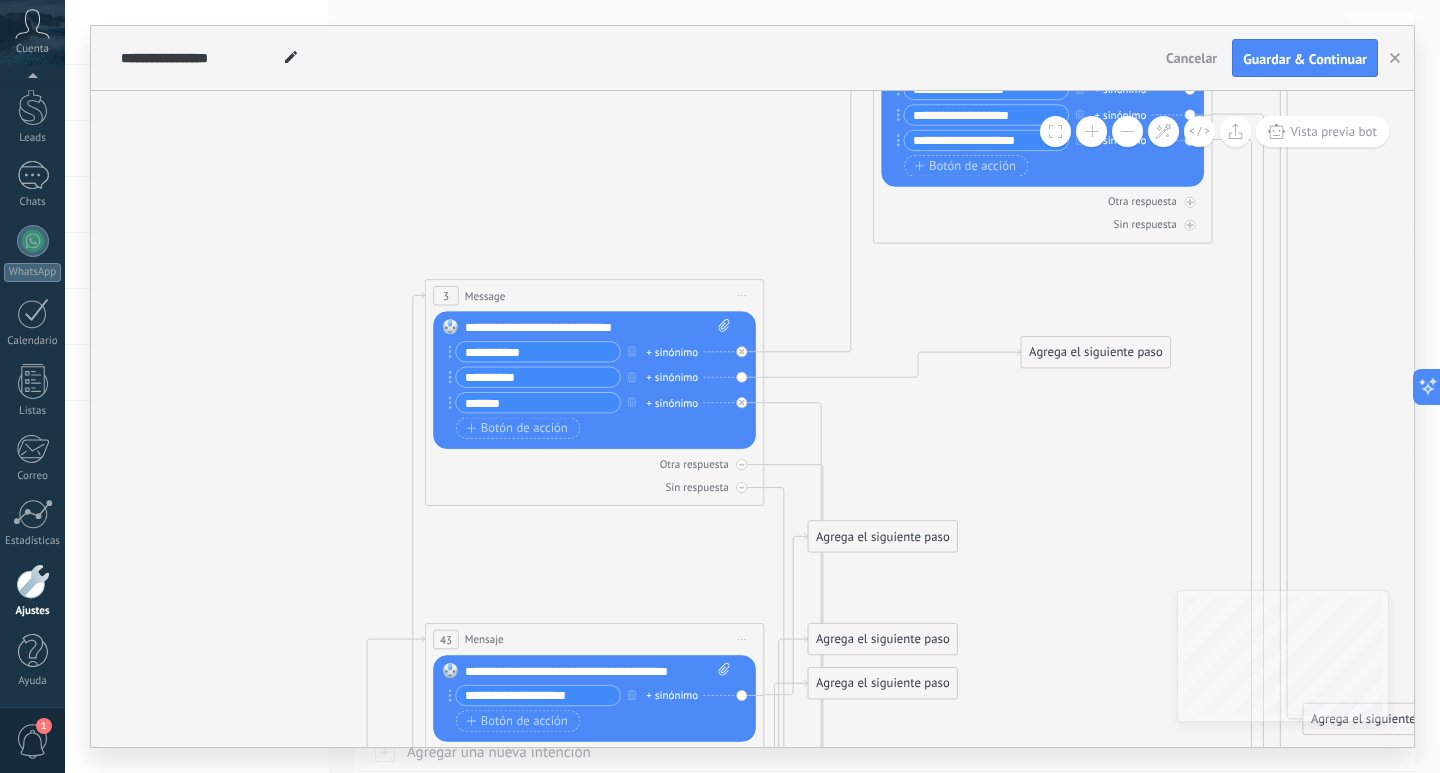 drag, startPoint x: 489, startPoint y: 508, endPoint x: 918, endPoint y: 280, distance: 485.82404 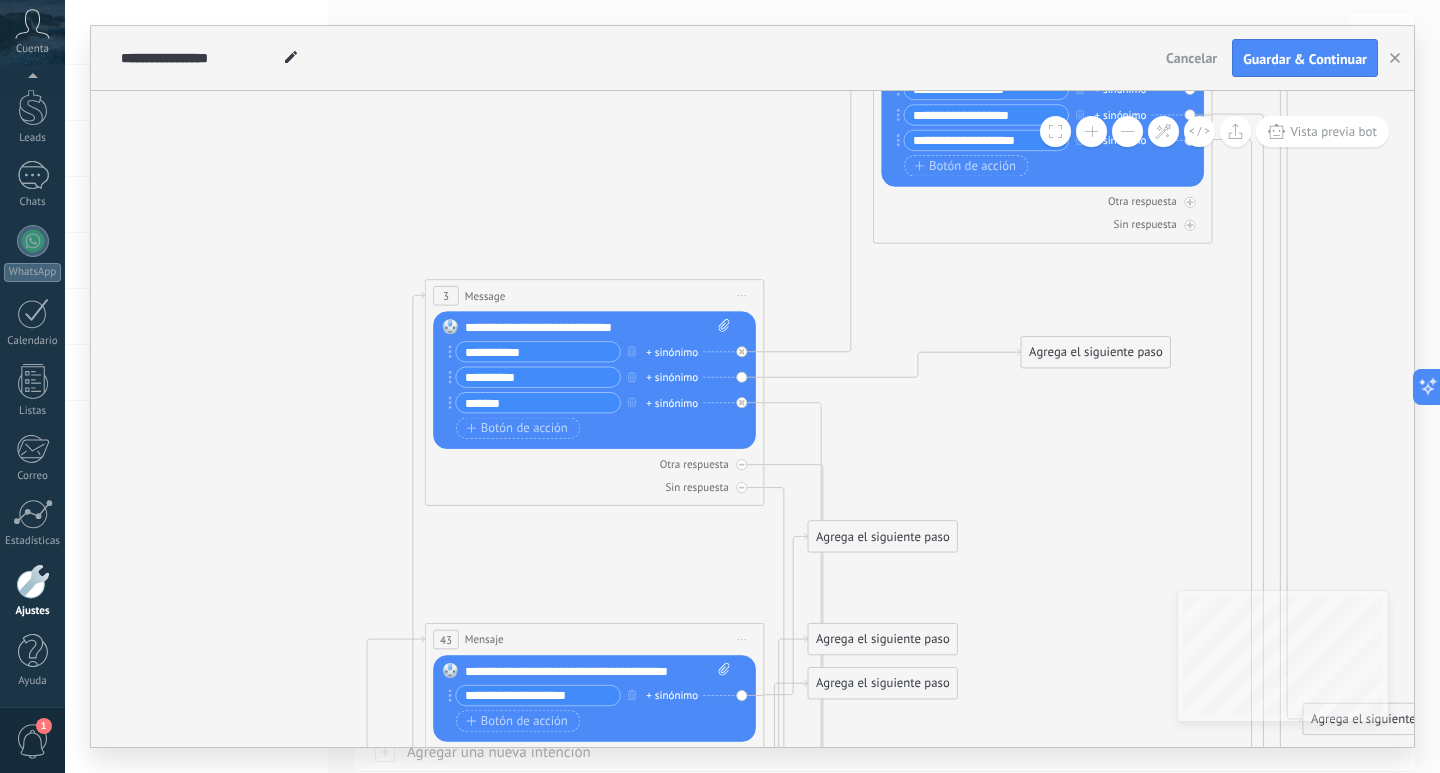 click 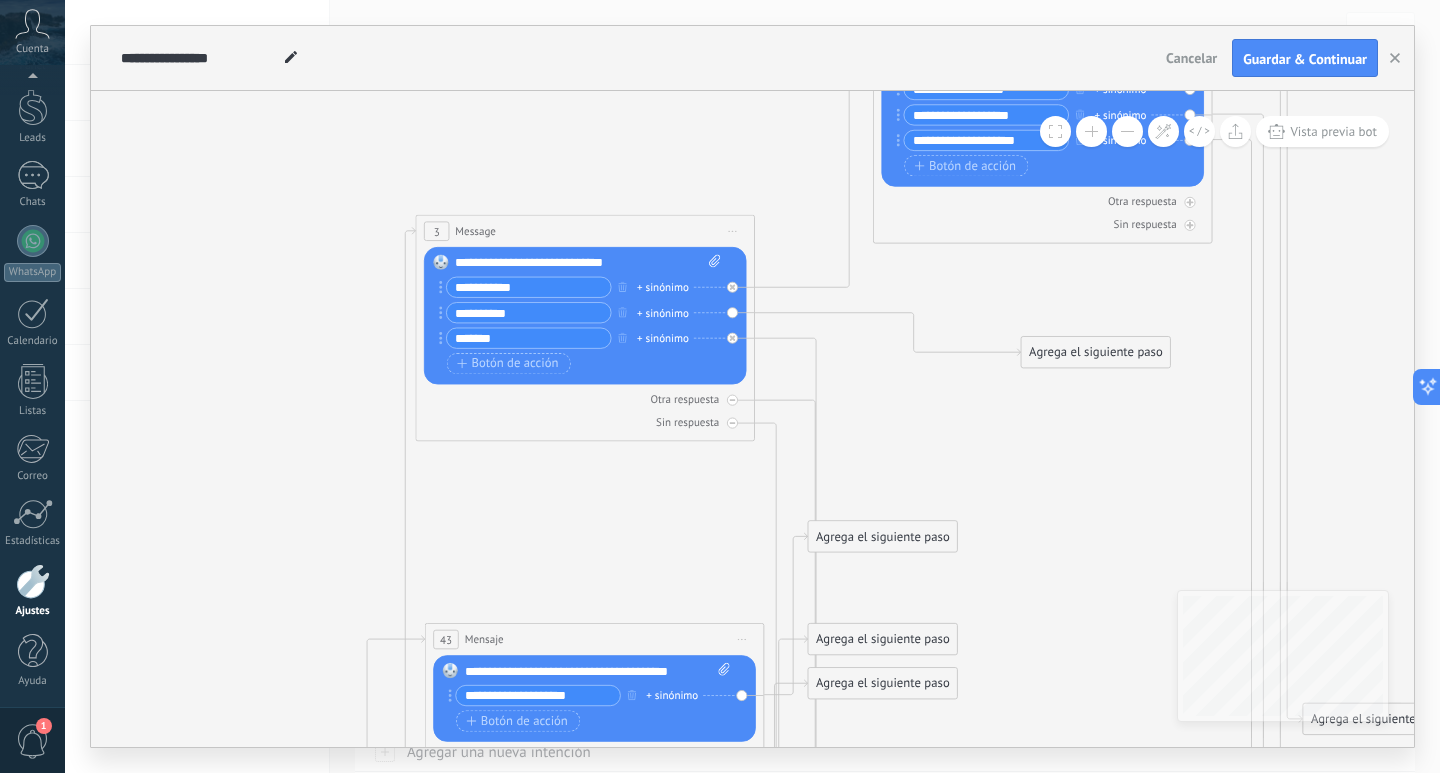 drag, startPoint x: 654, startPoint y: 295, endPoint x: 645, endPoint y: 224, distance: 71.568146 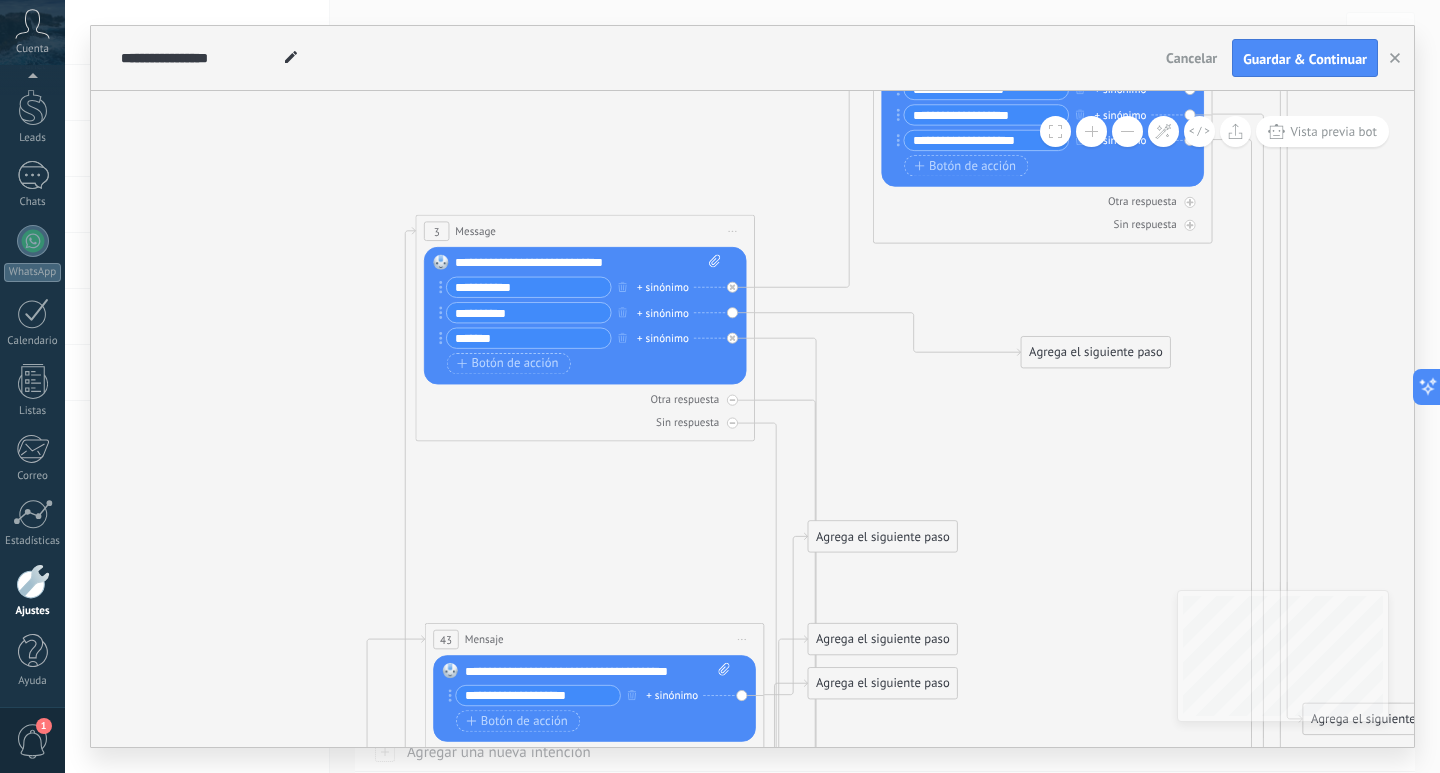 click on "3
Message
*******
(a):
Todos los contactos - canales seleccionados
Todos los contactos - canales seleccionados
Todos los contactos - canal primario
Contacto principal - canales seleccionados
Contacto principal - canal primario
Todos los contactos - canales seleccionados
Todos los contactos - canales seleccionados
Todos los contactos - canal primario
Contacto principal - canales seleccionados" at bounding box center (585, 231) 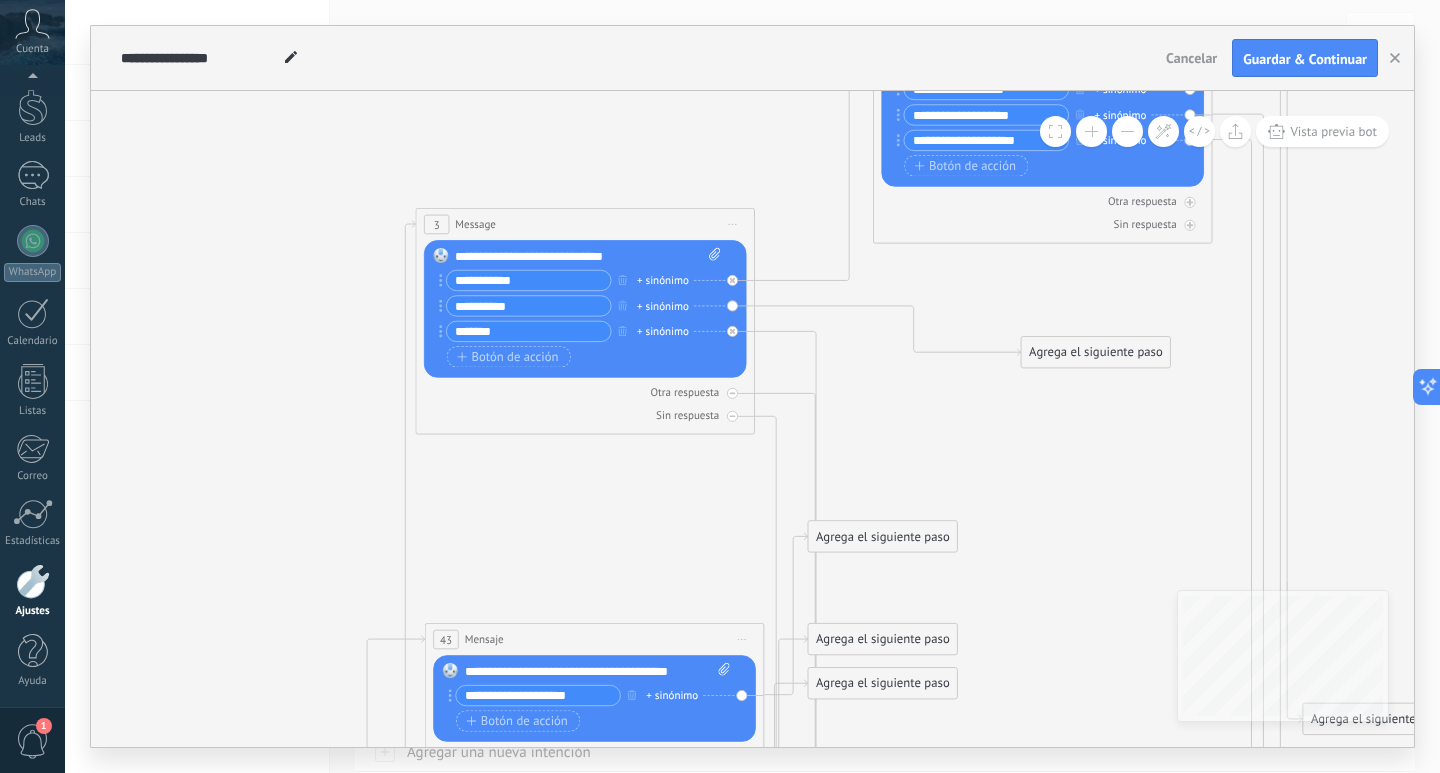 click on "**********" at bounding box center [529, 281] 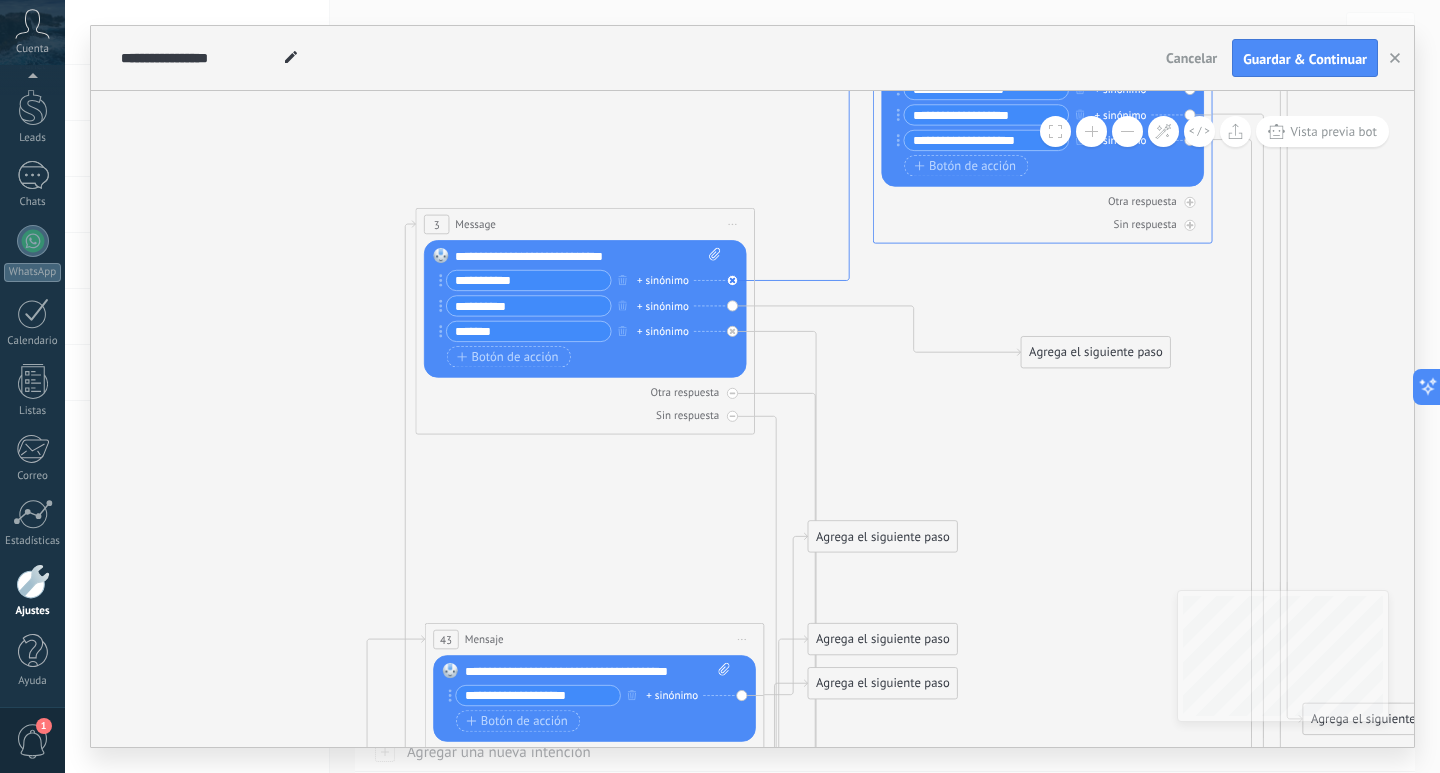 click 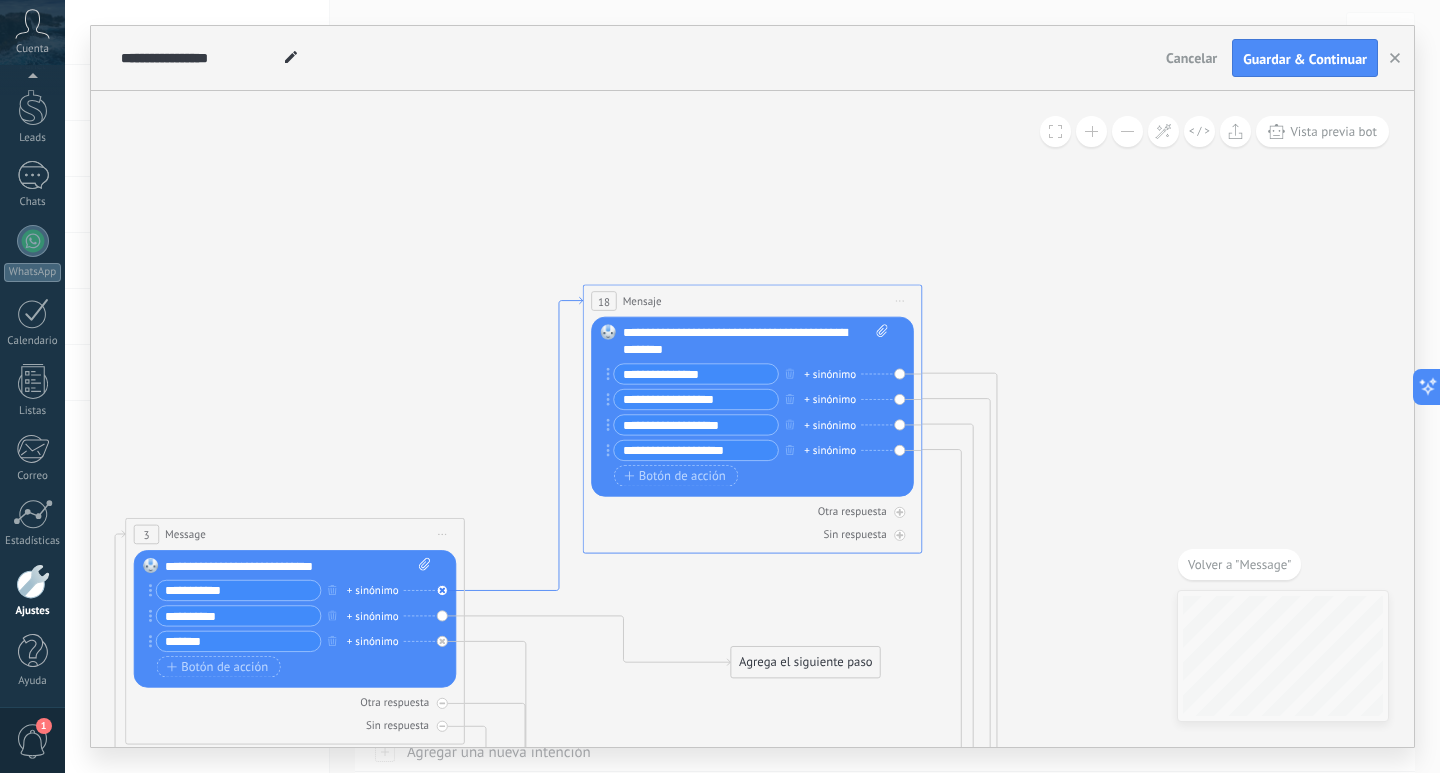 click 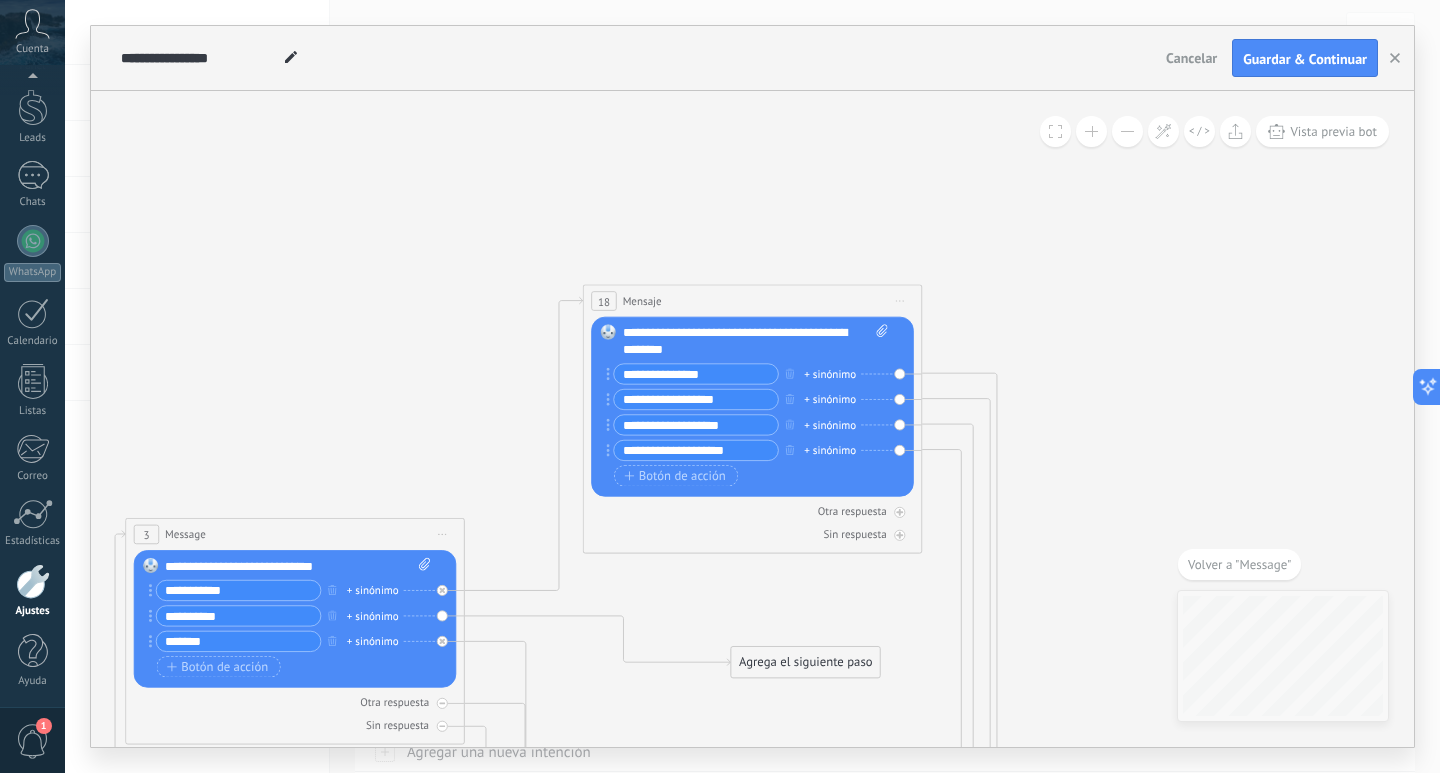 click 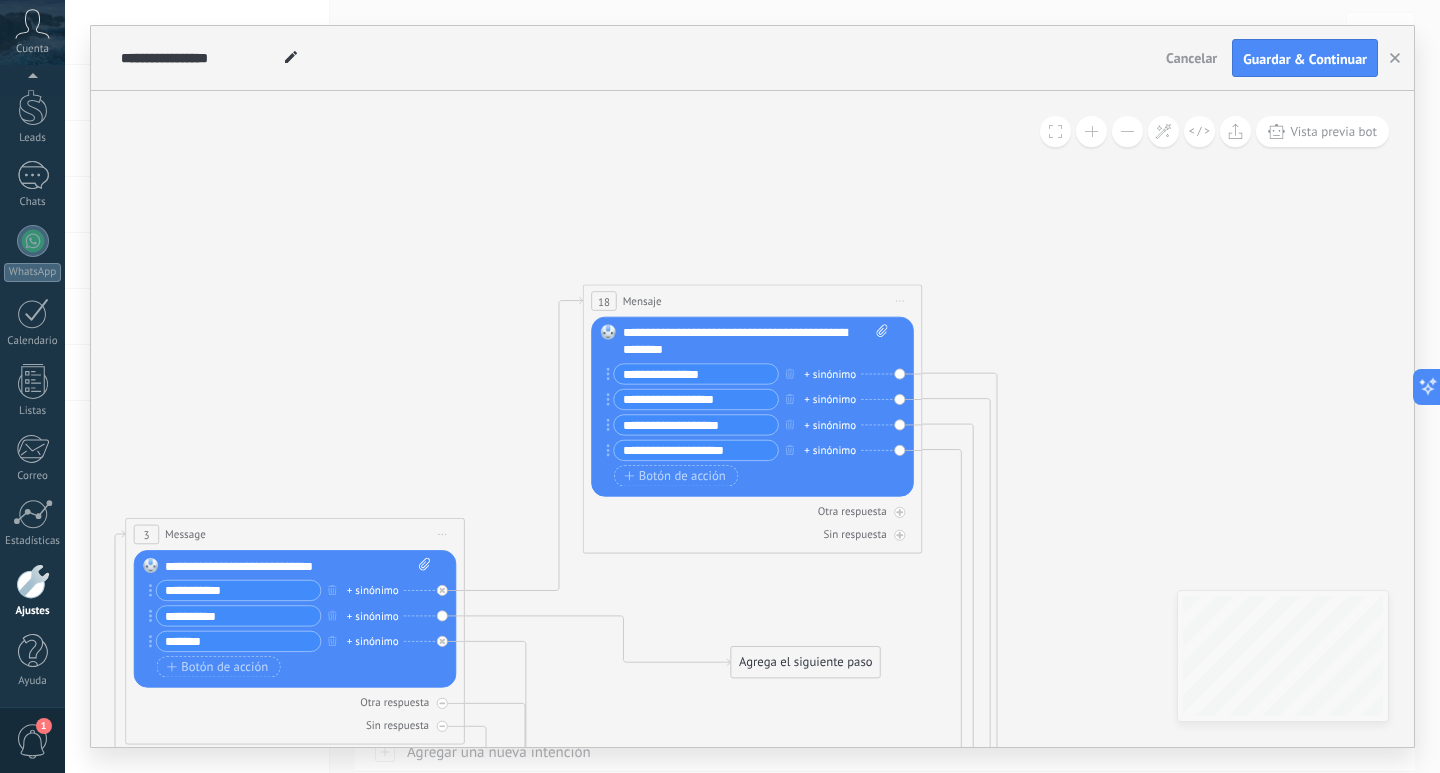 click 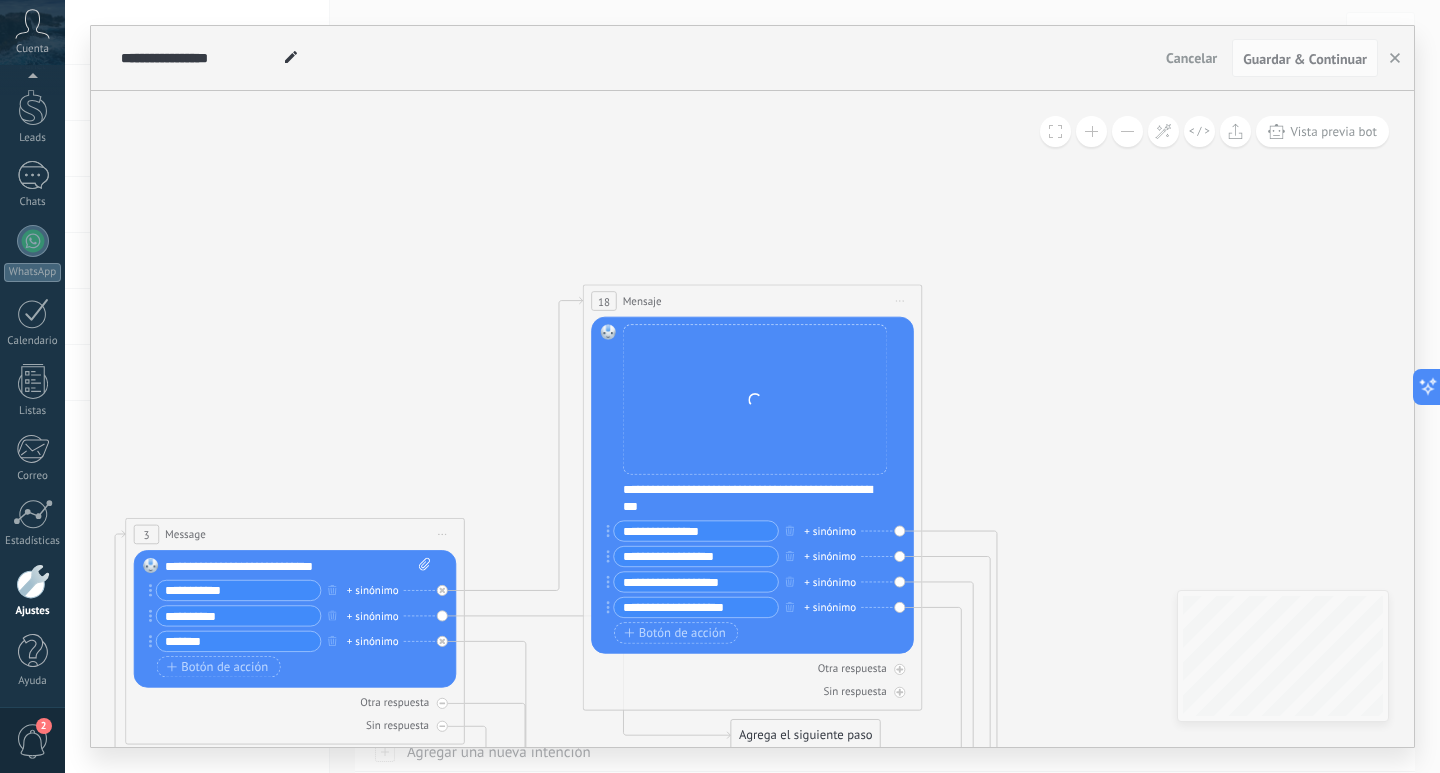 click on "**********" at bounding box center (764, 498) 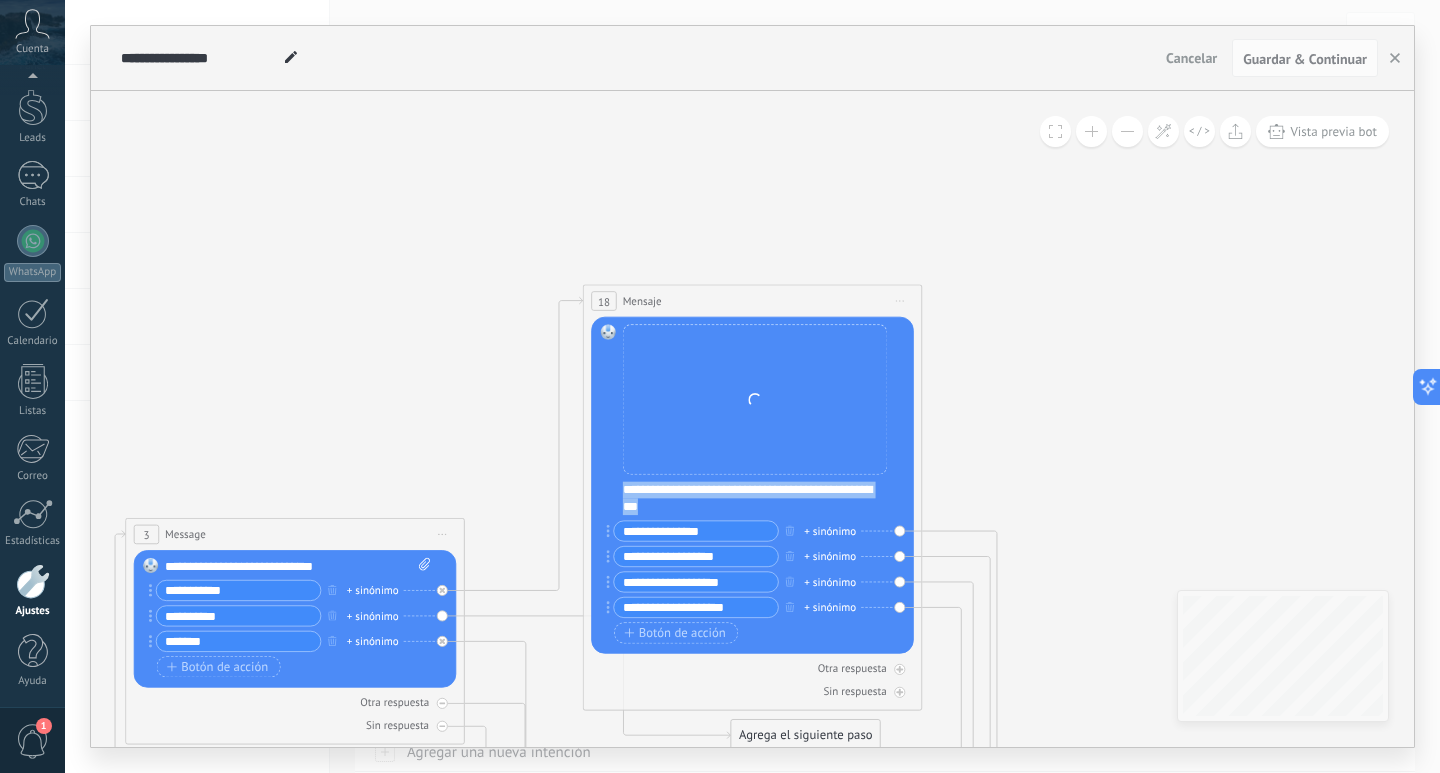 click on "**********" at bounding box center [764, 498] 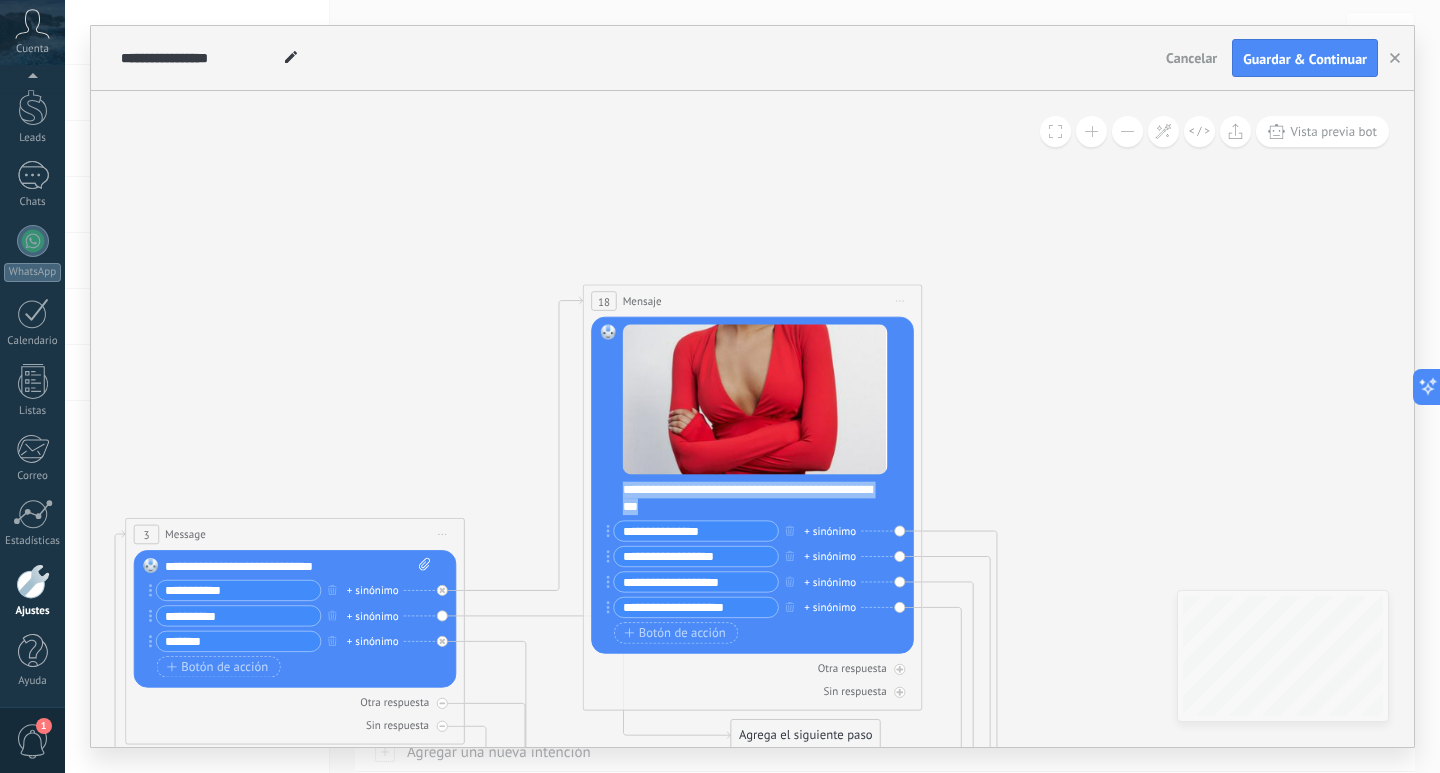 type 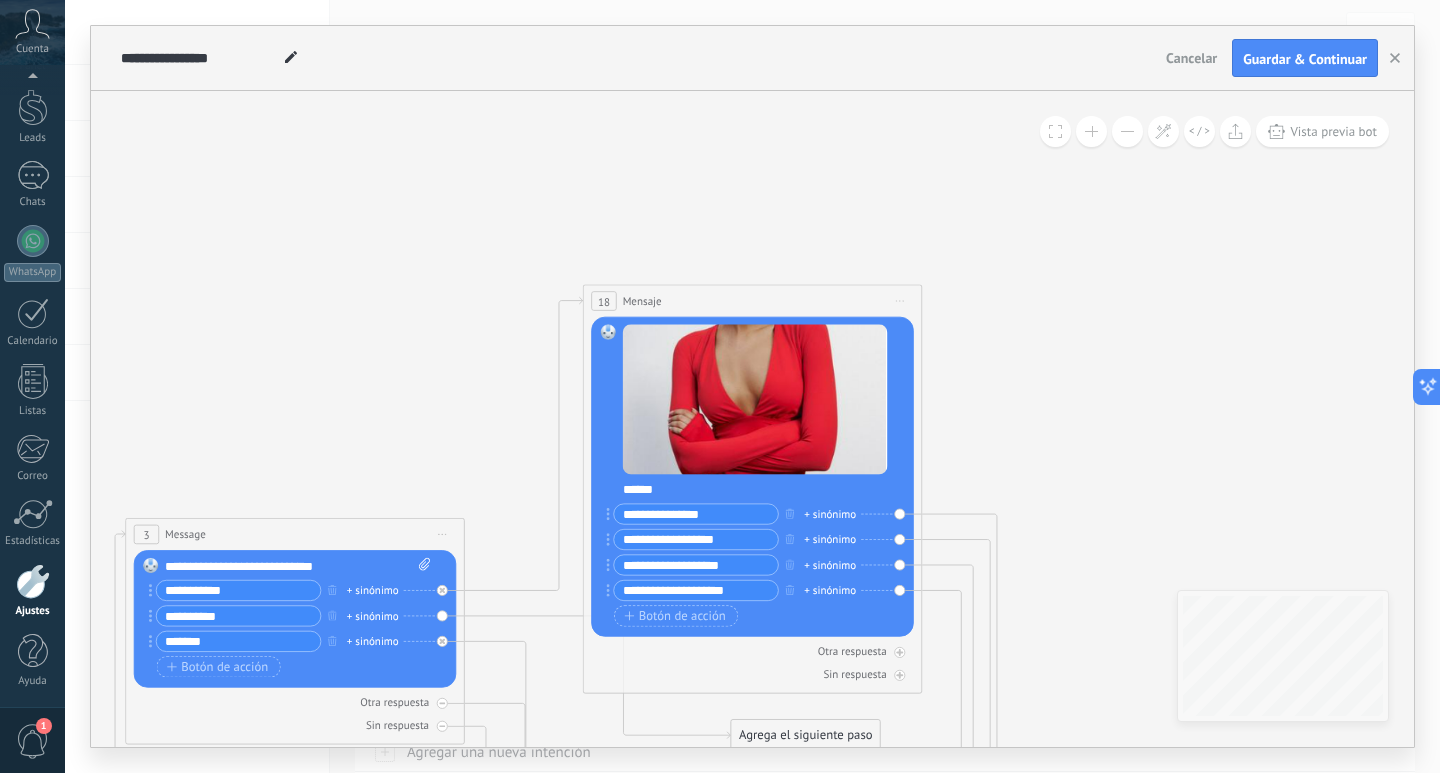click on "**********" at bounding box center (696, 514) 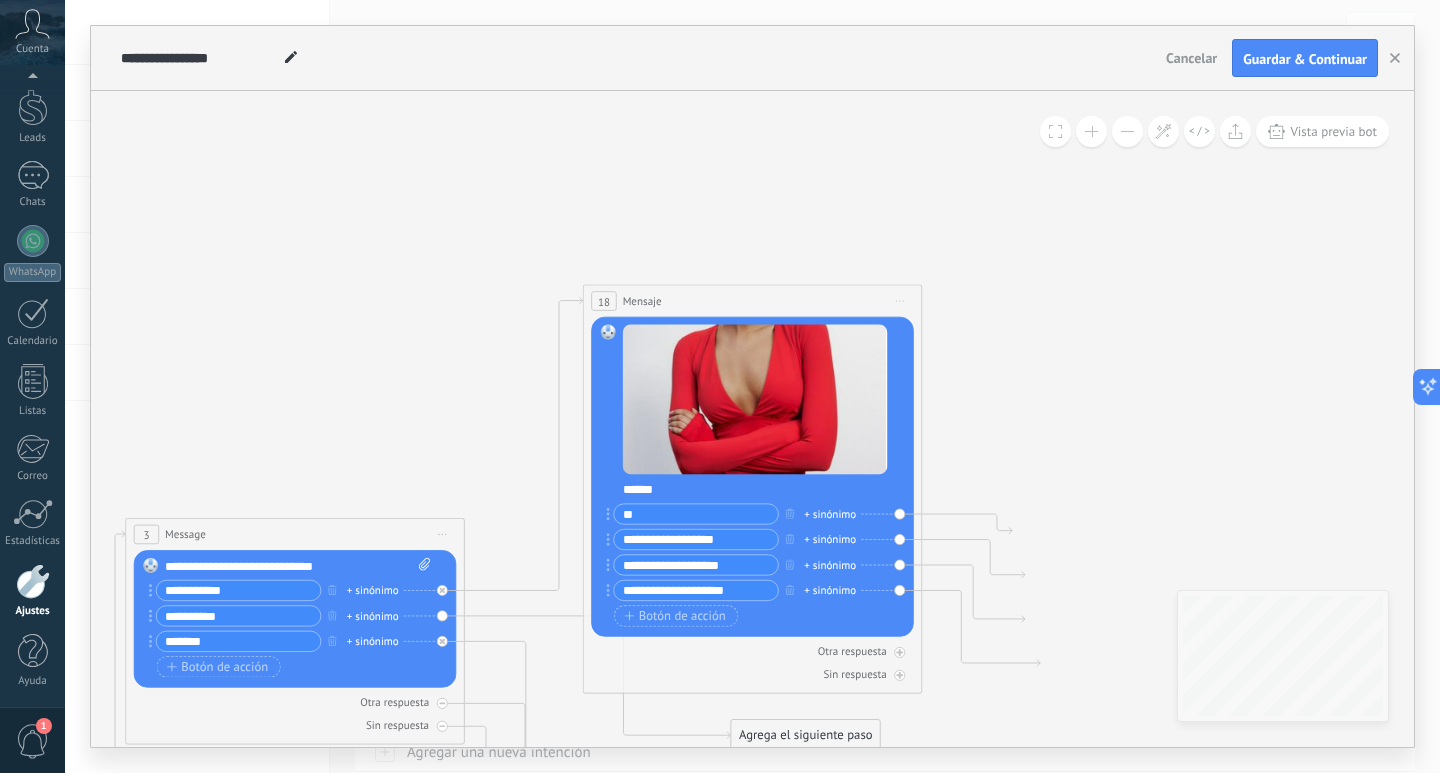type on "*" 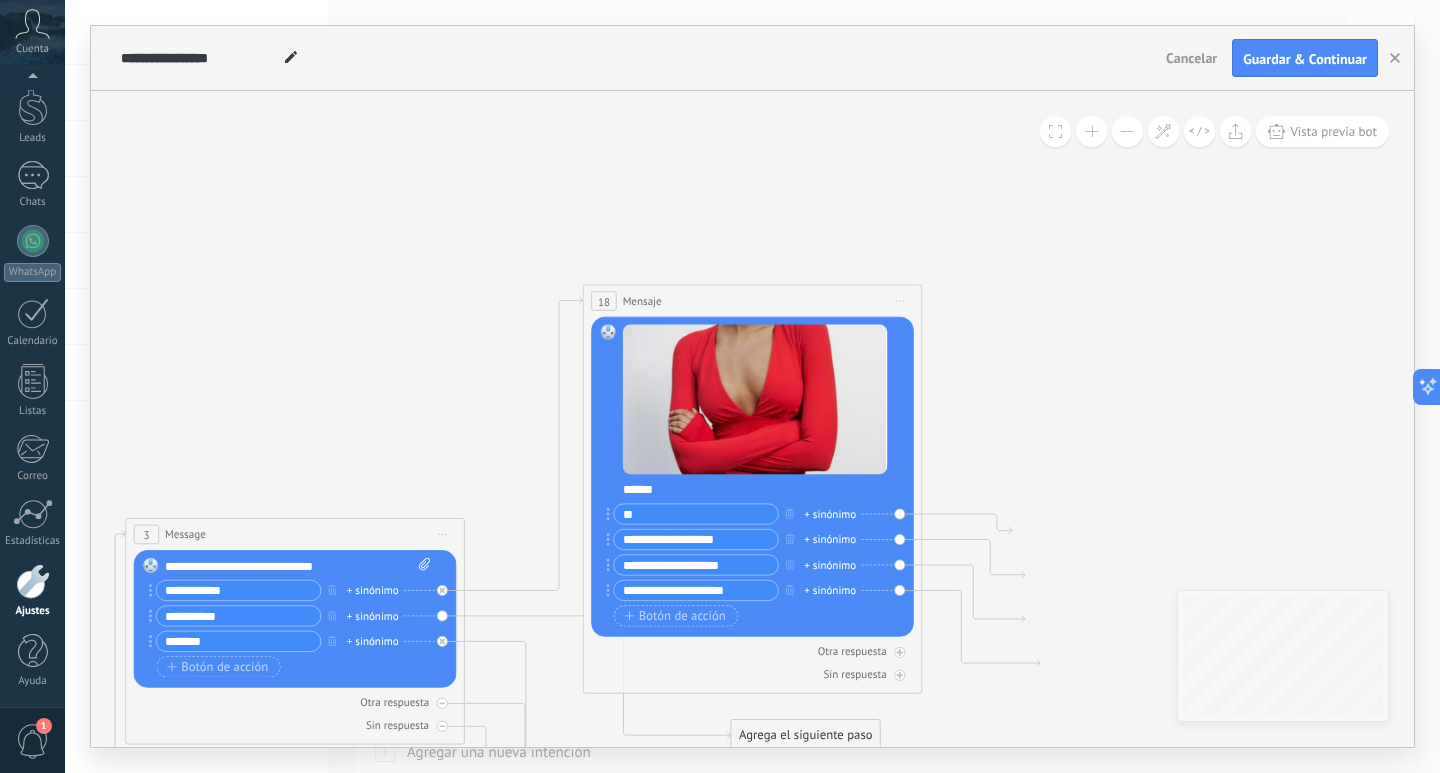 type on "*" 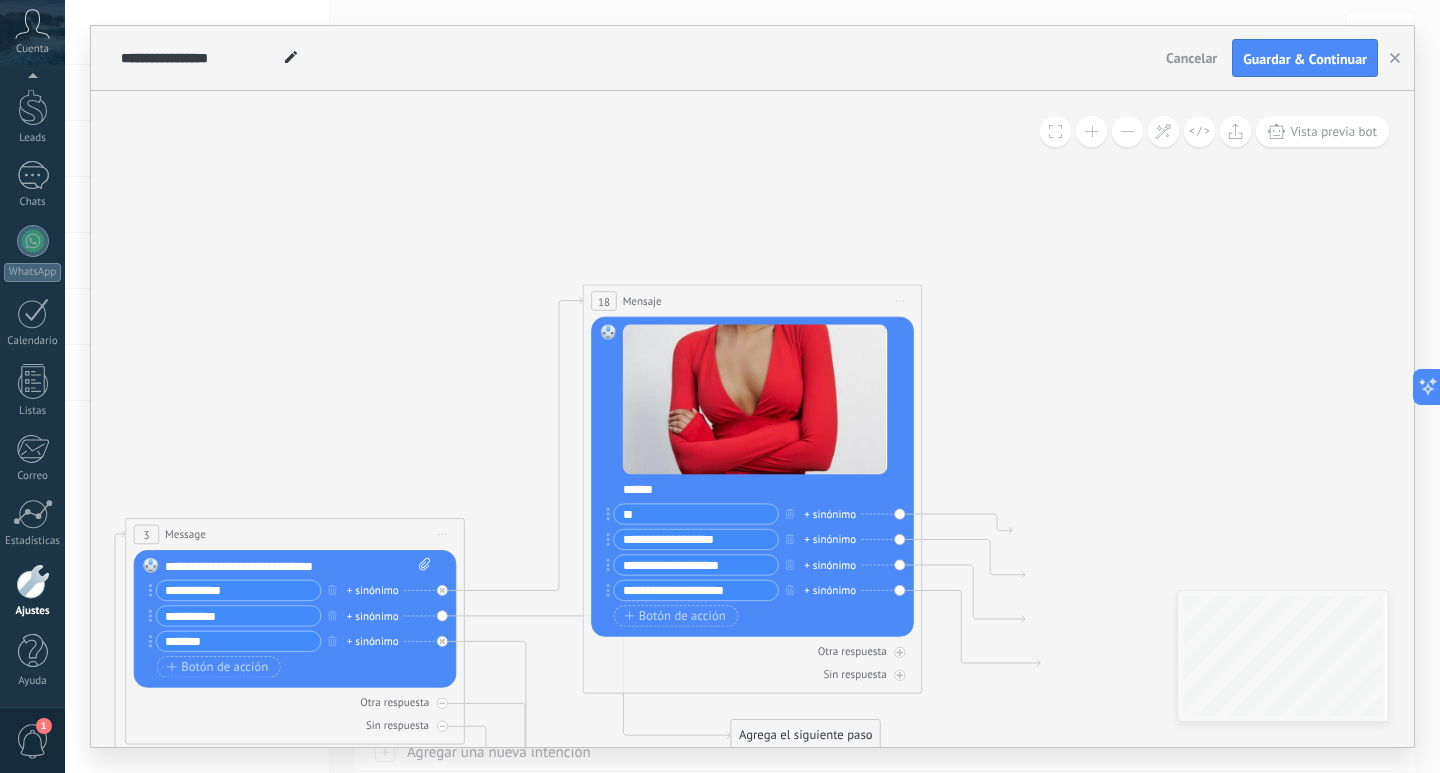 type on "**" 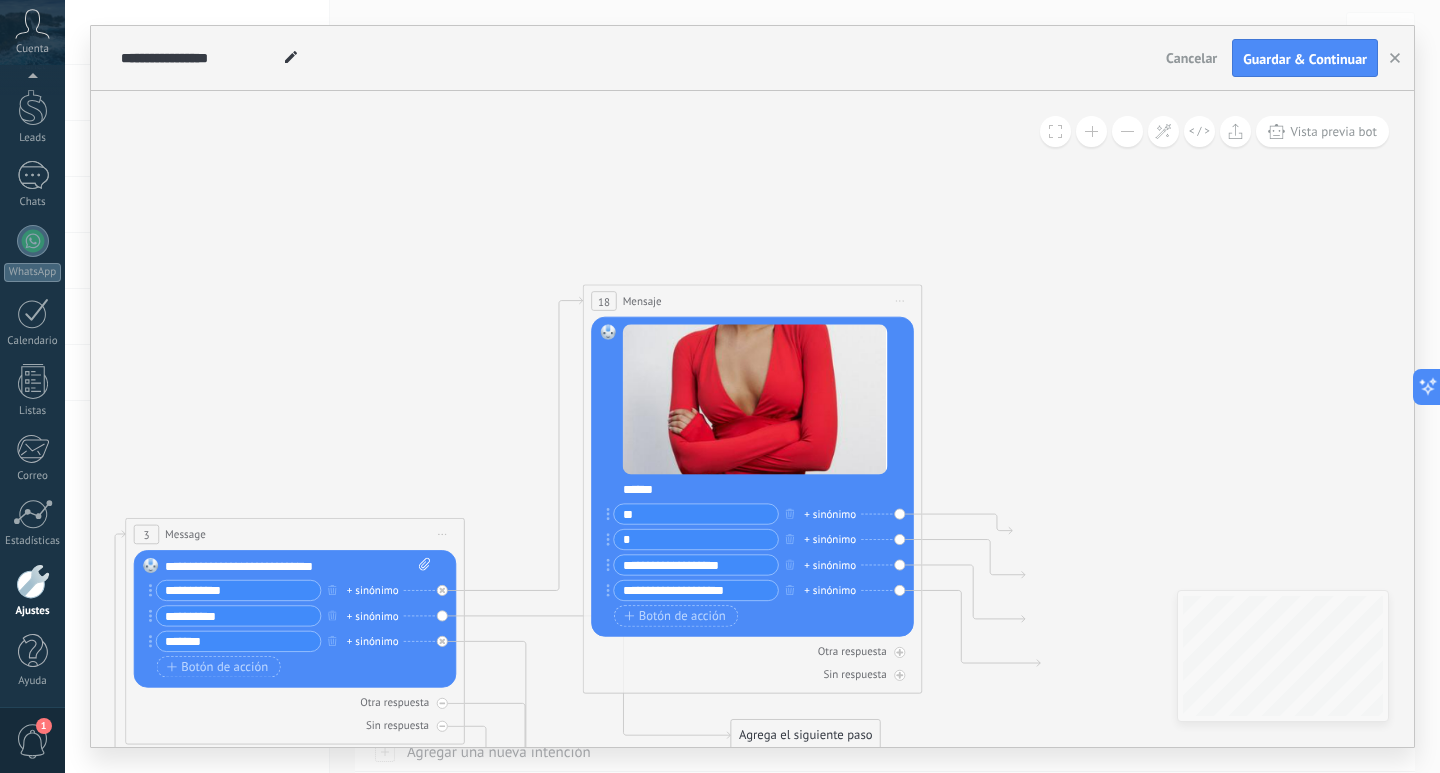 type on "*" 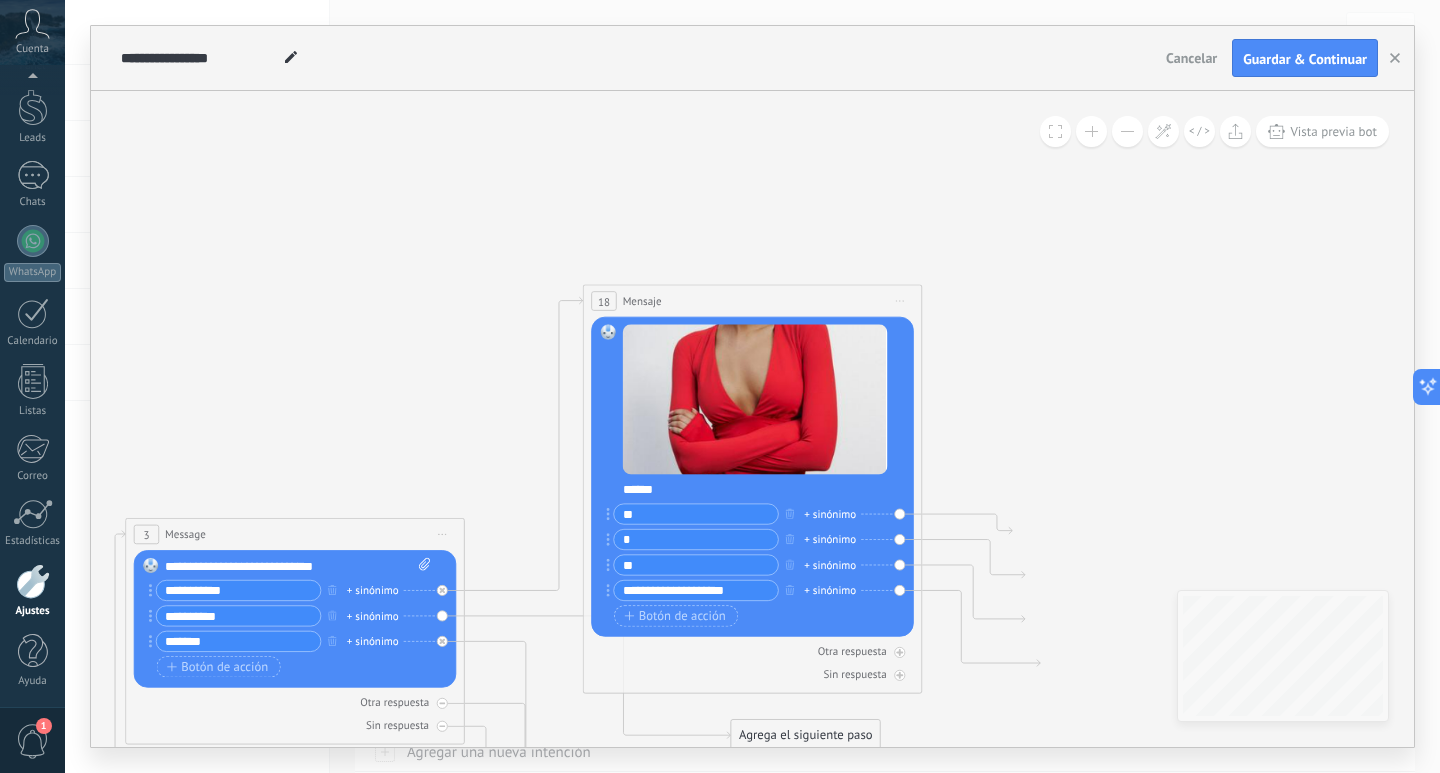 type on "*" 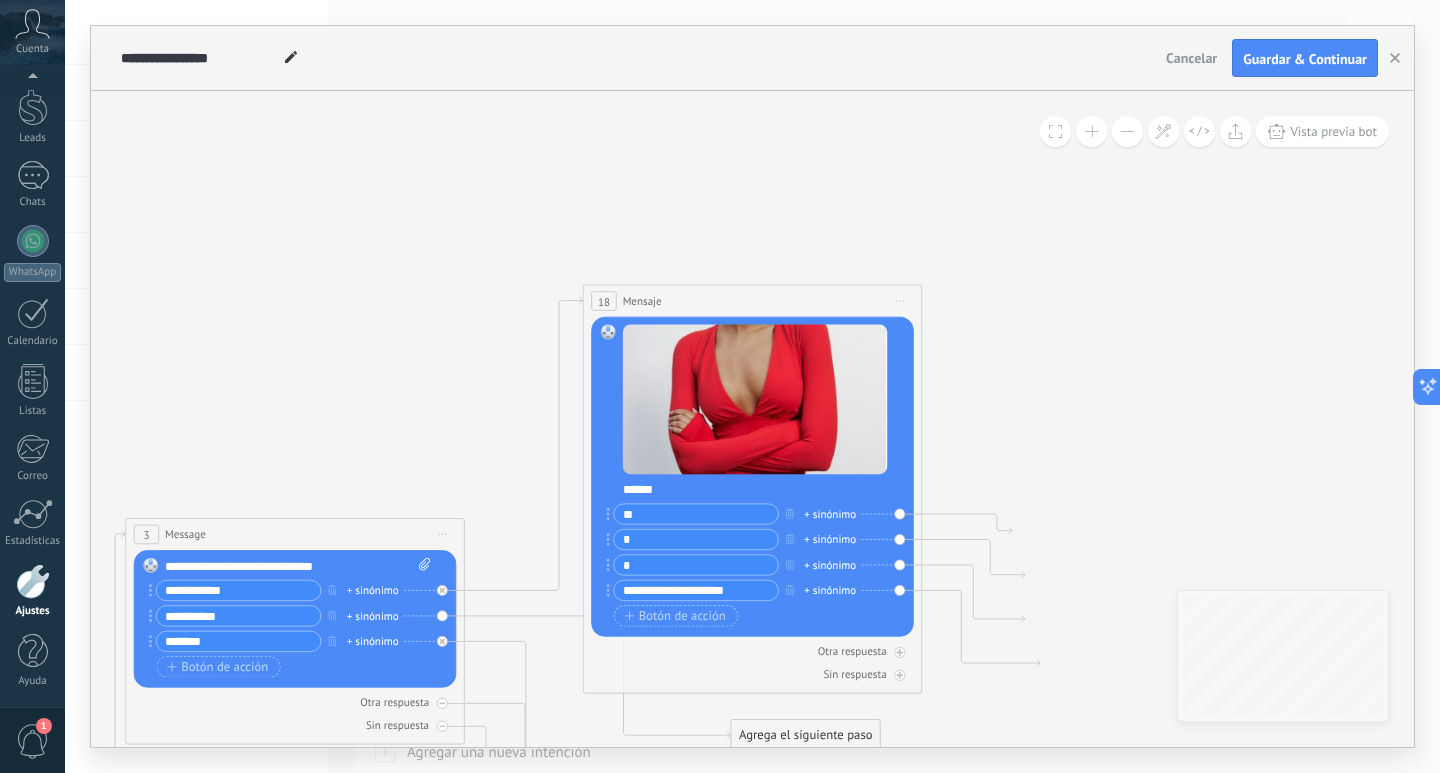 type on "*" 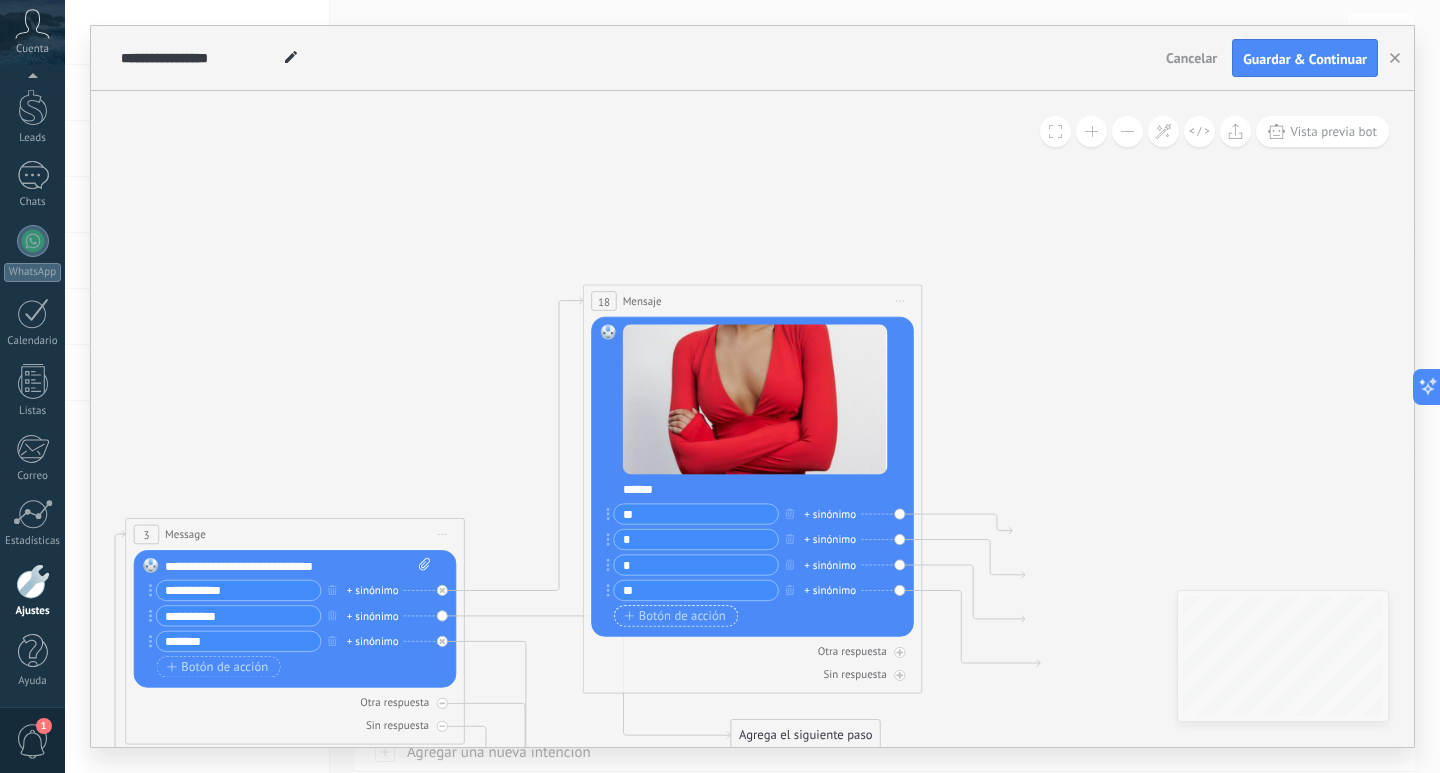 type on "**" 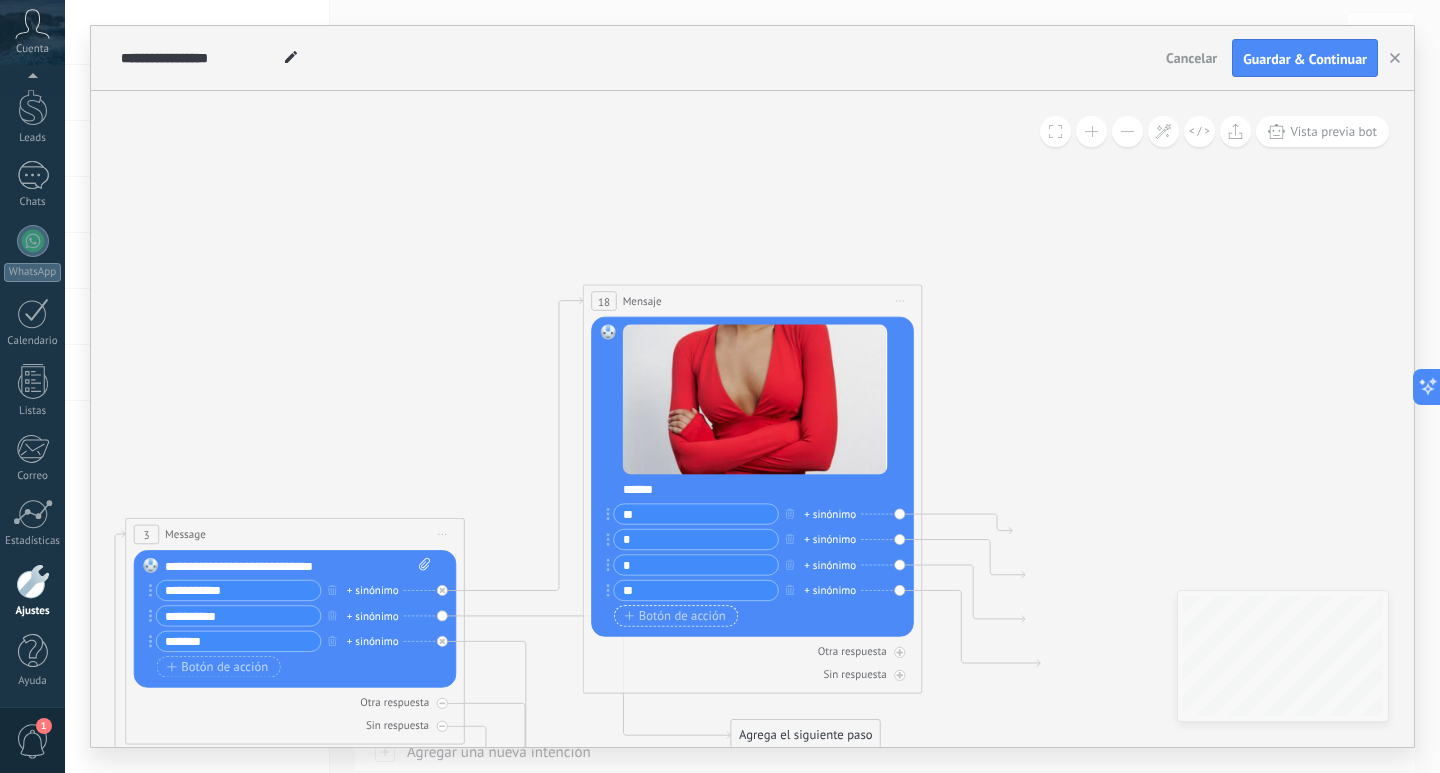 click on "Botón de acción" at bounding box center (674, 616) 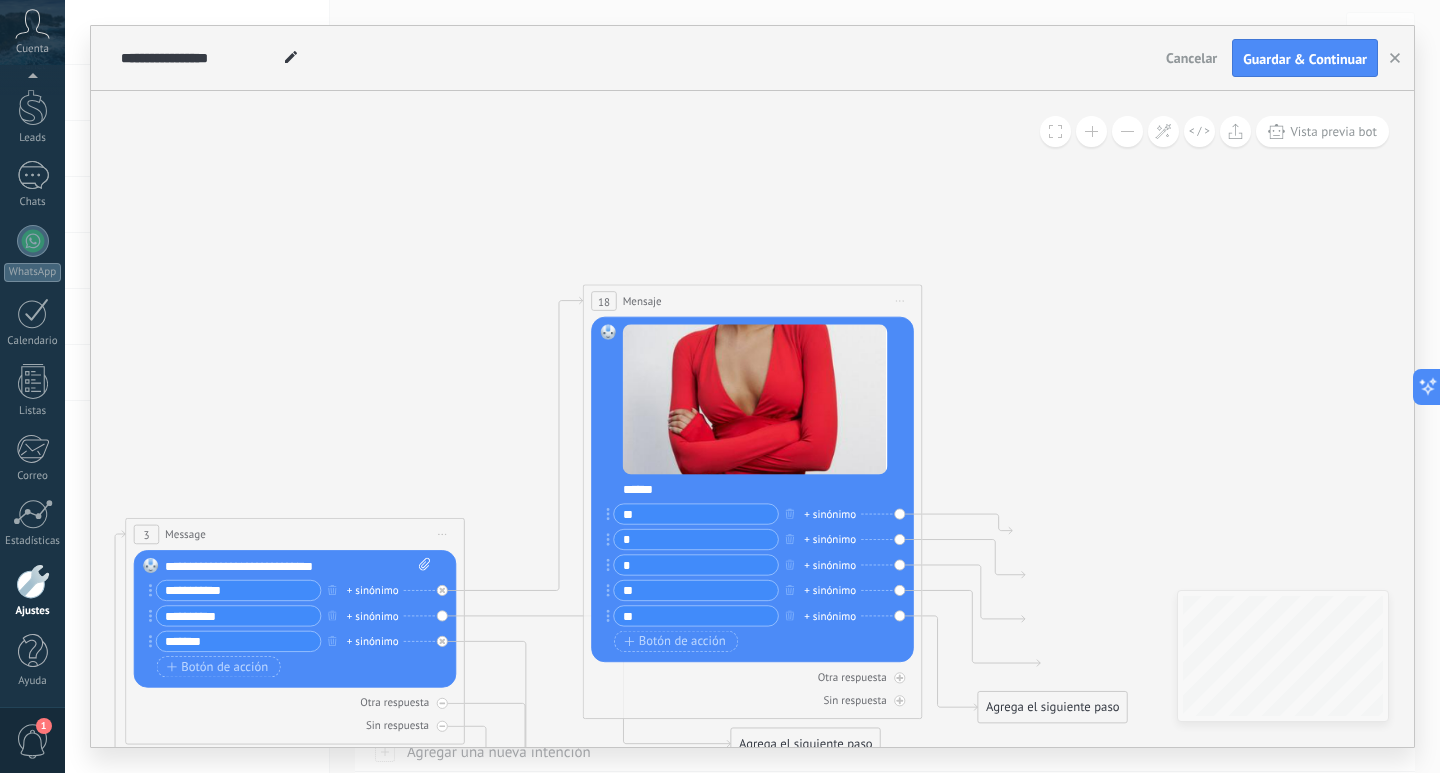 type on "**" 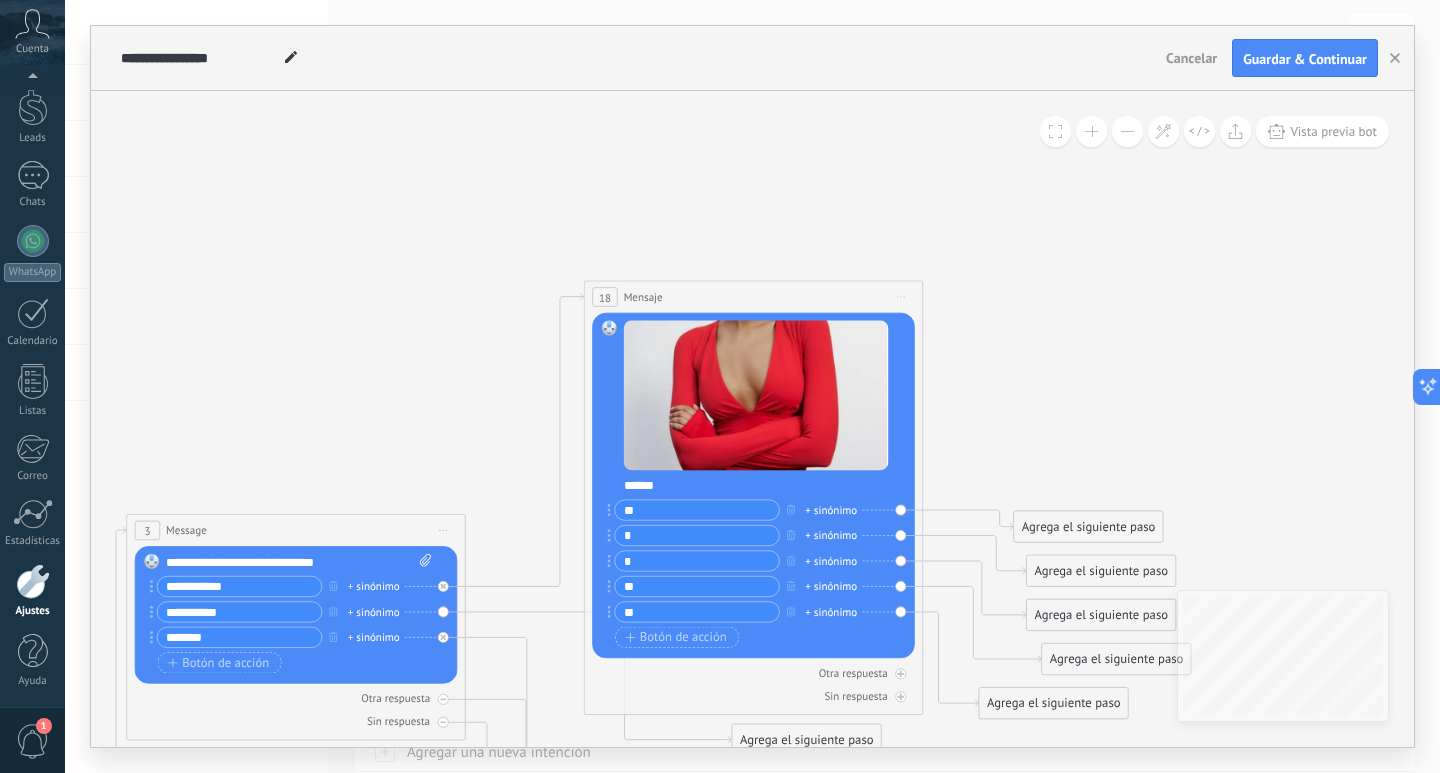 click 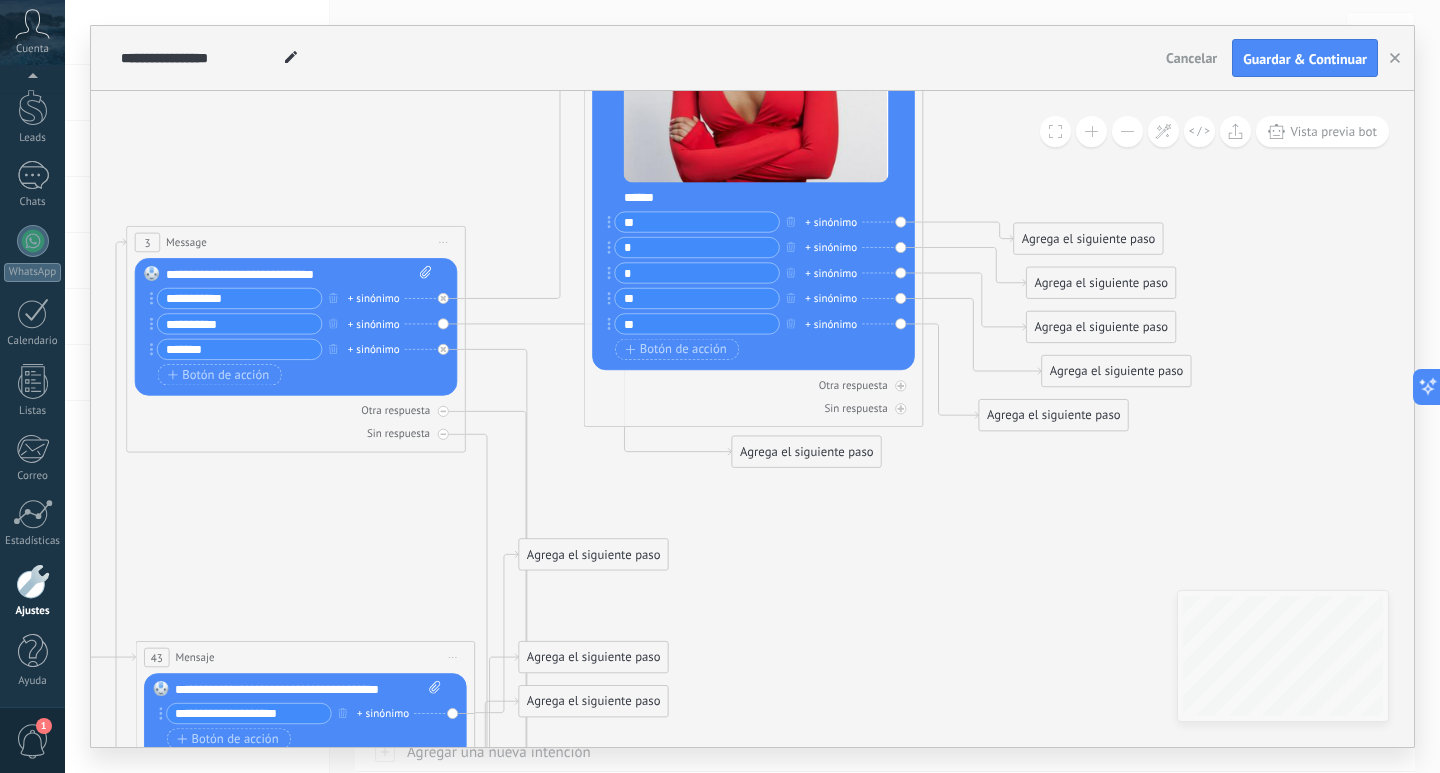 click on "Agrega el siguiente paso" at bounding box center (806, 452) 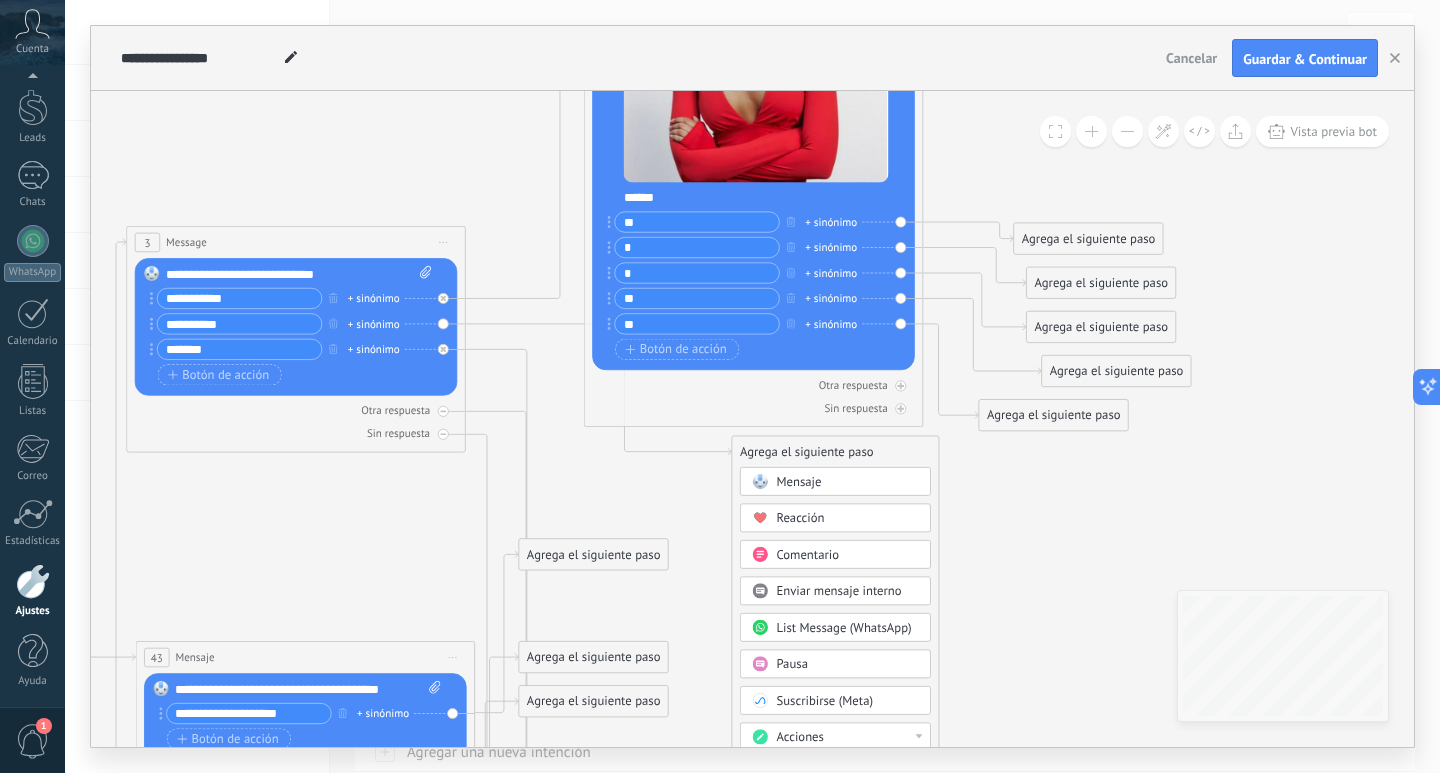 click on "Mensaje" at bounding box center (847, 482) 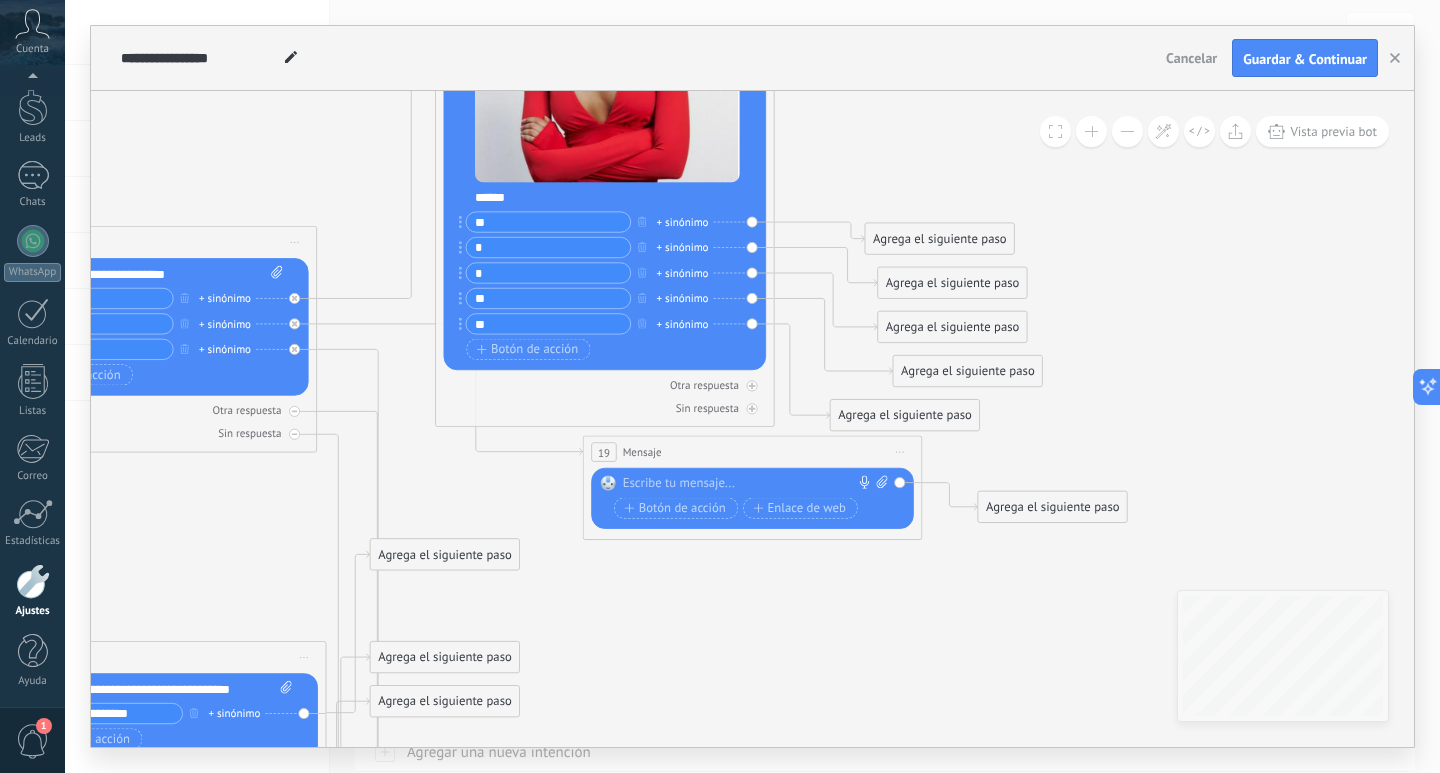 click at bounding box center (749, 483) 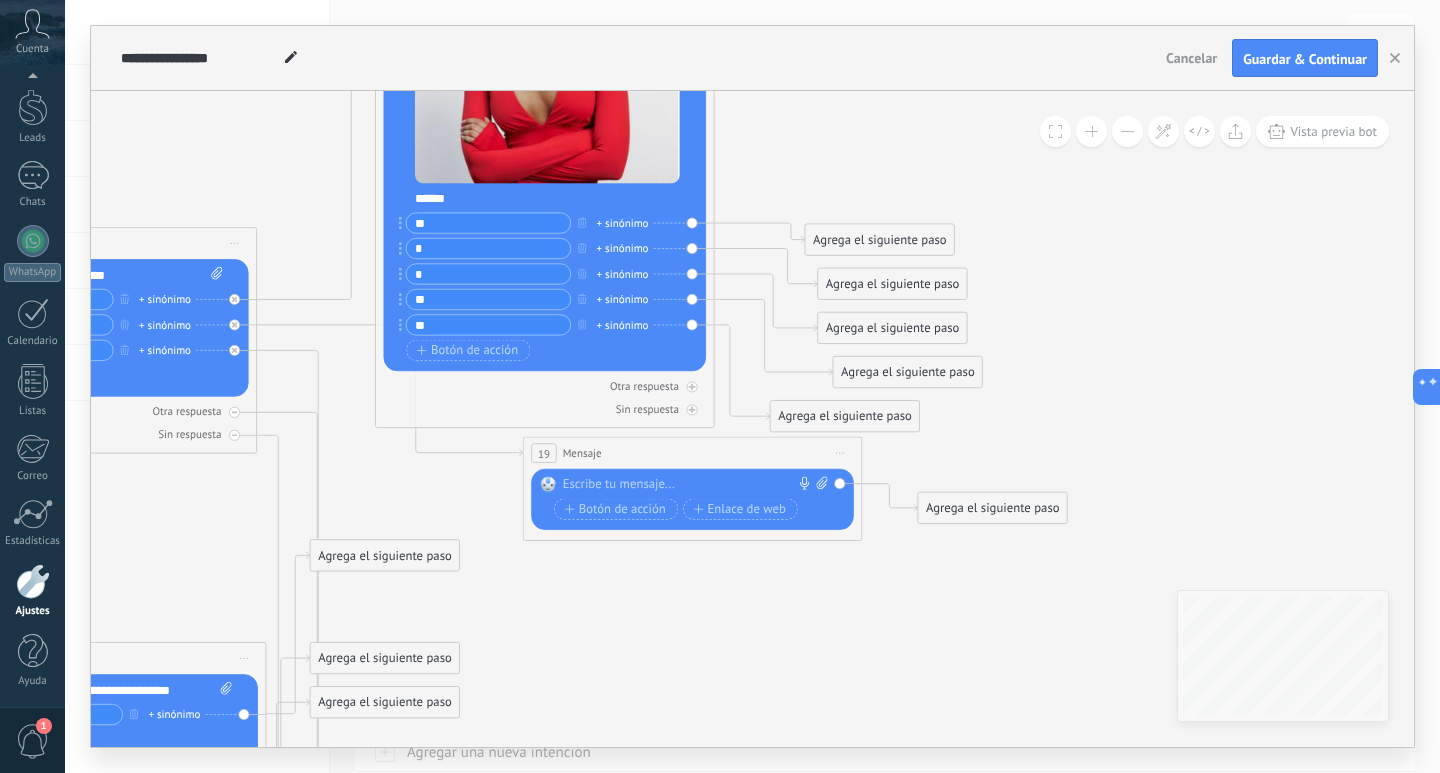 drag, startPoint x: 343, startPoint y: 244, endPoint x: 283, endPoint y: 263, distance: 62.936478 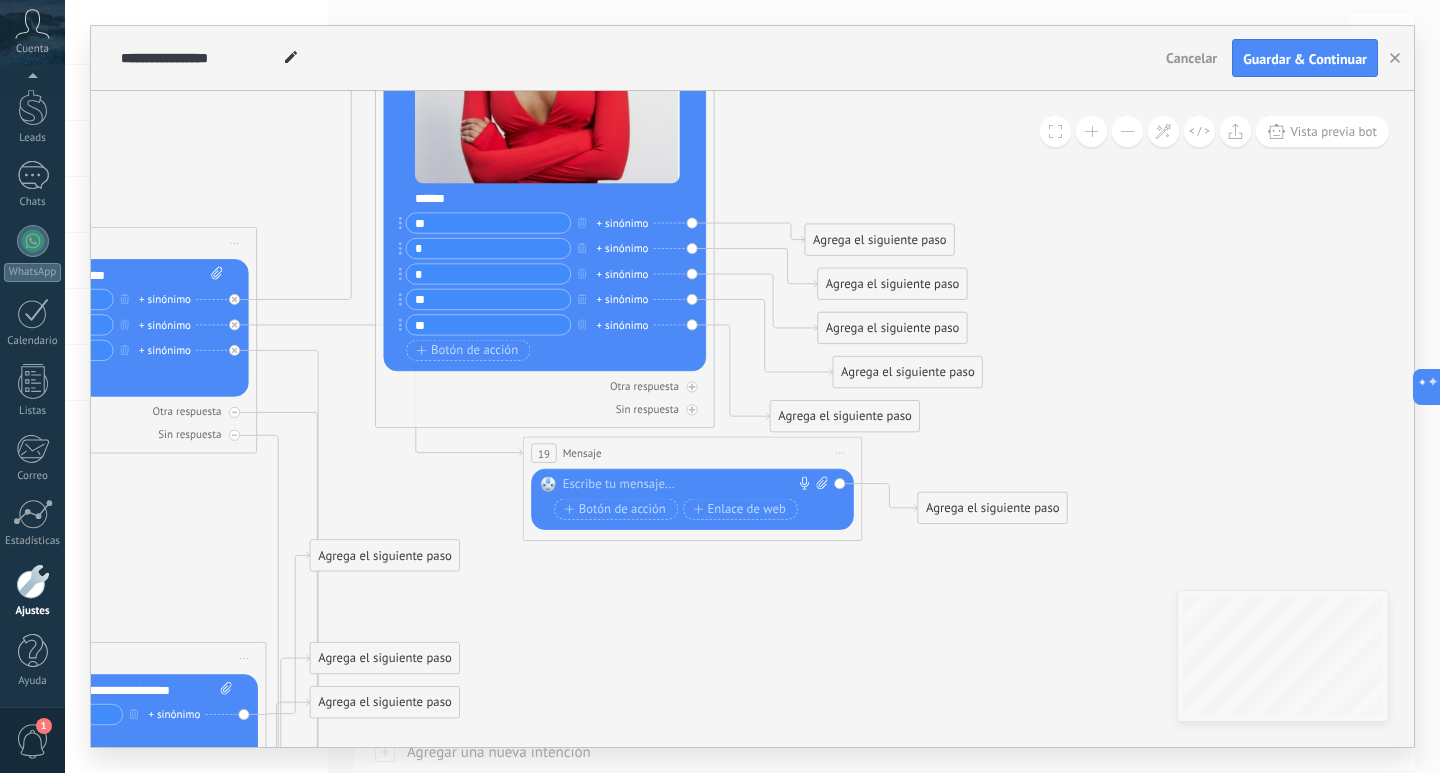 click 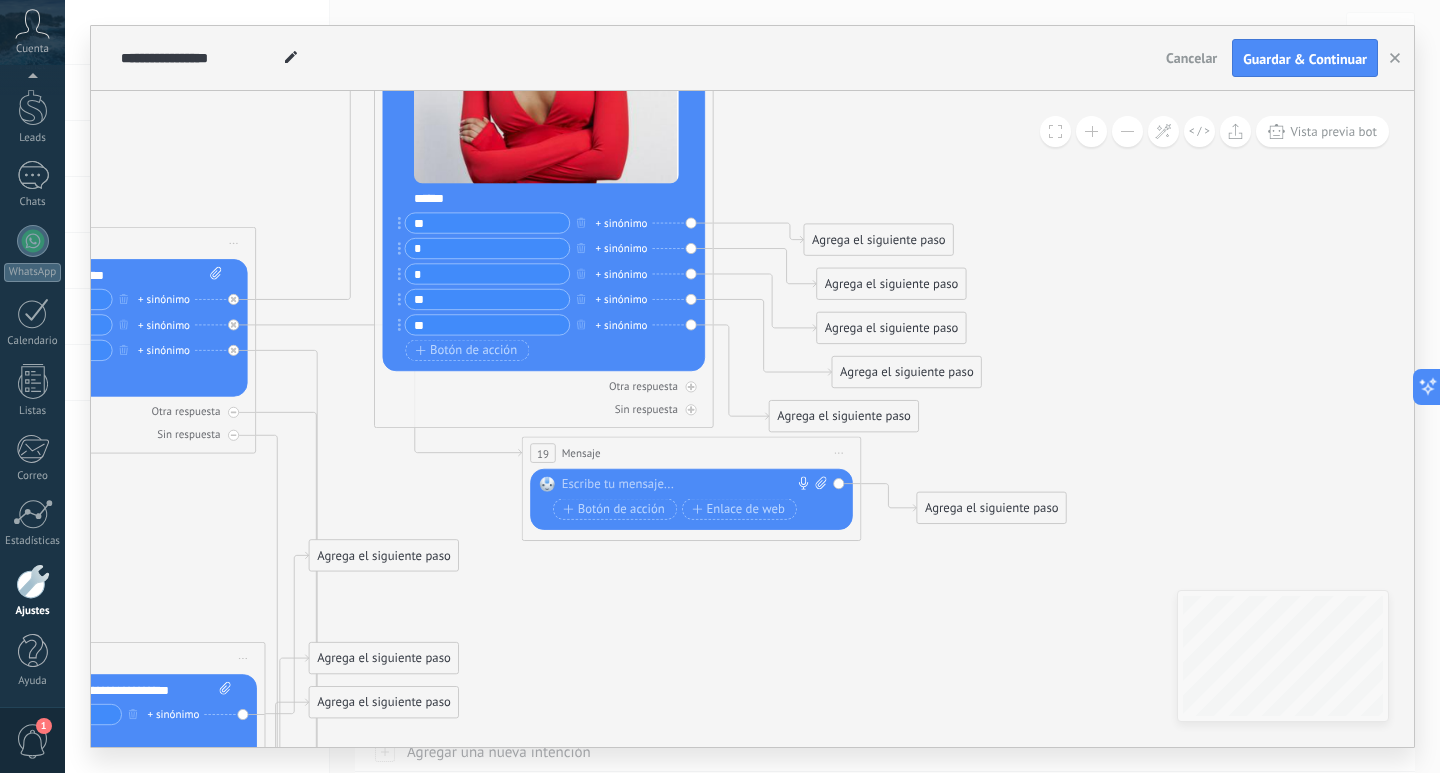 click on "Reemplazar
Quitar
Convertir a mensaje de voz
Arrastre la imagen aquí para adjuntarla.
Añadir imagen
Subir
Arrastrar y soltar
Archivo no encontrado
Escribe tu mensaje..." at bounding box center [691, 499] 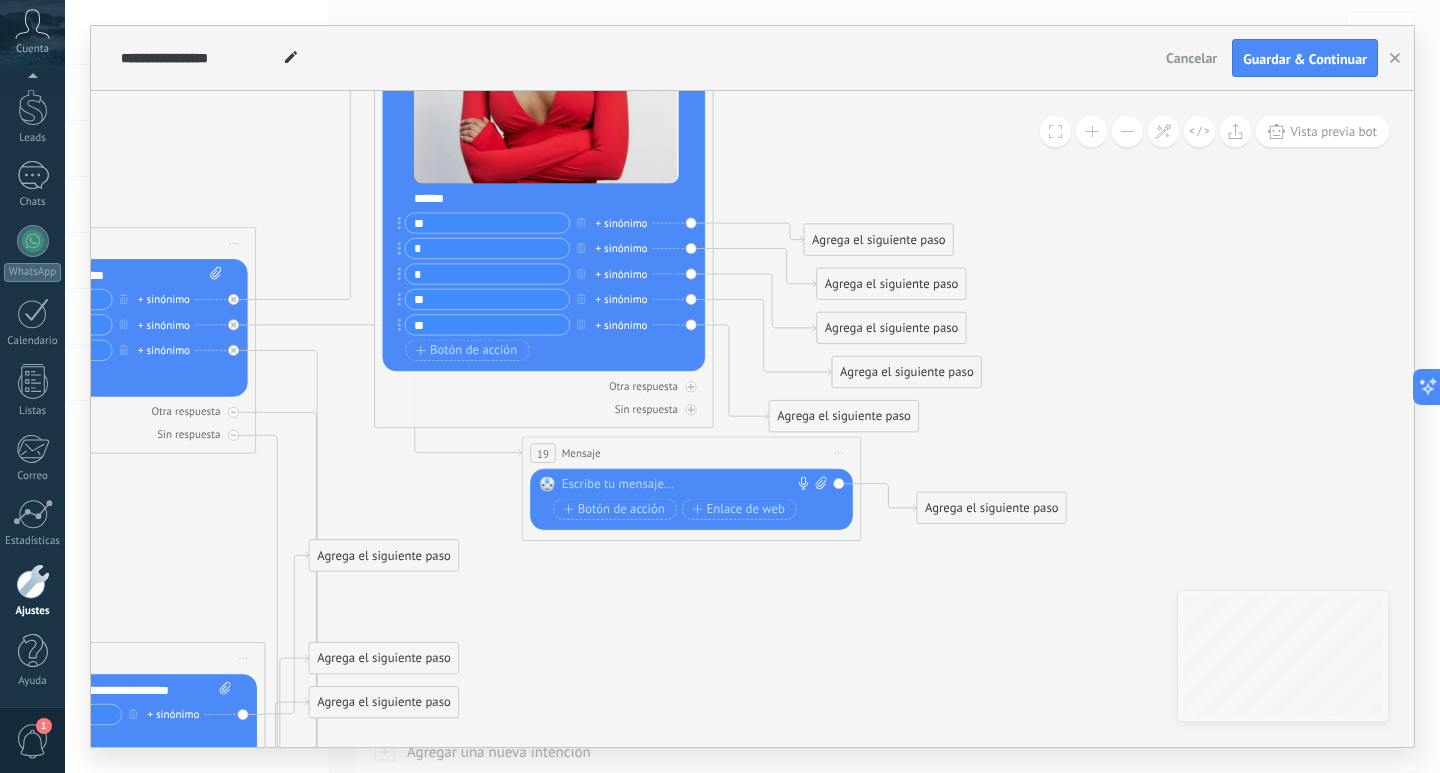 click at bounding box center (688, 484) 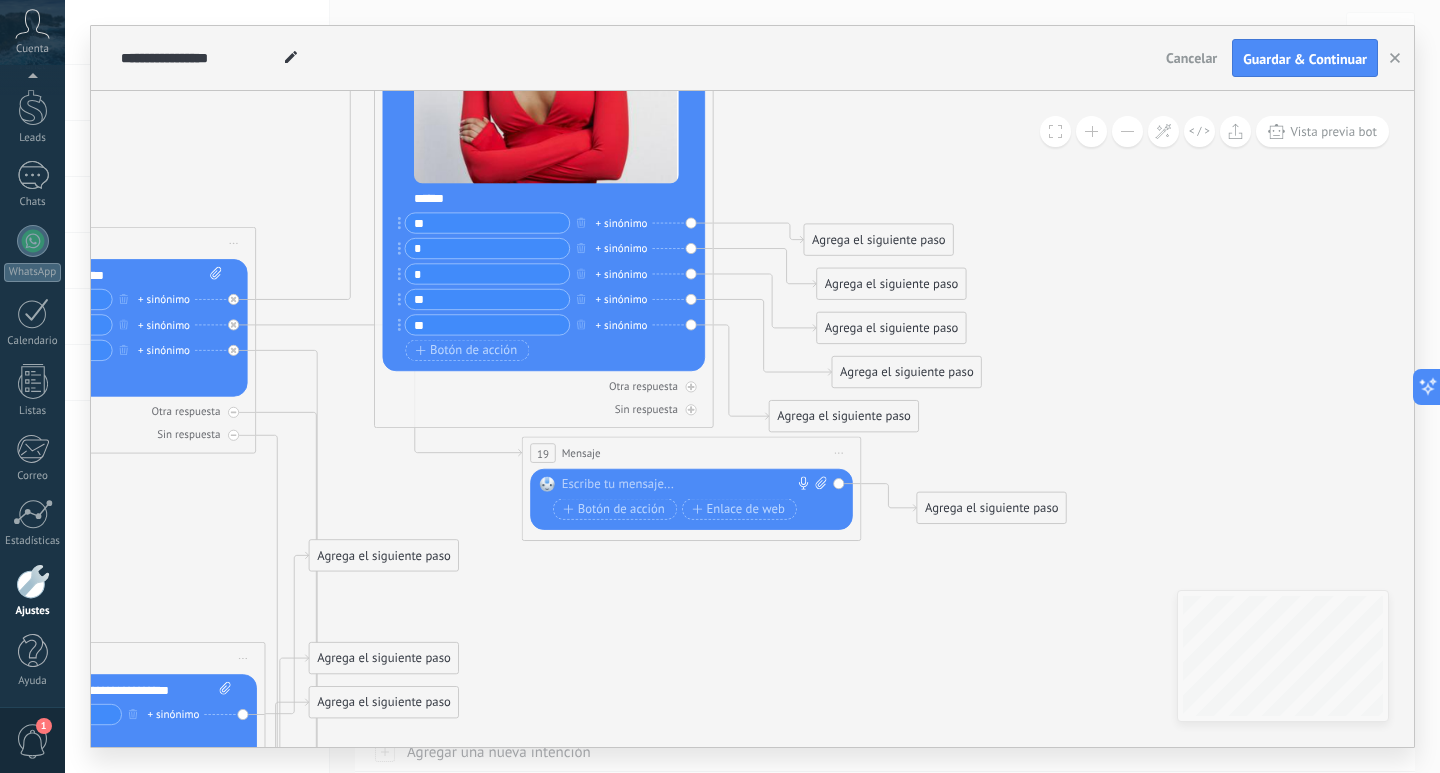 type 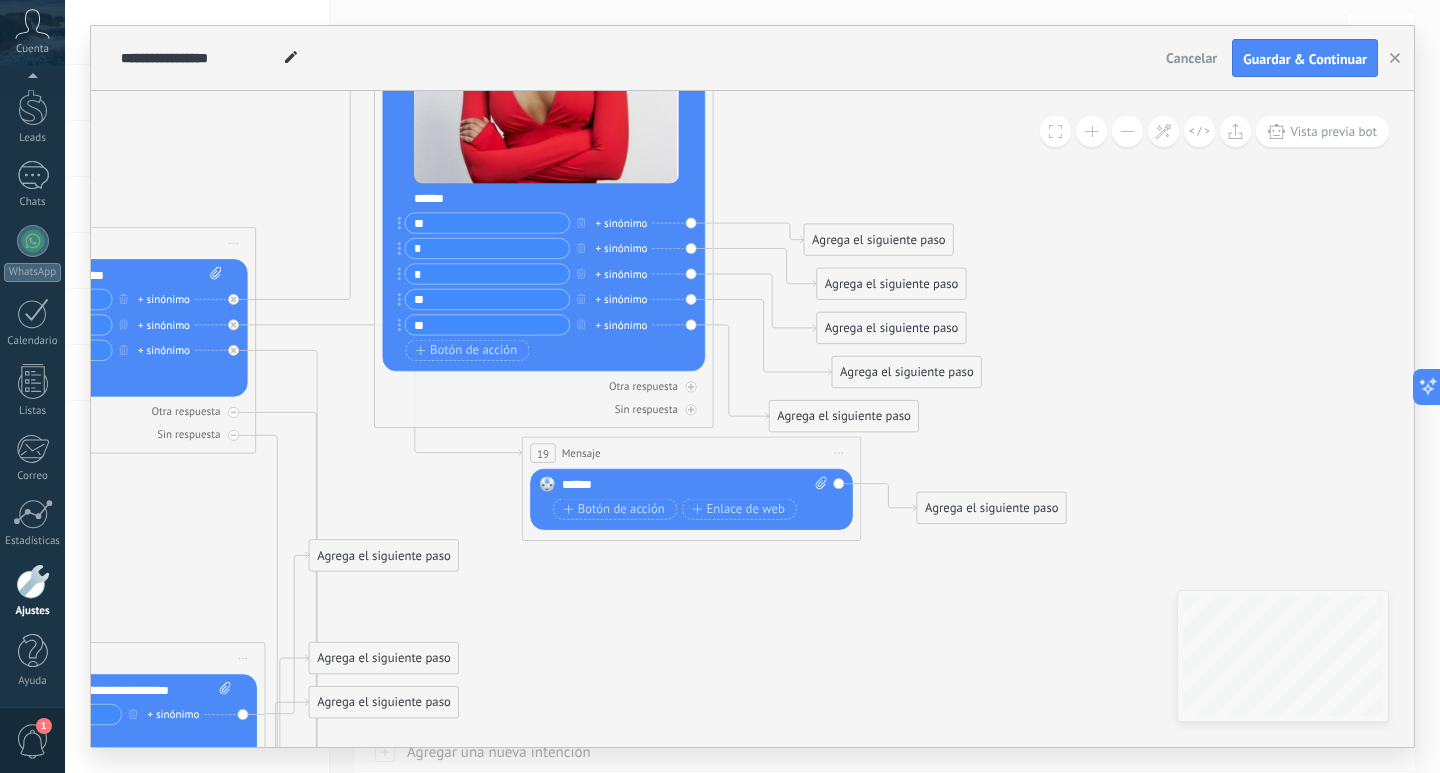 click 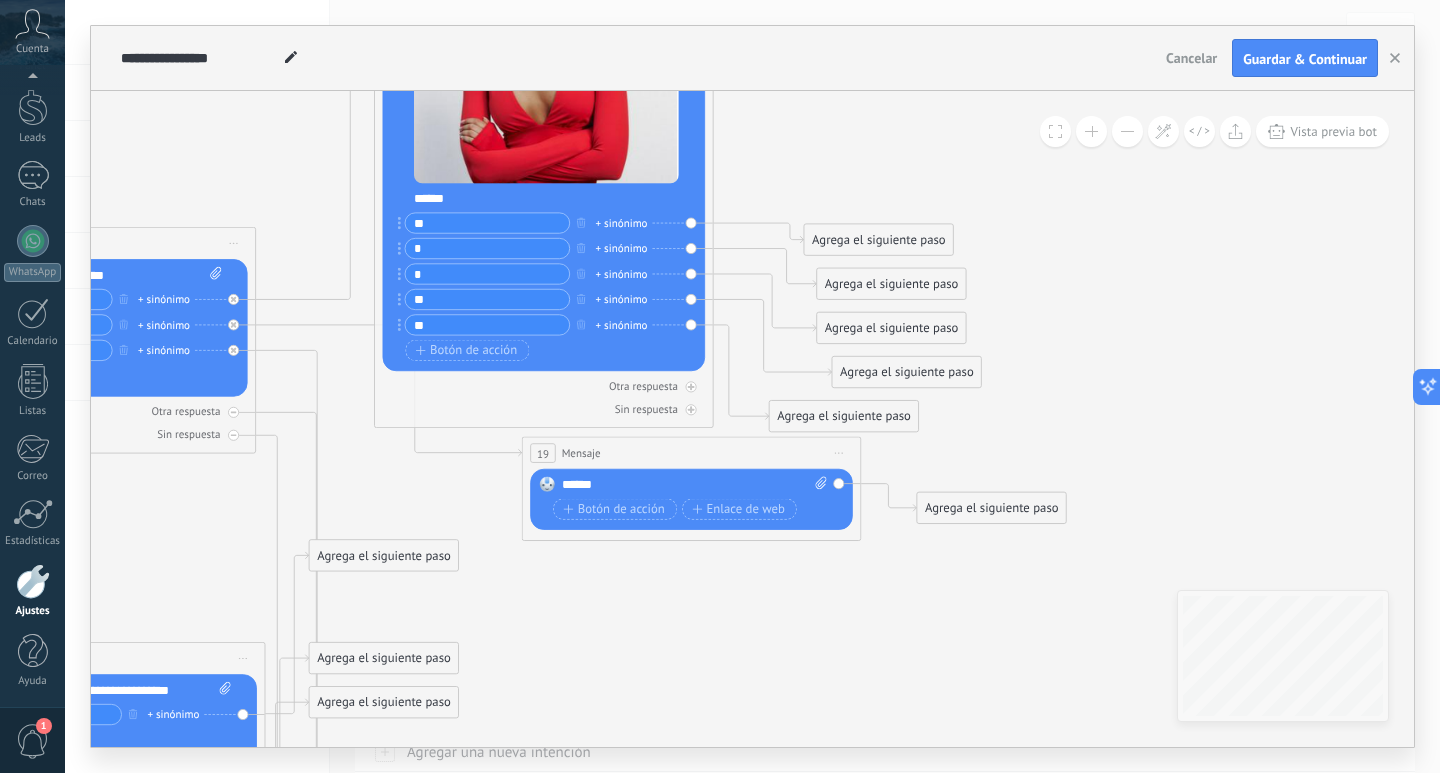 click on "Subir" at bounding box center [0, 0] 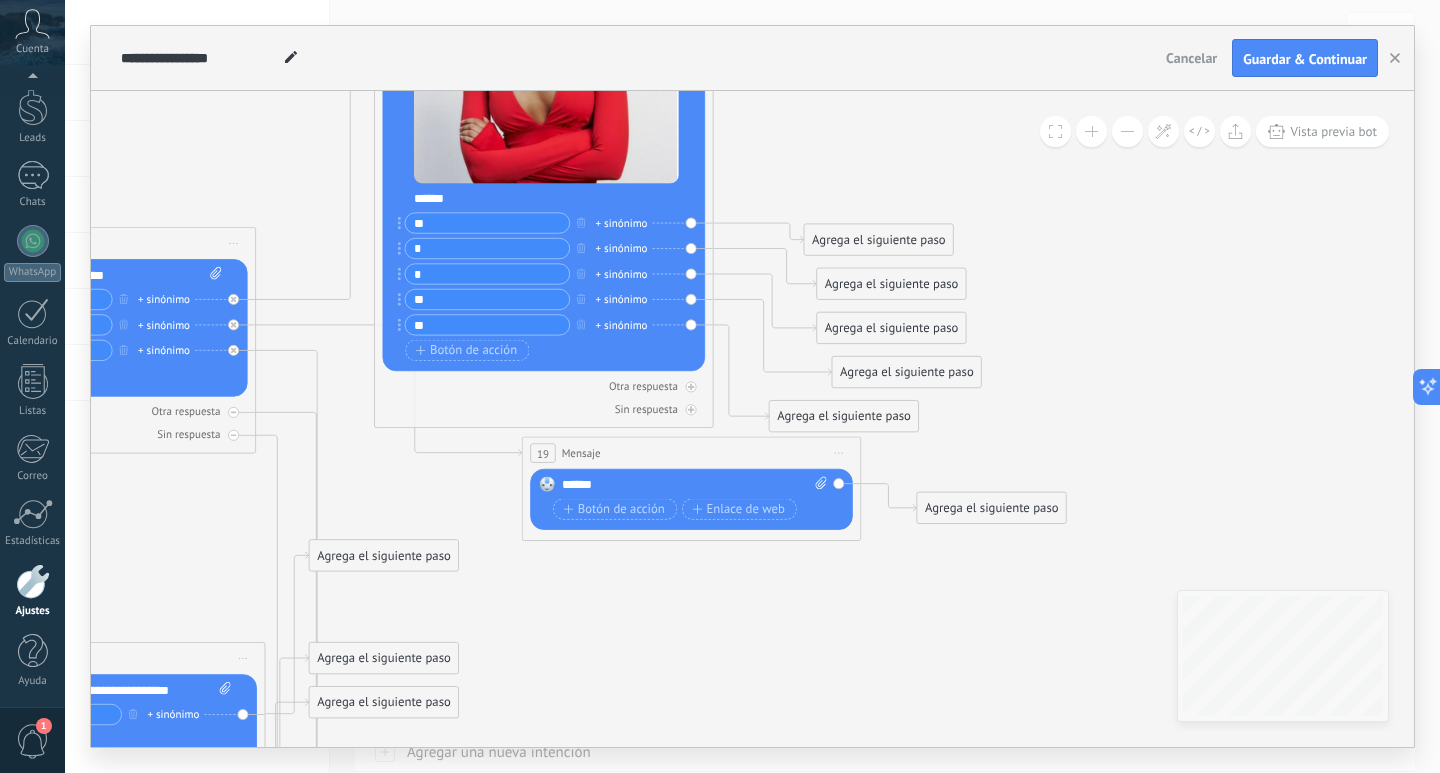 click 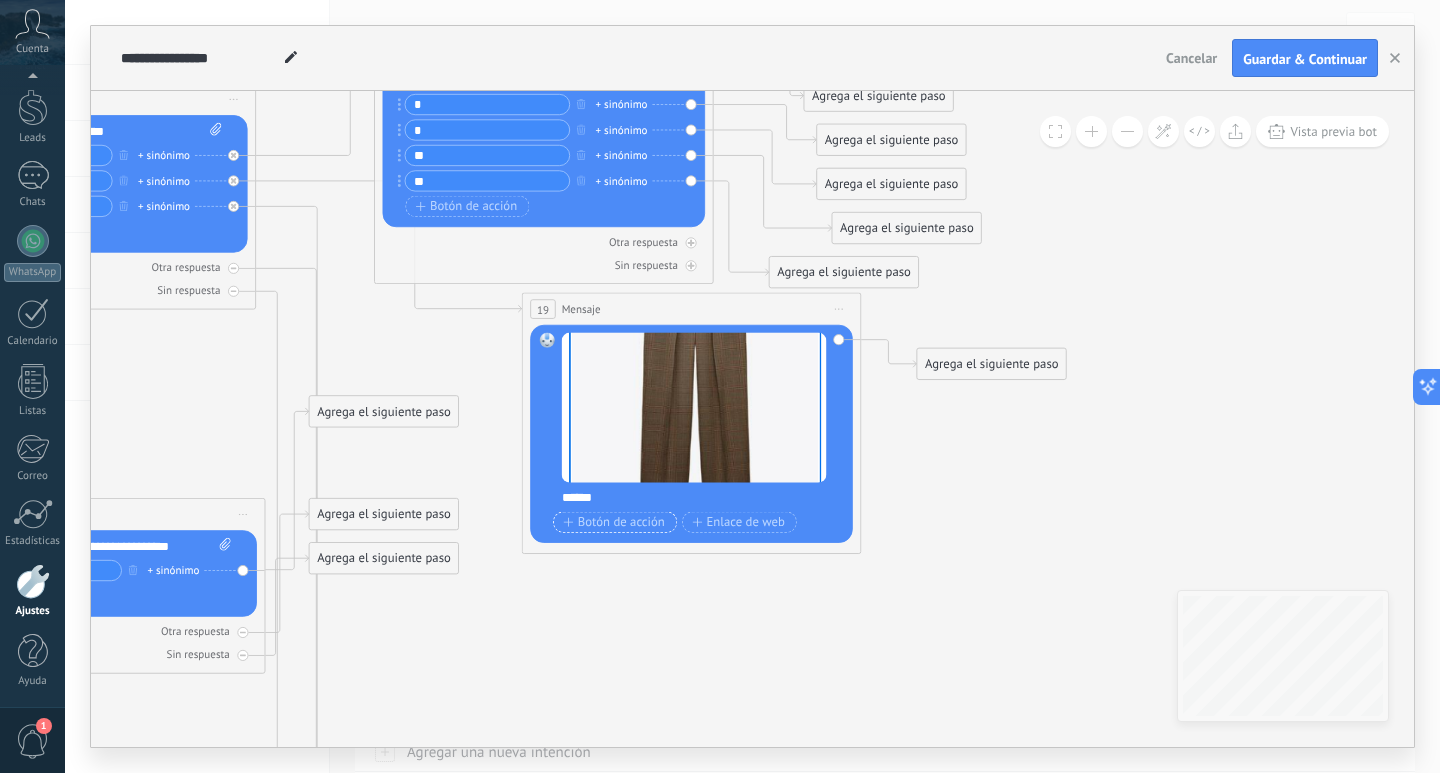 click on "Botón de acción" at bounding box center (613, 522) 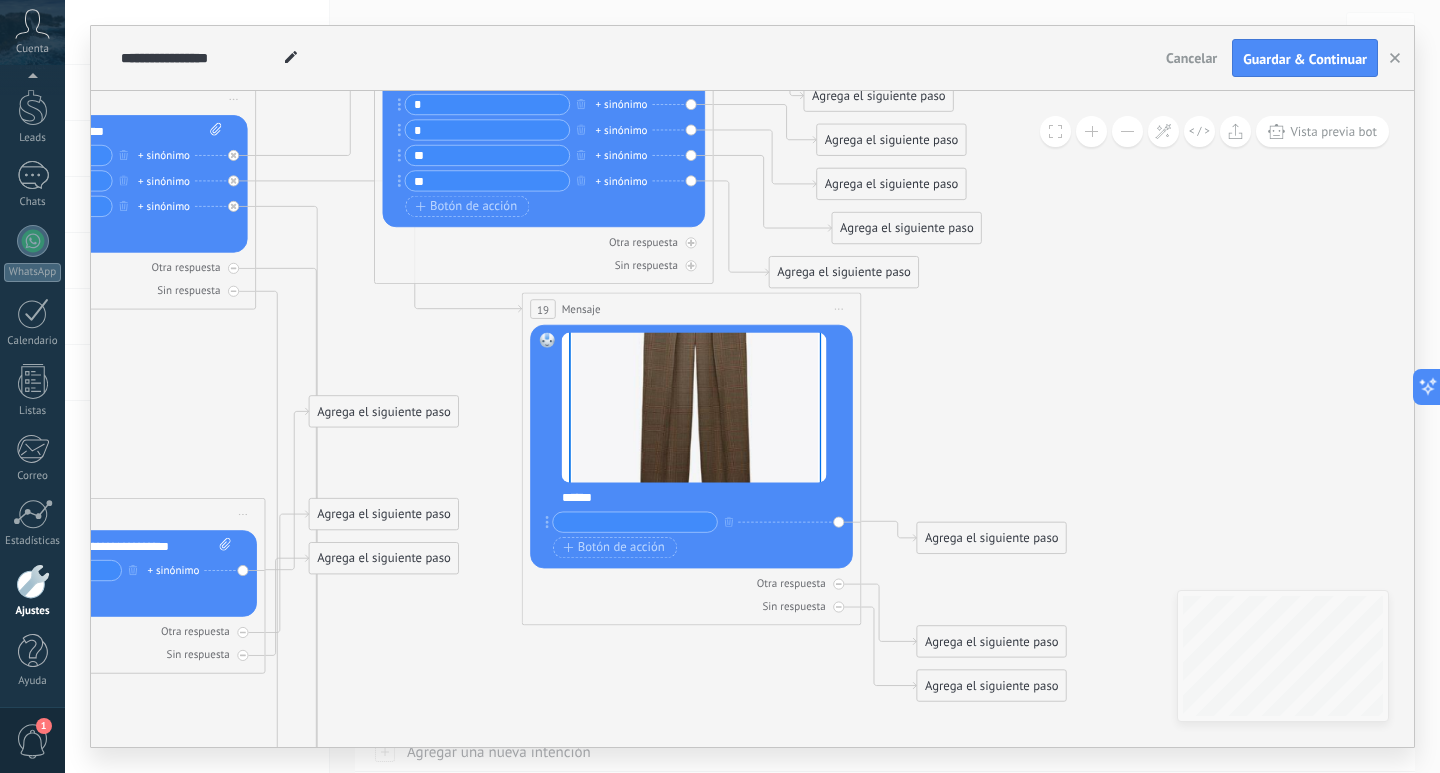 click at bounding box center [635, 522] 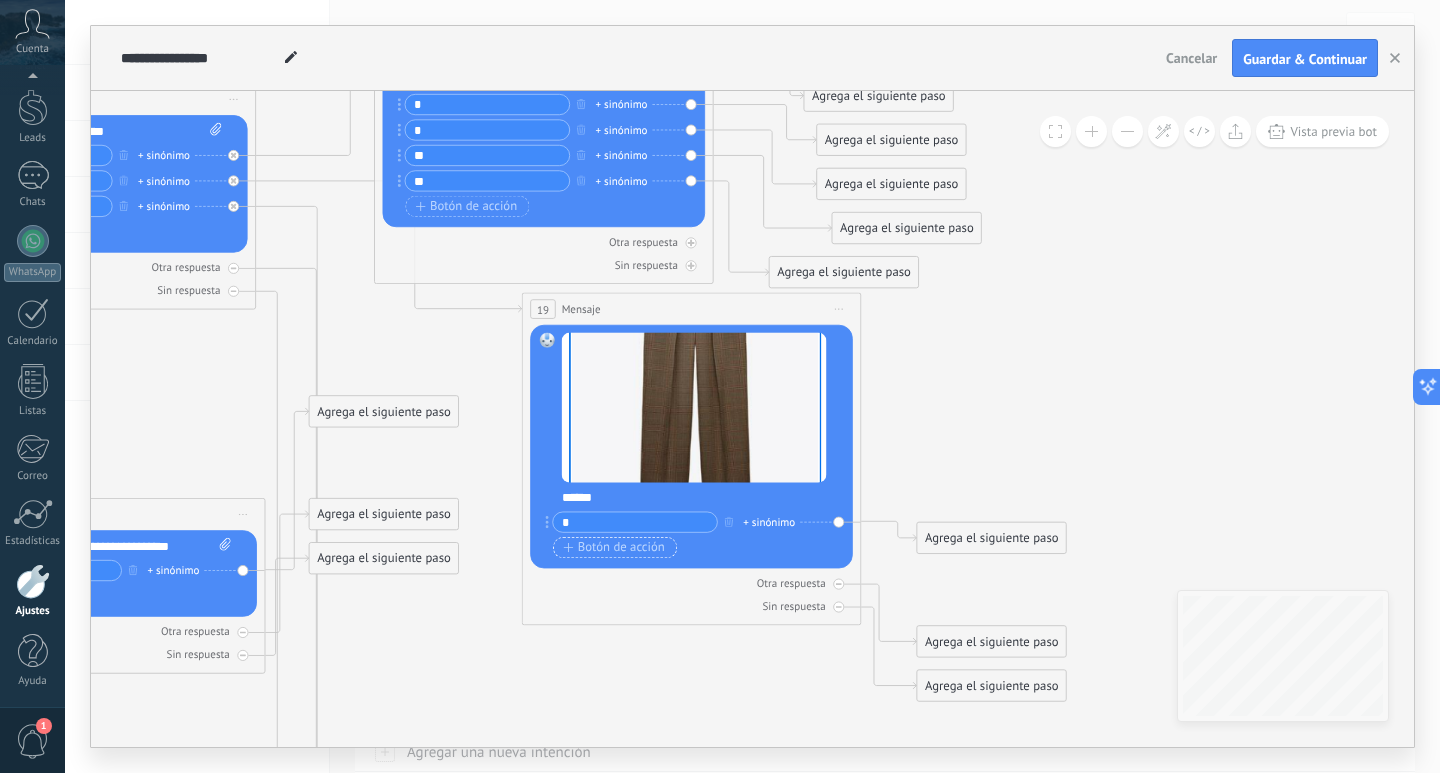 type on "*" 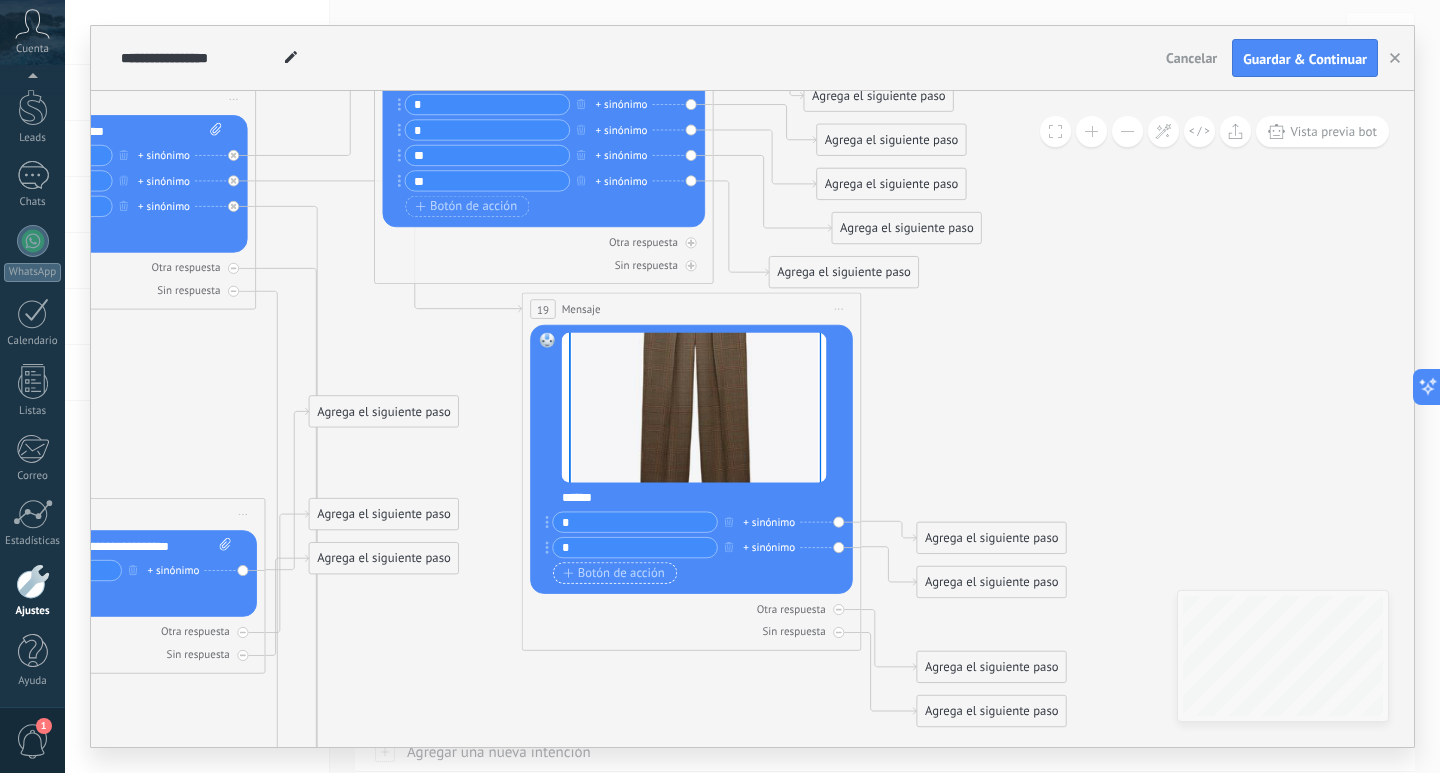 type on "*" 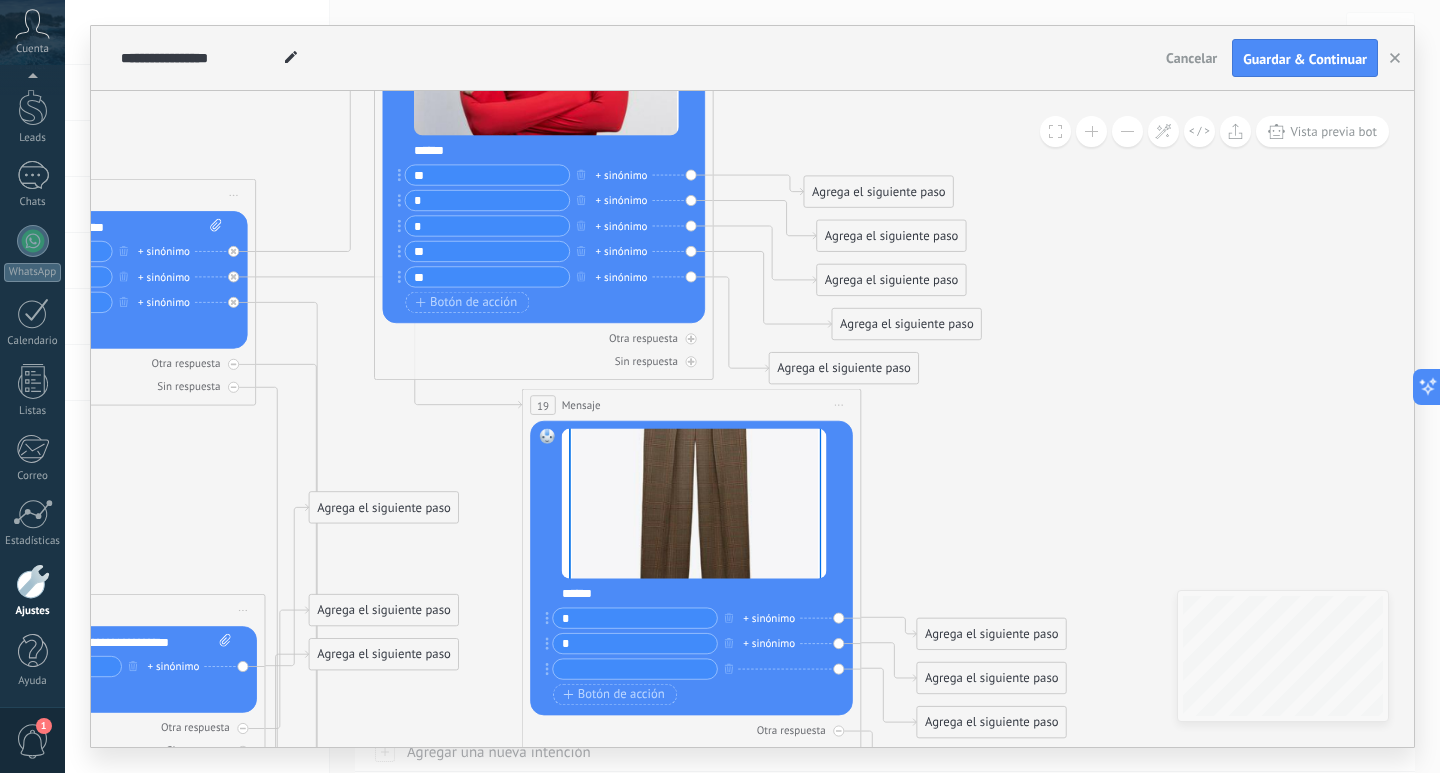 click on "*" at bounding box center [635, 618] 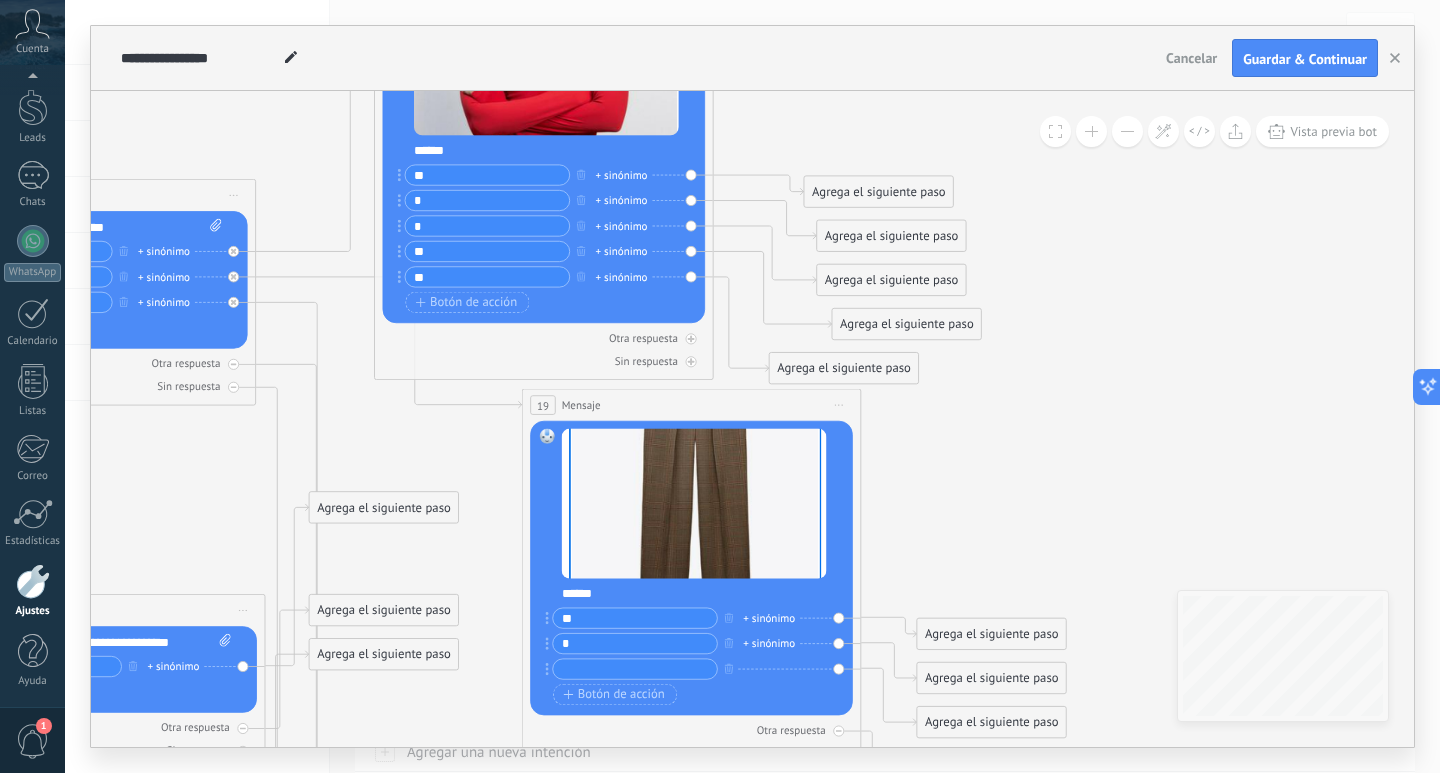 type on "**" 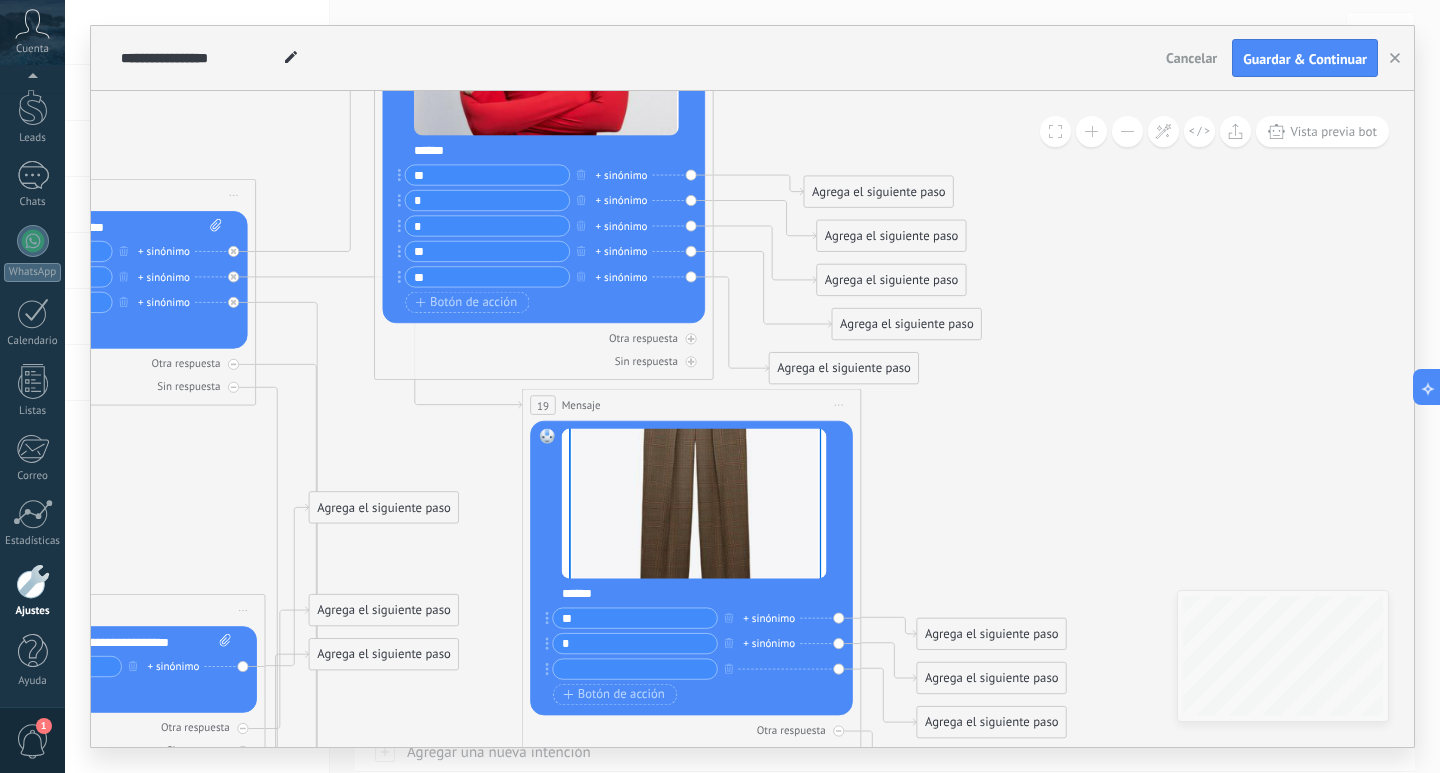 click at bounding box center (635, 669) 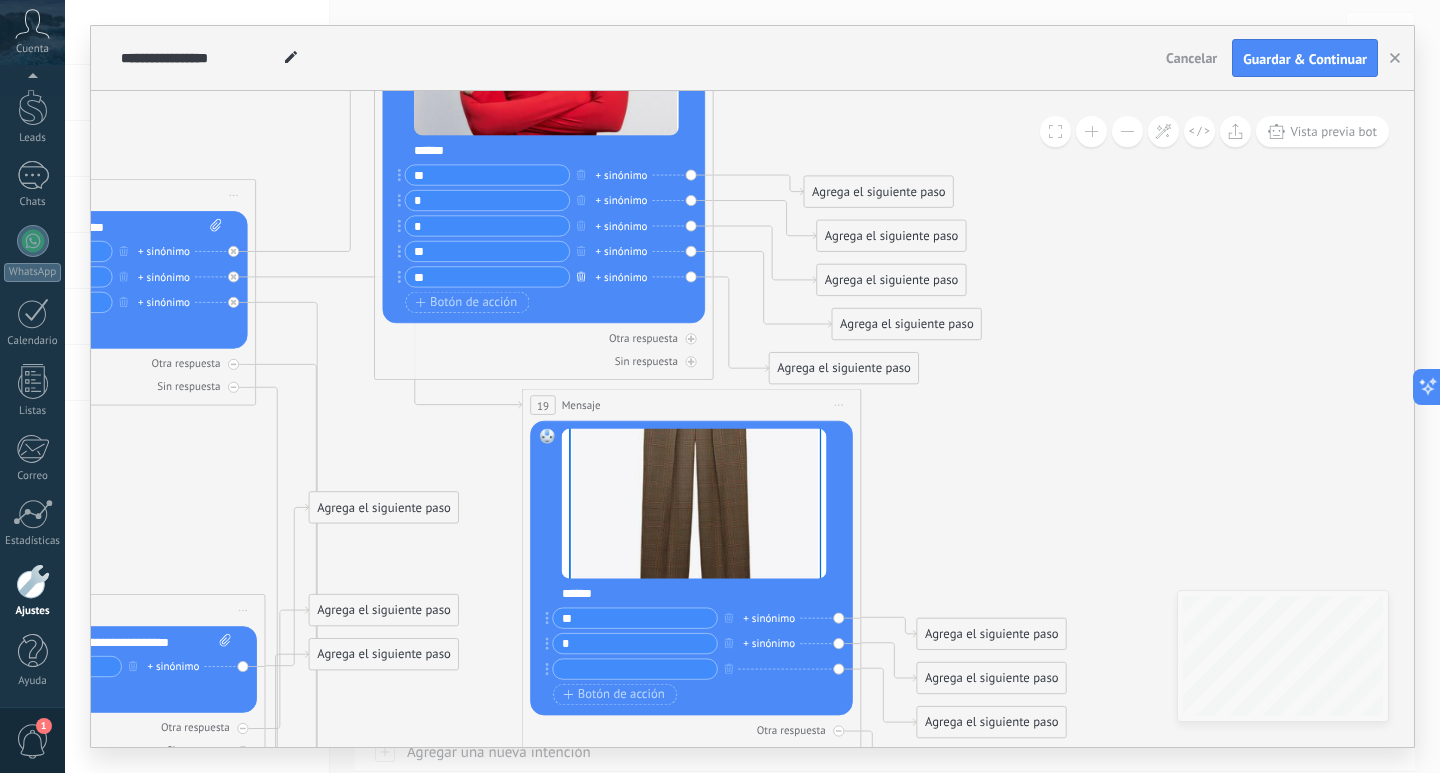 click at bounding box center (581, 275) 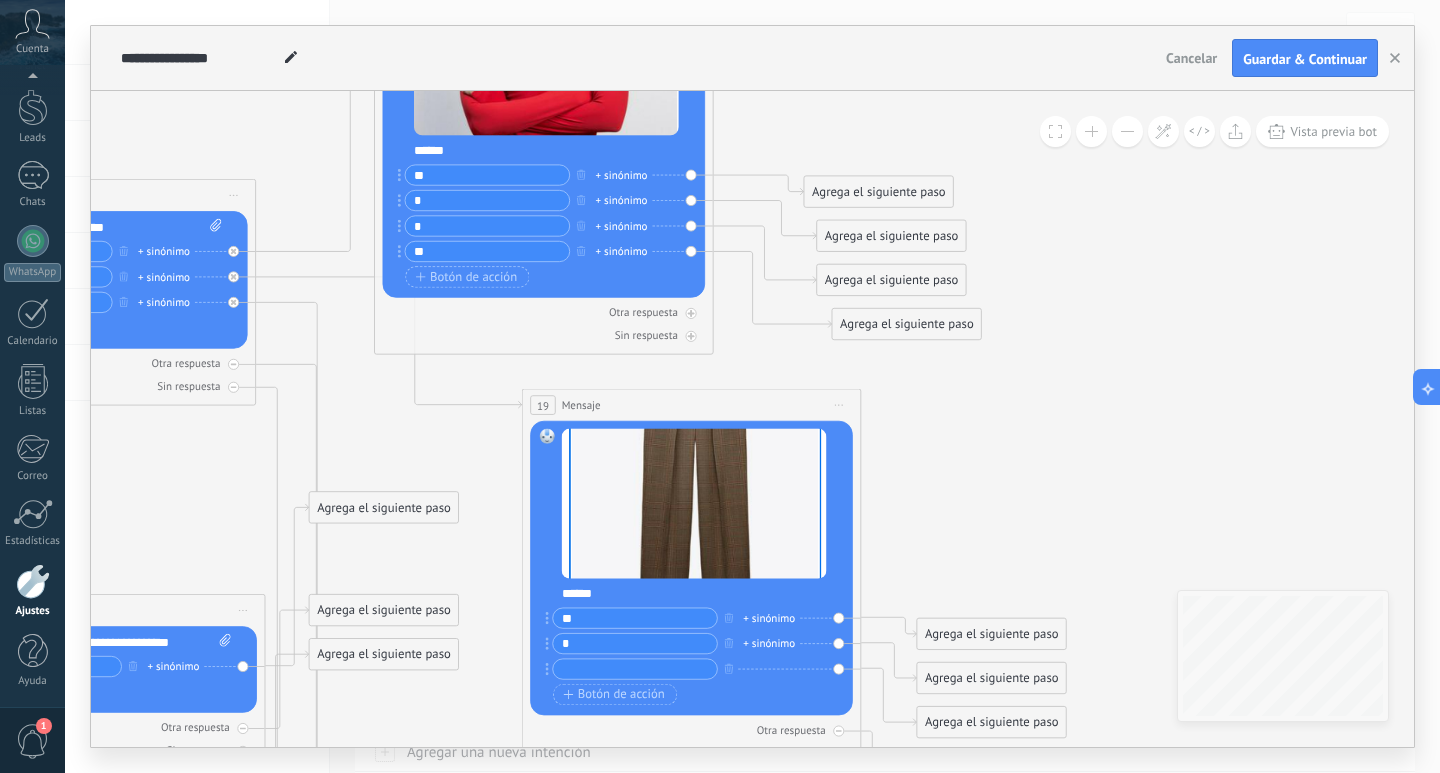 click at bounding box center (635, 669) 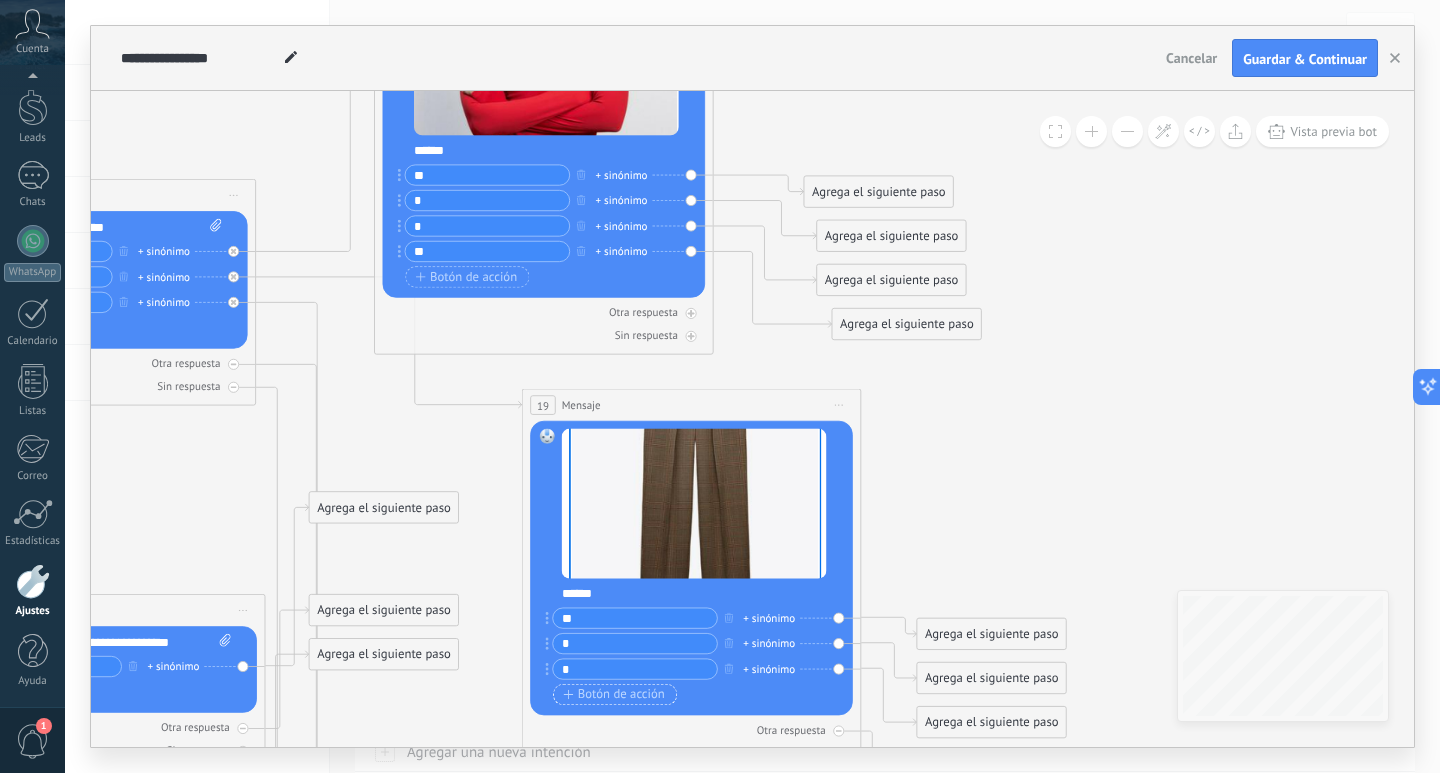 type on "*" 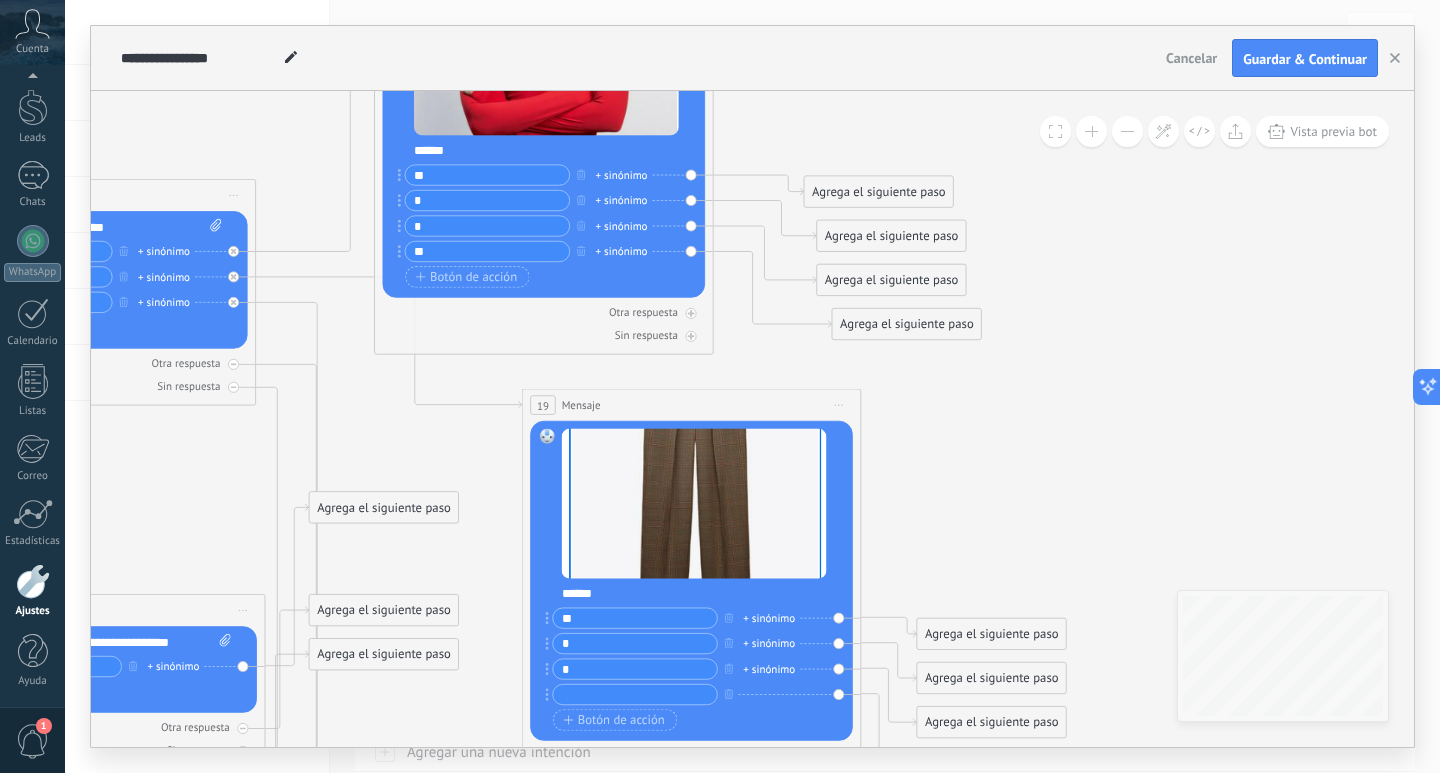 click at bounding box center [635, 695] 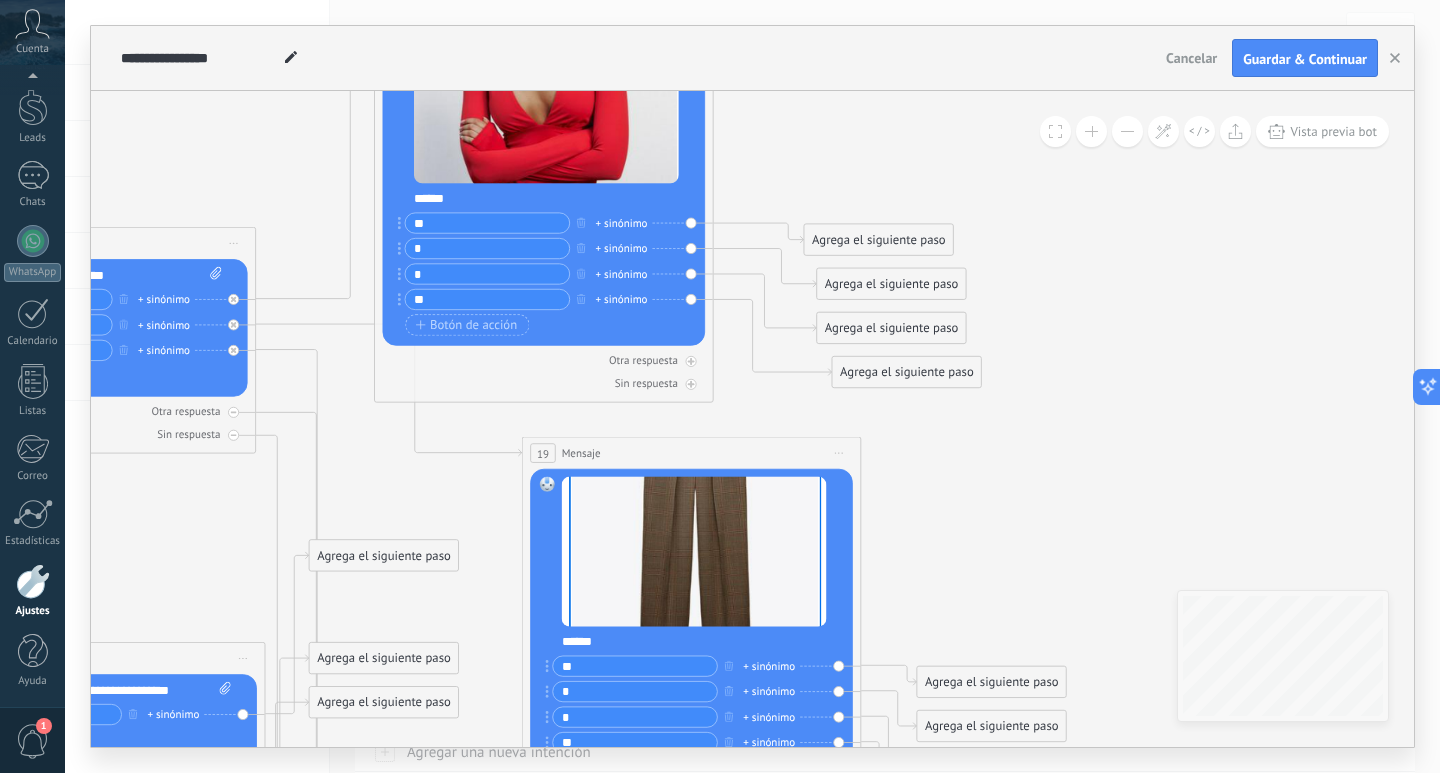 type on "**" 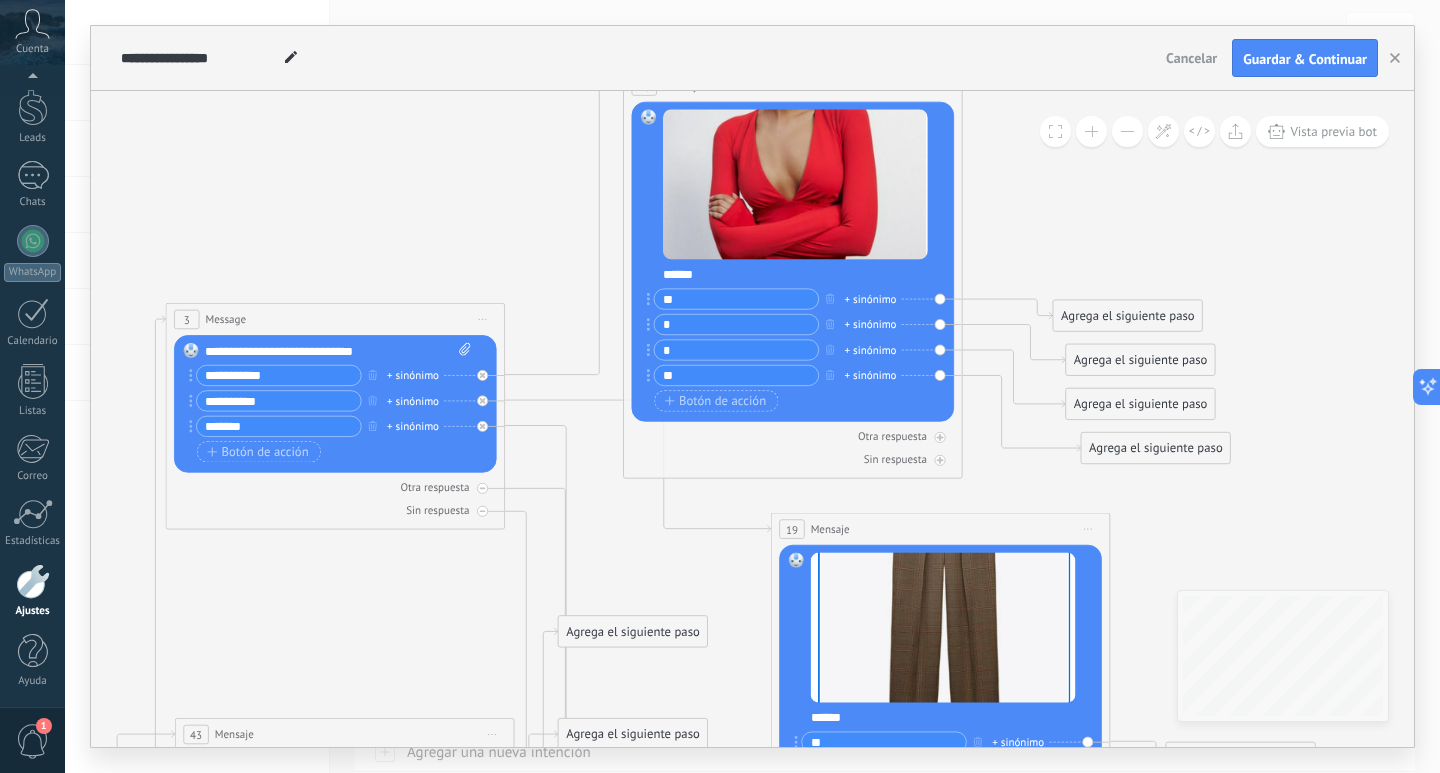 drag, startPoint x: 191, startPoint y: 518, endPoint x: 440, endPoint y: 594, distance: 260.34015 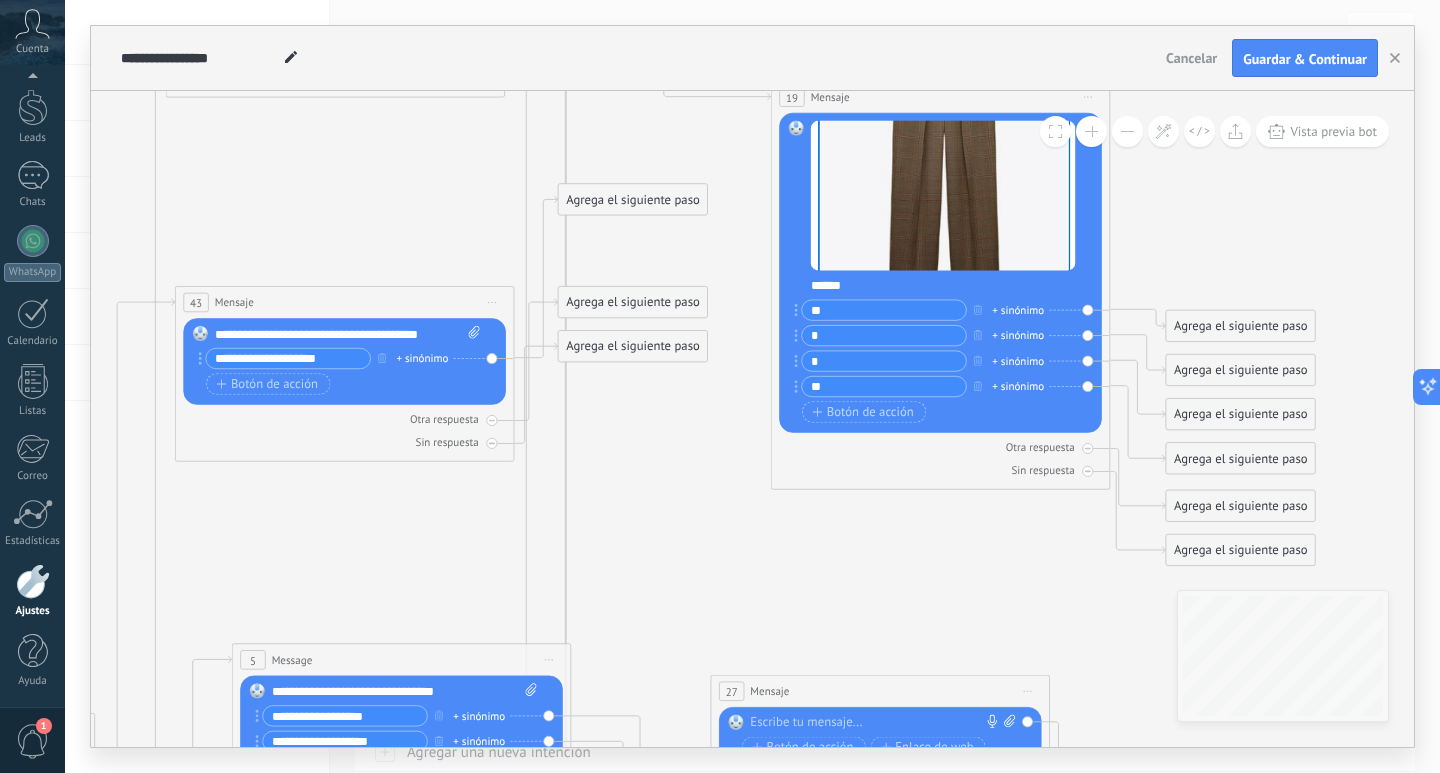 click on "**********" at bounding box center [288, 359] 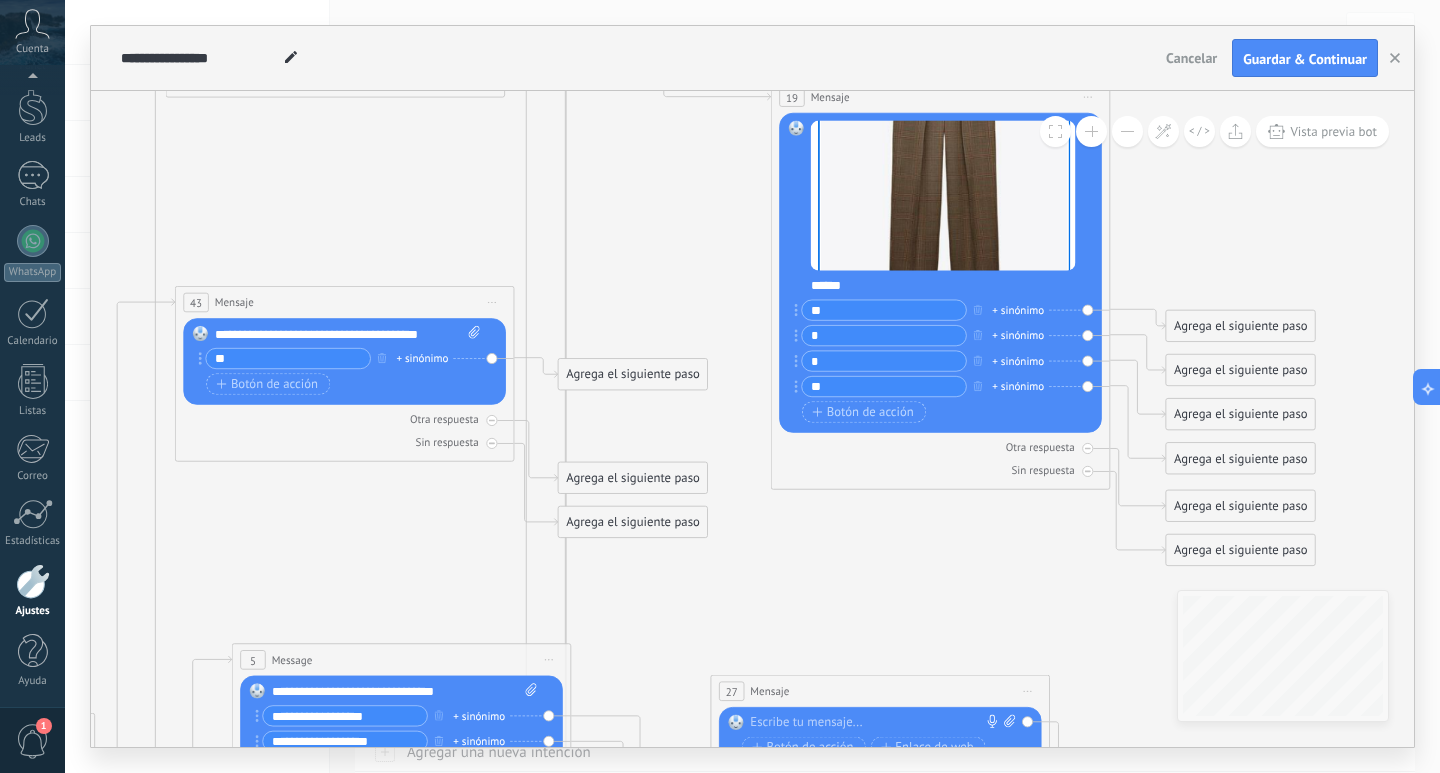 type on "*" 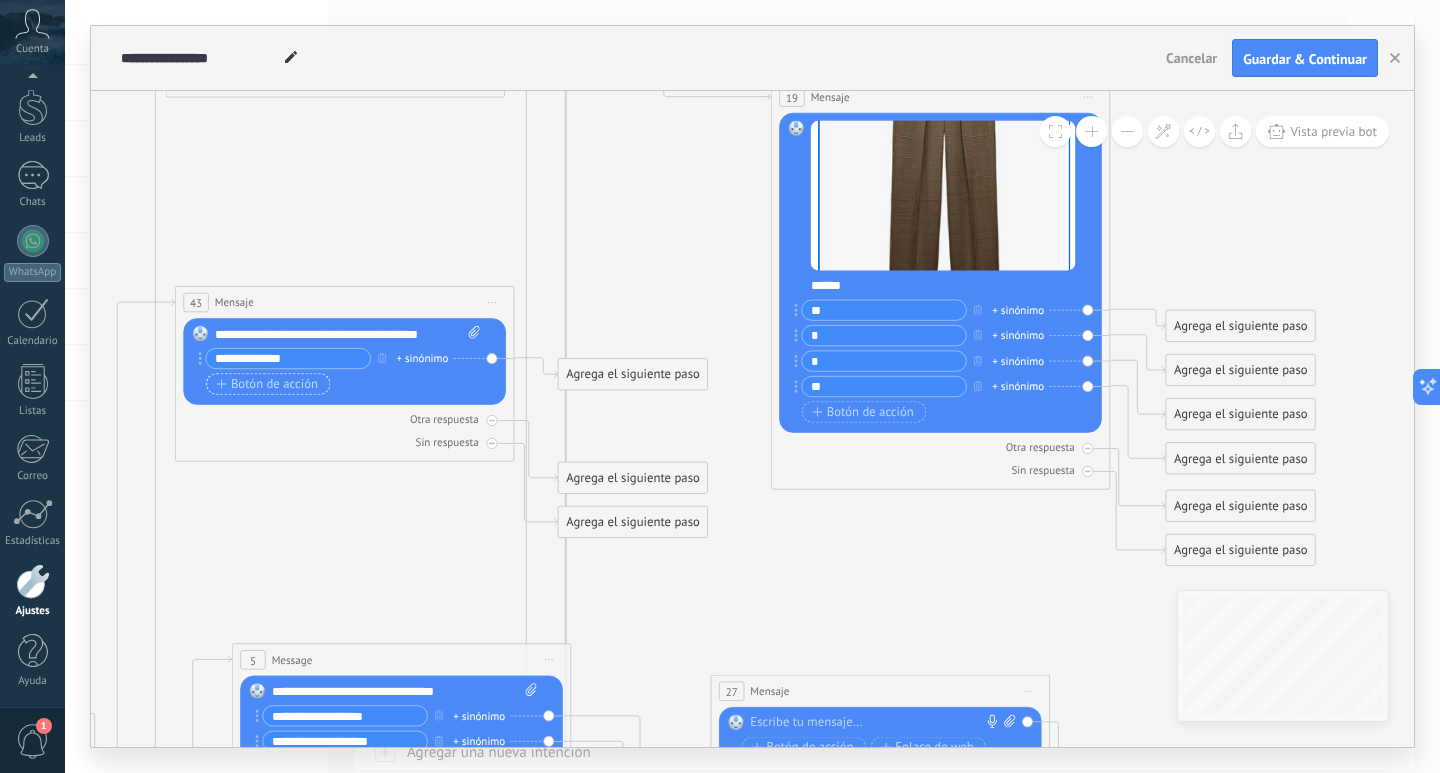 type on "**********" 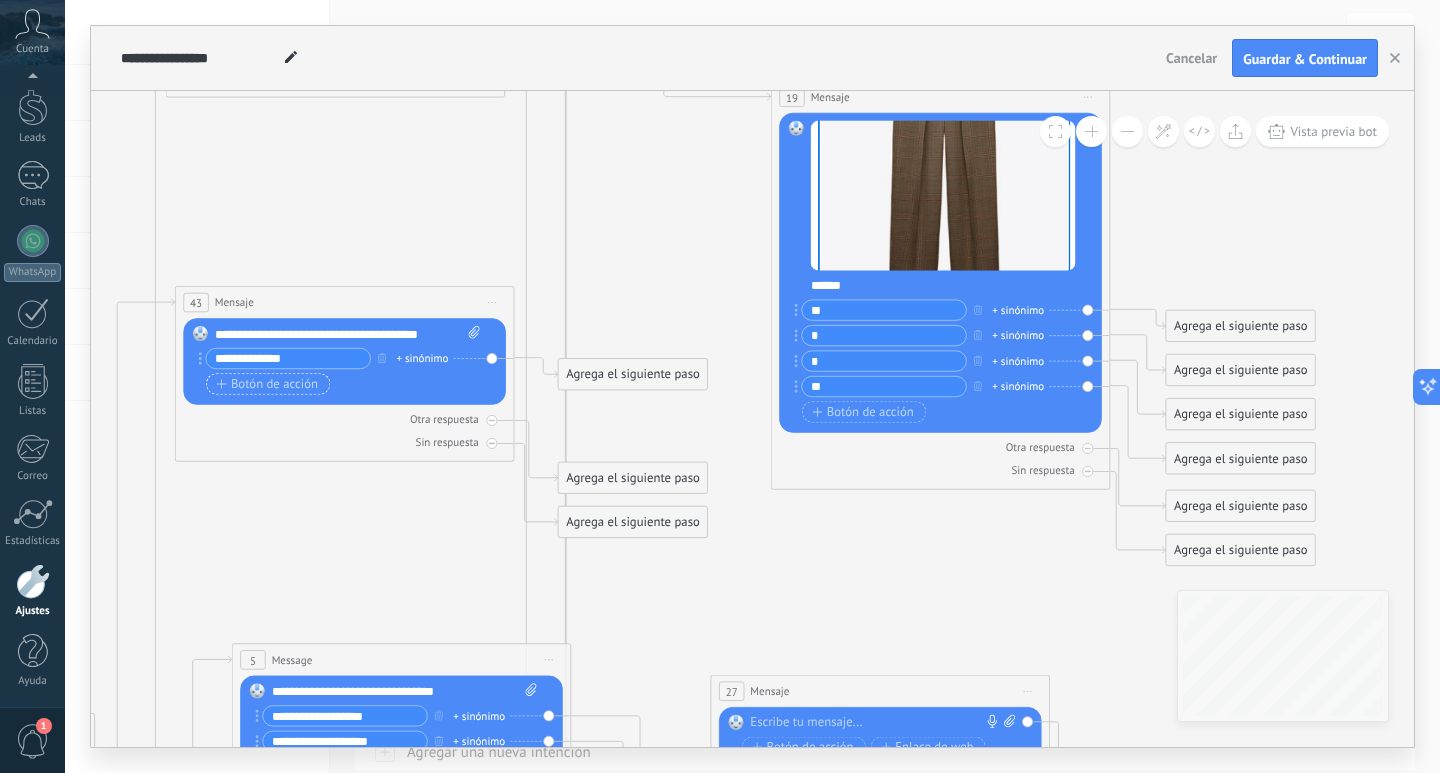 click on "Botón de acción" at bounding box center [266, 384] 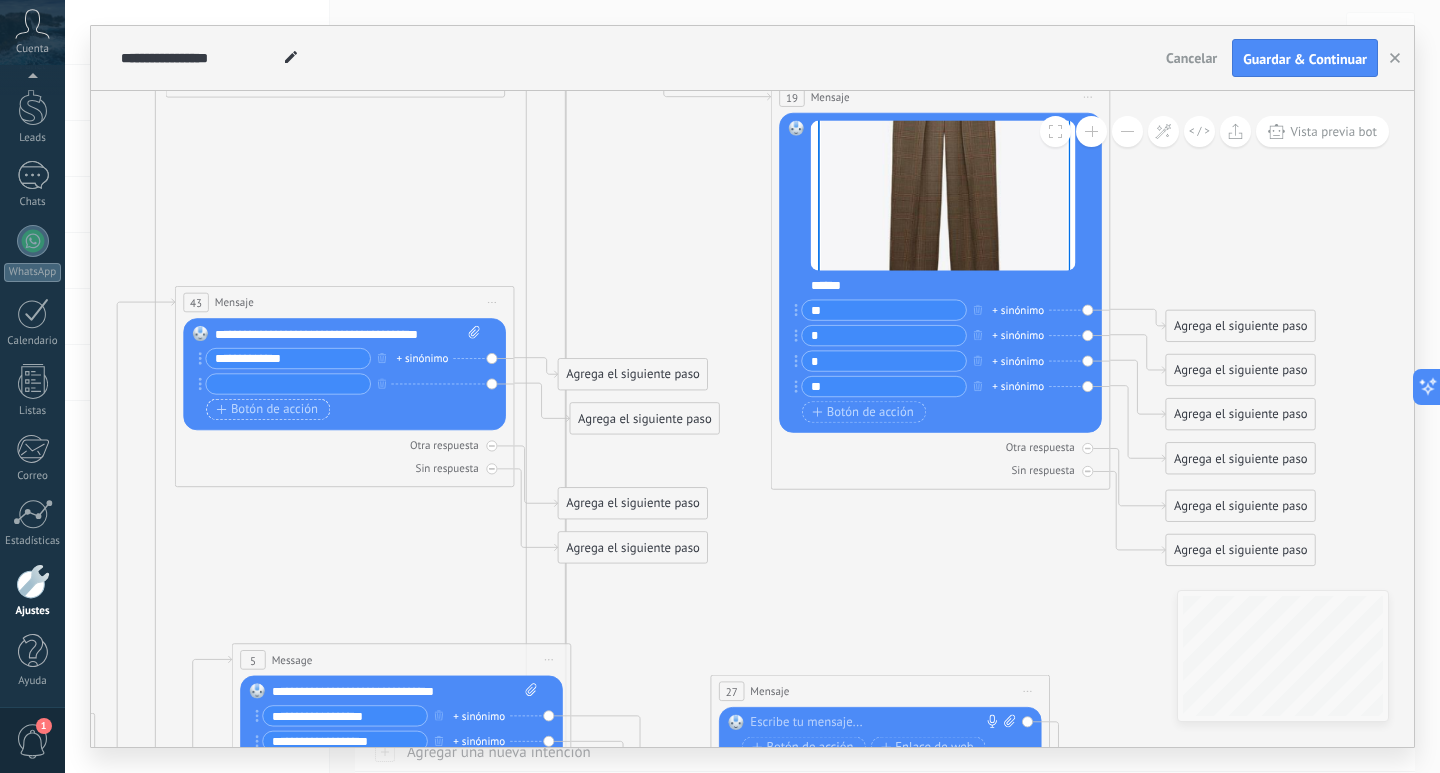 click at bounding box center (288, 384) 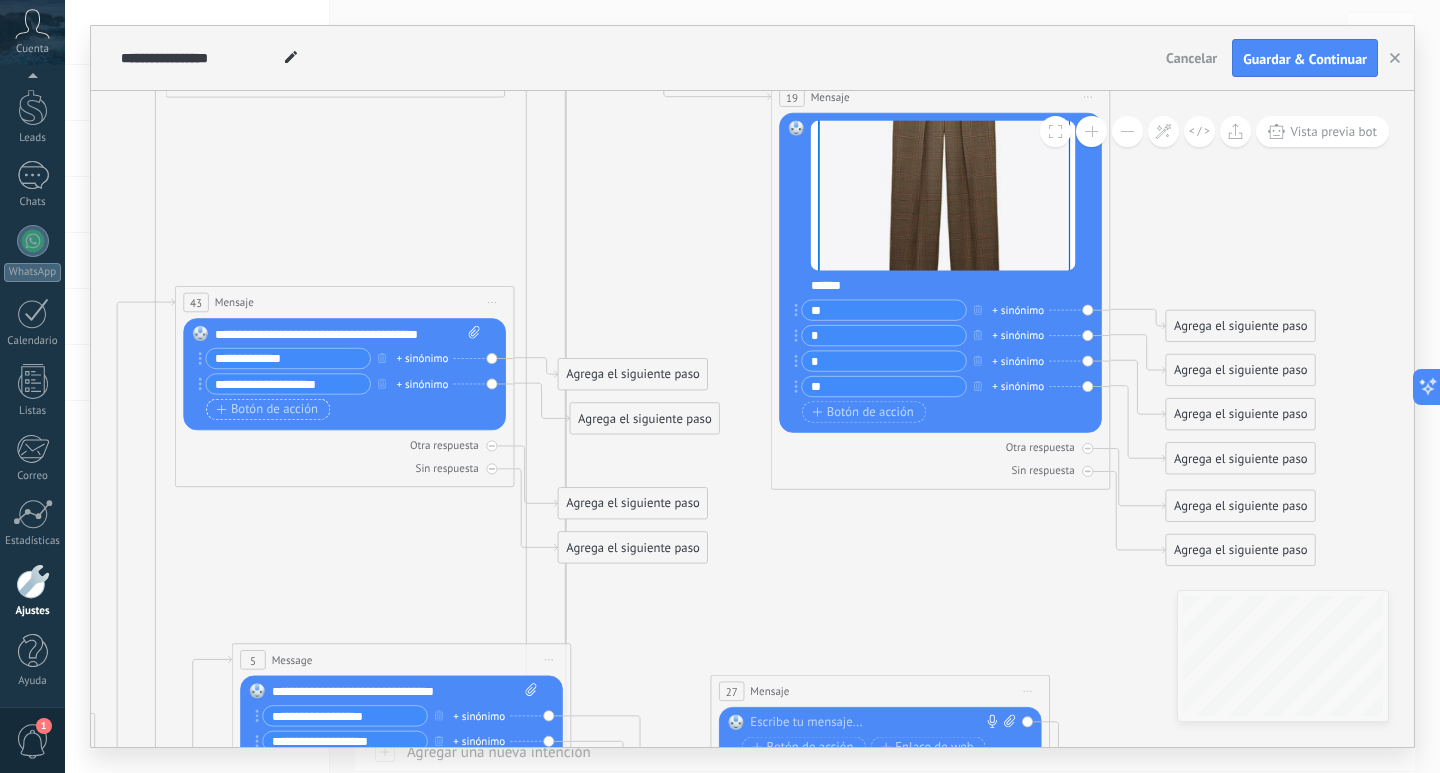 type on "**********" 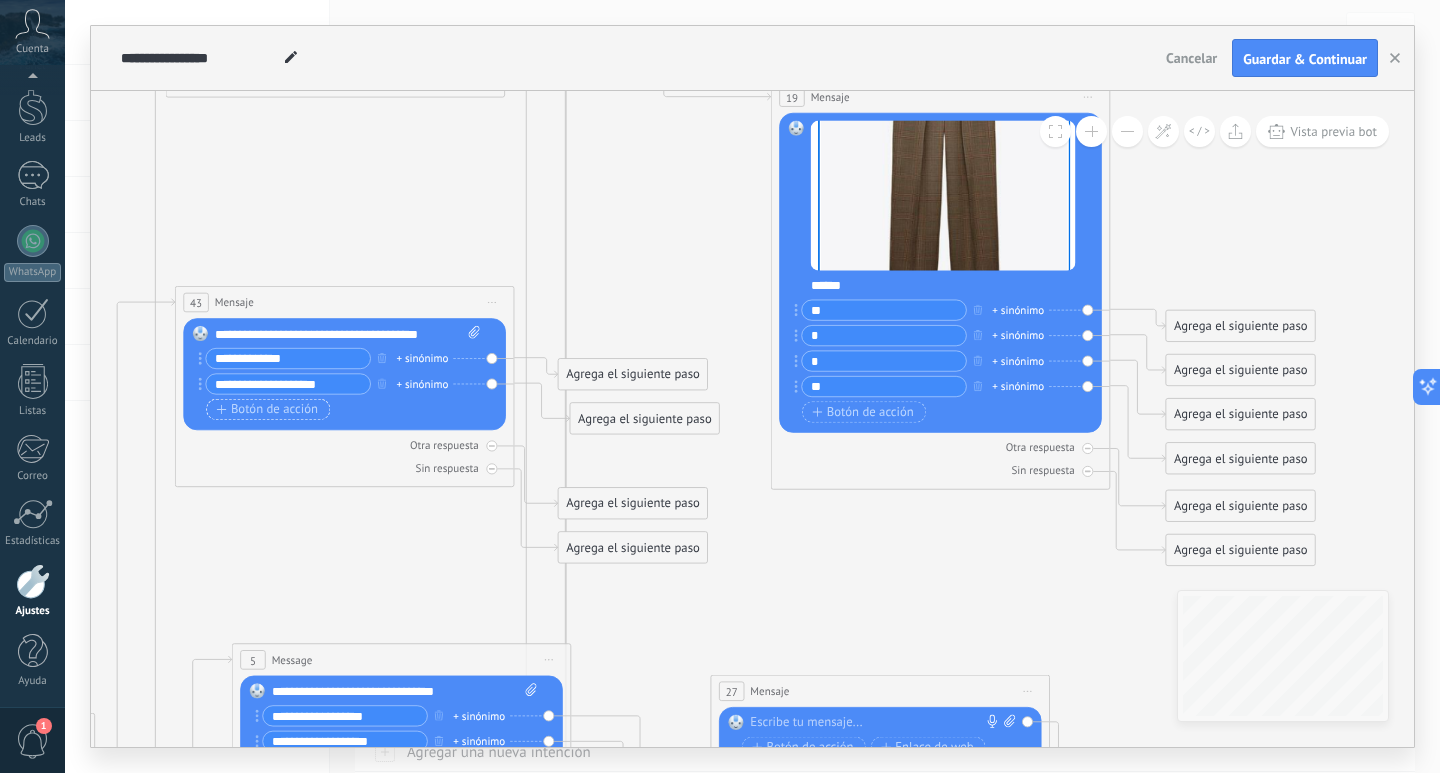 click on "Botón de acción" at bounding box center [266, 410] 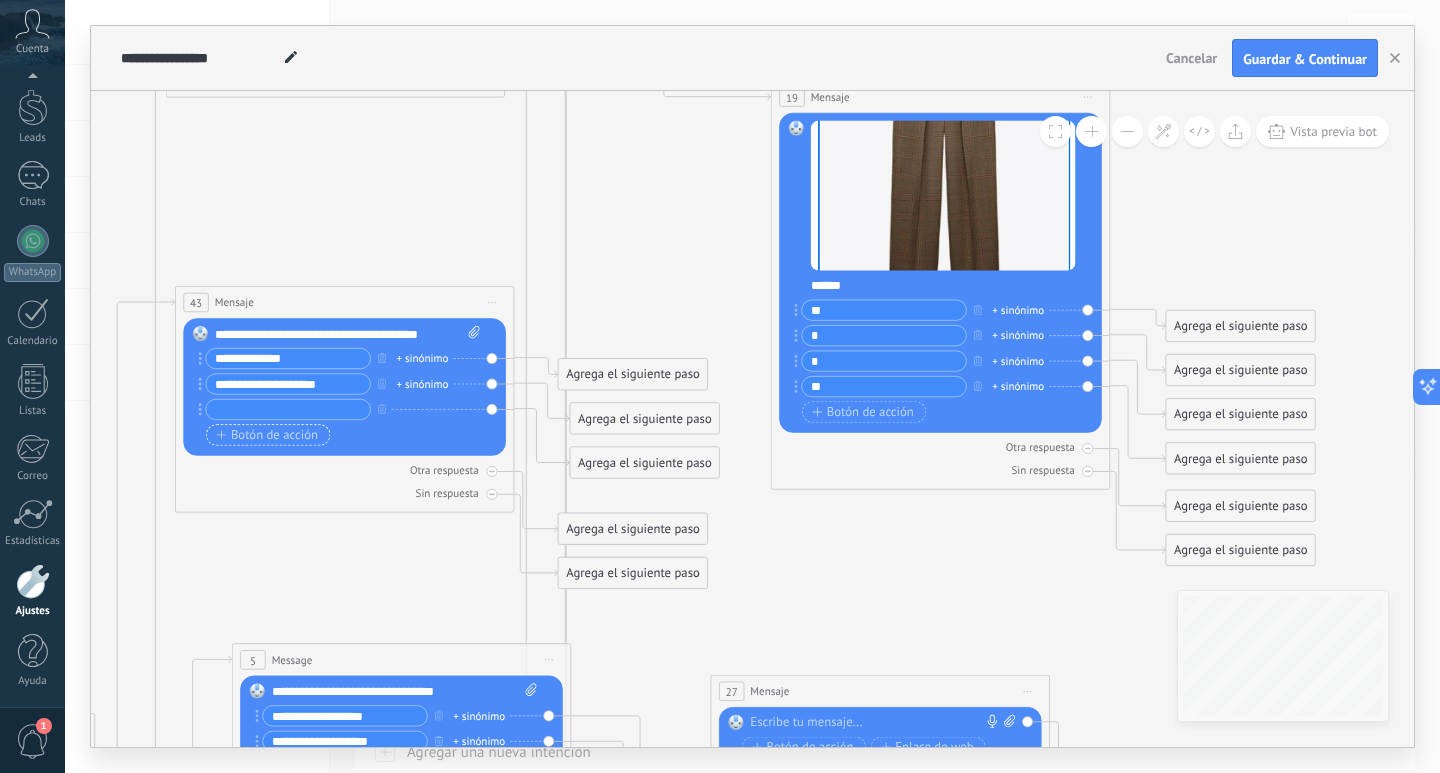 click at bounding box center [288, 410] 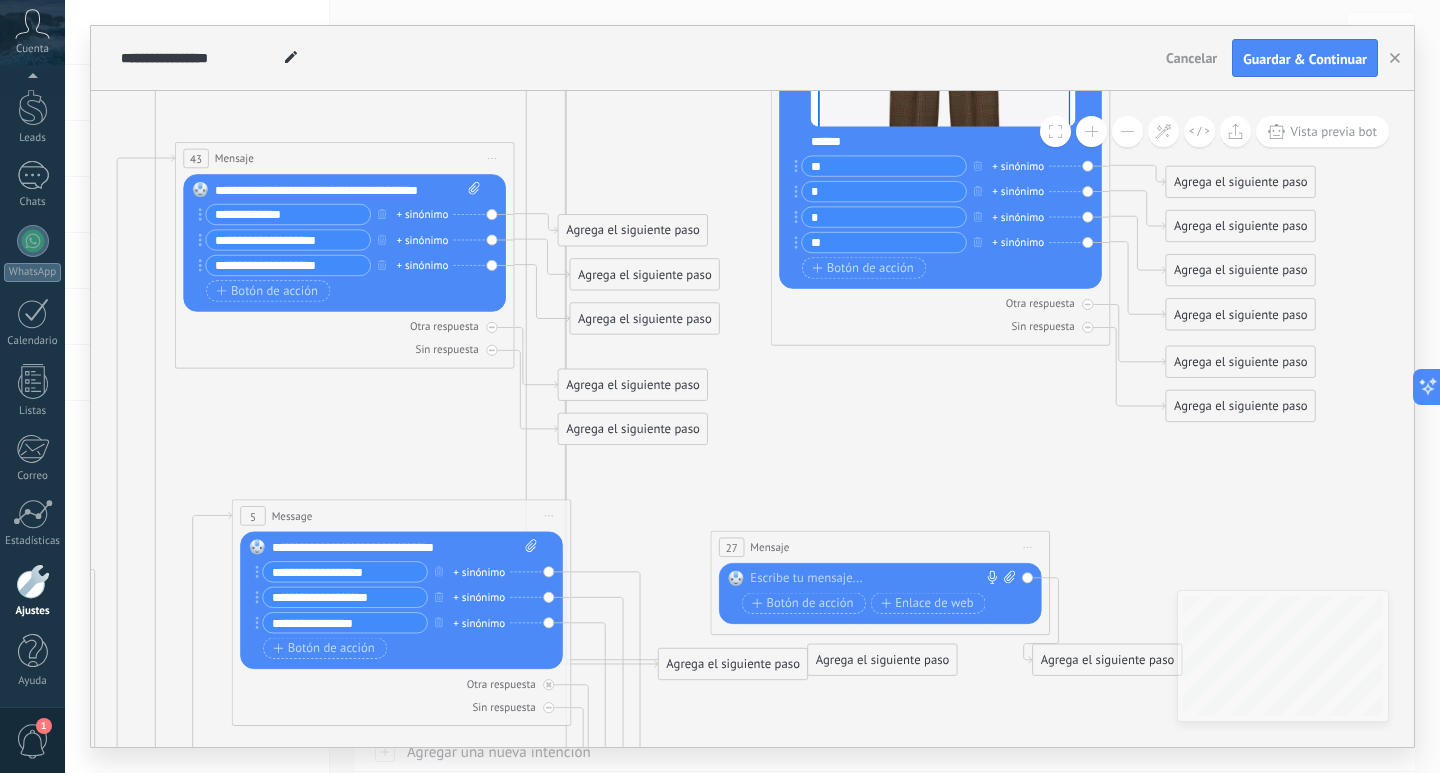 type on "**********" 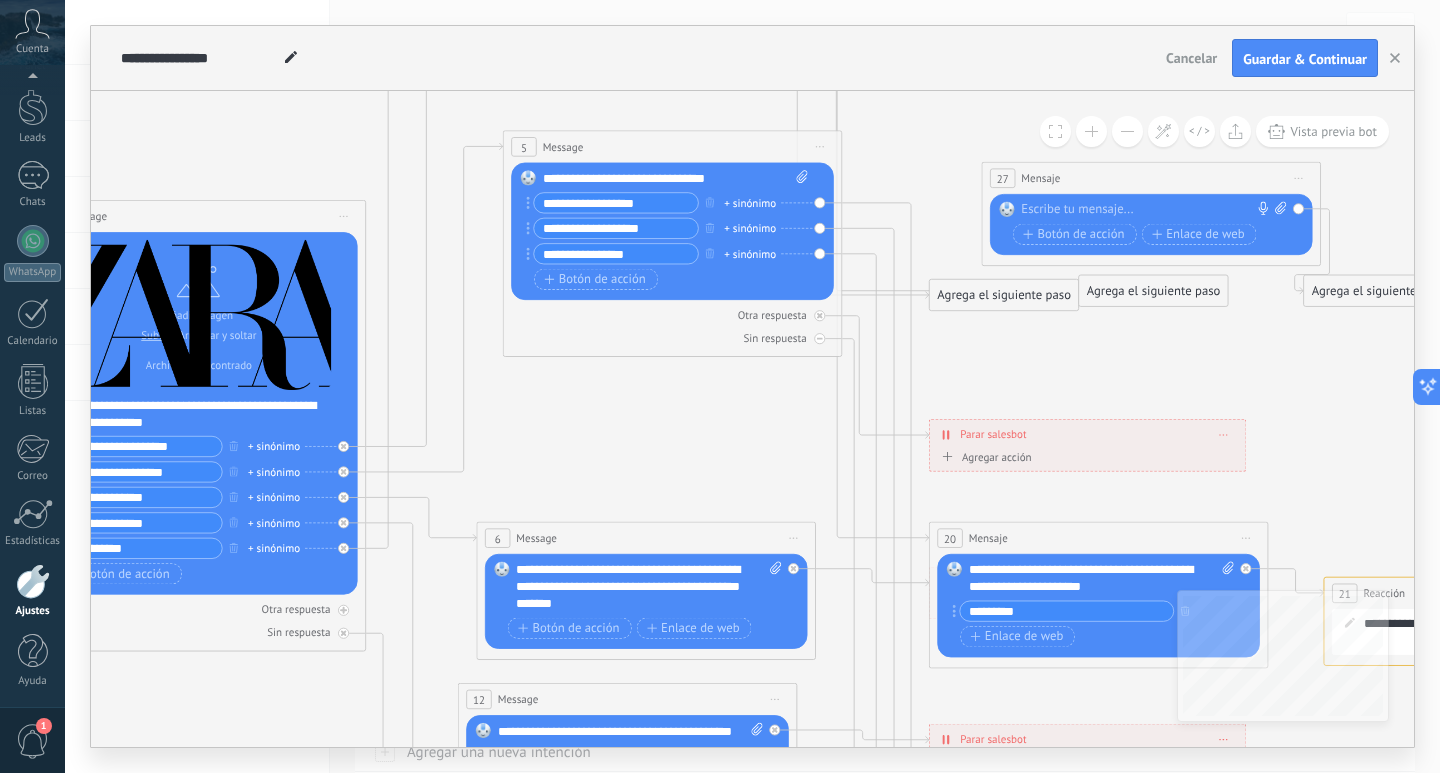 drag, startPoint x: 1151, startPoint y: 486, endPoint x: 1312, endPoint y: 209, distance: 320.39038 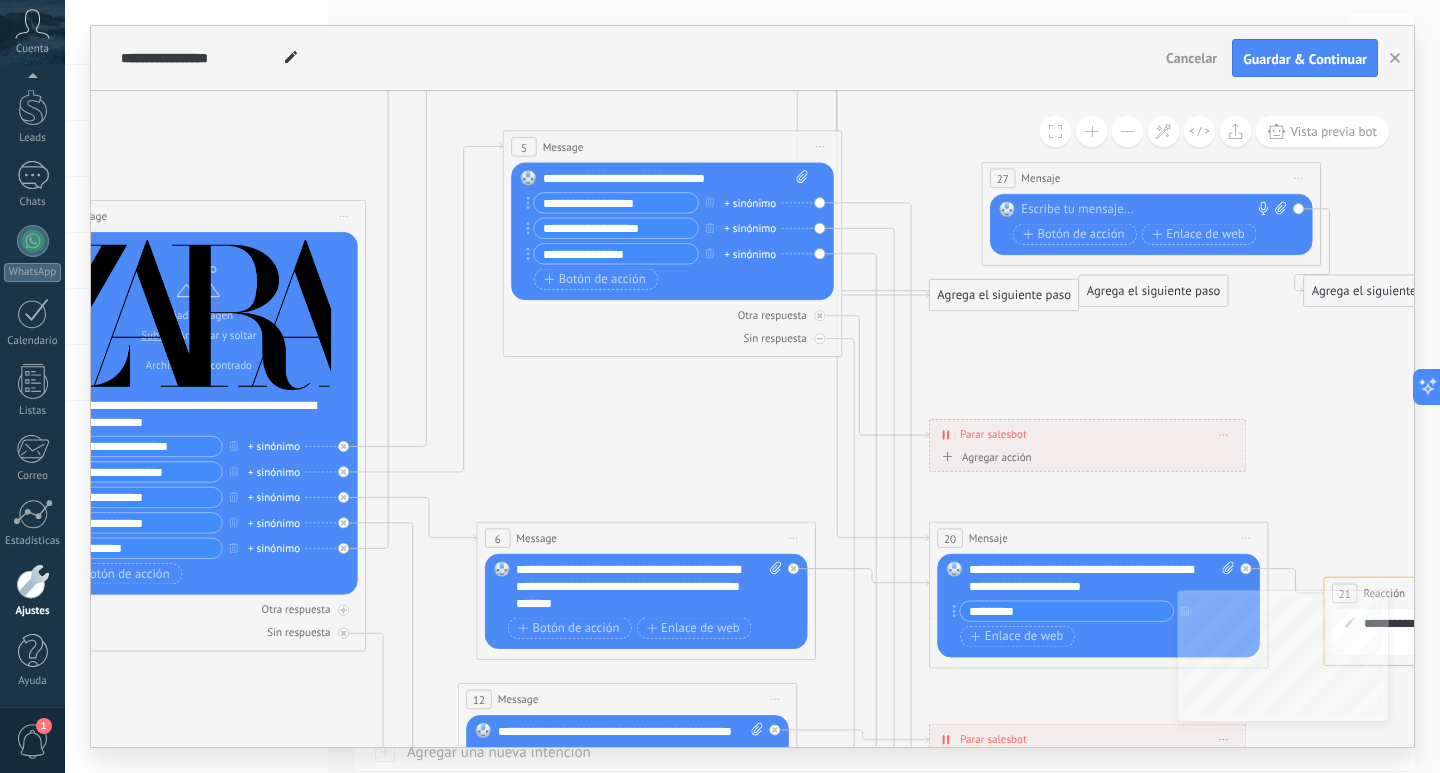 click on "**********" at bounding box center [752, 386] 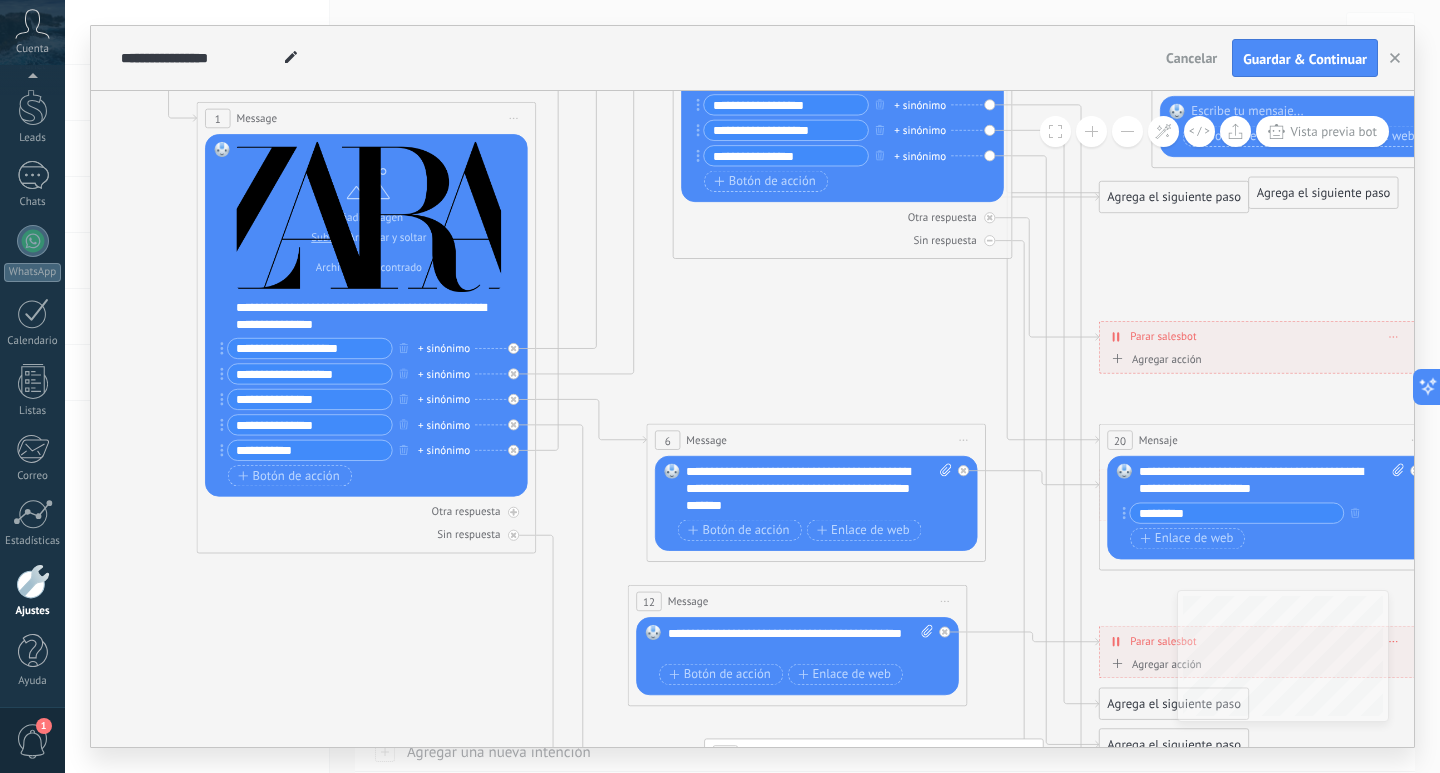 drag, startPoint x: 556, startPoint y: 403, endPoint x: 711, endPoint y: 325, distance: 173.51945 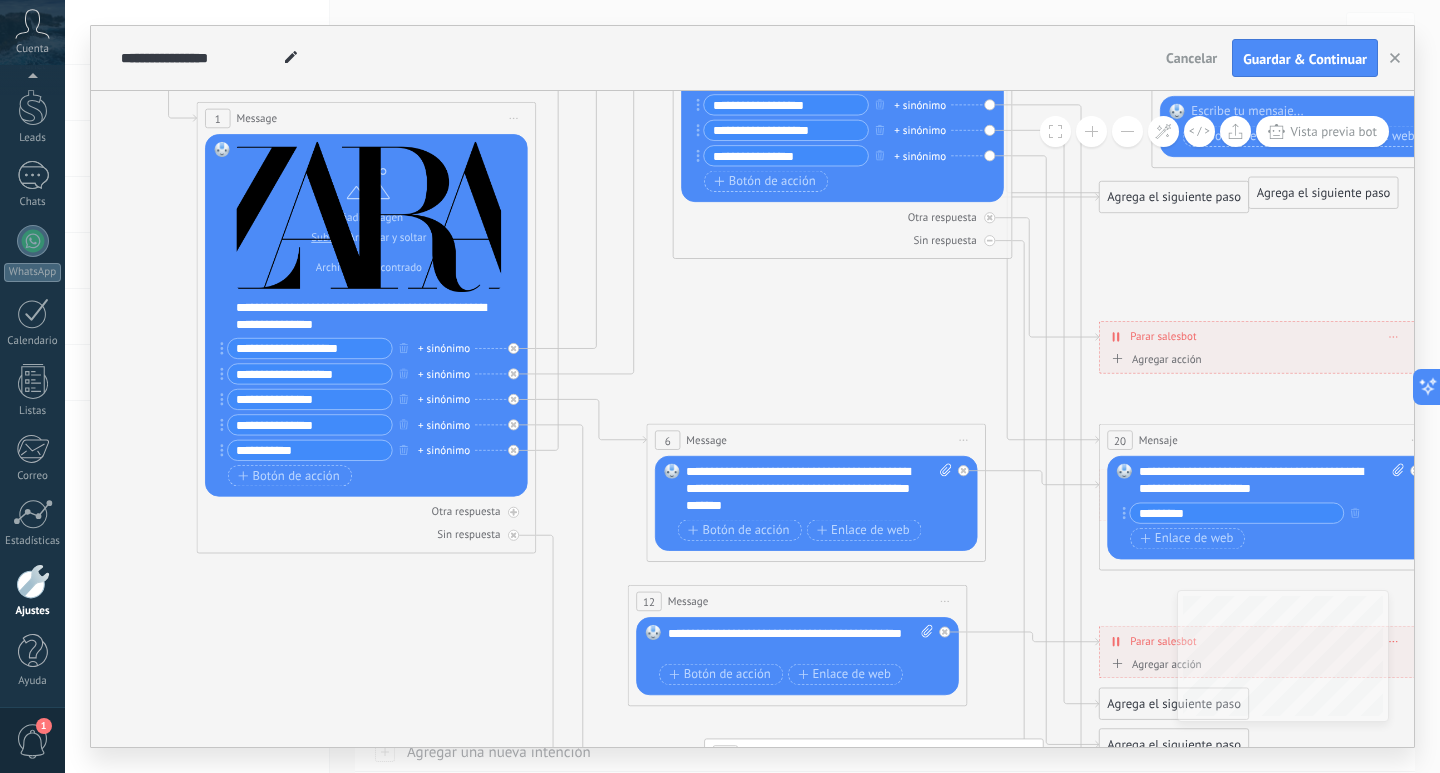 click 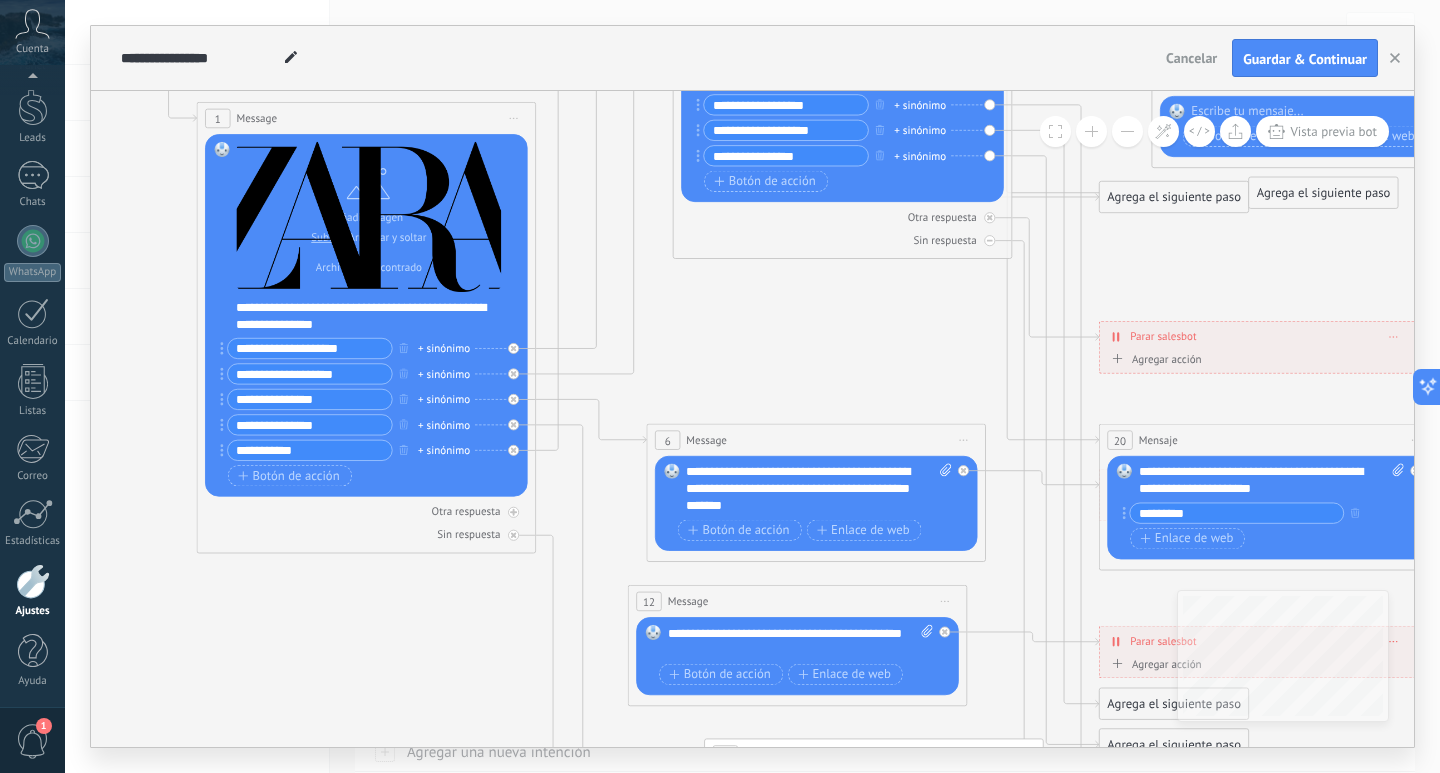 click on "12
Message
*******
(a):
Todos los contactos - canales seleccionados
Todos los contactos - canales seleccionados
Todos los contactos - canal primario
Contacto principal - canales seleccionados
Contacto principal - canal primario
Todos los contactos - canales seleccionados
Todos los contactos - canales seleccionados
Todos los contactos - canal primario
Contacto principal - canales seleccionados" at bounding box center [798, 601] 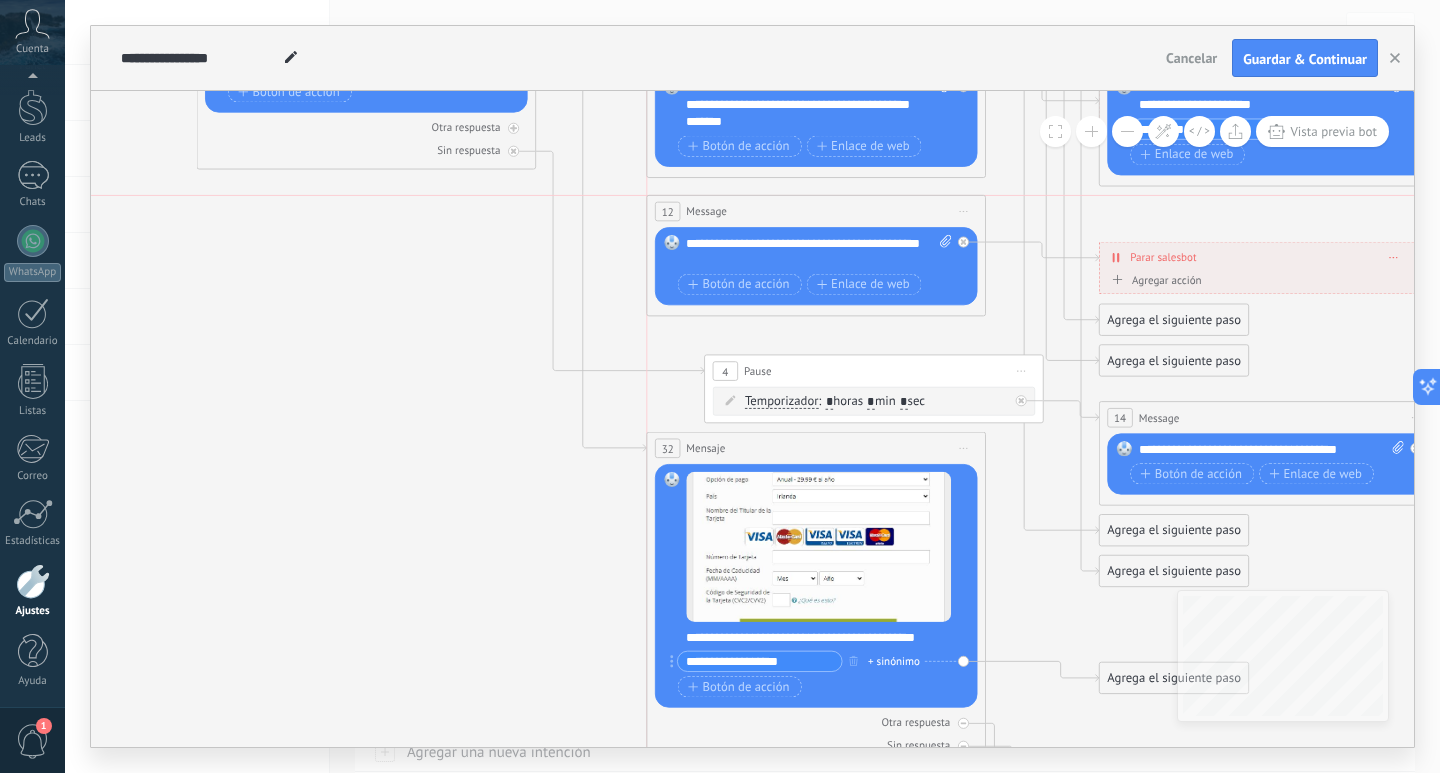 drag, startPoint x: 706, startPoint y: 201, endPoint x: 718, endPoint y: 192, distance: 15 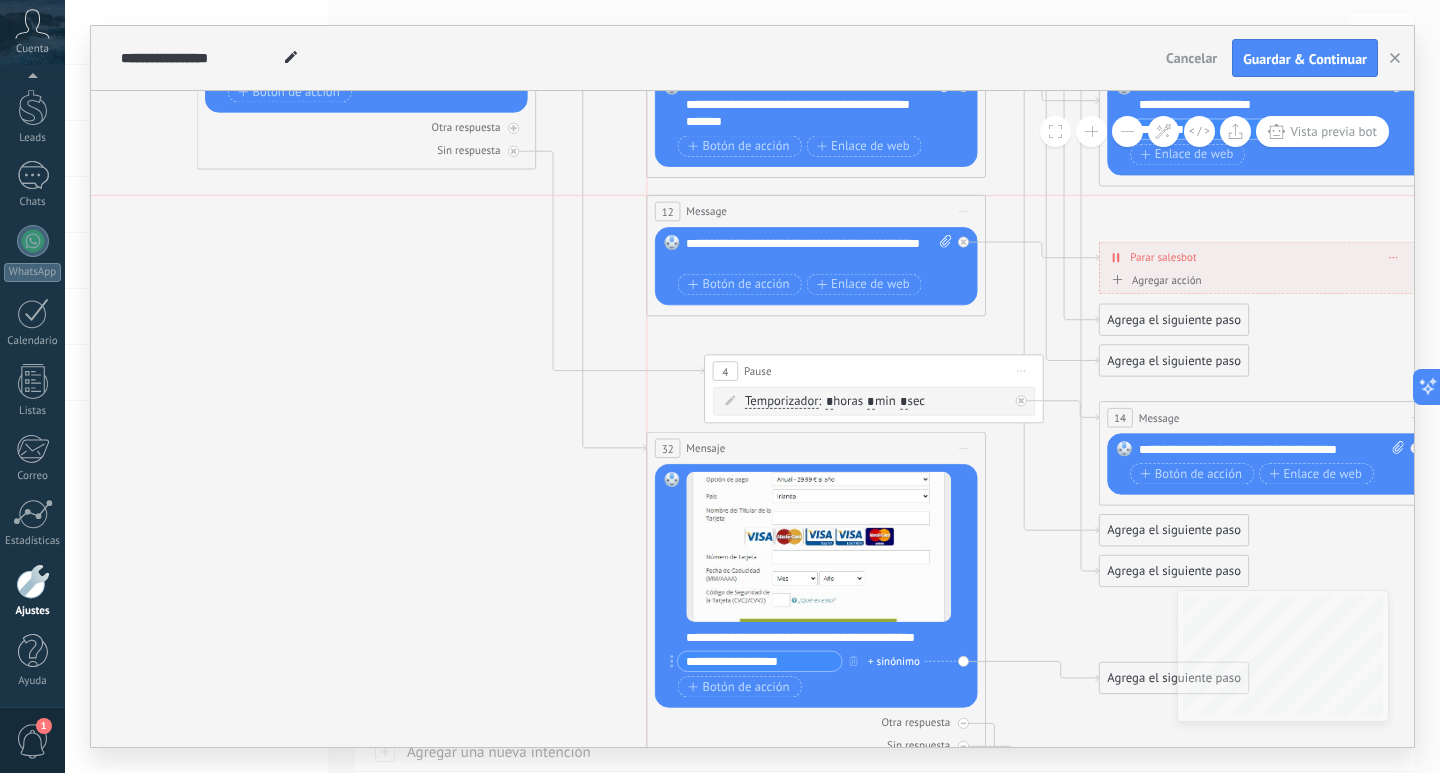 click on "**********" at bounding box center [14, -337] 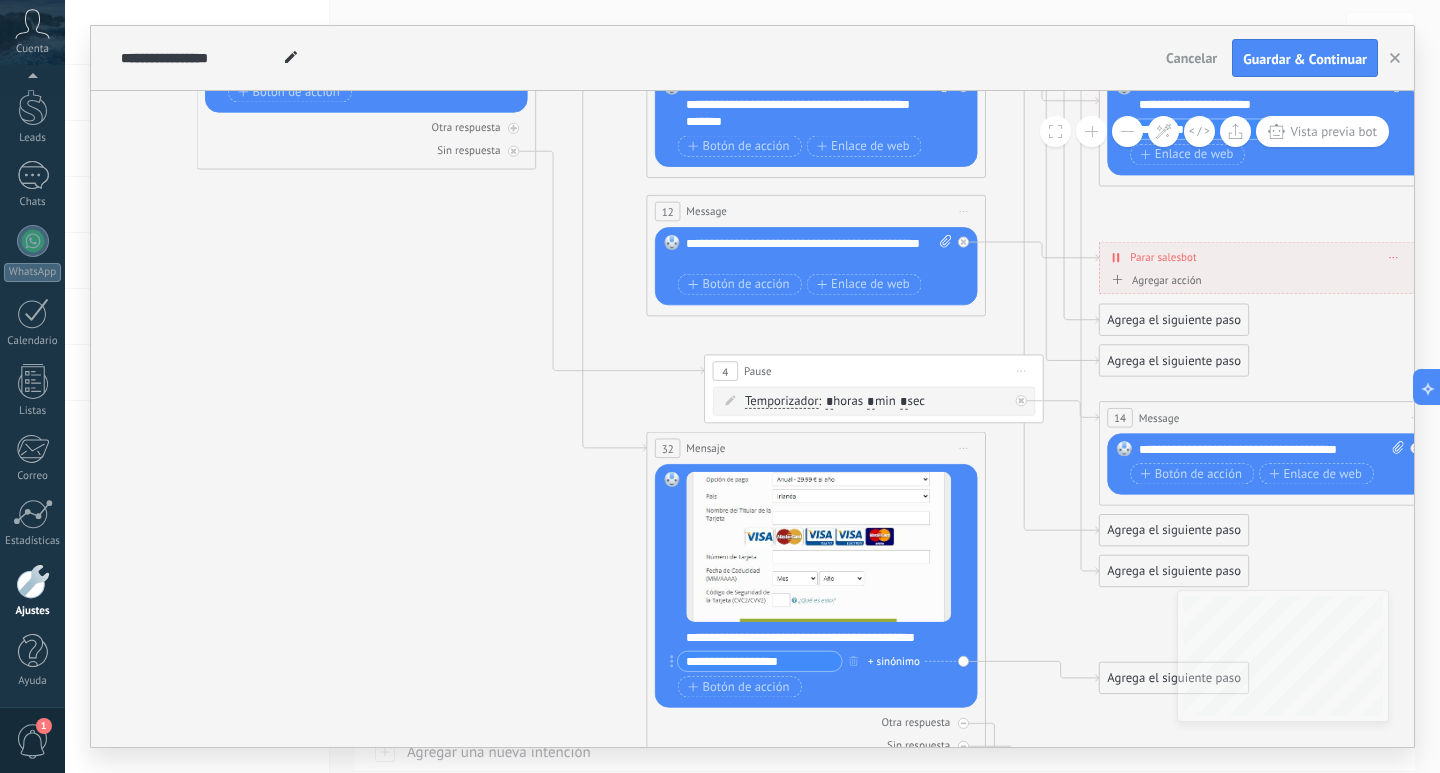 click on "Agregar acción" at bounding box center (1154, 279) 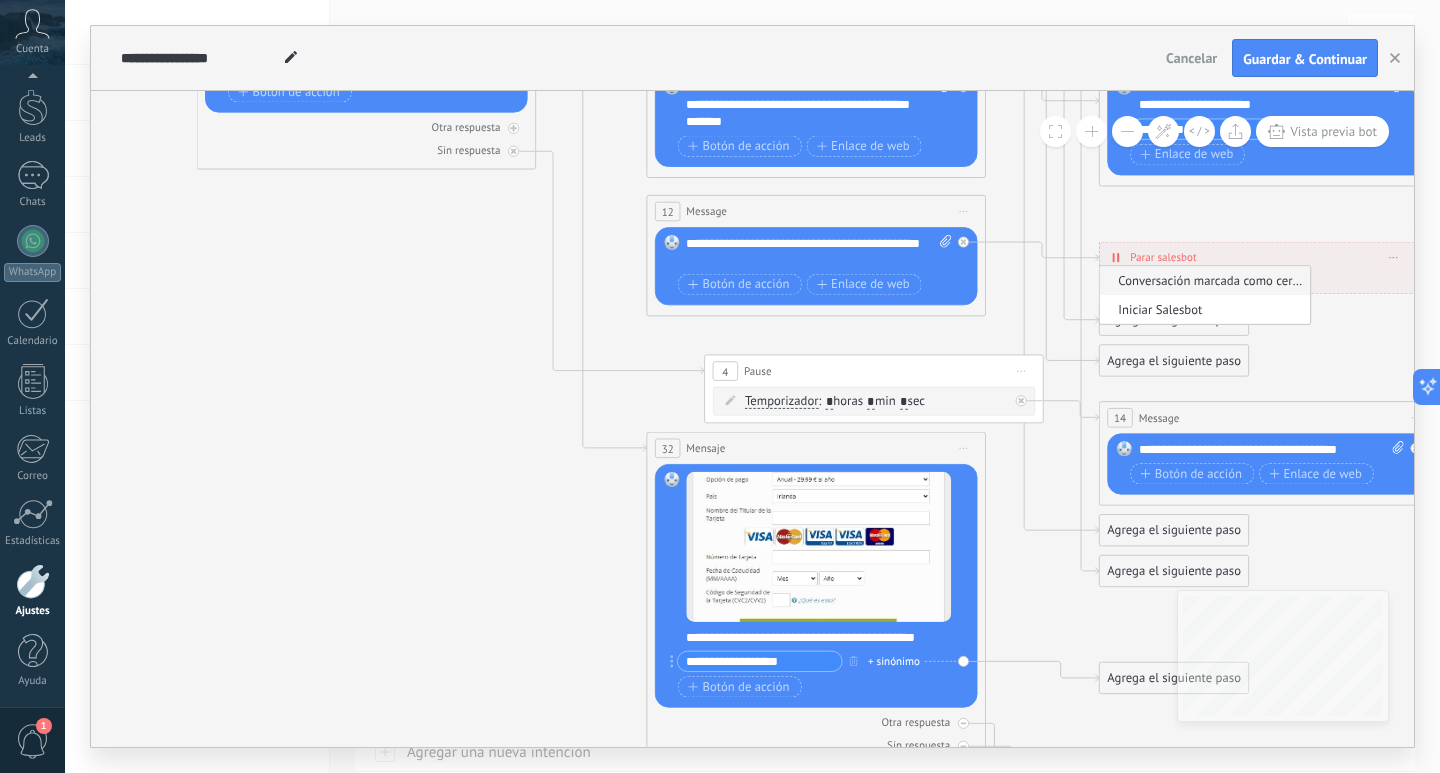 click 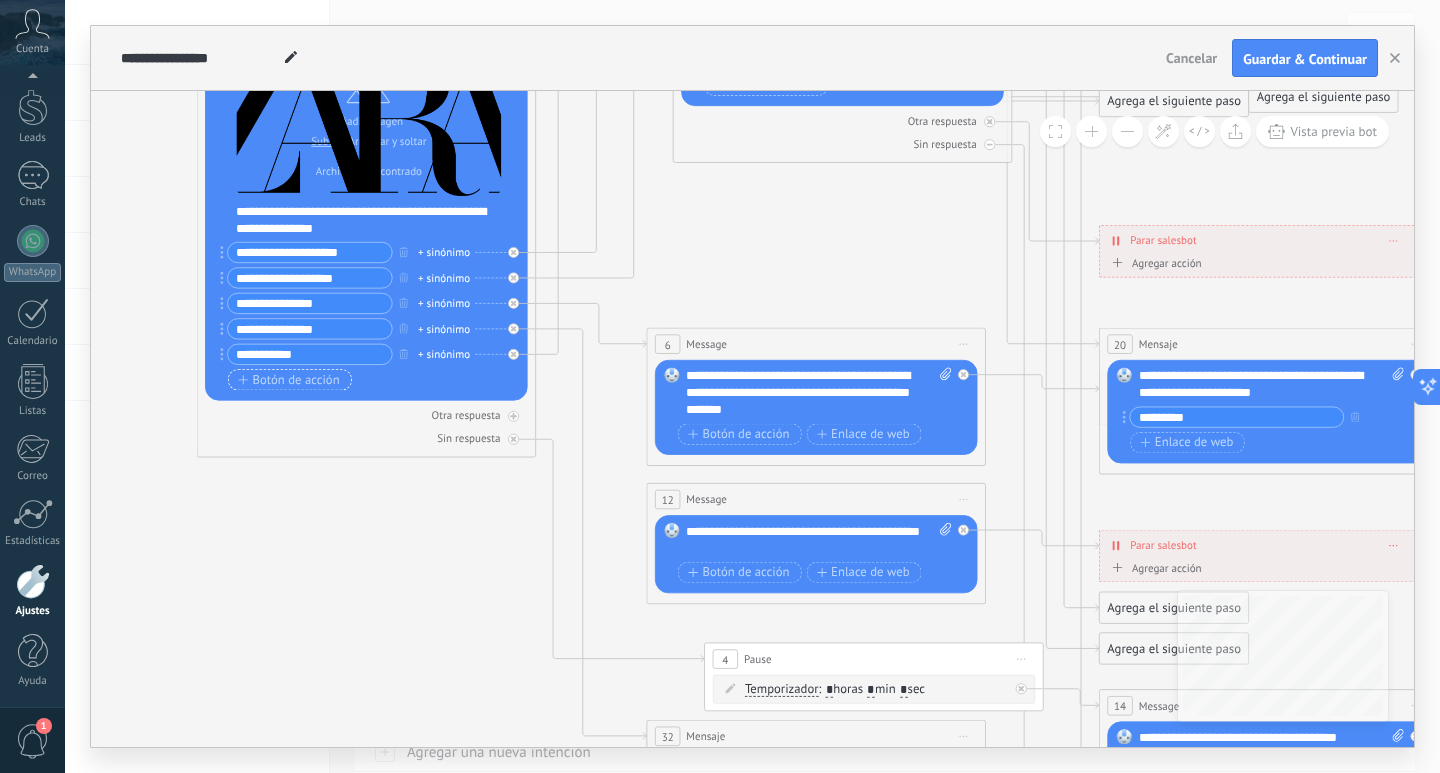 click on "Botón de acción" at bounding box center (288, 380) 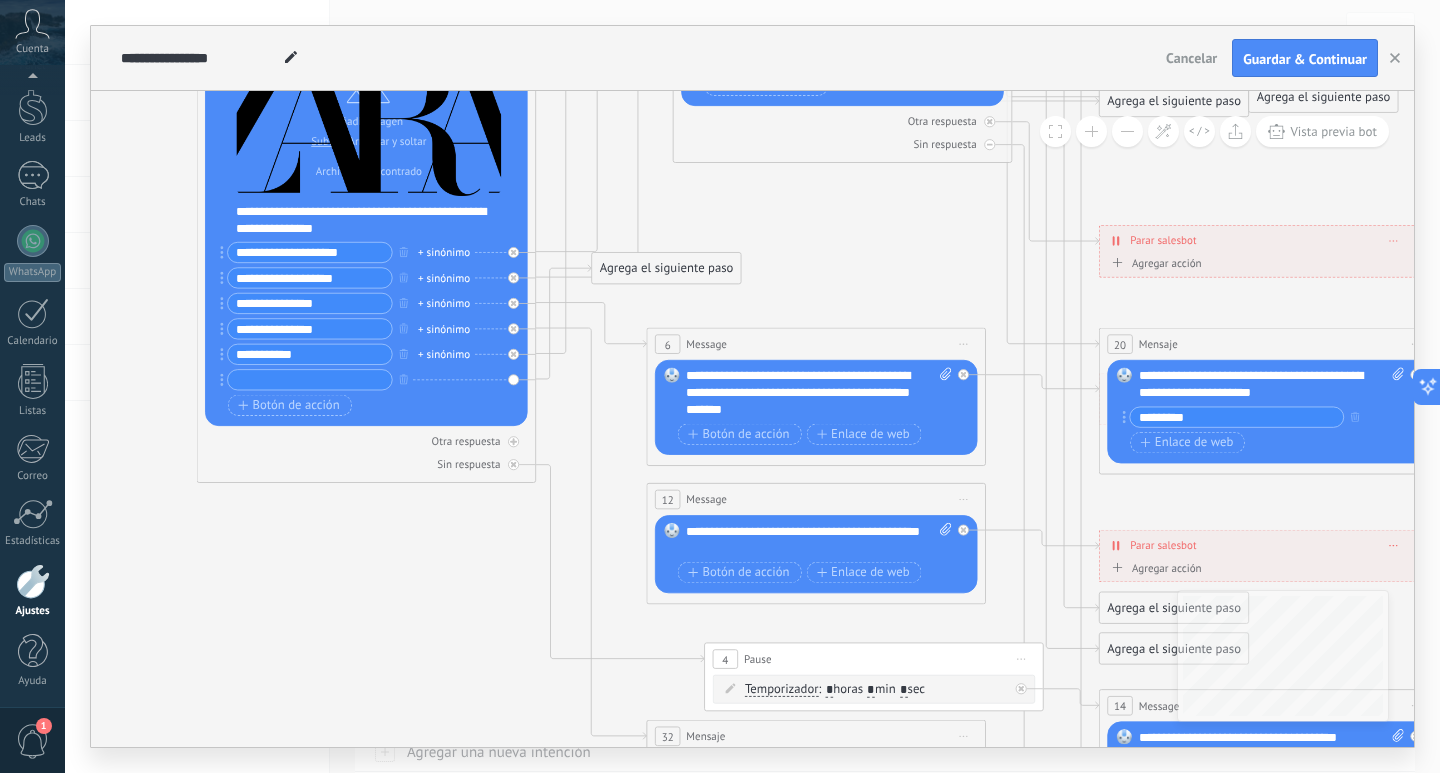 click at bounding box center [310, 380] 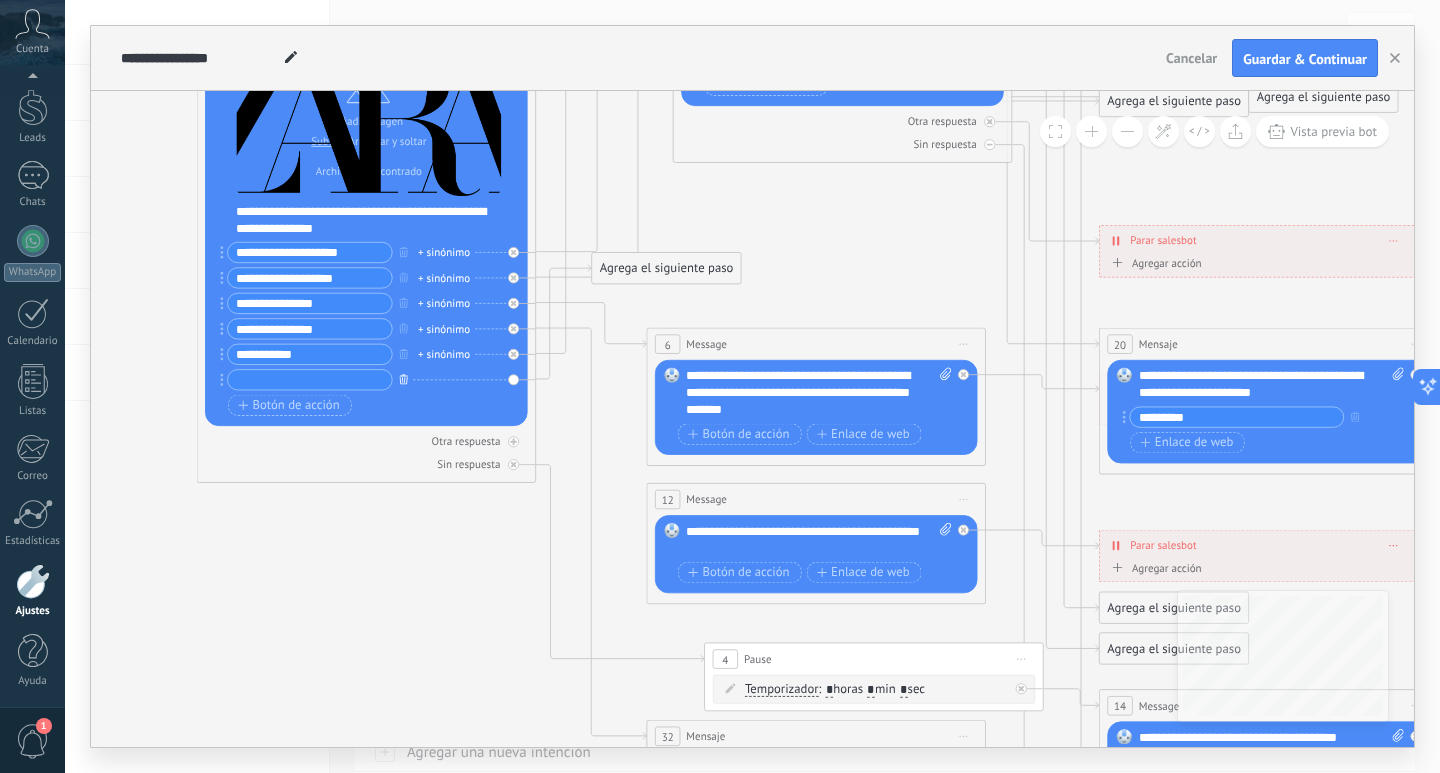 click 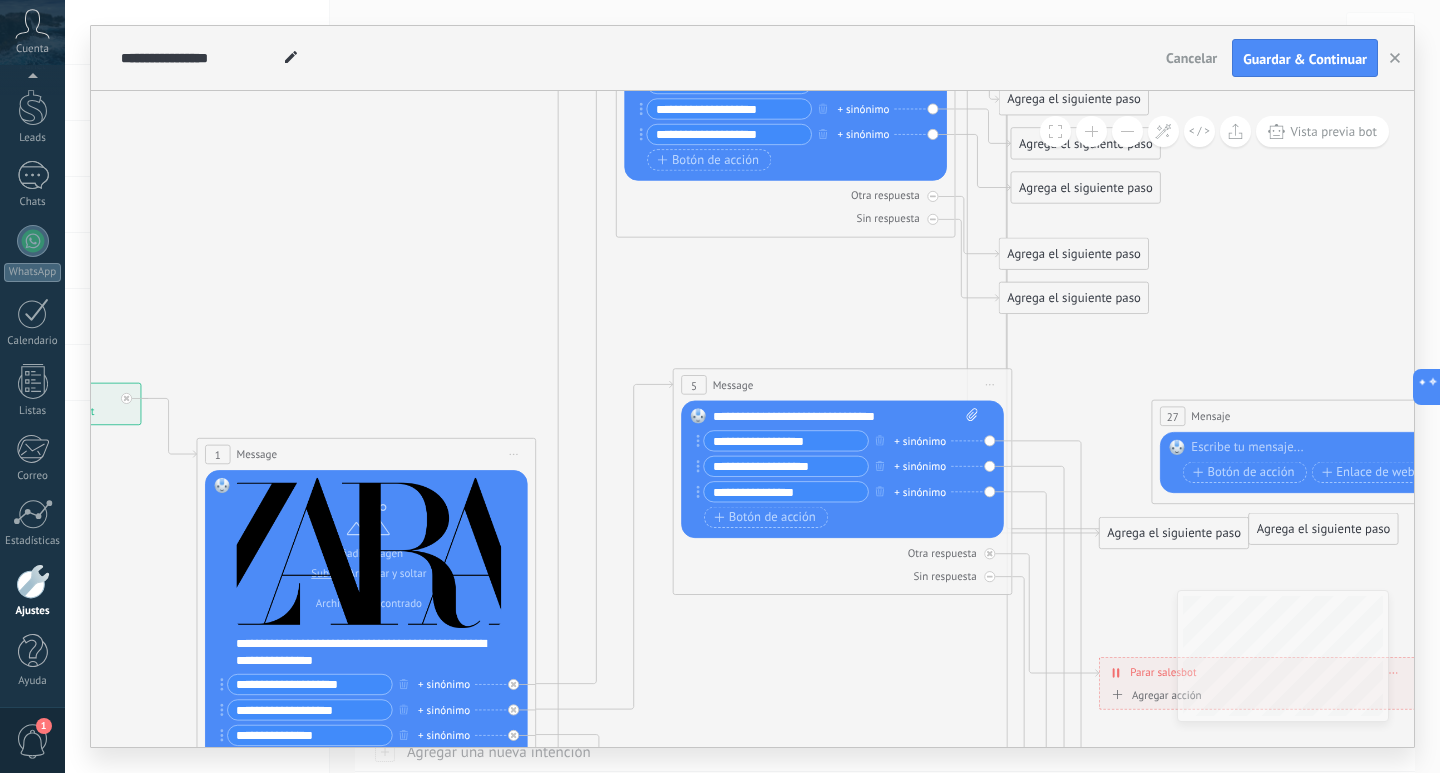 drag, startPoint x: 1128, startPoint y: 356, endPoint x: 1060, endPoint y: 352, distance: 68.117546 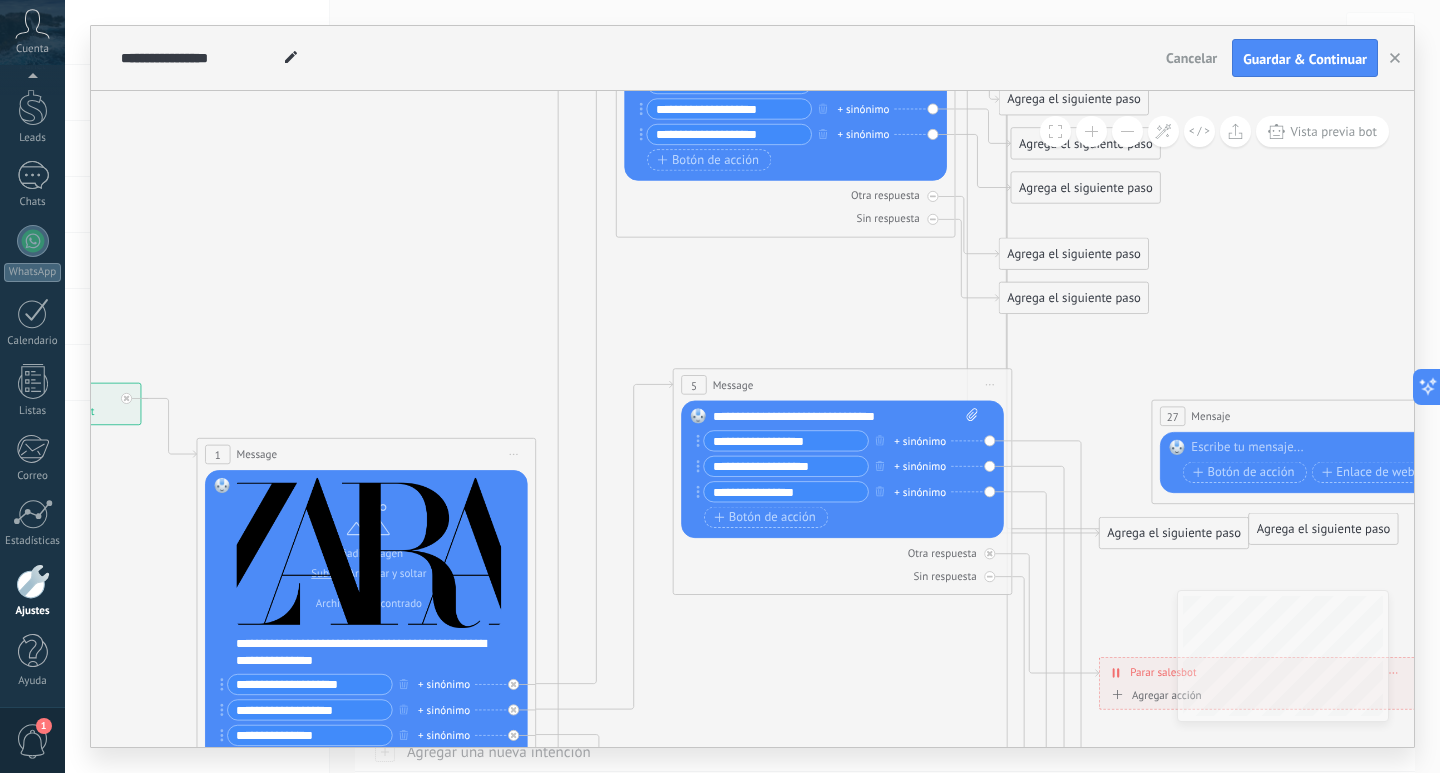 drag, startPoint x: 1060, startPoint y: 352, endPoint x: 1350, endPoint y: 329, distance: 290.91064 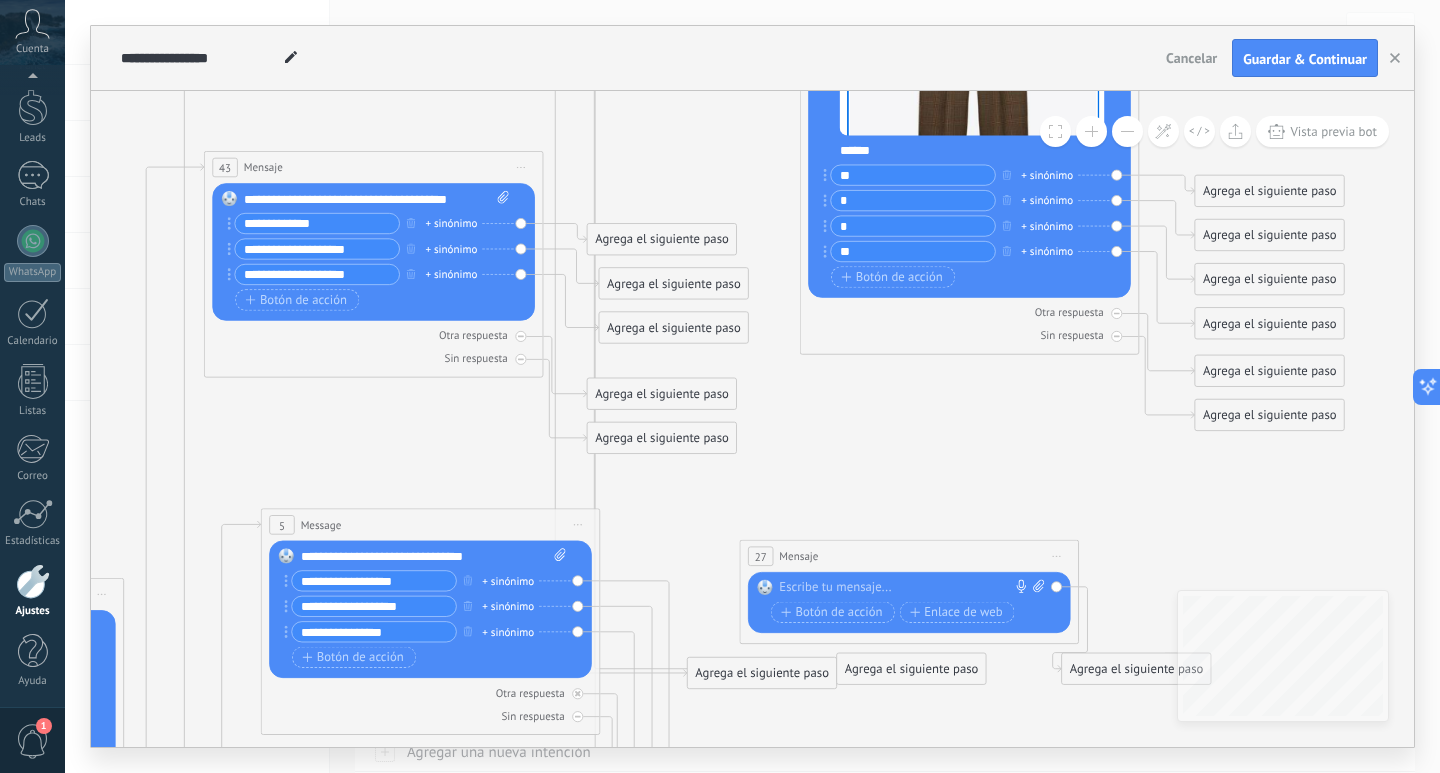drag, startPoint x: 1345, startPoint y: 328, endPoint x: 934, endPoint y: 468, distance: 434.19006 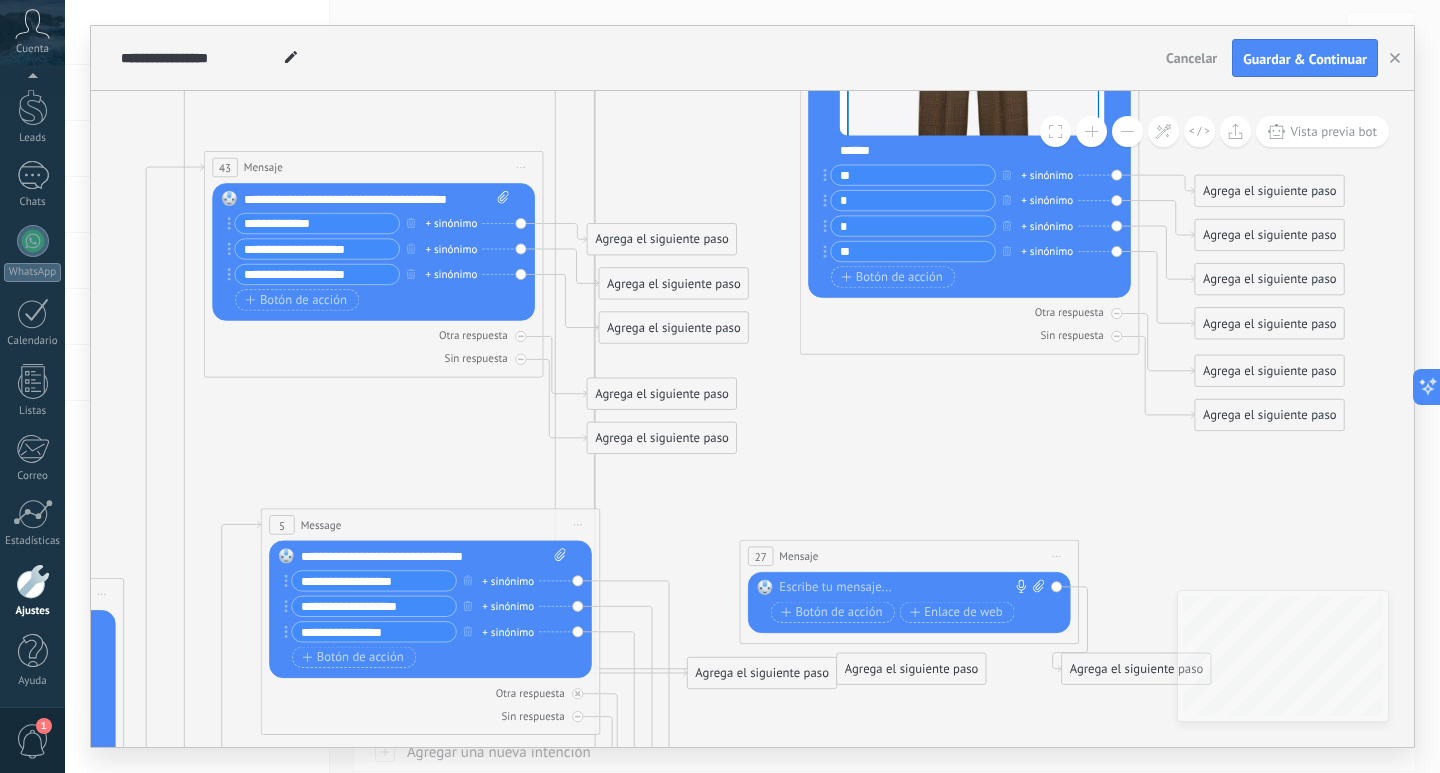 click 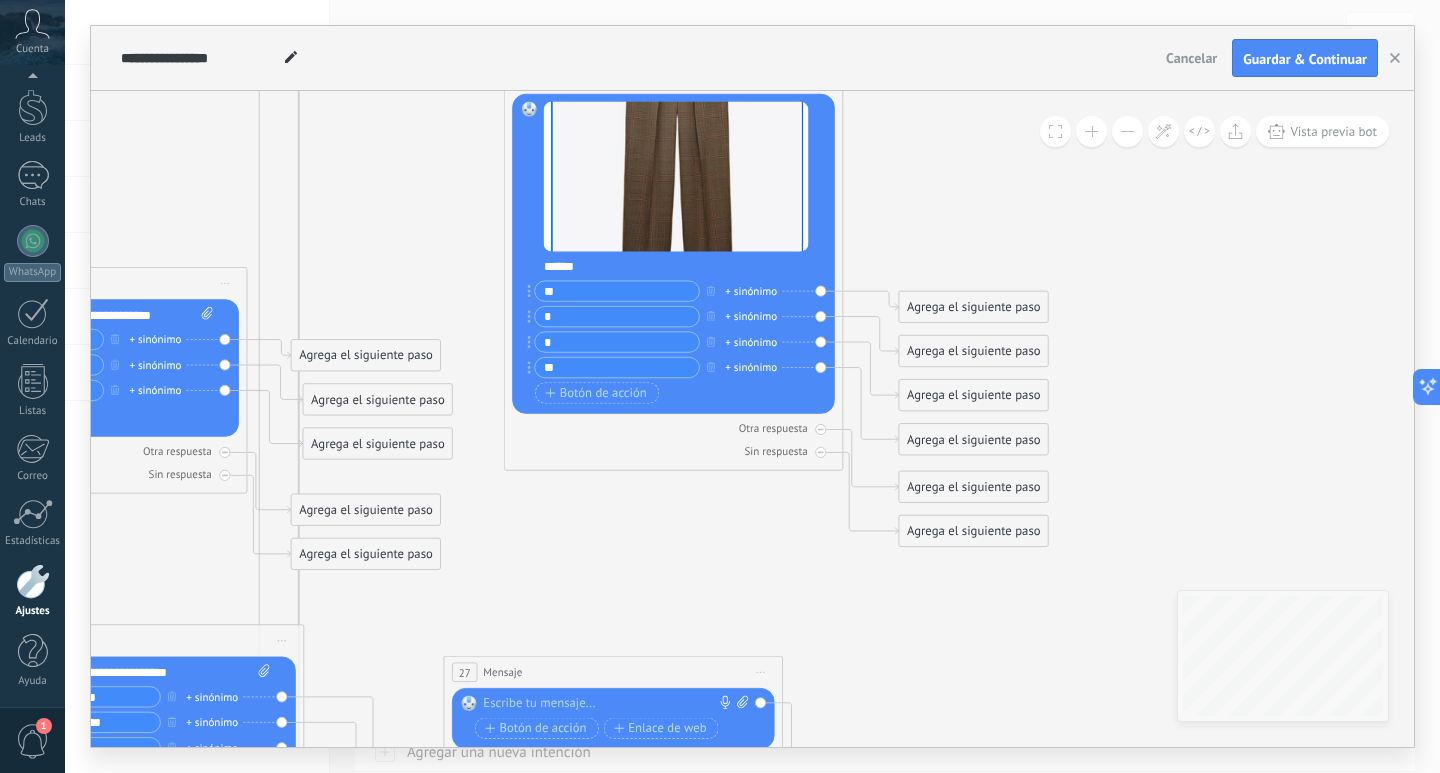 drag, startPoint x: 965, startPoint y: 543, endPoint x: 669, endPoint y: 515, distance: 297.32138 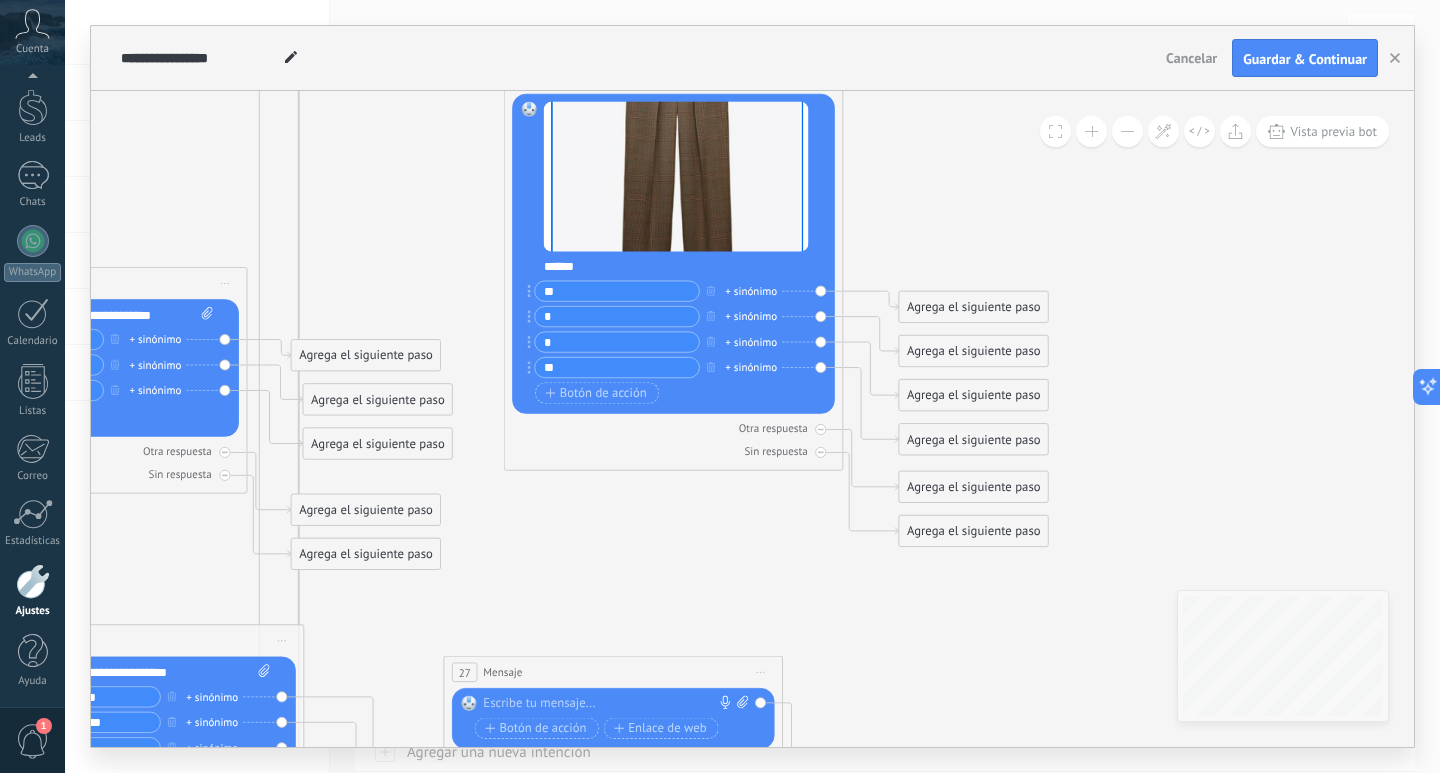 click 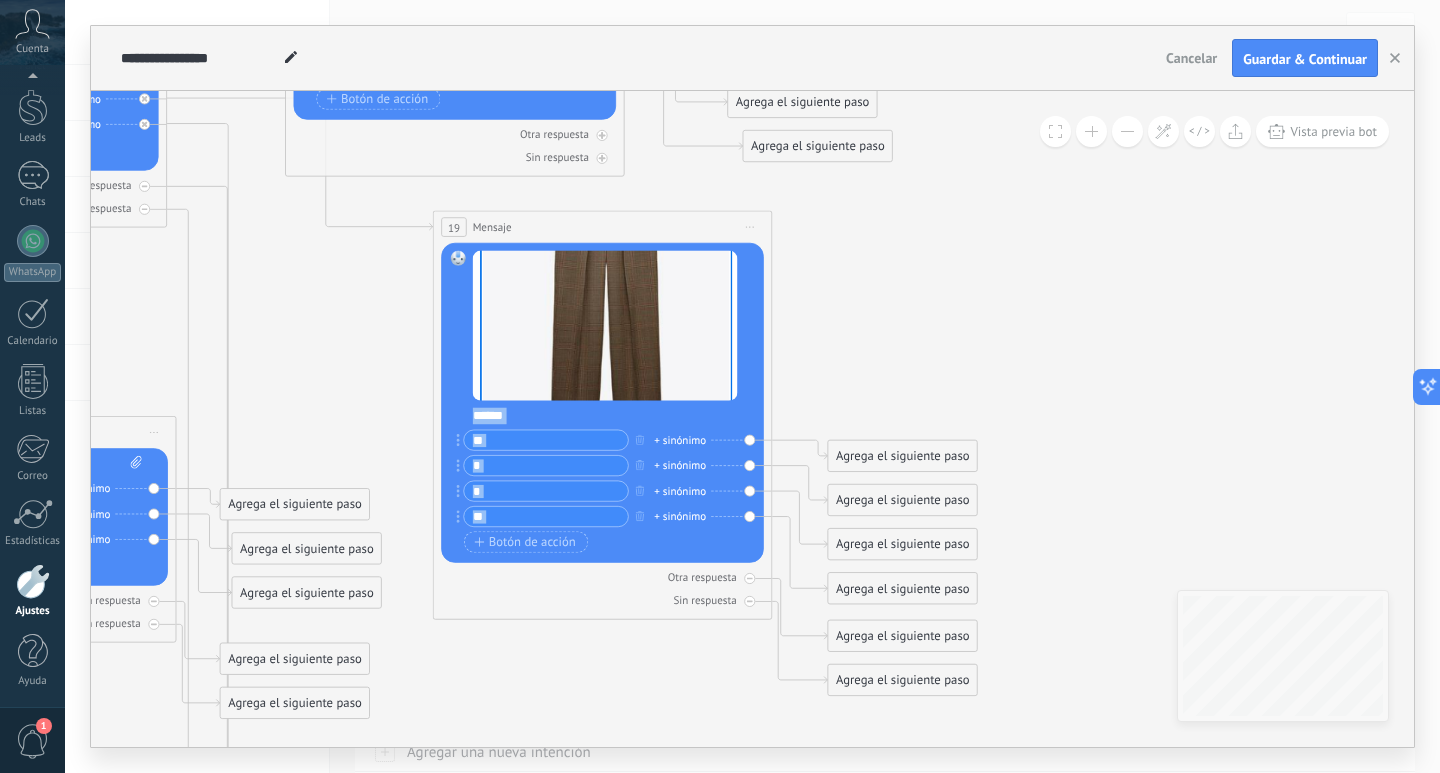 drag, startPoint x: 1212, startPoint y: 429, endPoint x: 1140, endPoint y: 134, distance: 303.65936 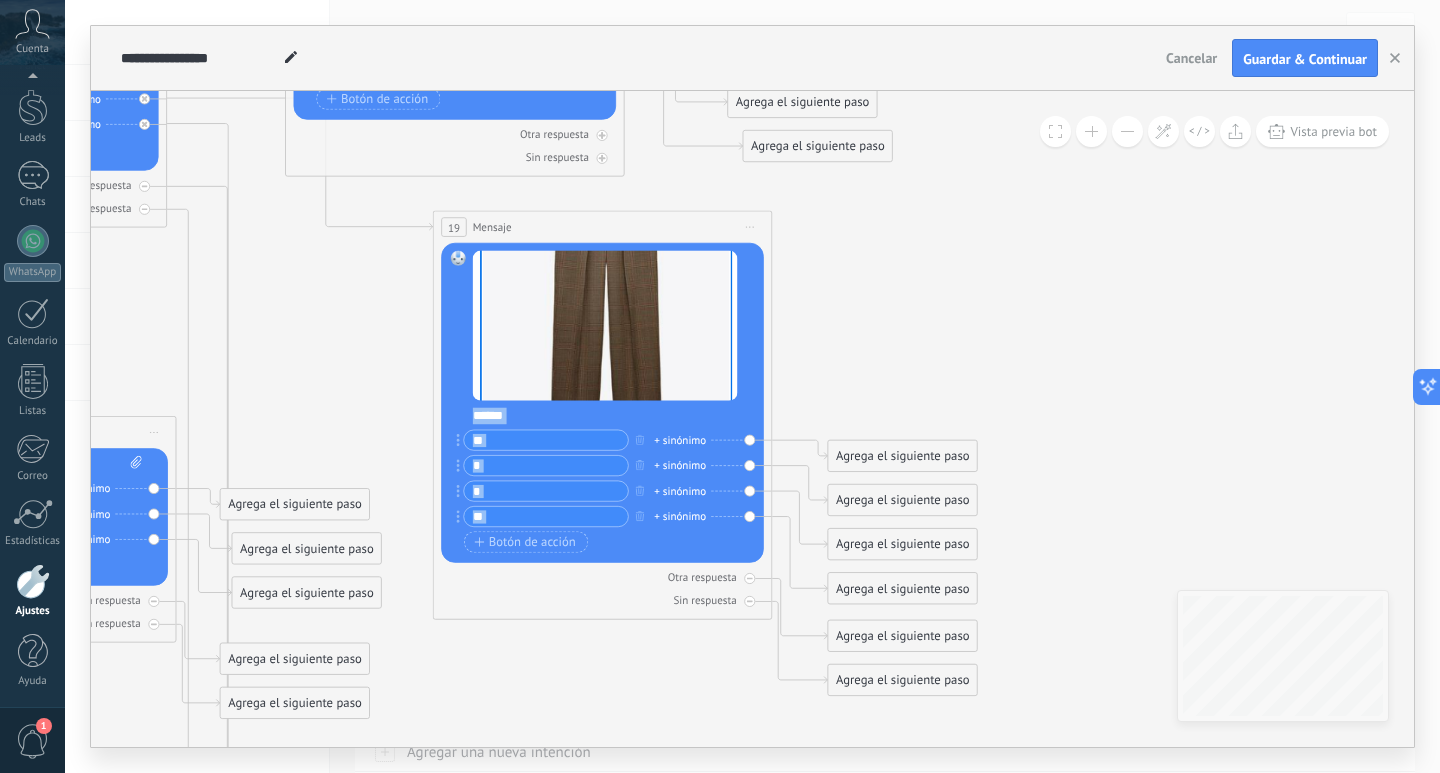 click on "**********" at bounding box center (752, 419) 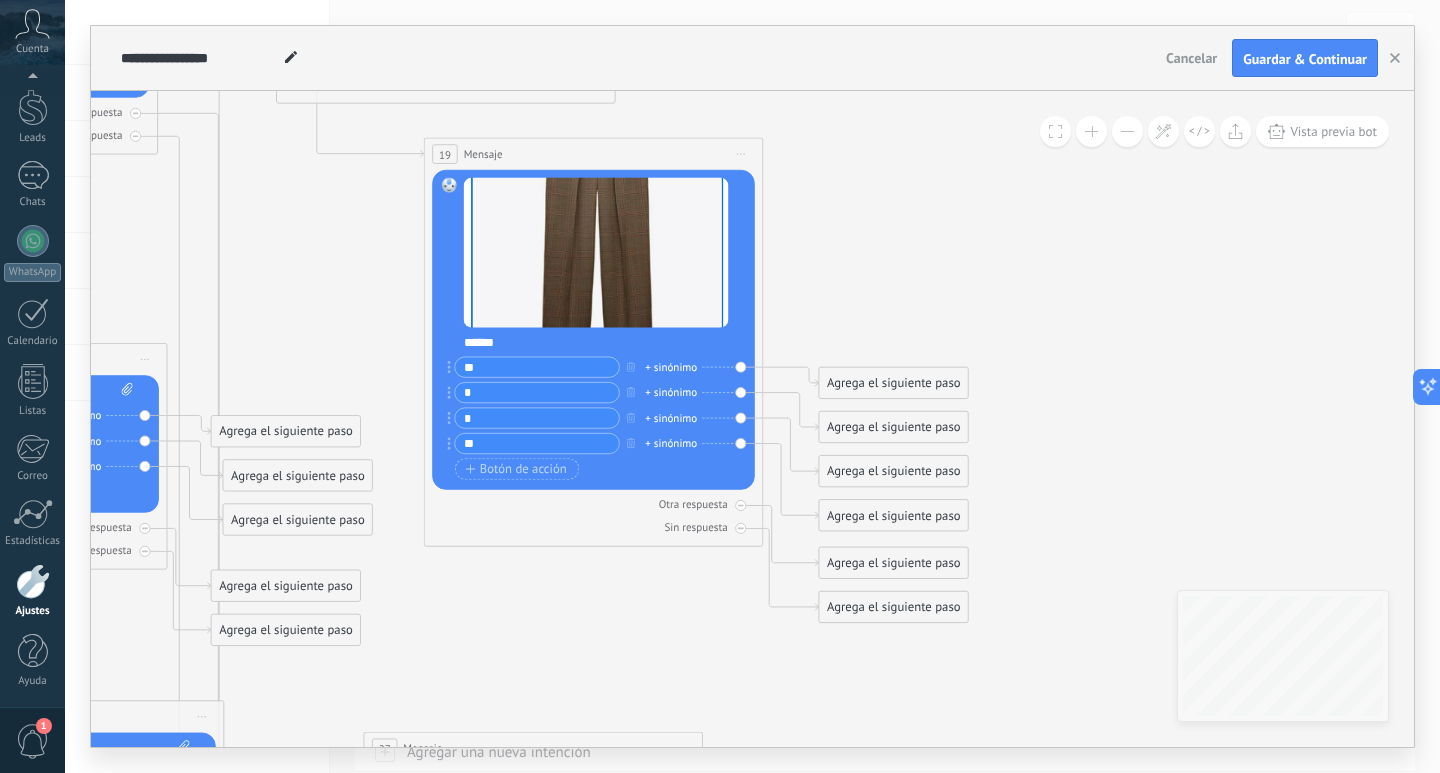 drag, startPoint x: 1128, startPoint y: 365, endPoint x: 1120, endPoint y: 304, distance: 61.522354 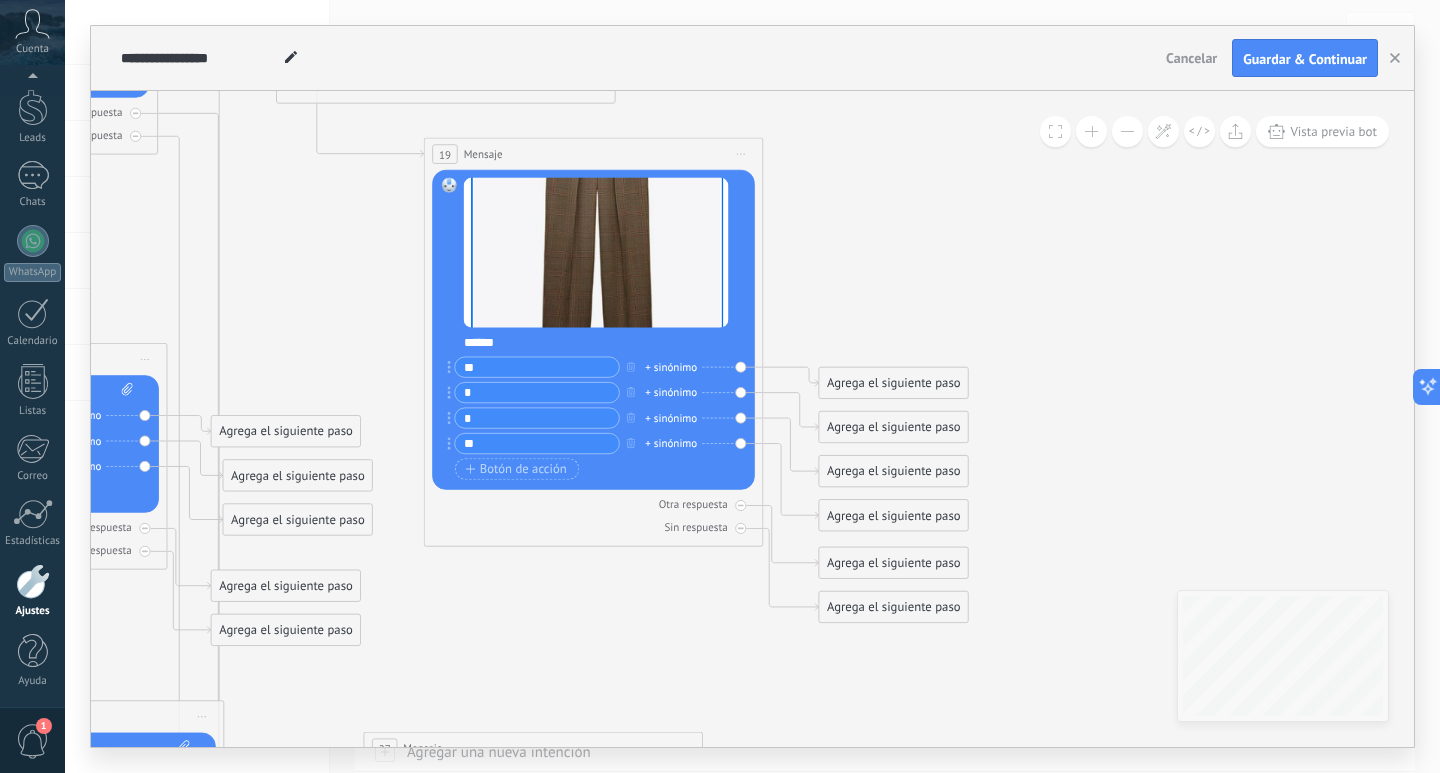 click 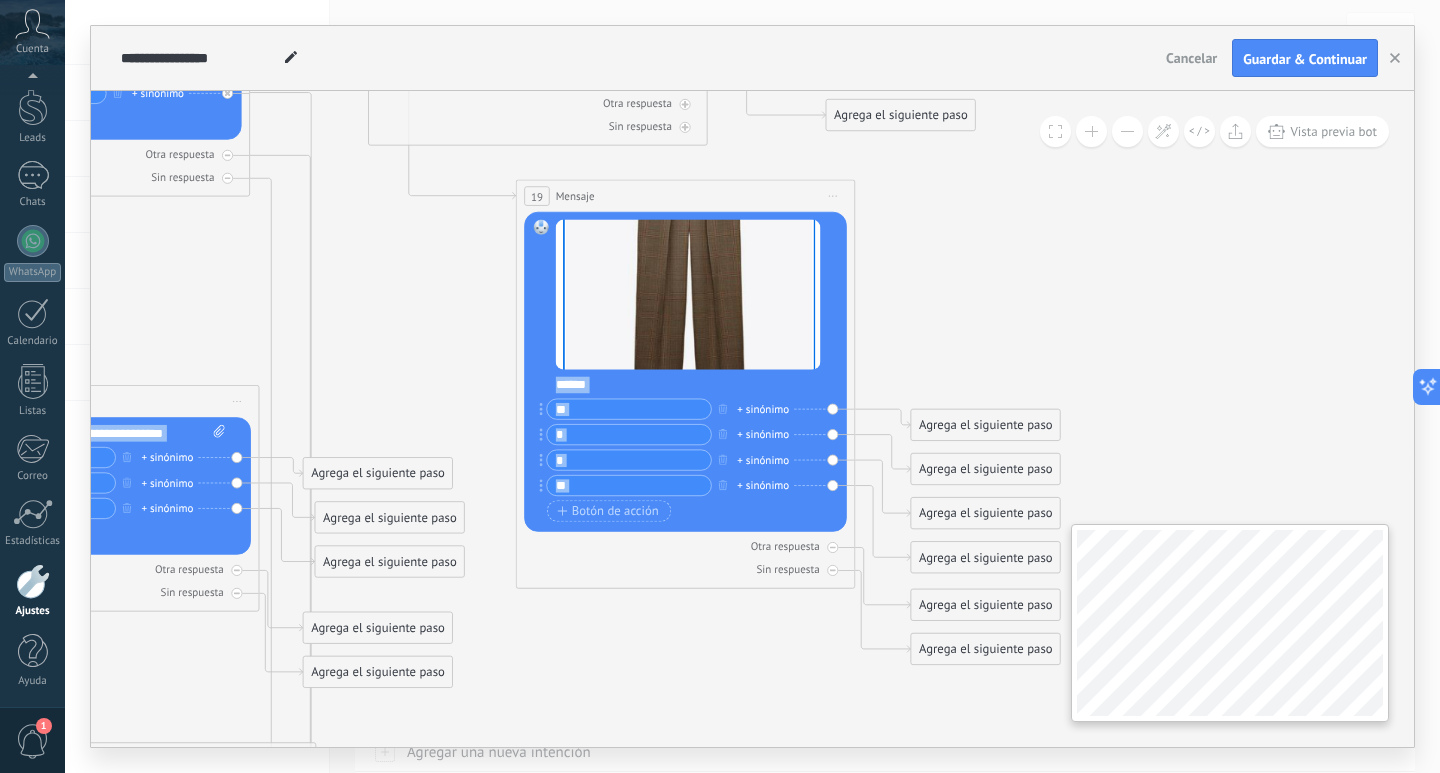 click on "**********" at bounding box center (752, 419) 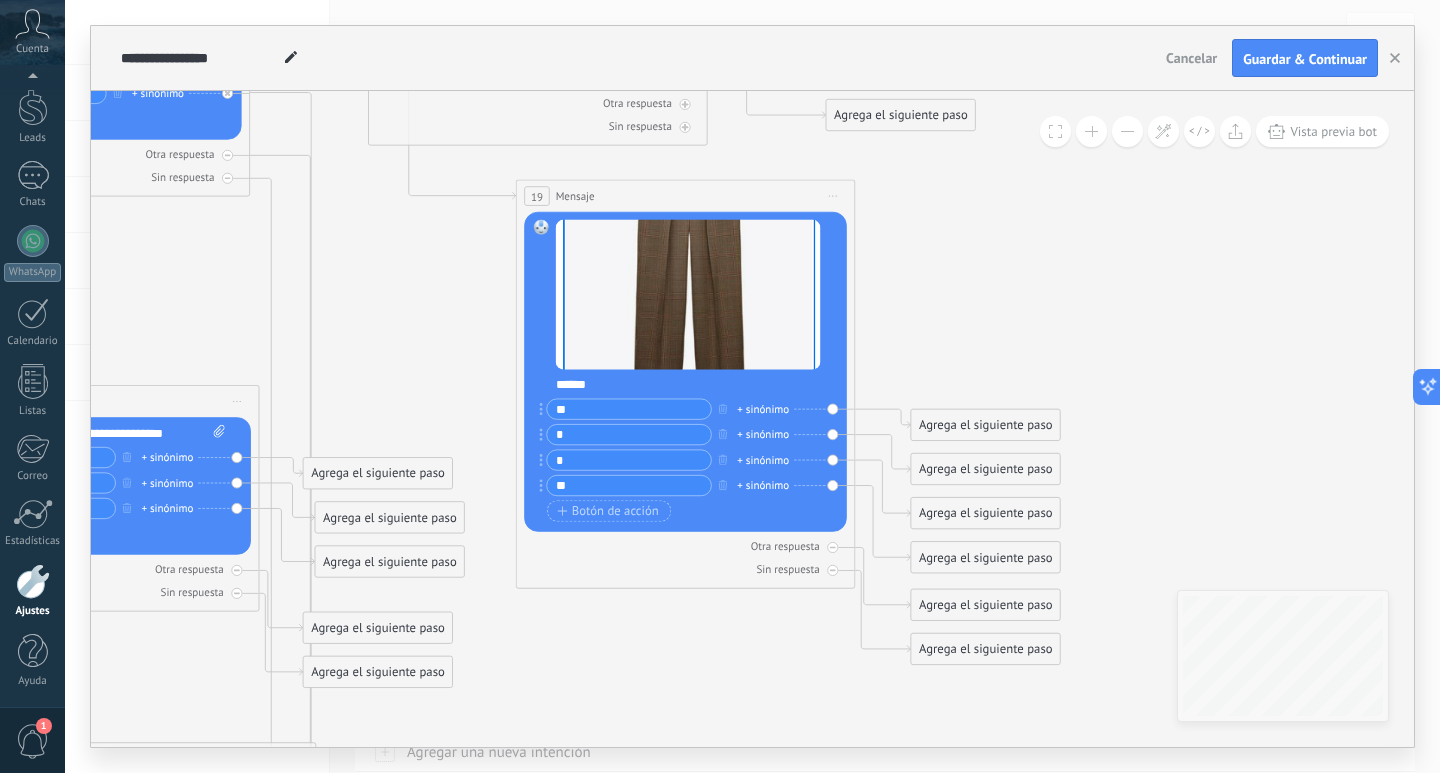 click 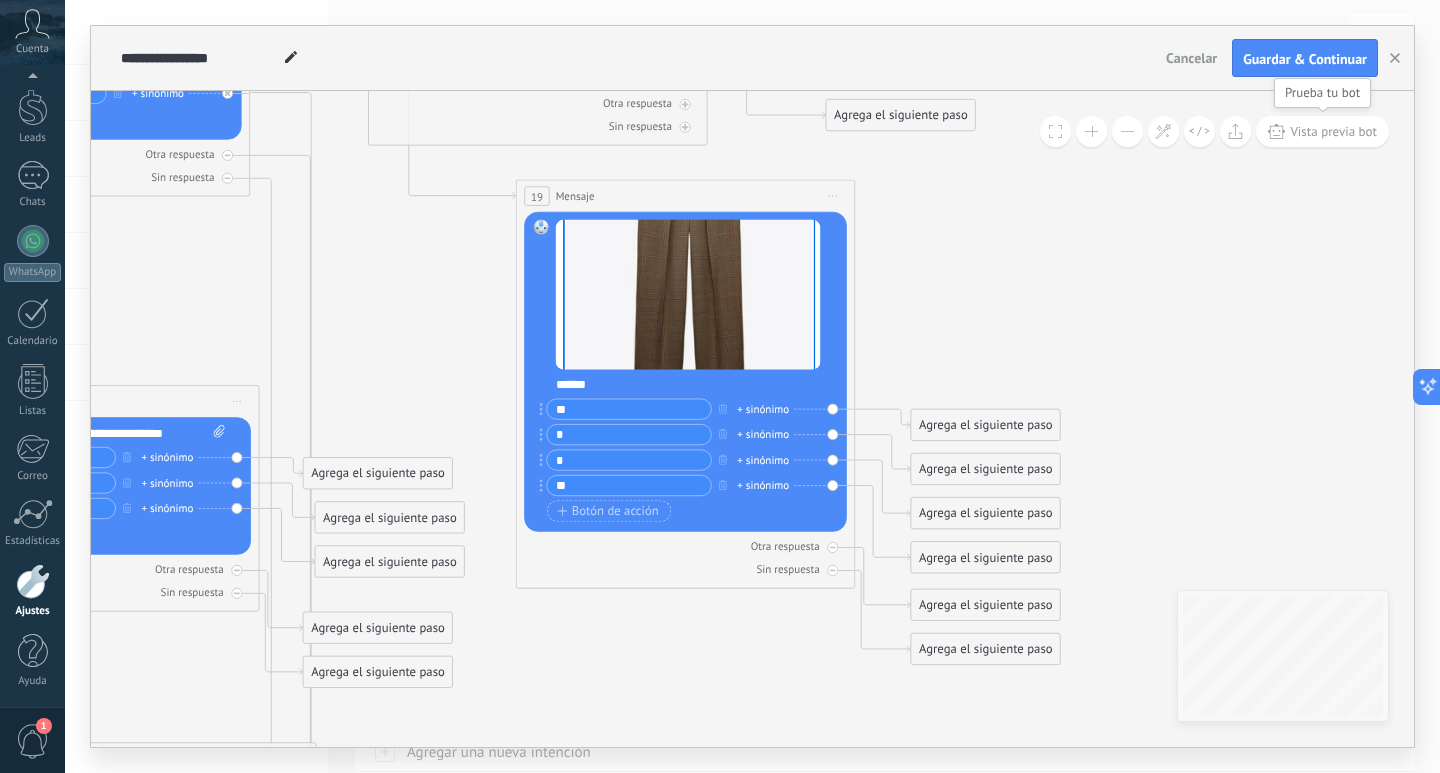 click on "Vista previa bot" at bounding box center [1333, 131] 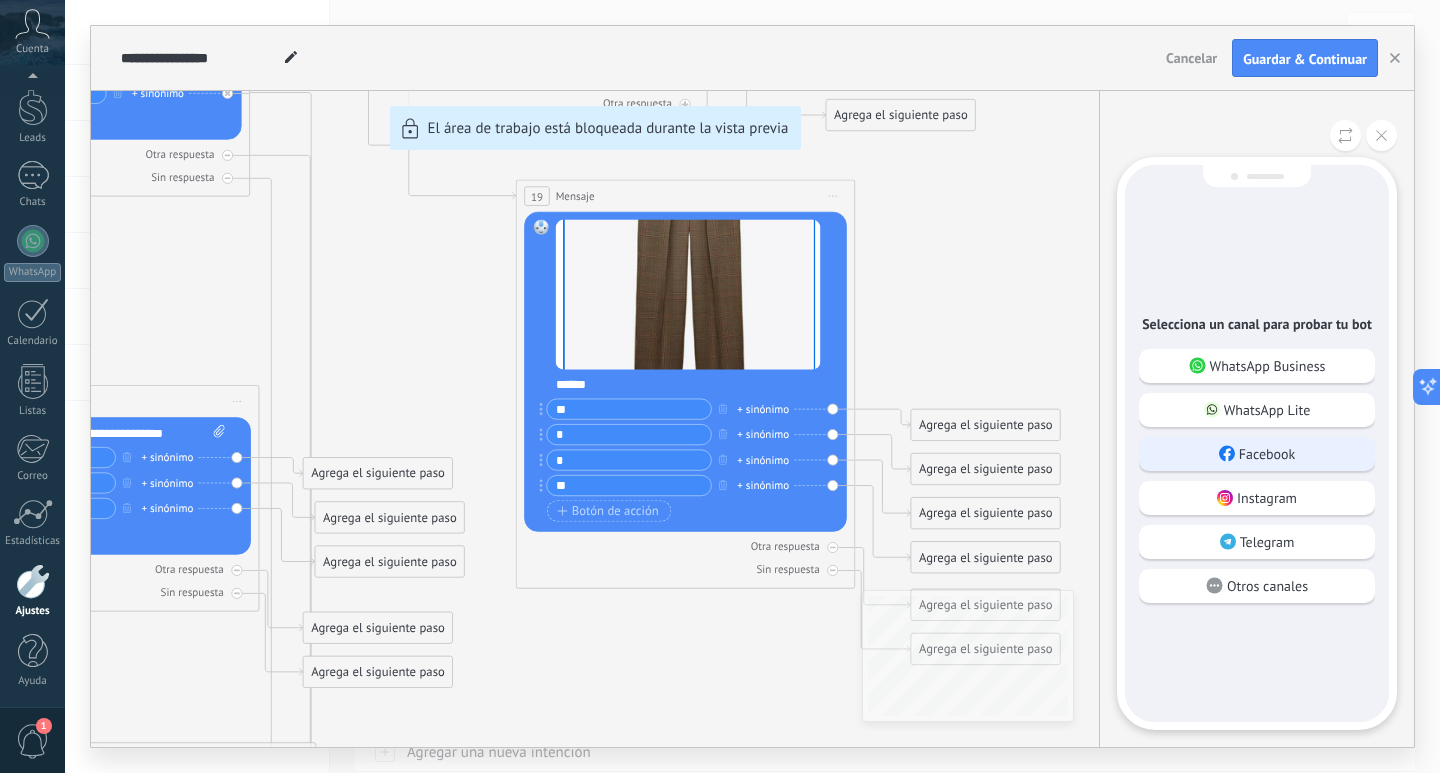 click on "Facebook" at bounding box center [1267, 454] 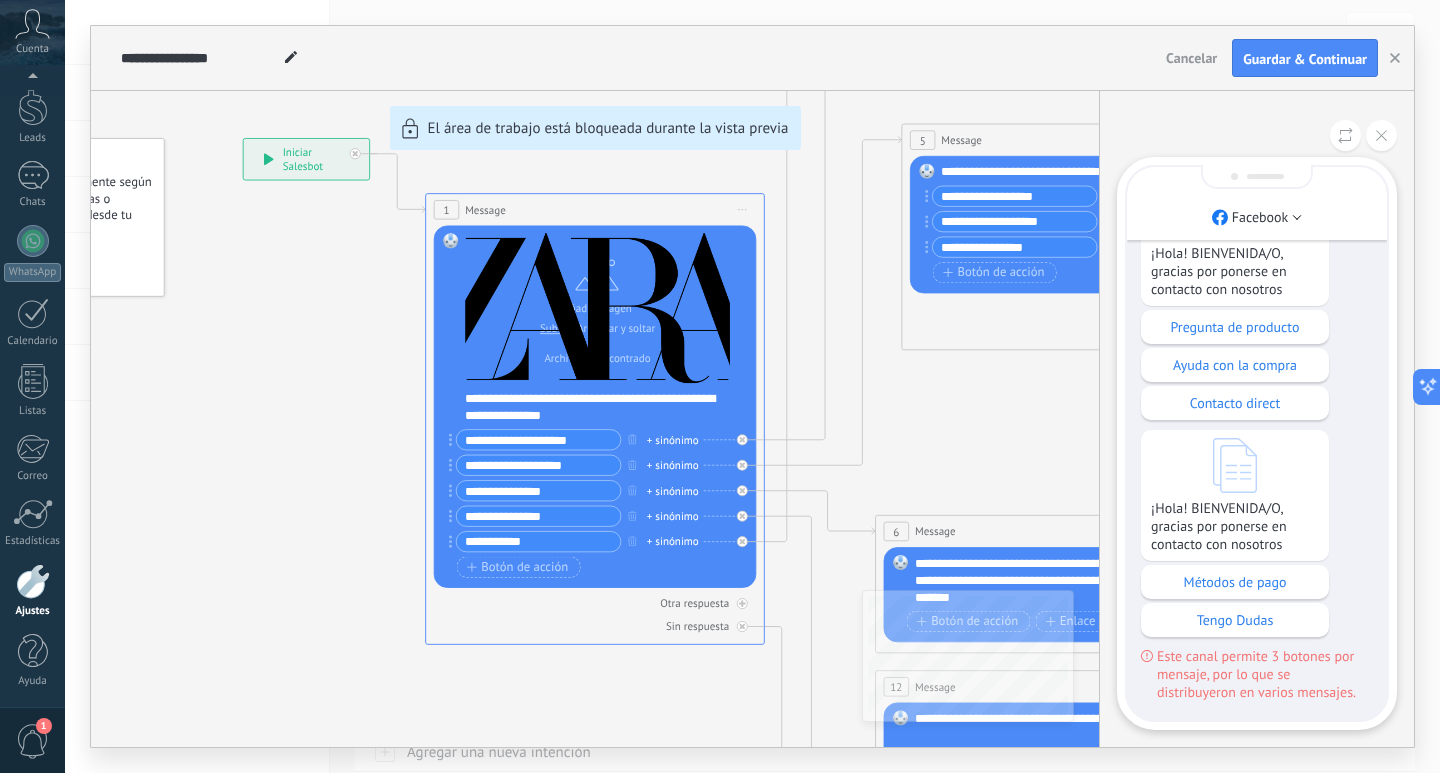 scroll, scrollTop: 0, scrollLeft: 0, axis: both 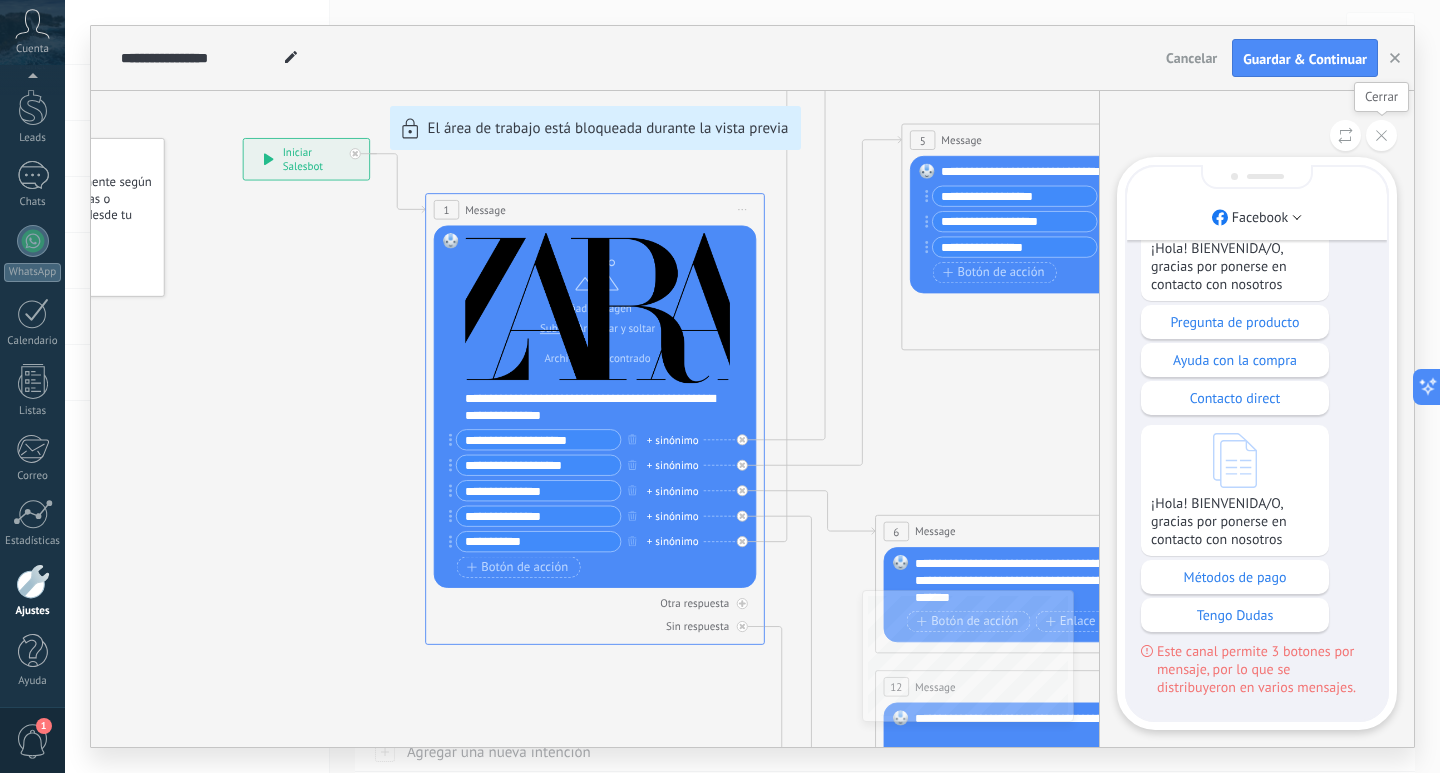click 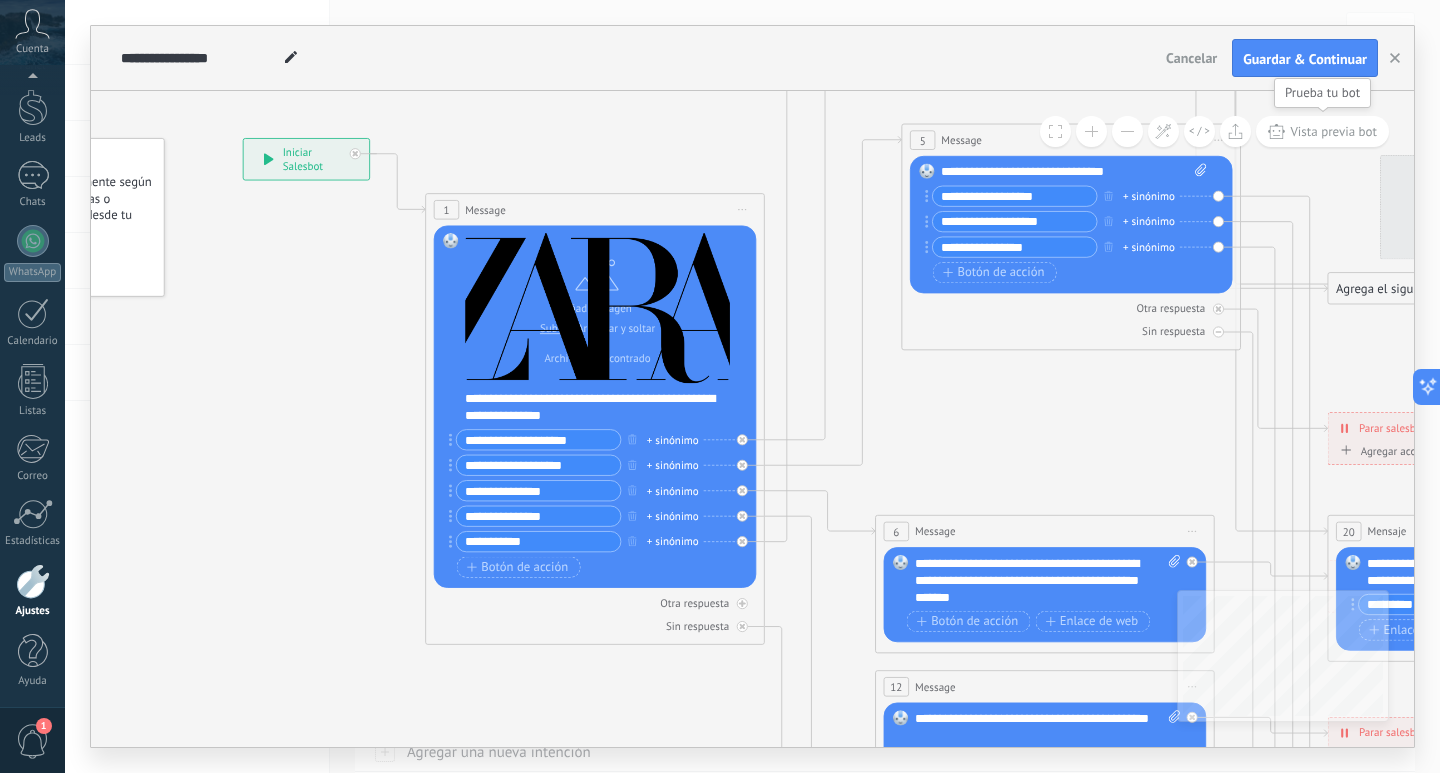 click on "Vista previa bot" at bounding box center [1322, 131] 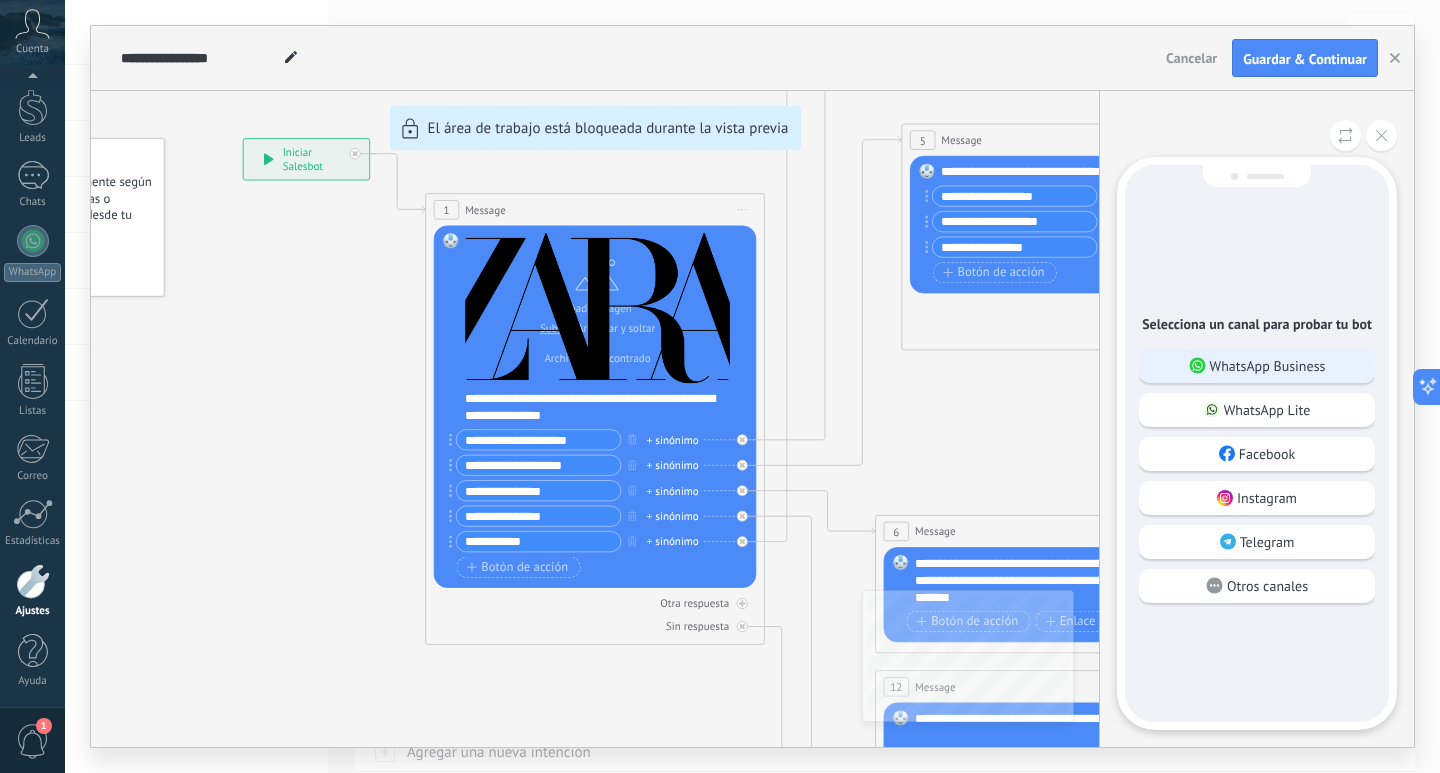 click on "WhatsApp Business" at bounding box center (1268, 366) 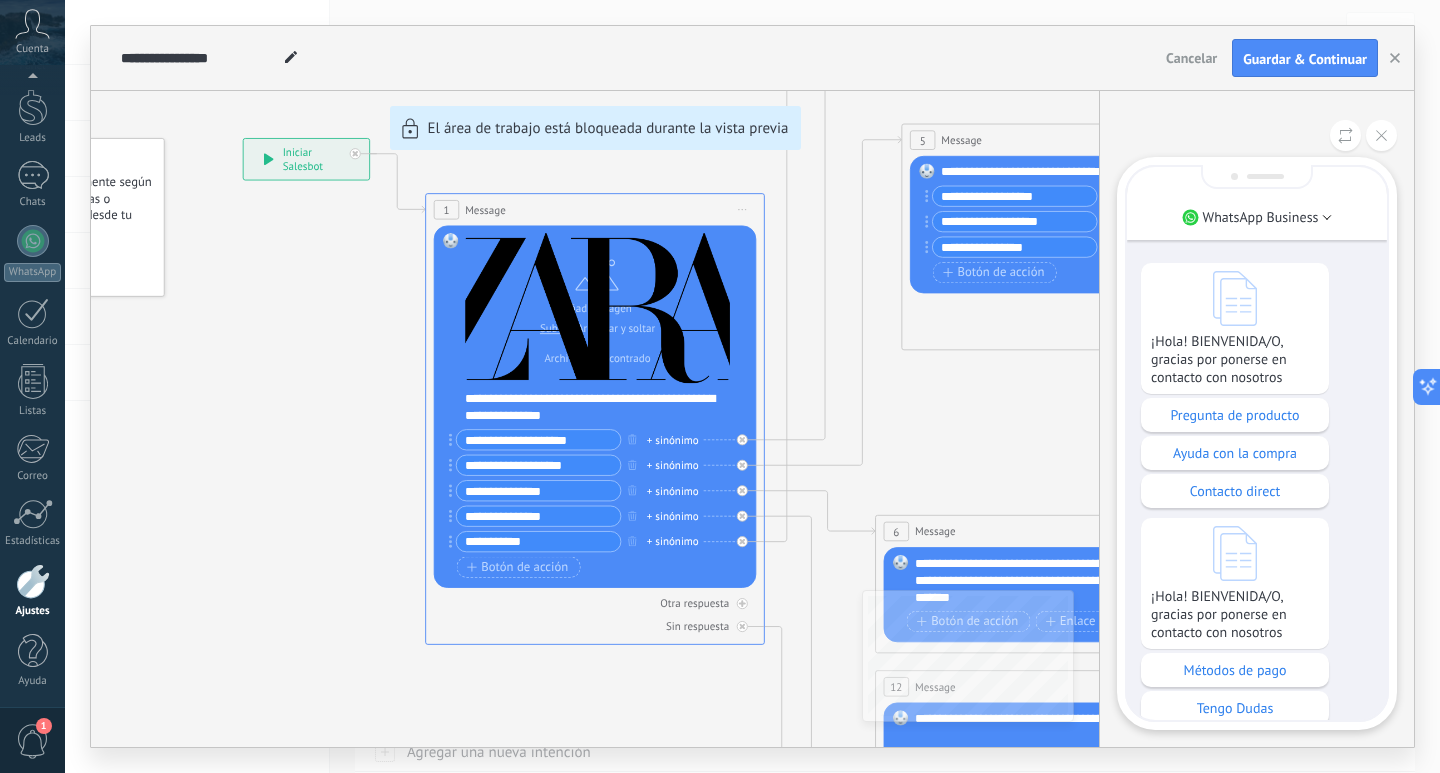 scroll, scrollTop: -127, scrollLeft: 0, axis: vertical 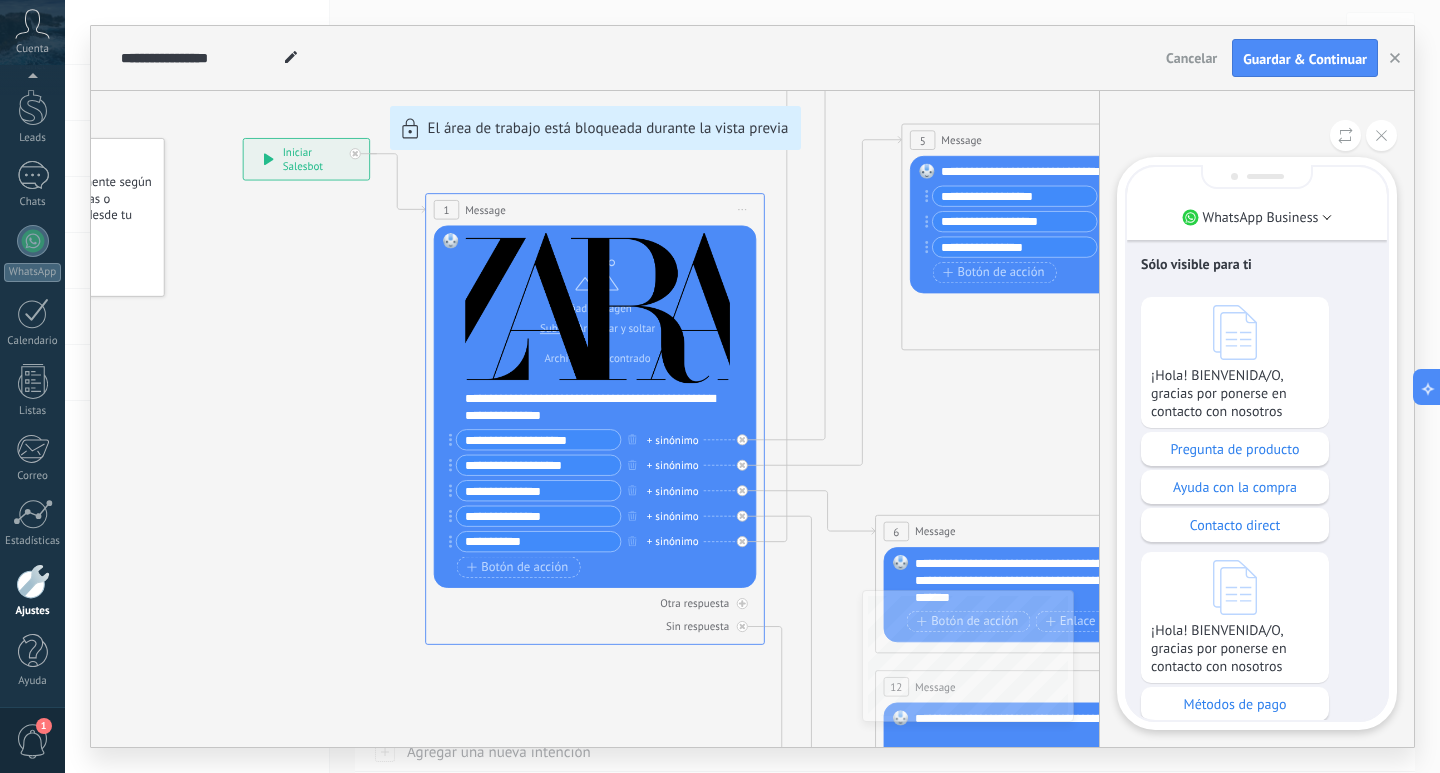 click on "**********" at bounding box center (752, 386) 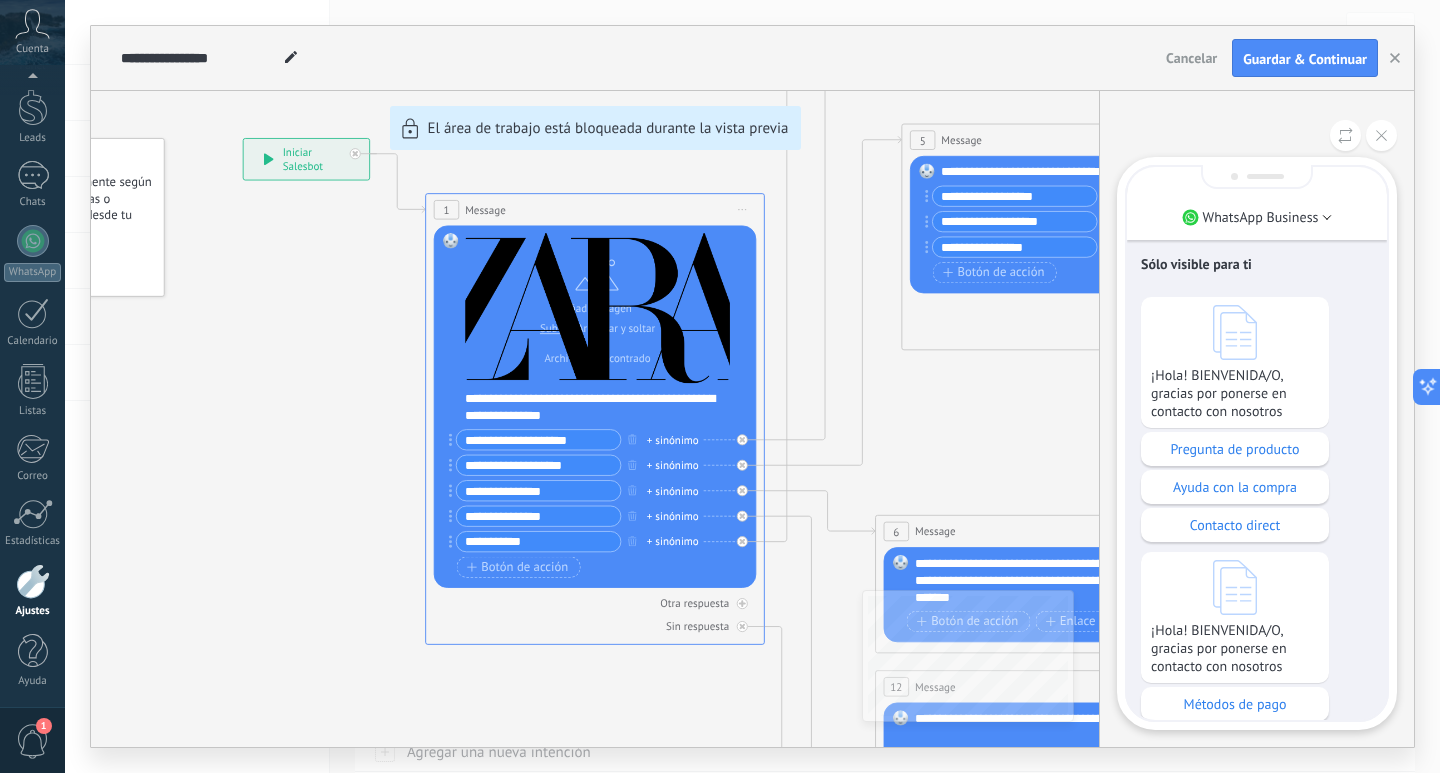 drag, startPoint x: 1022, startPoint y: 428, endPoint x: 870, endPoint y: 531, distance: 183.61101 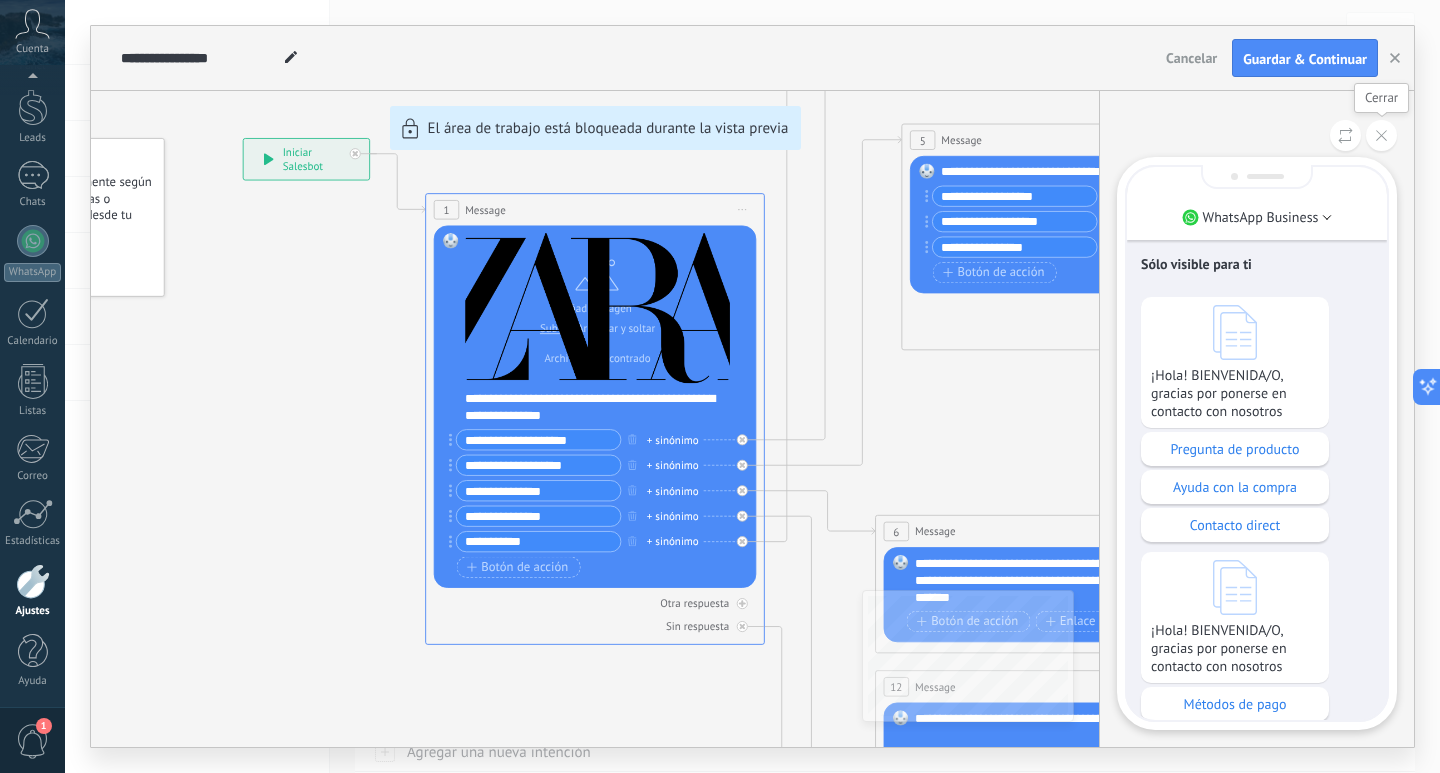 click at bounding box center [1381, 135] 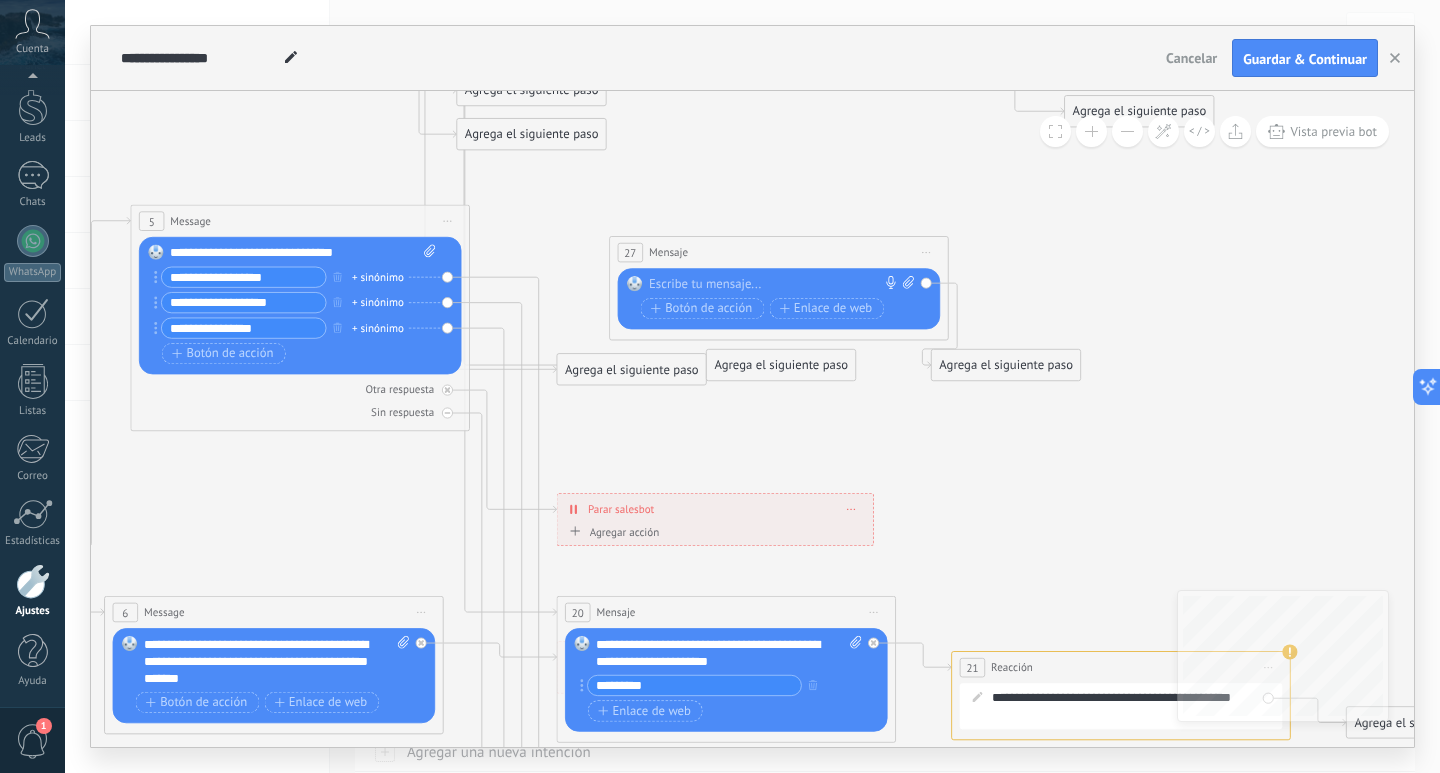 drag, startPoint x: 1068, startPoint y: 481, endPoint x: 312, endPoint y: 552, distance: 759.32666 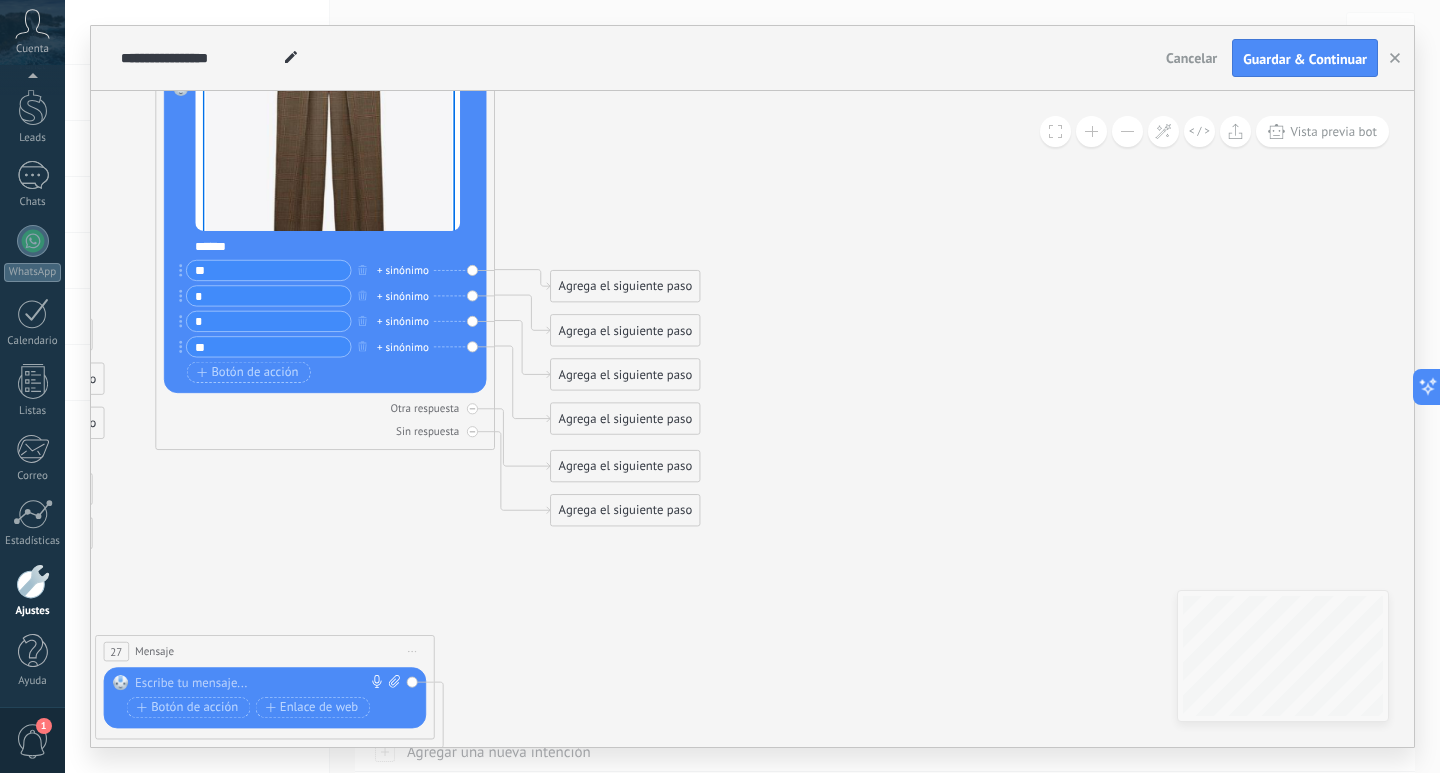 drag, startPoint x: 1082, startPoint y: 296, endPoint x: 545, endPoint y: 691, distance: 666.62885 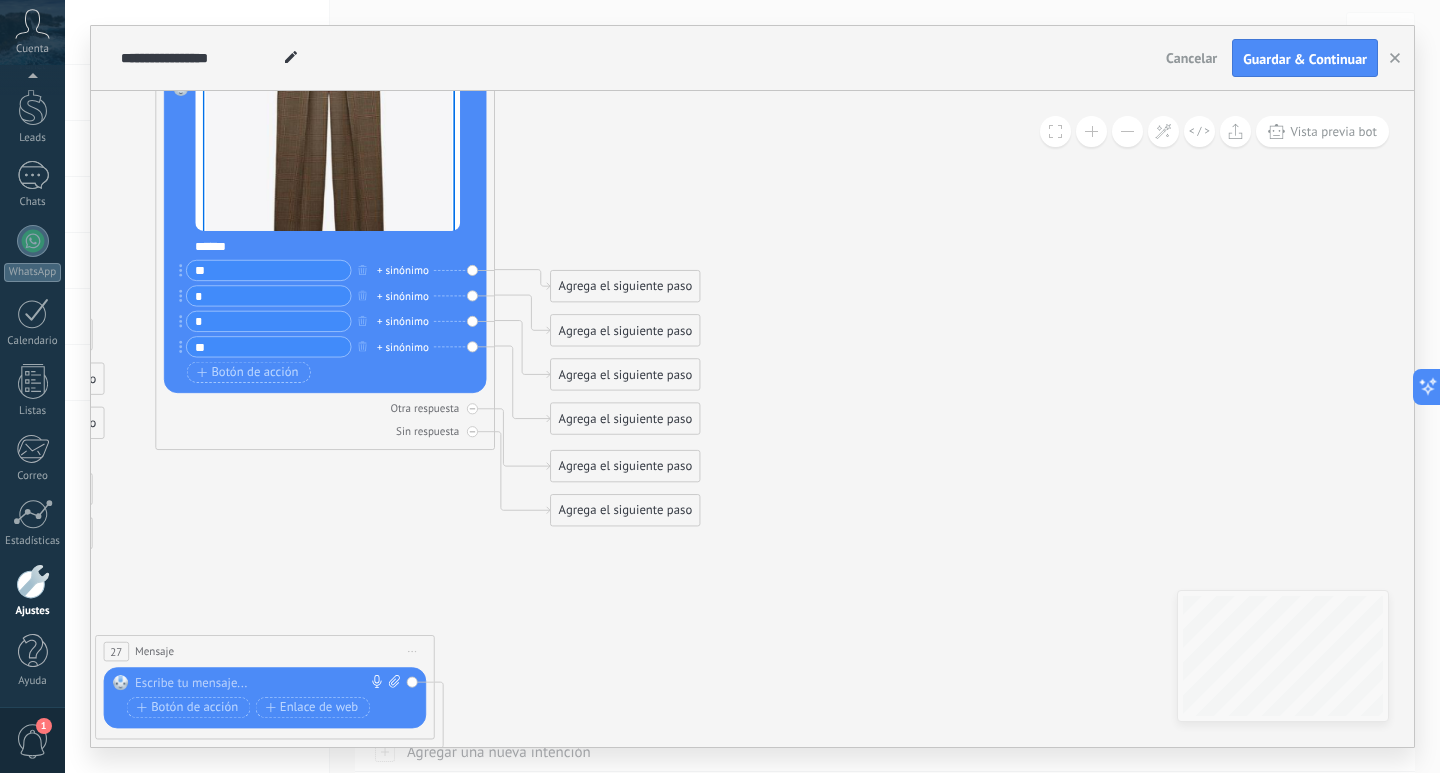 click 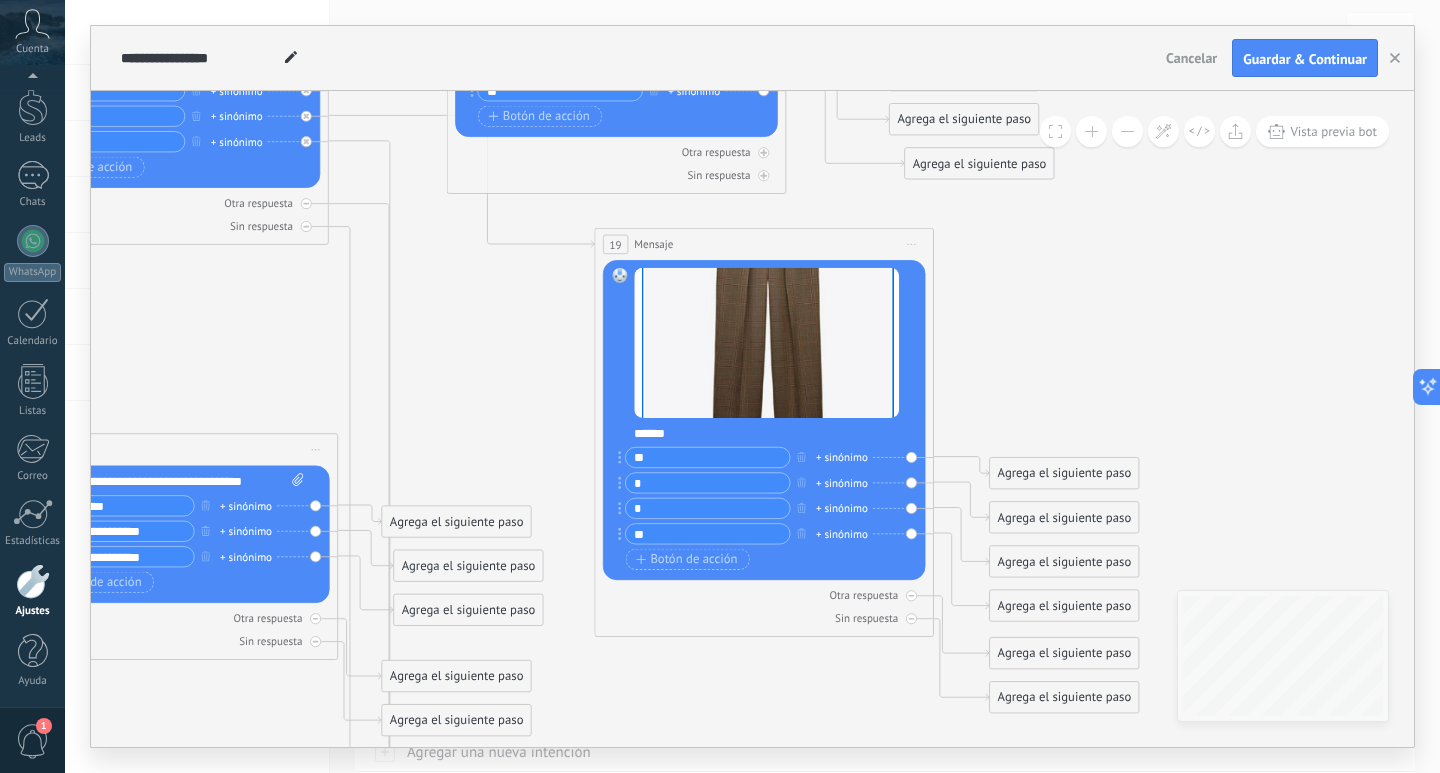 drag, startPoint x: 1002, startPoint y: 334, endPoint x: 1439, endPoint y: 483, distance: 461.70337 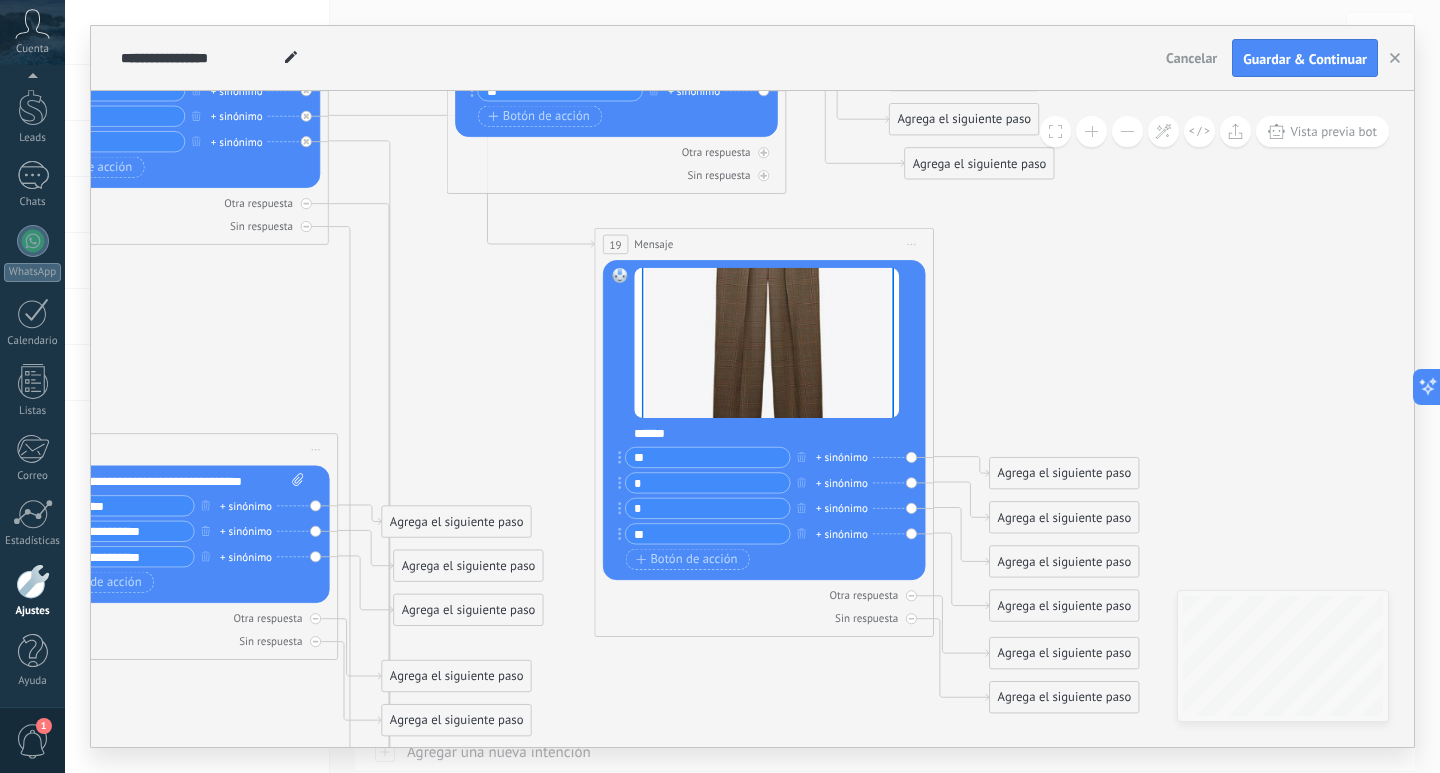 click on "**********" at bounding box center (752, 386) 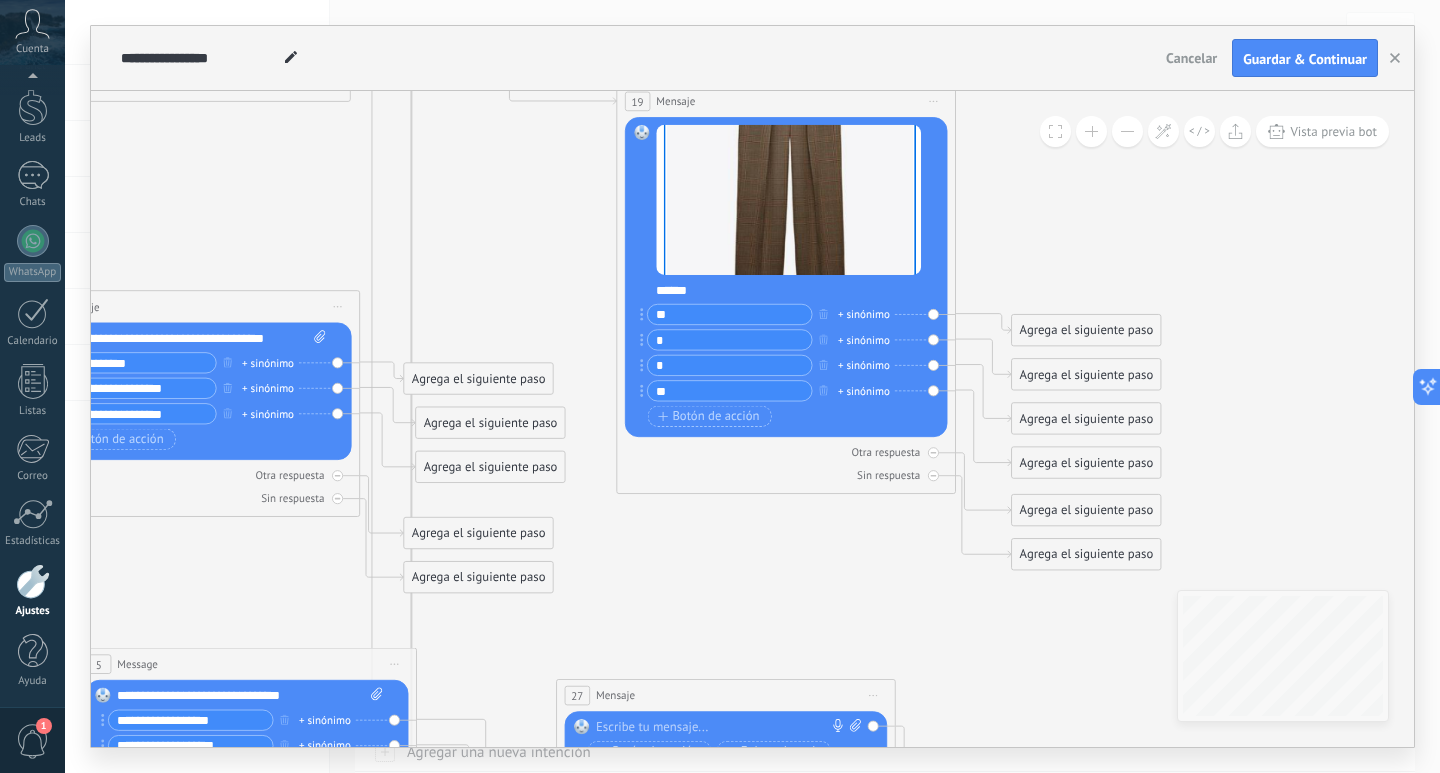 drag, startPoint x: 1167, startPoint y: 315, endPoint x: 1184, endPoint y: 194, distance: 122.18838 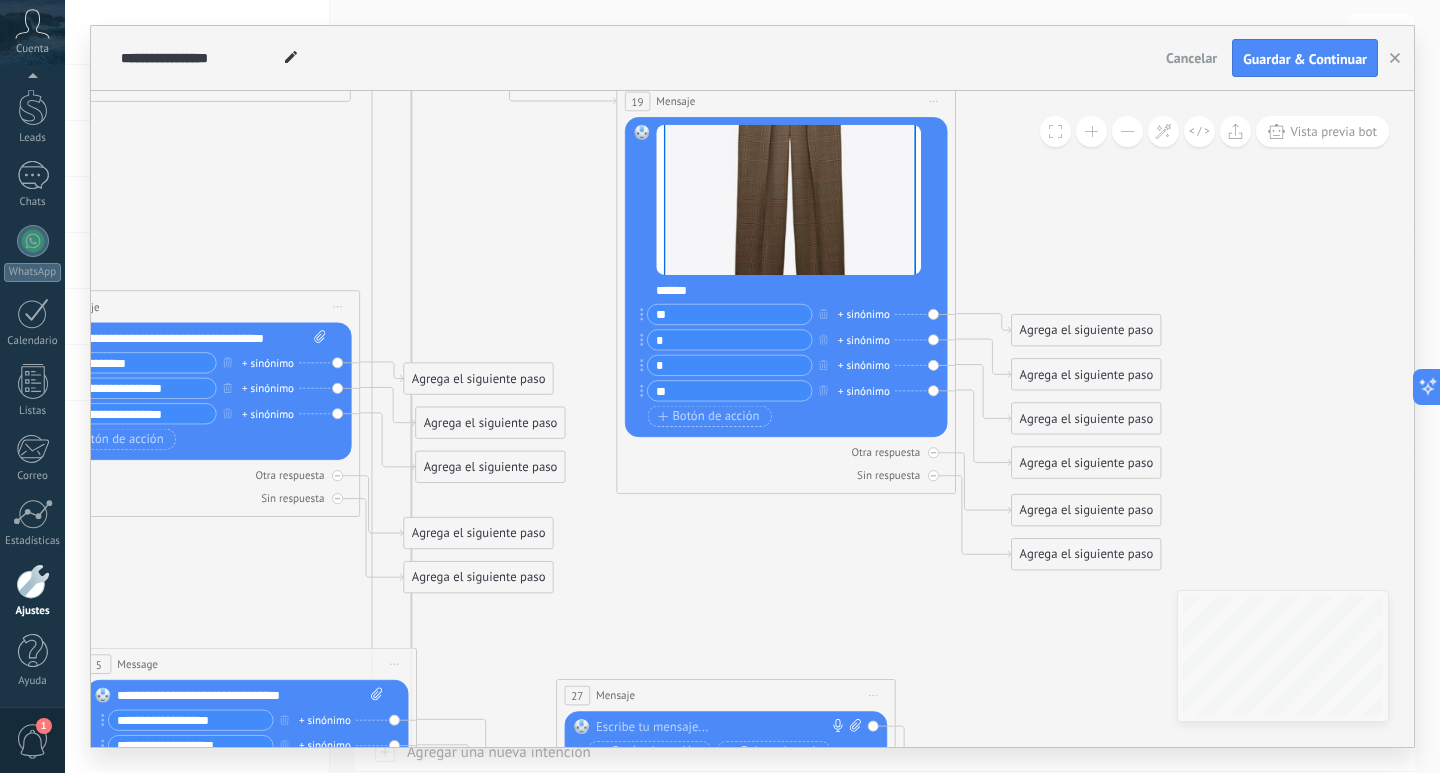 click 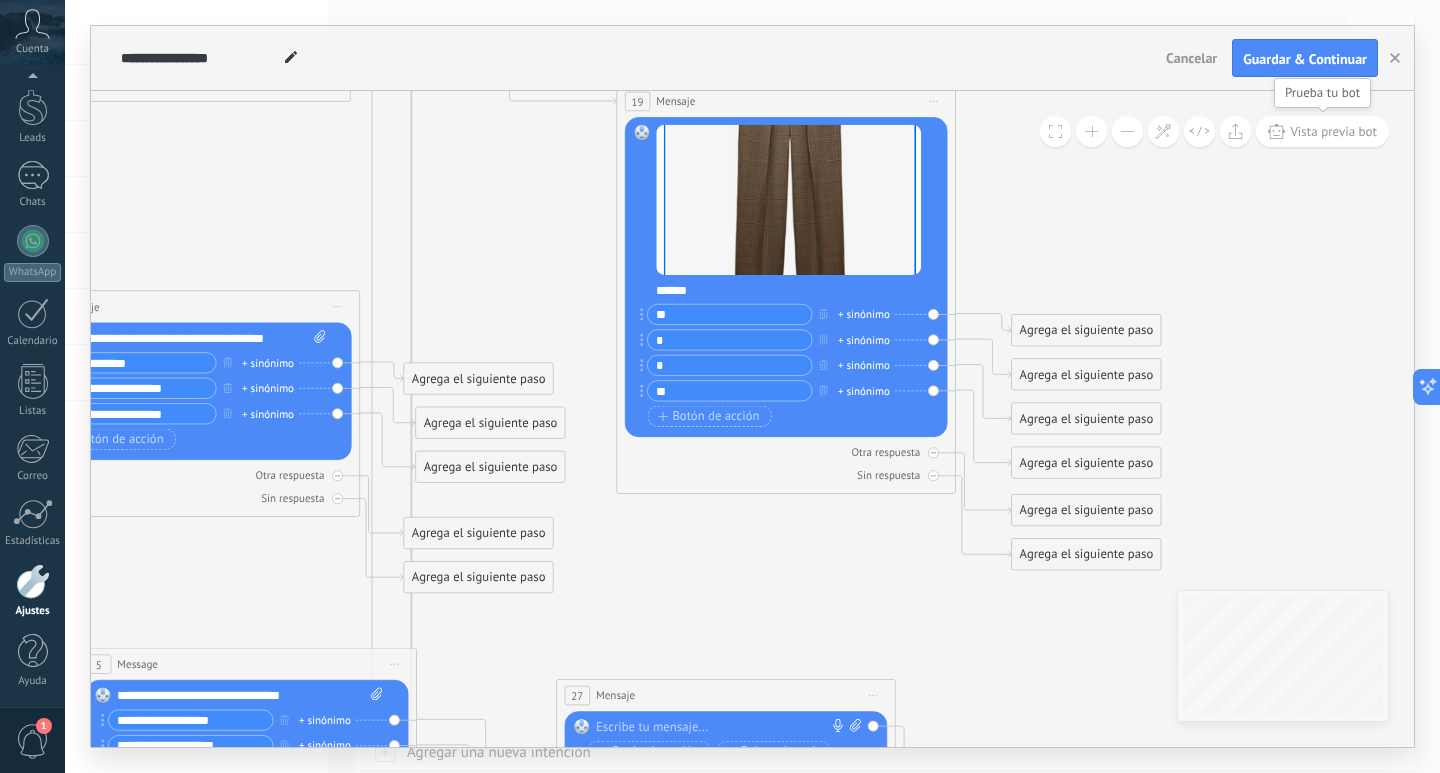 click on "Vista previa bot" at bounding box center (1333, 131) 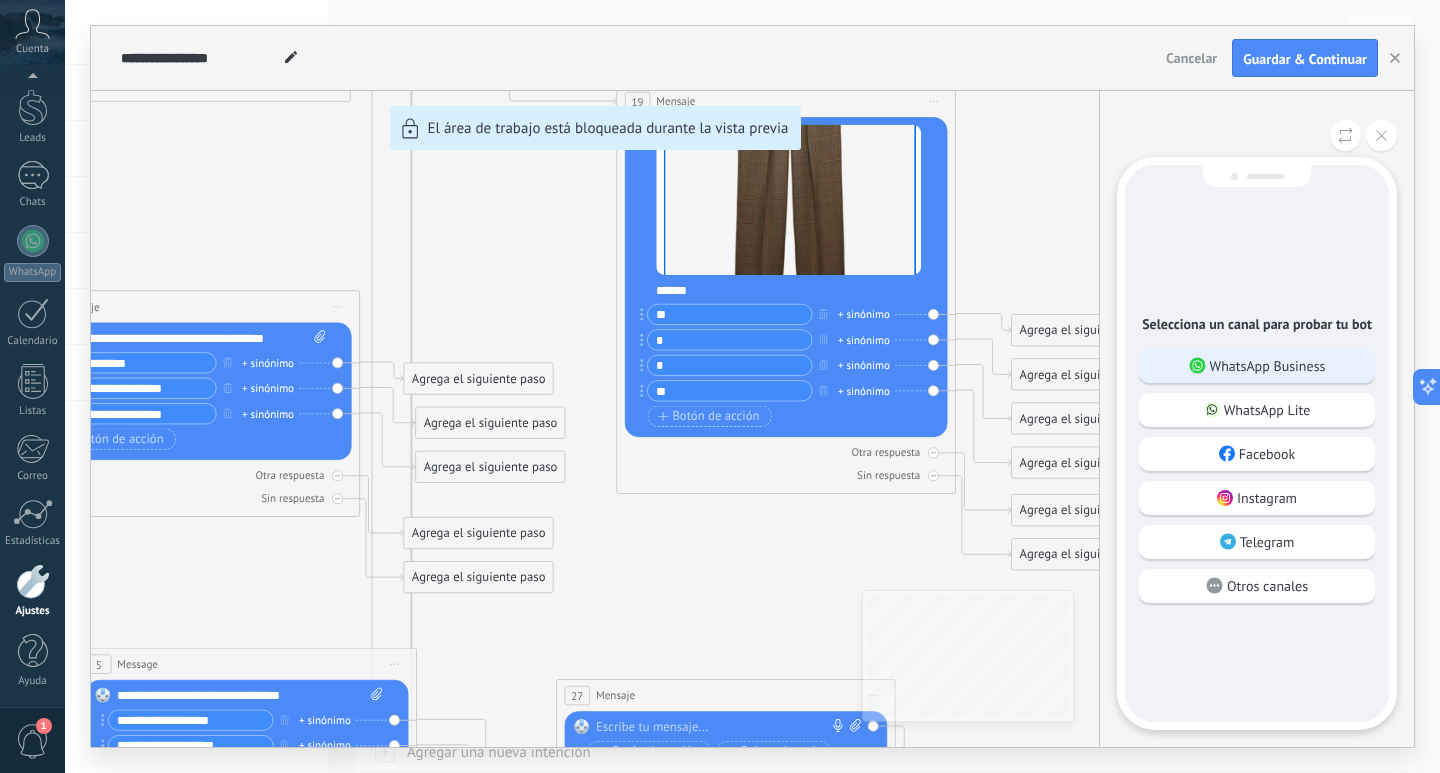 click on "WhatsApp Business" at bounding box center (1268, 366) 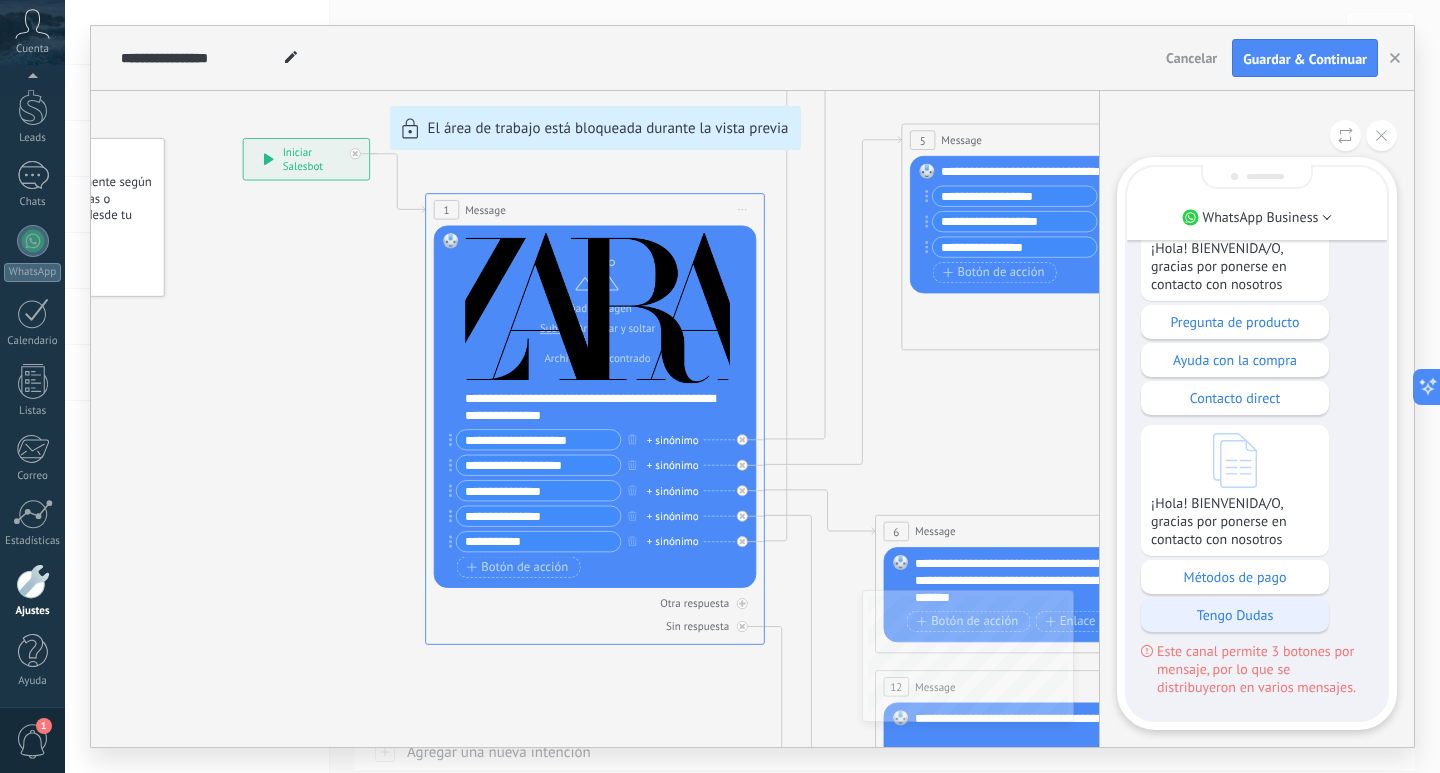 scroll, scrollTop: -127, scrollLeft: 0, axis: vertical 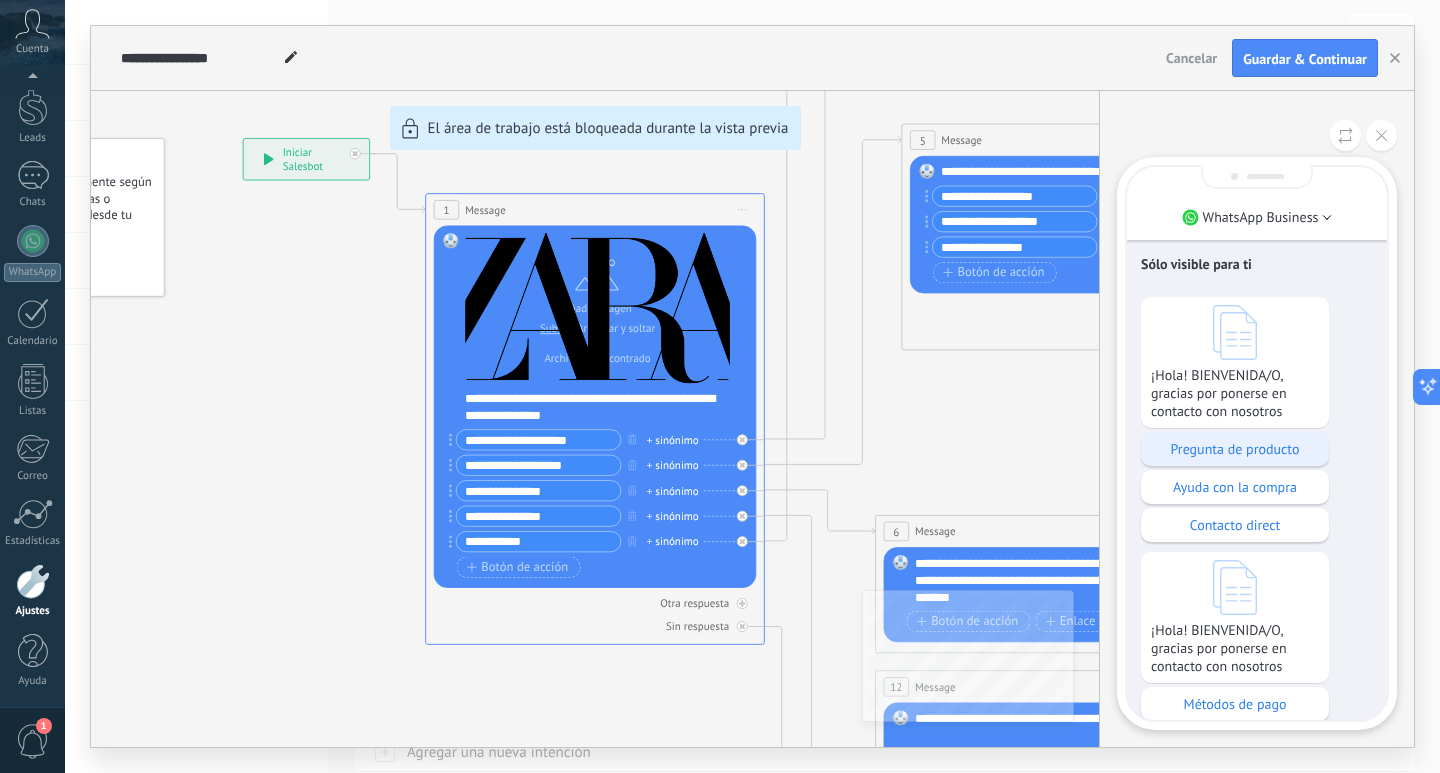 click on "Pregunta de producto" at bounding box center [1235, 449] 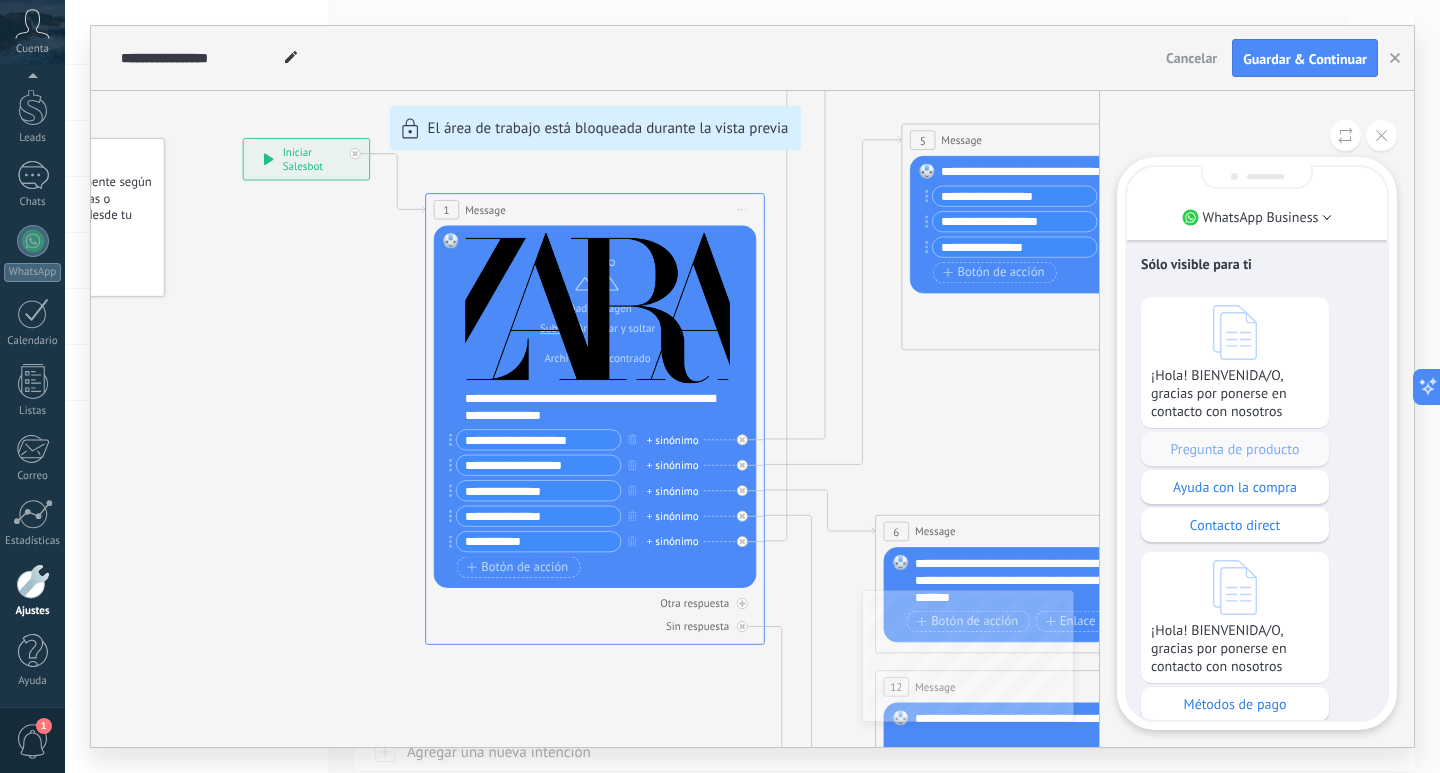 scroll, scrollTop: -348, scrollLeft: 0, axis: vertical 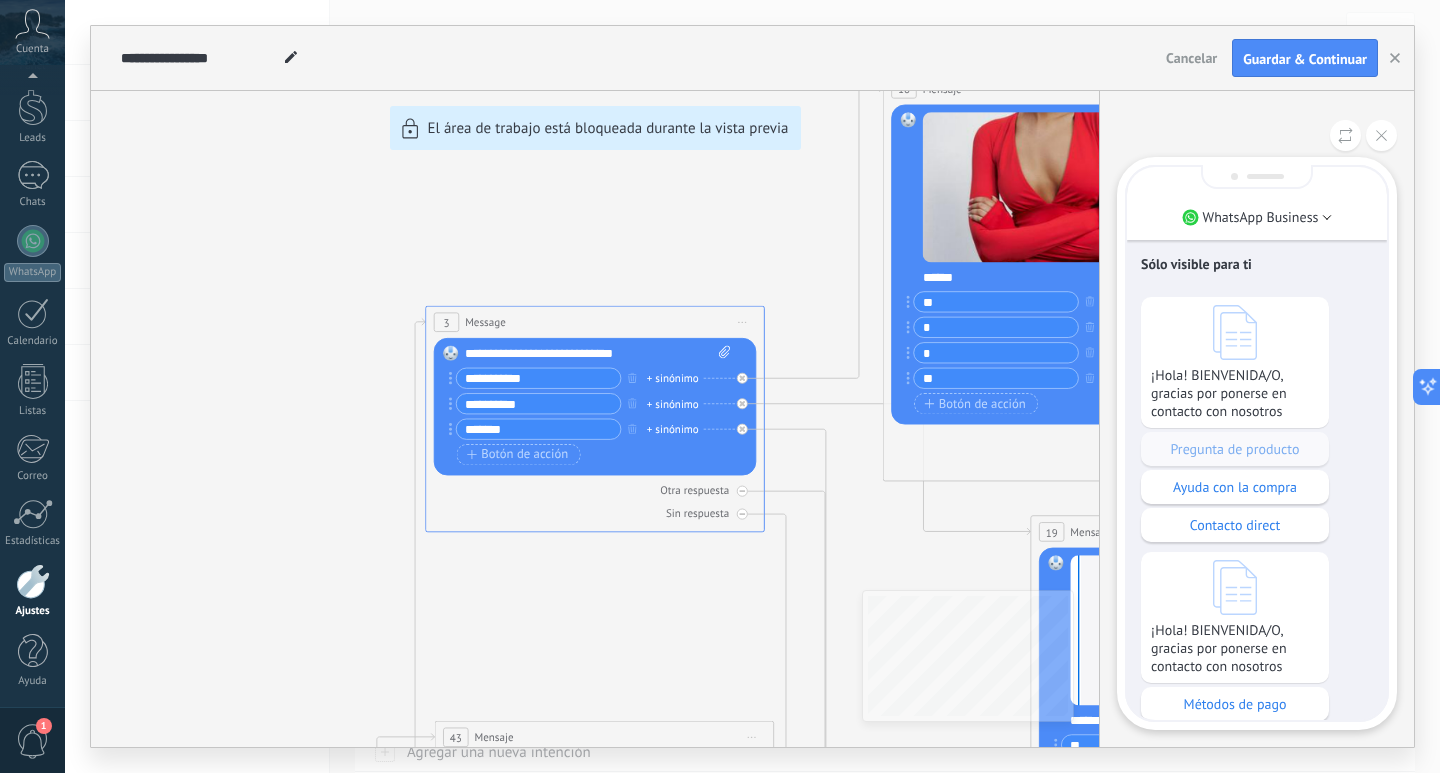 drag, startPoint x: 935, startPoint y: 461, endPoint x: 833, endPoint y: 503, distance: 110.308655 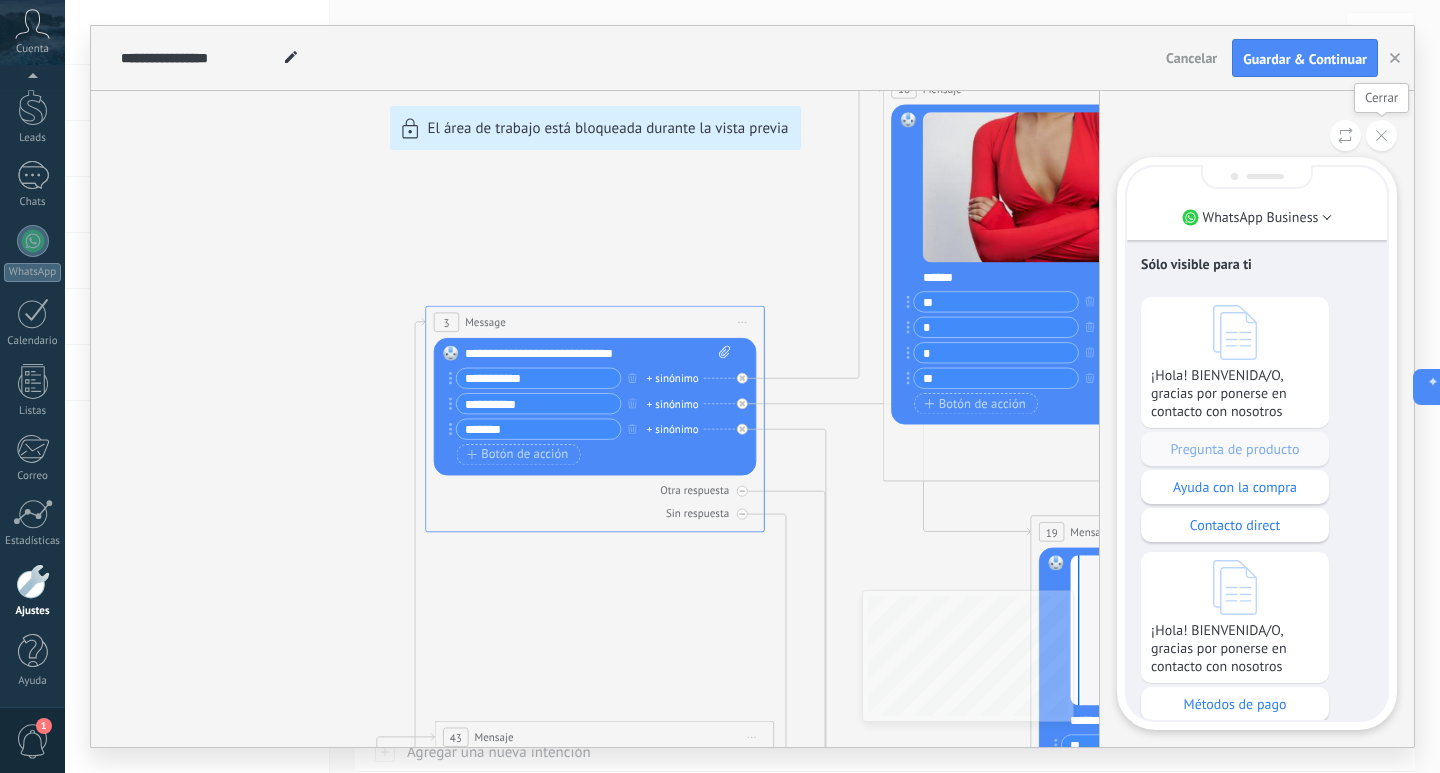 click 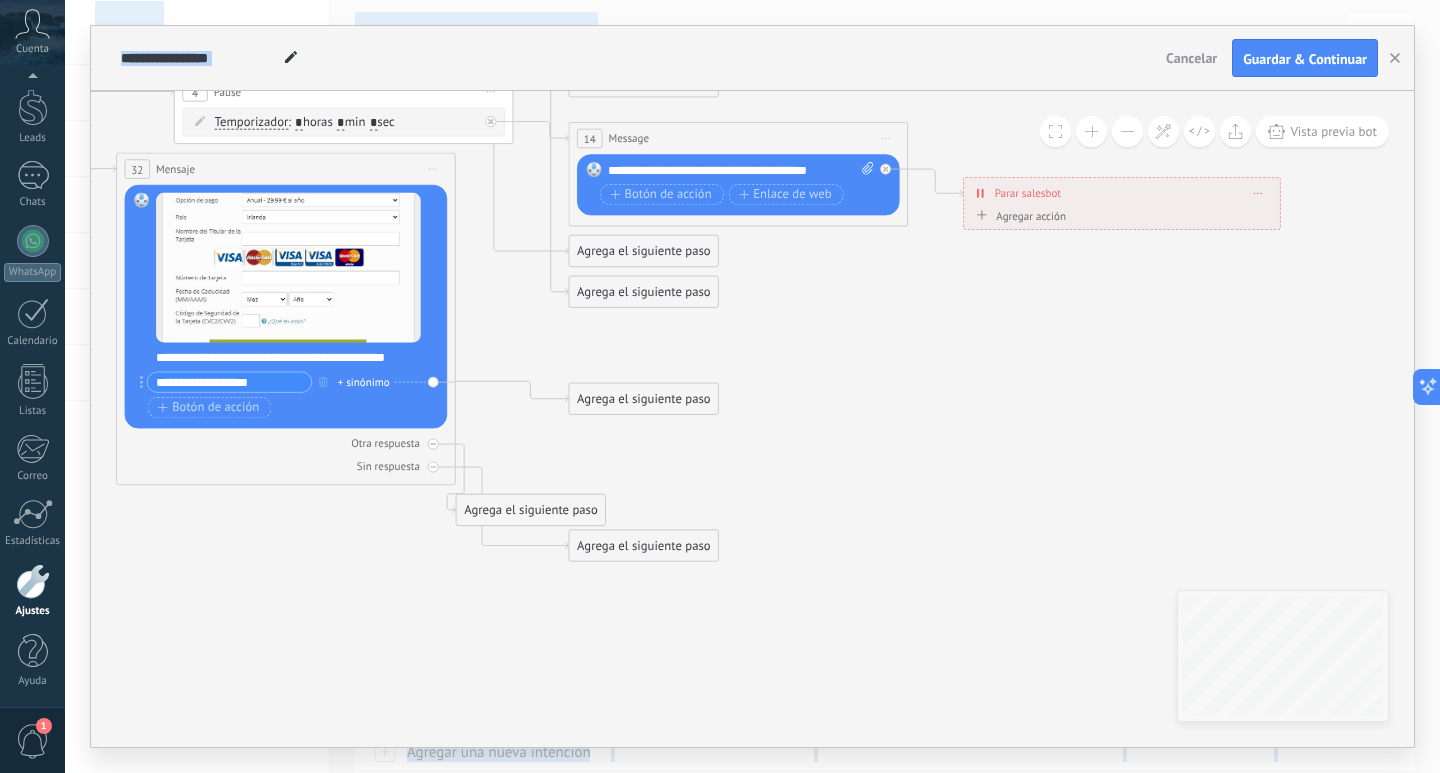 drag, startPoint x: 933, startPoint y: 517, endPoint x: 578, endPoint y: 812, distance: 461.5734 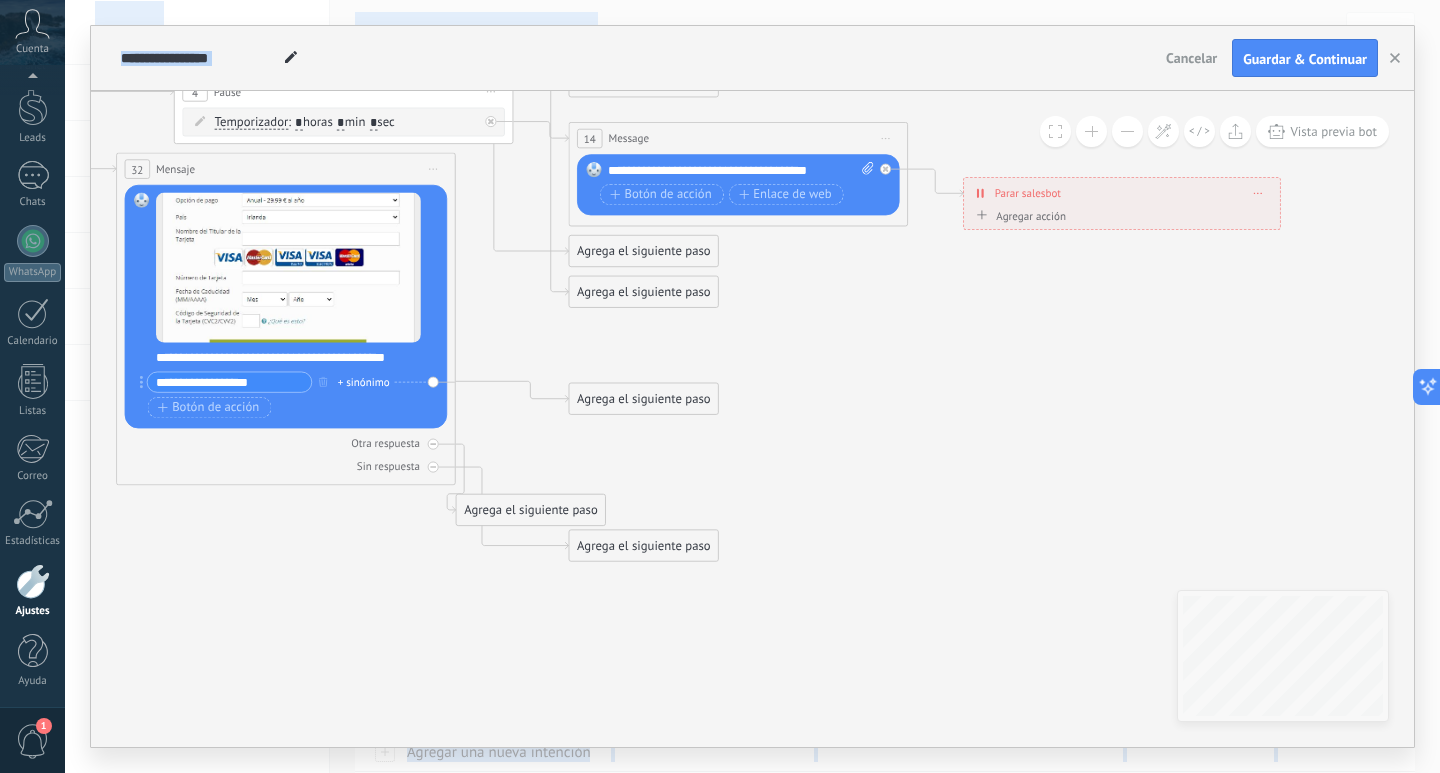 click on ".abccls-1,.abccls-2{fill-rule:evenodd}.abccls-2{fill:#fff} .abfcls-1{fill:none}.abfcls-2{fill:#fff} .abncls-1{isolation:isolate}.abncls-2{opacity:.06}.abncls-2,.abncls-3,.abncls-6{mix-blend-mode:multiply}.abncls-3{opacity:.15}.abncls-4,.abncls-8{fill:#fff}.abncls-5{fill:url(#abnlinear-gradient)}.abncls-6{opacity:.04}.abncls-7{fill:url(#abnlinear-gradient-2)}.abncls-8{fill-rule:evenodd} .abqst0{fill:#ffa200} .abwcls-1{fill:#252525} .cls-1{isolation:isolate} .acicls-1{fill:none} .aclcls-1{fill:#232323} .acnst0{display:none} .addcls-1,.addcls-2{fill:none;stroke-miterlimit:10}.addcls-1{stroke:#dfe0e5}.addcls-2{stroke:#a1a7ab} .adecls-1,.adecls-2{fill:none;stroke-miterlimit:10}.adecls-1{stroke:#dfe0e5}.adecls-2{stroke:#a1a7ab} .adqcls-1{fill:#8591a5;fill-rule:evenodd} .aeccls-1{fill:#5c9f37} .aeecls-1{fill:#f86161} .aejcls-1{fill:#8591a5;fill-rule:evenodd} .aekcls-1{fill-rule:evenodd} .aelcls-1{fill-rule:evenodd;fill:currentColor} .aemcls-1{fill-rule:evenodd;fill:currentColor} .aercls-2{fill:#24bc8c}" at bounding box center (720, 386) 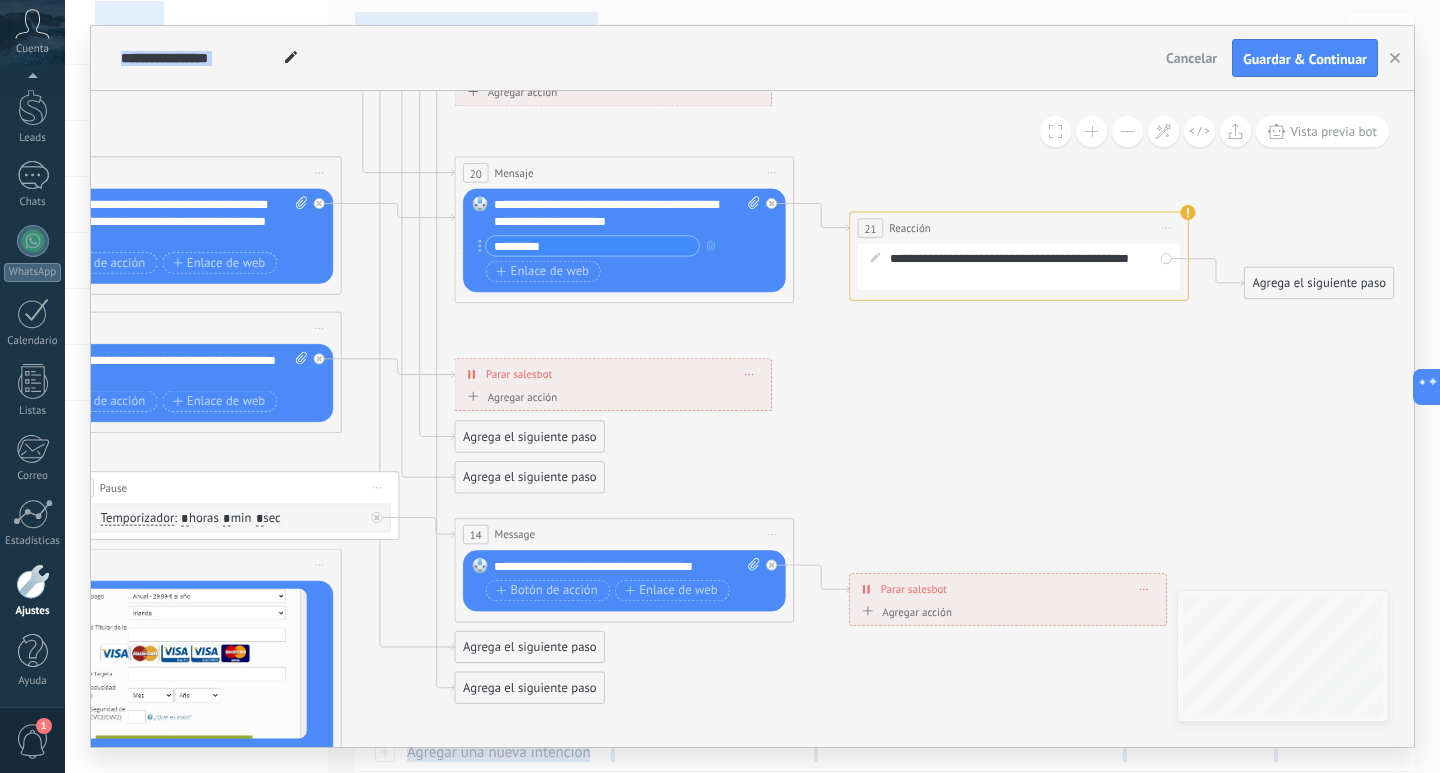 drag, startPoint x: 1052, startPoint y: 477, endPoint x: 957, endPoint y: 812, distance: 348.20972 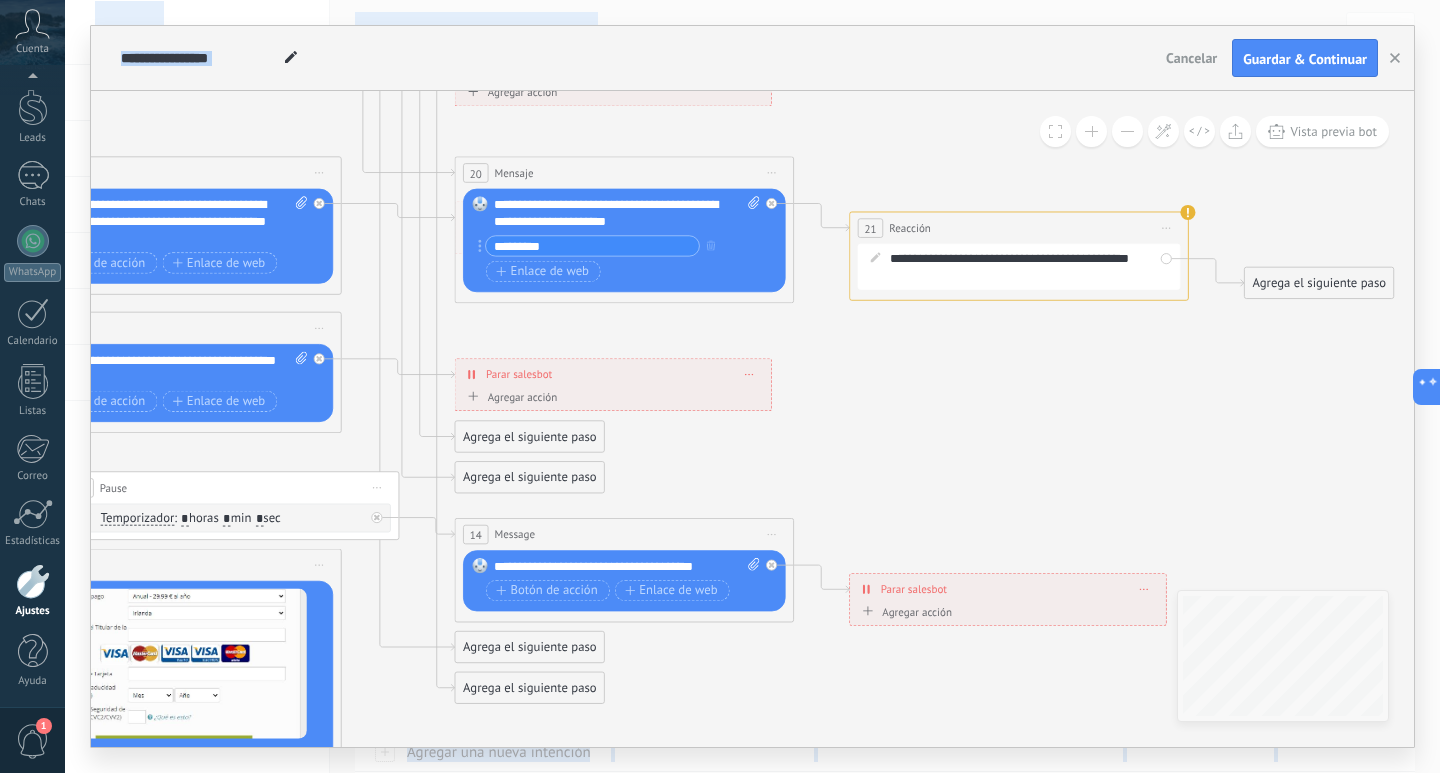 click on ".abccls-1,.abccls-2{fill-rule:evenodd}.abccls-2{fill:#fff} .abfcls-1{fill:none}.abfcls-2{fill:#fff} .abncls-1{isolation:isolate}.abncls-2{opacity:.06}.abncls-2,.abncls-3,.abncls-6{mix-blend-mode:multiply}.abncls-3{opacity:.15}.abncls-4,.abncls-8{fill:#fff}.abncls-5{fill:url(#abnlinear-gradient)}.abncls-6{opacity:.04}.abncls-7{fill:url(#abnlinear-gradient-2)}.abncls-8{fill-rule:evenodd} .abqst0{fill:#ffa200} .abwcls-1{fill:#252525} .cls-1{isolation:isolate} .acicls-1{fill:none} .aclcls-1{fill:#232323} .acnst0{display:none} .addcls-1,.addcls-2{fill:none;stroke-miterlimit:10}.addcls-1{stroke:#dfe0e5}.addcls-2{stroke:#a1a7ab} .adecls-1,.adecls-2{fill:none;stroke-miterlimit:10}.adecls-1{stroke:#dfe0e5}.adecls-2{stroke:#a1a7ab} .adqcls-1{fill:#8591a5;fill-rule:evenodd} .aeccls-1{fill:#5c9f37} .aeecls-1{fill:#f86161} .aejcls-1{fill:#8591a5;fill-rule:evenodd} .aekcls-1{fill-rule:evenodd} .aelcls-1{fill-rule:evenodd;fill:currentColor} .aemcls-1{fill-rule:evenodd;fill:currentColor} .aercls-2{fill:#24bc8c}" at bounding box center (720, 386) 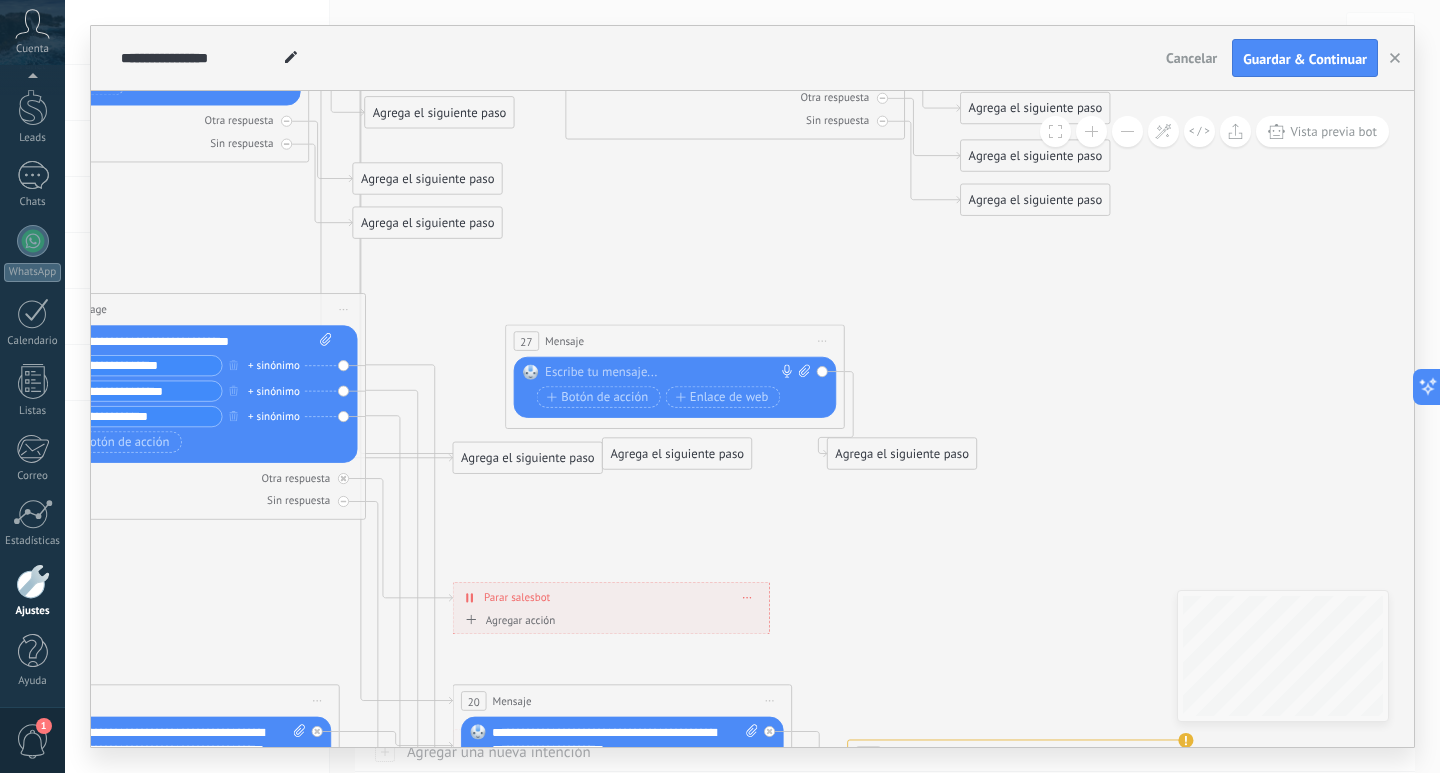 click 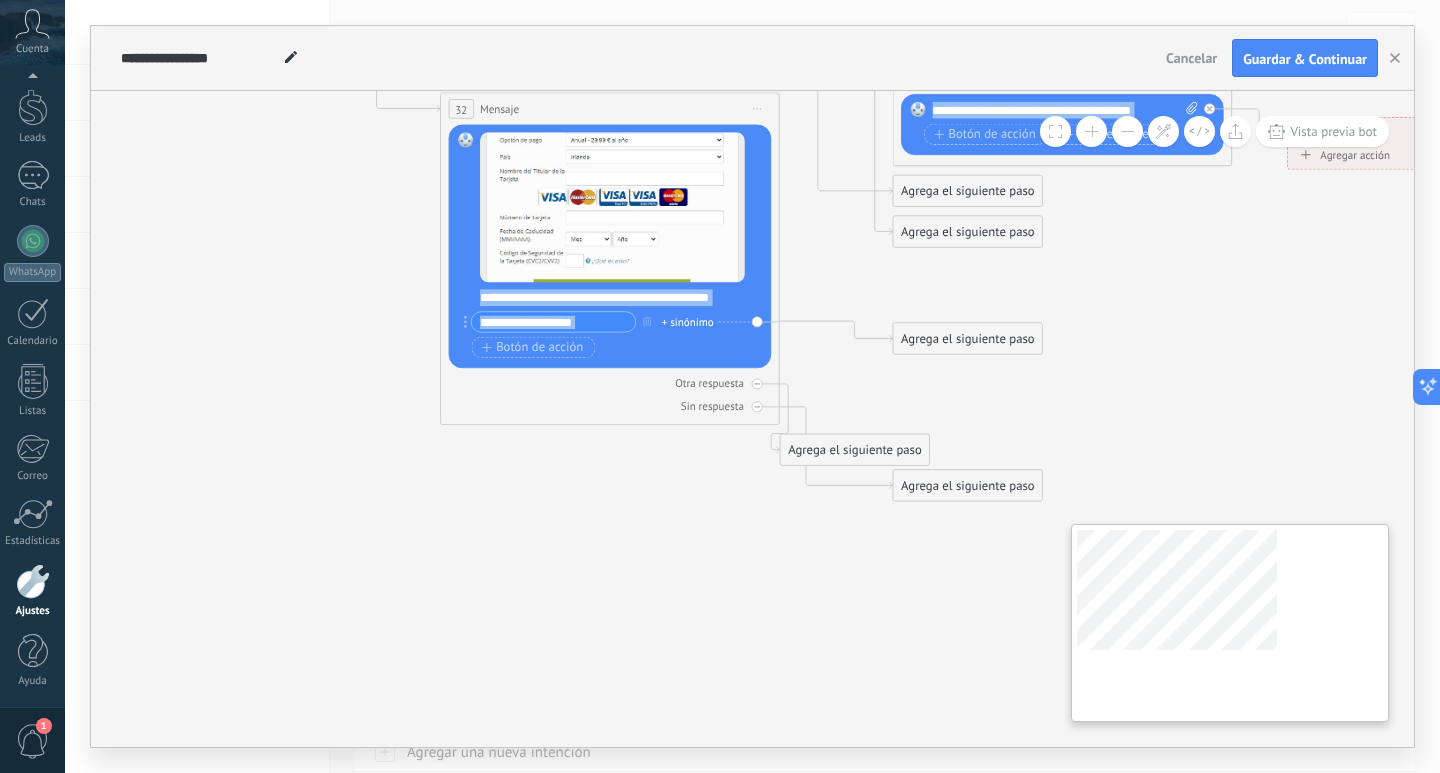 click on "**********" at bounding box center [752, 419] 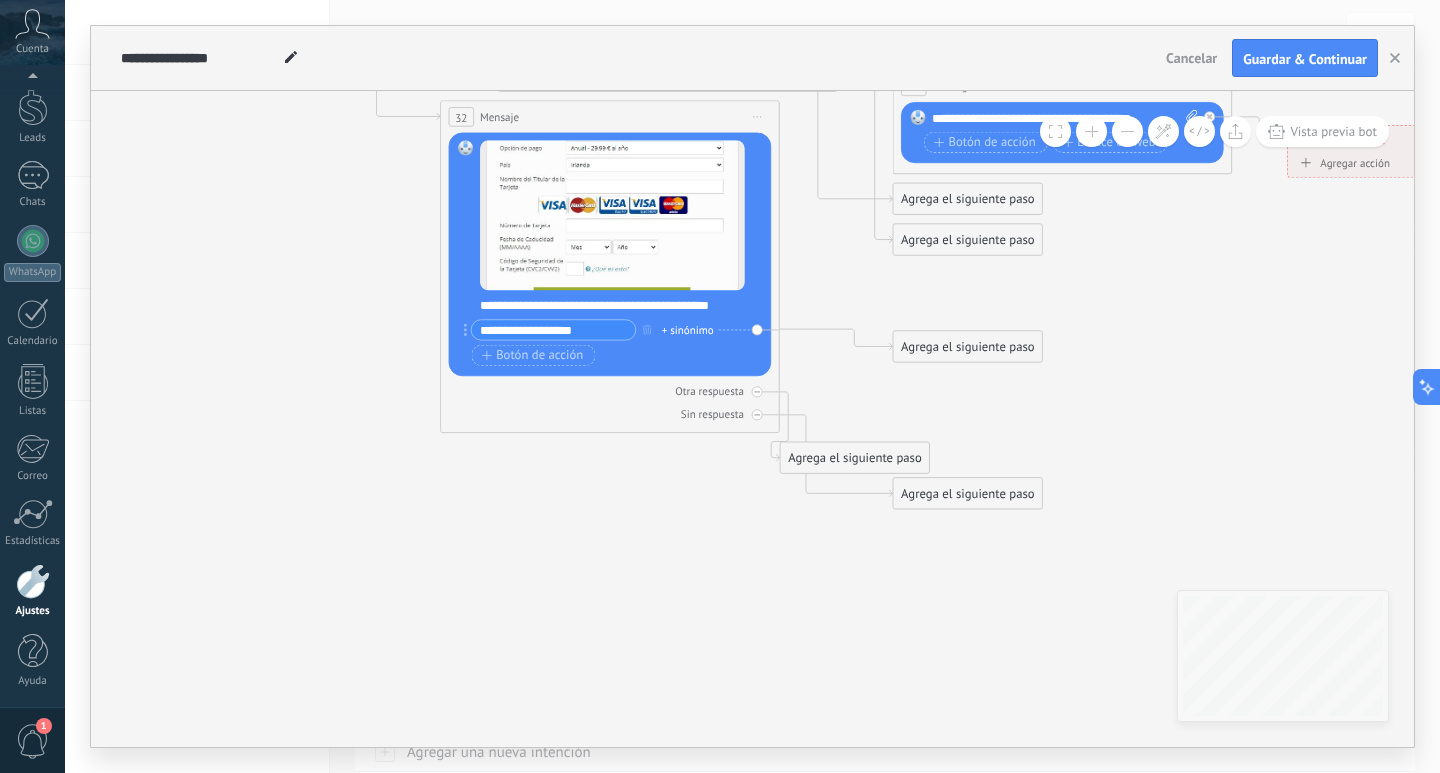 click 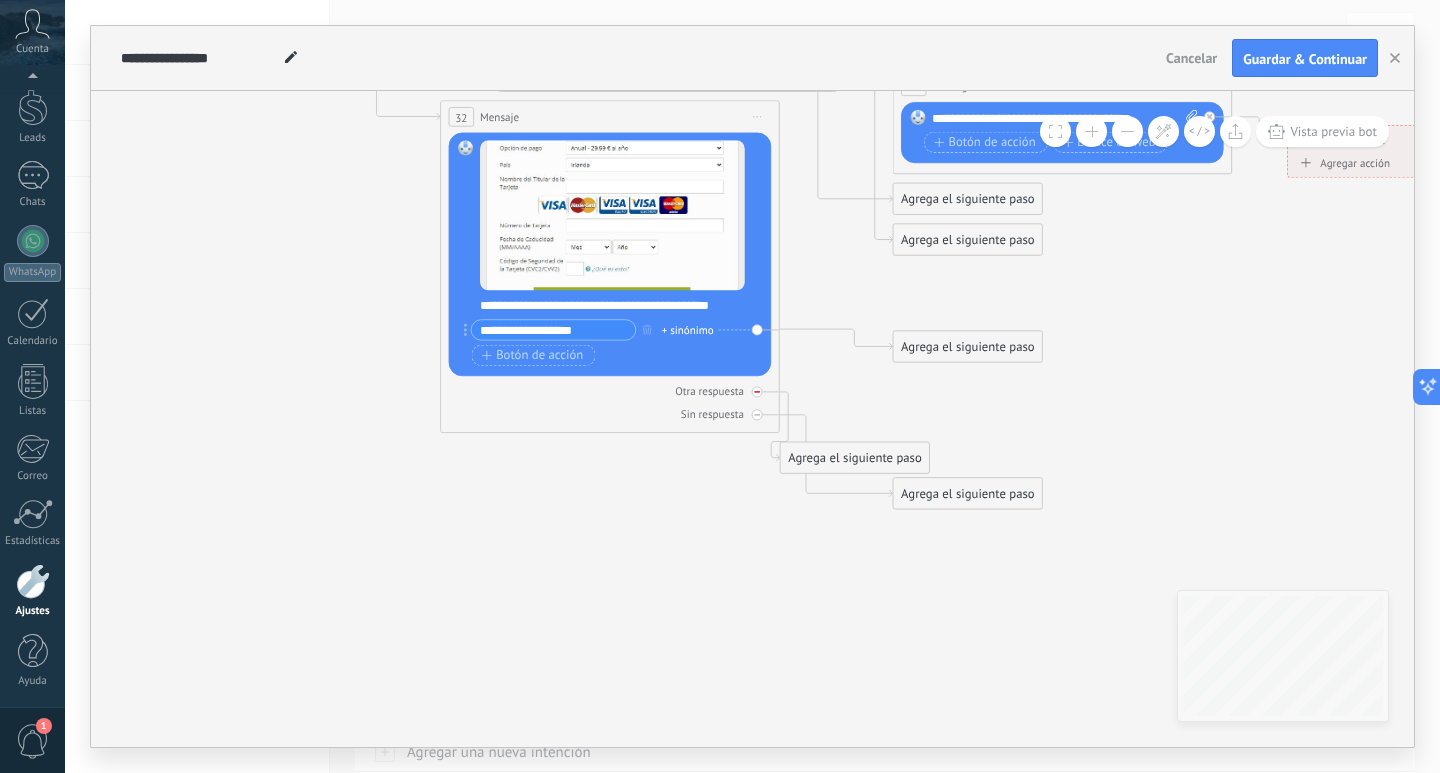 click 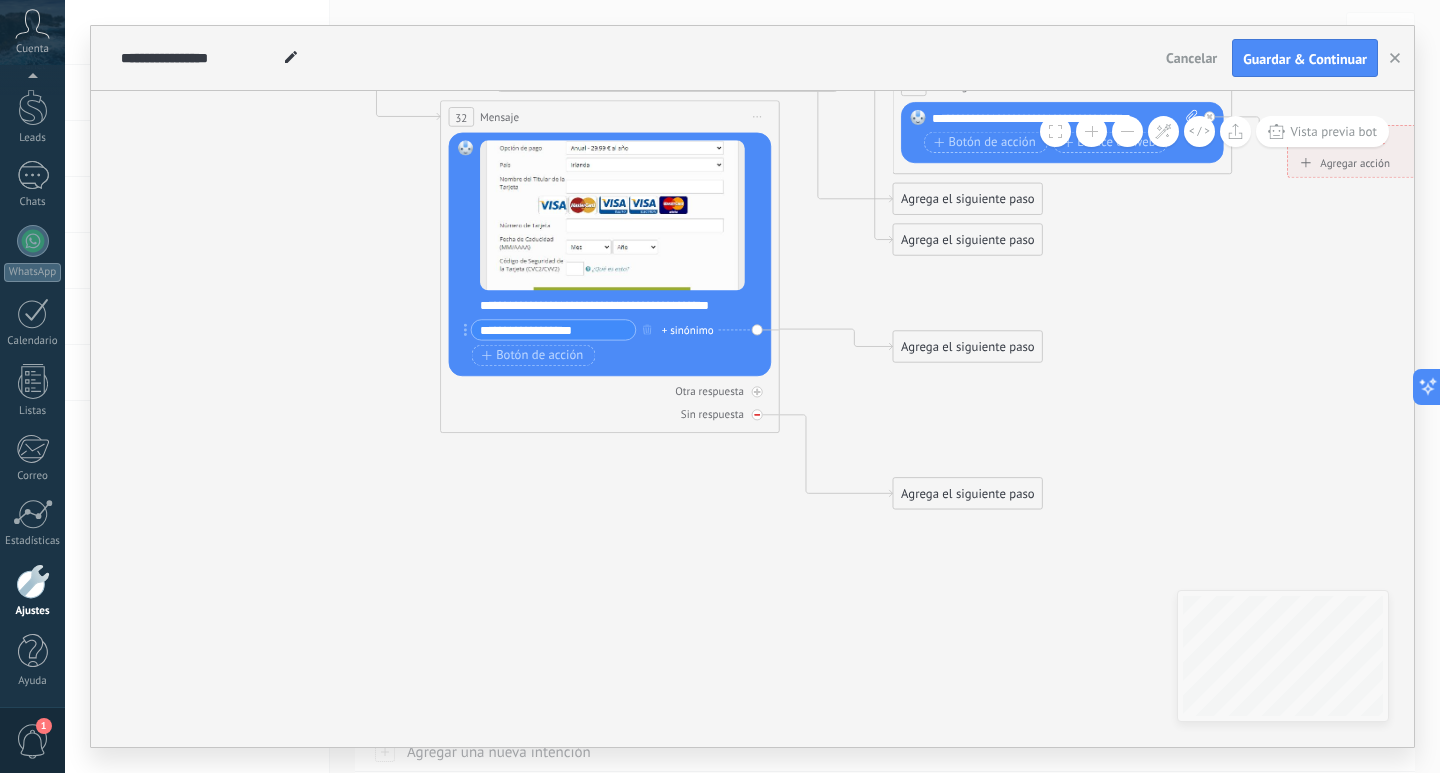 click at bounding box center (757, 414) 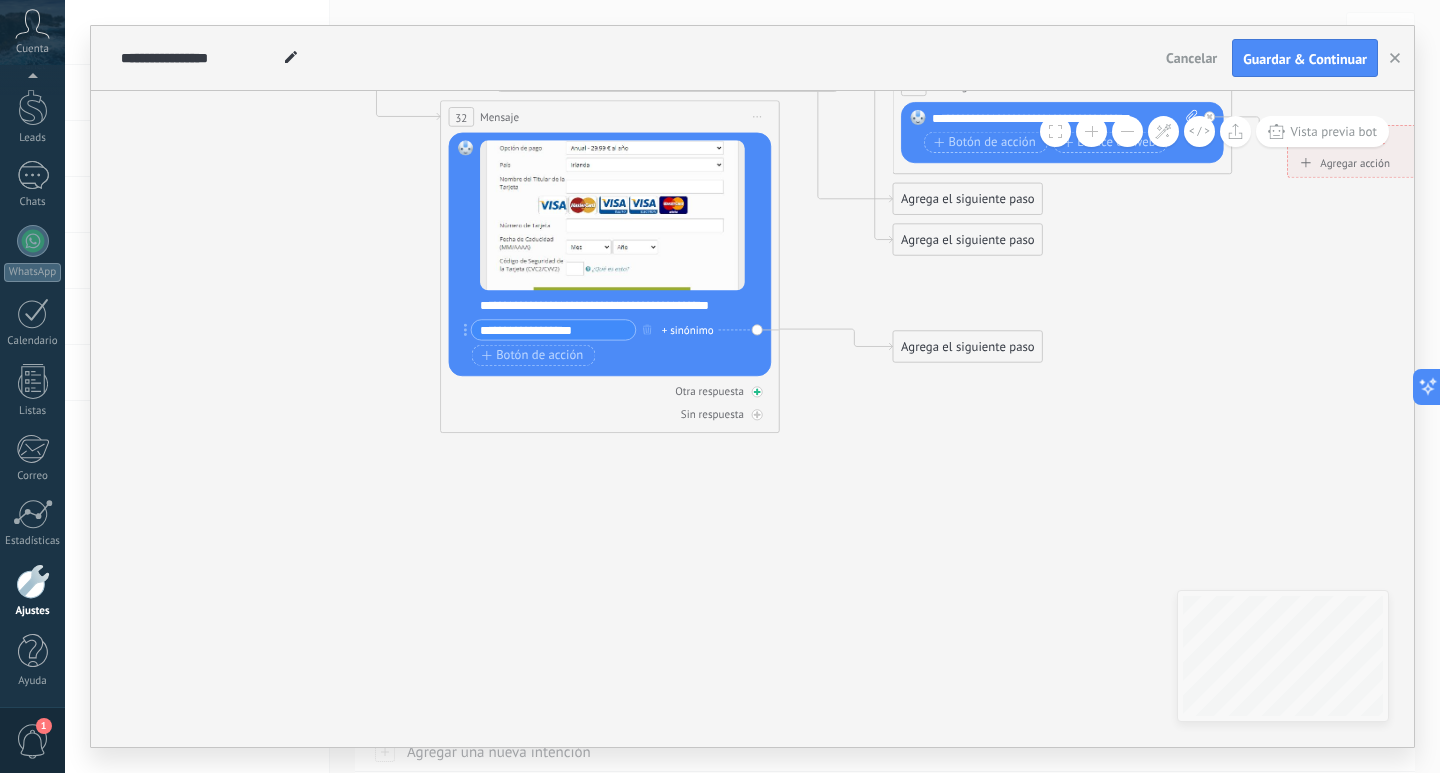 click 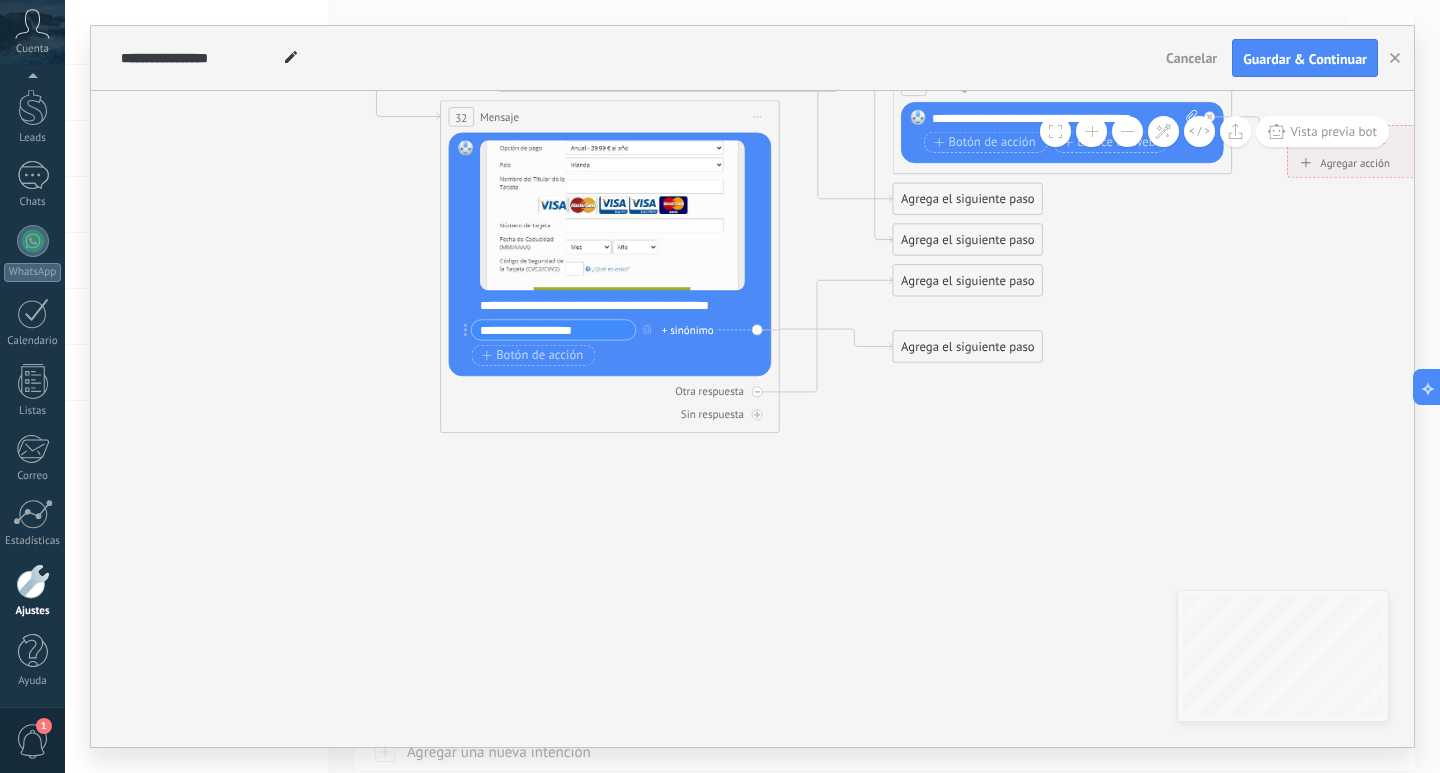 click on "Agrega el siguiente paso" at bounding box center (967, 281) 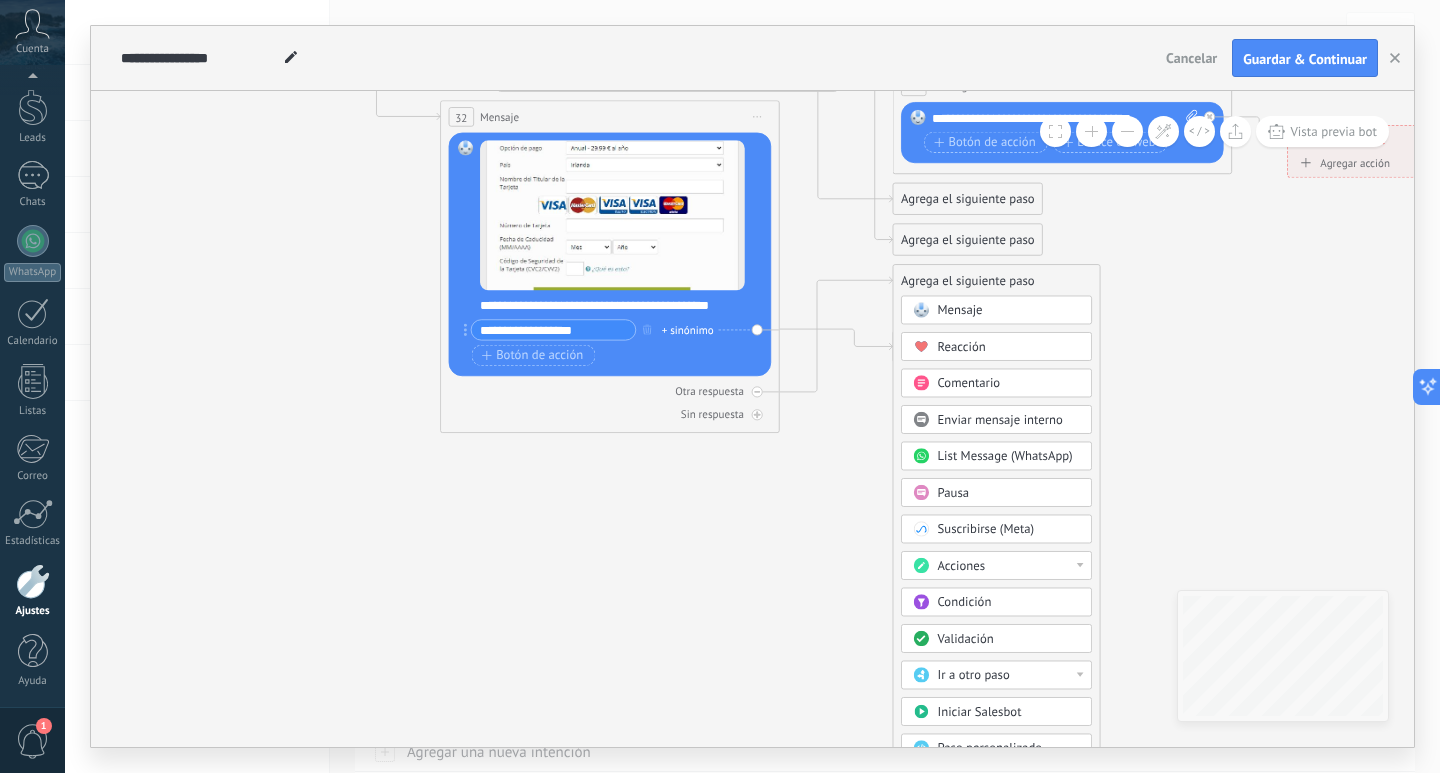 click on "Mensaje" at bounding box center (1009, 310) 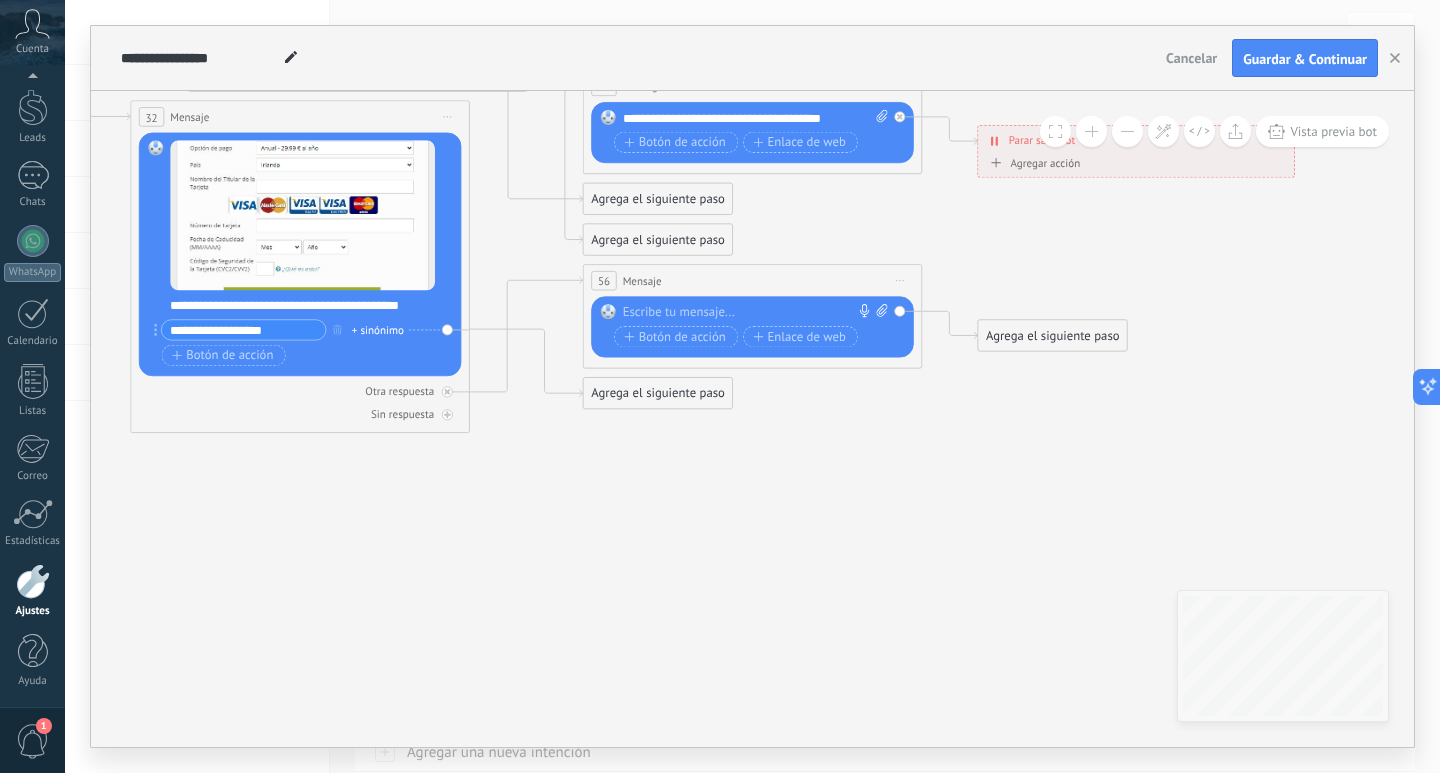 click at bounding box center (749, 312) 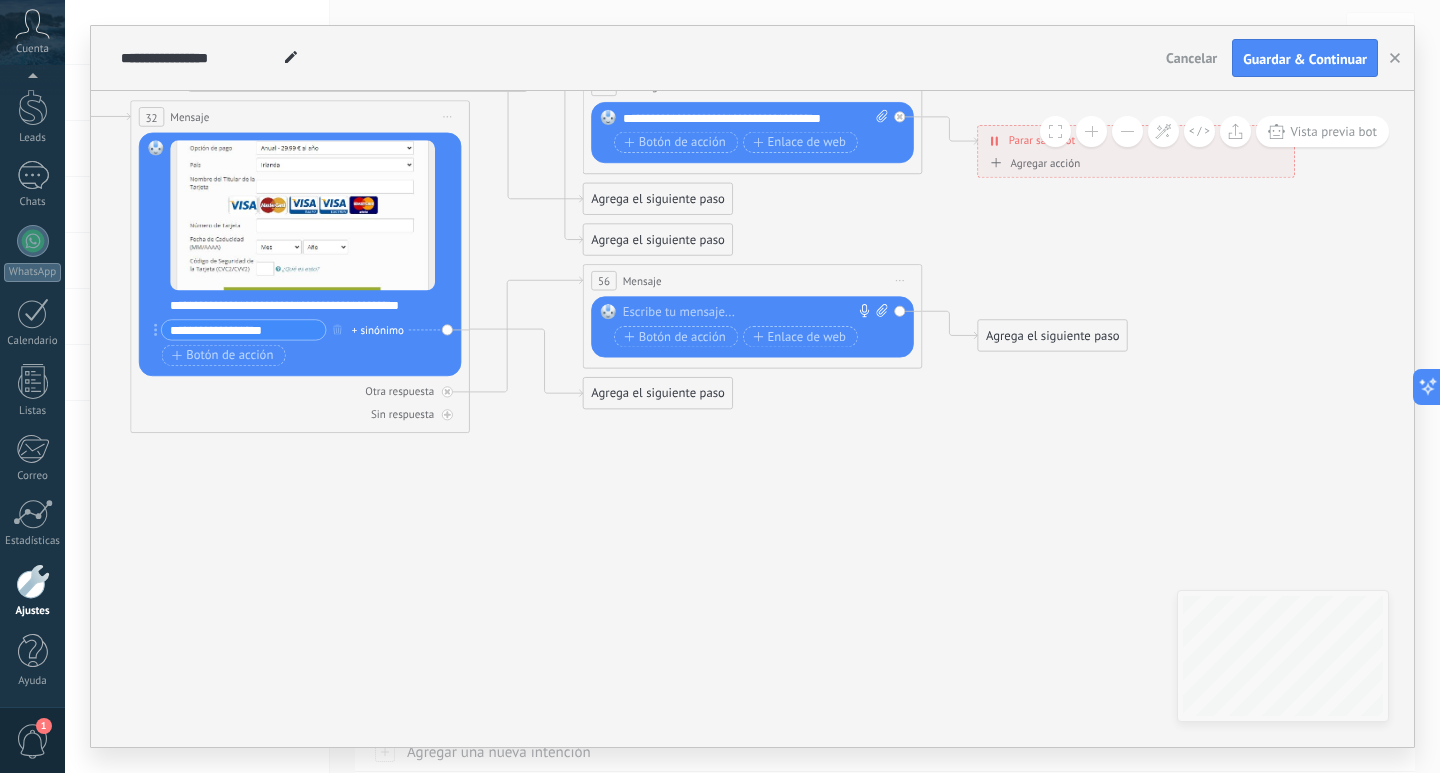 type 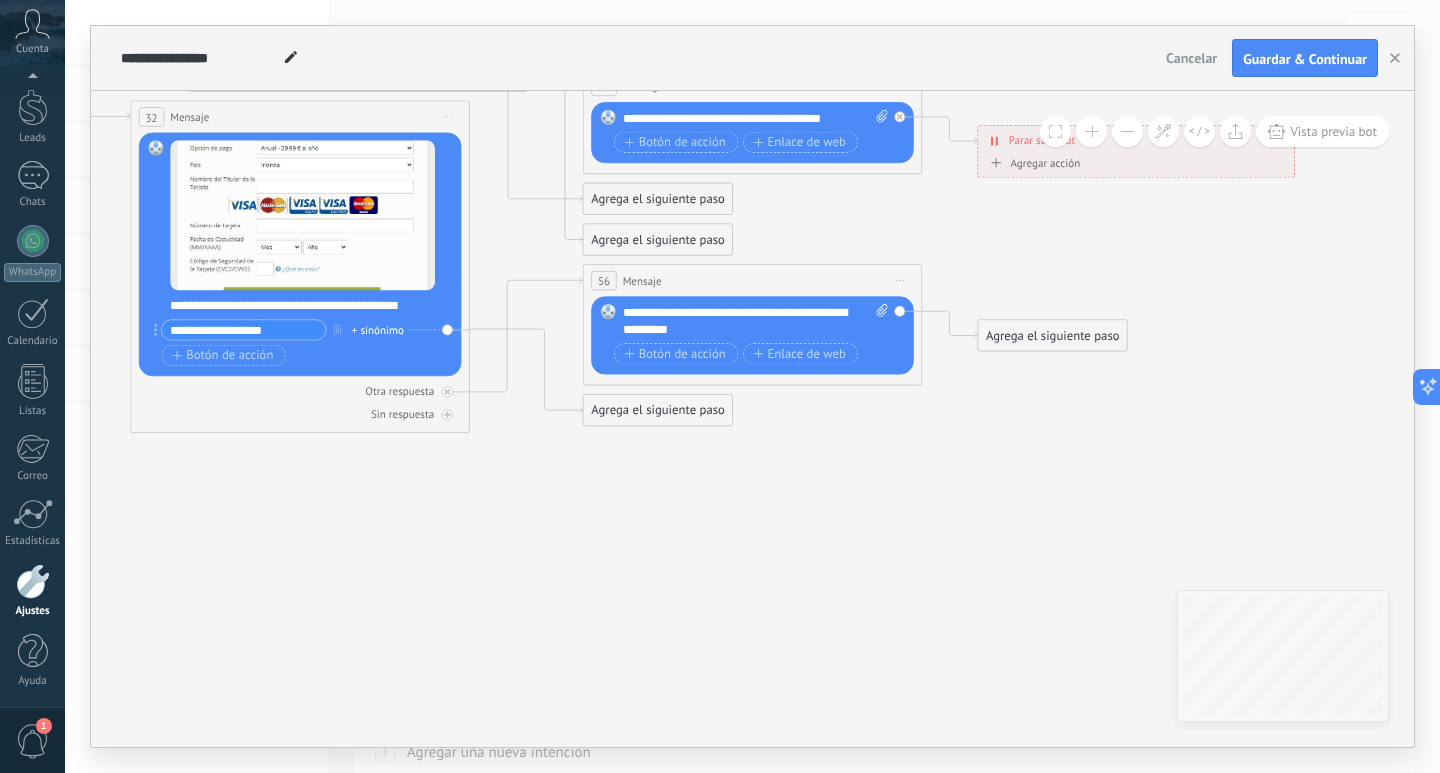 click on "**********" at bounding box center (756, 321) 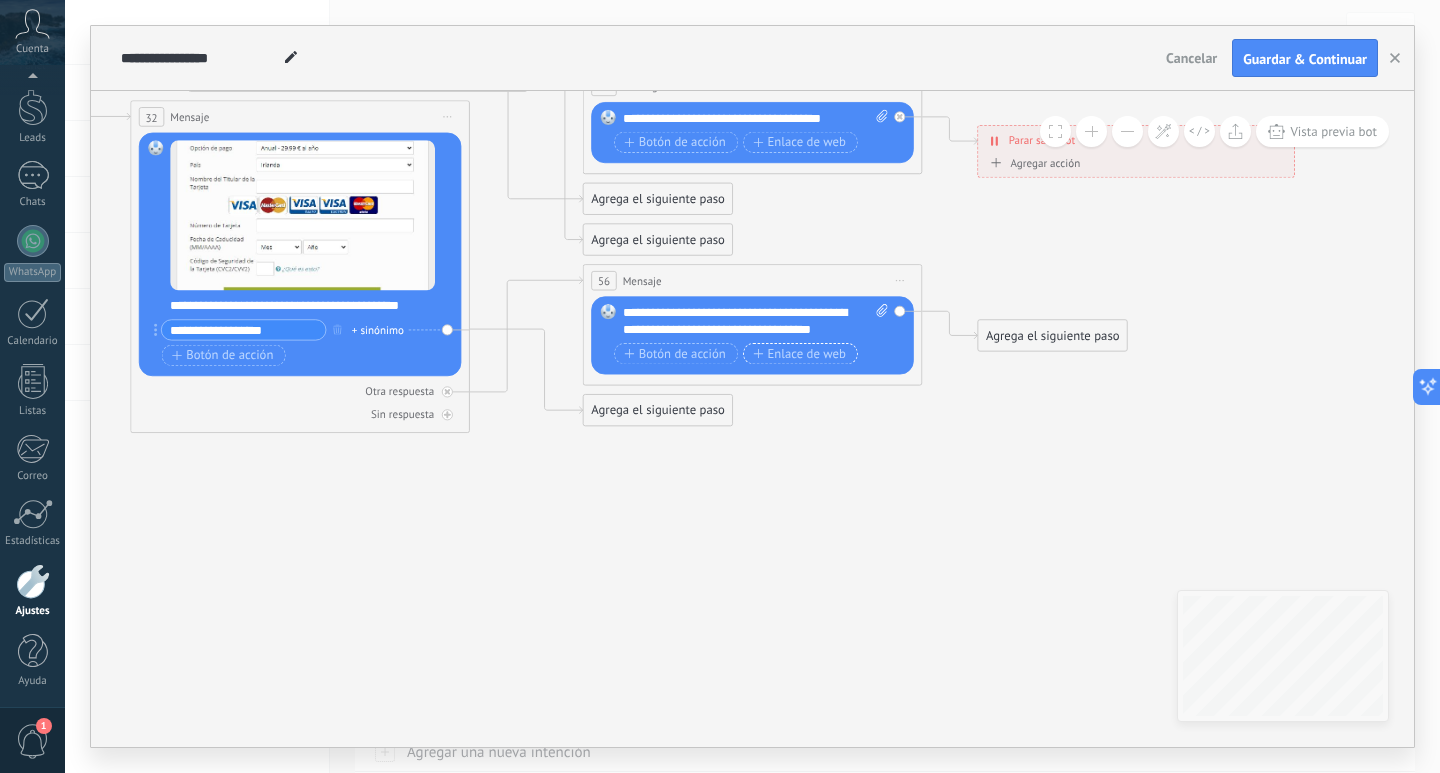 click on "Enlace de web" at bounding box center (799, 354) 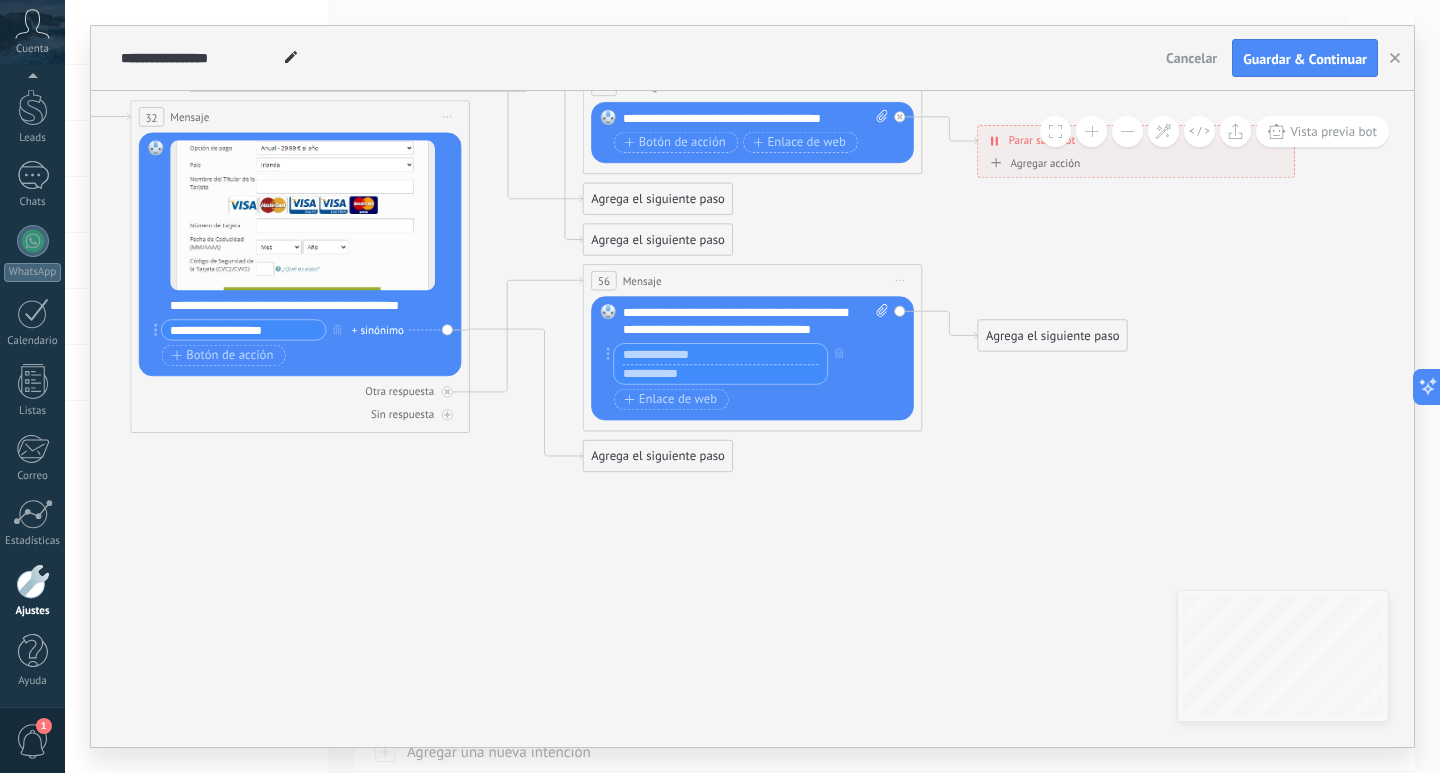 click at bounding box center [720, 374] 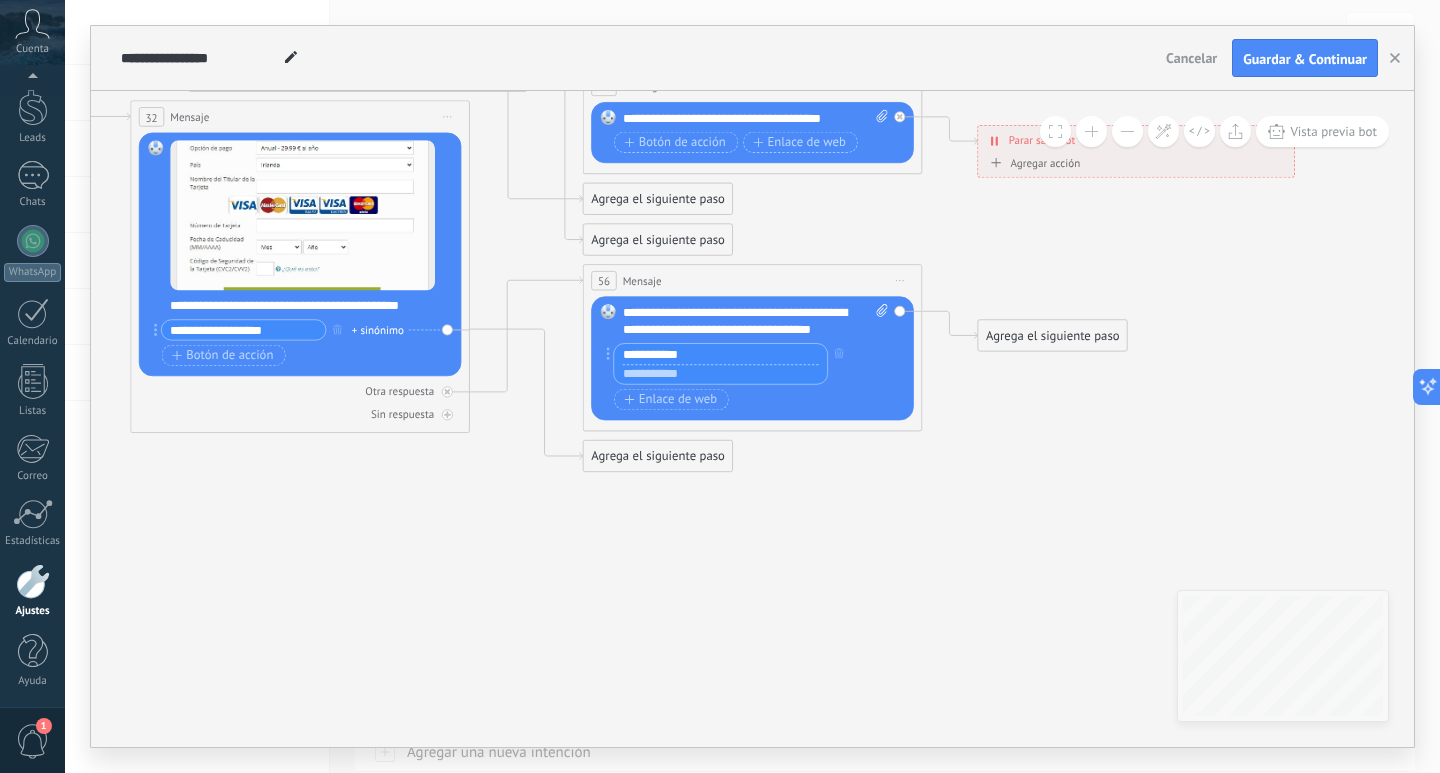 type on "**********" 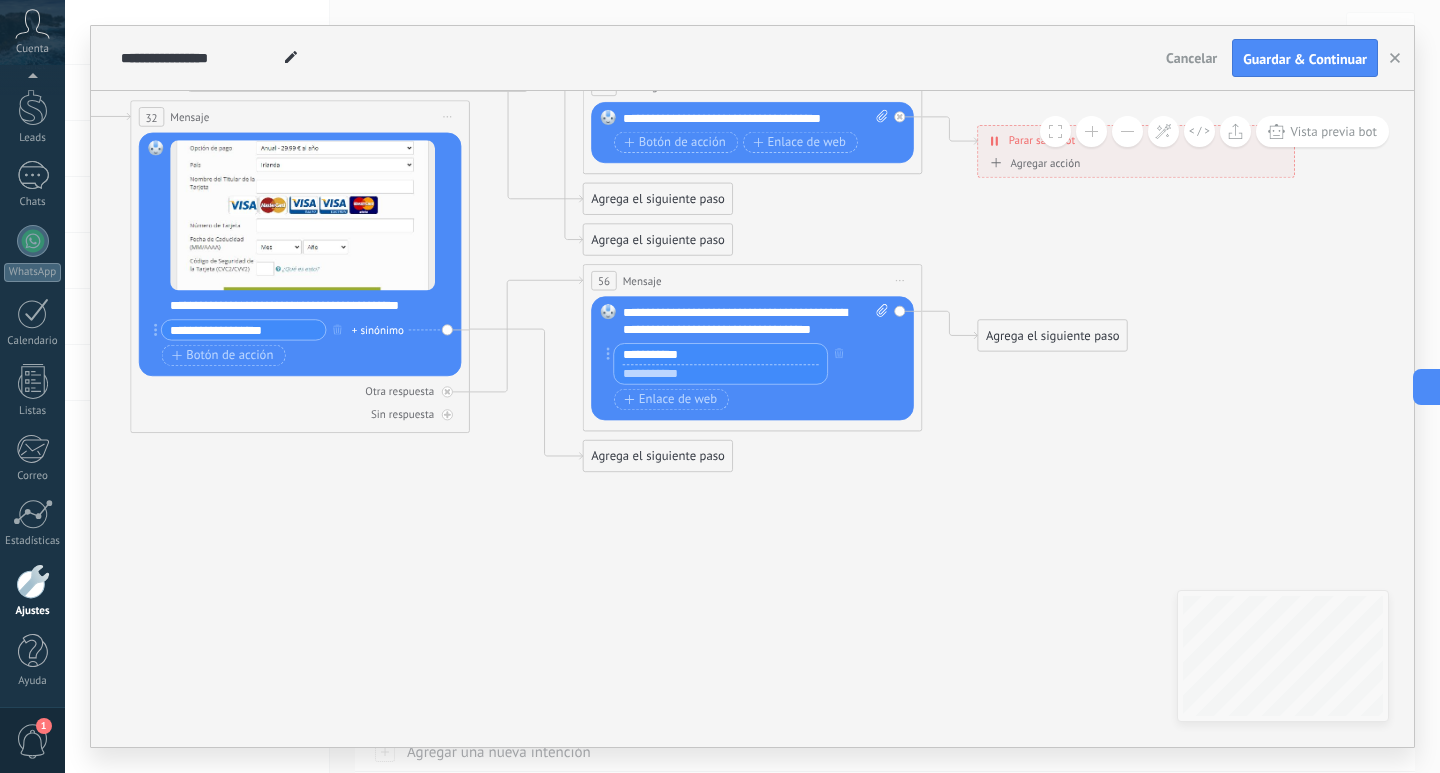 click at bounding box center (720, 374) 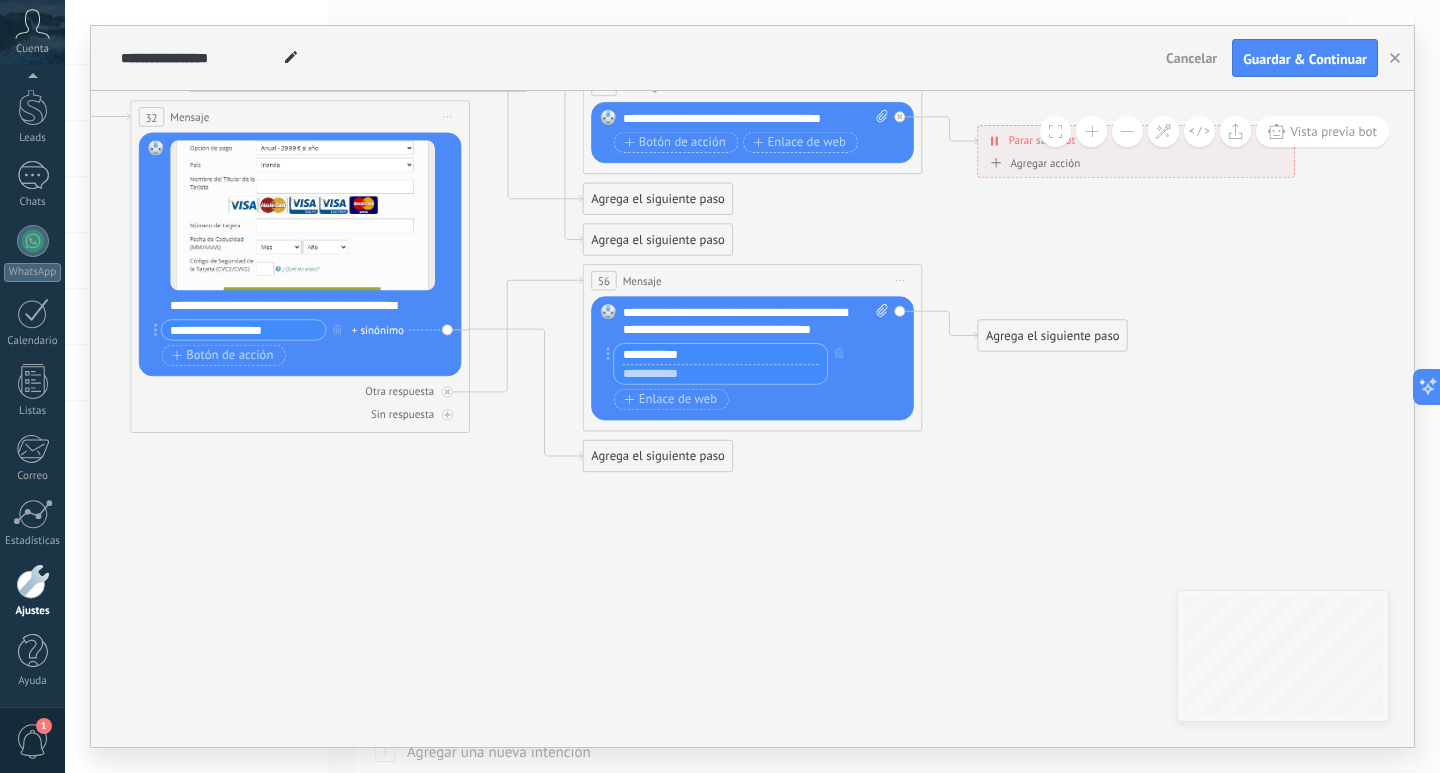 paste on "**********" 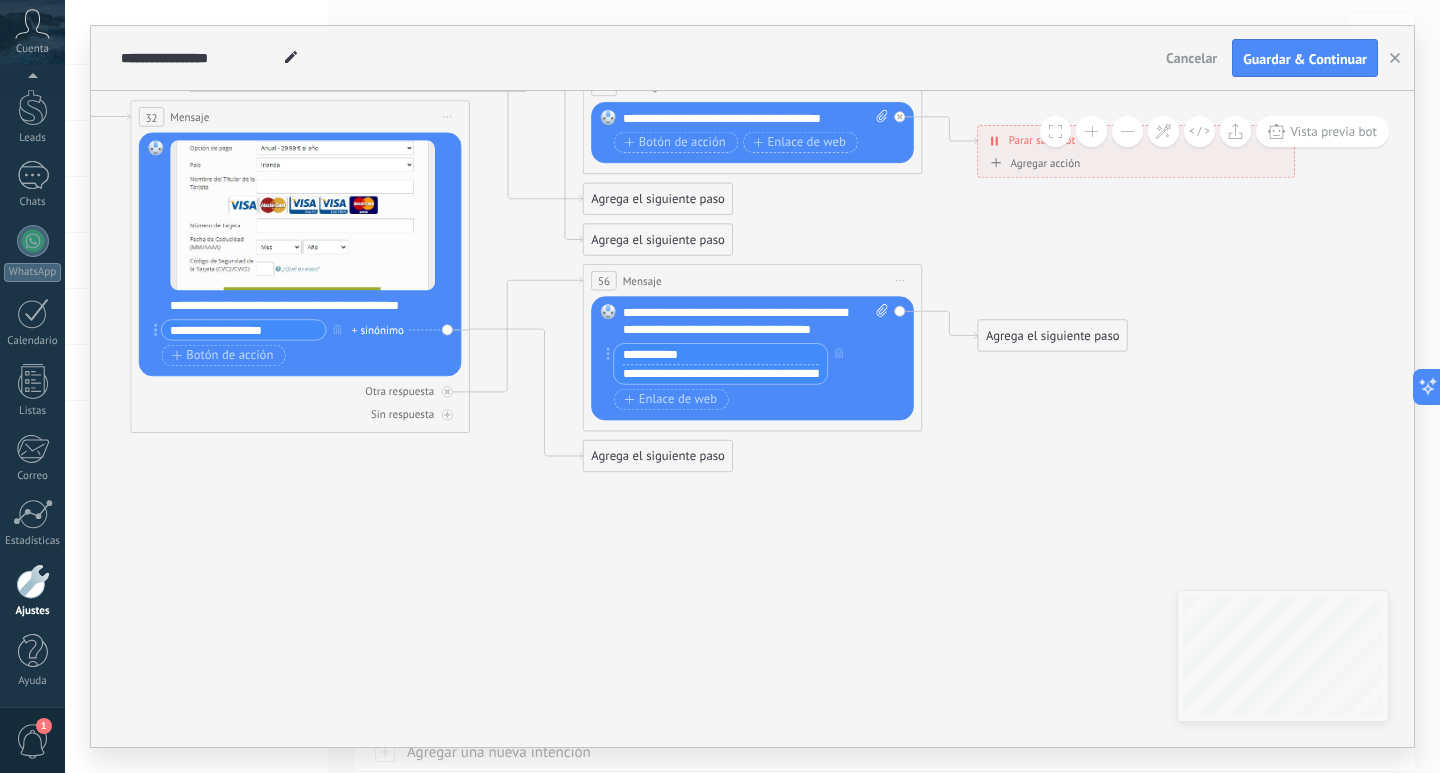 scroll, scrollTop: 0, scrollLeft: 66, axis: horizontal 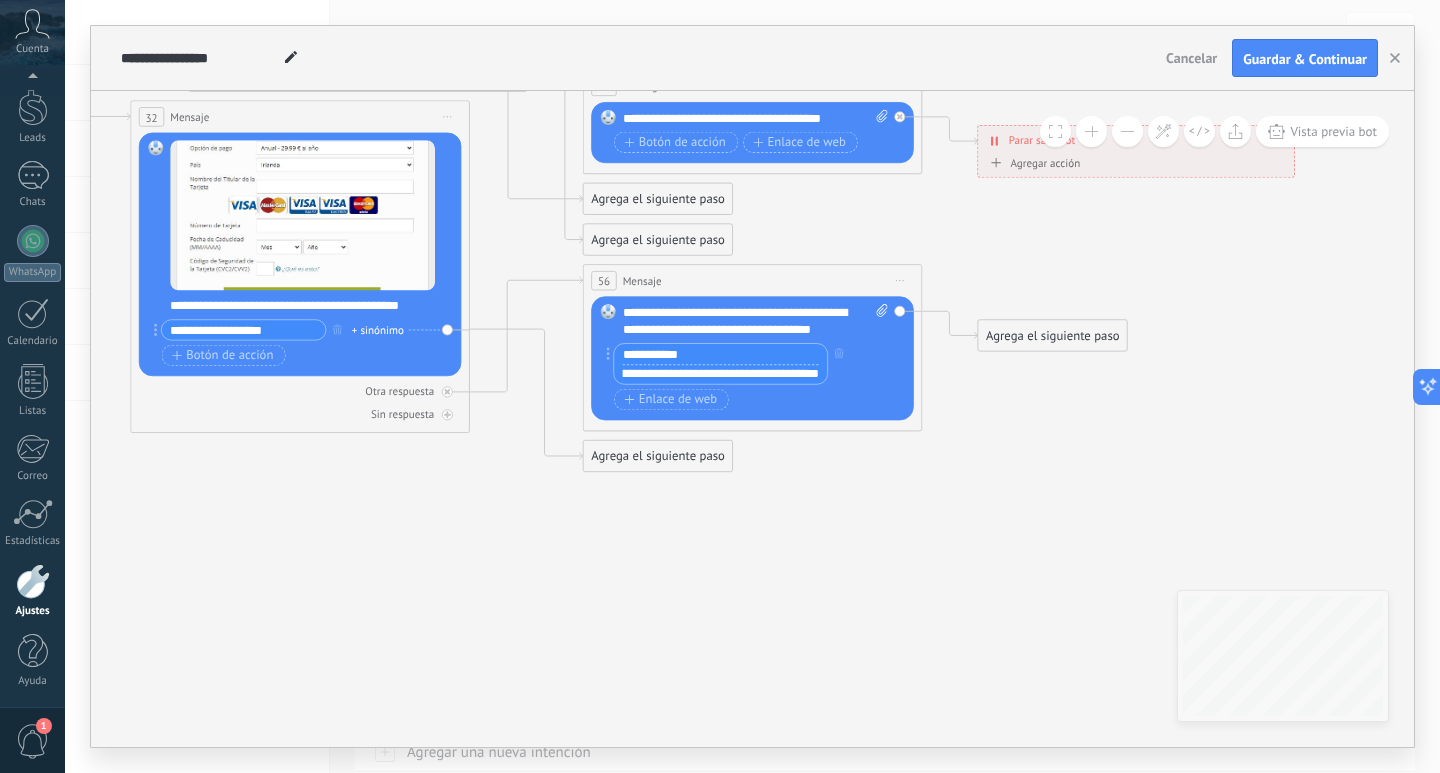 type on "**********" 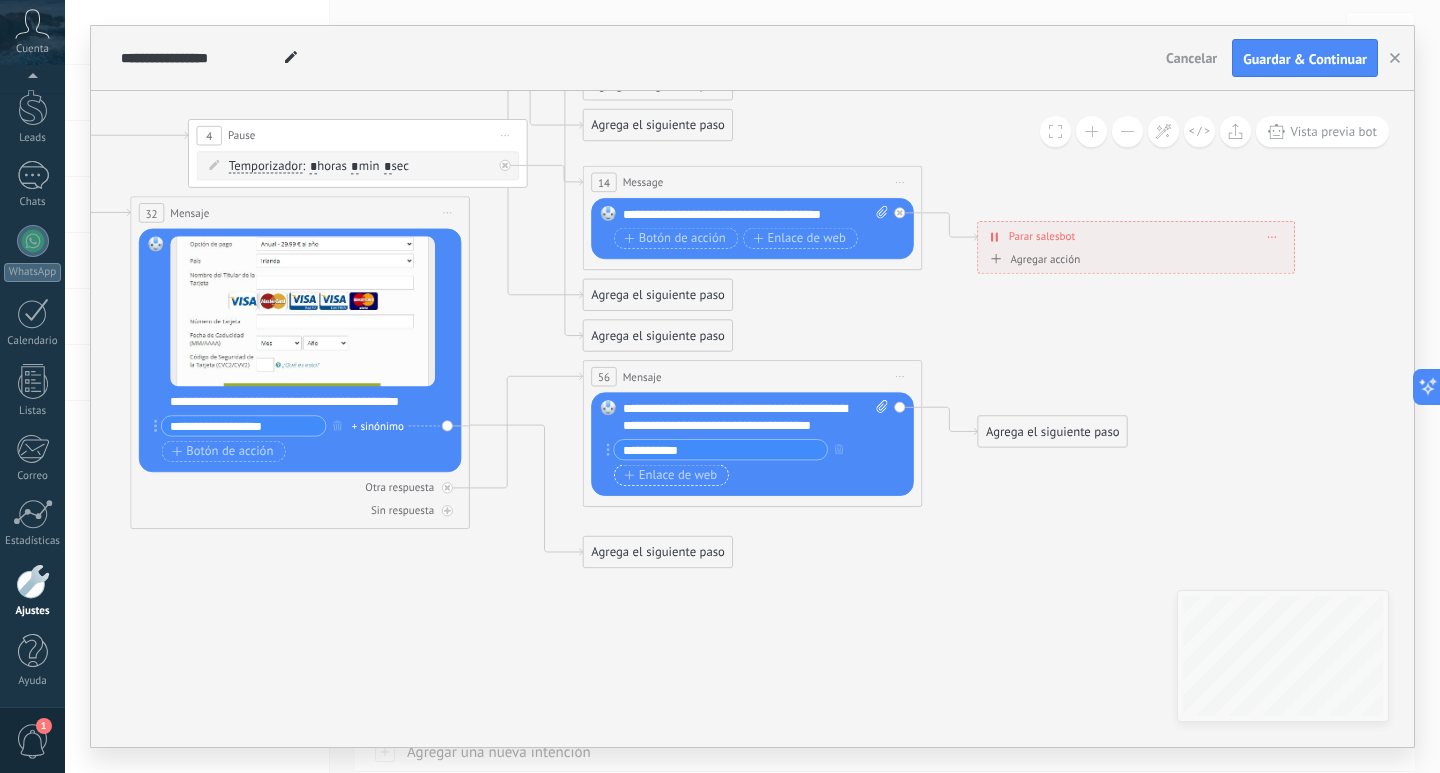 click on "Enlace de web" at bounding box center (670, 475) 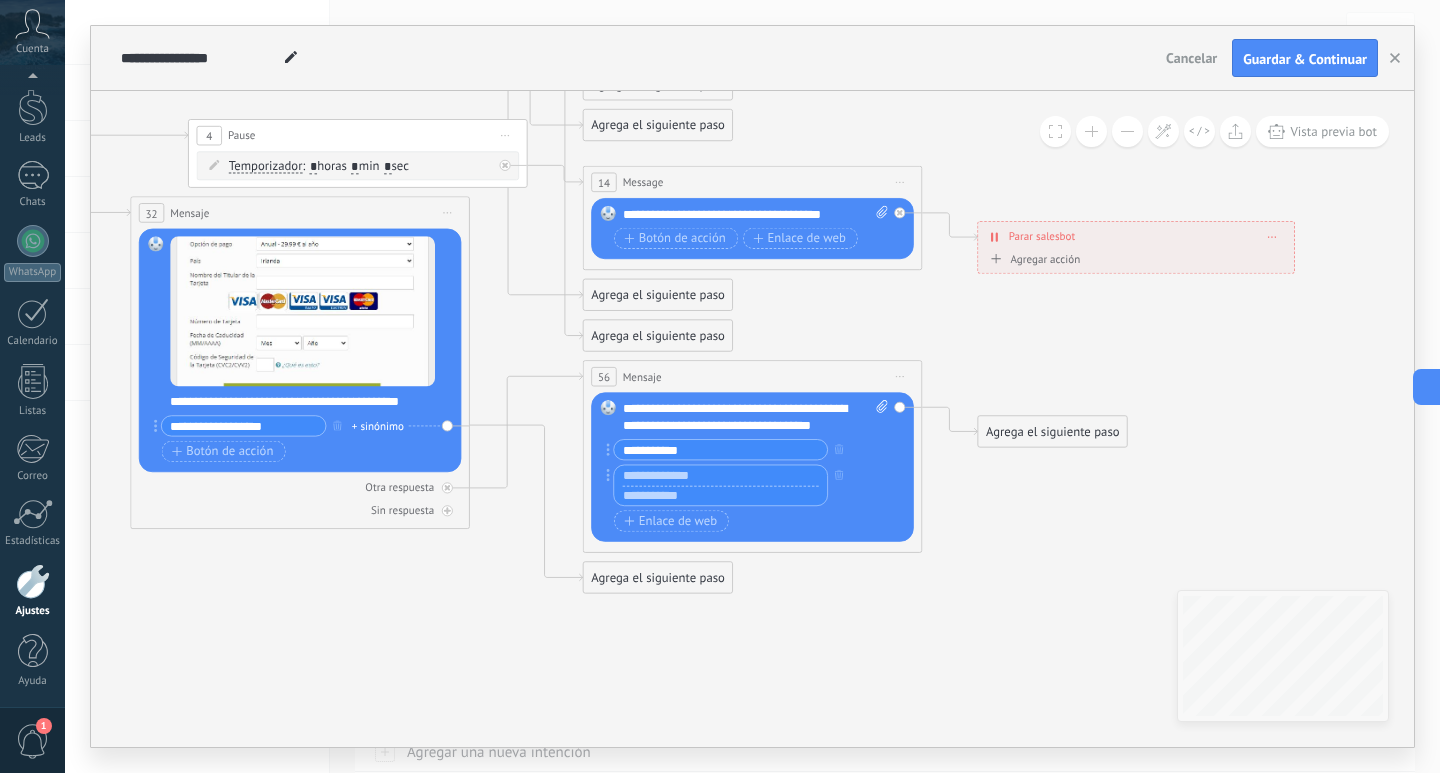 click on "**********" at bounding box center (720, 450) 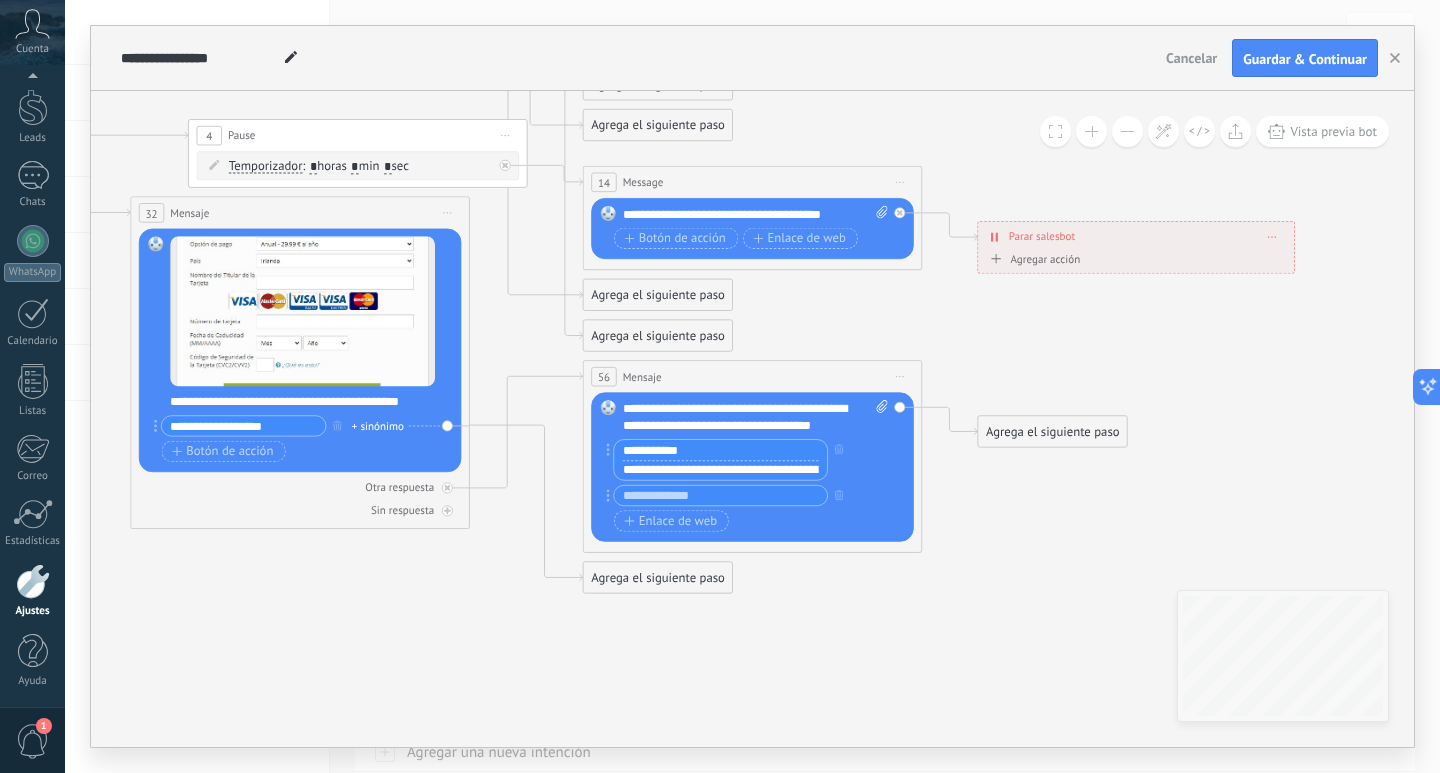 click 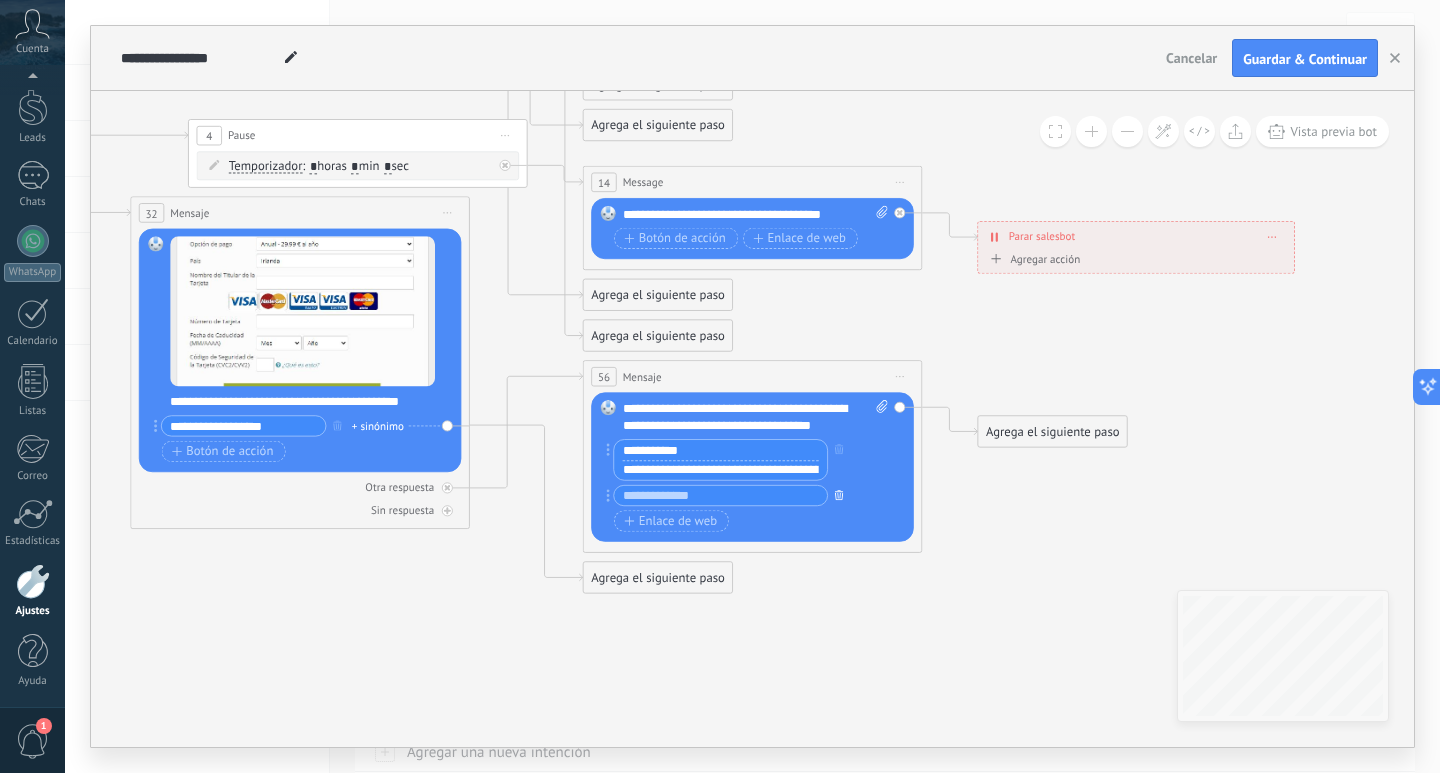 click 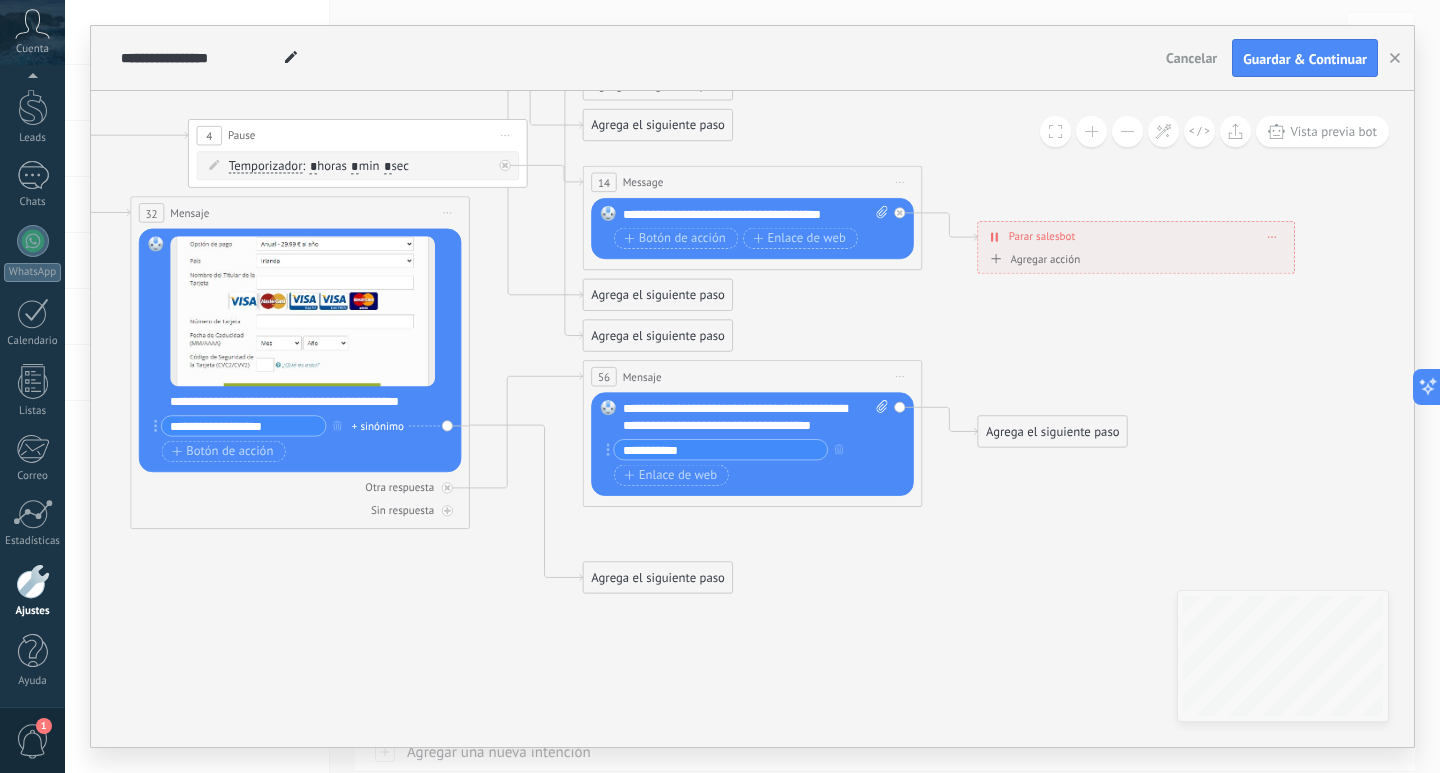 click on "Reemplazar
Quitar
Convertir a mensaje de voz
Arrastre la imagen aquí para adjuntarla.
Añadir imagen
Subir
Arrastrar y soltar
Archivo no encontrado
Escribe tu mensaje..." at bounding box center [752, 444] 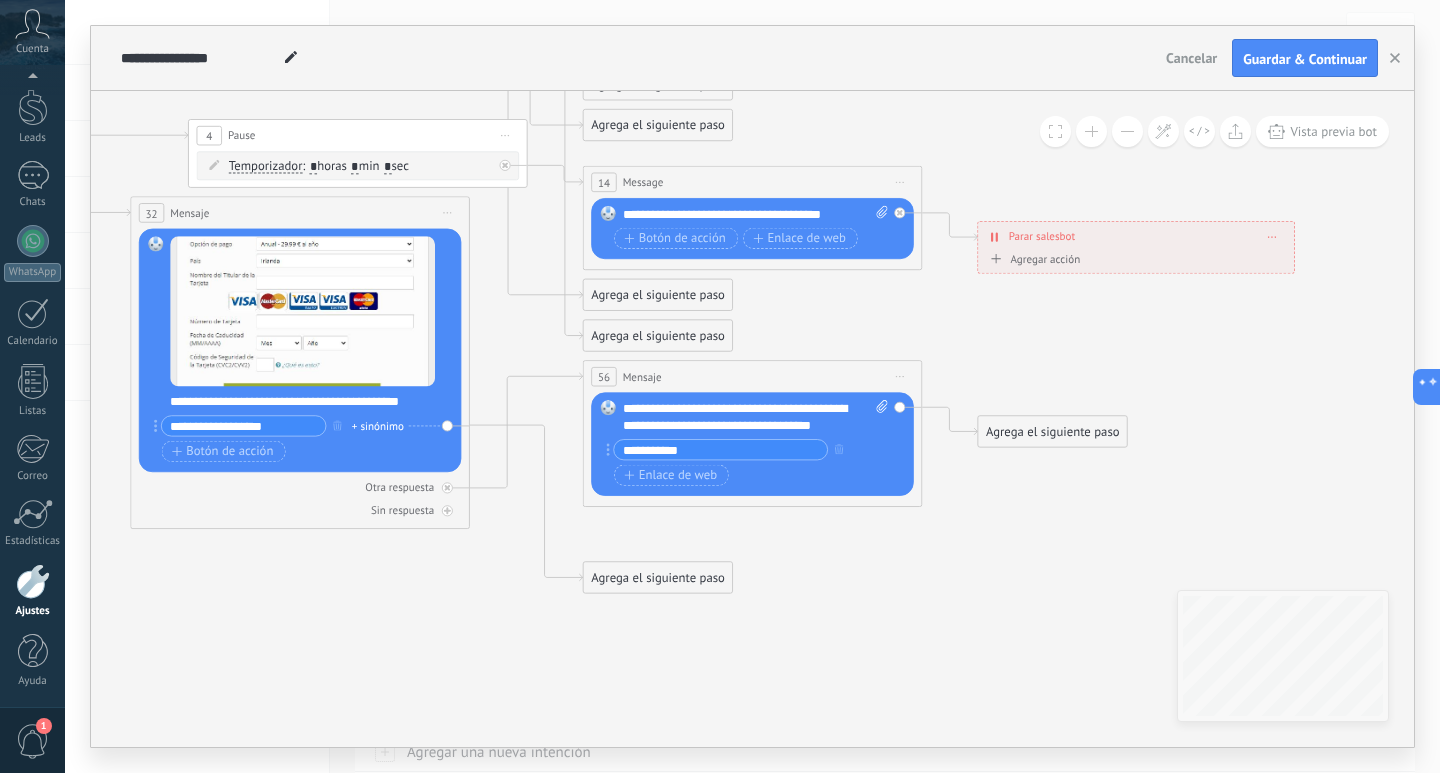 click on "**********" at bounding box center (720, 450) 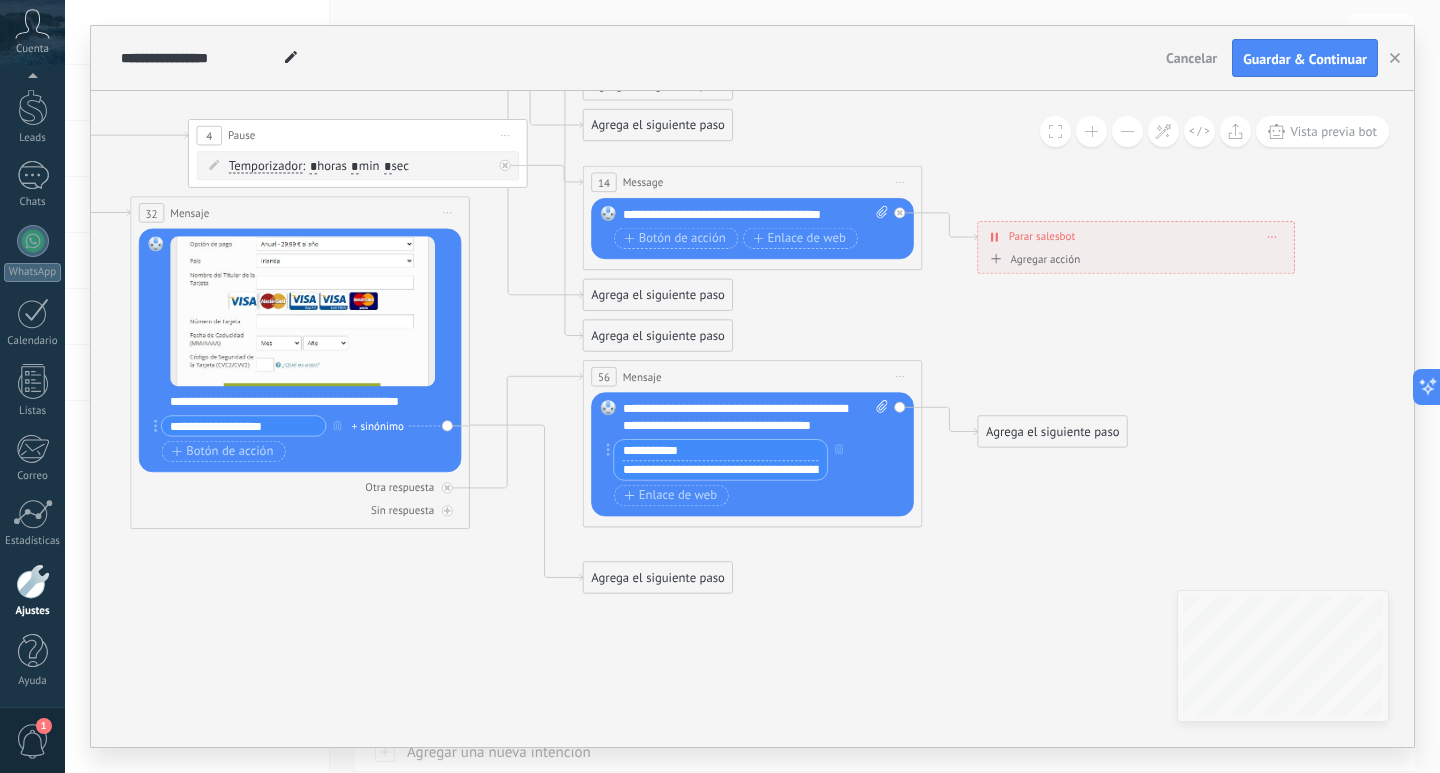 click 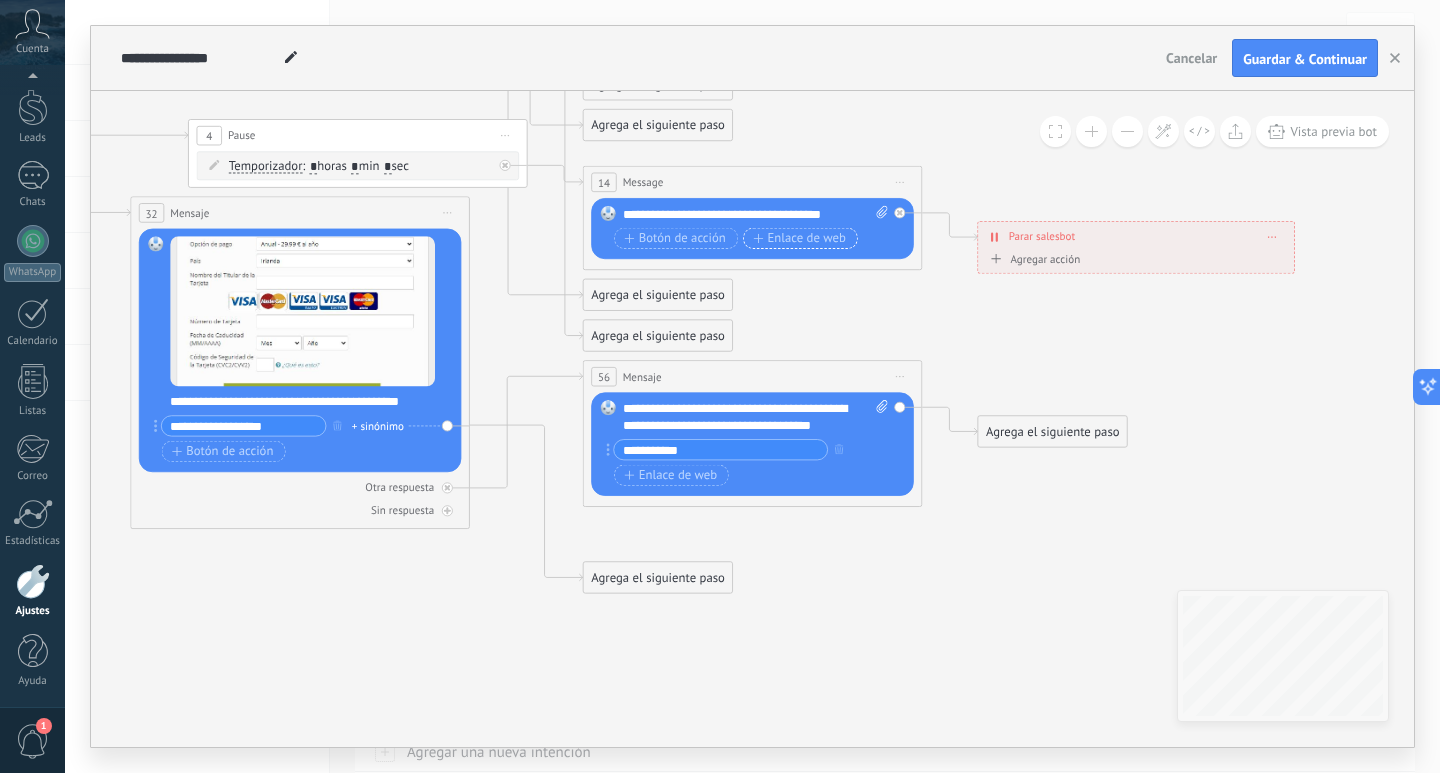 drag, startPoint x: 890, startPoint y: 245, endPoint x: 834, endPoint y: 230, distance: 57.974133 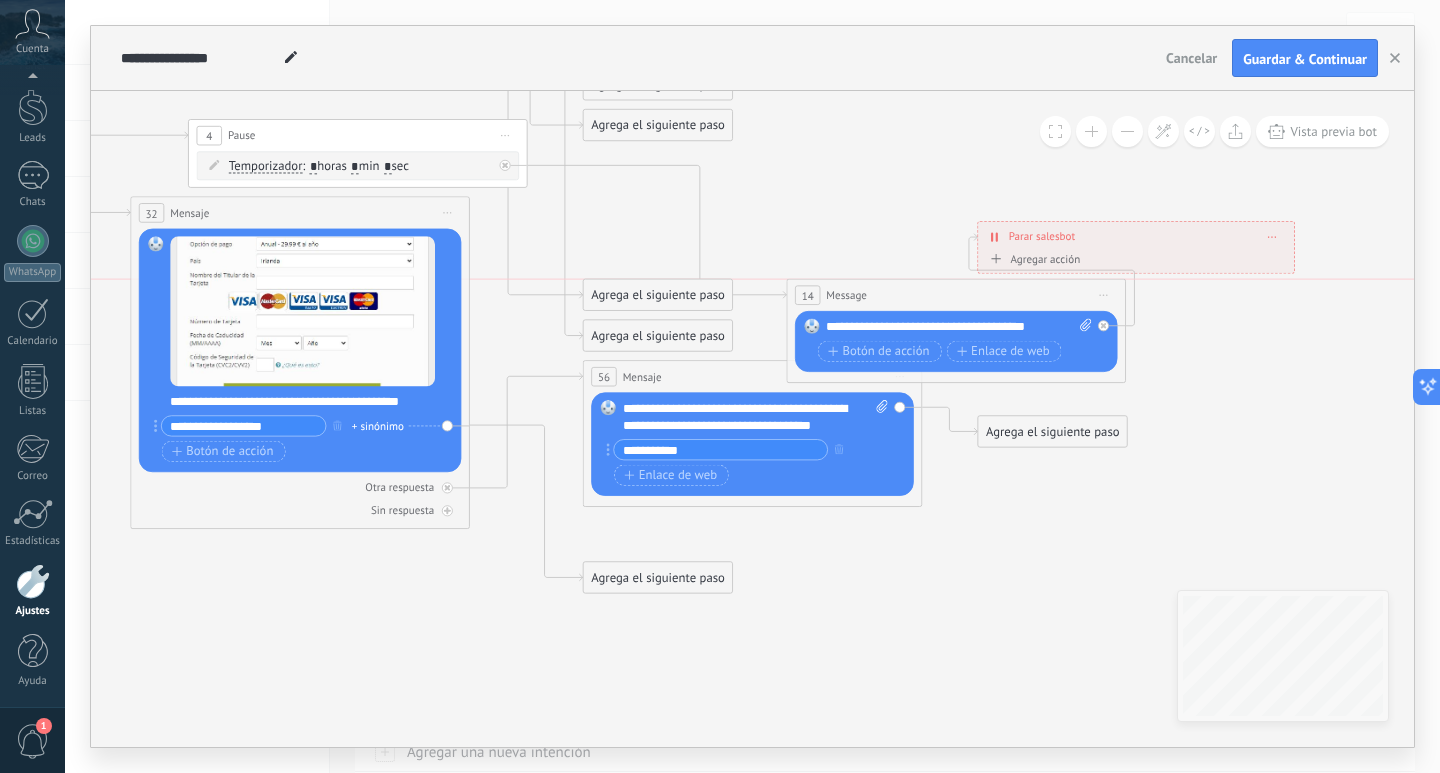 drag, startPoint x: 706, startPoint y: 171, endPoint x: 903, endPoint y: 269, distance: 220.02954 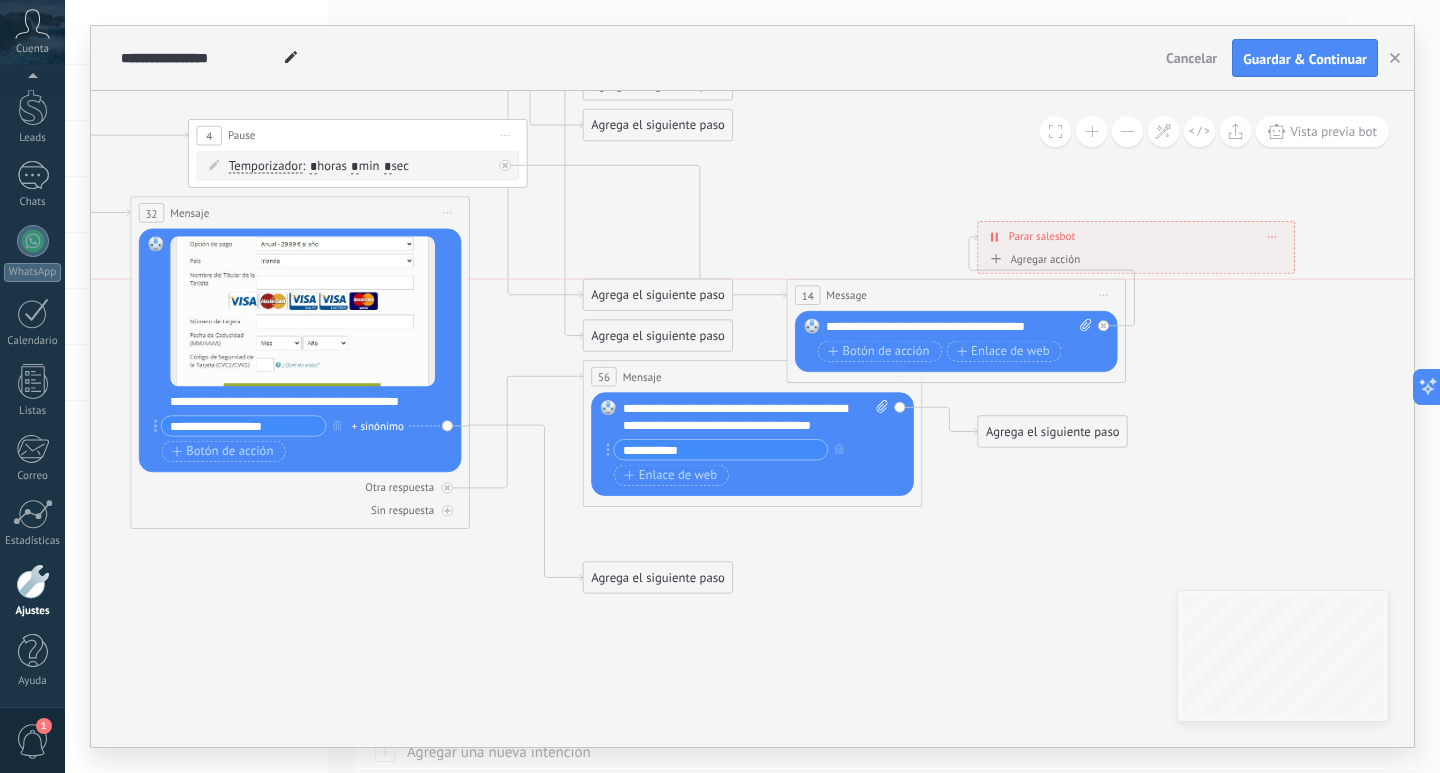 click on "14
Message
*******
(a):
Todos los contactos - canales seleccionados
Todos los contactos - canales seleccionados
Todos los contactos - canal primario
Contacto principal - canales seleccionados
Contacto principal - canal primario
Todos los contactos - canales seleccionados
Todos los contactos - canales seleccionados
Todos los contactos - canal primario
Contacto principal - canales seleccionados" at bounding box center [956, 295] 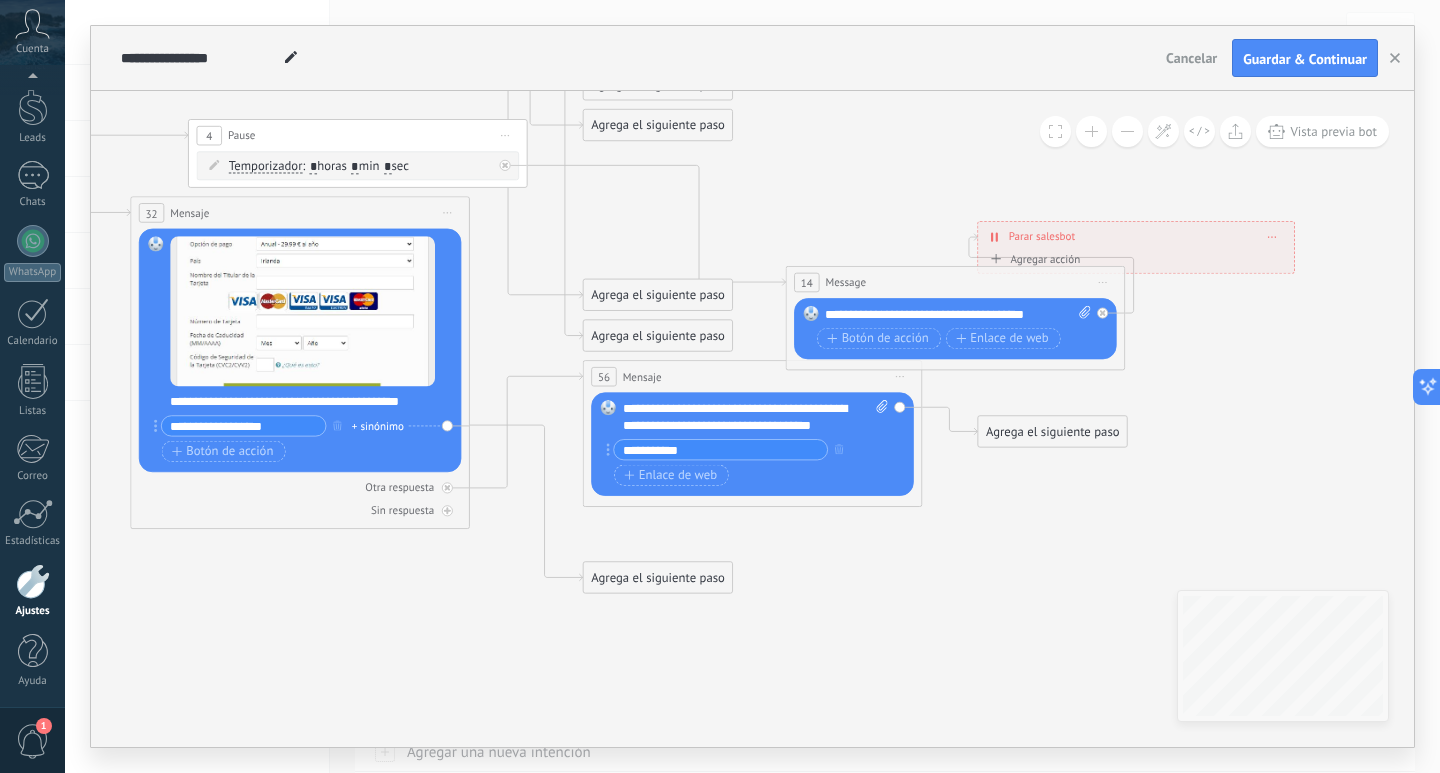 drag, startPoint x: 534, startPoint y: 180, endPoint x: 651, endPoint y: 213, distance: 121.5648 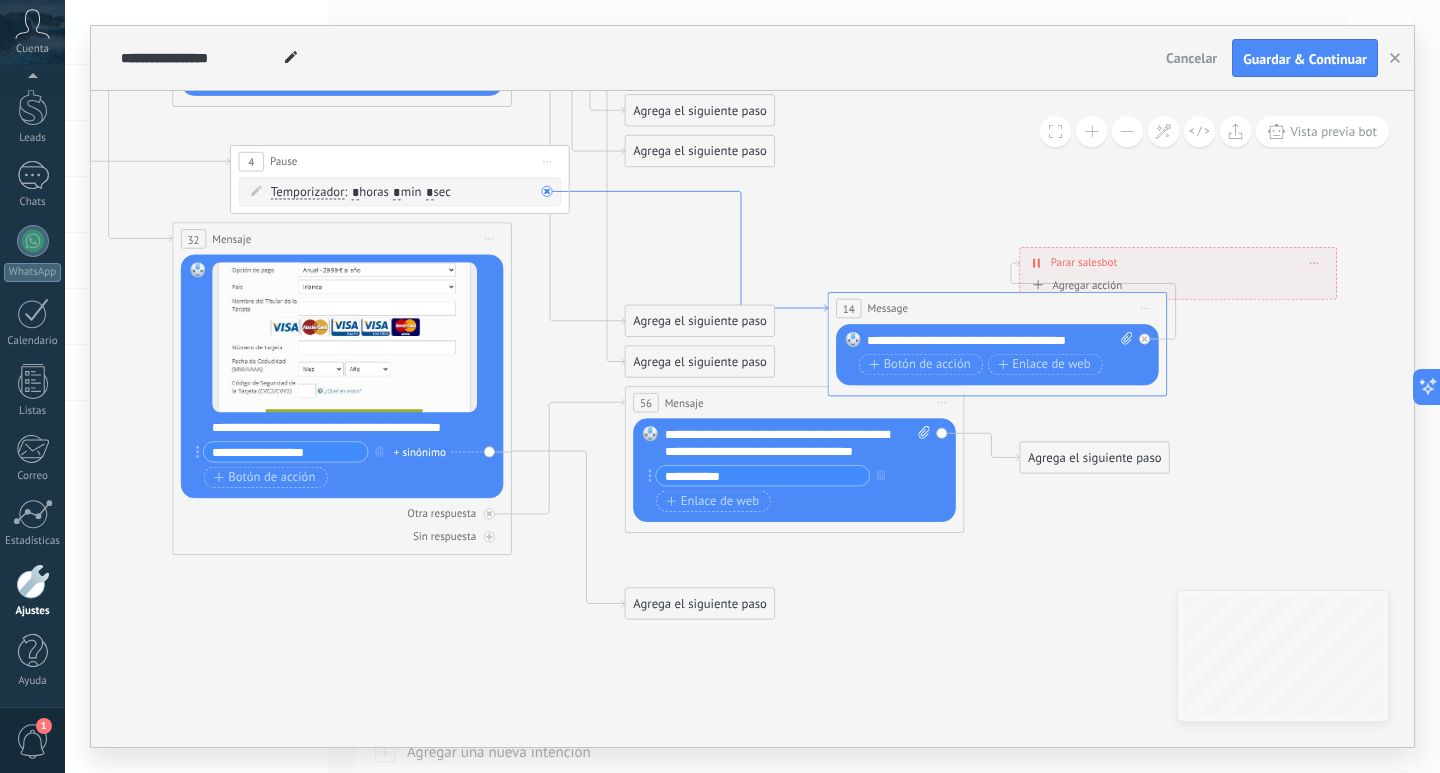 drag, startPoint x: 671, startPoint y: 165, endPoint x: 714, endPoint y: 186, distance: 47.853943 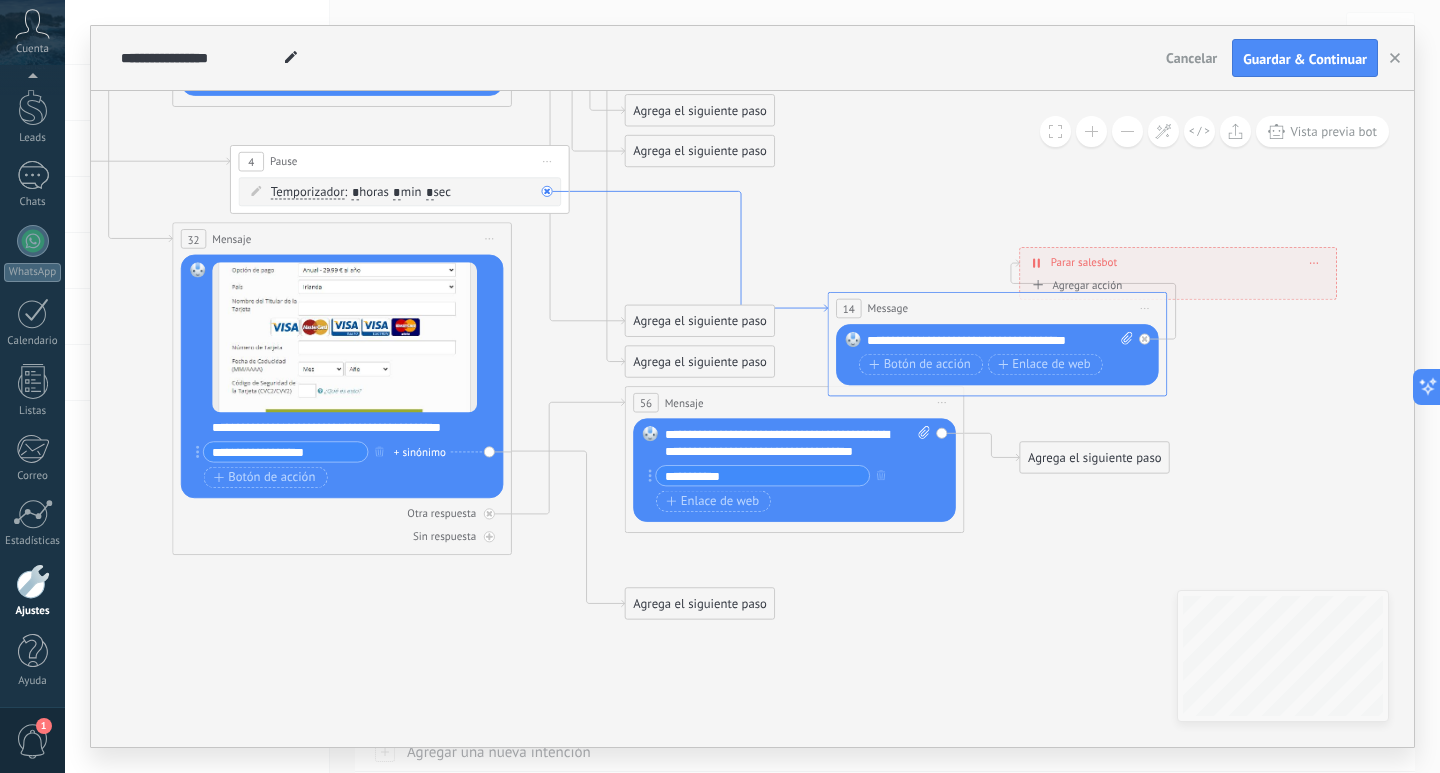 click 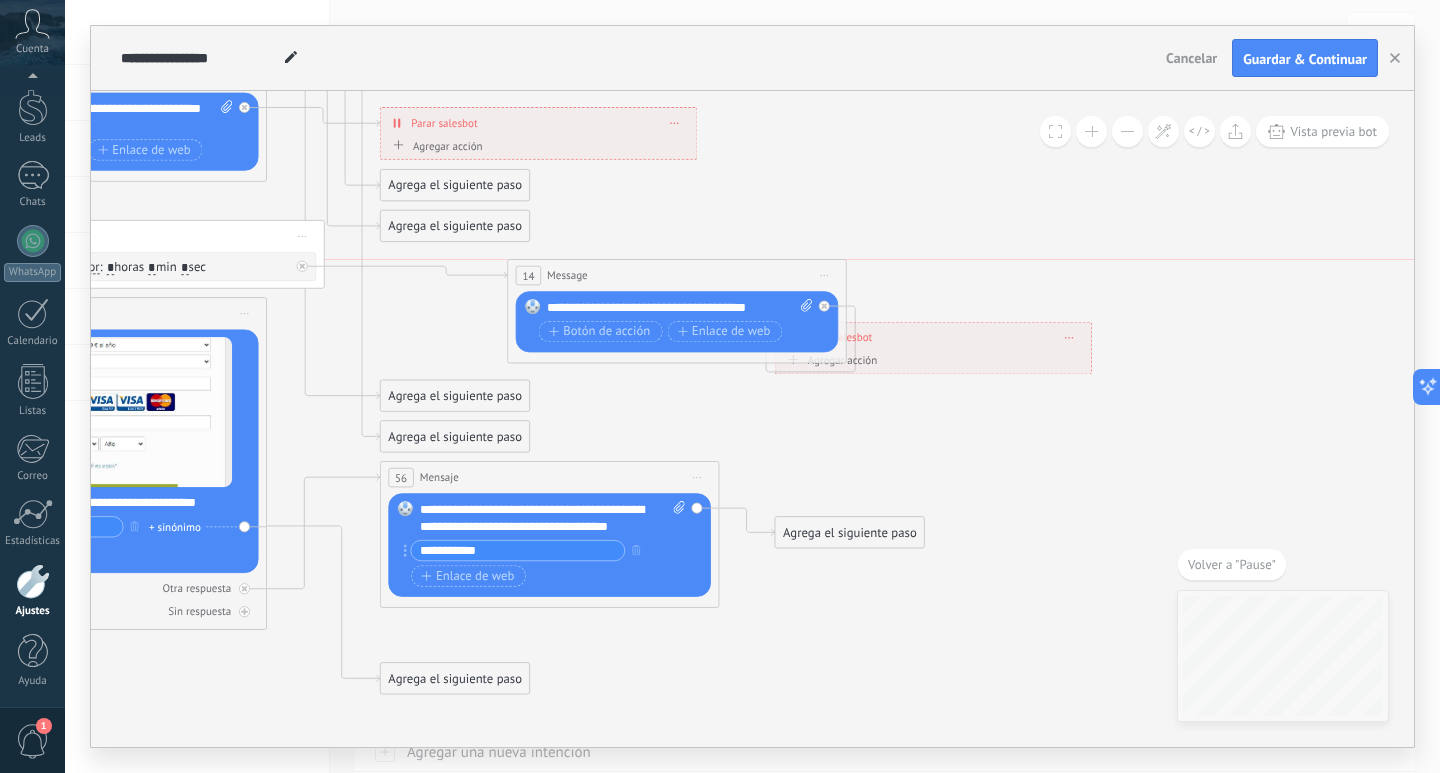 drag, startPoint x: 713, startPoint y: 373, endPoint x: 637, endPoint y: 268, distance: 129.61867 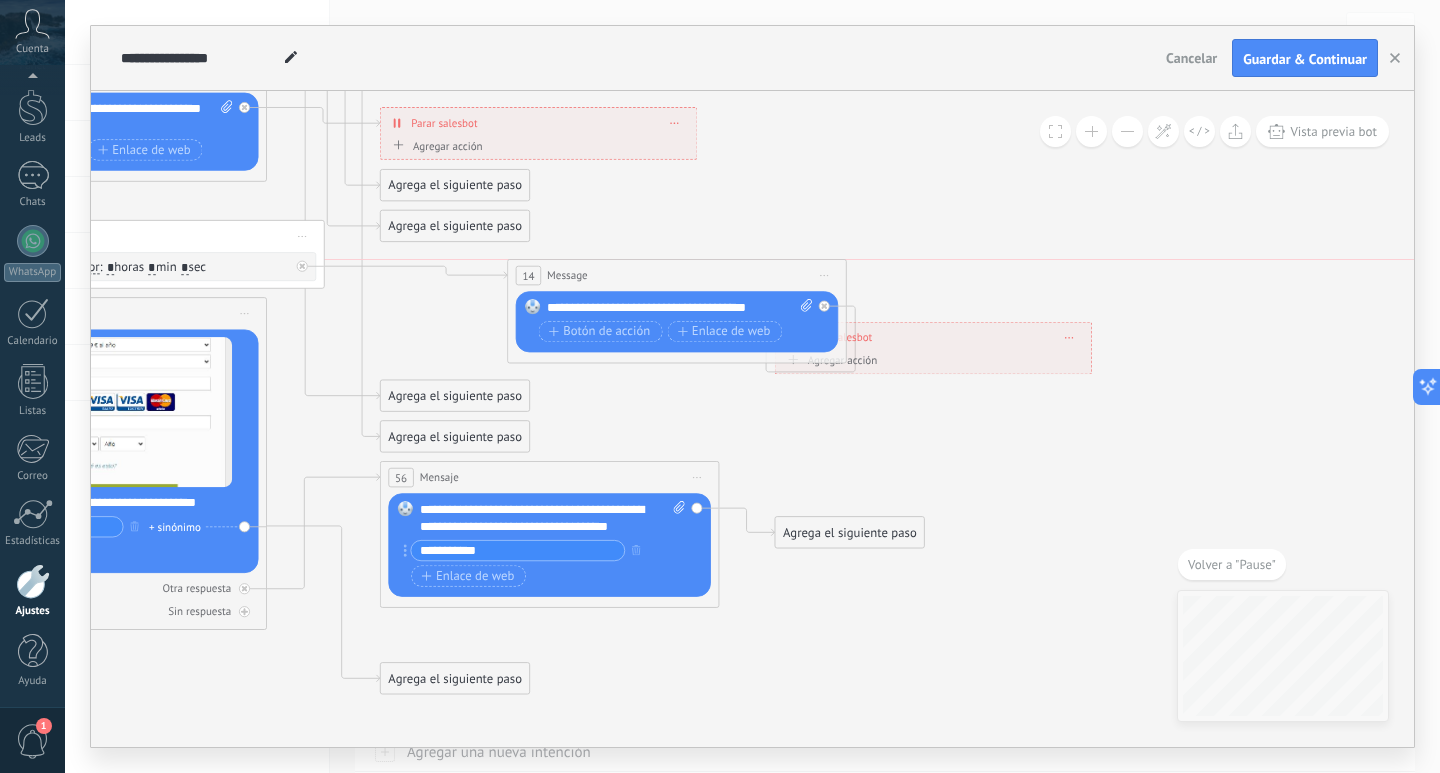 click on "14
Message
*******
(a):
Todos los contactos - canales seleccionados
Todos los contactos - canales seleccionados
Todos los contactos - canal primario
Contacto principal - canales seleccionados
Contacto principal - canal primario
Todos los contactos - canales seleccionados
Todos los contactos - canales seleccionados
Todos los contactos - canal primario
Contacto principal - canales seleccionados" at bounding box center [677, 275] 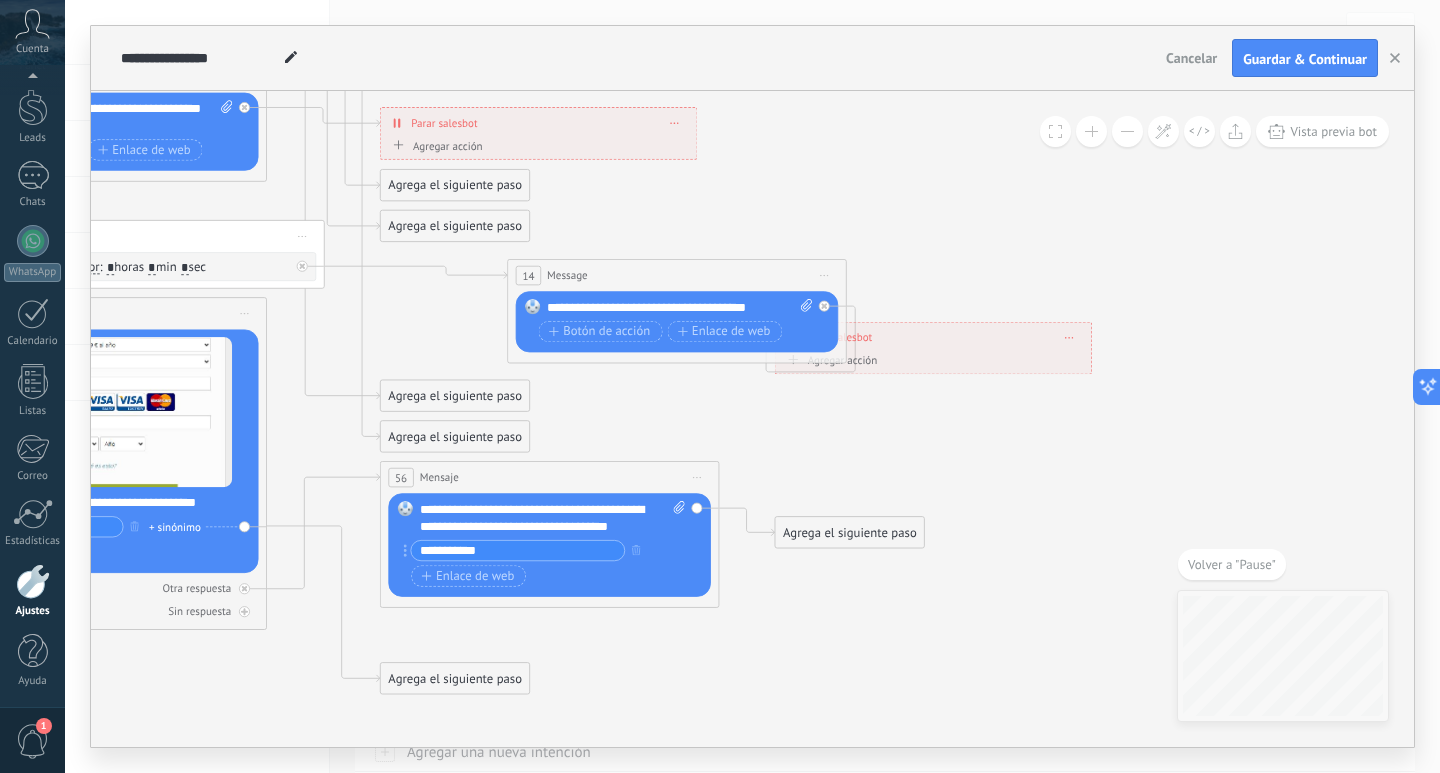 click on "Reemplazar
Quitar
Convertir a mensaje de voz
Arrastre la imagen aquí para adjuntarla.
Añadir imagen
Subir
Arrastrar y soltar
Archivo no encontrado
Escribe tu mensaje..." at bounding box center [677, 321] 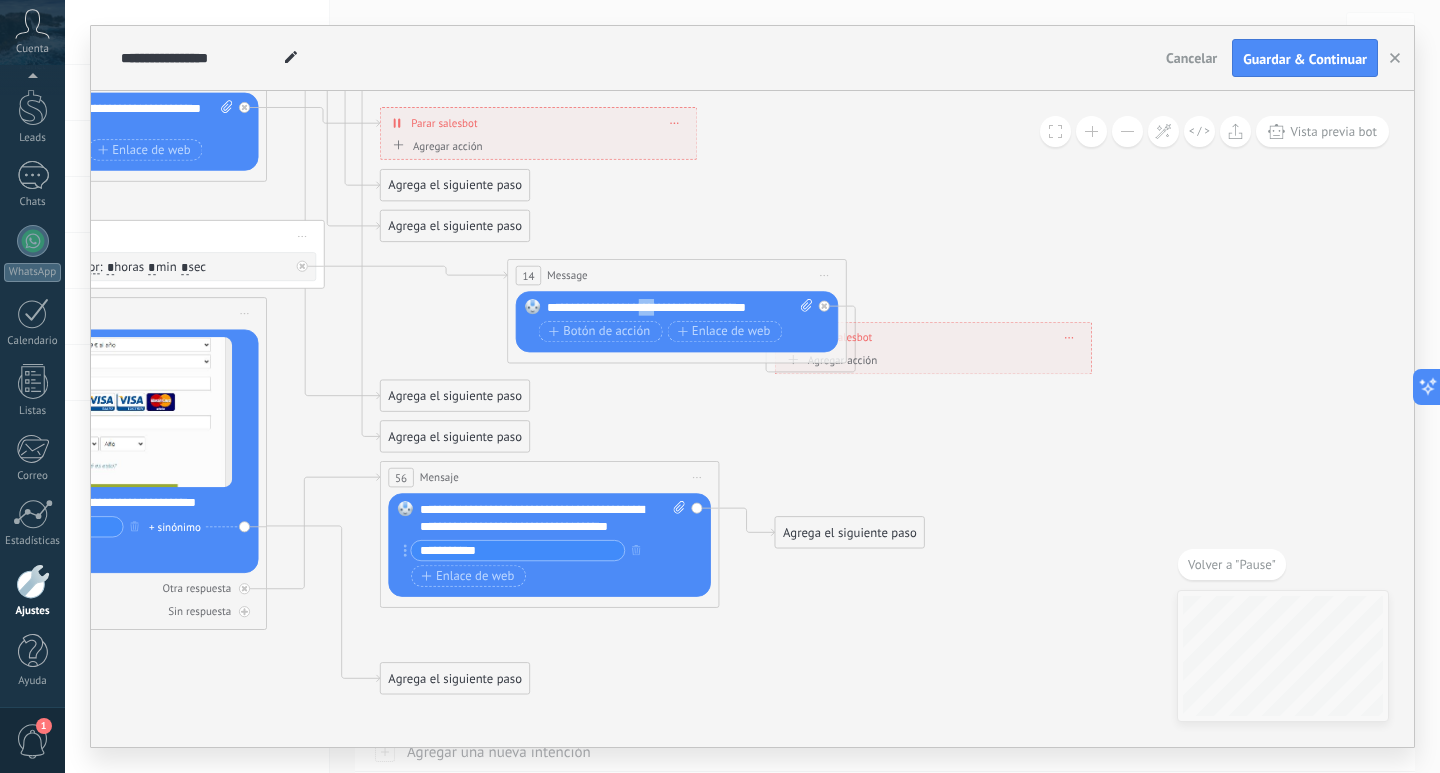click on "**********" at bounding box center [680, 307] 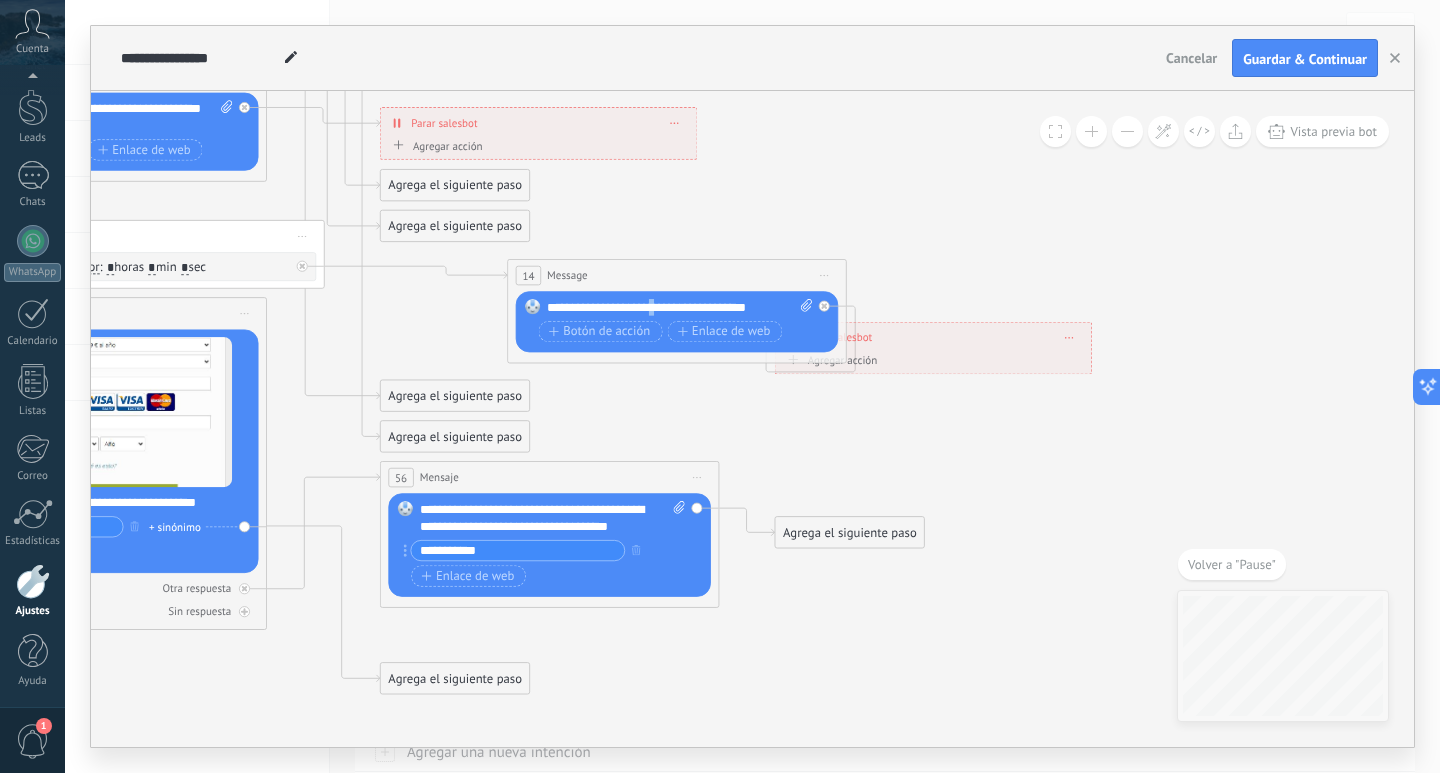 click on "**********" at bounding box center (680, 307) 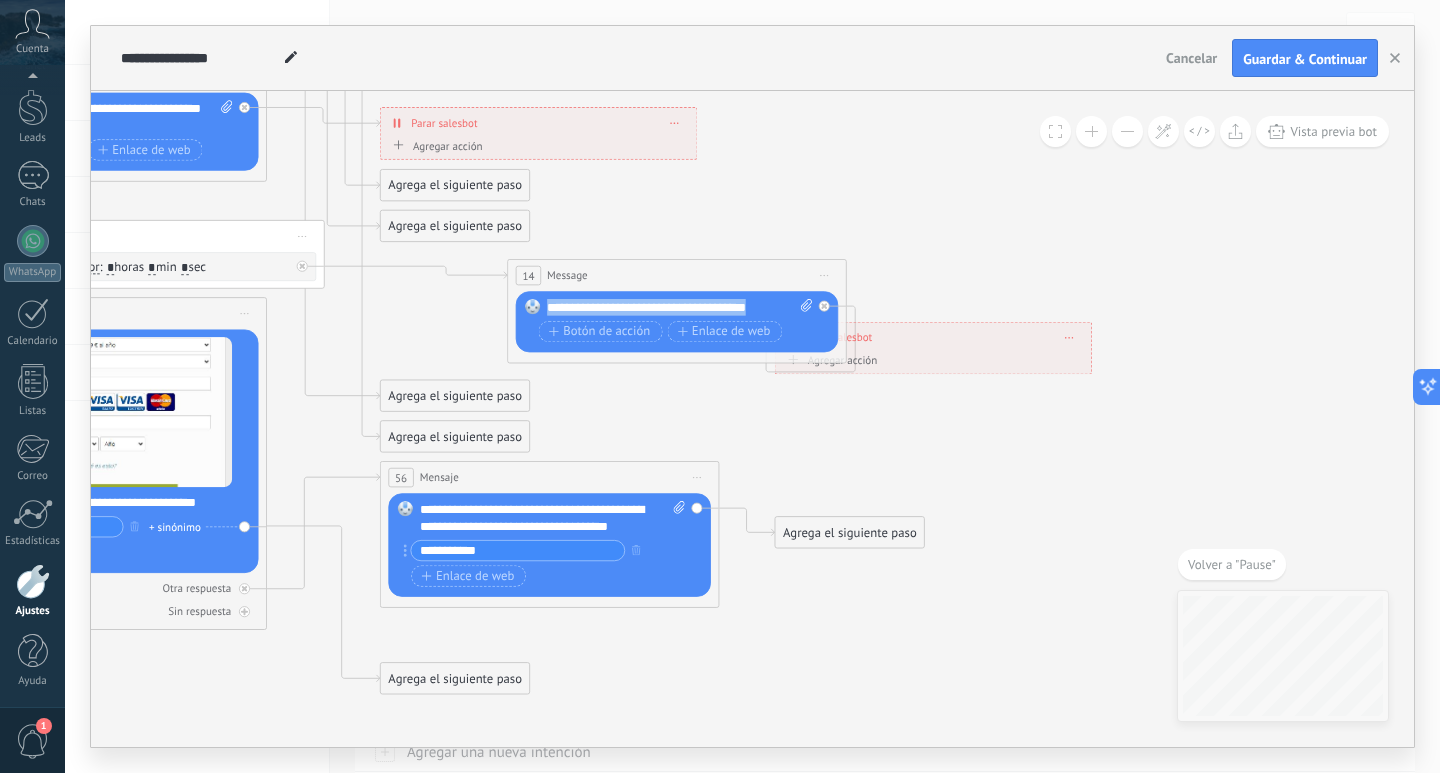 click on "**********" at bounding box center (680, 307) 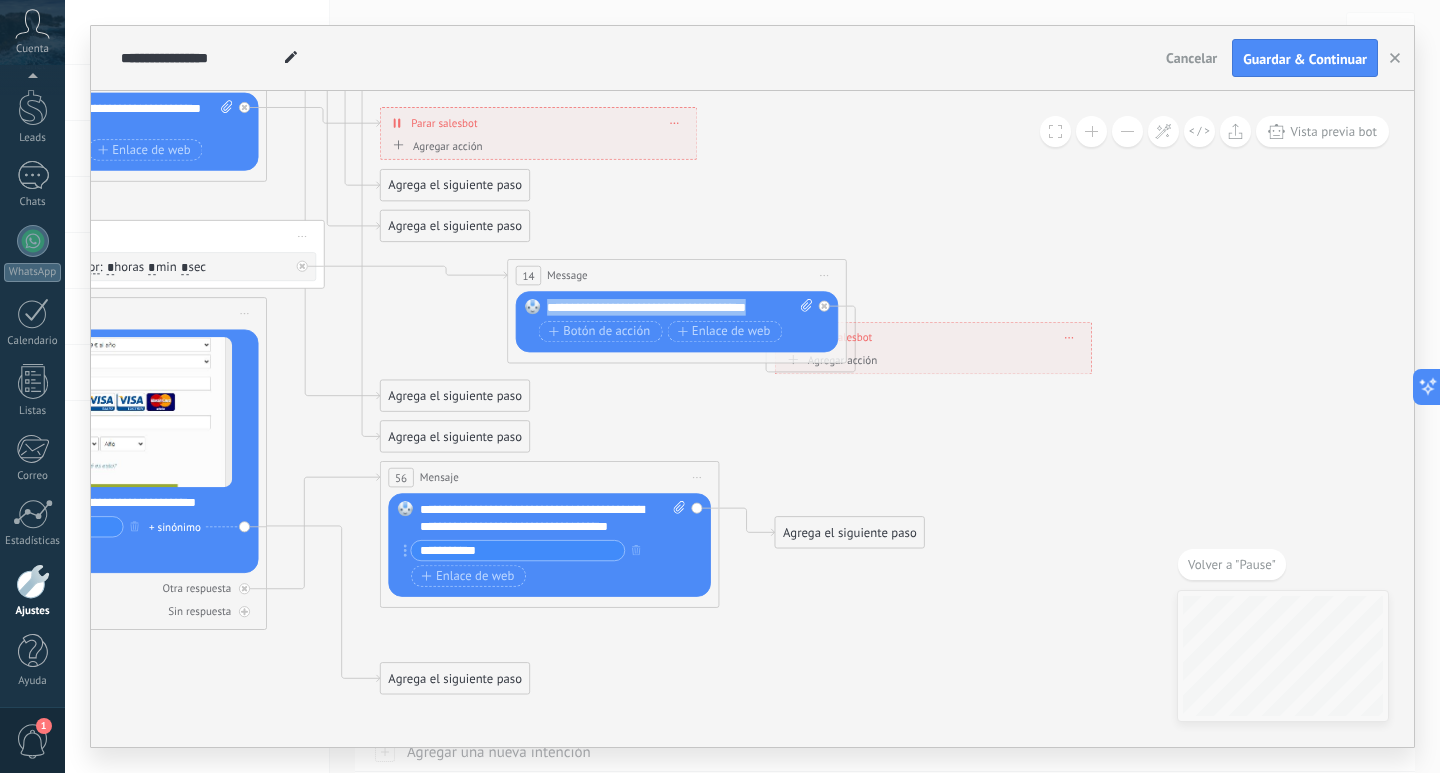 copy on "**********" 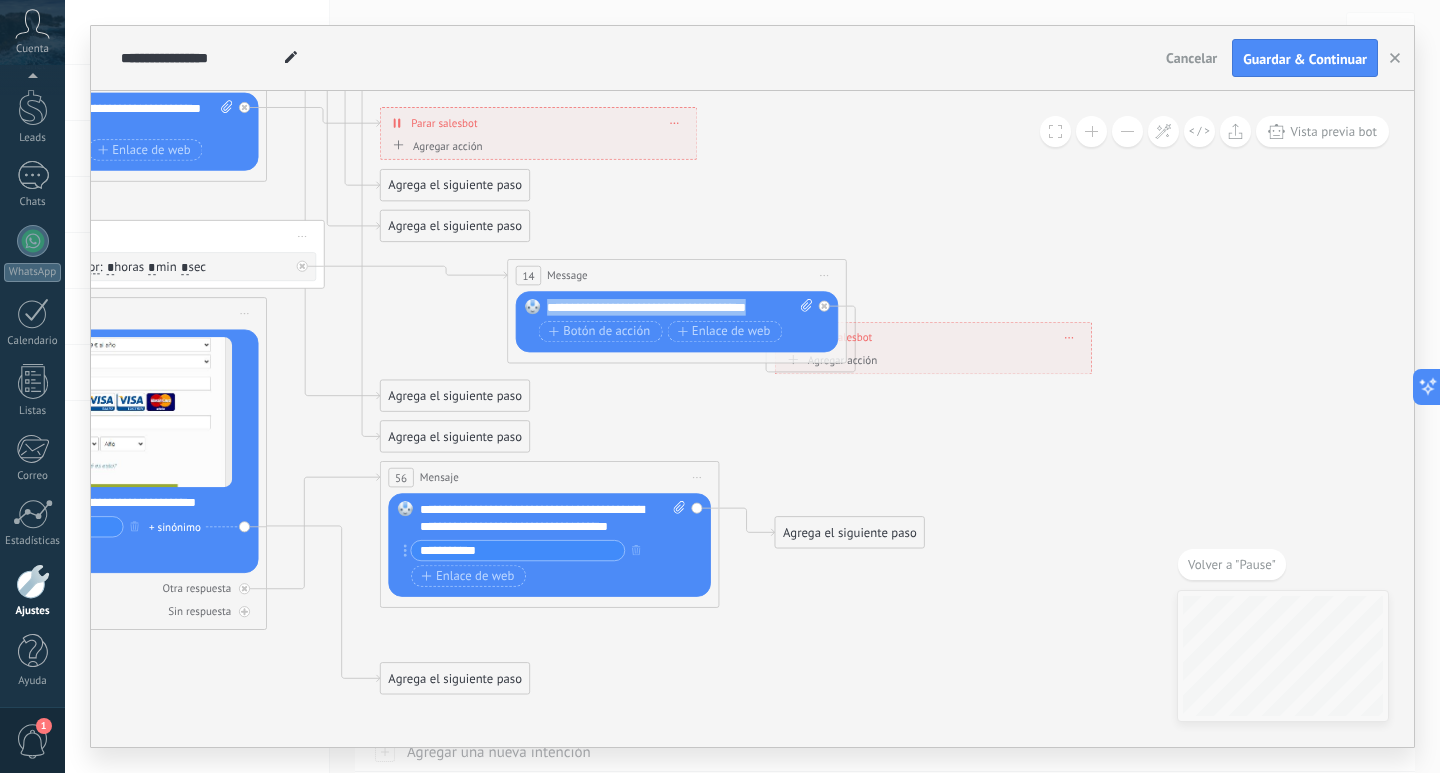 click on "14
Message
*******
(a):
Todos los contactos - canales seleccionados
Todos los contactos - canales seleccionados
Todos los contactos - canal primario
Contacto principal - canales seleccionados
Contacto principal - canal primario
Todos los contactos - canales seleccionados
Todos los contactos - canales seleccionados
Todos los contactos - canal primario
Contacto principal - canales seleccionados" at bounding box center (677, 275) 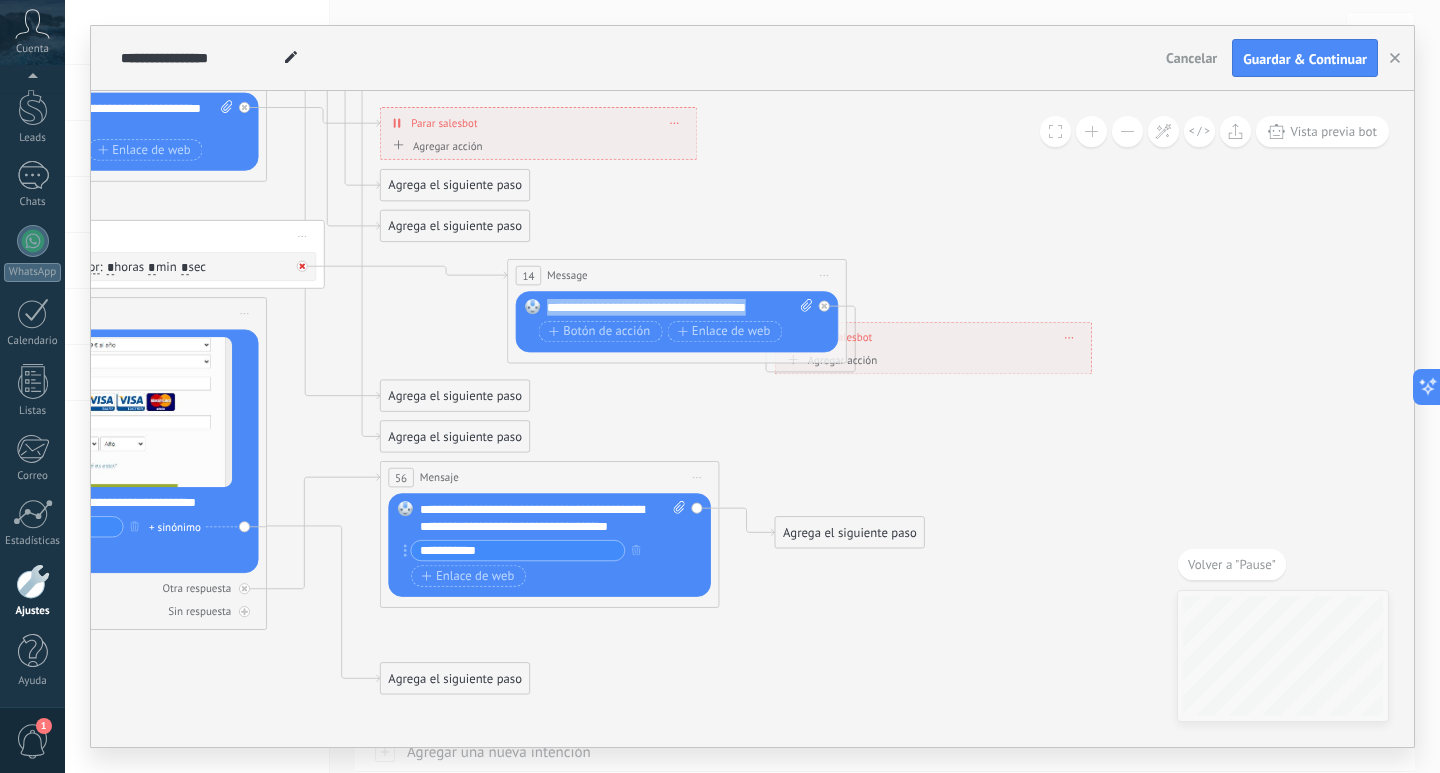 click at bounding box center [307, 261] 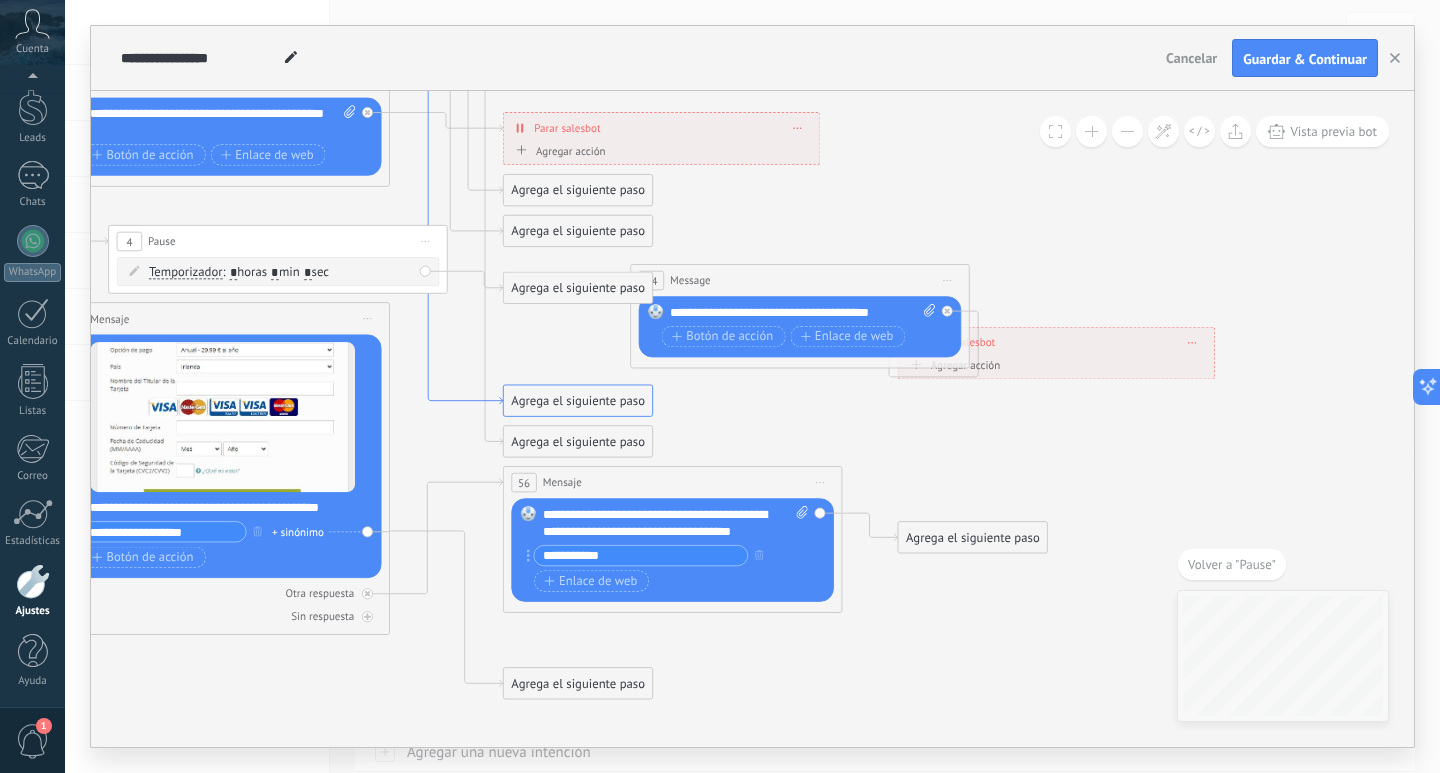 drag, startPoint x: 313, startPoint y: 351, endPoint x: 455, endPoint y: 341, distance: 142.35168 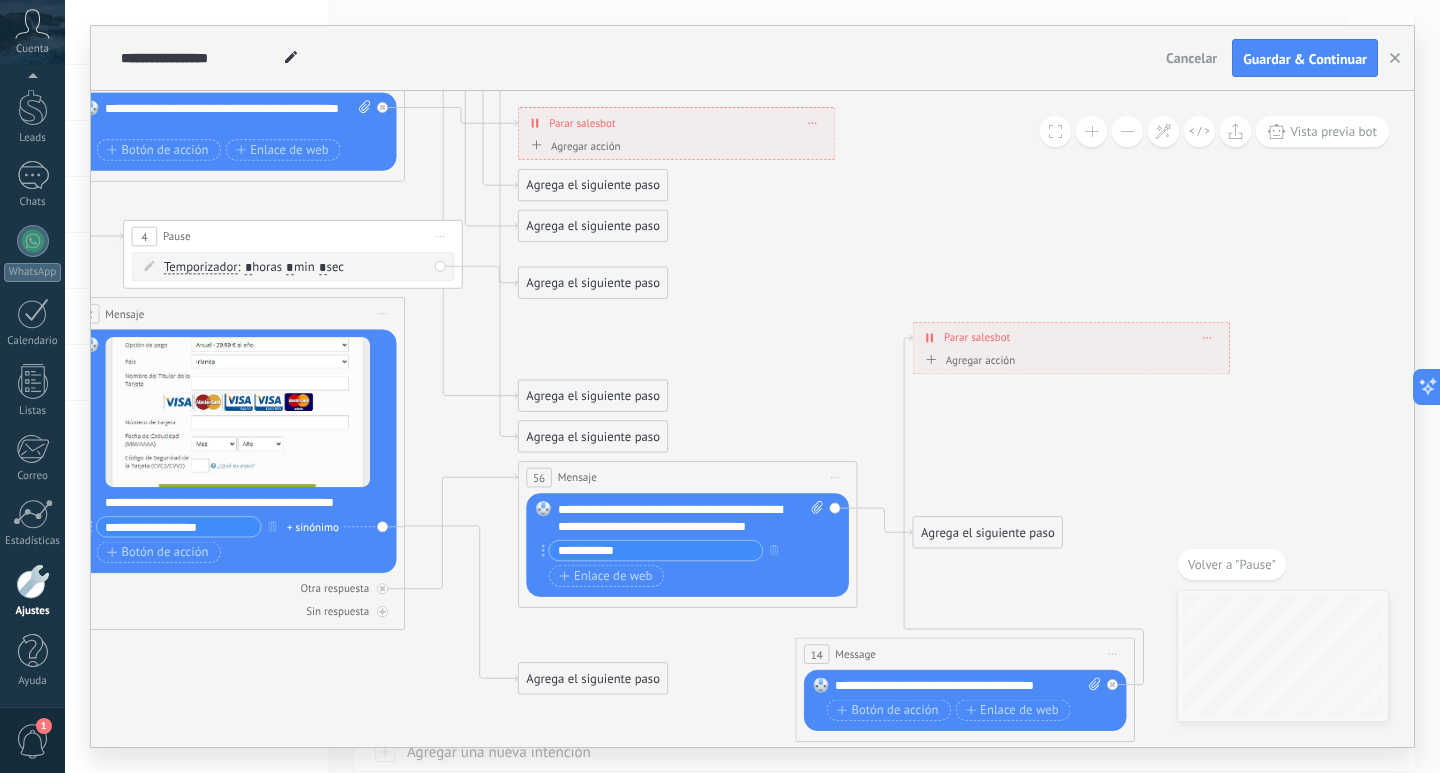 drag, startPoint x: 865, startPoint y: 278, endPoint x: 1016, endPoint y: 665, distance: 415.41547 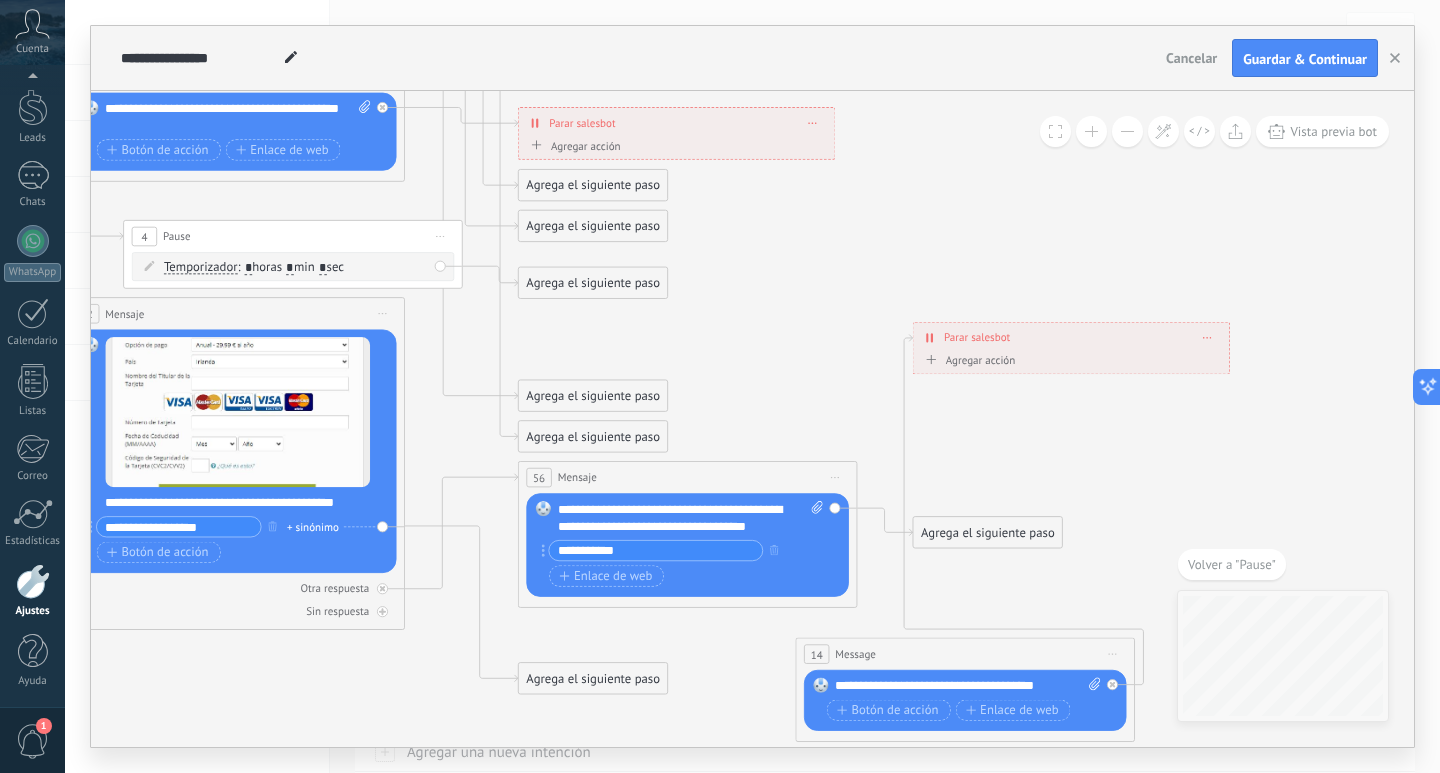click on "14
Message
*******
(a):
Todos los contactos - canales seleccionados
Todos los contactos - canales seleccionados
Todos los contactos - canal primario
Contacto principal - canales seleccionados
Contacto principal - canal primario
Todos los contactos - canales seleccionados
Todos los contactos - canales seleccionados
Todos los contactos - canal primario
Contacto principal - canales seleccionados" at bounding box center (965, 653) 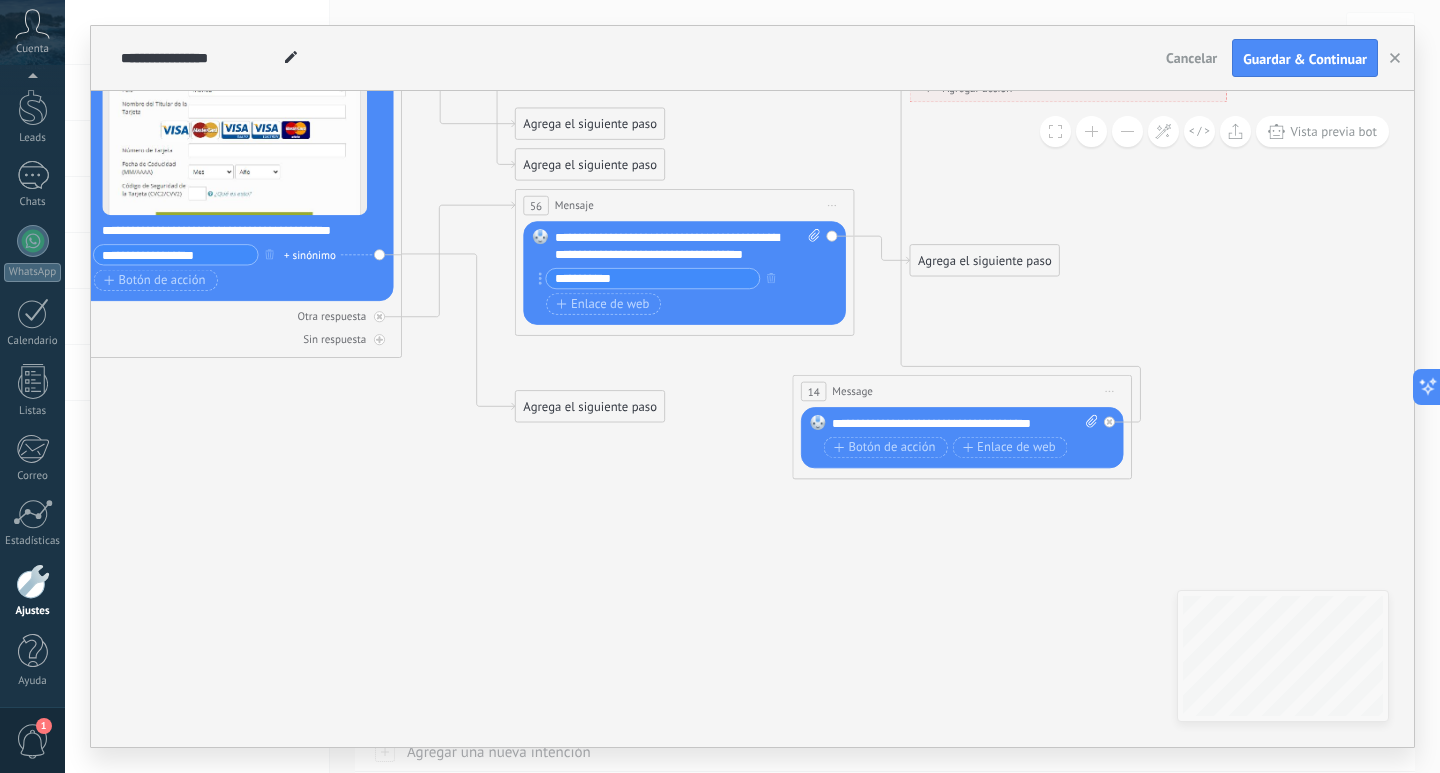 drag, startPoint x: 986, startPoint y: 357, endPoint x: 983, endPoint y: 373, distance: 16.27882 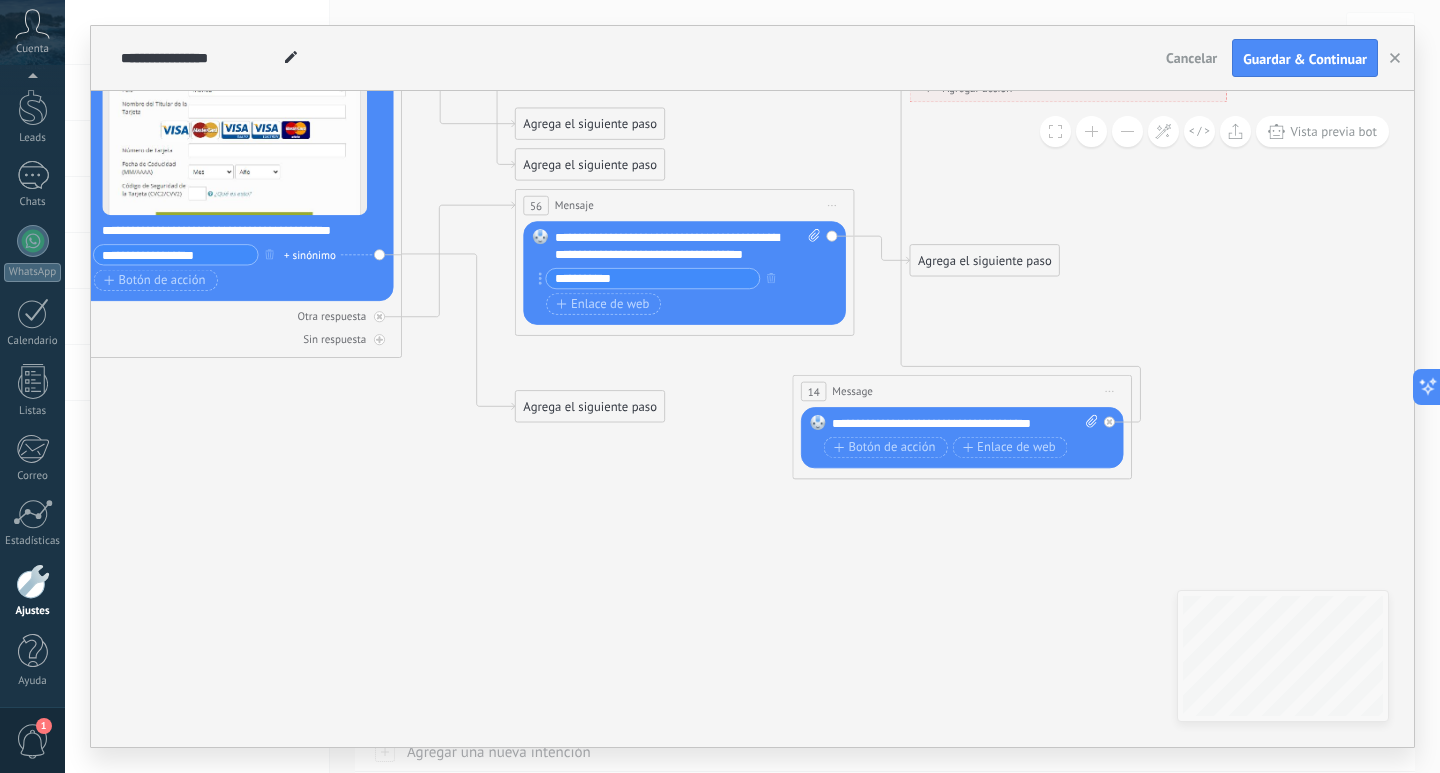 click 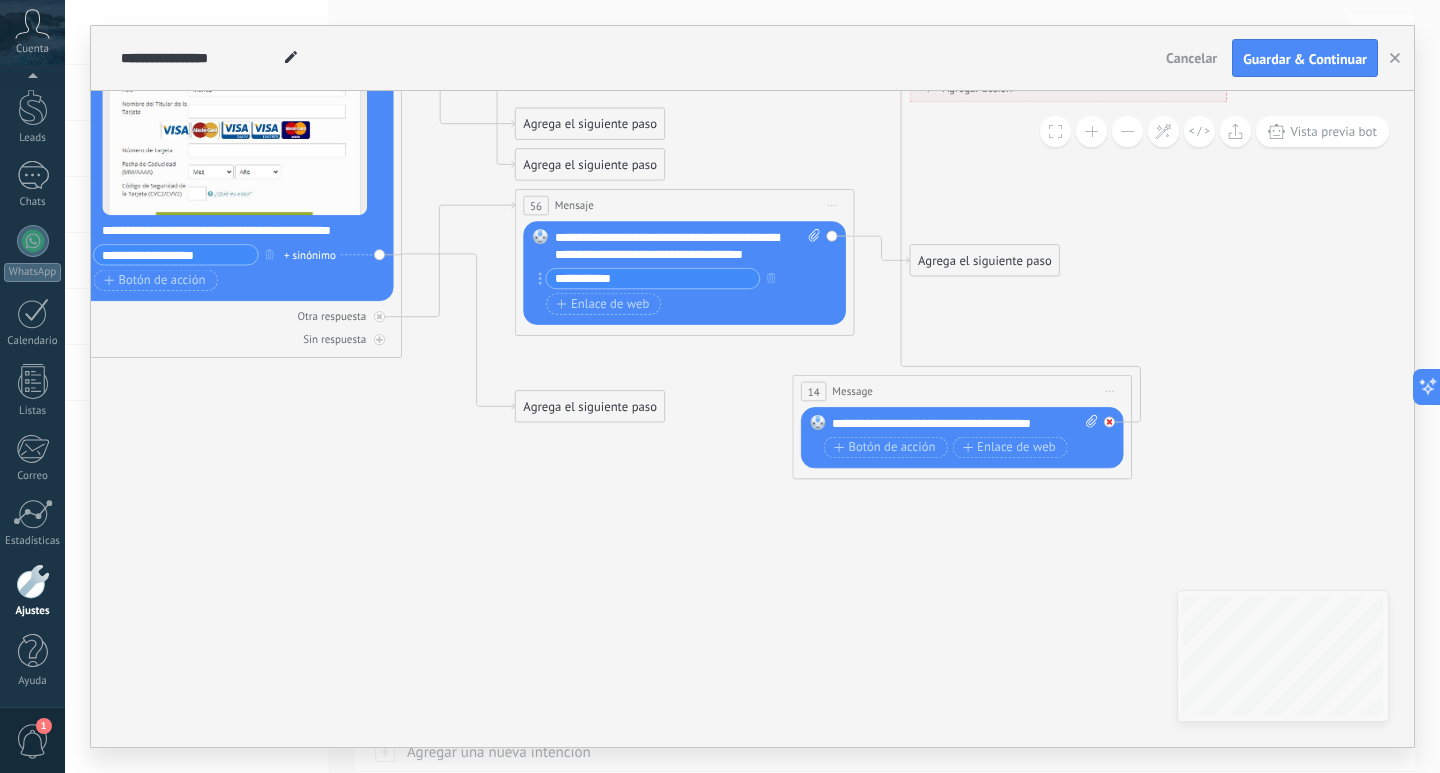 click at bounding box center (1109, 421) 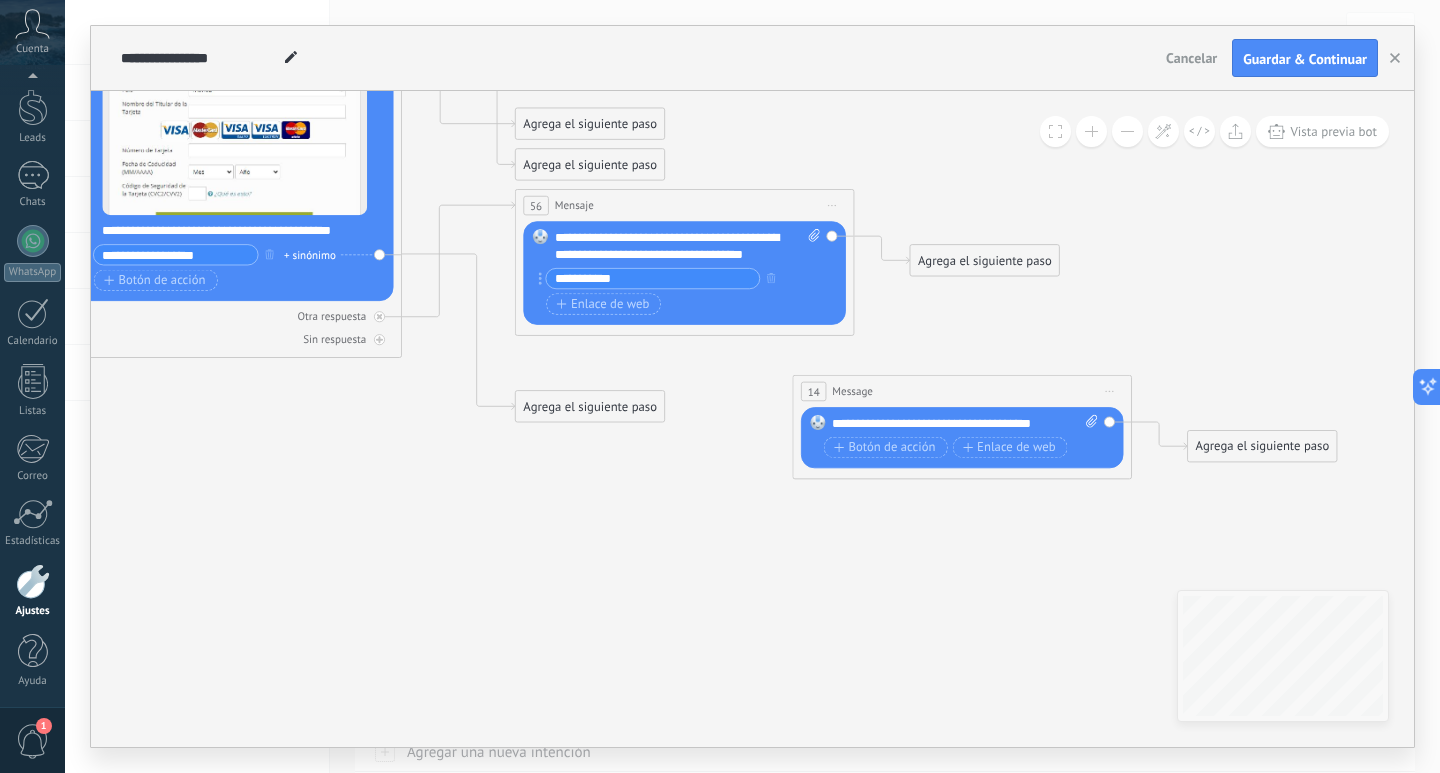 drag, startPoint x: 1067, startPoint y: 375, endPoint x: 1088, endPoint y: 392, distance: 27.018513 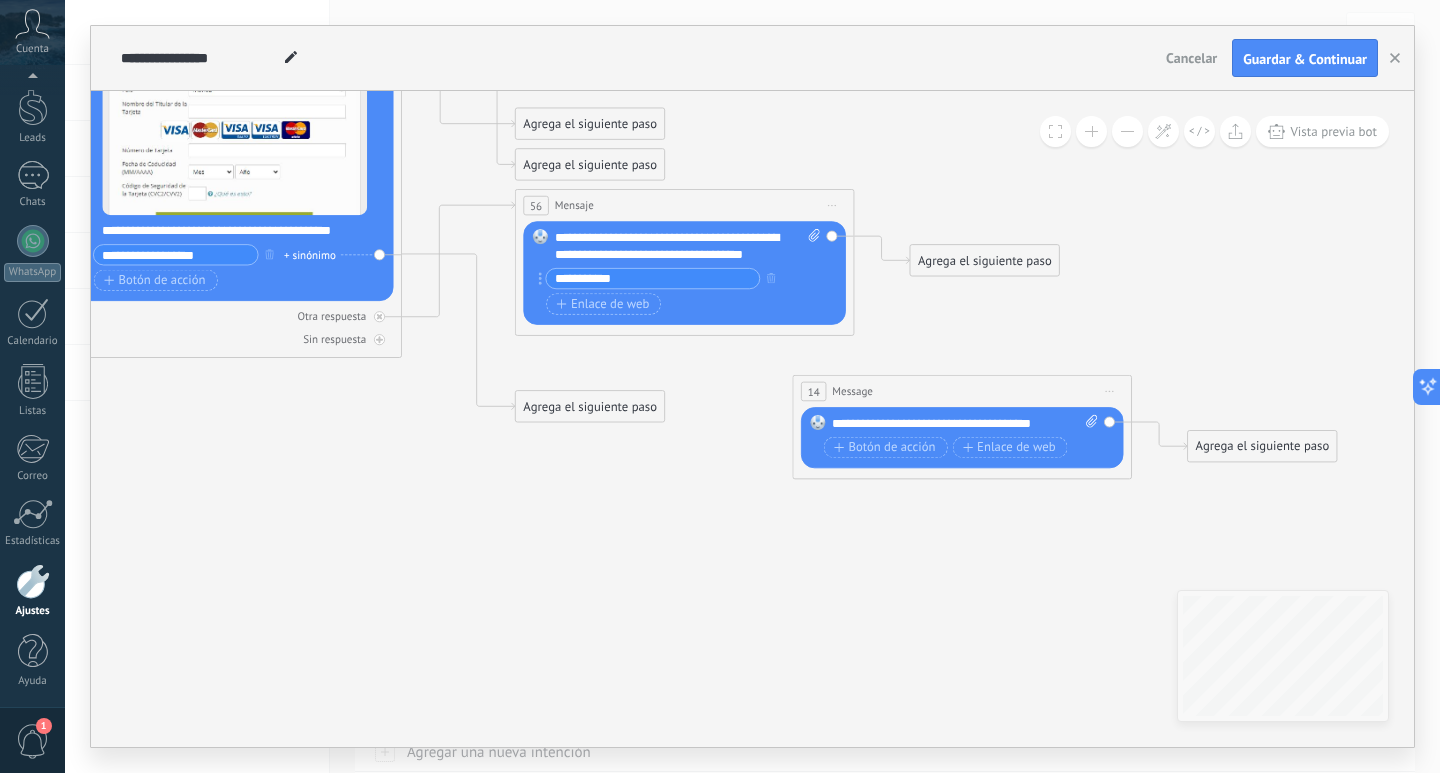 click on "14
Message
*******
(a):
Todos los contactos - canales seleccionados
Todos los contactos - canales seleccionados
Todos los contactos - canal primario
Contacto principal - canales seleccionados
Contacto principal - canal primario
Todos los contactos - canales seleccionados
Todos los contactos - canales seleccionados
Todos los contactos - canal primario
Contacto principal - canales seleccionados" at bounding box center (962, 391) 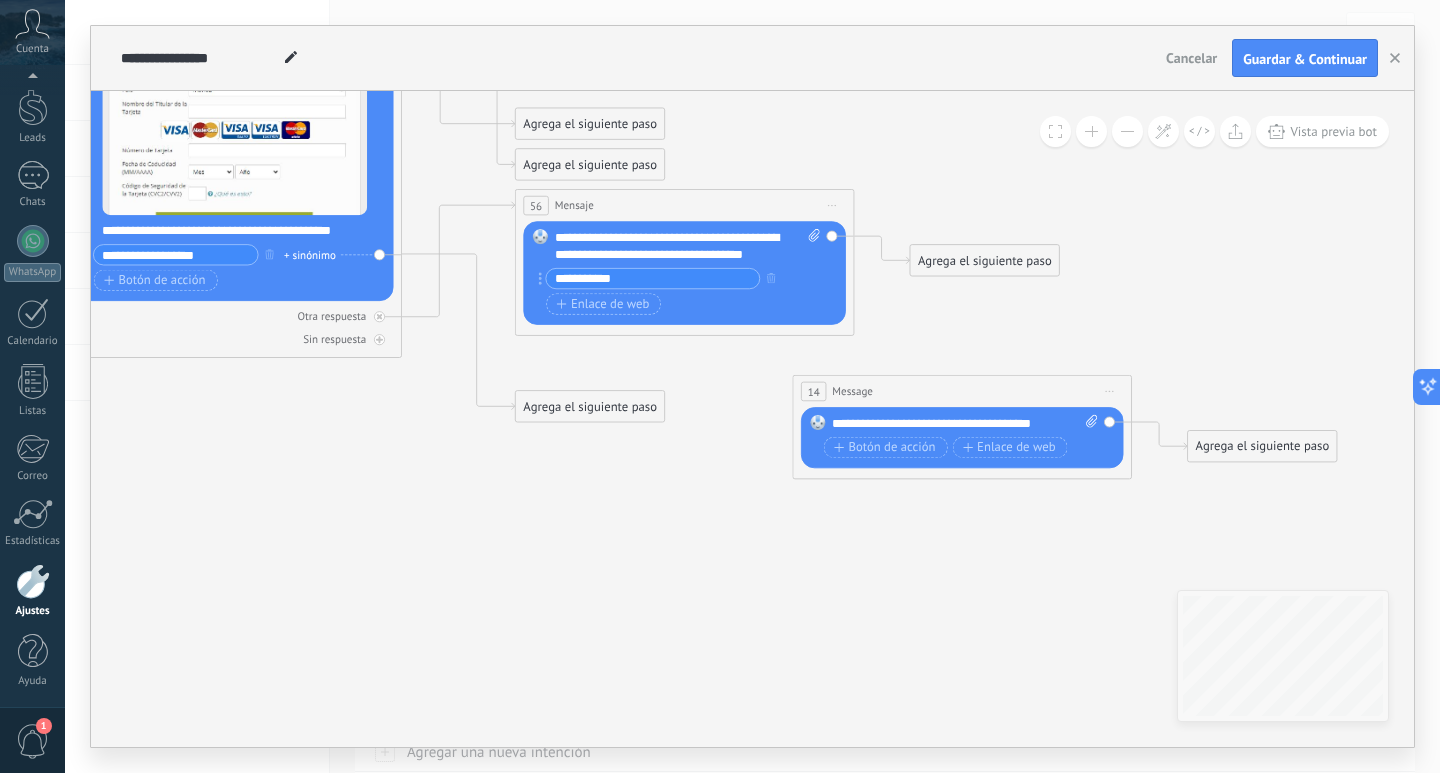 click 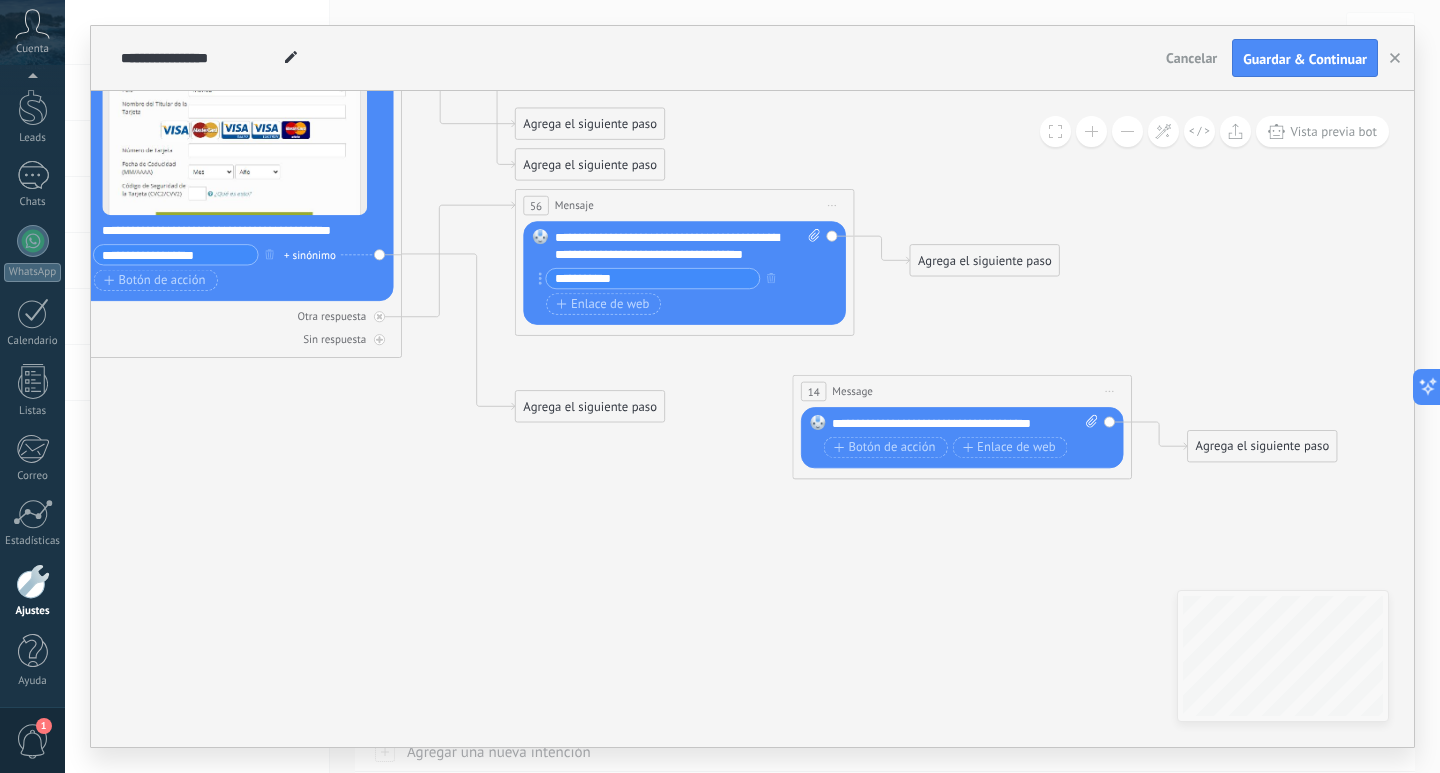 click on "Subir" at bounding box center [0, 0] 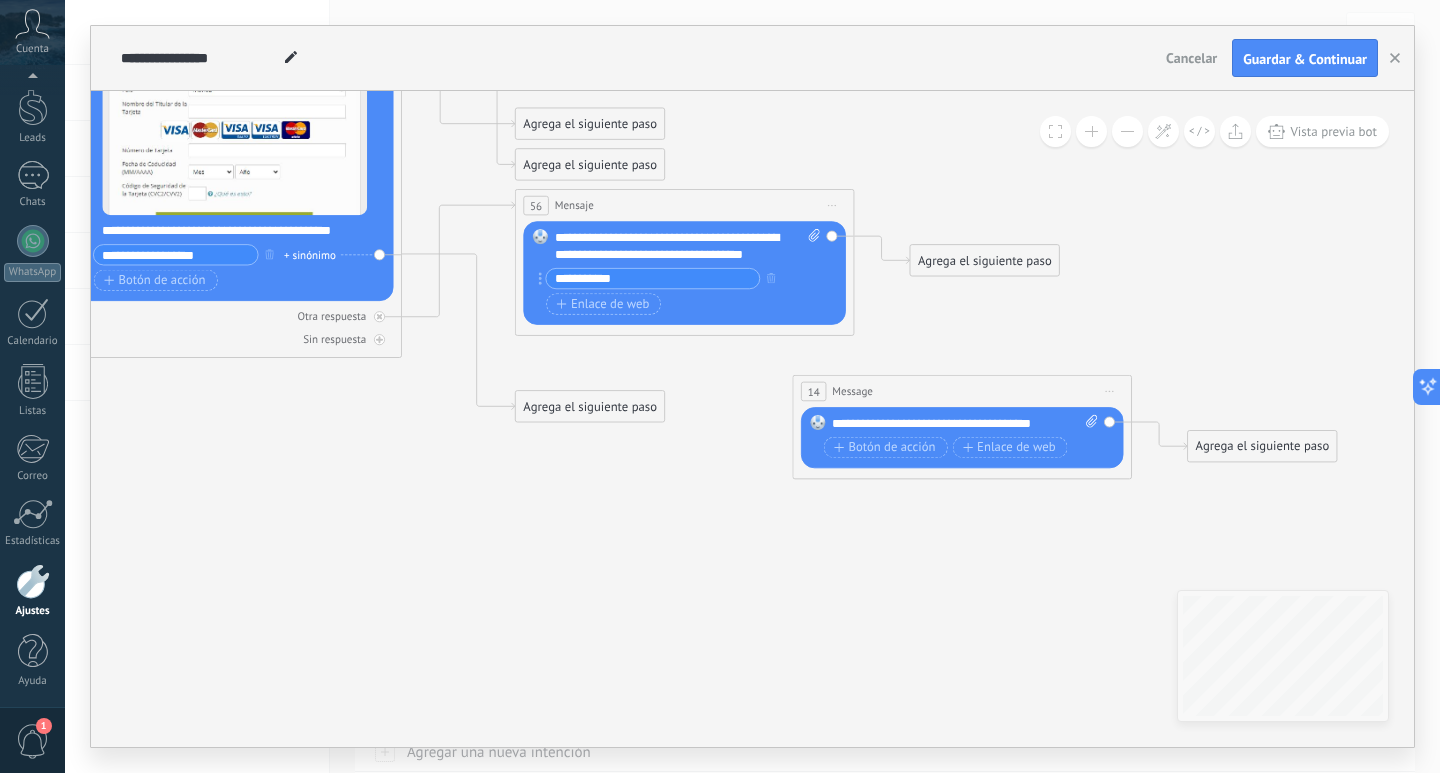 drag, startPoint x: 1070, startPoint y: 413, endPoint x: 1080, endPoint y: 436, distance: 25.079872 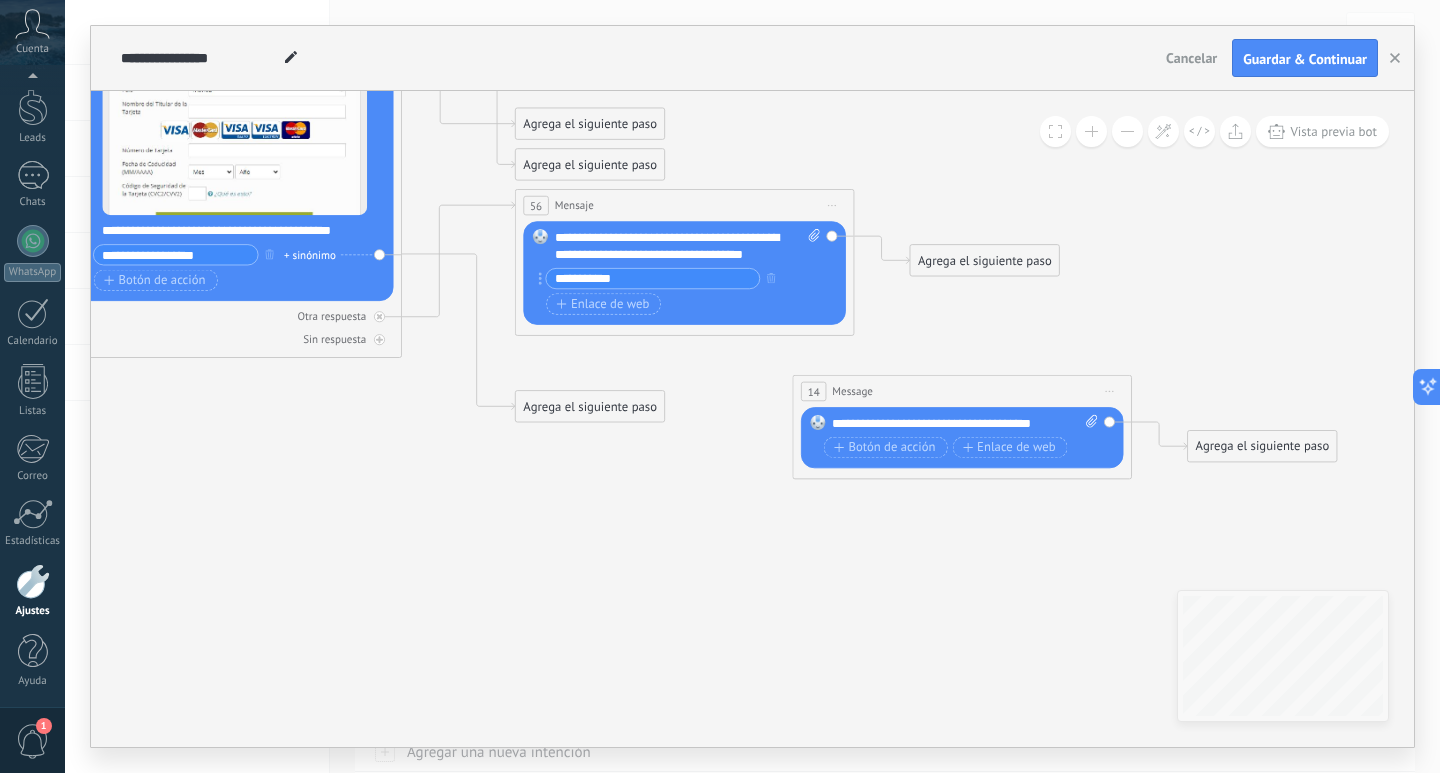 click on "Reemplazar
Quitar
Convertir a mensaje de voz
Arrastre la imagen aquí para adjuntarla.
Añadir imagen
Subir
Arrastrar y soltar
Archivo no encontrado
Escribe tu mensaje..." at bounding box center (962, 437) 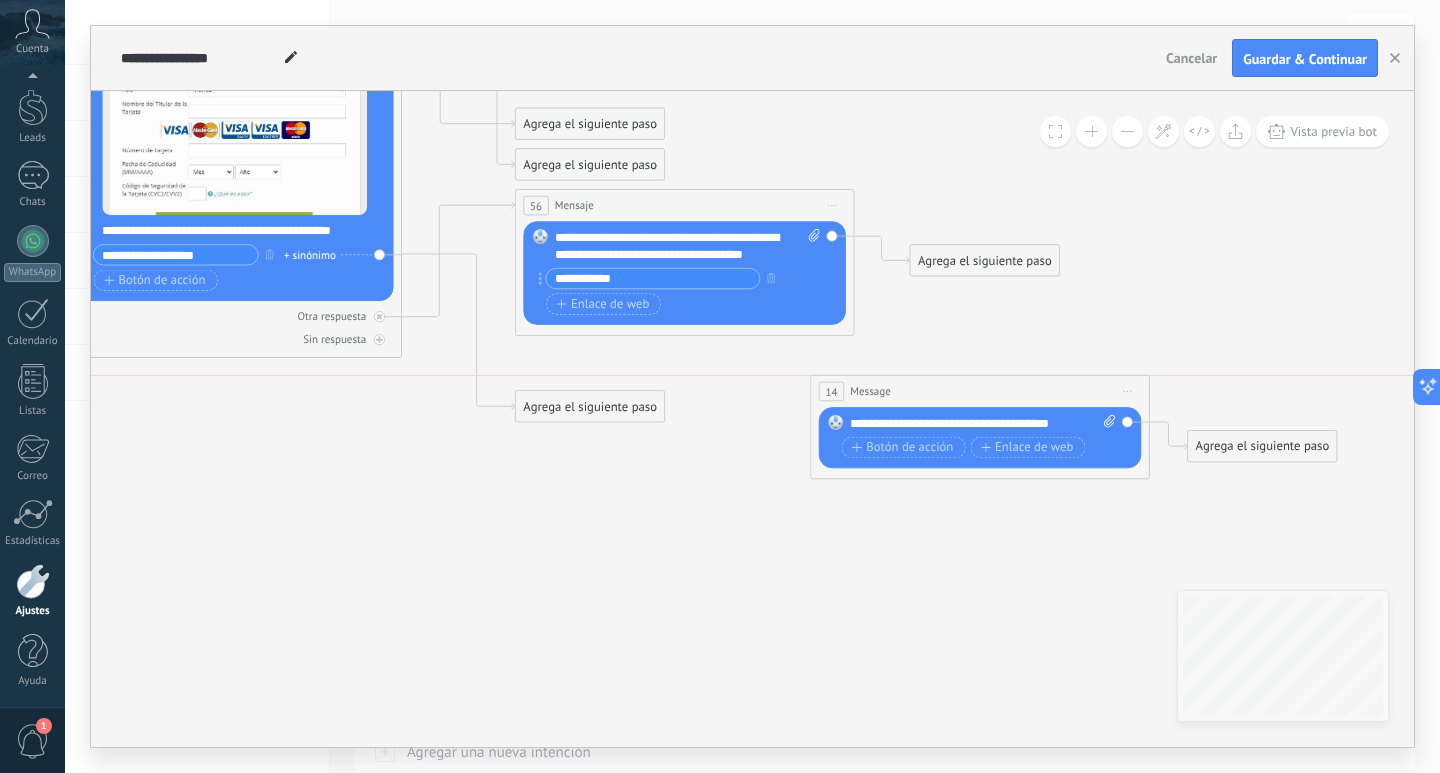 drag, startPoint x: 1054, startPoint y: 402, endPoint x: 1068, endPoint y: 394, distance: 16.124516 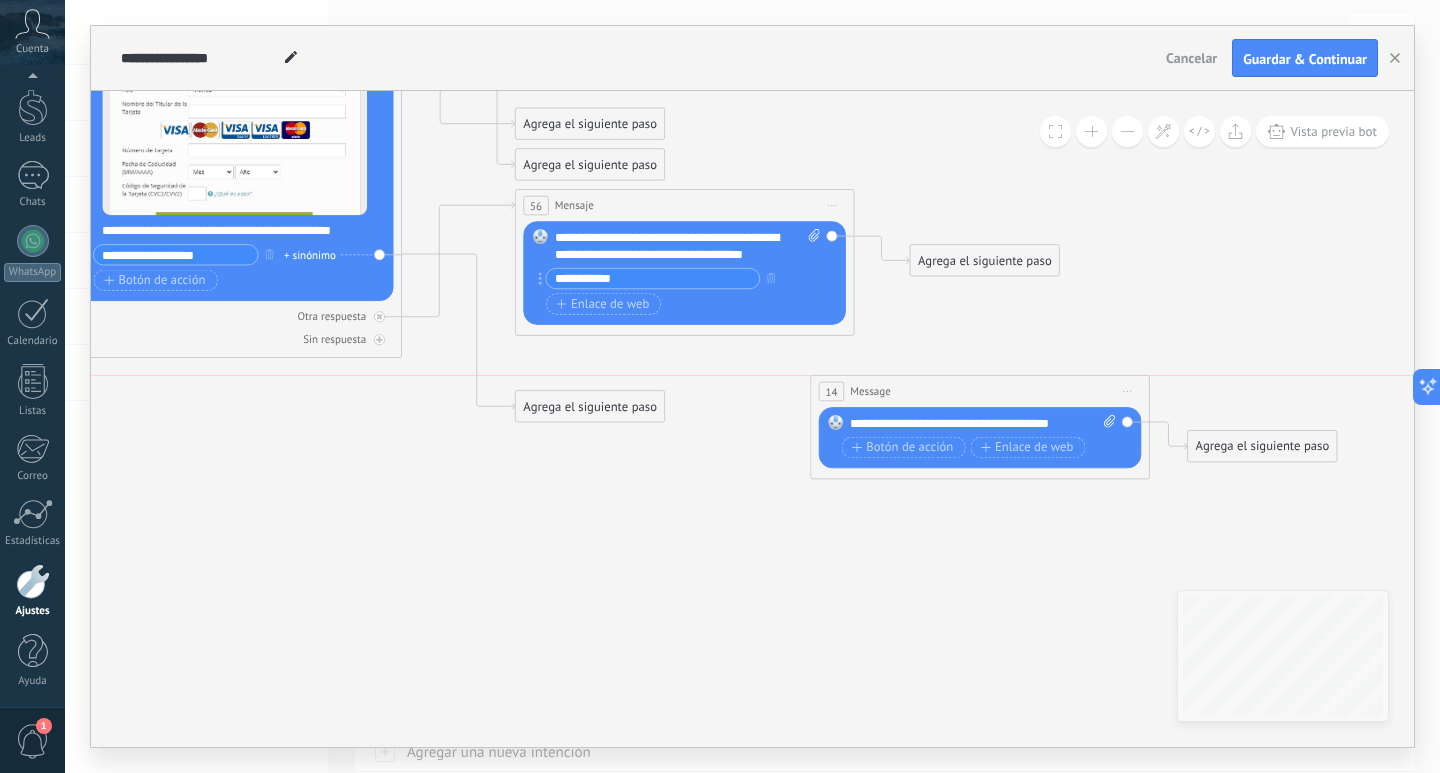 click on "14
Message
*******
(a):
Todos los contactos - canales seleccionados
Todos los contactos - canales seleccionados
Todos los contactos - canal primario
Contacto principal - canales seleccionados
Contacto principal - canal primario
Todos los contactos - canales seleccionados
Todos los contactos - canales seleccionados
Todos los contactos - canal primario
Contacto principal - canales seleccionados" at bounding box center [980, 391] 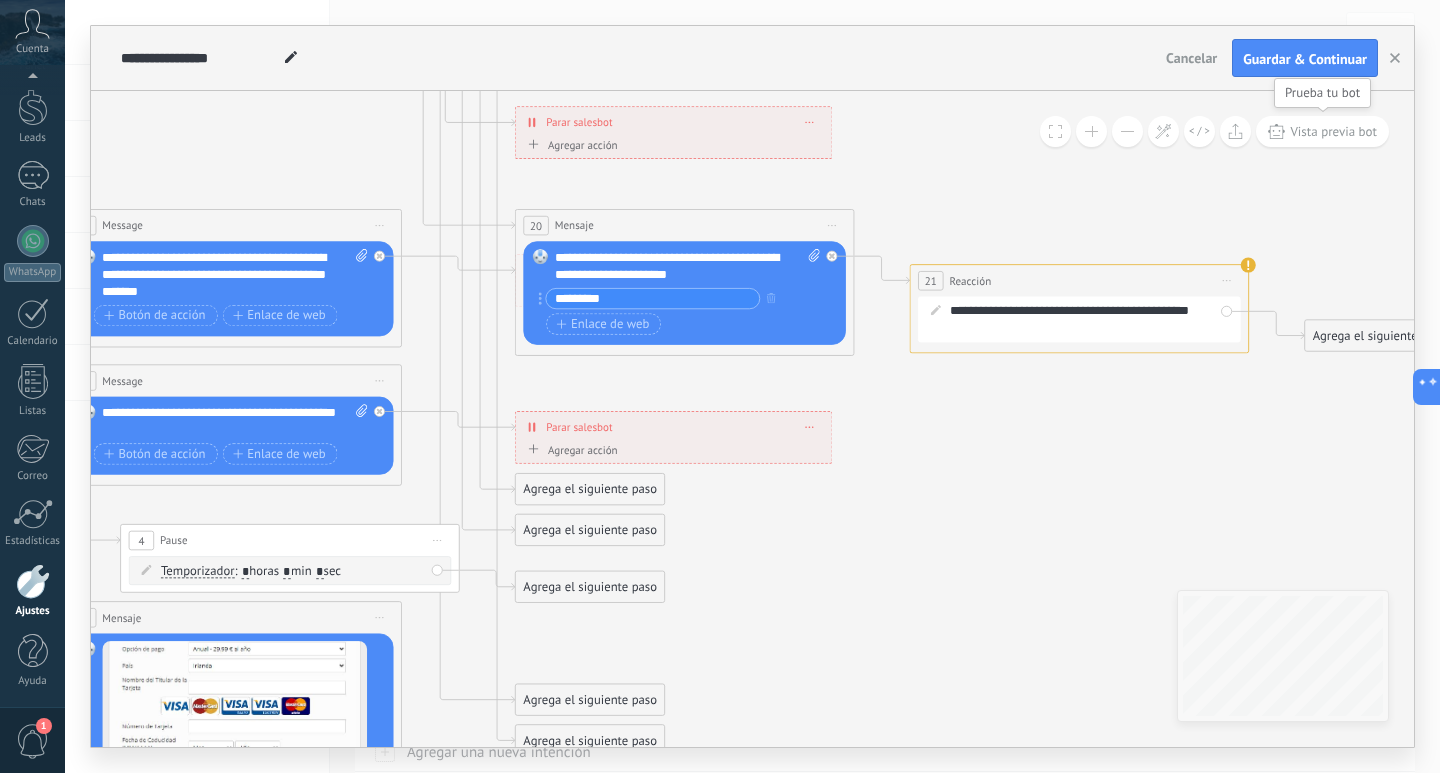 click on "Vista previa bot" at bounding box center [1333, 131] 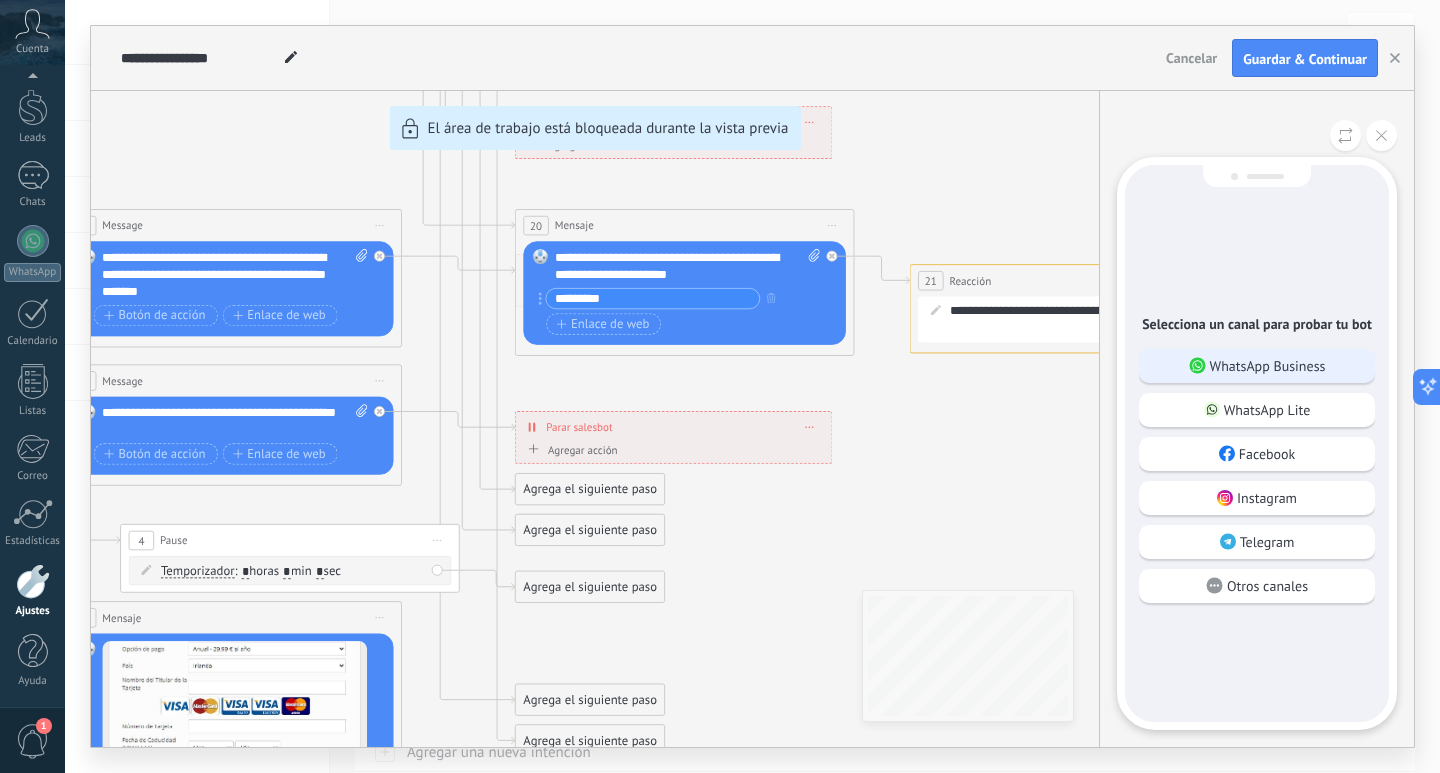click on "WhatsApp Business" at bounding box center (1268, 366) 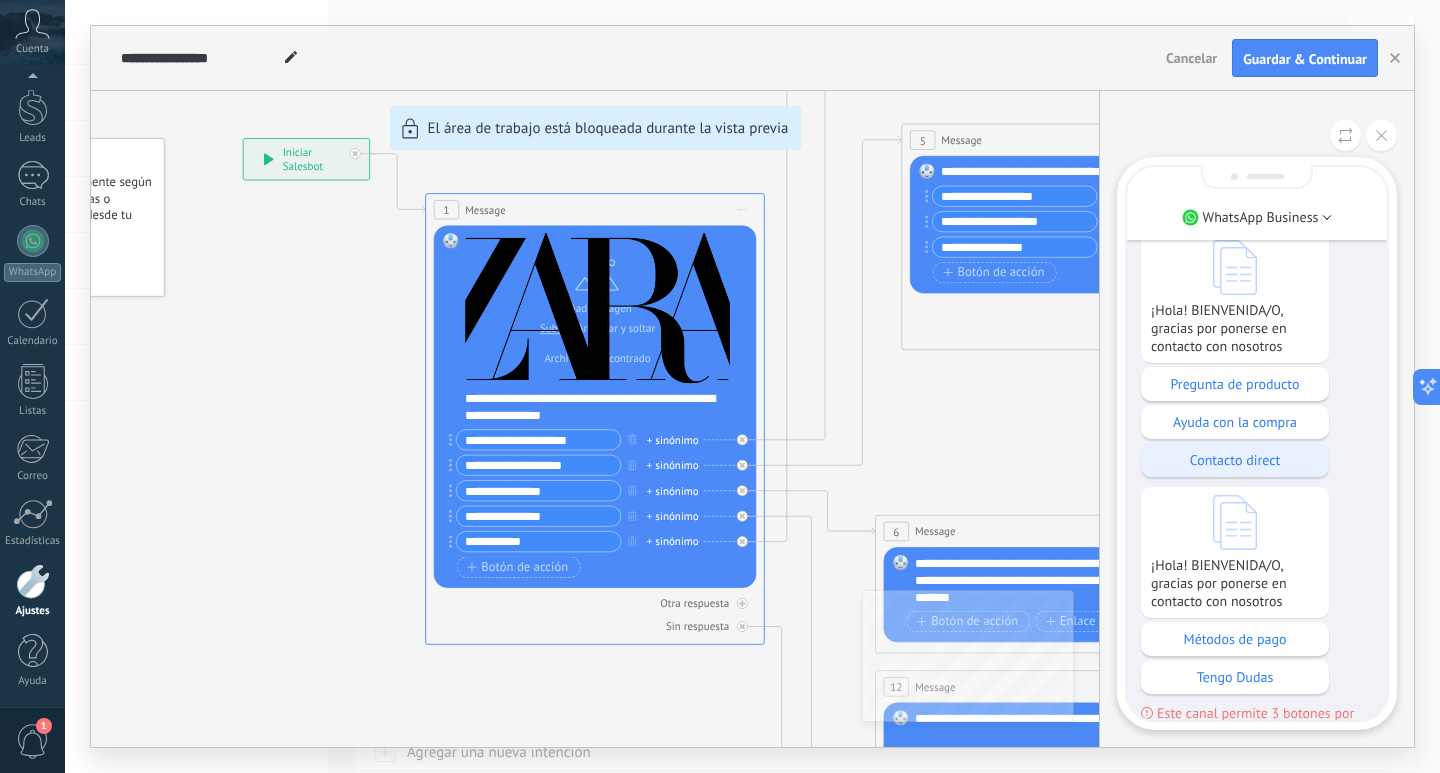 scroll, scrollTop: 0, scrollLeft: 0, axis: both 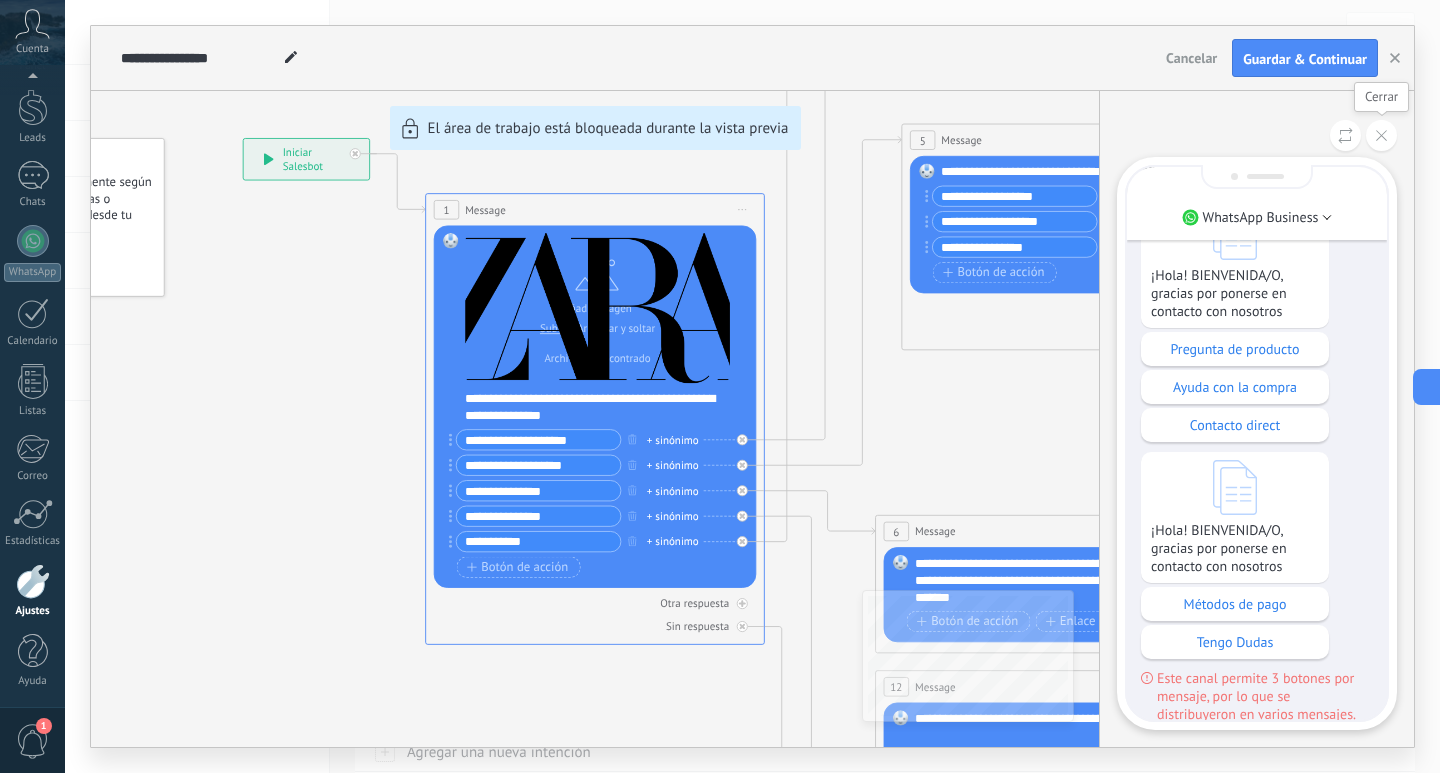 click 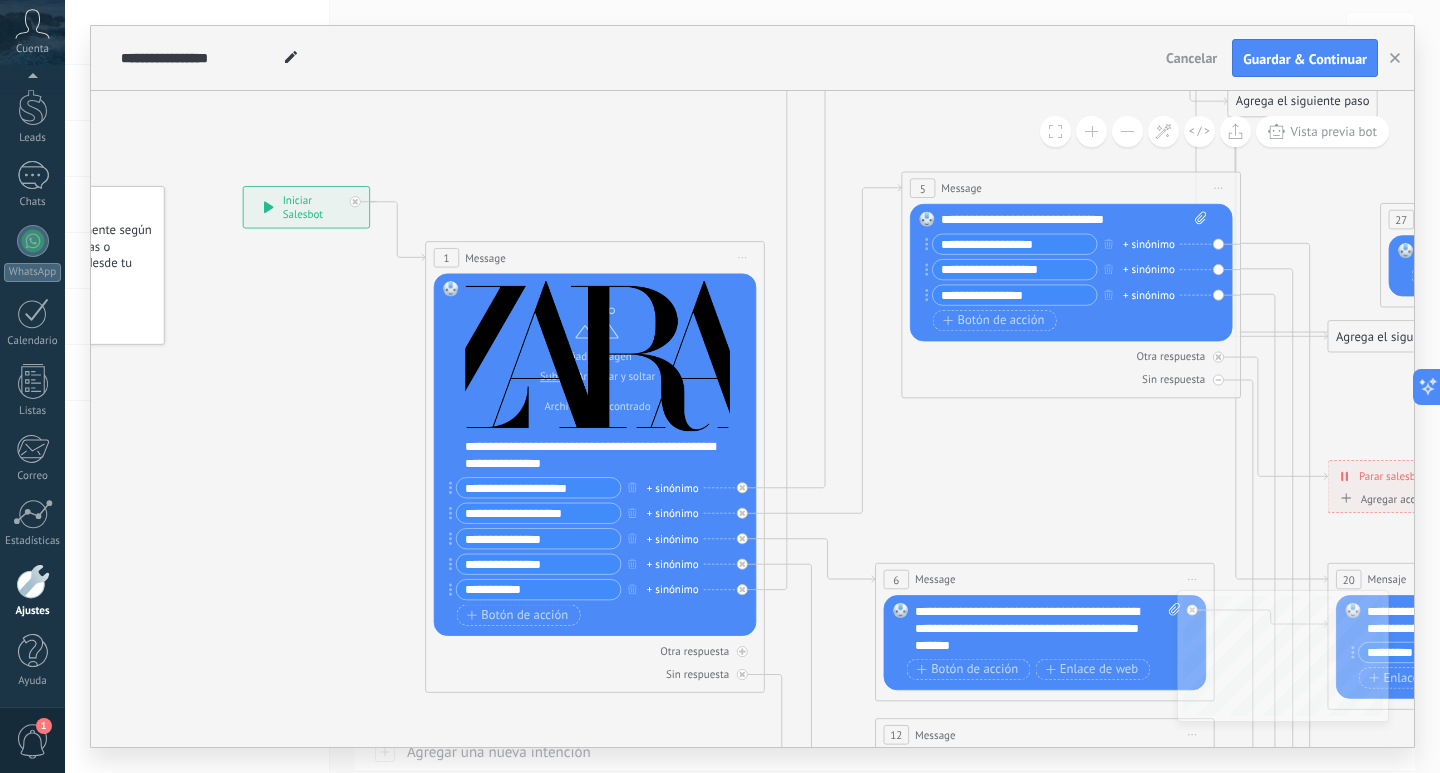 click at bounding box center (1091, 131) 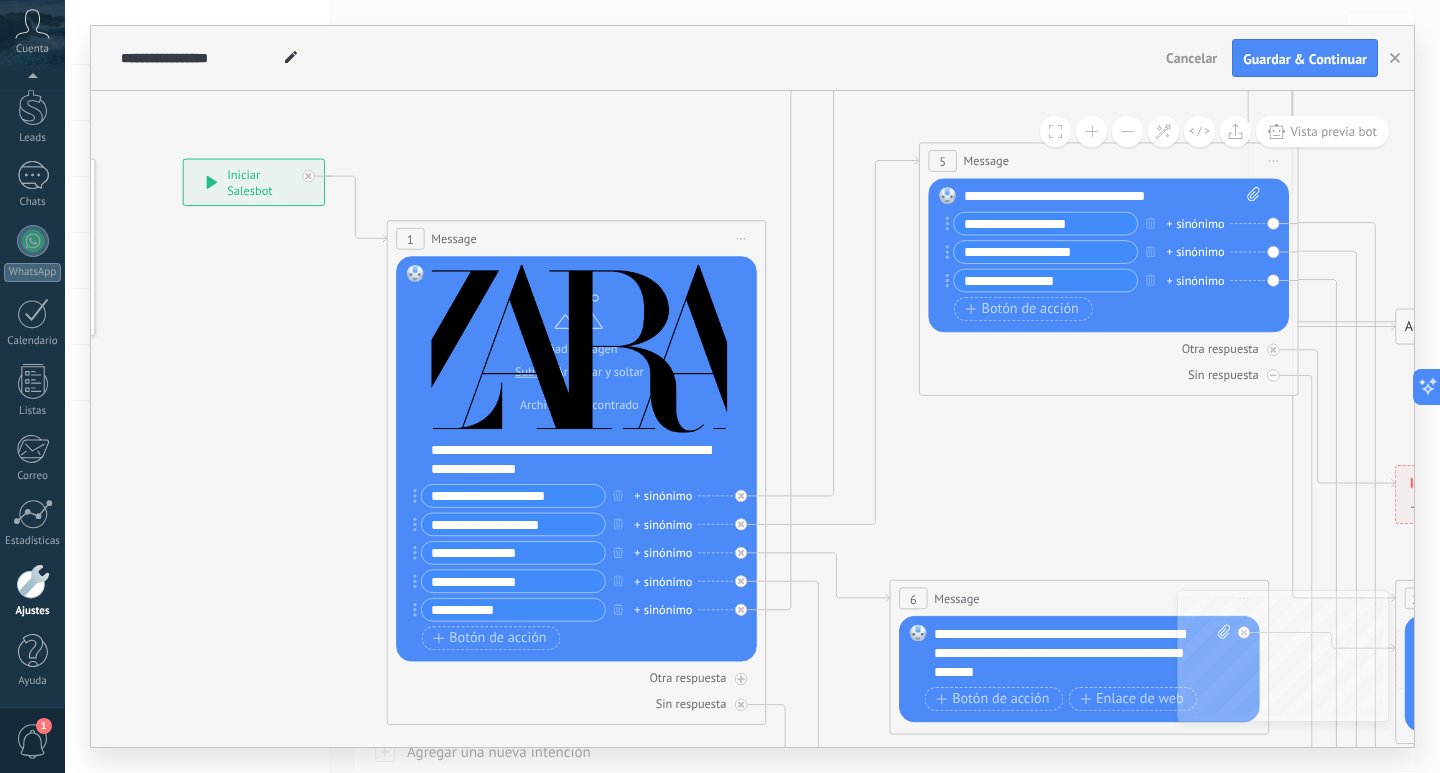 click at bounding box center [1091, 131] 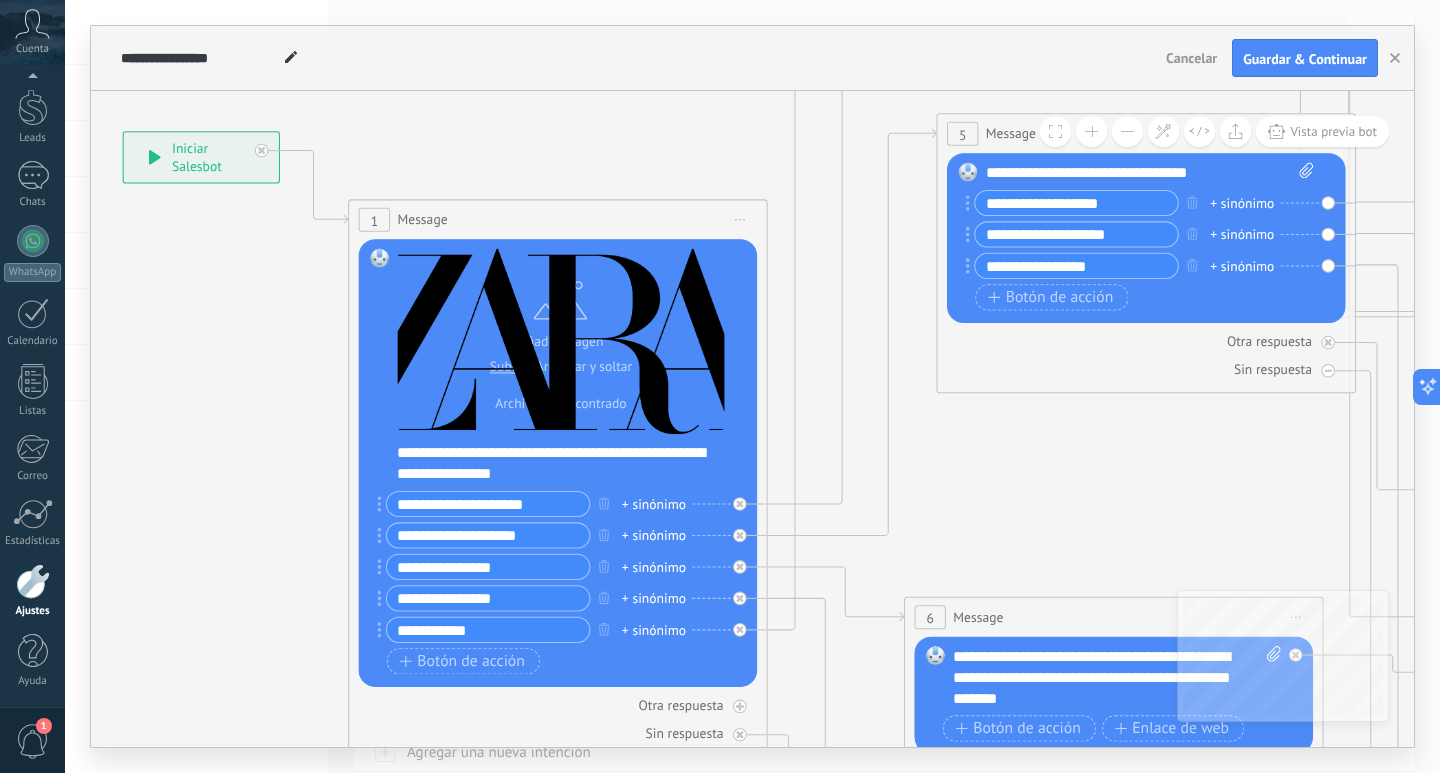 click at bounding box center [1091, 131] 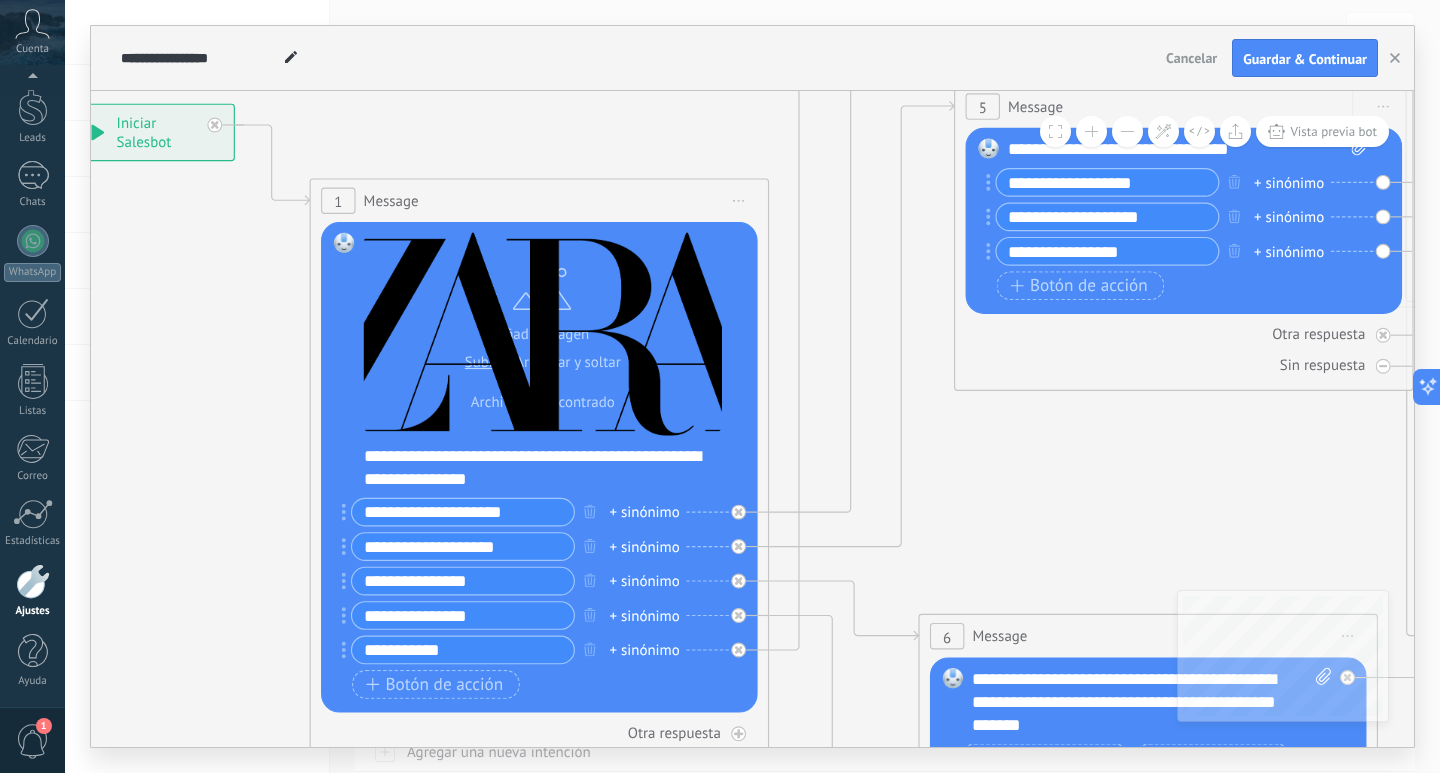 click at bounding box center (1127, 131) 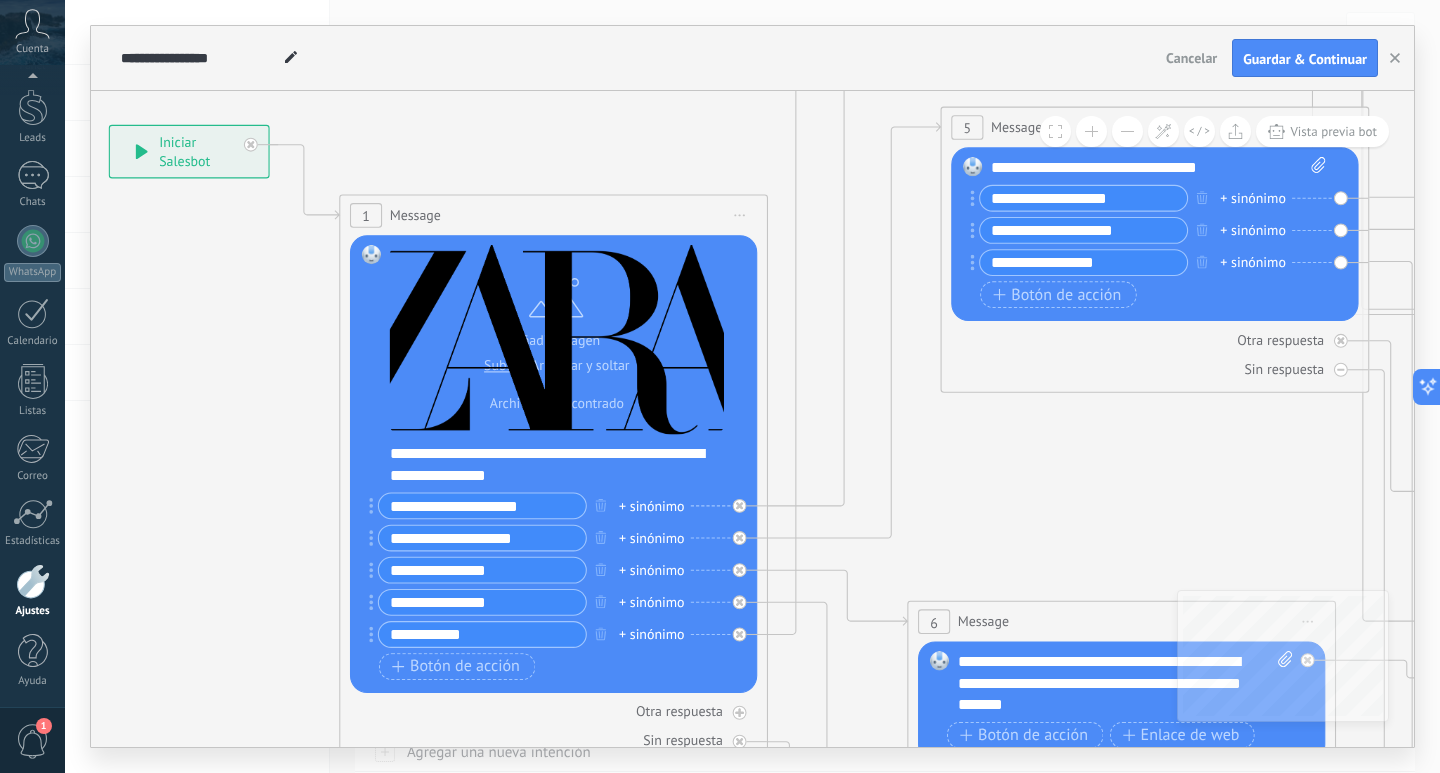 click at bounding box center (1127, 131) 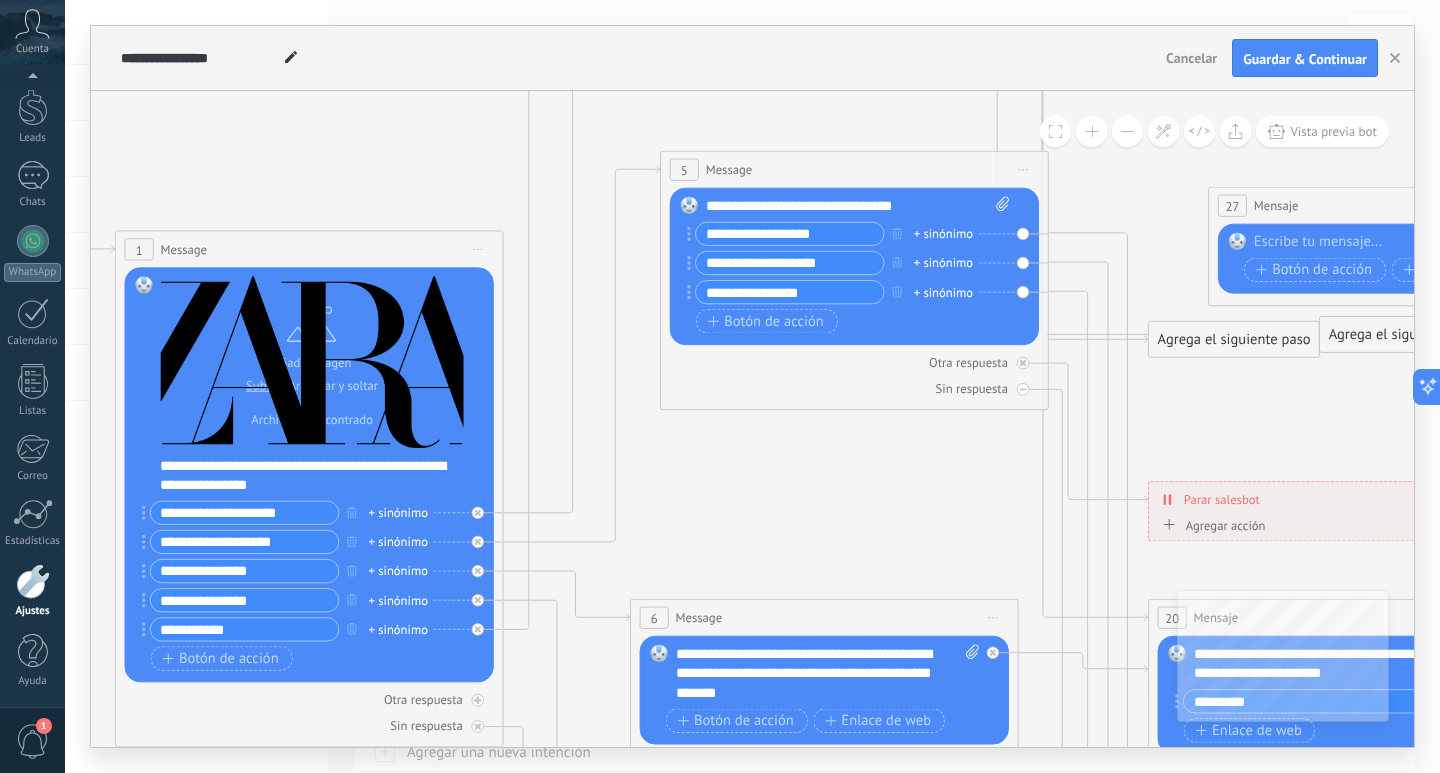 drag, startPoint x: 846, startPoint y: 136, endPoint x: 583, endPoint y: 151, distance: 263.4274 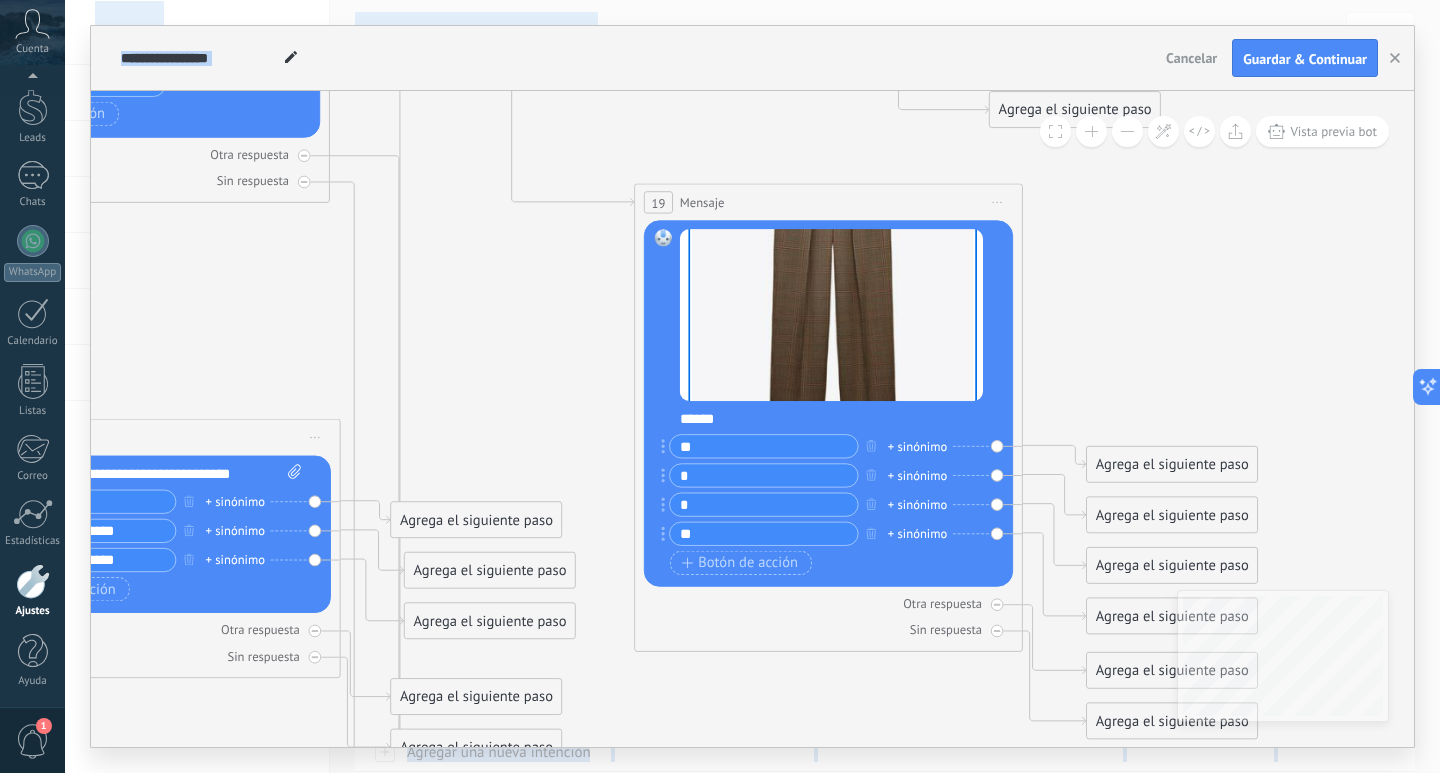 drag, startPoint x: 643, startPoint y: 135, endPoint x: 0, endPoint y: 812, distance: 933.69055 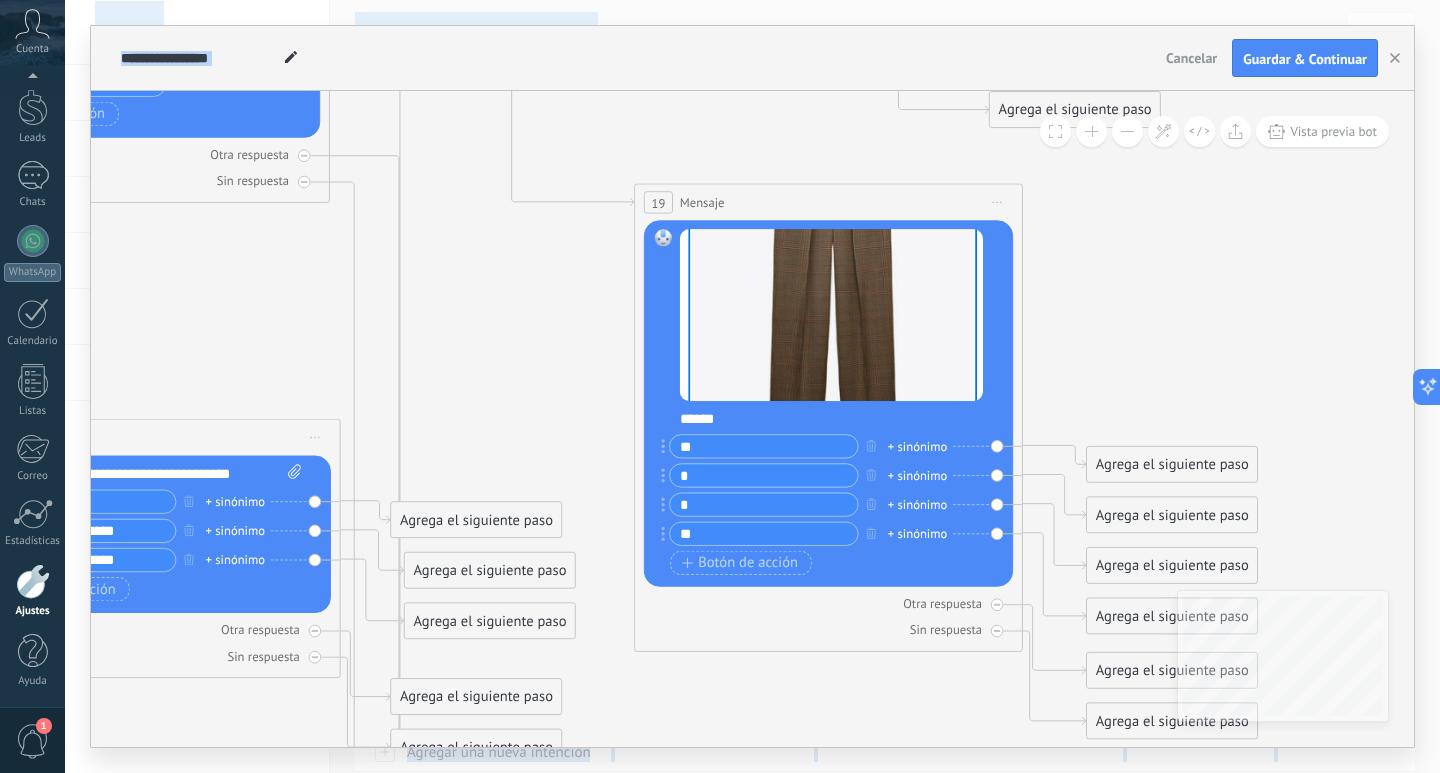 click on ".abccls-1,.abccls-2{fill-rule:evenodd}.abccls-2{fill:#fff} .abfcls-1{fill:none}.abfcls-2{fill:#fff} .abncls-1{isolation:isolate}.abncls-2{opacity:.06}.abncls-2,.abncls-3,.abncls-6{mix-blend-mode:multiply}.abncls-3{opacity:.15}.abncls-4,.abncls-8{fill:#fff}.abncls-5{fill:url(#abnlinear-gradient)}.abncls-6{opacity:.04}.abncls-7{fill:url(#abnlinear-gradient-2)}.abncls-8{fill-rule:evenodd} .abqst0{fill:#ffa200} .abwcls-1{fill:#252525} .cls-1{isolation:isolate} .acicls-1{fill:none} .aclcls-1{fill:#232323} .acnst0{display:none} .addcls-1,.addcls-2{fill:none;stroke-miterlimit:10}.addcls-1{stroke:#dfe0e5}.addcls-2{stroke:#a1a7ab} .adecls-1,.adecls-2{fill:none;stroke-miterlimit:10}.adecls-1{stroke:#dfe0e5}.adecls-2{stroke:#a1a7ab} .adqcls-1{fill:#8591a5;fill-rule:evenodd} .aeccls-1{fill:#5c9f37} .aeecls-1{fill:#f86161} .aejcls-1{fill:#8591a5;fill-rule:evenodd} .aekcls-1{fill-rule:evenodd} .aelcls-1{fill-rule:evenodd;fill:currentColor} .aemcls-1{fill-rule:evenodd;fill:currentColor} .aercls-2{fill:#24bc8c}" at bounding box center (720, 386) 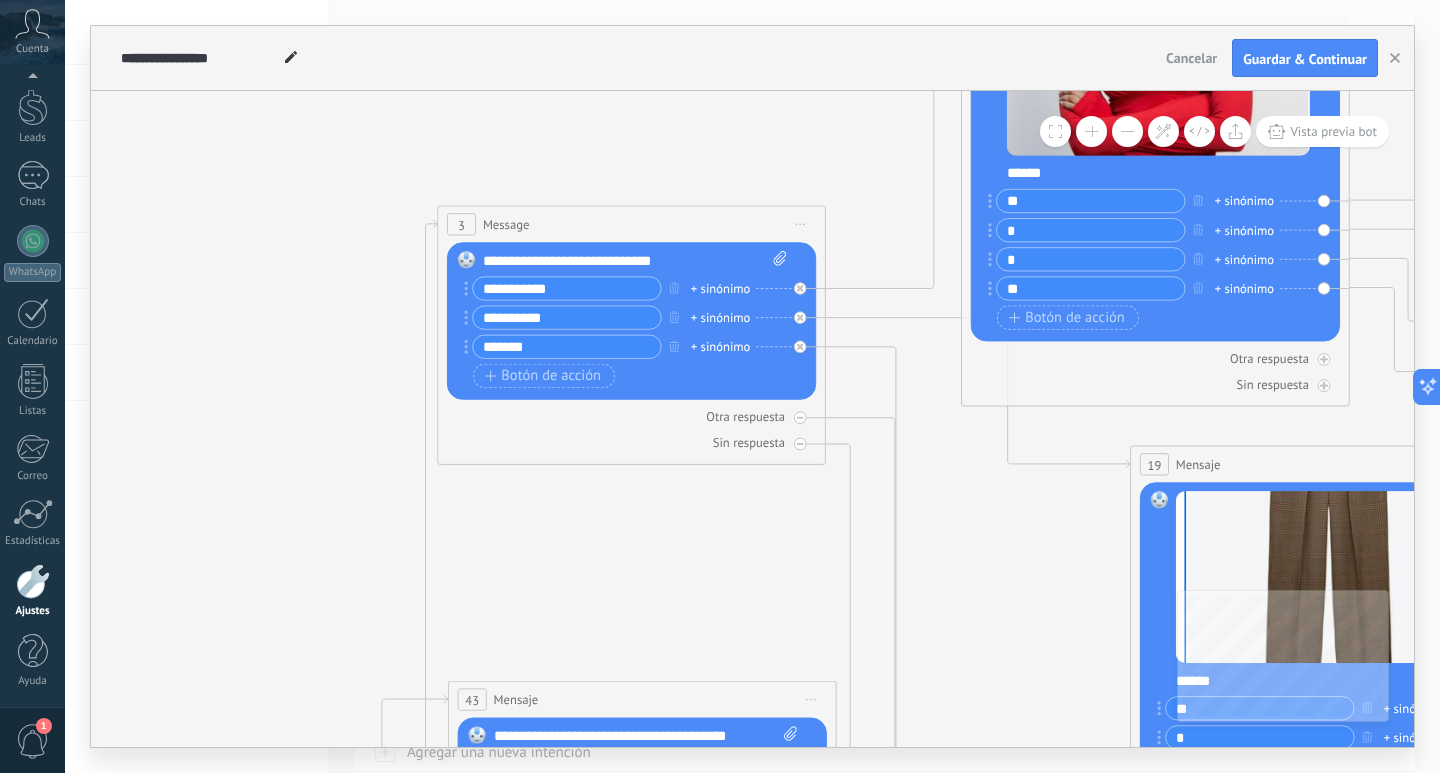 drag, startPoint x: 255, startPoint y: 316, endPoint x: 848, endPoint y: 360, distance: 594.6301 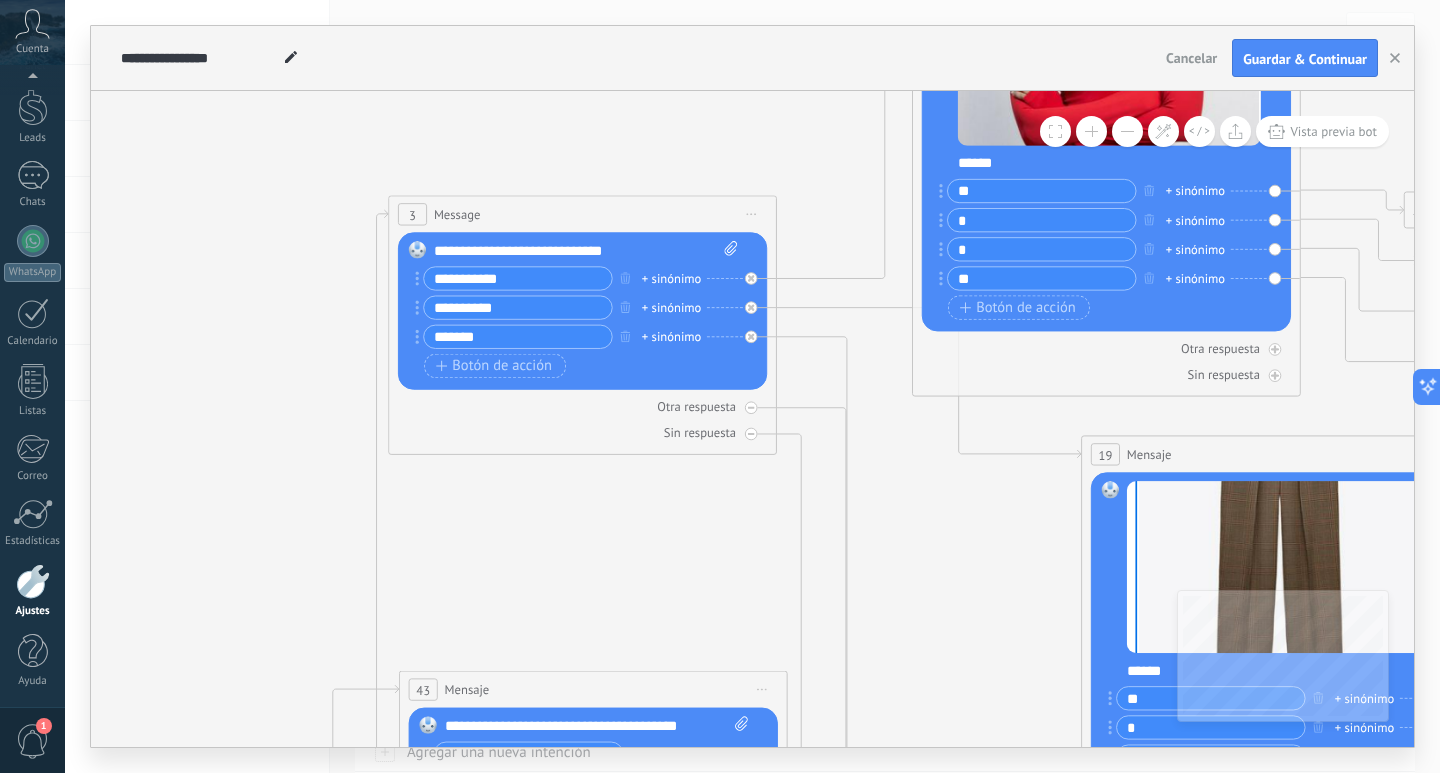 click at bounding box center (1127, 131) 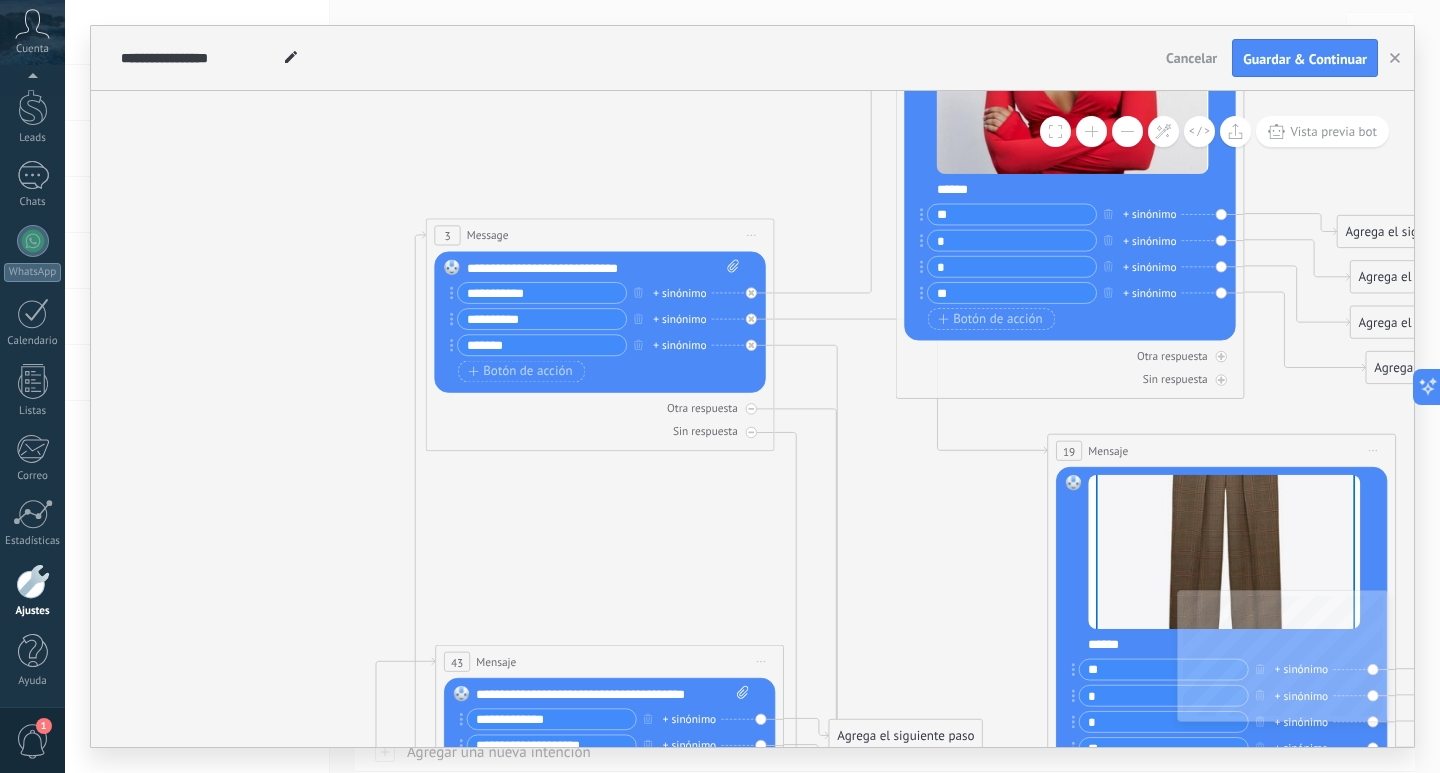 click at bounding box center [1127, 131] 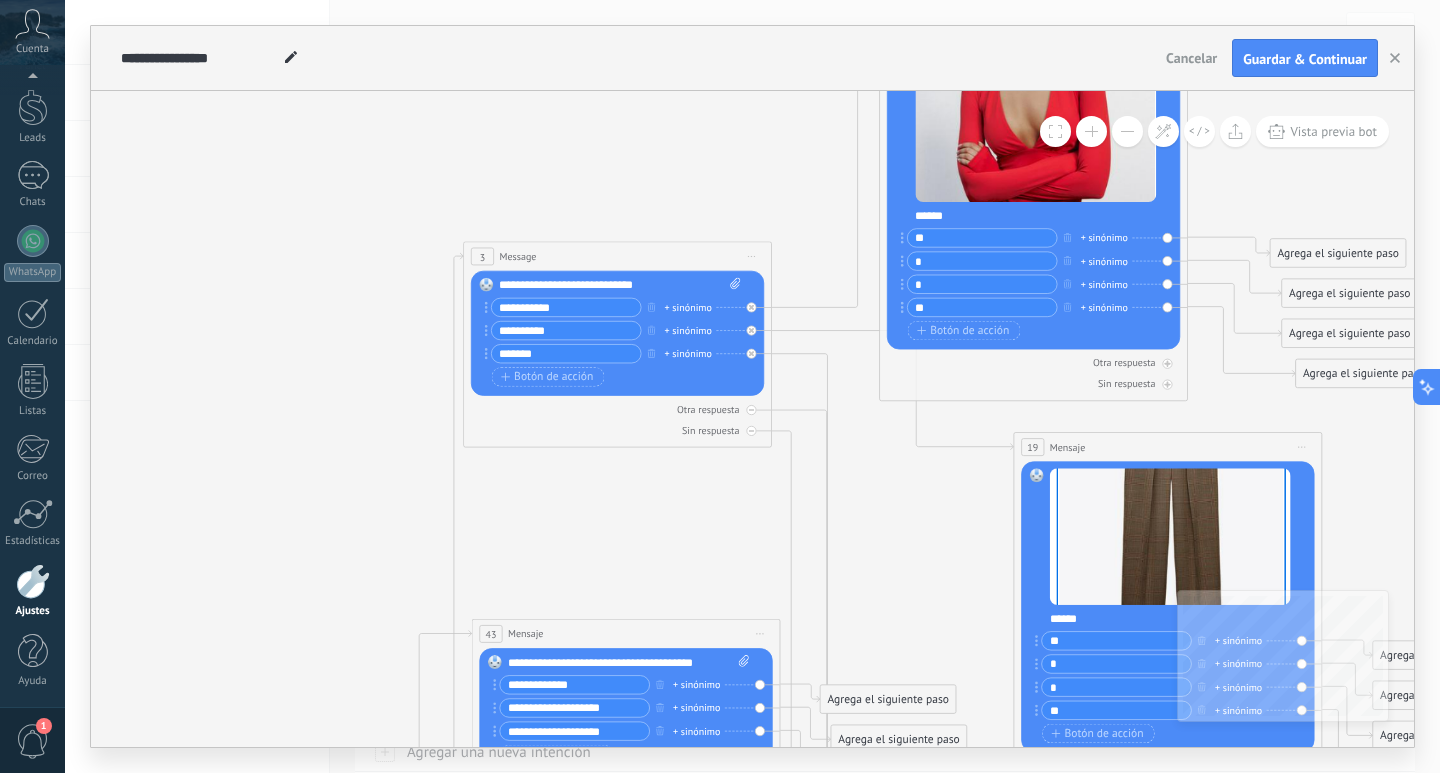 click at bounding box center [1127, 131] 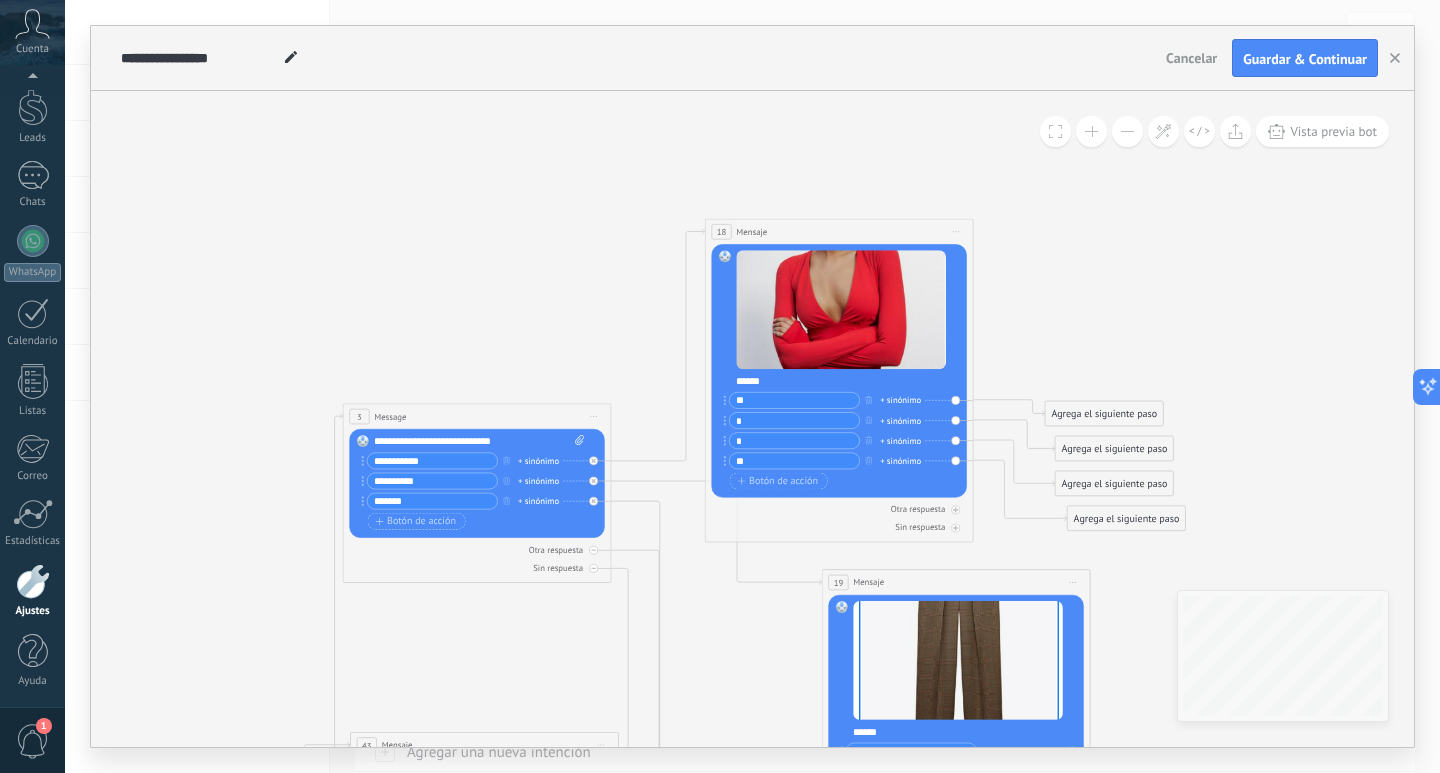 drag, startPoint x: 1186, startPoint y: 189, endPoint x: 1035, endPoint y: 295, distance: 184.4912 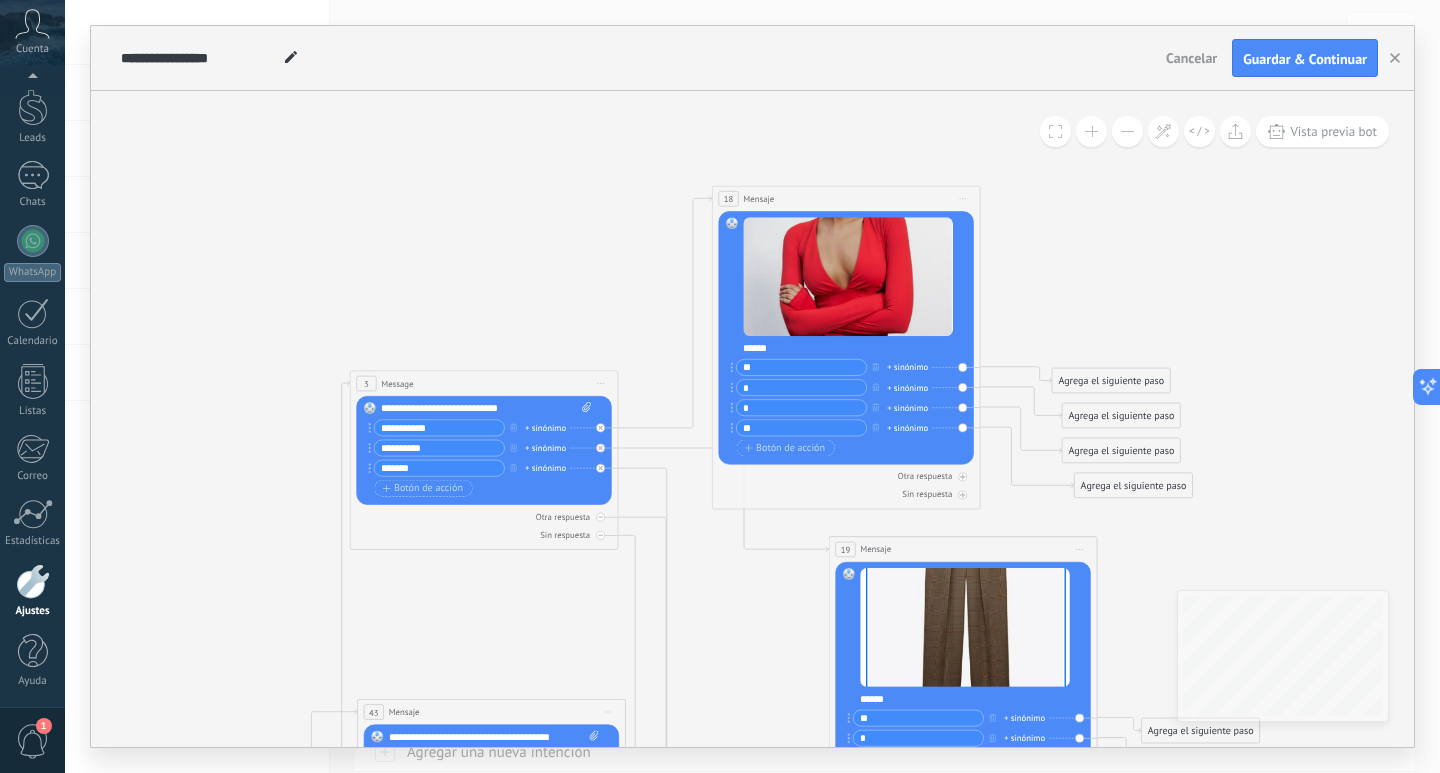 click at bounding box center (1091, 131) 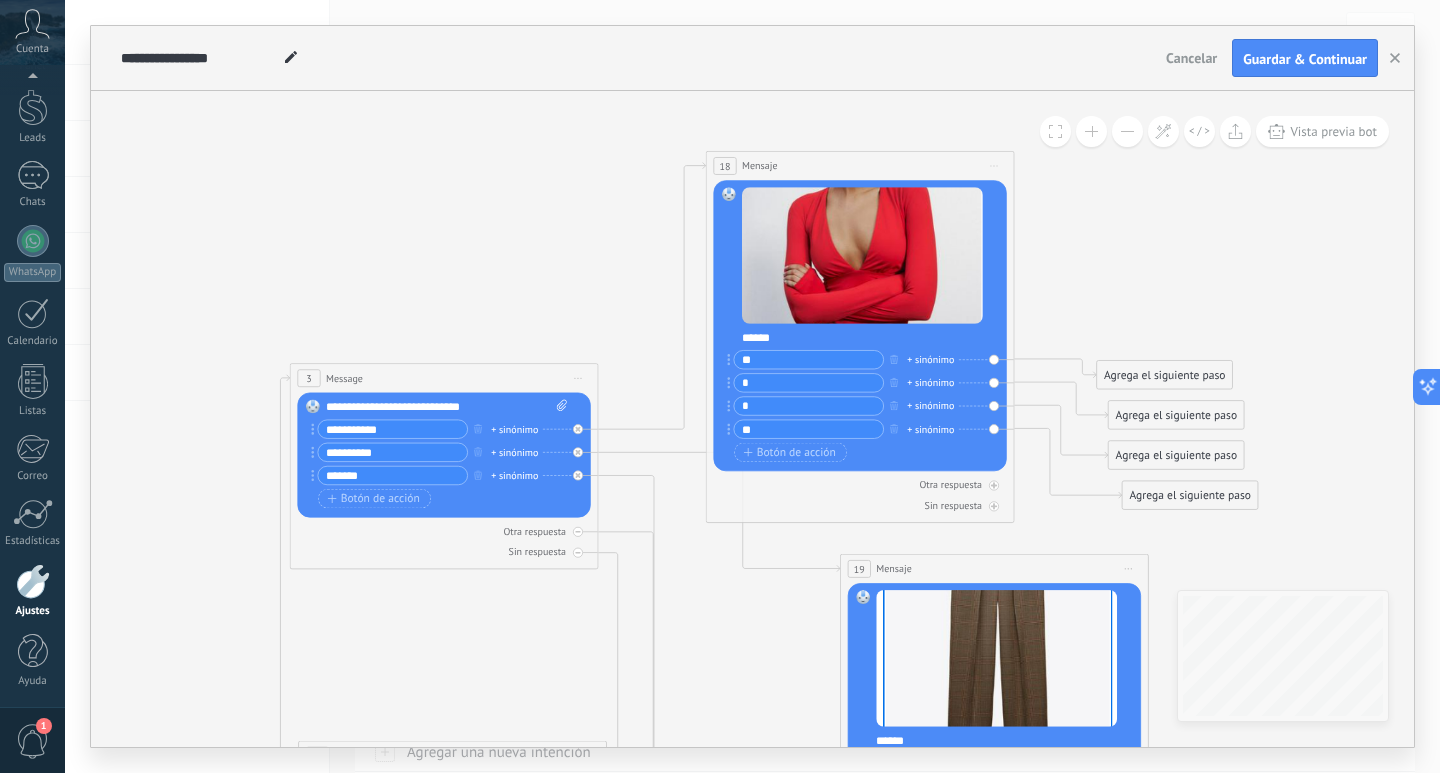 click at bounding box center [1091, 131] 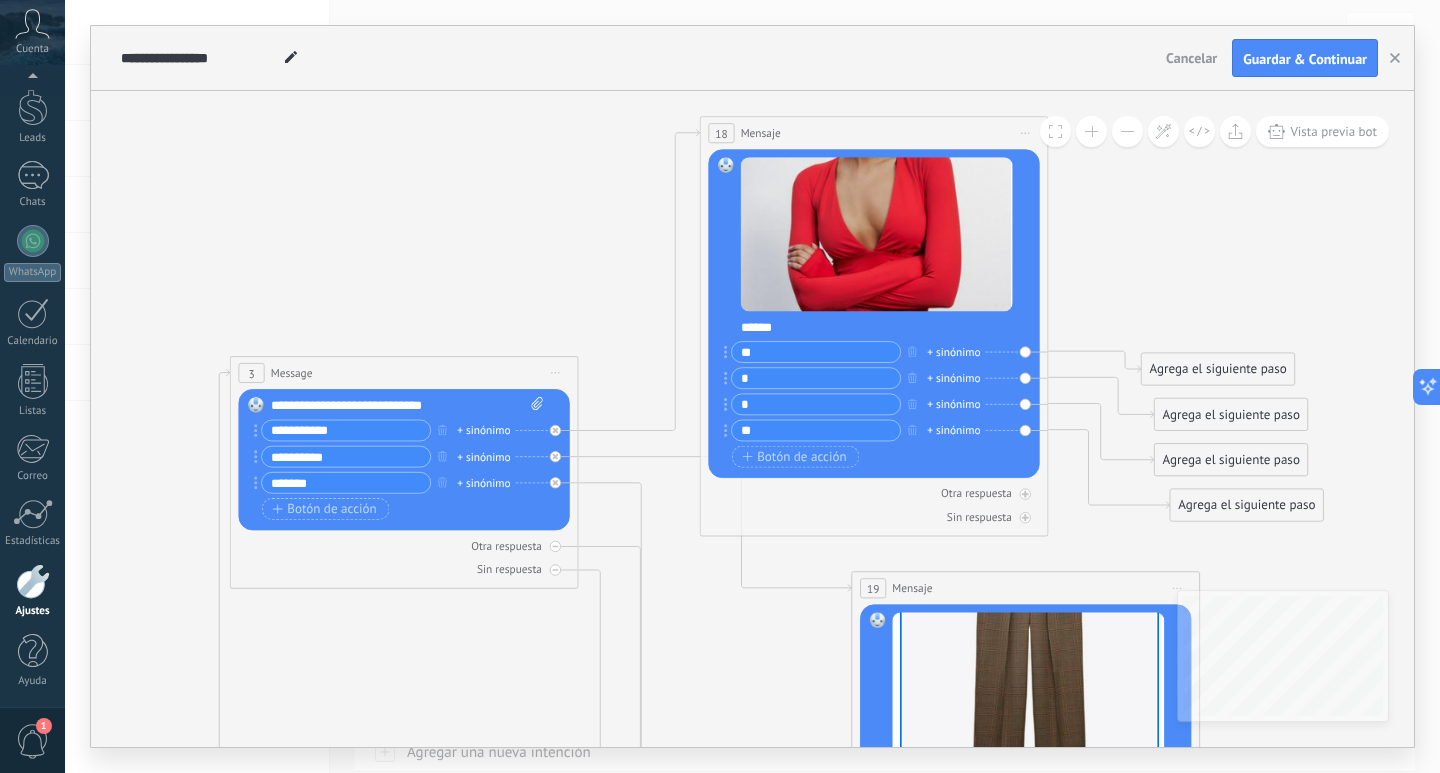 click at bounding box center (1091, 131) 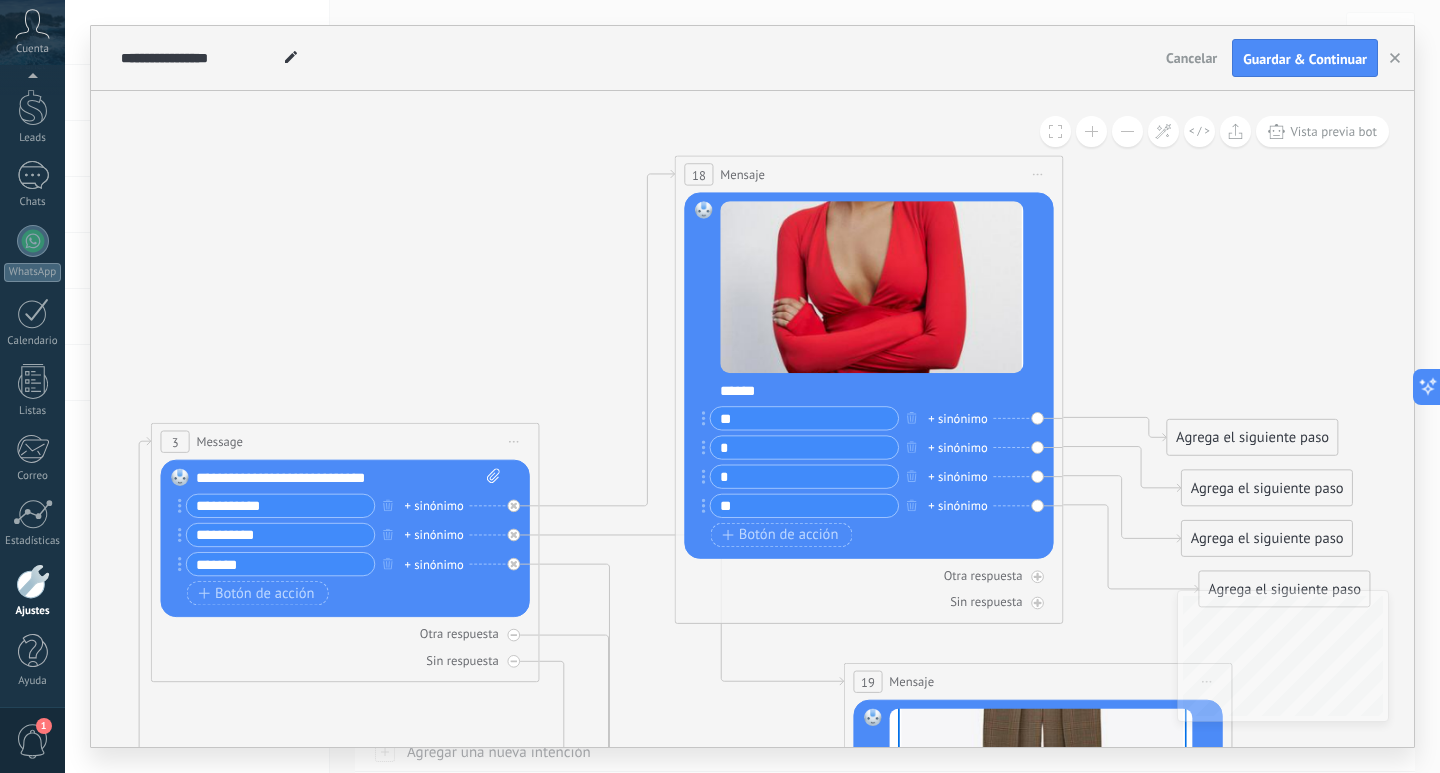 drag, startPoint x: 1171, startPoint y: 171, endPoint x: 1149, endPoint y: 245, distance: 77.201035 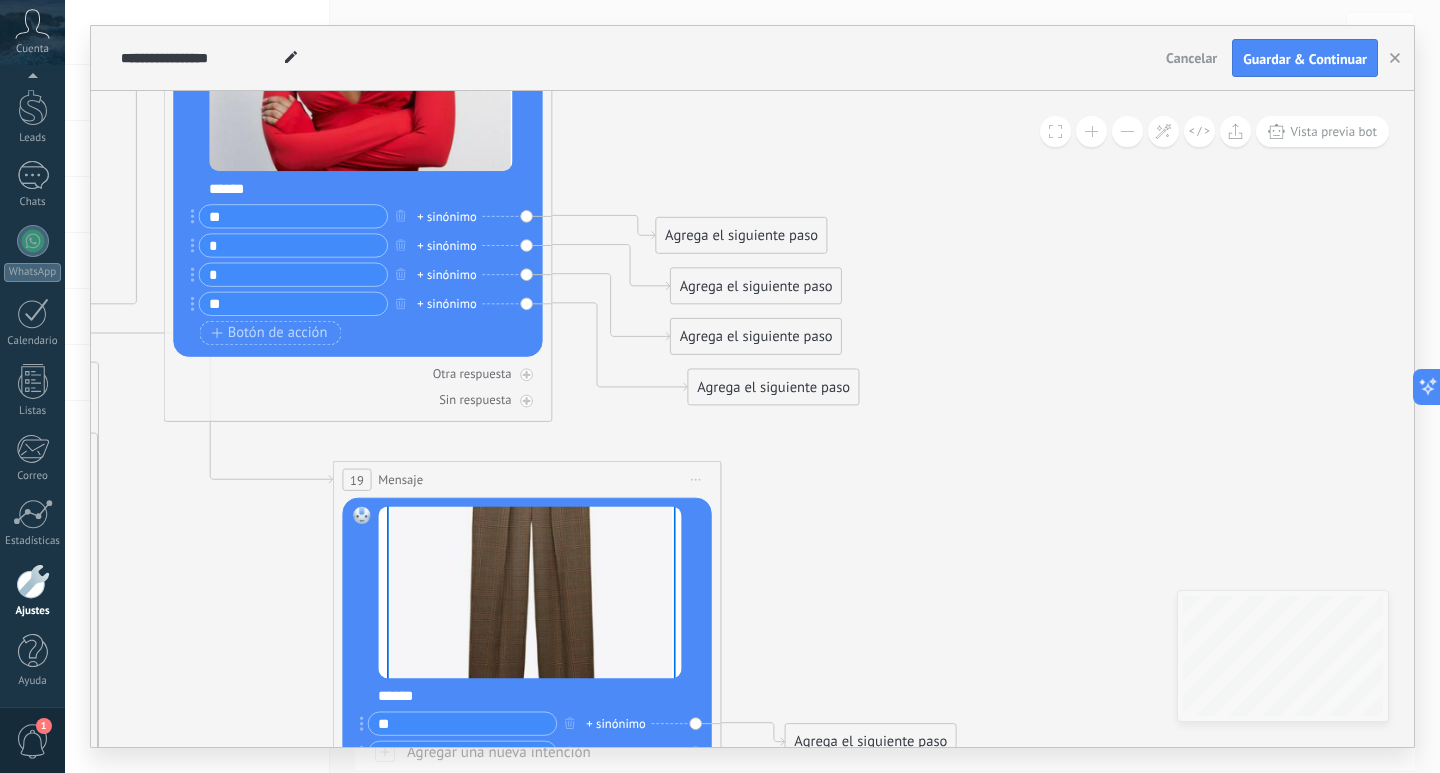 drag, startPoint x: 682, startPoint y: 512, endPoint x: 307, endPoint y: 476, distance: 376.72403 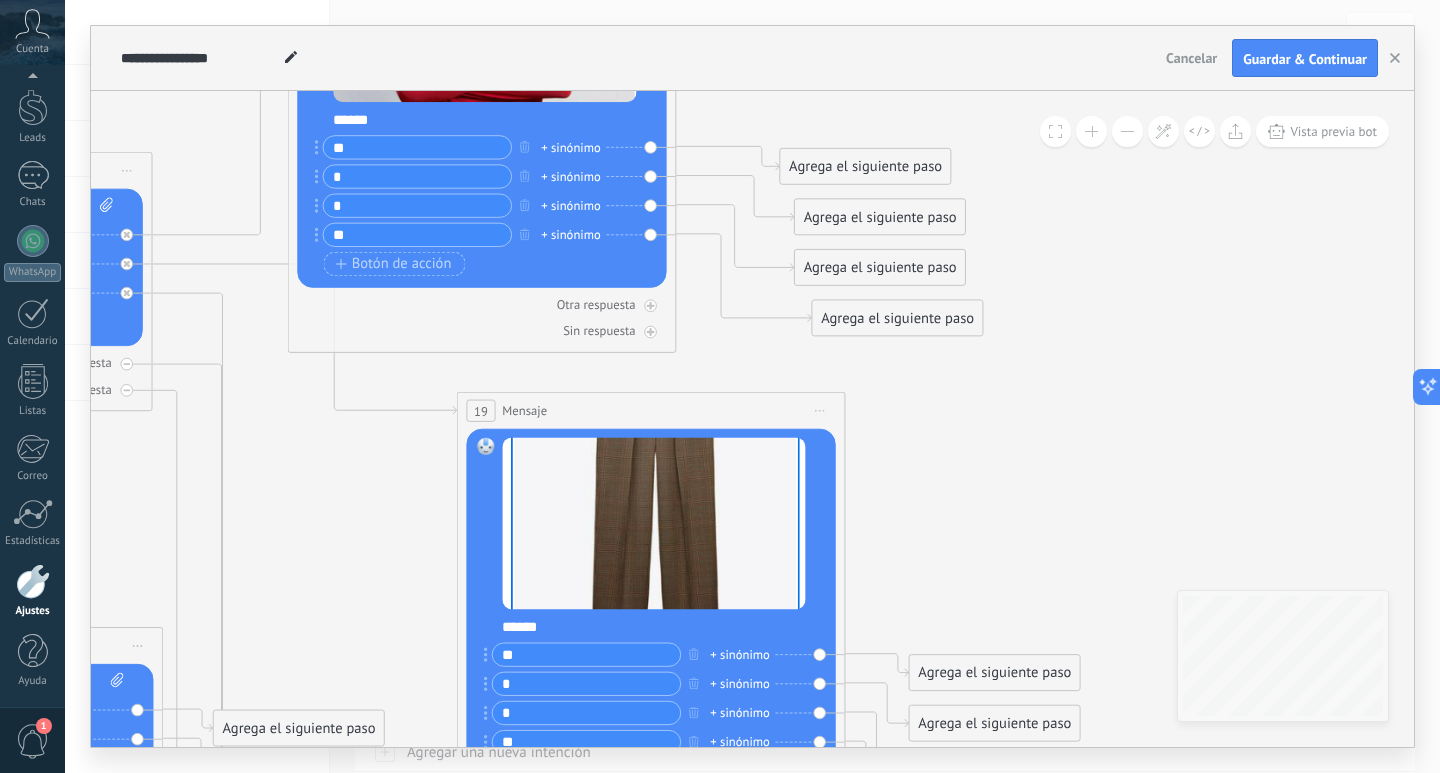 click at bounding box center (1127, 131) 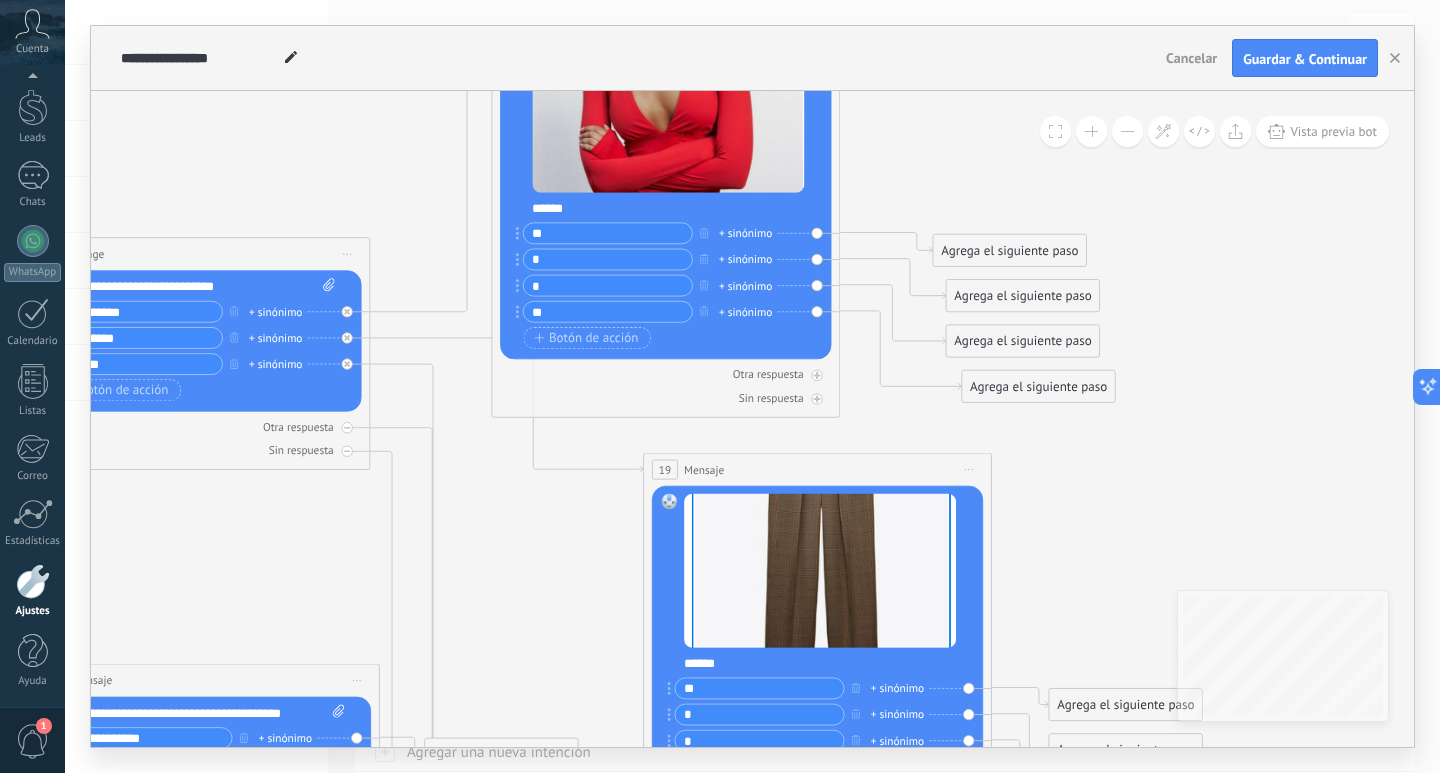 drag, startPoint x: 1205, startPoint y: 302, endPoint x: 1297, endPoint y: 231, distance: 116.21101 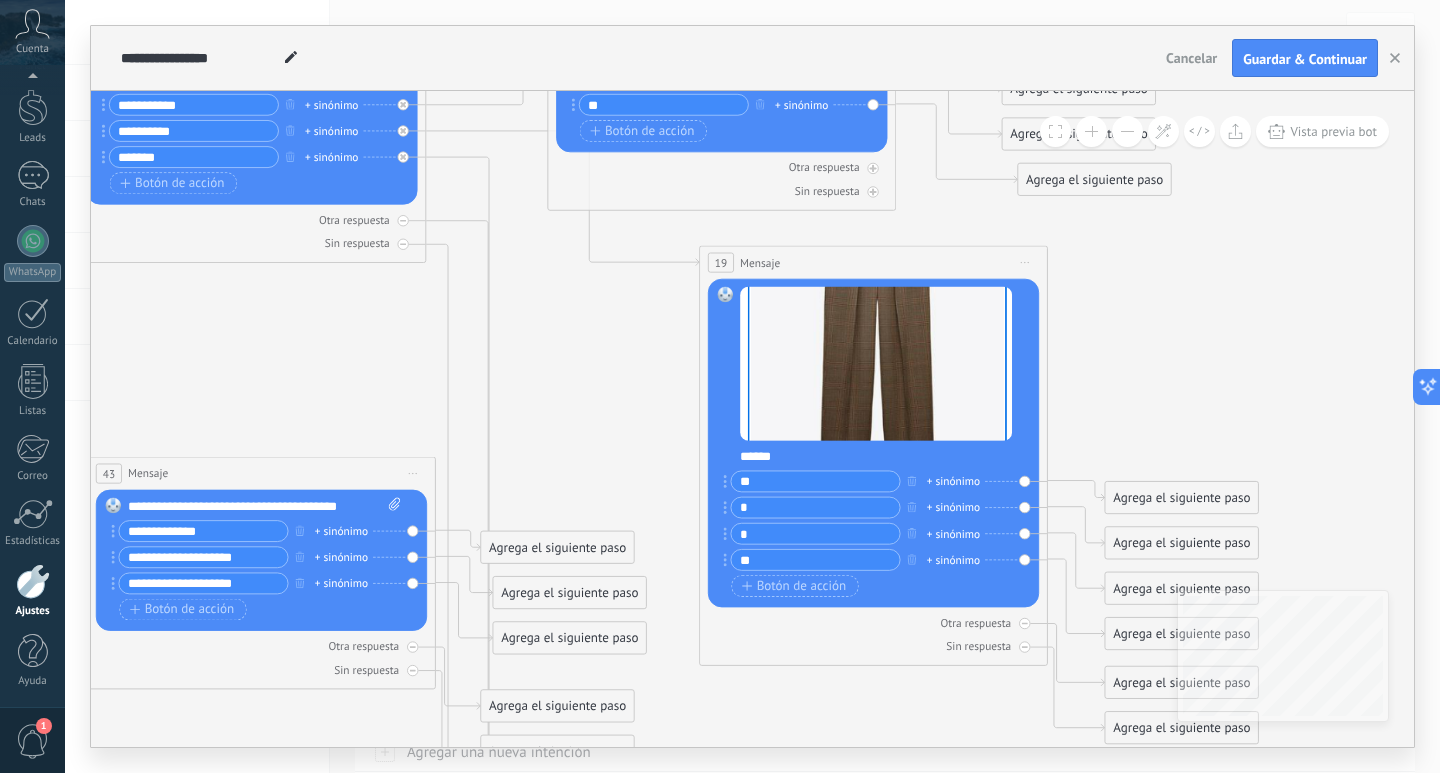 drag, startPoint x: 1387, startPoint y: 445, endPoint x: 1439, endPoint y: 253, distance: 198.91707 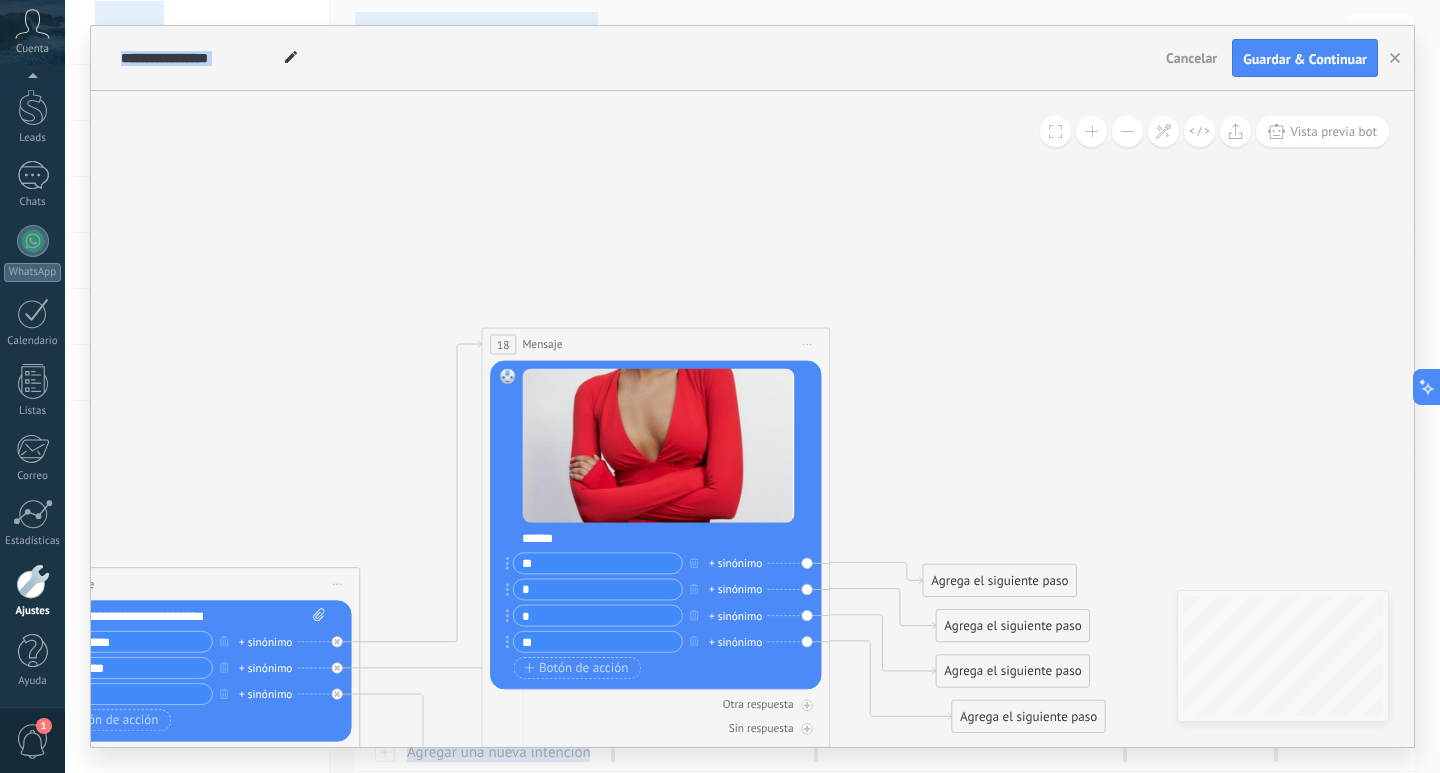 drag, startPoint x: 1267, startPoint y: 273, endPoint x: 1201, endPoint y: 812, distance: 543.02576 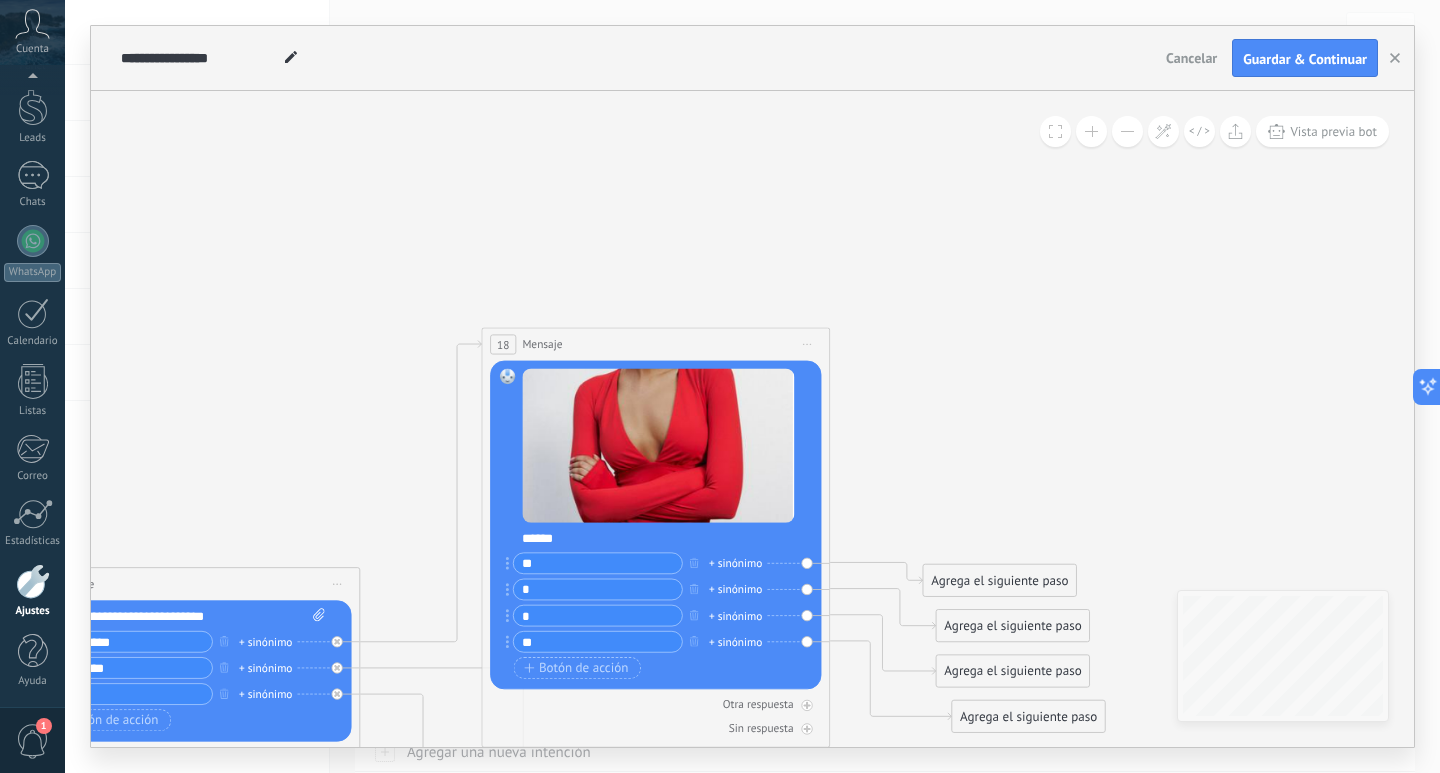 click 